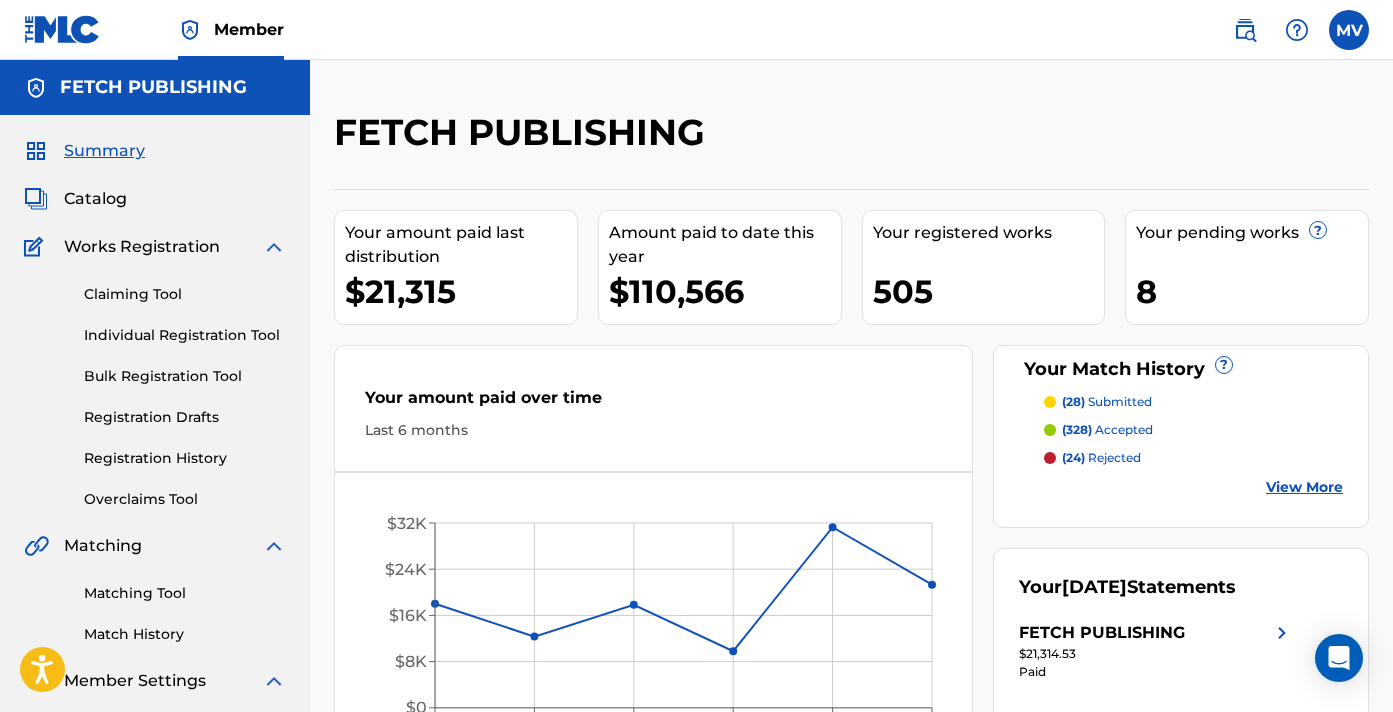 scroll, scrollTop: 0, scrollLeft: 0, axis: both 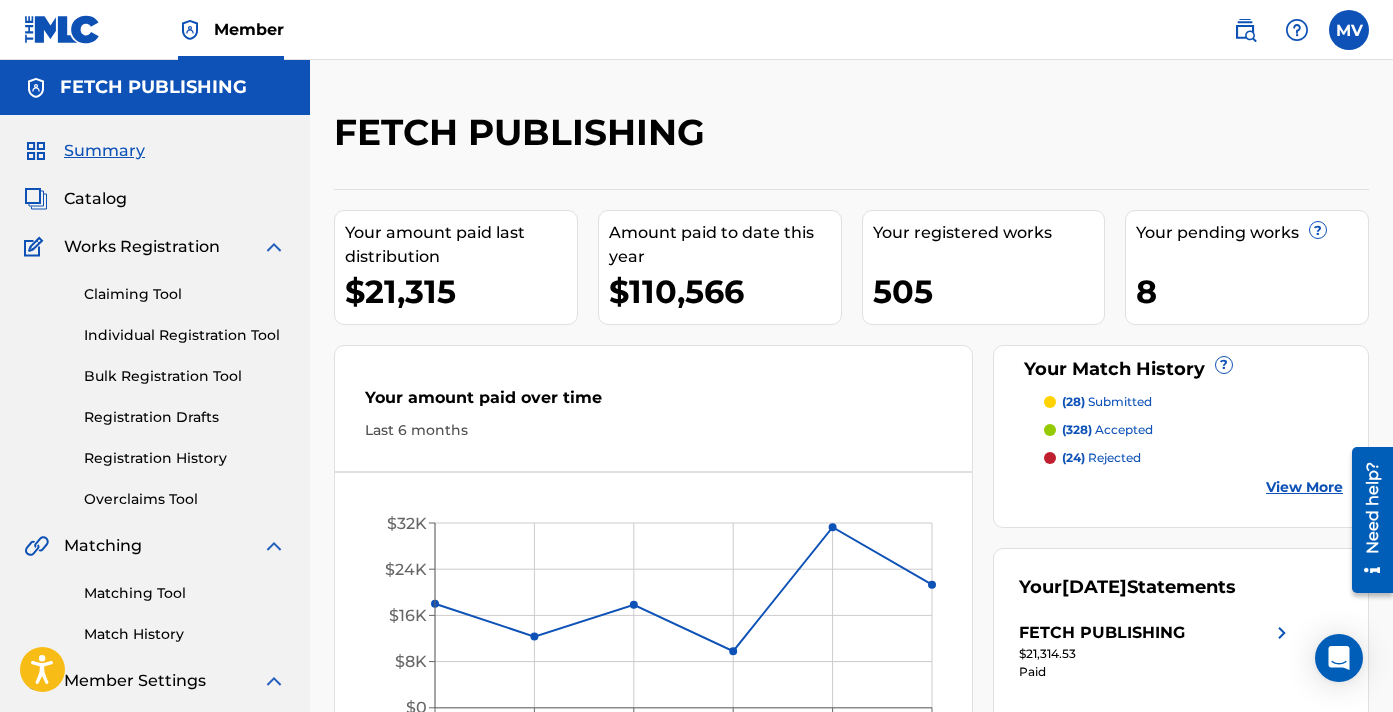 click on "Catalog" at bounding box center [155, 199] 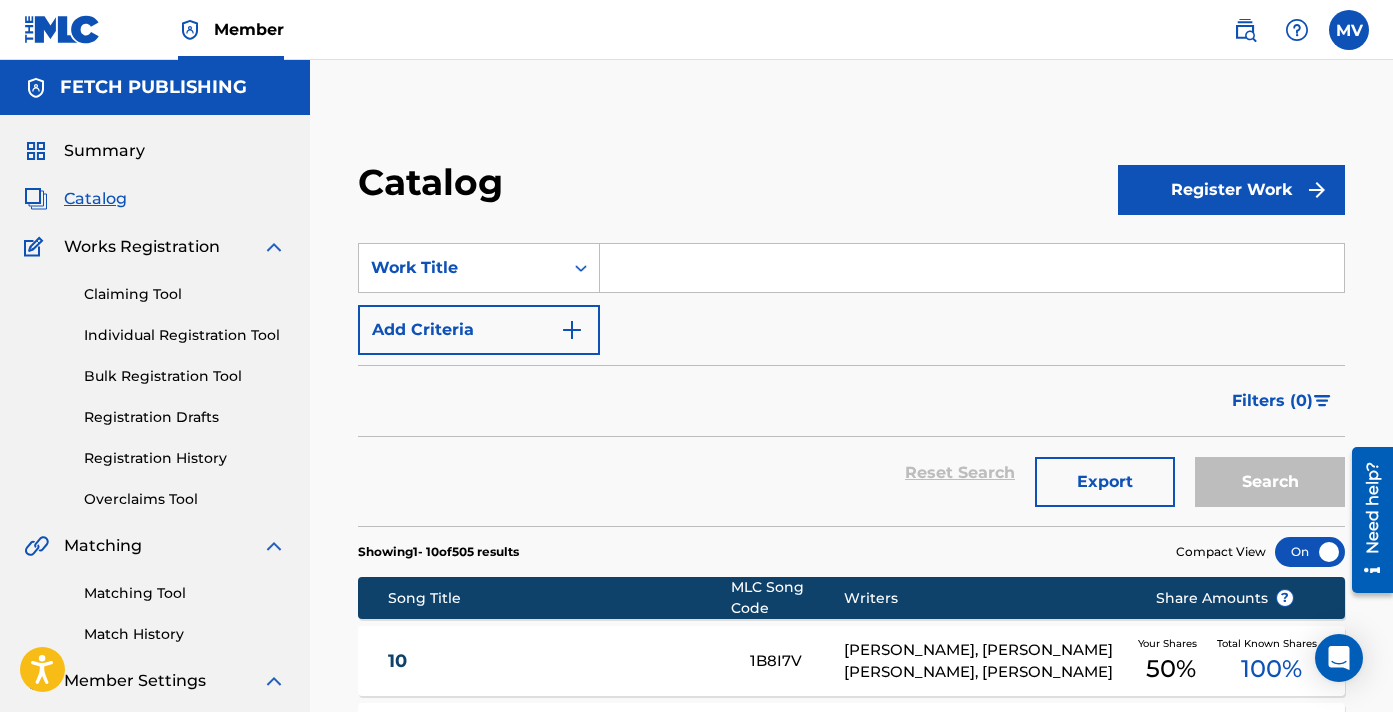 click at bounding box center [972, 268] 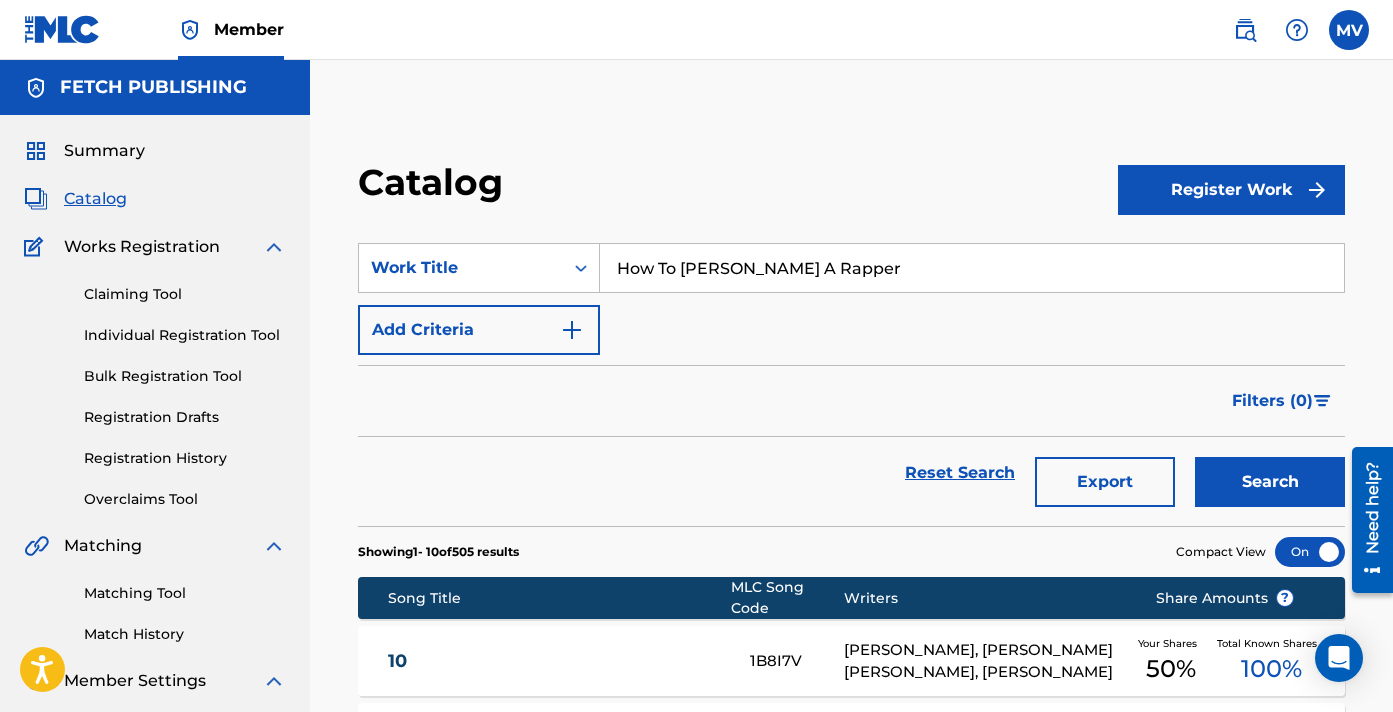 type on "How To [PERSON_NAME] A Rapper" 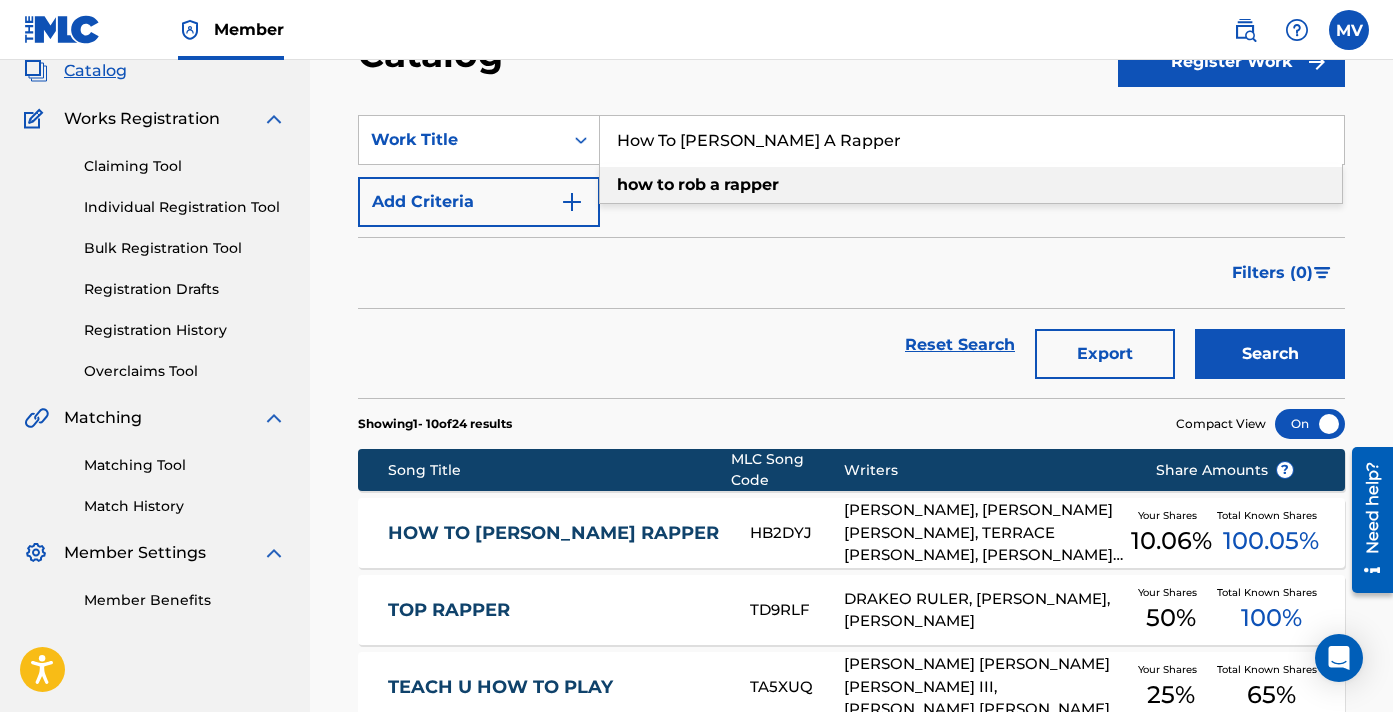 scroll, scrollTop: 173, scrollLeft: 0, axis: vertical 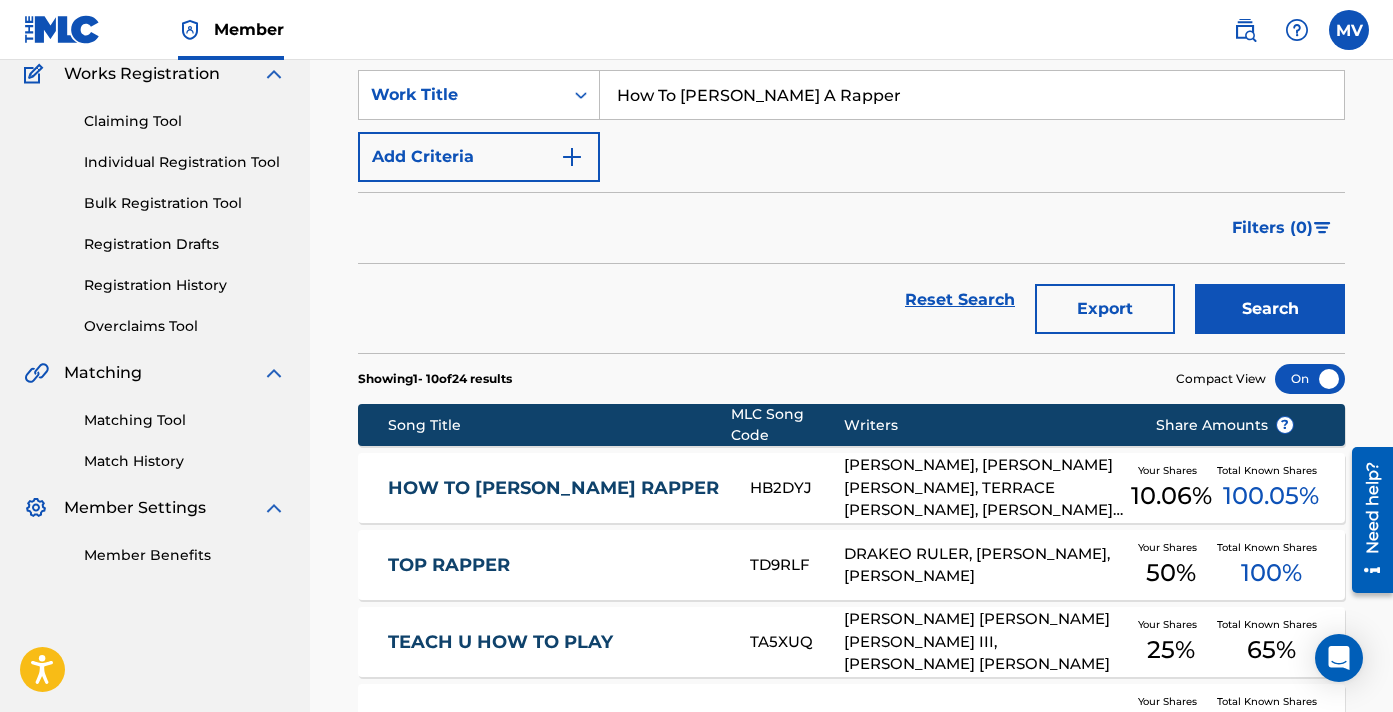 click on "HOW TO [PERSON_NAME] RAPPER" at bounding box center [556, 488] 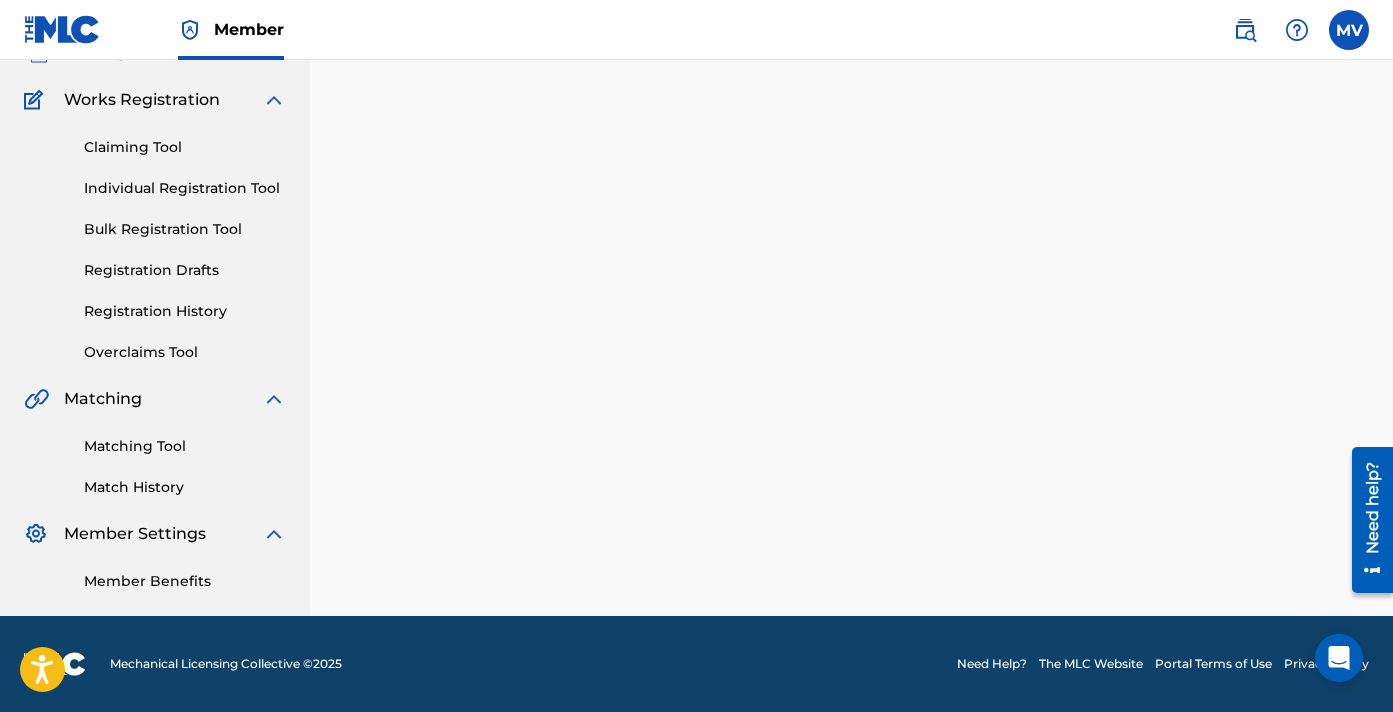 scroll, scrollTop: 0, scrollLeft: 0, axis: both 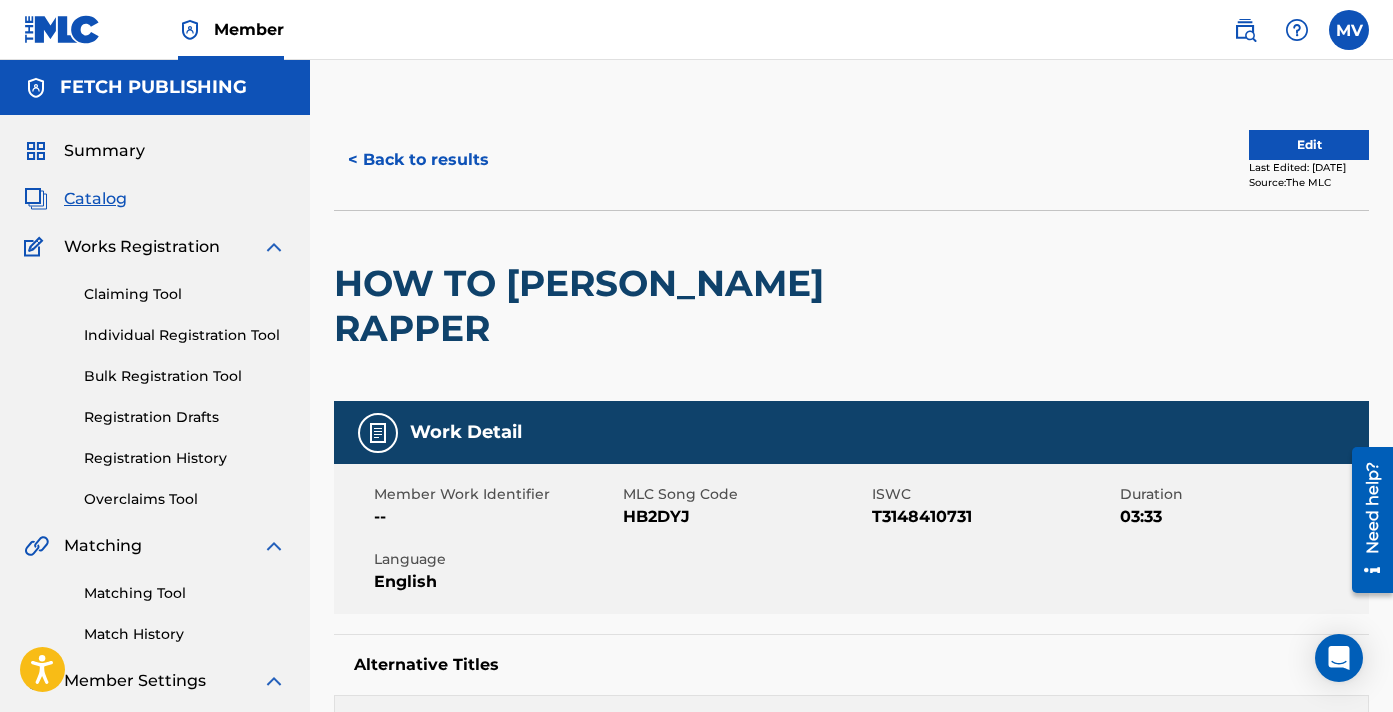click on "< Back to results" at bounding box center (418, 160) 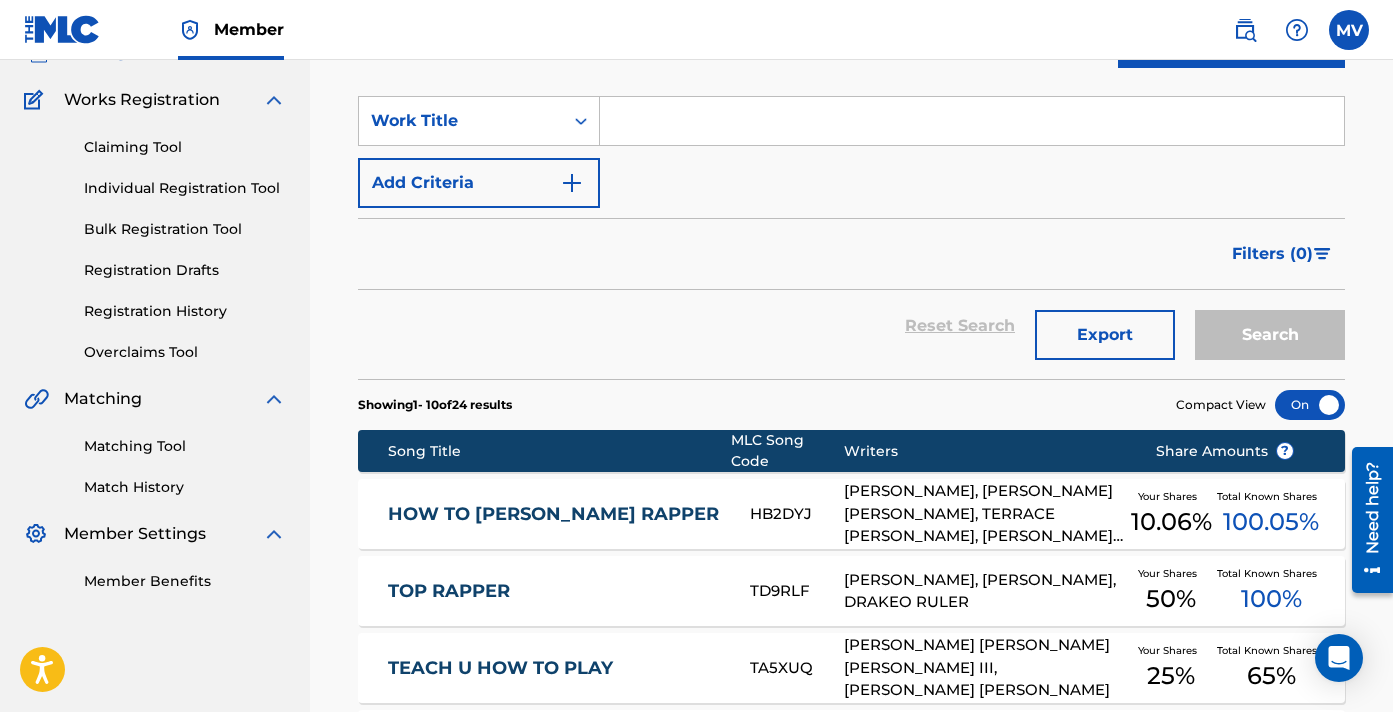 click at bounding box center (972, 121) 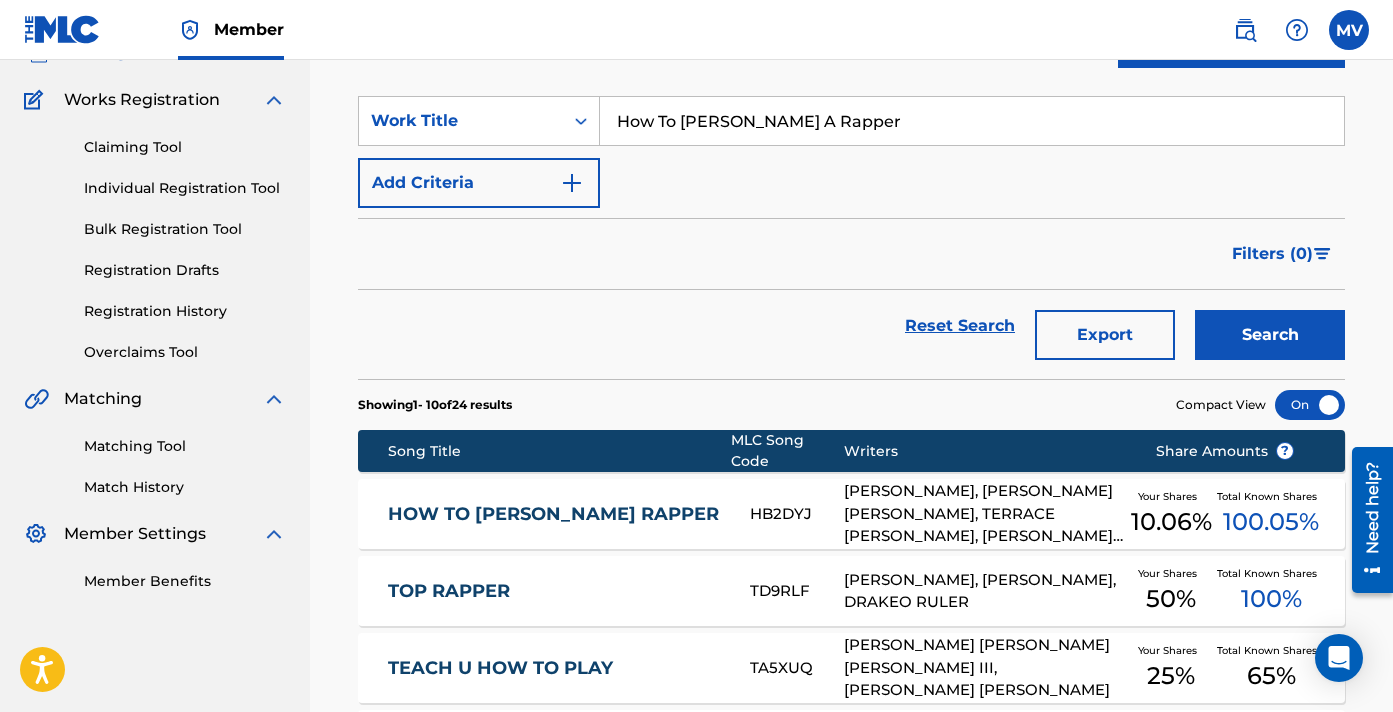 type on "How To [PERSON_NAME] A Rapper" 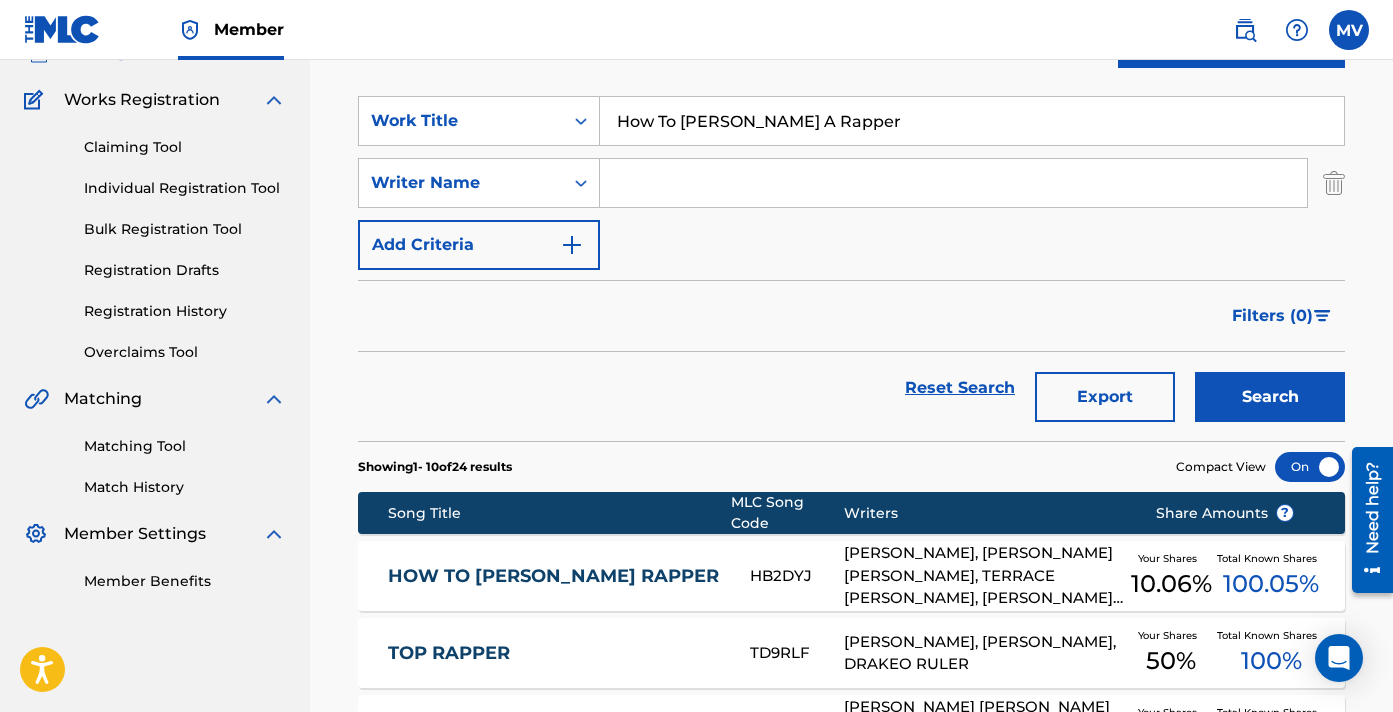 click at bounding box center (953, 183) 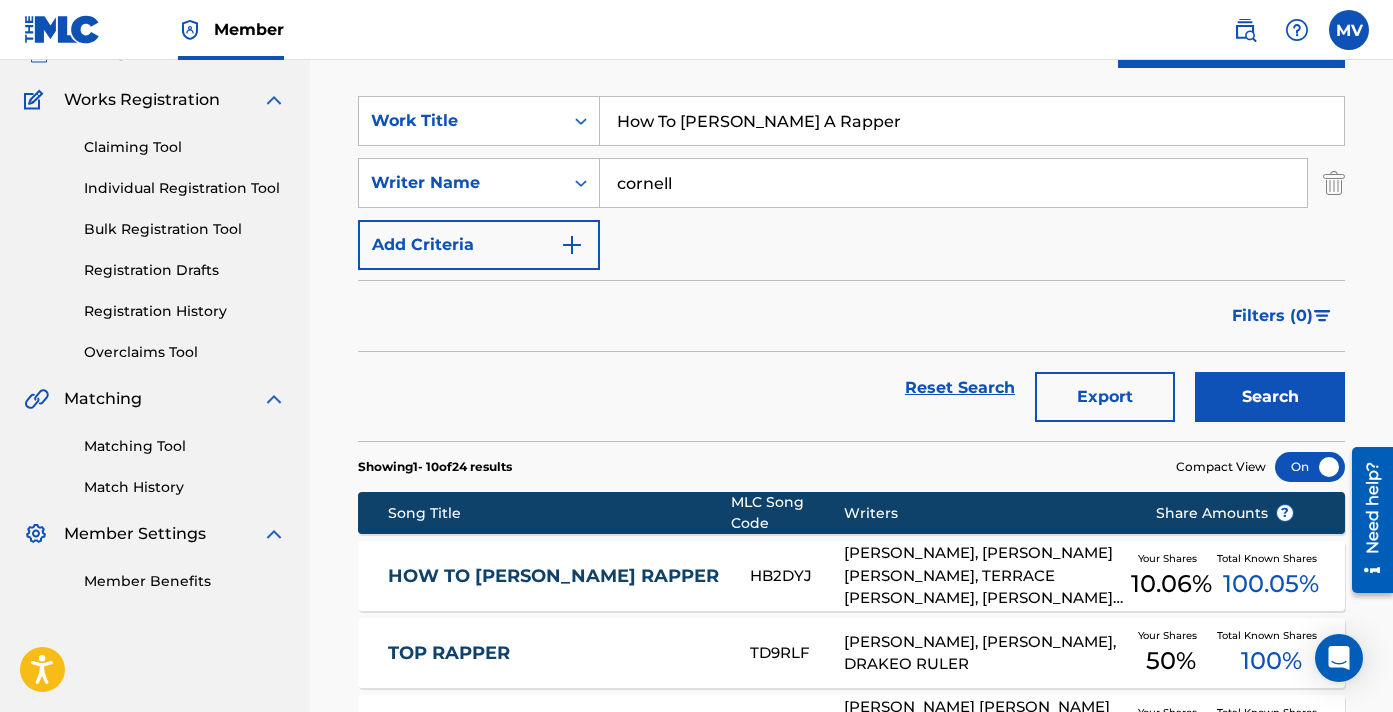 click on "Search" at bounding box center (1270, 397) 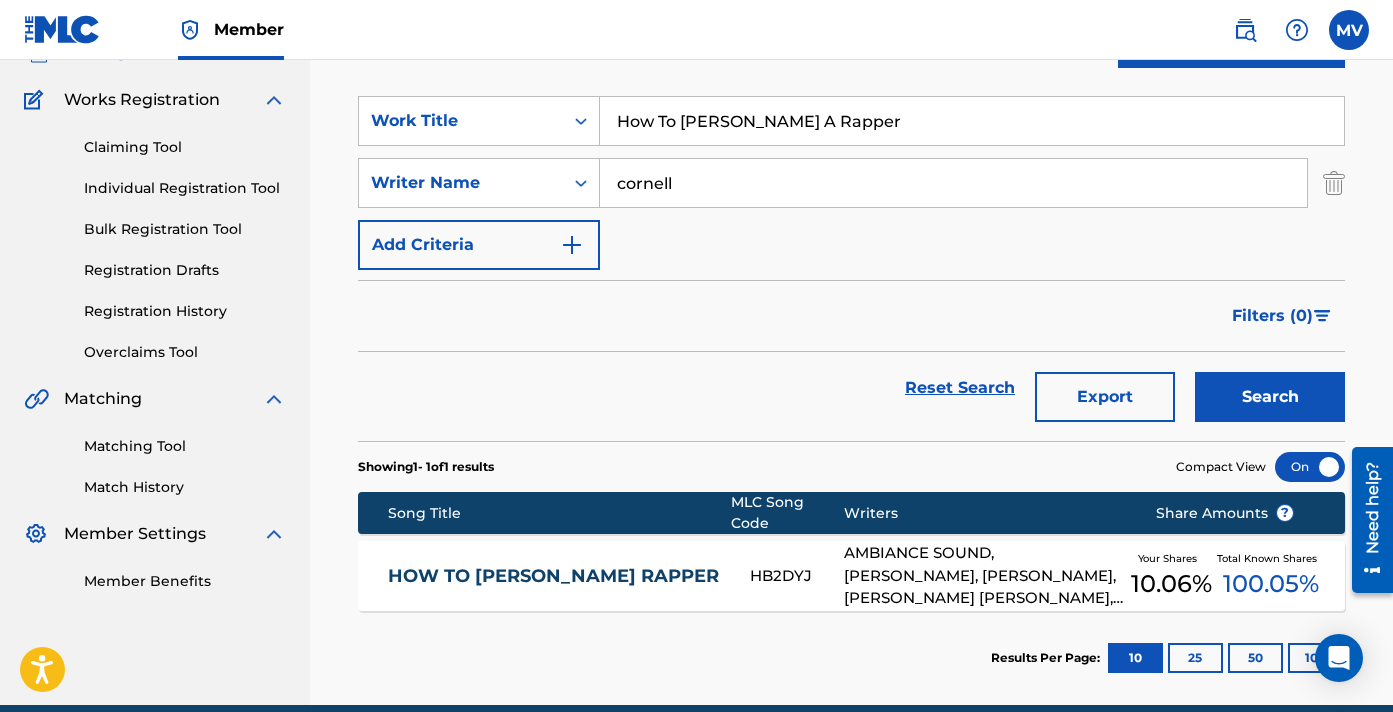 click on "cornell" at bounding box center (953, 183) 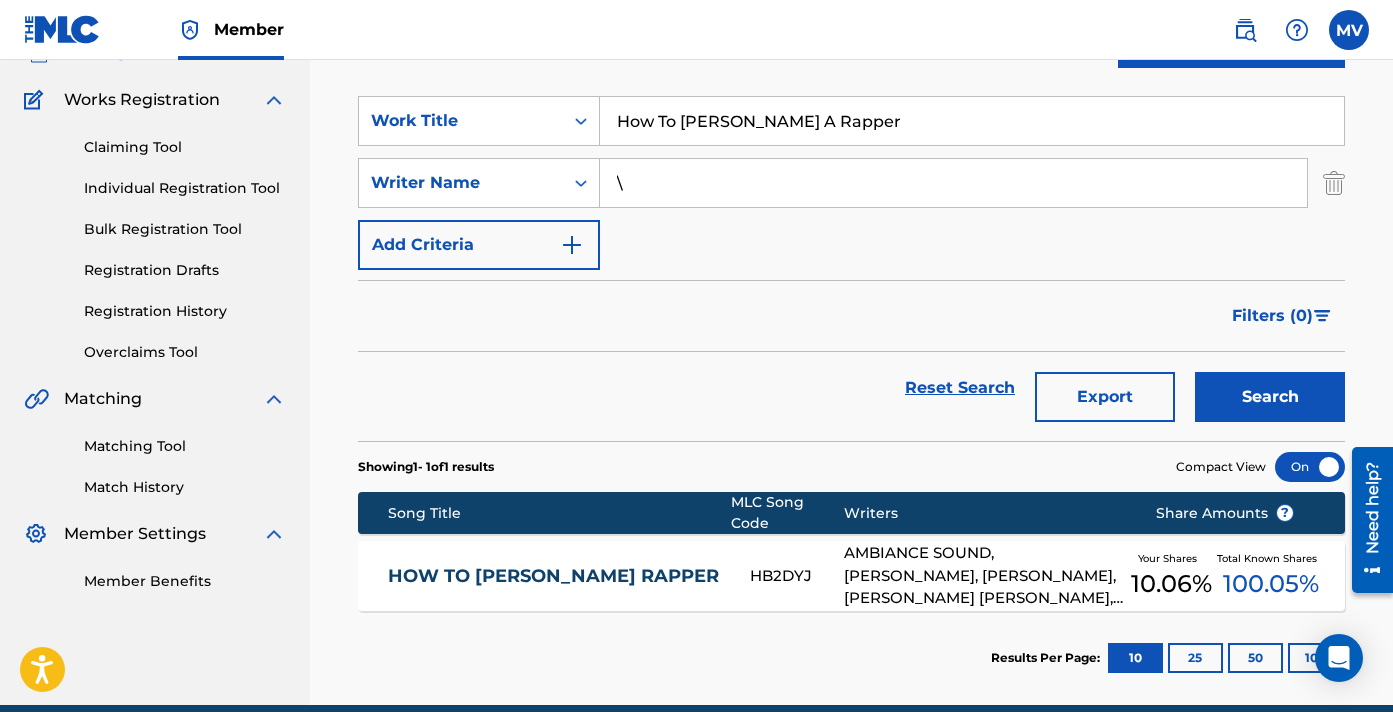 type on "\" 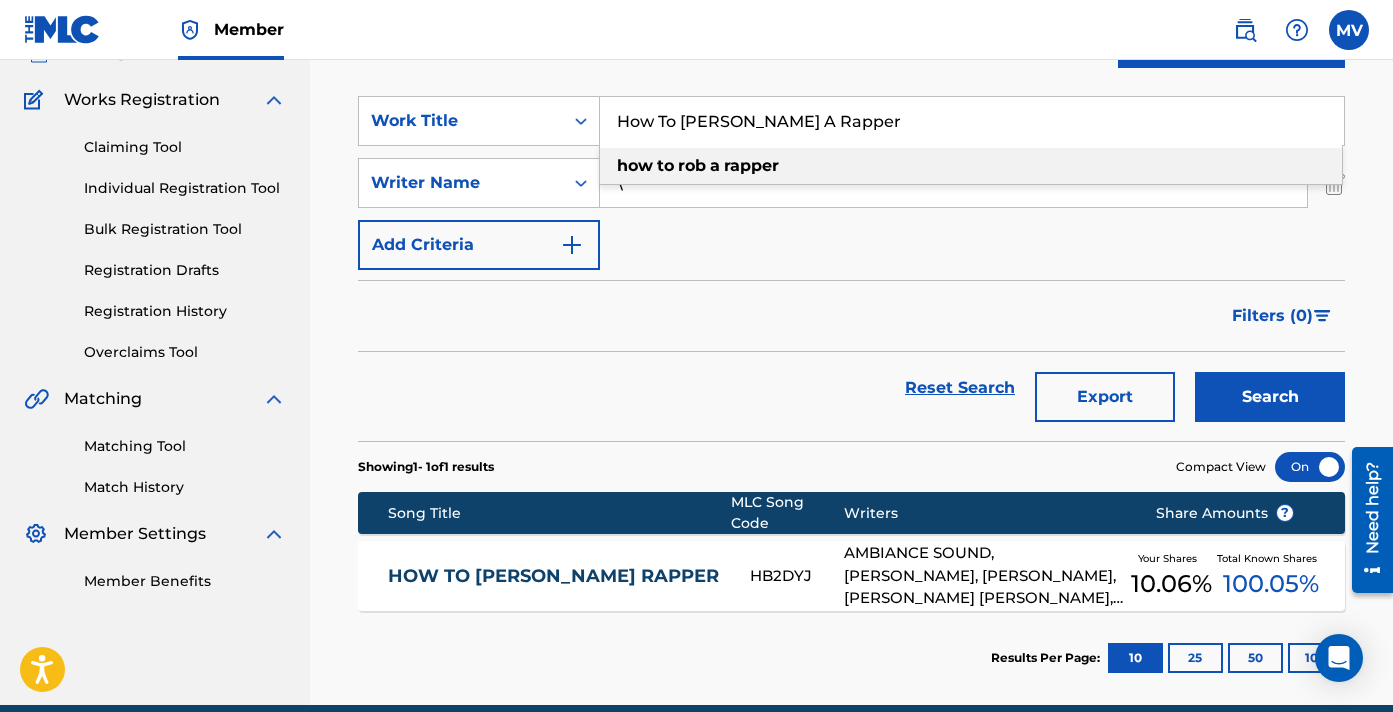 click on "How To [PERSON_NAME] A Rapper" at bounding box center (972, 121) 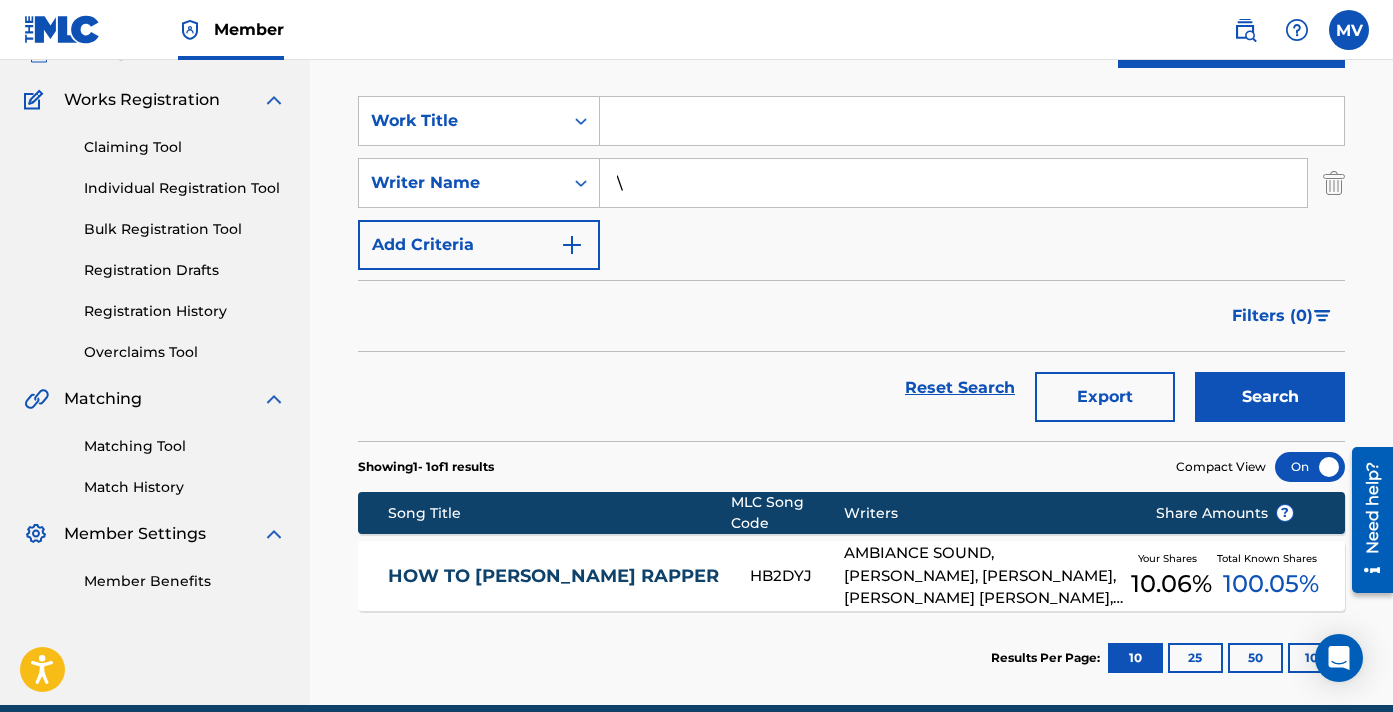 type 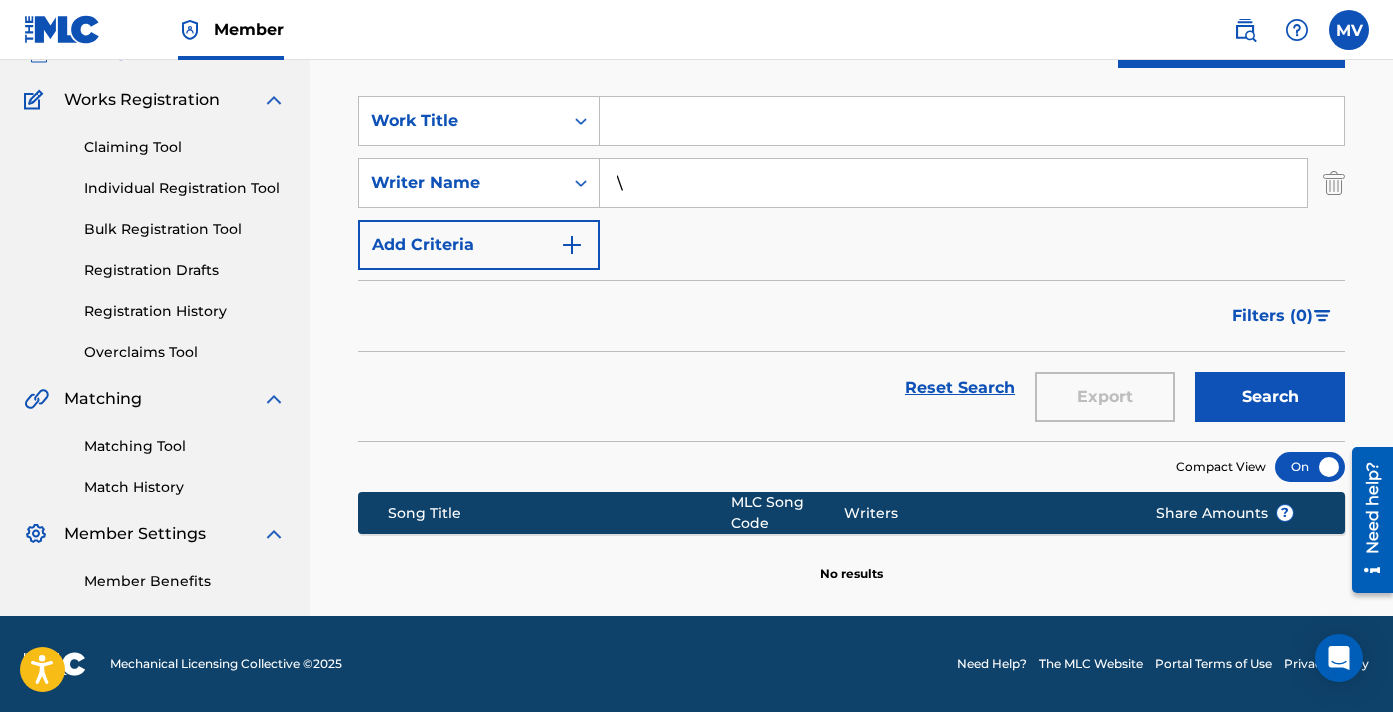 click on "Filters ( 0 )" at bounding box center (851, 316) 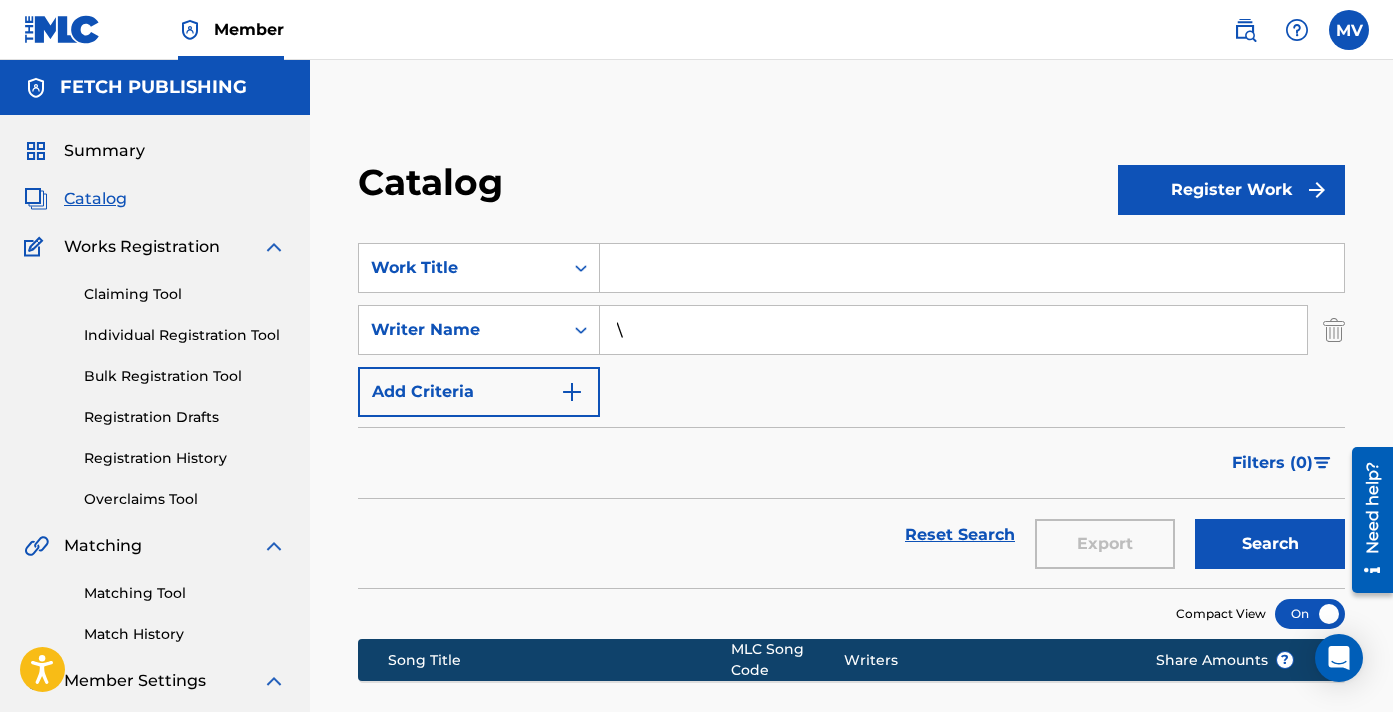 scroll, scrollTop: 0, scrollLeft: 0, axis: both 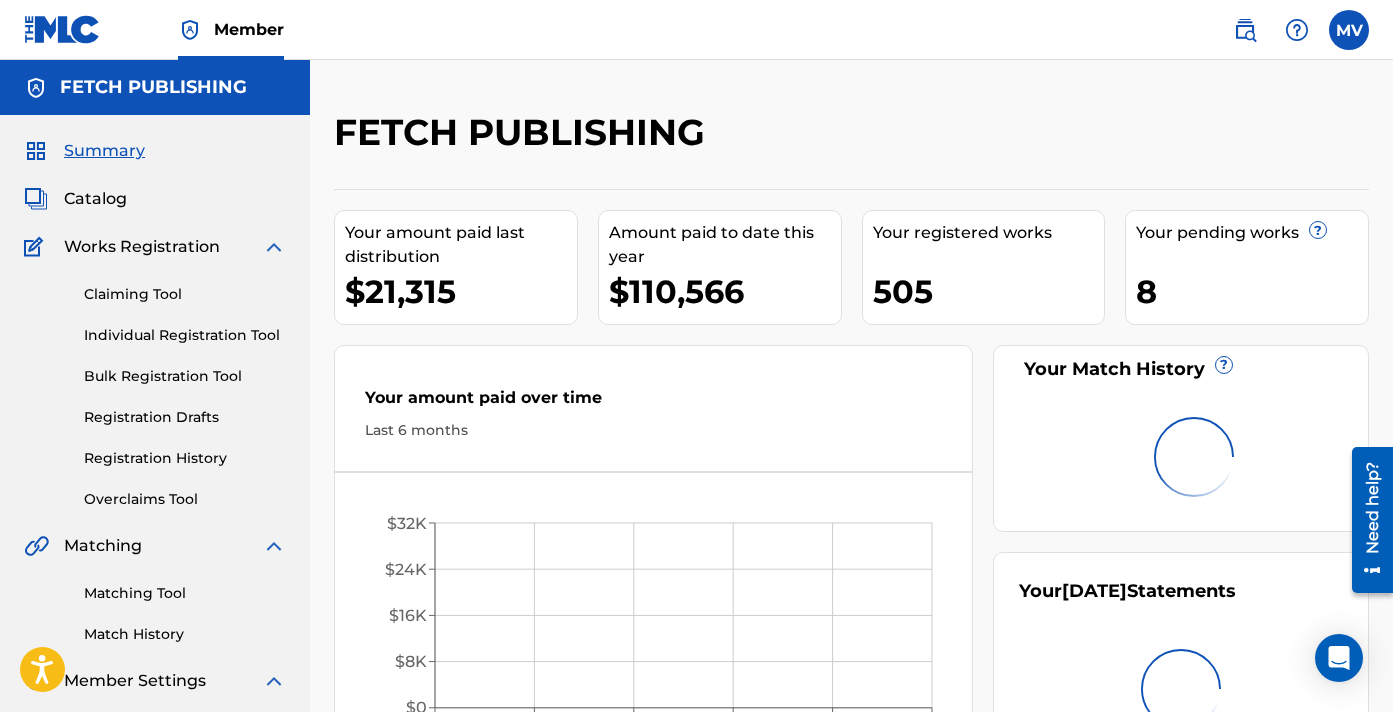 click on "Catalog" at bounding box center (95, 199) 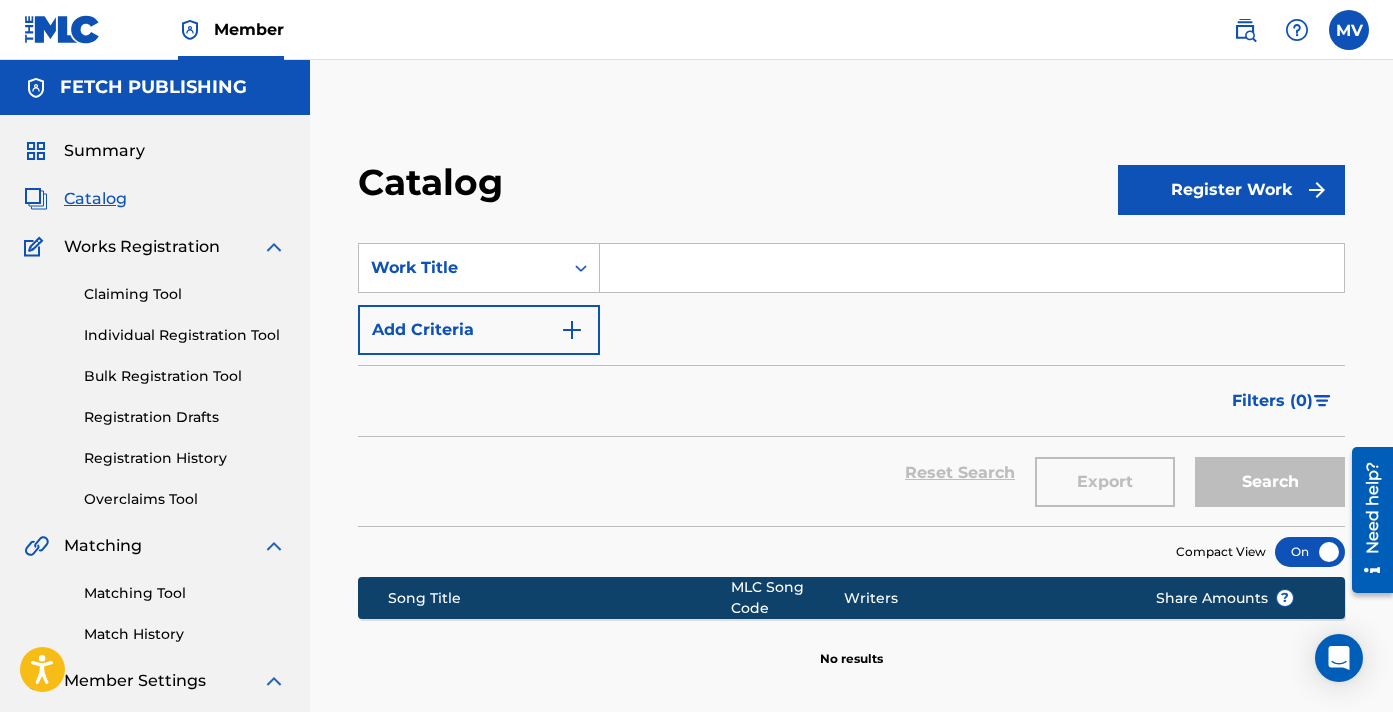 click on "Export" at bounding box center (1105, 473) 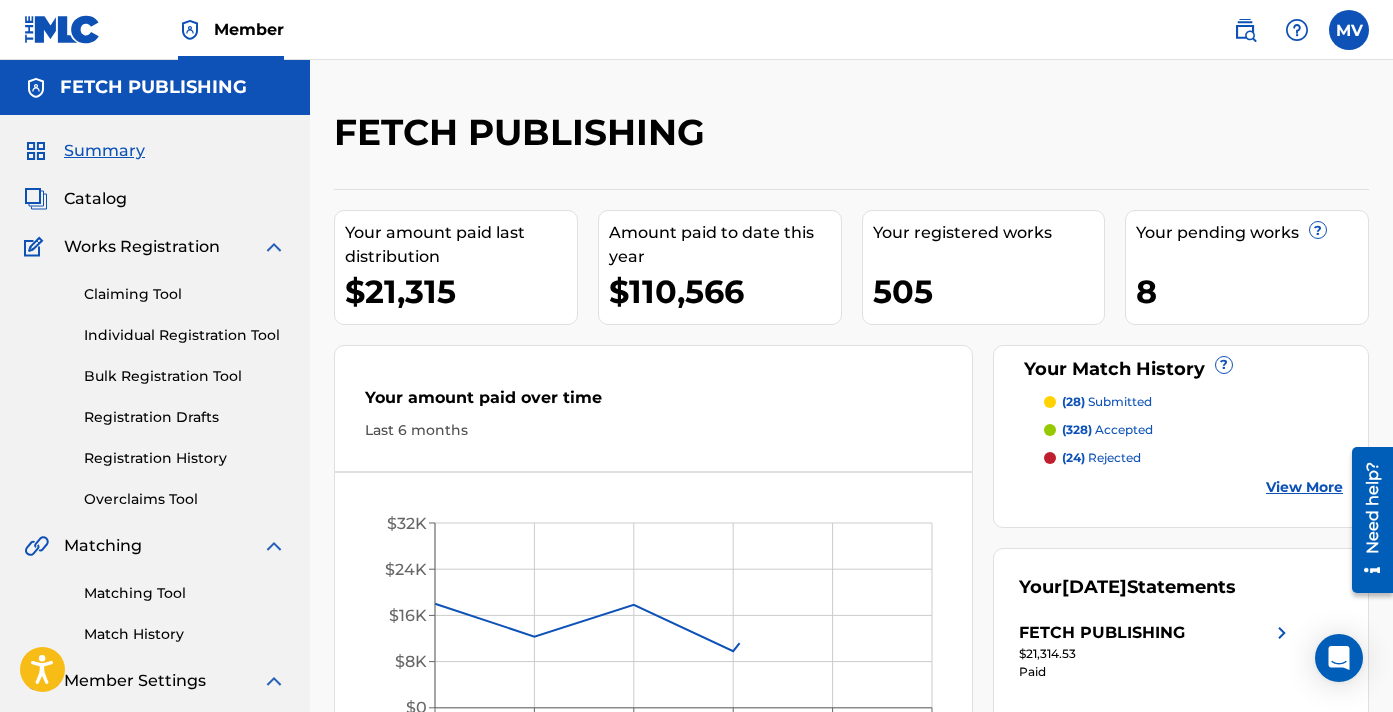click on "Member" at bounding box center [154, 29] 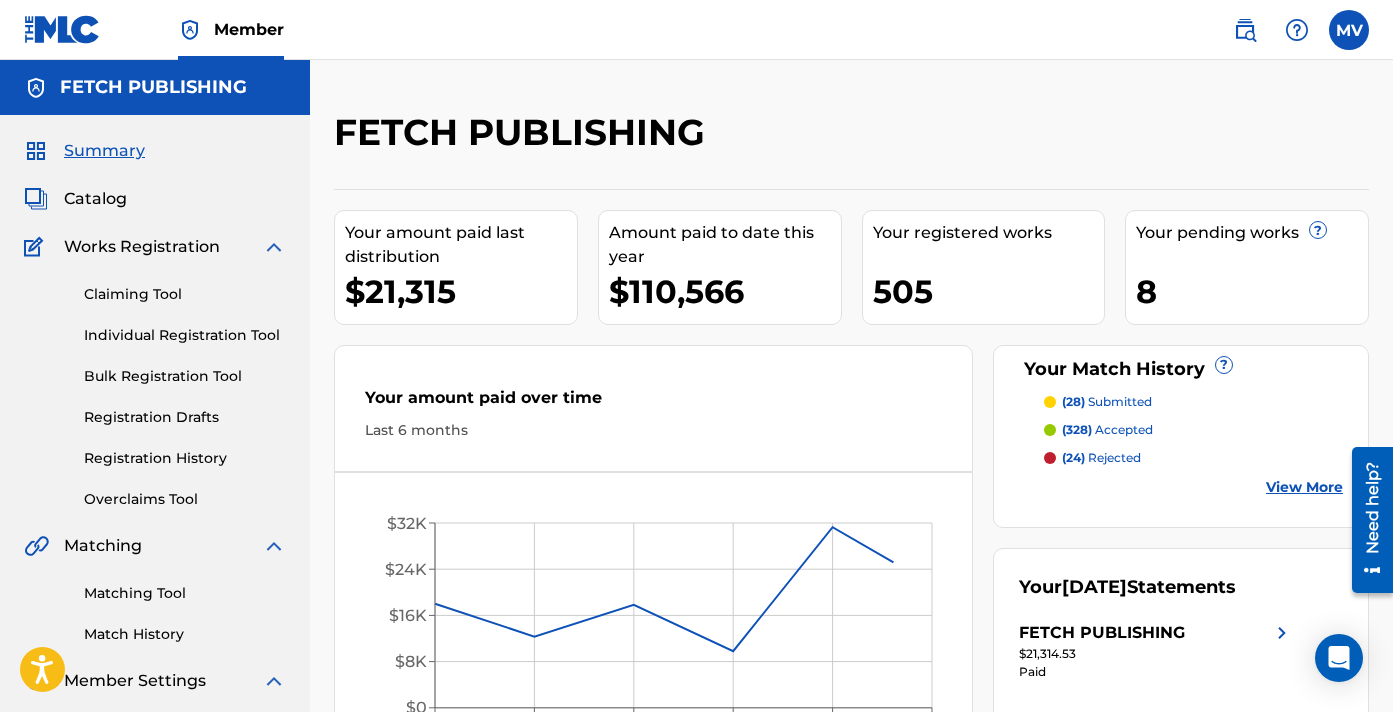 click at bounding box center [62, 29] 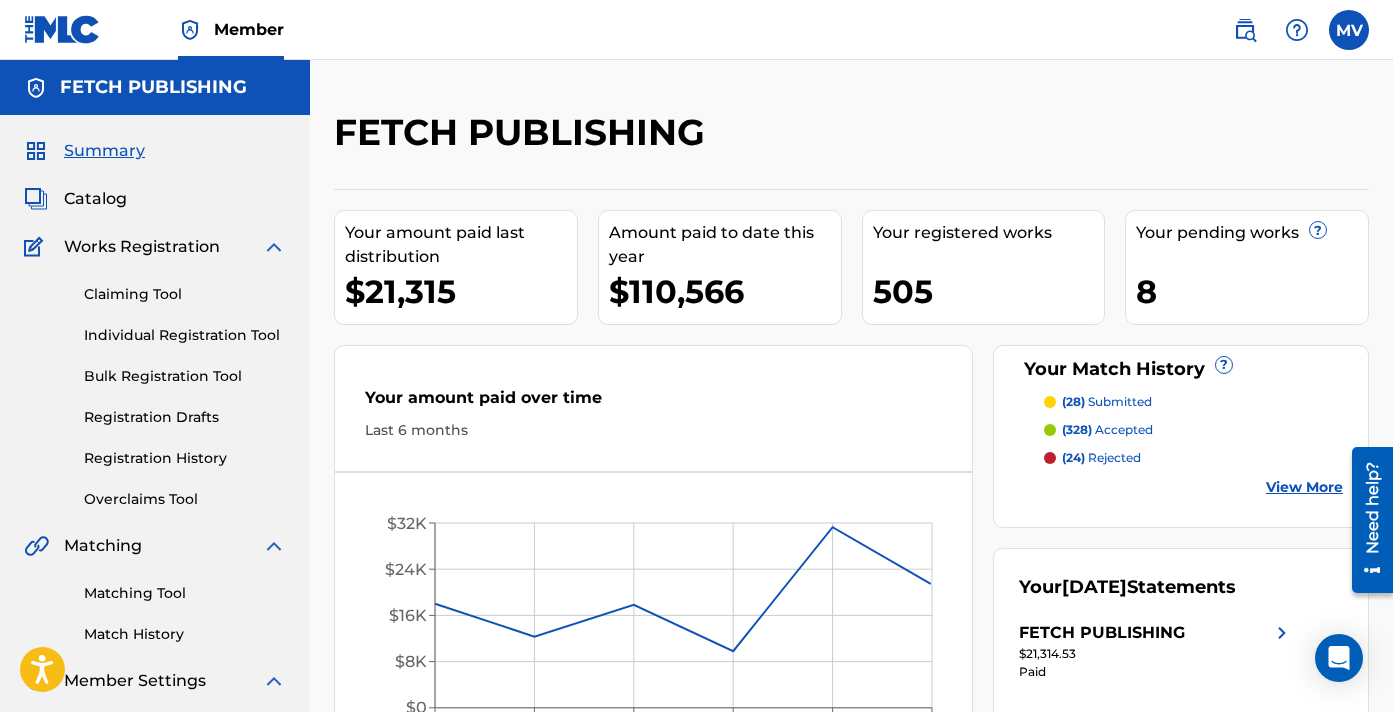 click on "Catalog" at bounding box center [95, 199] 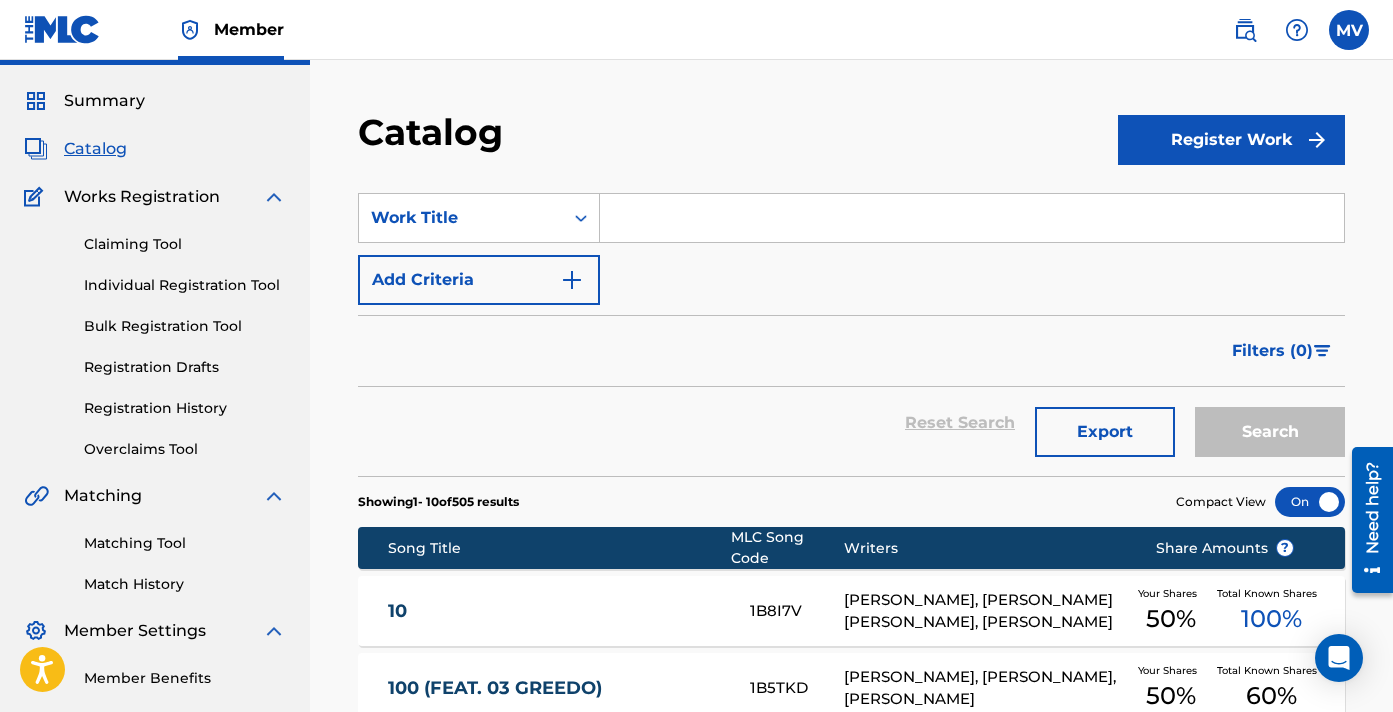 scroll, scrollTop: 126, scrollLeft: 0, axis: vertical 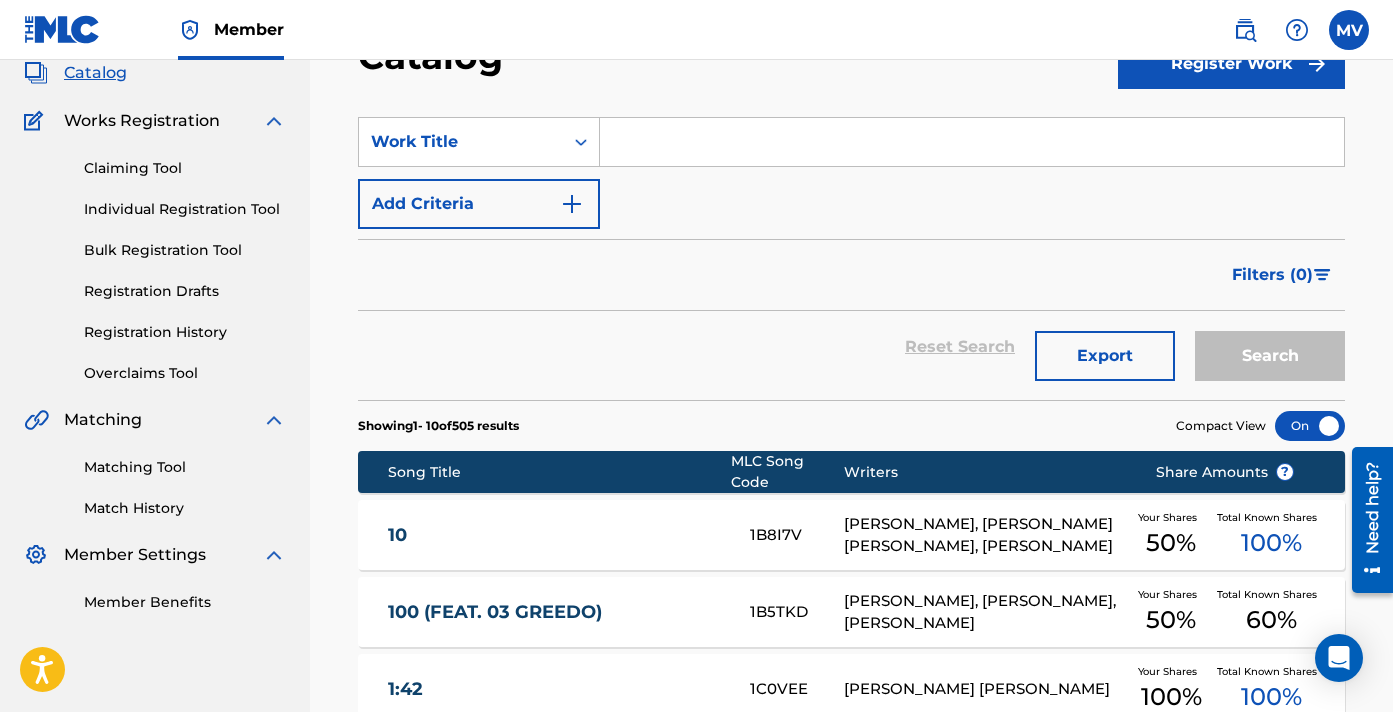 click on "Export" at bounding box center (1105, 356) 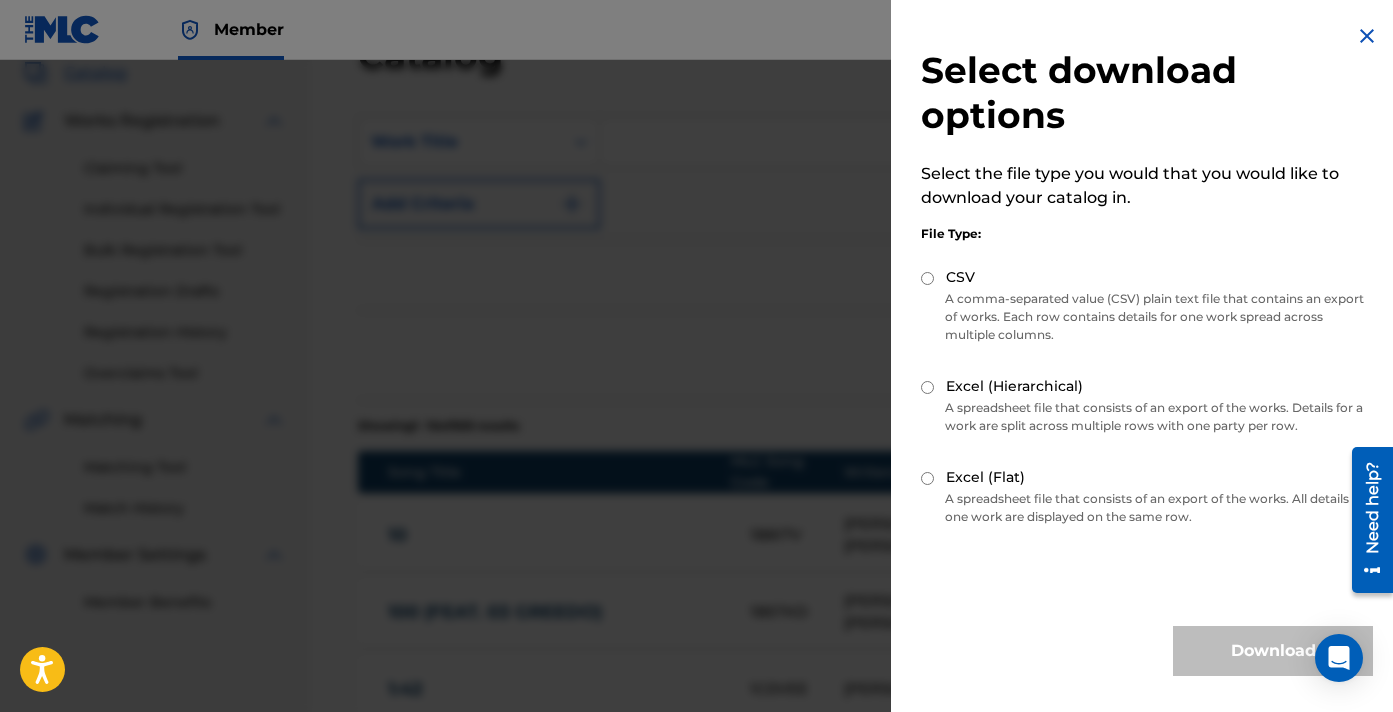 click on "A spreadsheet file that consists of an export of the works. All details for one work are displayed on the same row." at bounding box center (1147, 508) 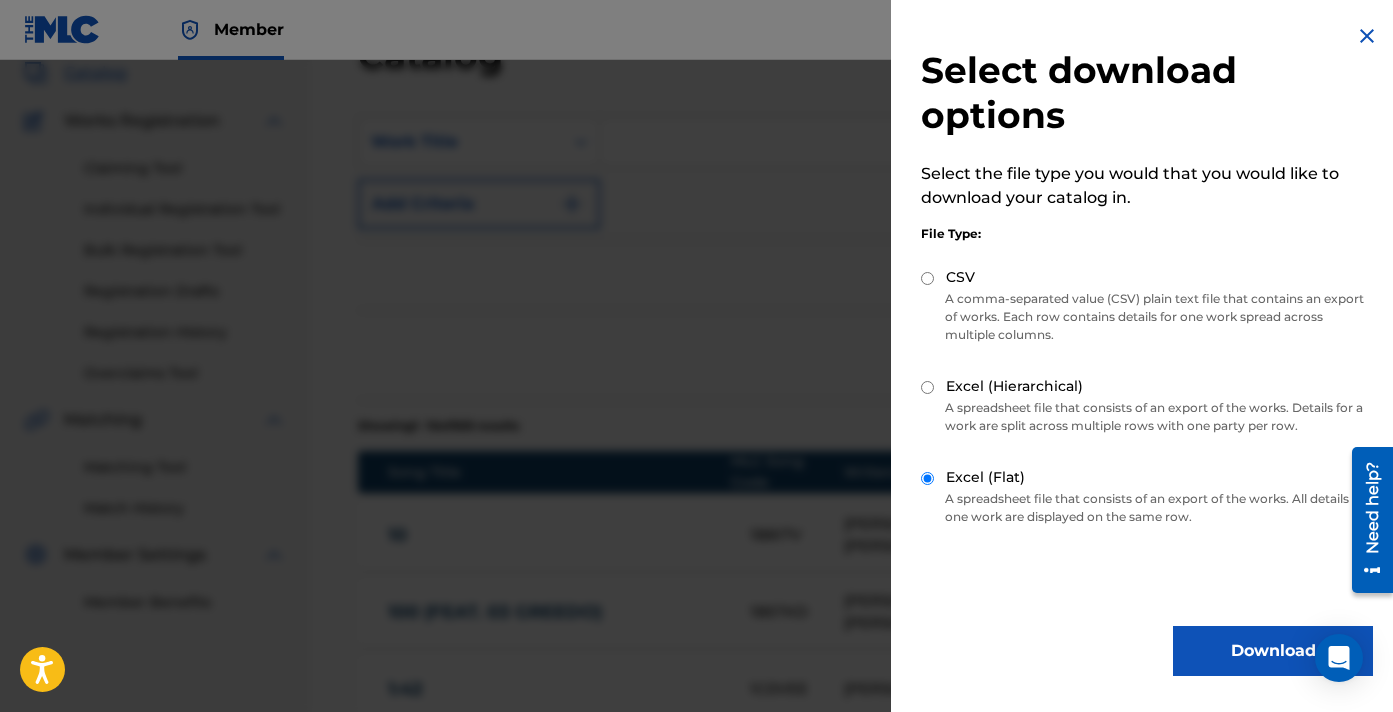 click on "Download" at bounding box center (1273, 651) 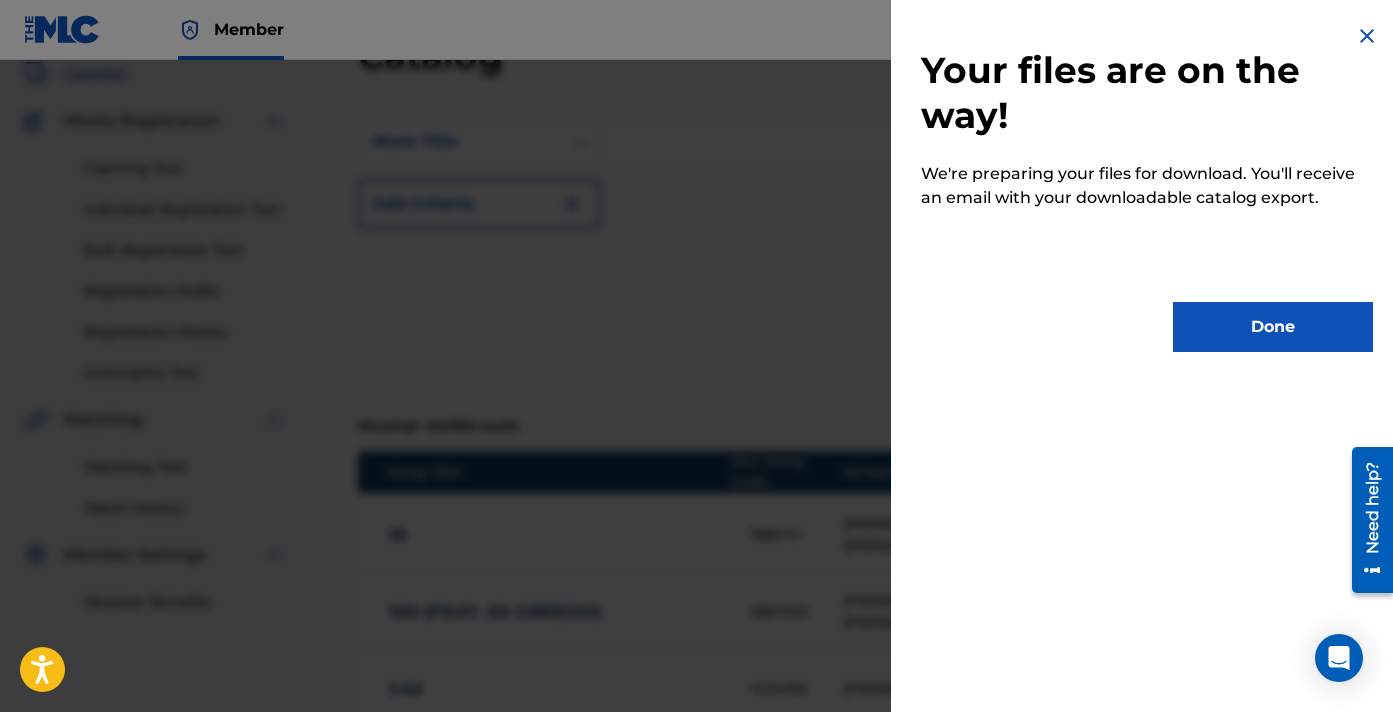 click on "Done" at bounding box center [1273, 327] 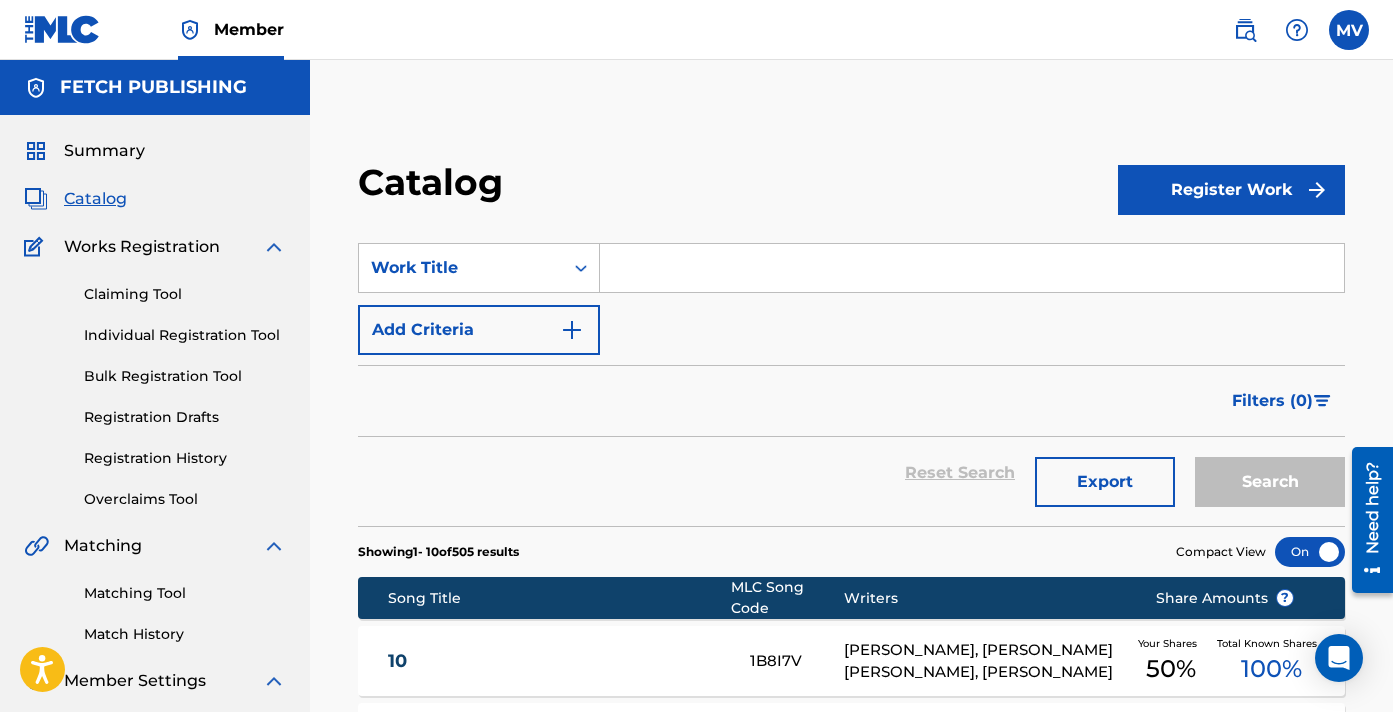 scroll, scrollTop: -2, scrollLeft: 0, axis: vertical 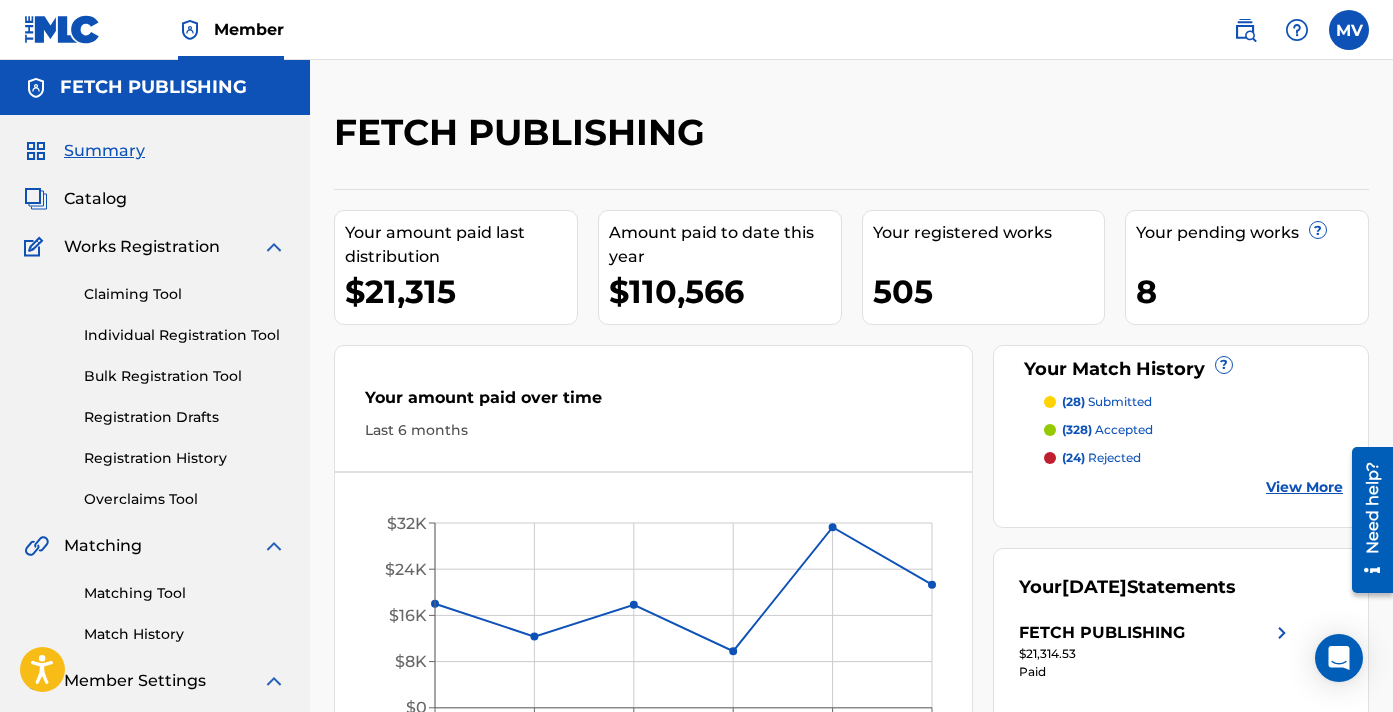 click on "Summary Catalog Works Registration Claiming Tool Individual Registration Tool Bulk Registration Tool Registration Drafts Registration History Overclaims Tool Matching Matching Tool Match History Member Settings Member Benefits" at bounding box center (155, 439) 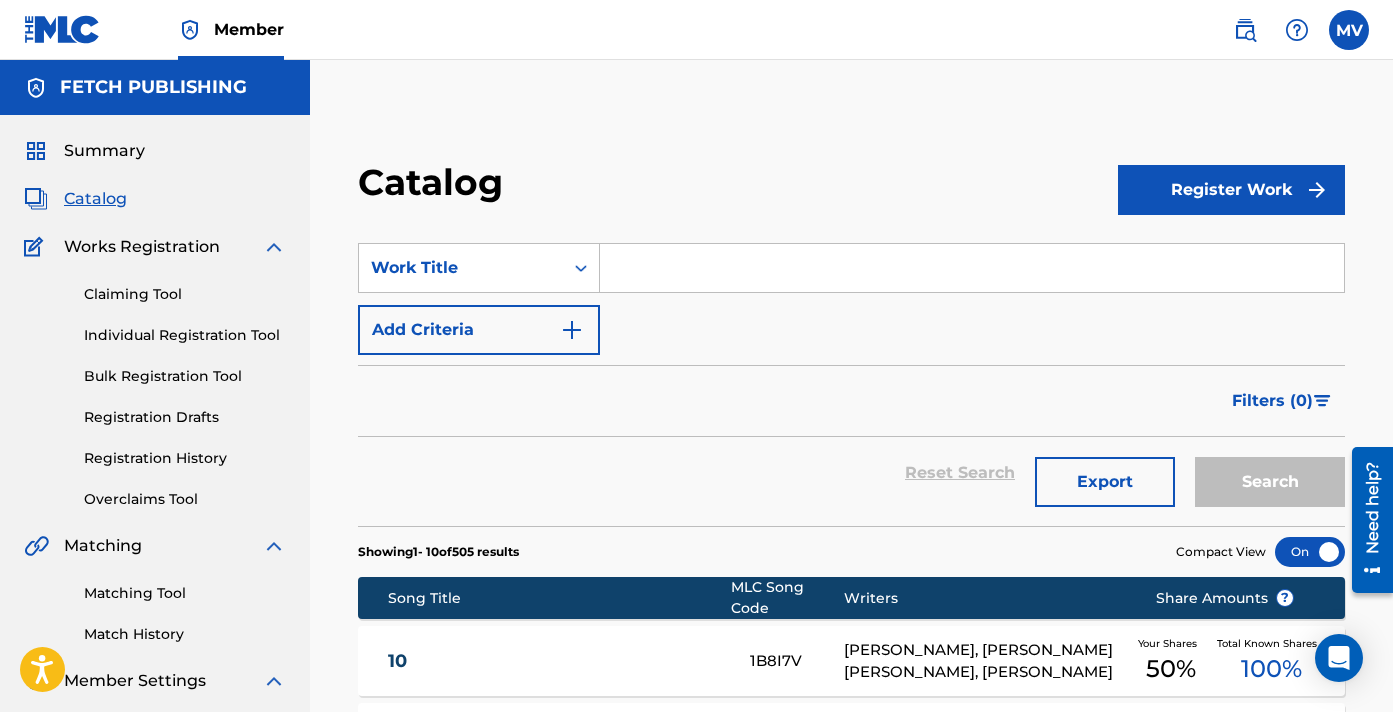 click on "SearchWithCriteriae4f5032b-6f51-434d-8aad-361d946b0bb7 Work Title Add Criteria" at bounding box center (851, 299) 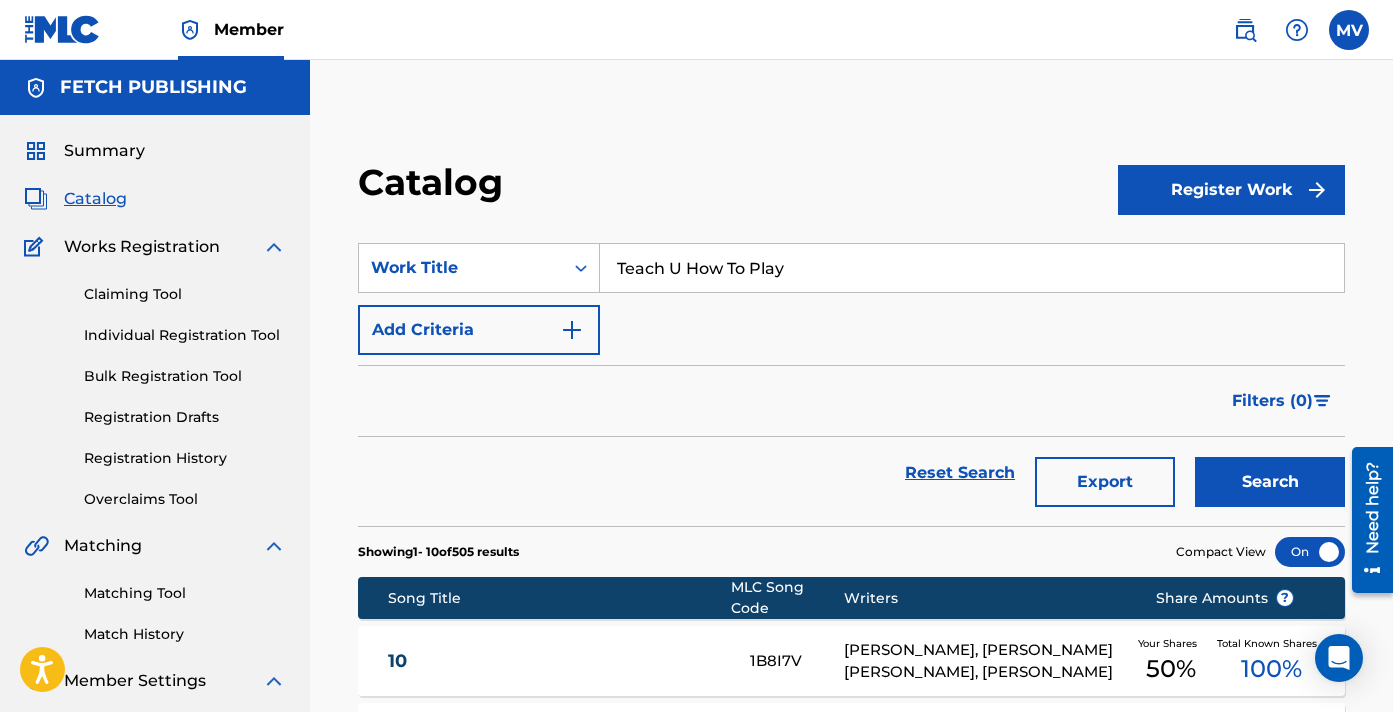 click on "Search" at bounding box center (1270, 482) 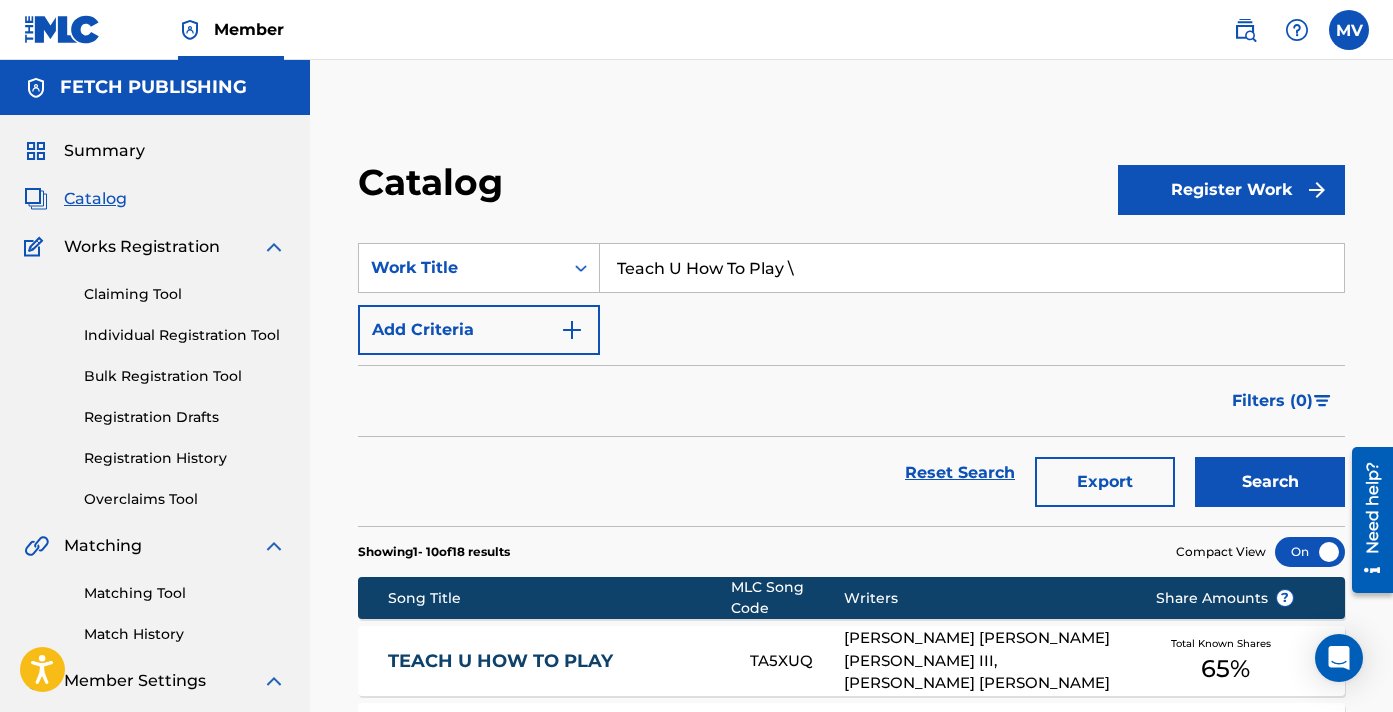 type on "Teach U How To Play" 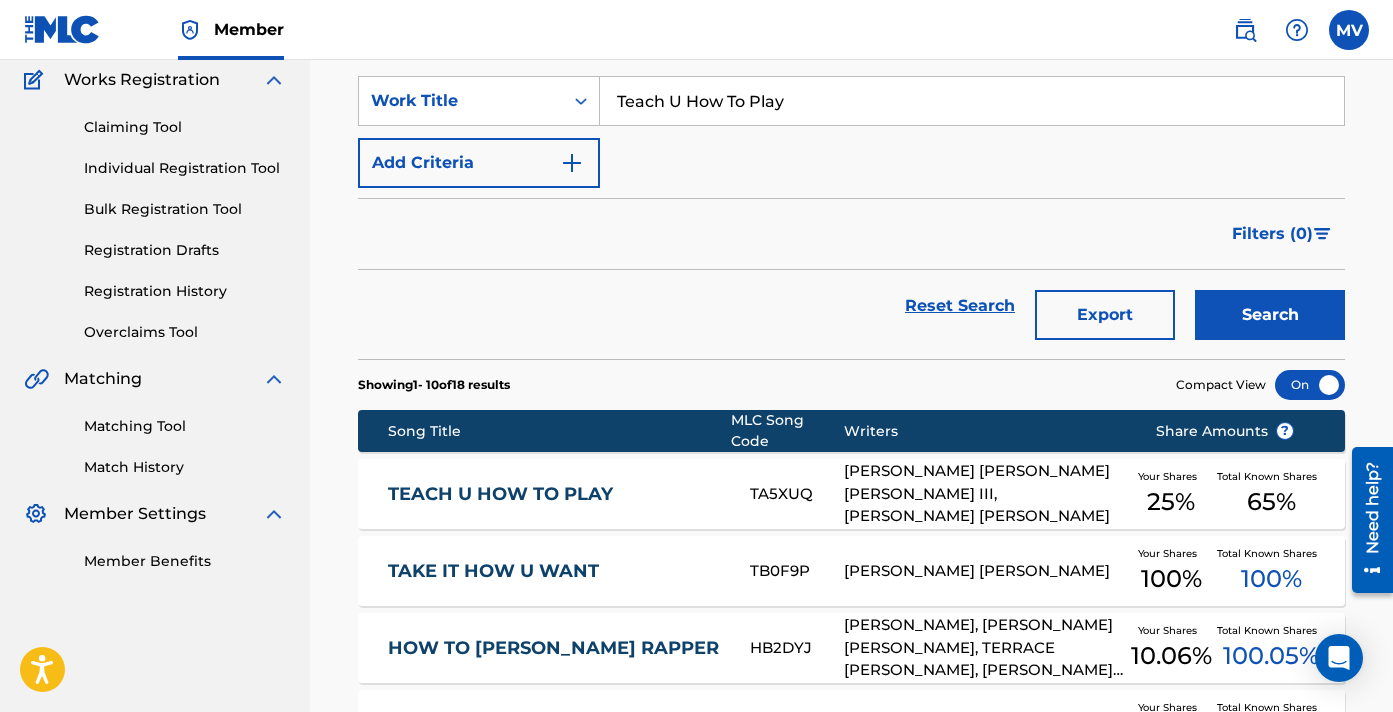 click on "TEACH U HOW TO PLAY TA5XUQ [PERSON_NAME] [PERSON_NAME] [PERSON_NAME] III, [PERSON_NAME] [PERSON_NAME] Your Shares 25 % Total Known Shares 65 %" at bounding box center (851, 494) 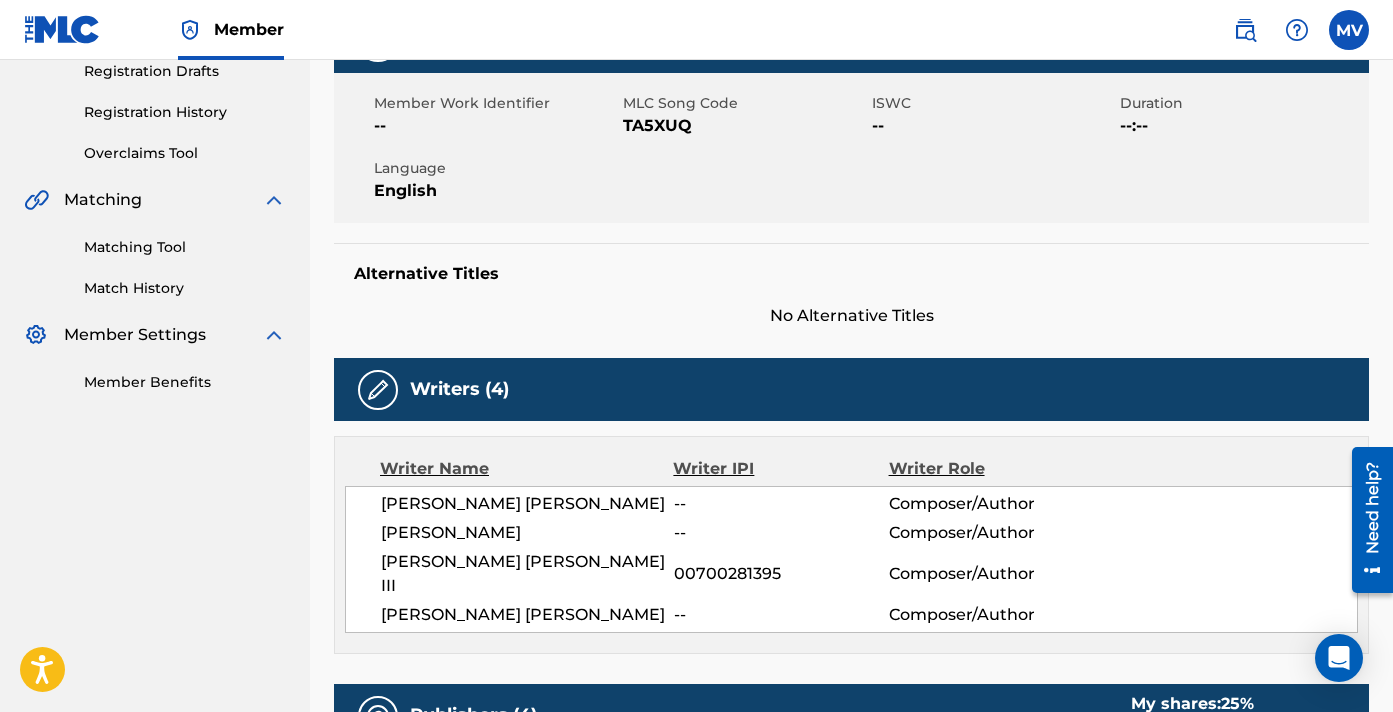 scroll, scrollTop: 434, scrollLeft: 0, axis: vertical 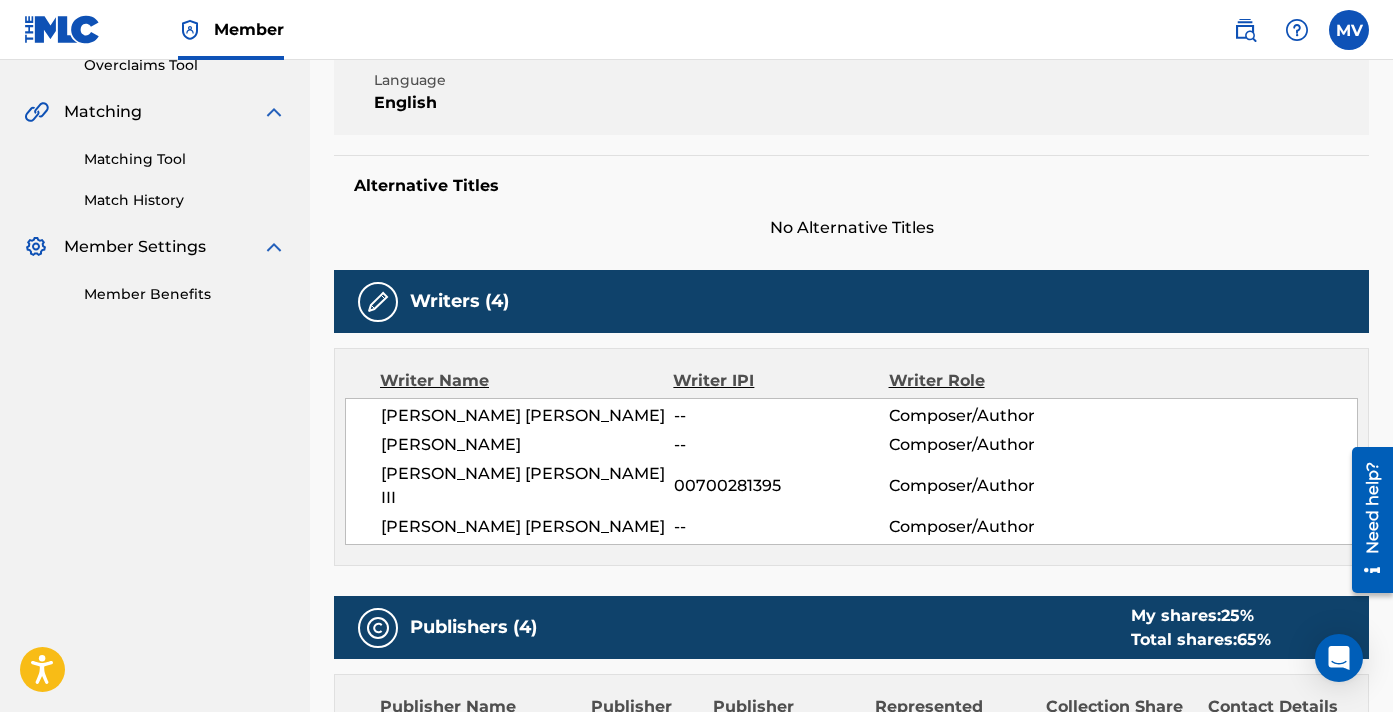click on "[PERSON_NAME] [PERSON_NAME]" at bounding box center (527, 416) 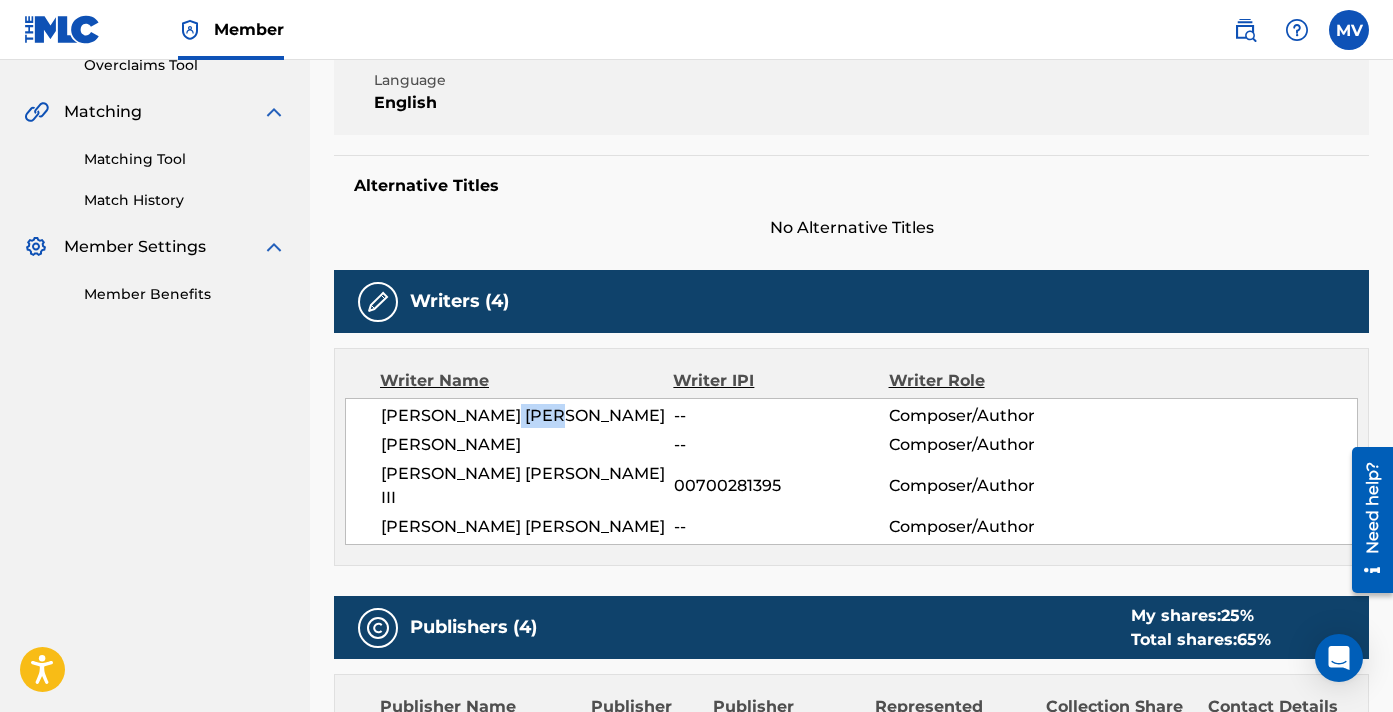 click on "[PERSON_NAME] [PERSON_NAME]" at bounding box center [527, 416] 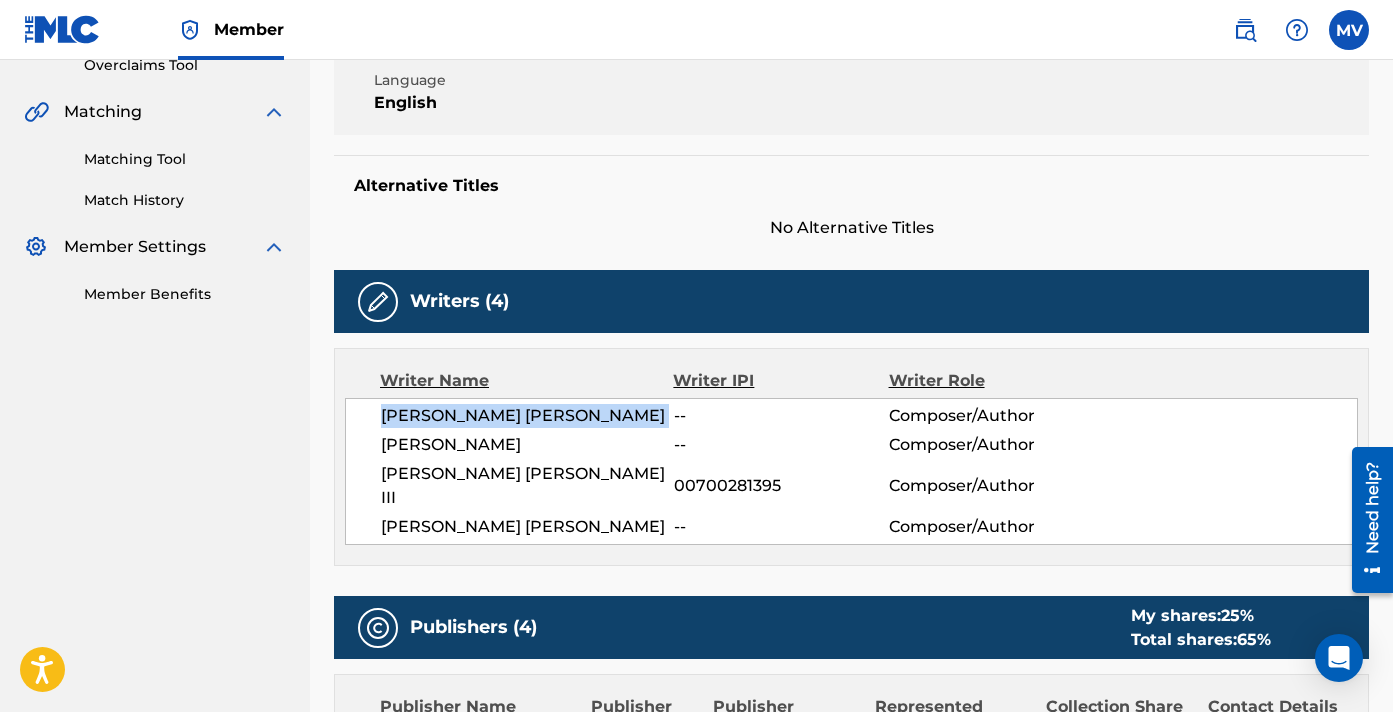 click on "[PERSON_NAME] [PERSON_NAME]" at bounding box center [527, 416] 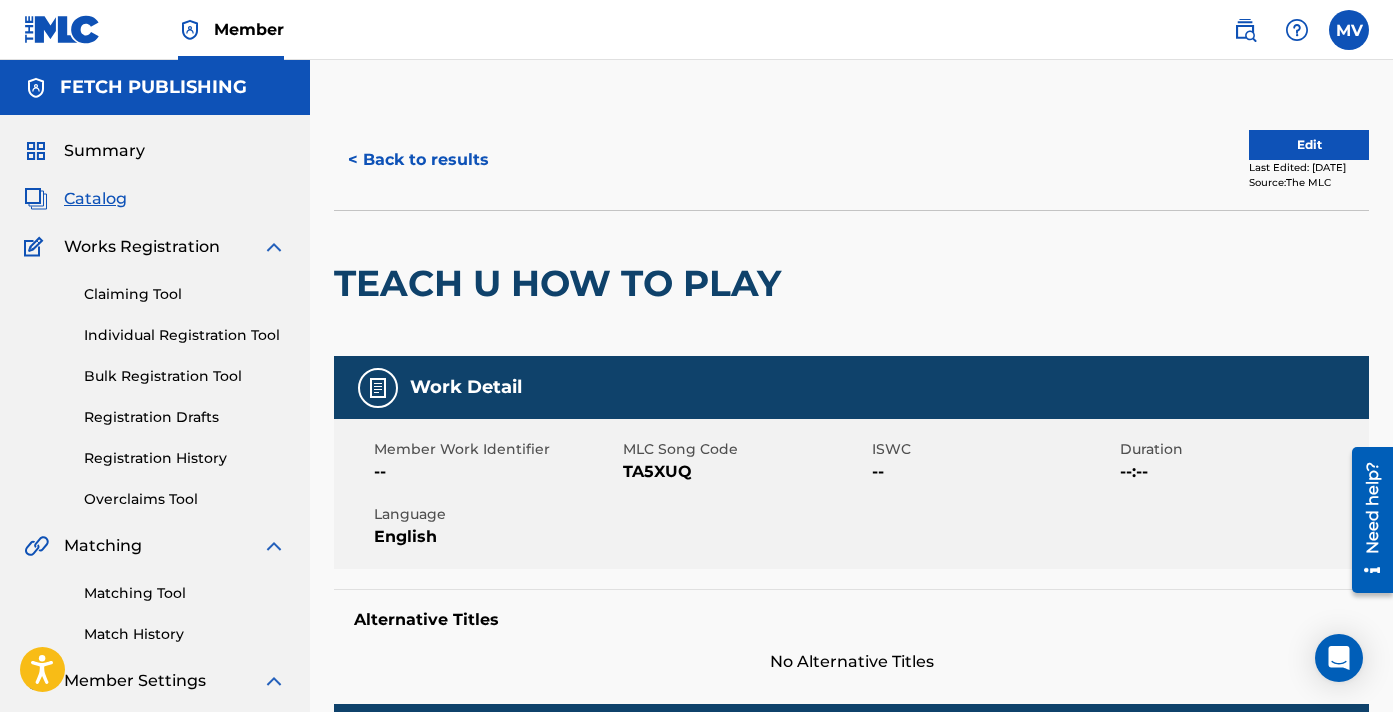 scroll, scrollTop: 0, scrollLeft: 0, axis: both 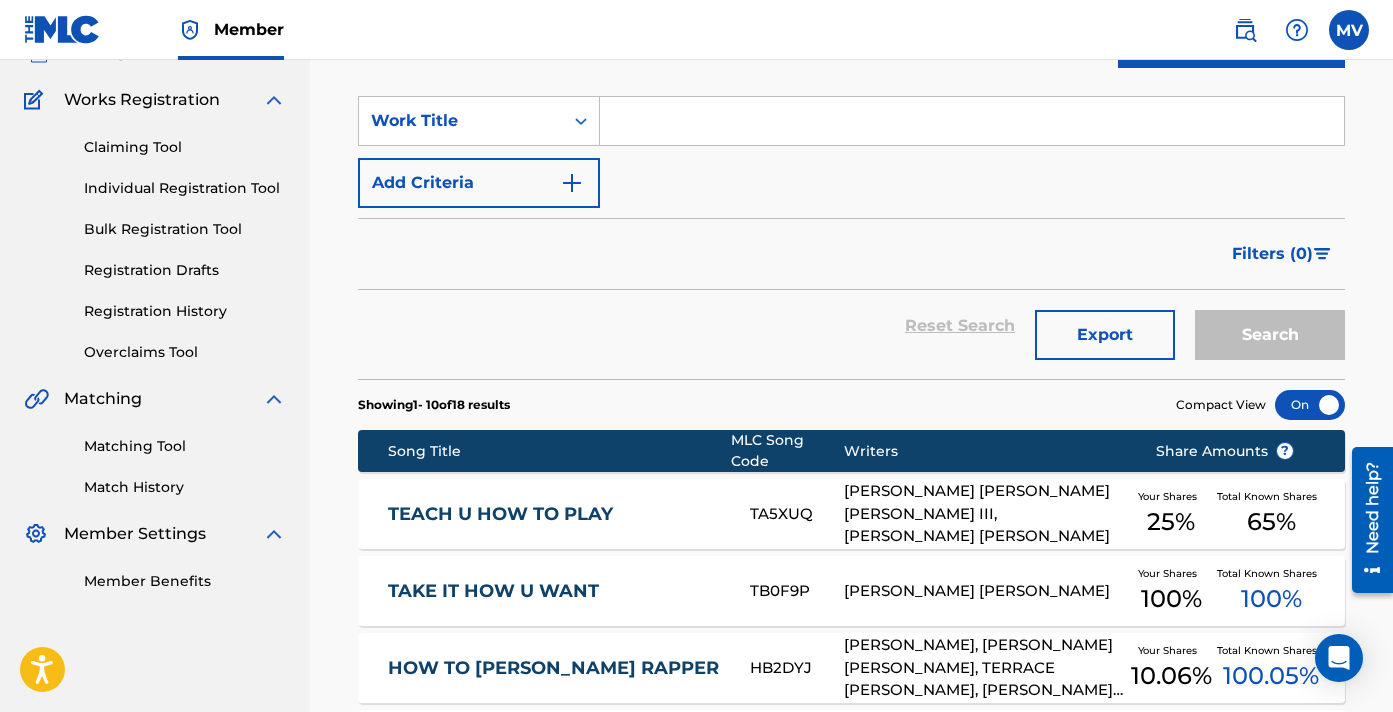 click on "Add Criteria" at bounding box center (479, 183) 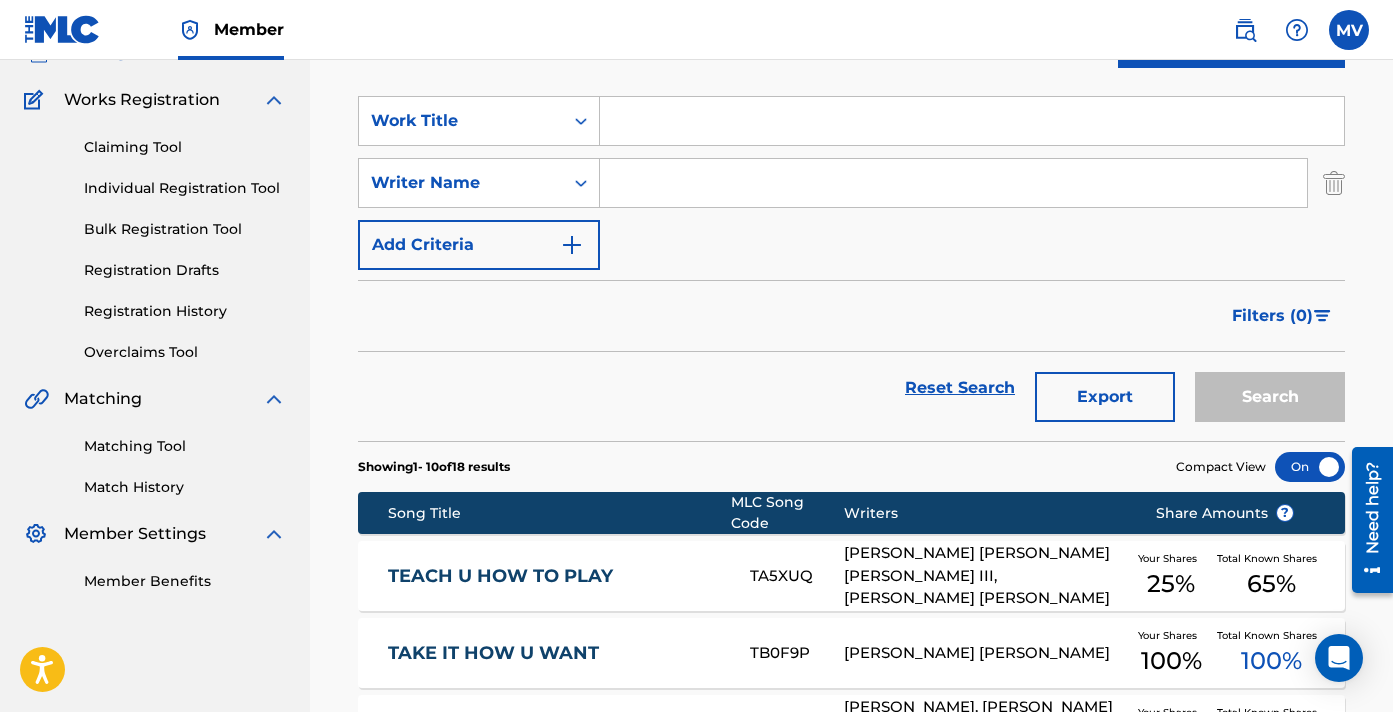click at bounding box center [972, 121] 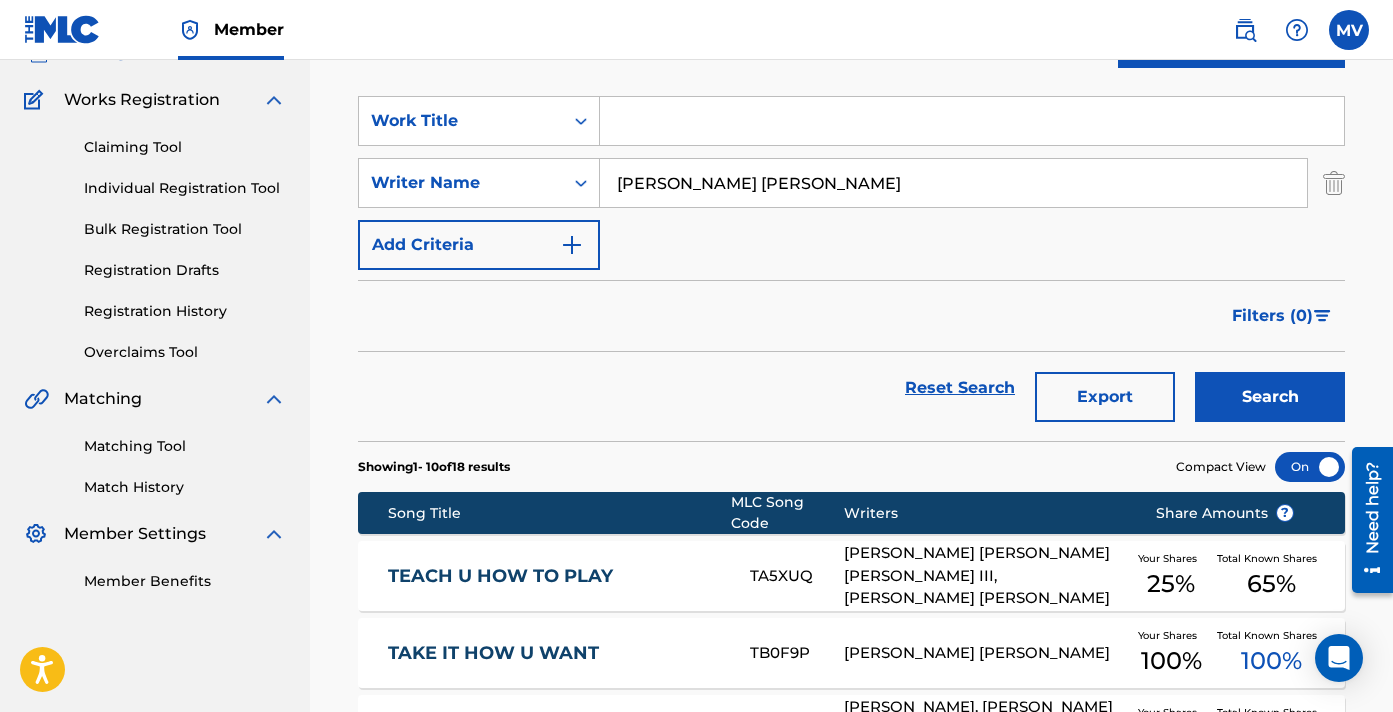 type on "[PERSON_NAME] [PERSON_NAME]" 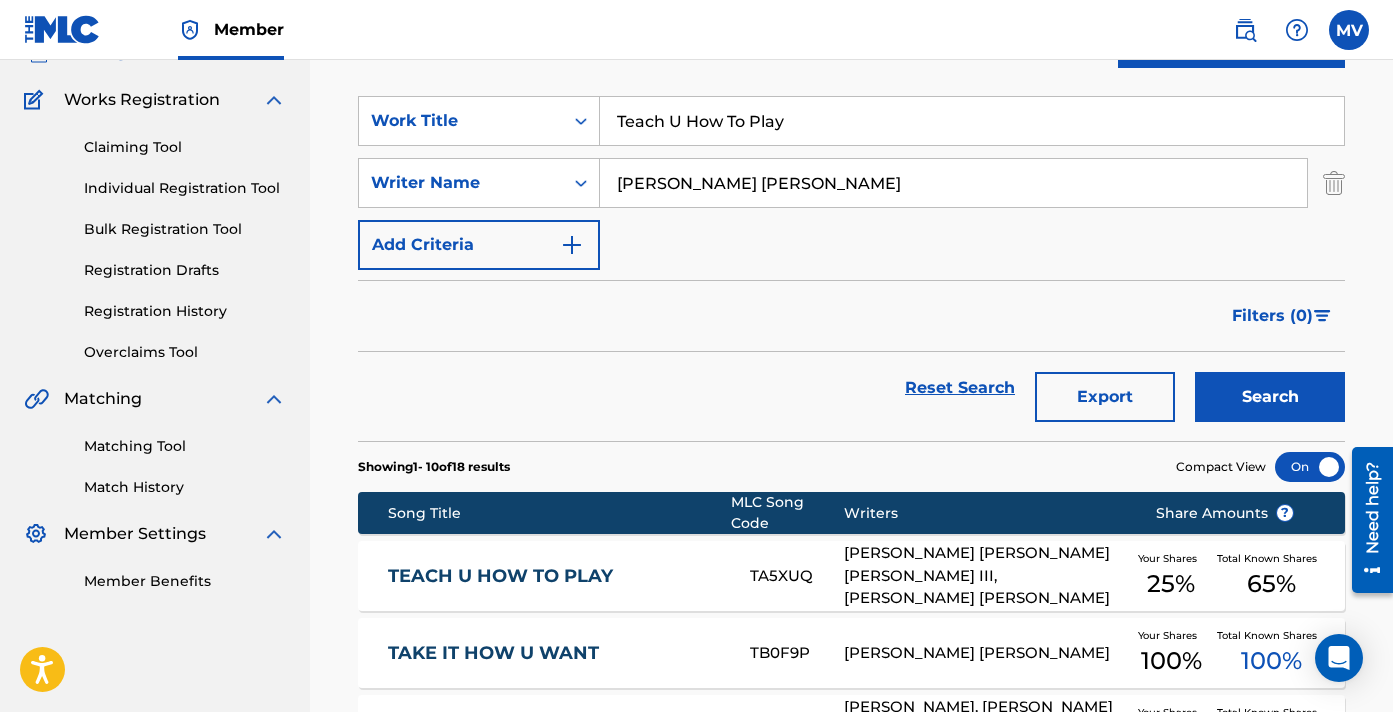 type on "Teach U How To Play" 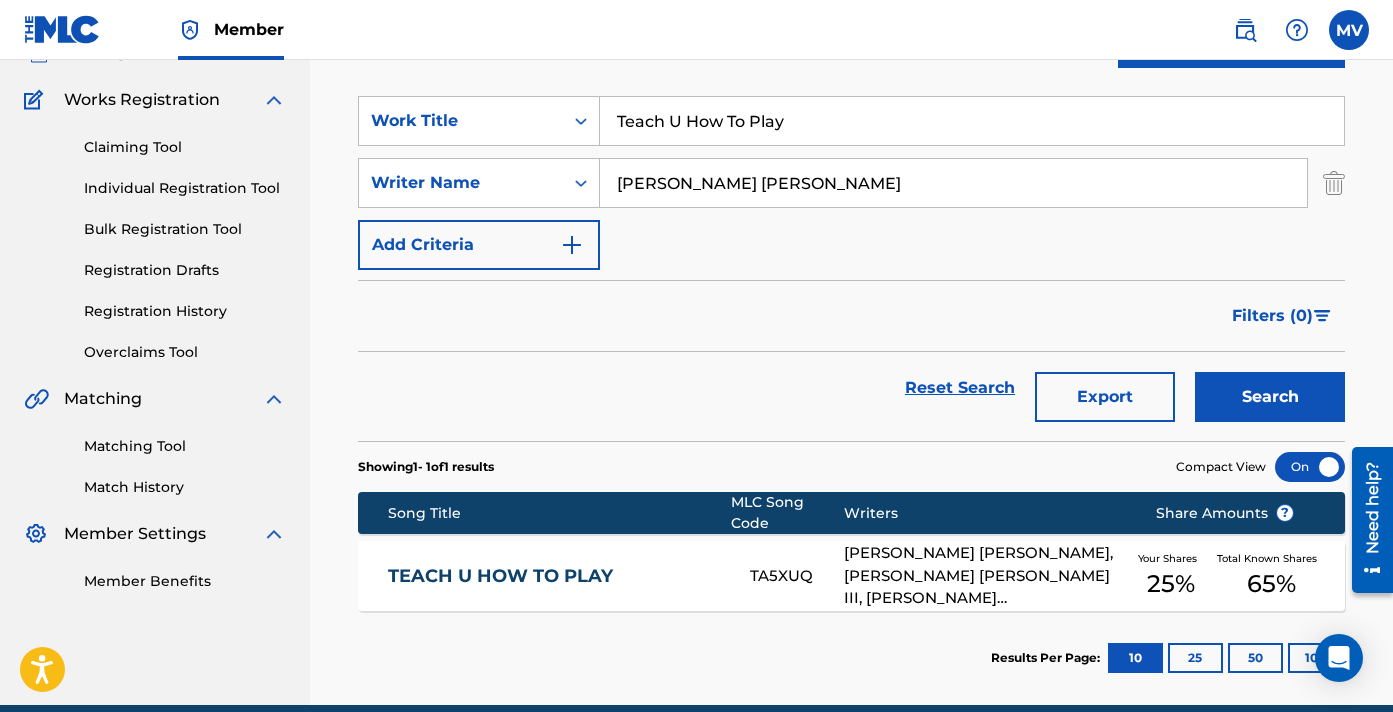 click on "Export" at bounding box center [1105, 397] 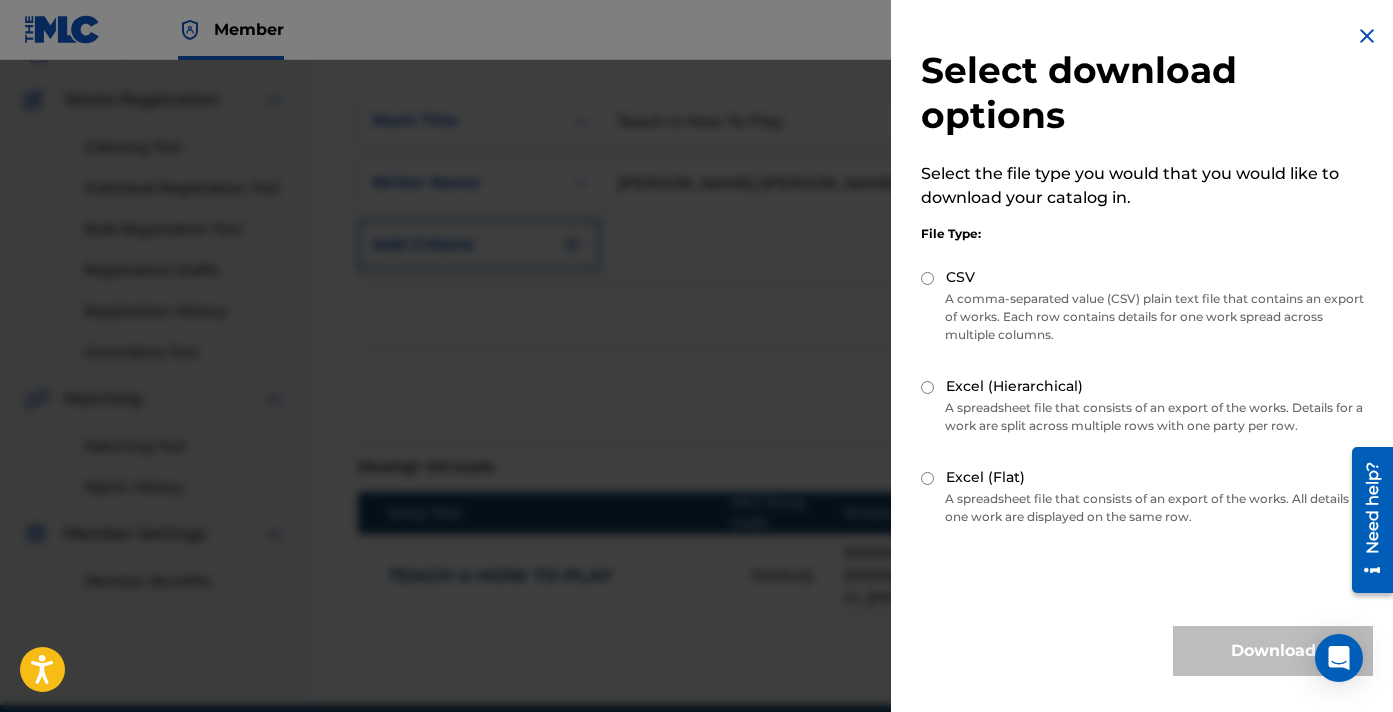 click on "Excel (Flat) A spreadsheet file that consists of an export of the works. All details for one work are displayed on the same row." at bounding box center (1147, 500) 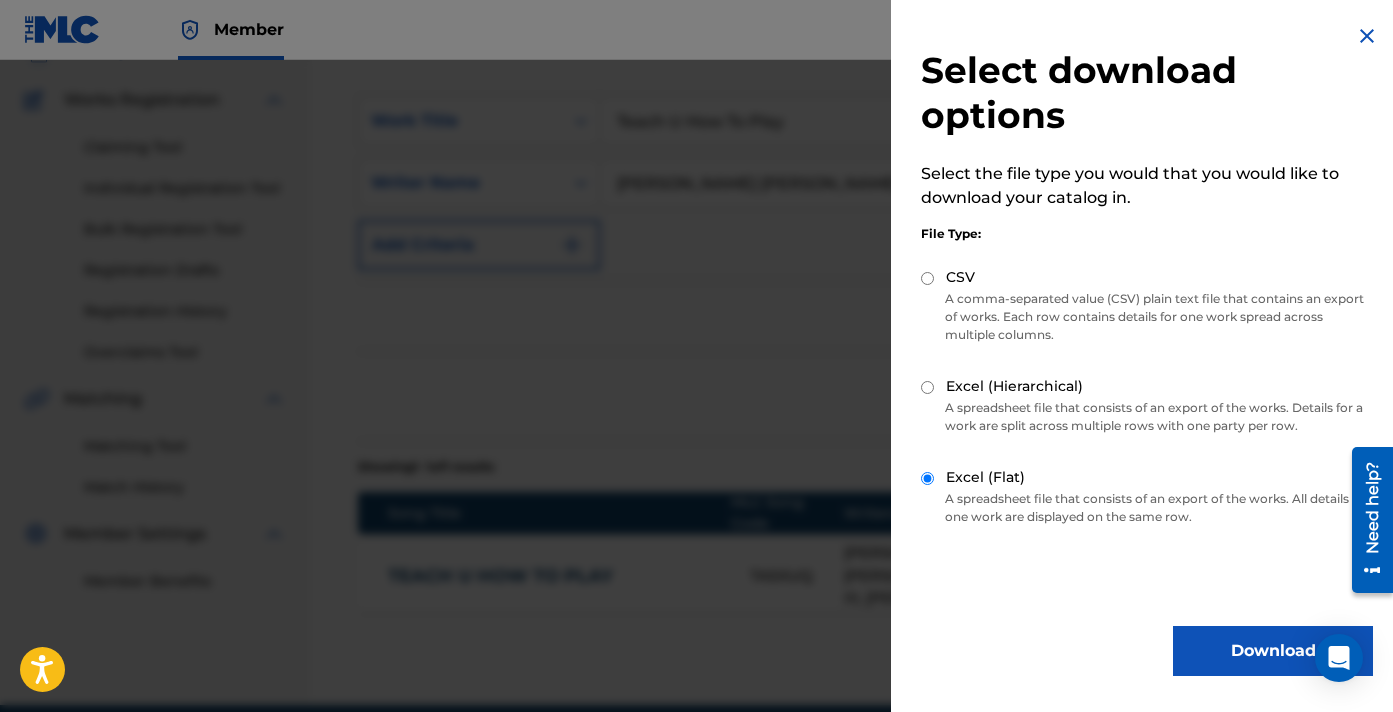 click on "Download" at bounding box center [1273, 651] 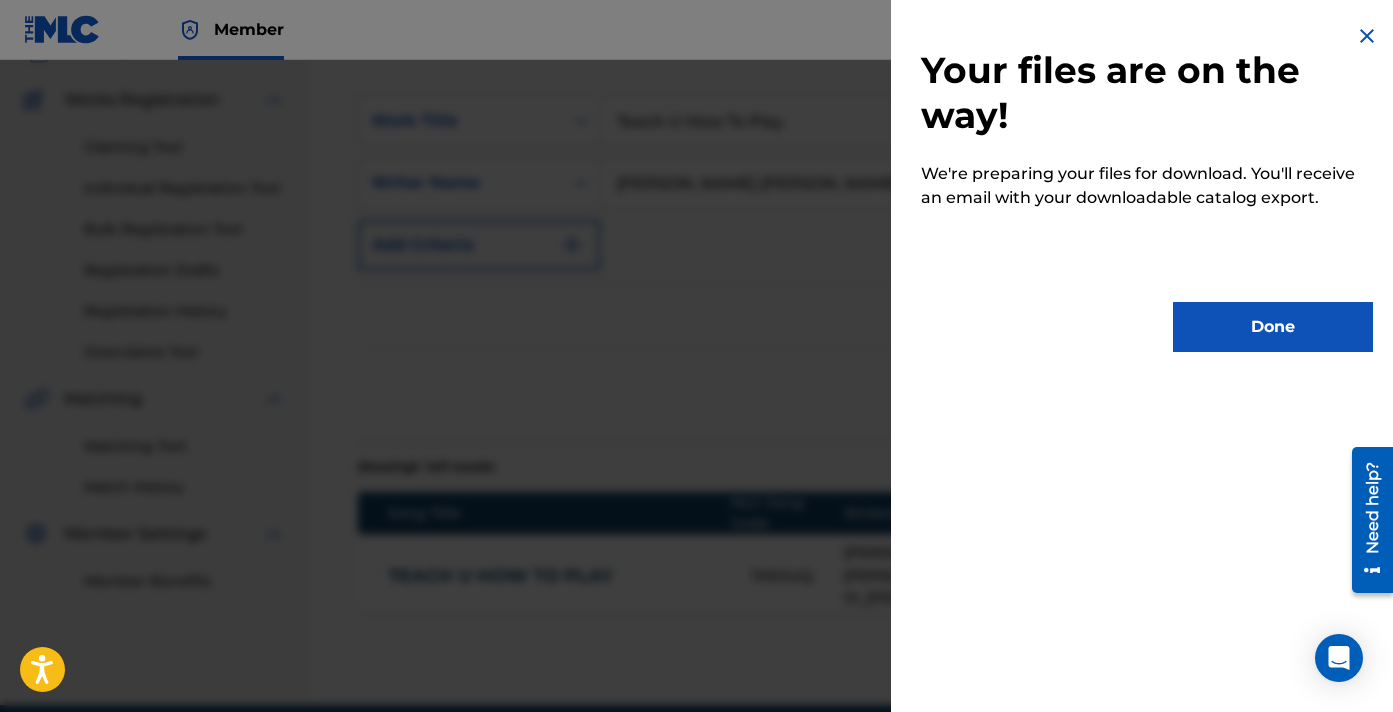 click on "Your files are on the way! We're preparing your files for download. You'll receive an email with your downloadable catalog export. Done" at bounding box center [1147, 188] 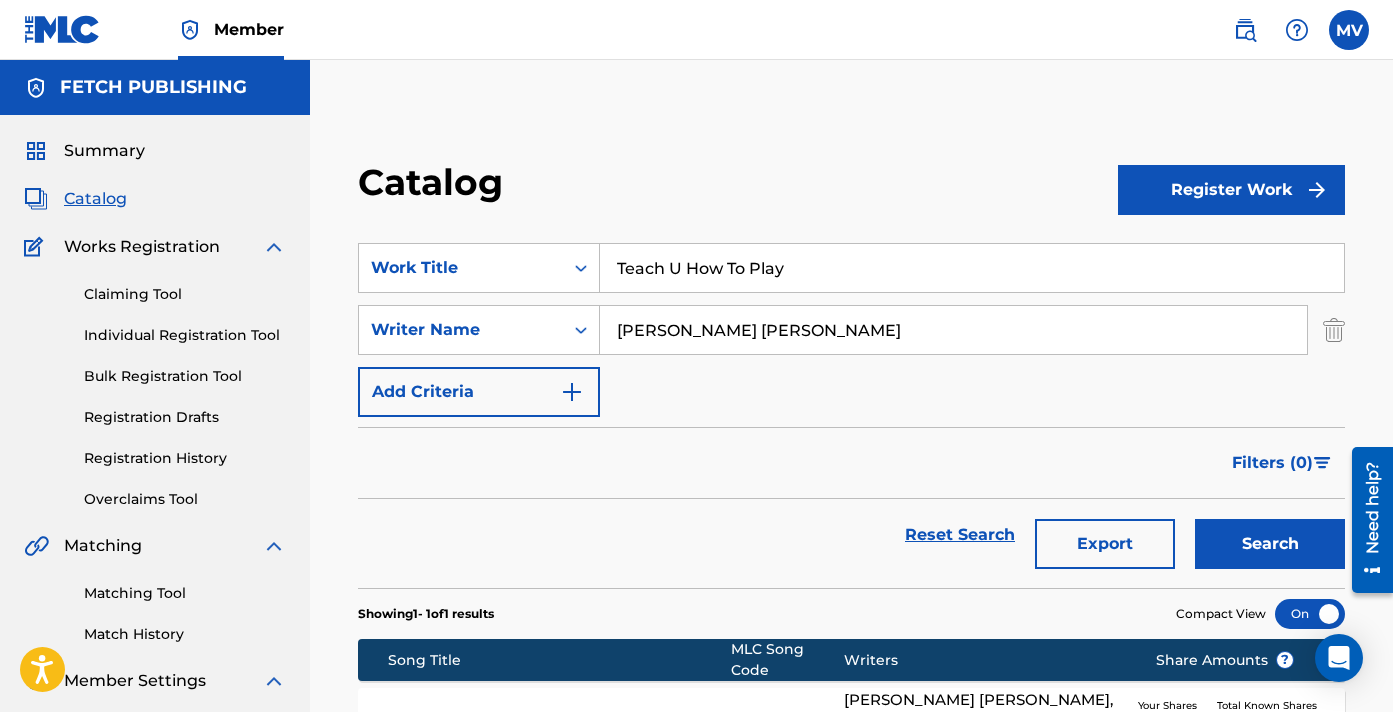 scroll, scrollTop: -2, scrollLeft: 0, axis: vertical 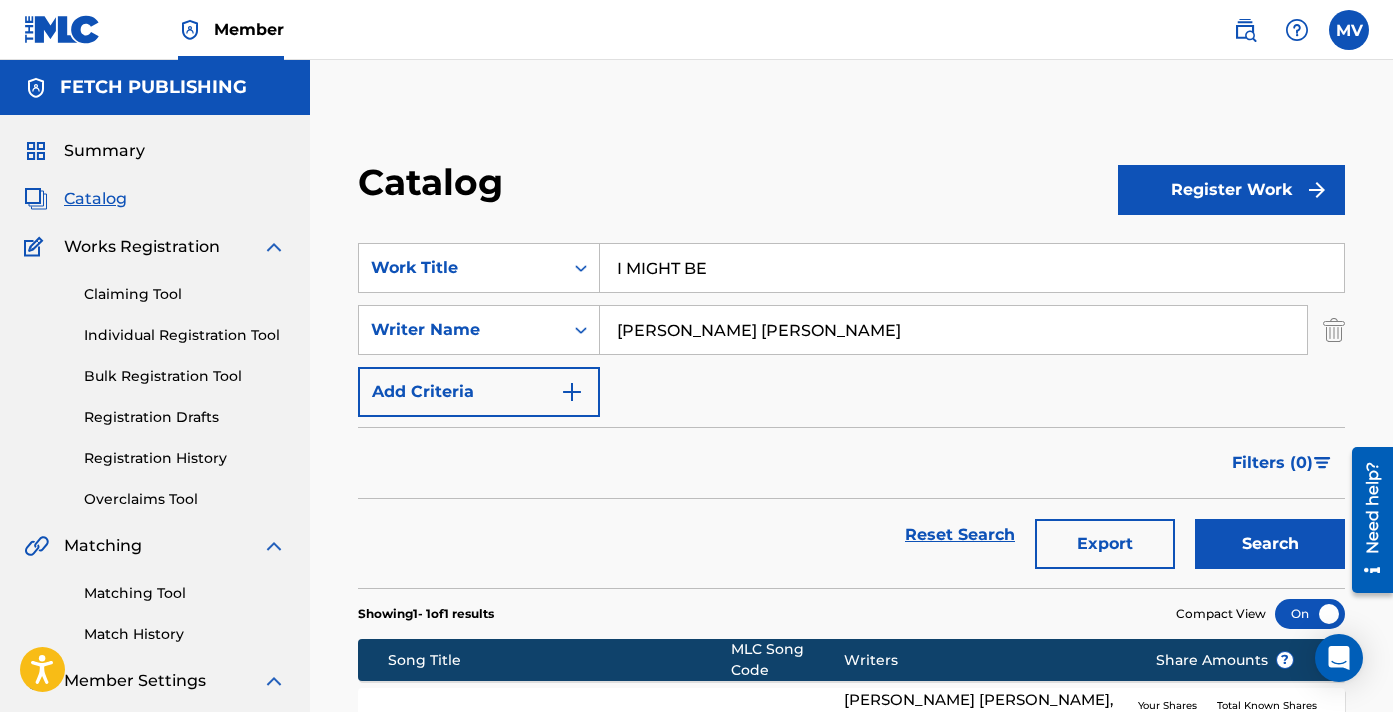 type on "I MIGHT BE" 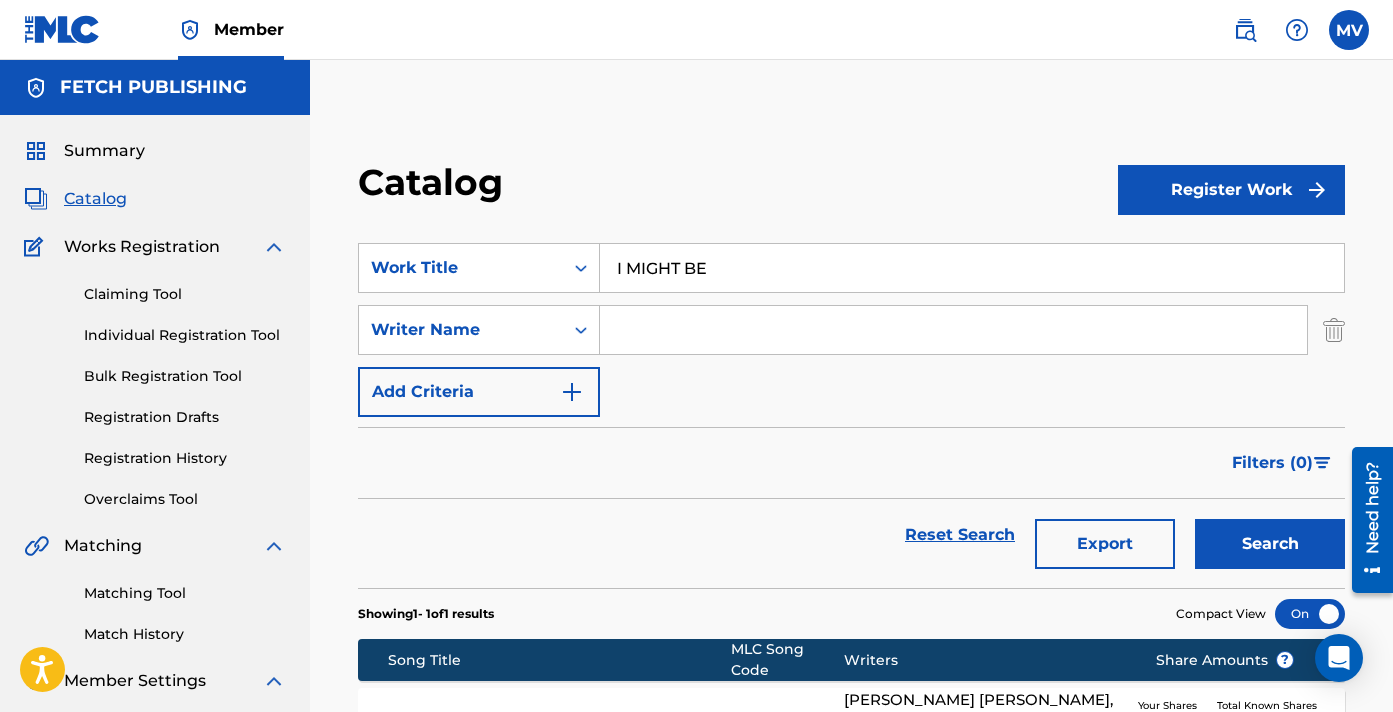 type 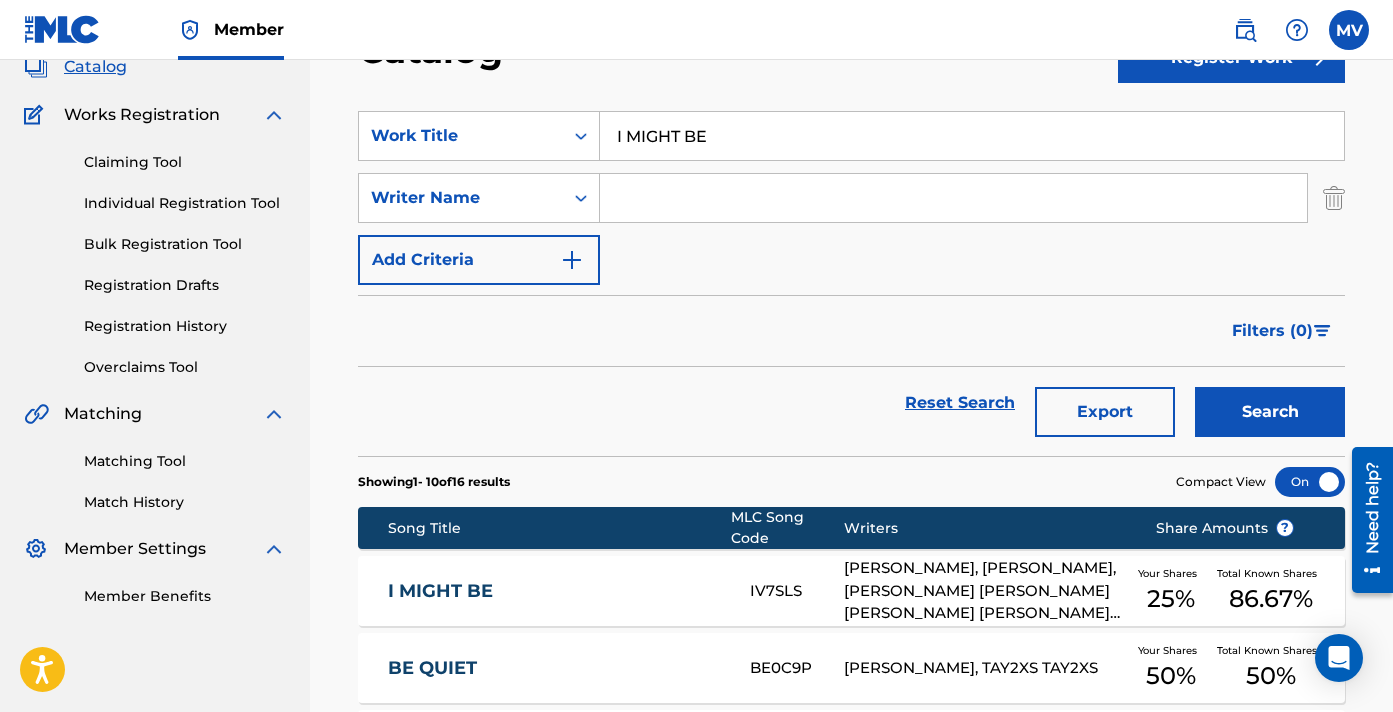 scroll, scrollTop: 164, scrollLeft: 0, axis: vertical 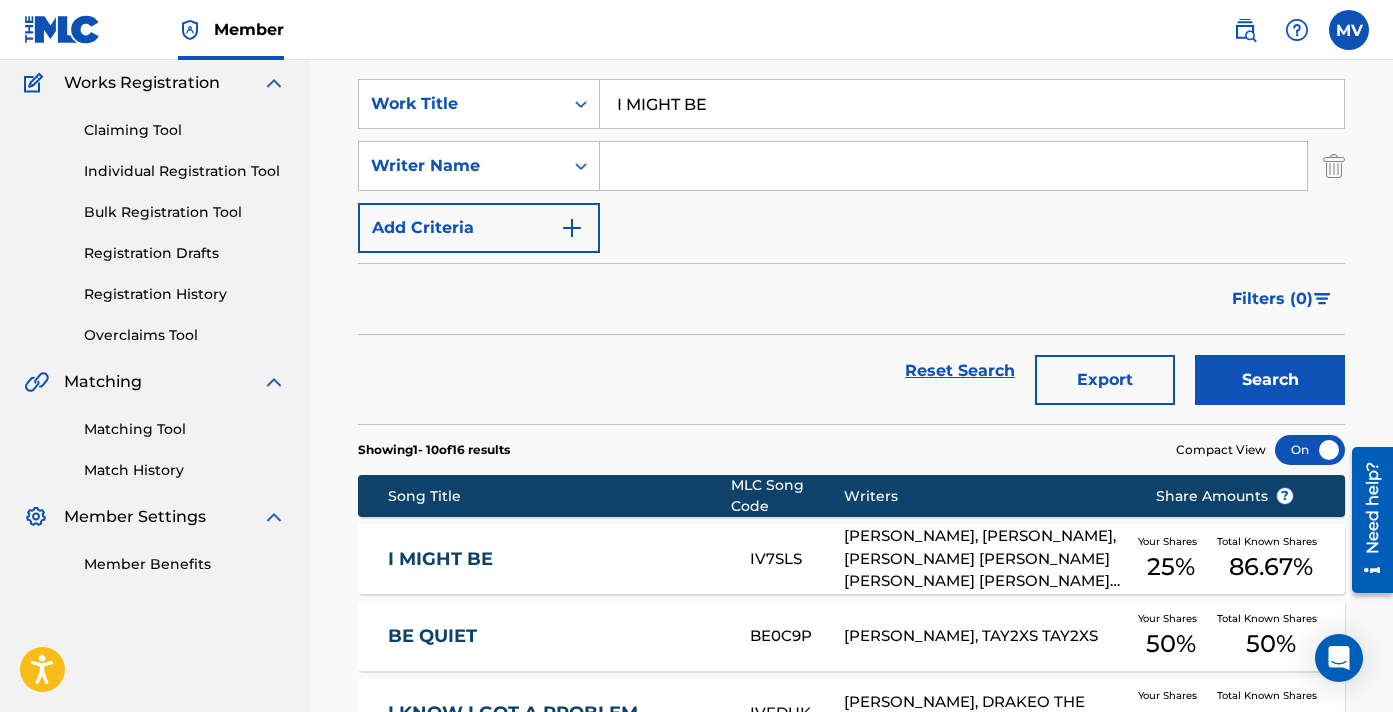 click on "I MIGHT BE IV7SLS [PERSON_NAME], [PERSON_NAME], [PERSON_NAME] [PERSON_NAME] [PERSON_NAME] [PERSON_NAME] [PERSON_NAME] Your Shares 25 % Total Known Shares 86.67 %" at bounding box center [851, 559] 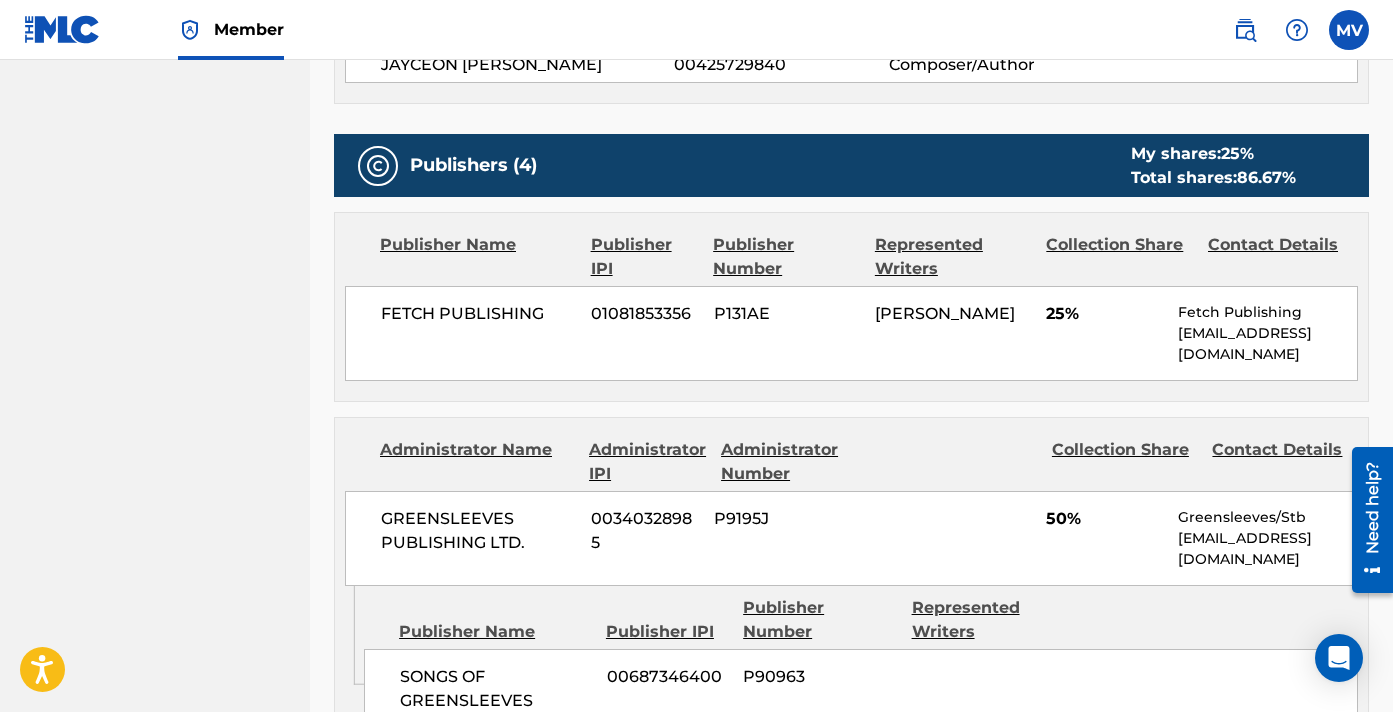 scroll, scrollTop: 925, scrollLeft: 0, axis: vertical 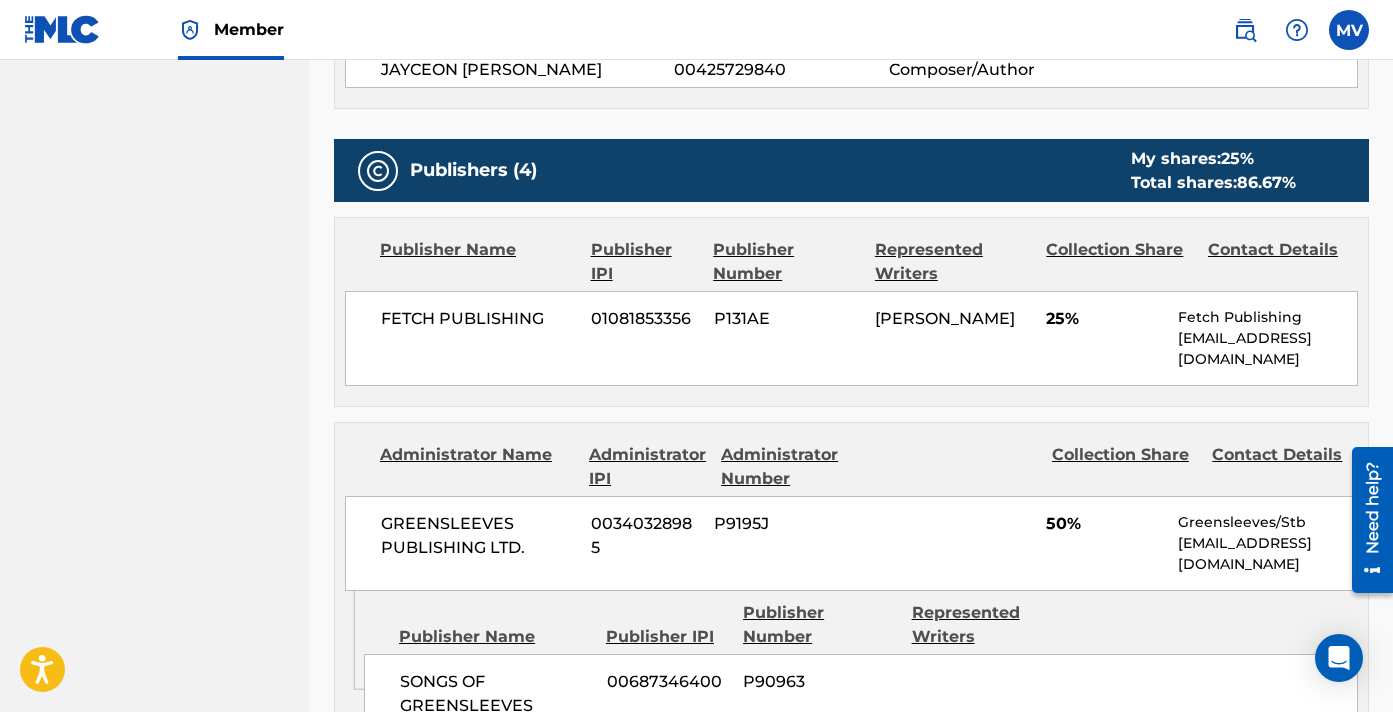 click on "01081853356" at bounding box center (644, 319) 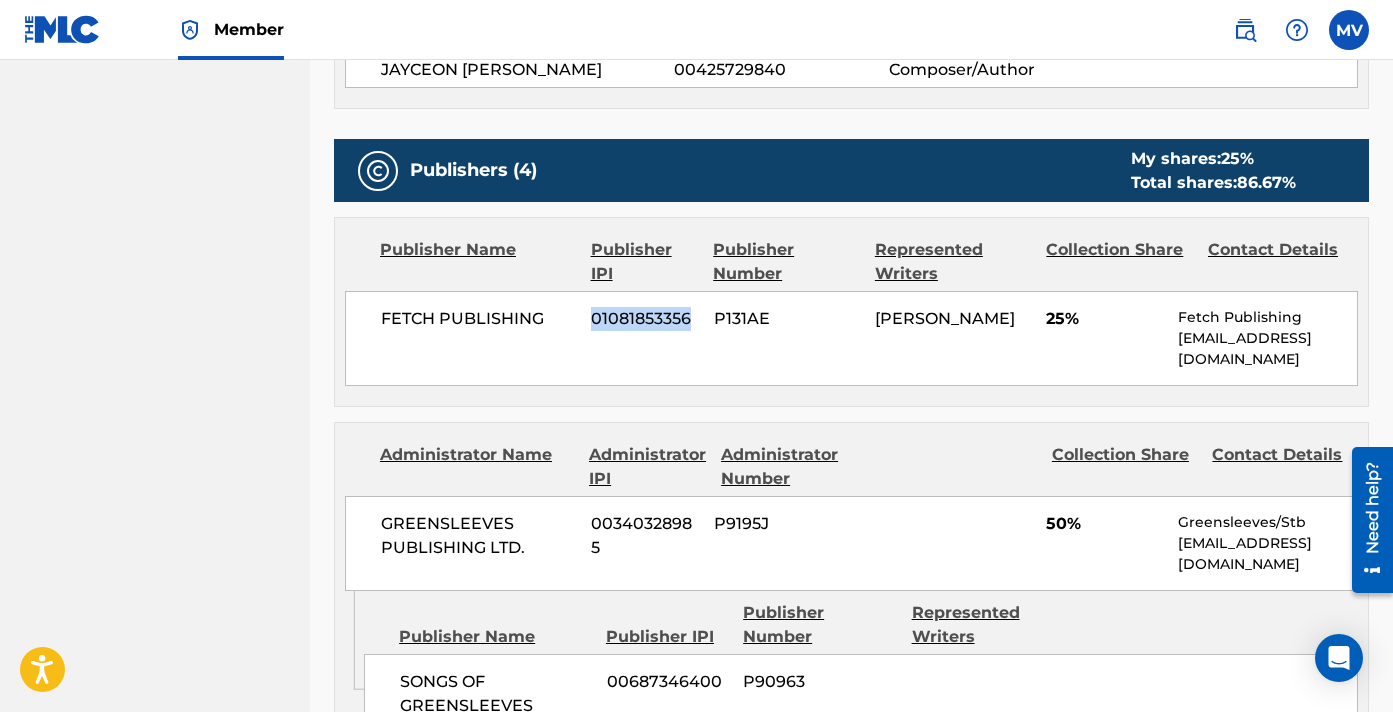 click on "01081853356" at bounding box center [644, 319] 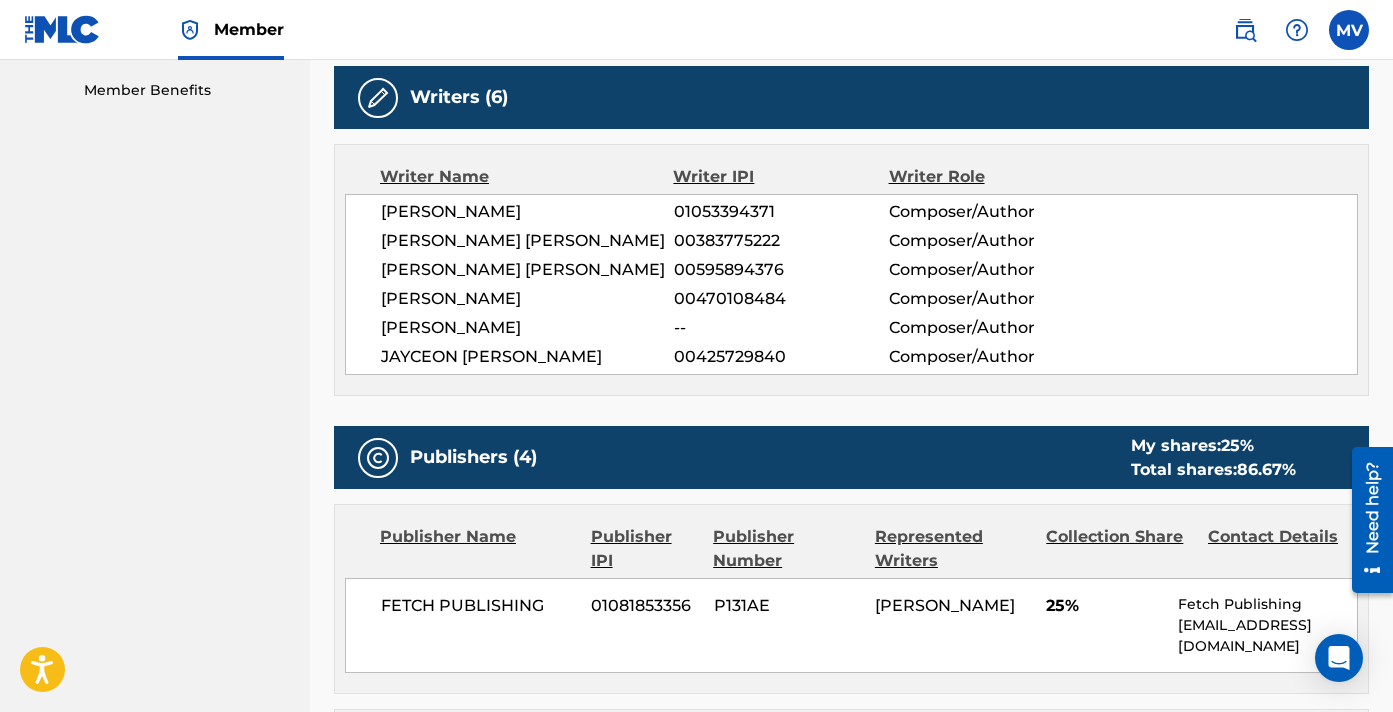 scroll, scrollTop: 614, scrollLeft: 0, axis: vertical 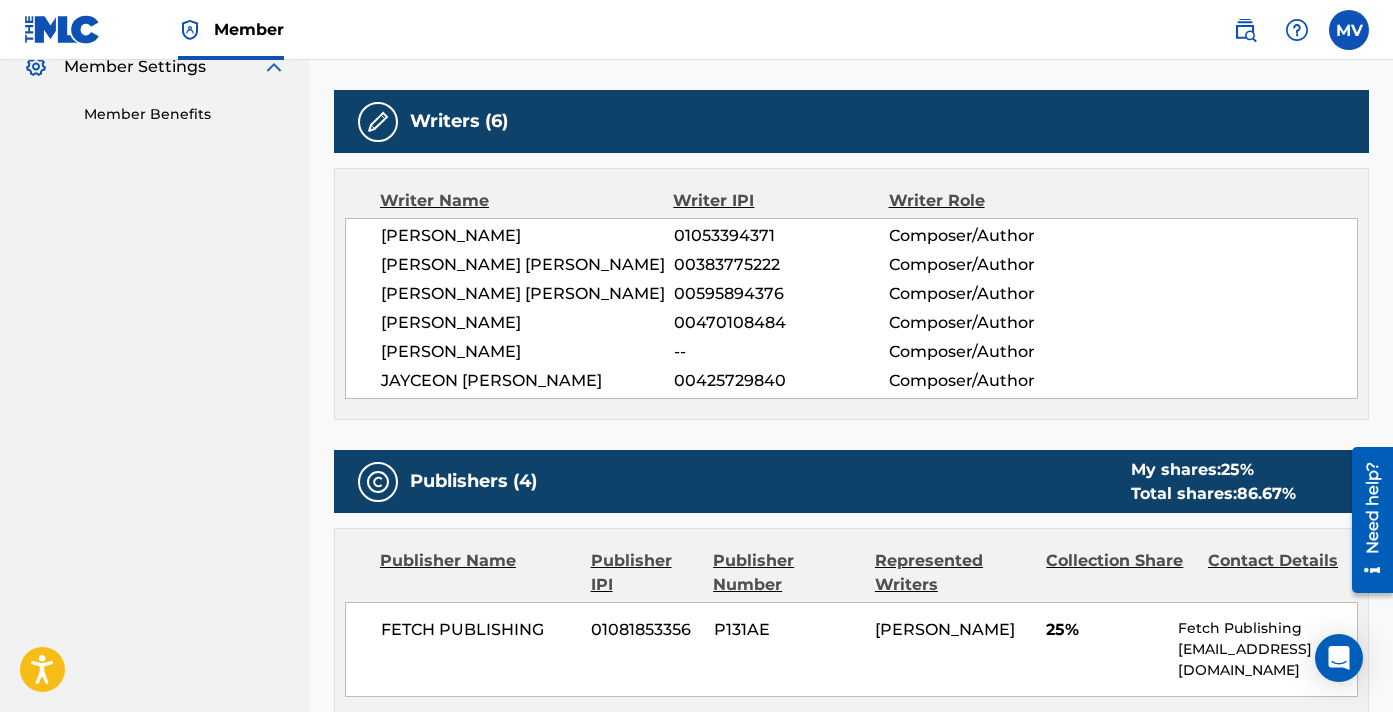 click on "[PERSON_NAME]" at bounding box center (527, 236) 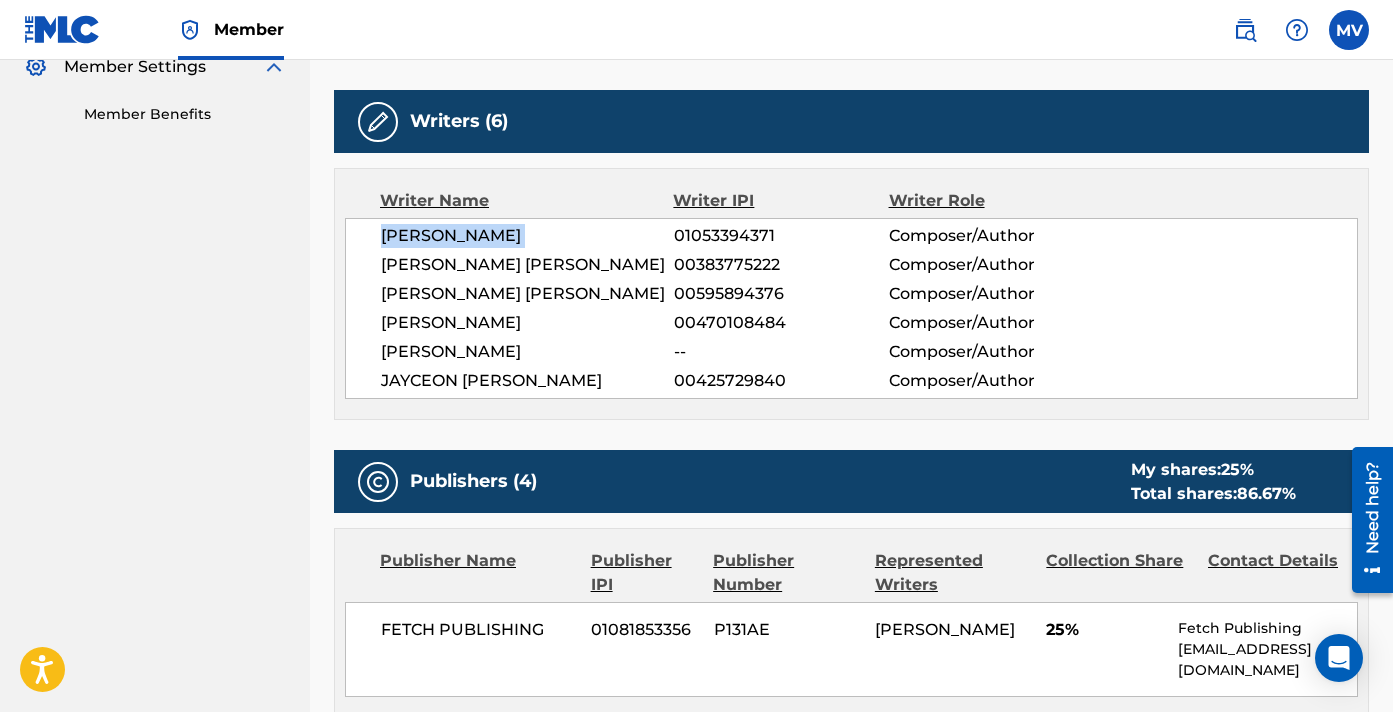 click on "[PERSON_NAME]" at bounding box center [527, 236] 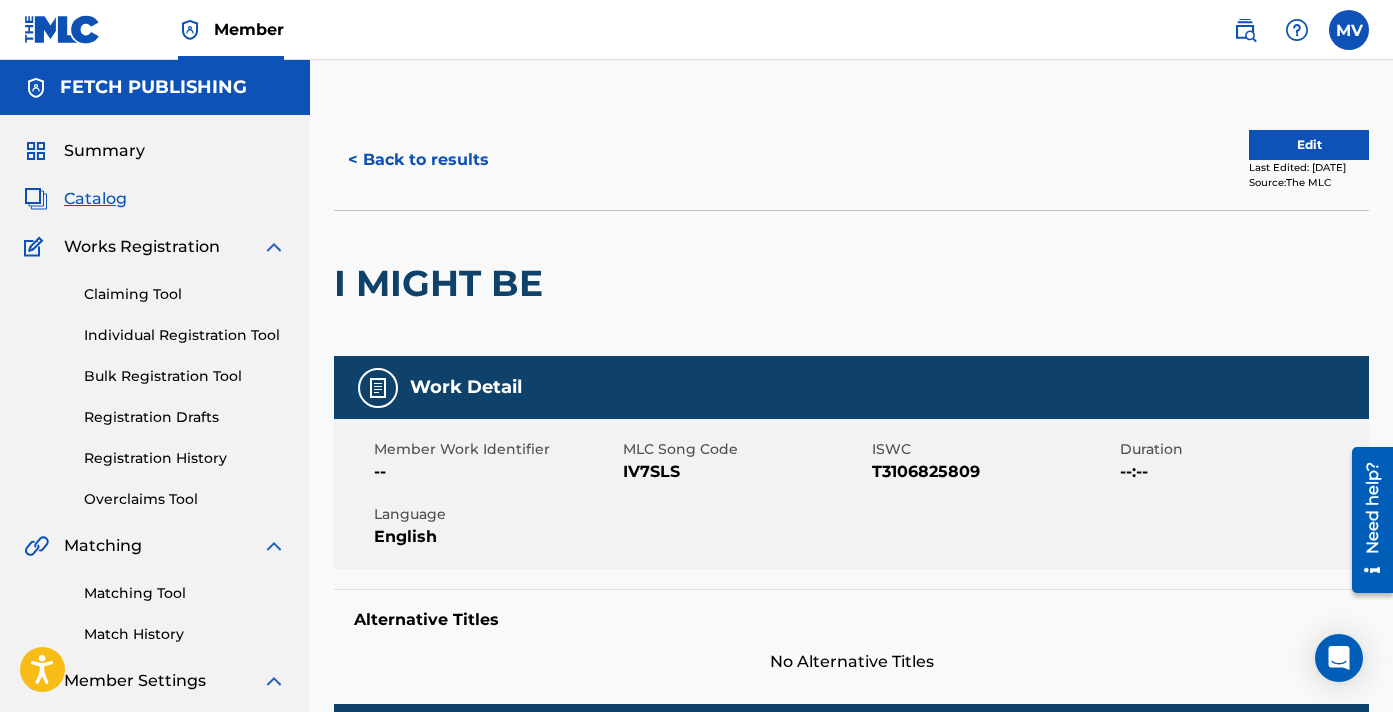 scroll, scrollTop: -1, scrollLeft: 0, axis: vertical 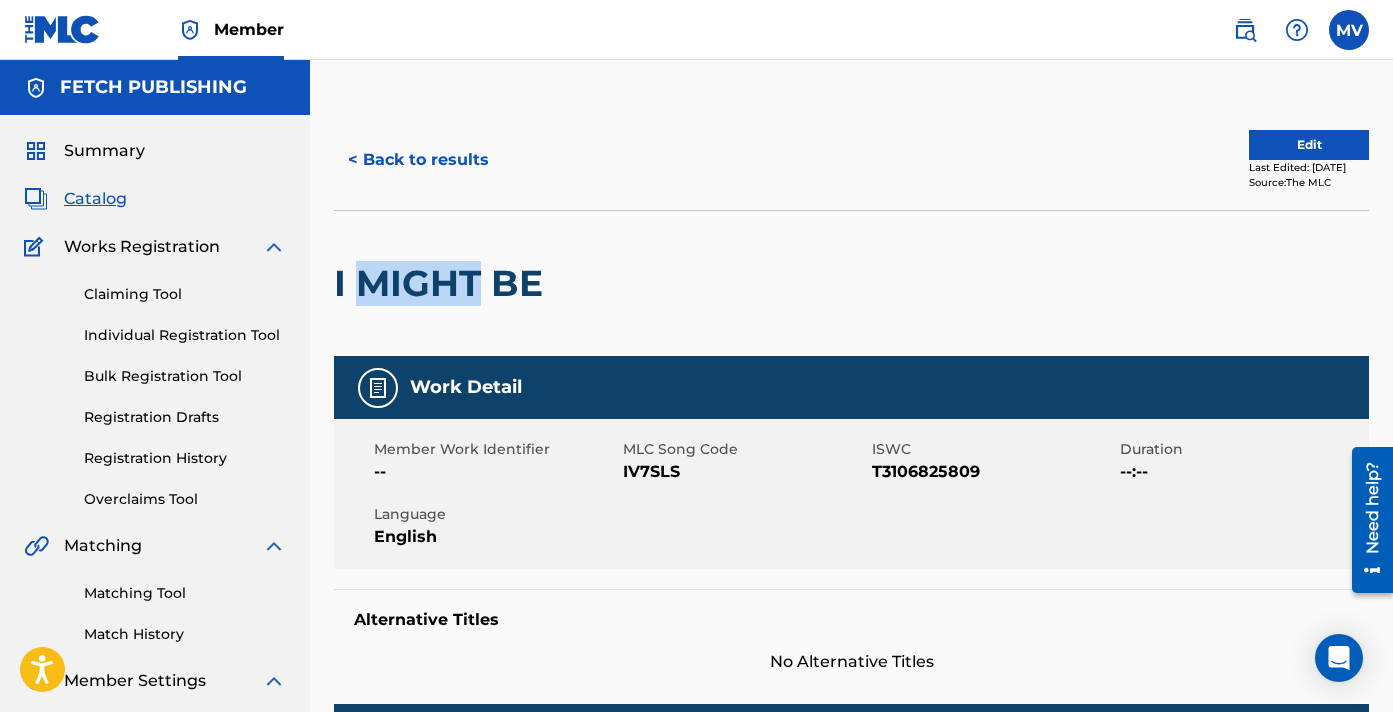 click on "I MIGHT BE" at bounding box center (443, 283) 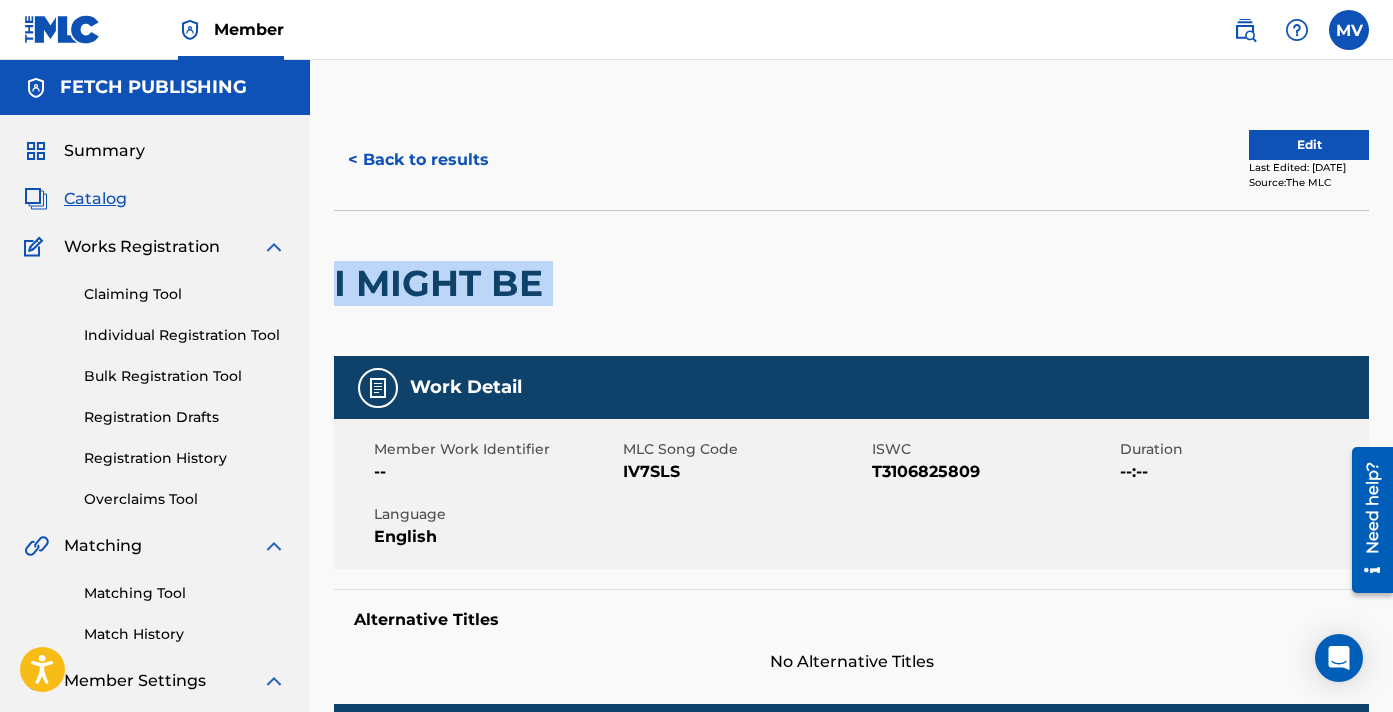 click on "I MIGHT BE" at bounding box center [443, 283] 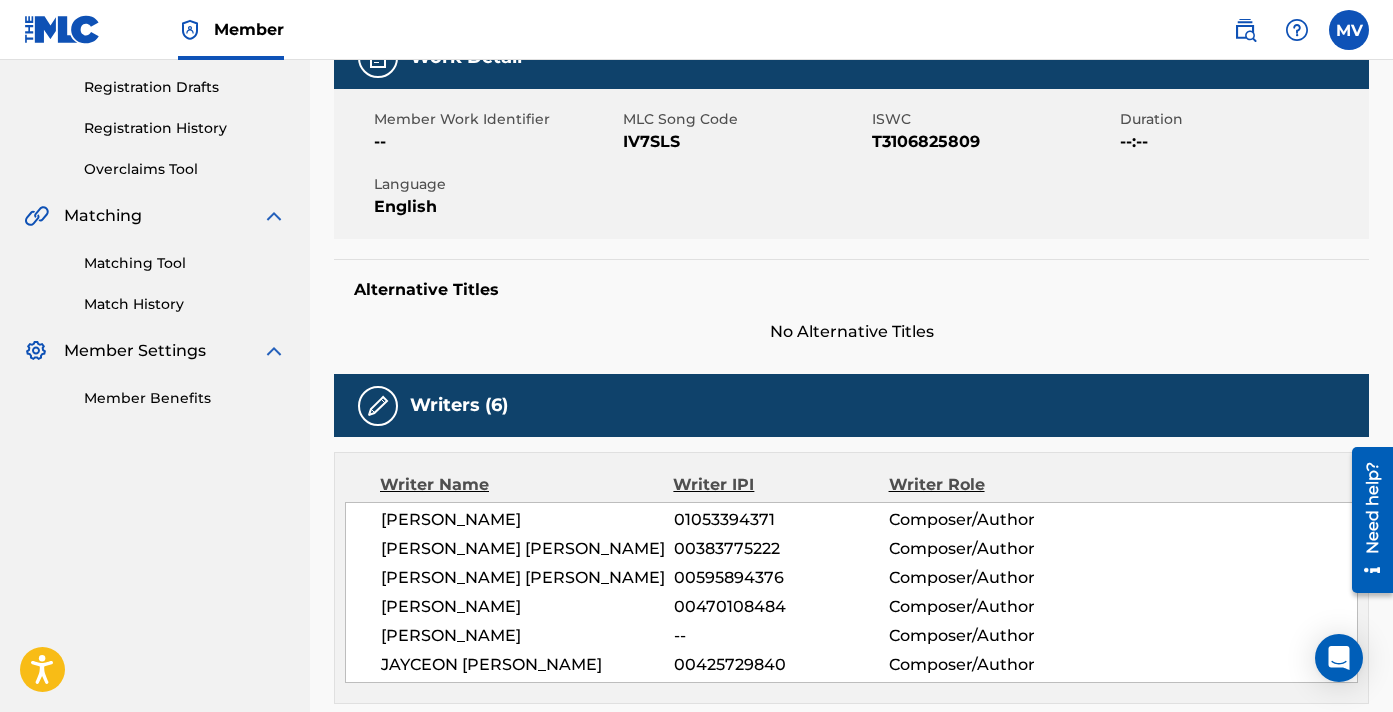 scroll, scrollTop: 544, scrollLeft: 0, axis: vertical 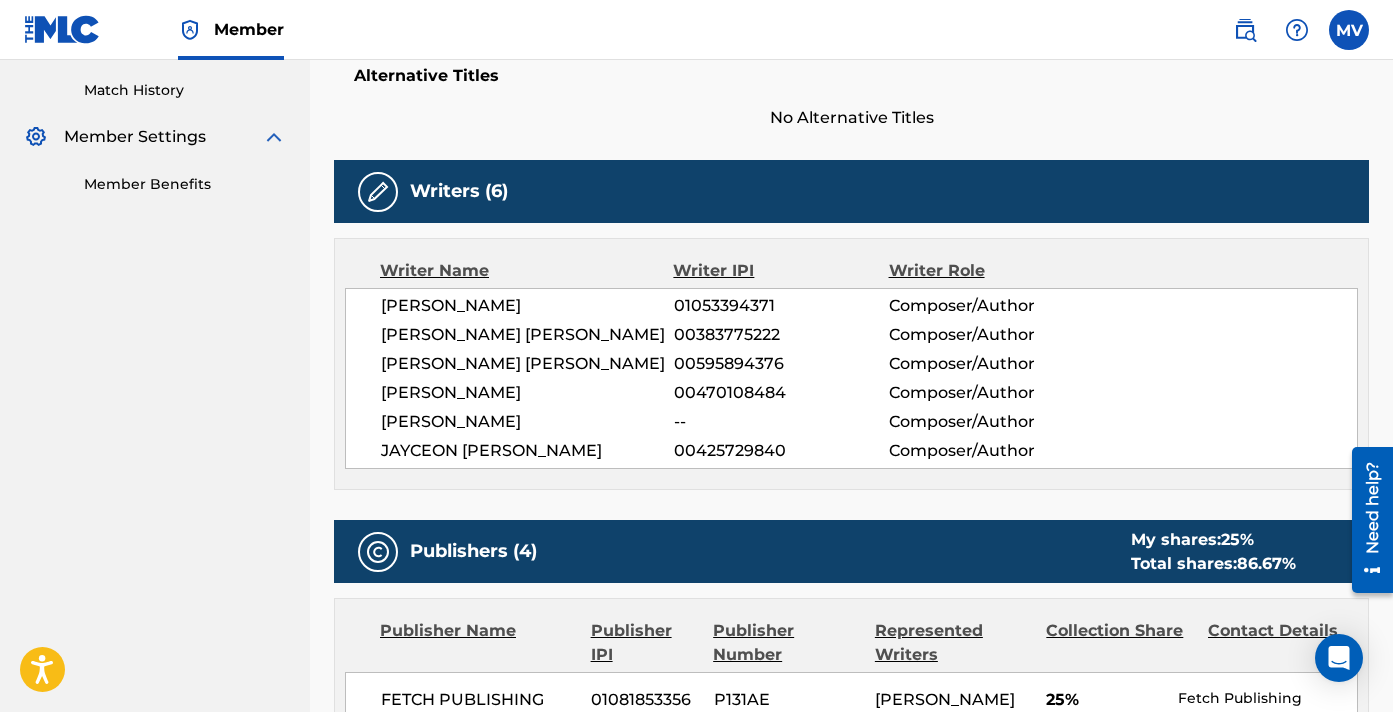 click on "[PERSON_NAME]" at bounding box center (527, 306) 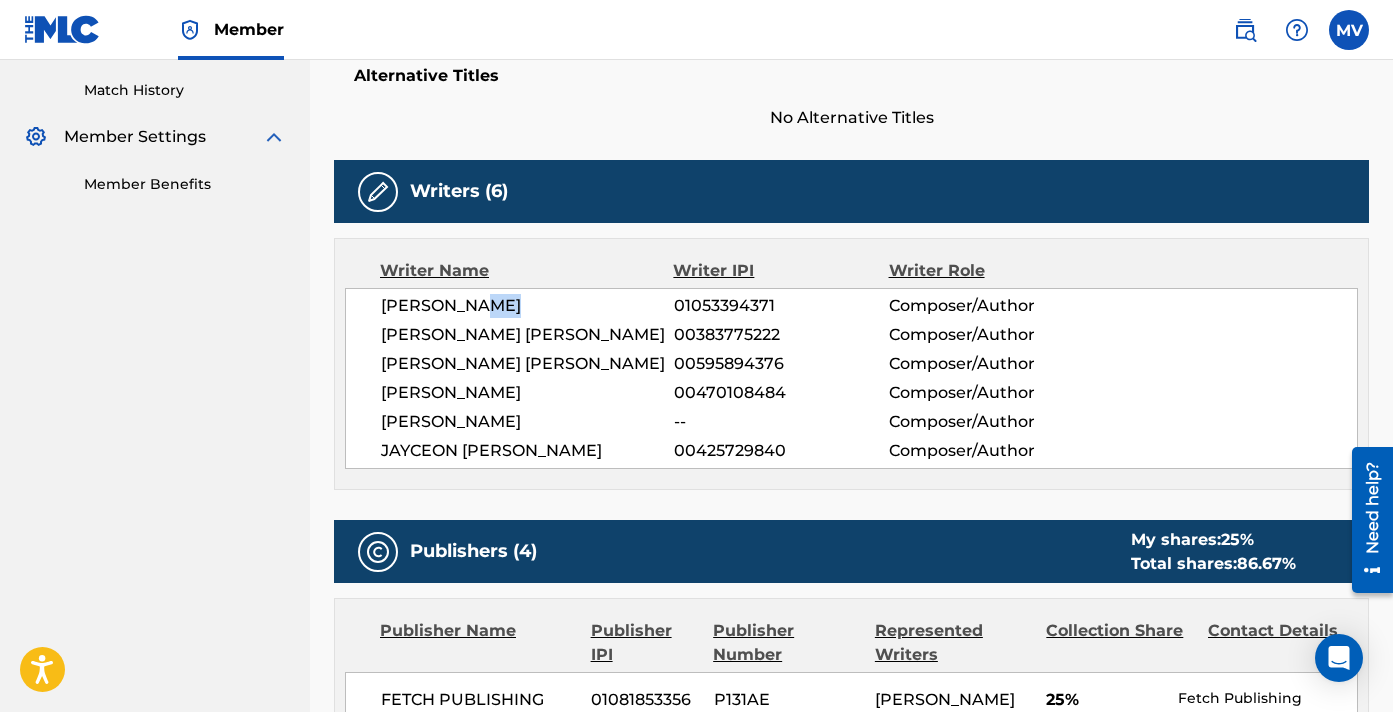 click on "[PERSON_NAME]" at bounding box center [527, 306] 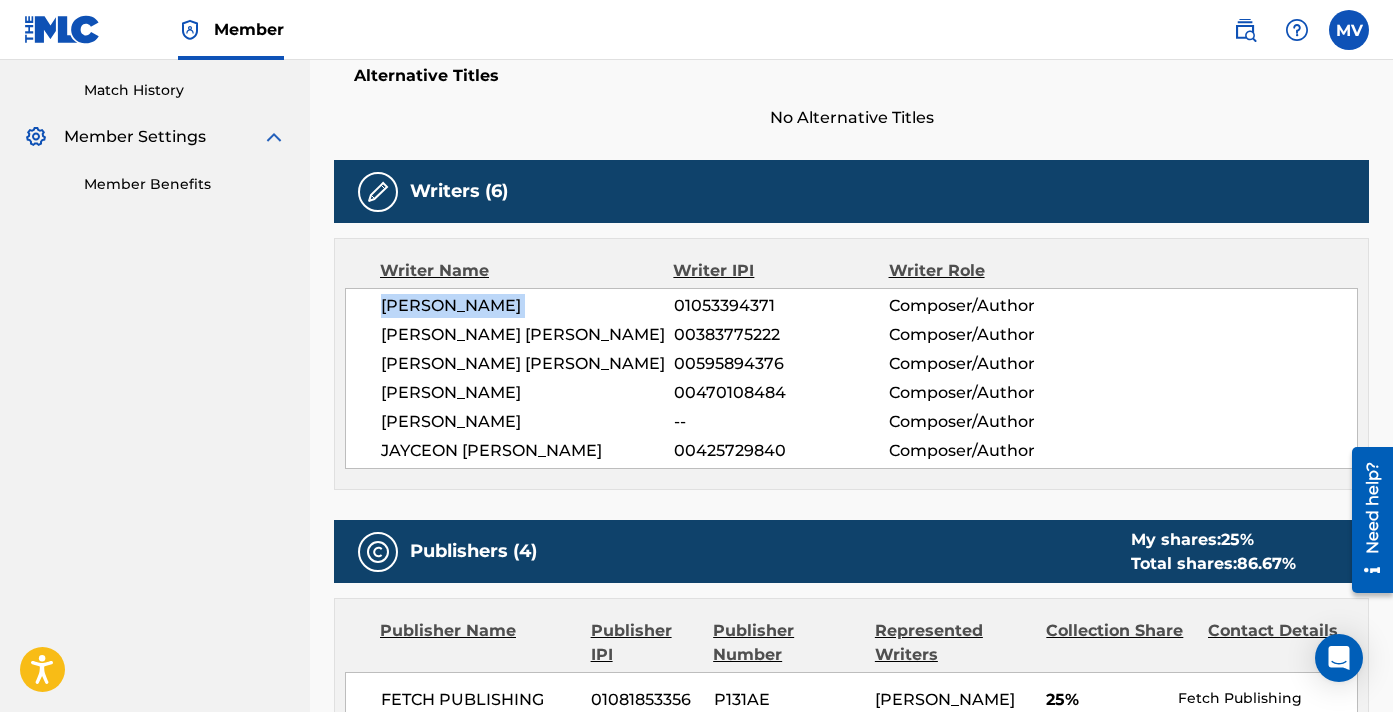 click on "[PERSON_NAME]" at bounding box center [527, 306] 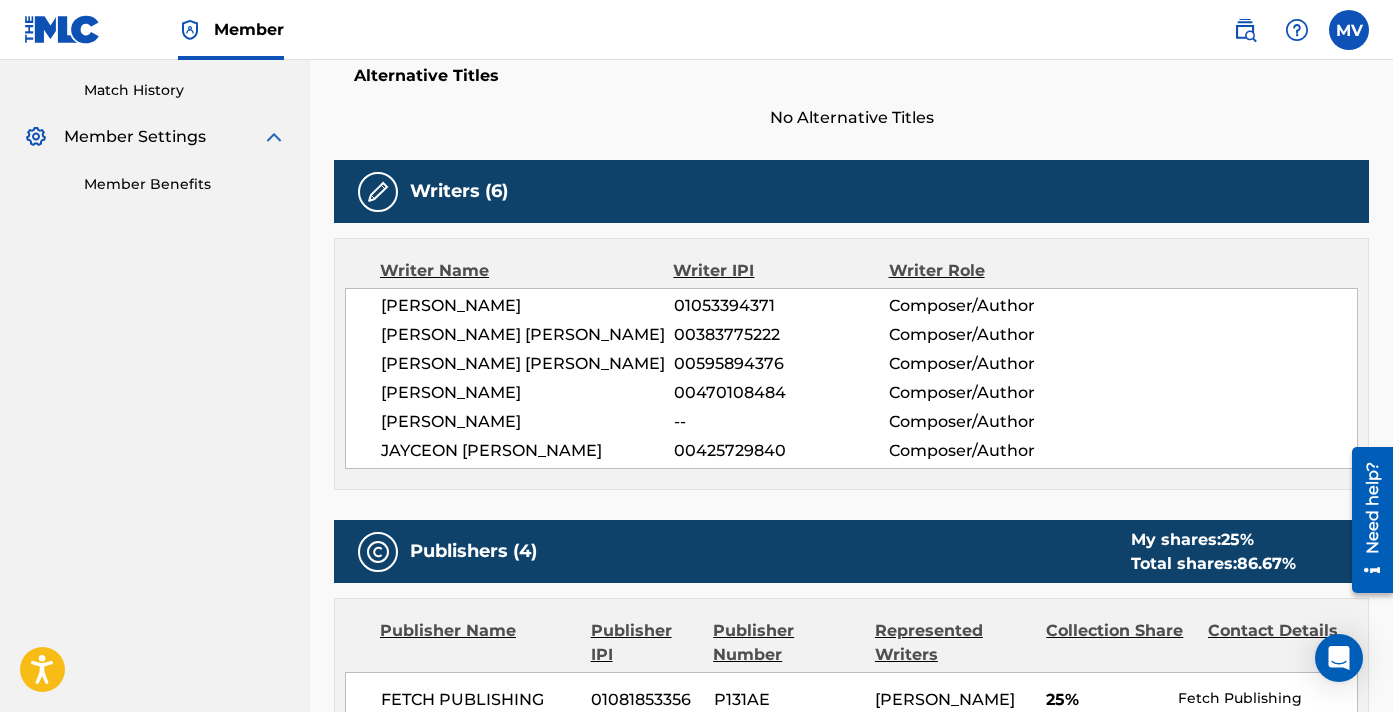 click on "[PERSON_NAME] [PERSON_NAME]" at bounding box center [527, 335] 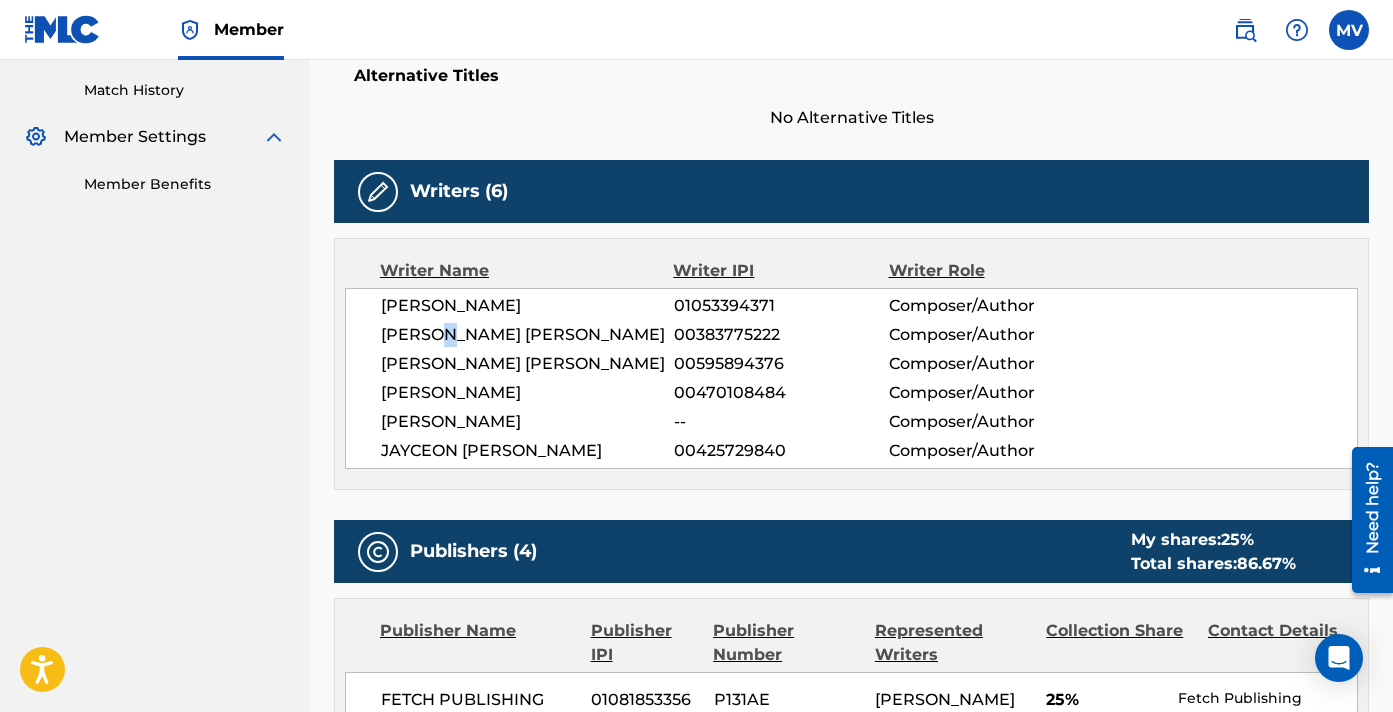 click on "[PERSON_NAME] [PERSON_NAME]" at bounding box center [527, 335] 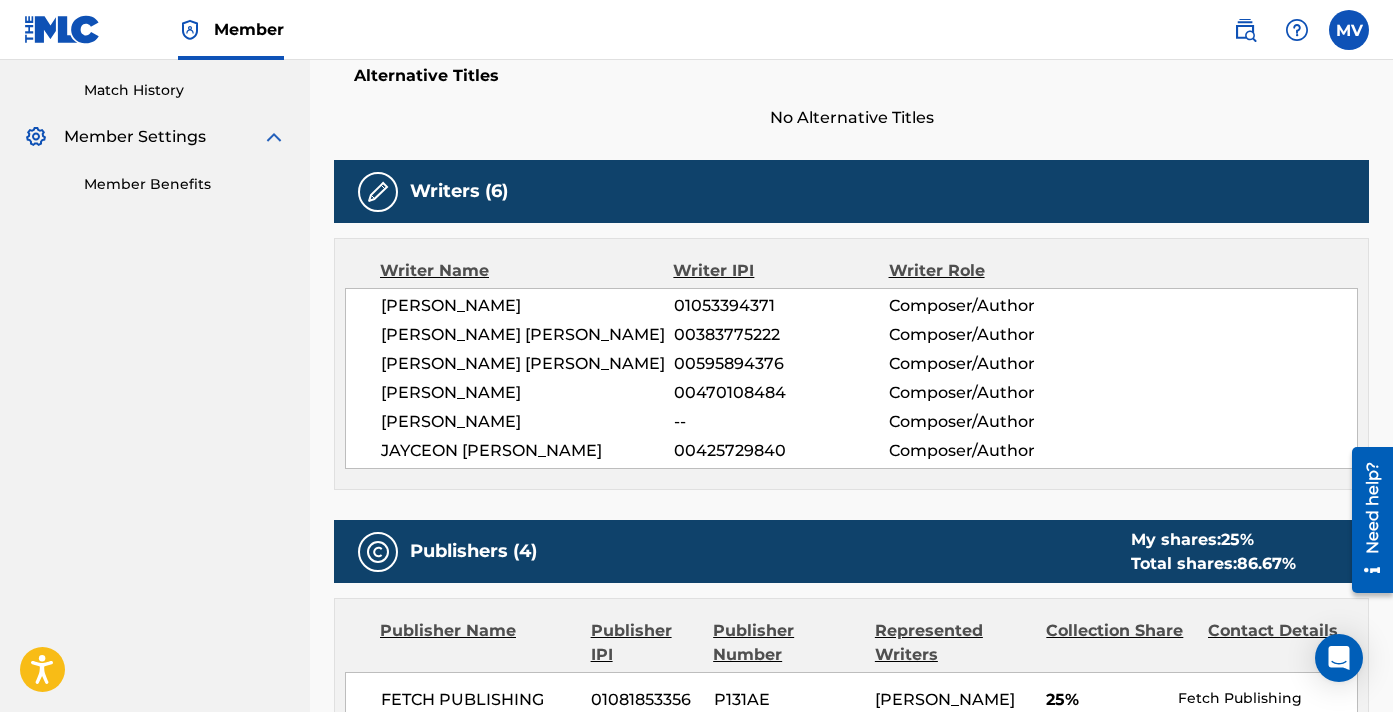 click on "[PERSON_NAME] [PERSON_NAME]" at bounding box center (527, 364) 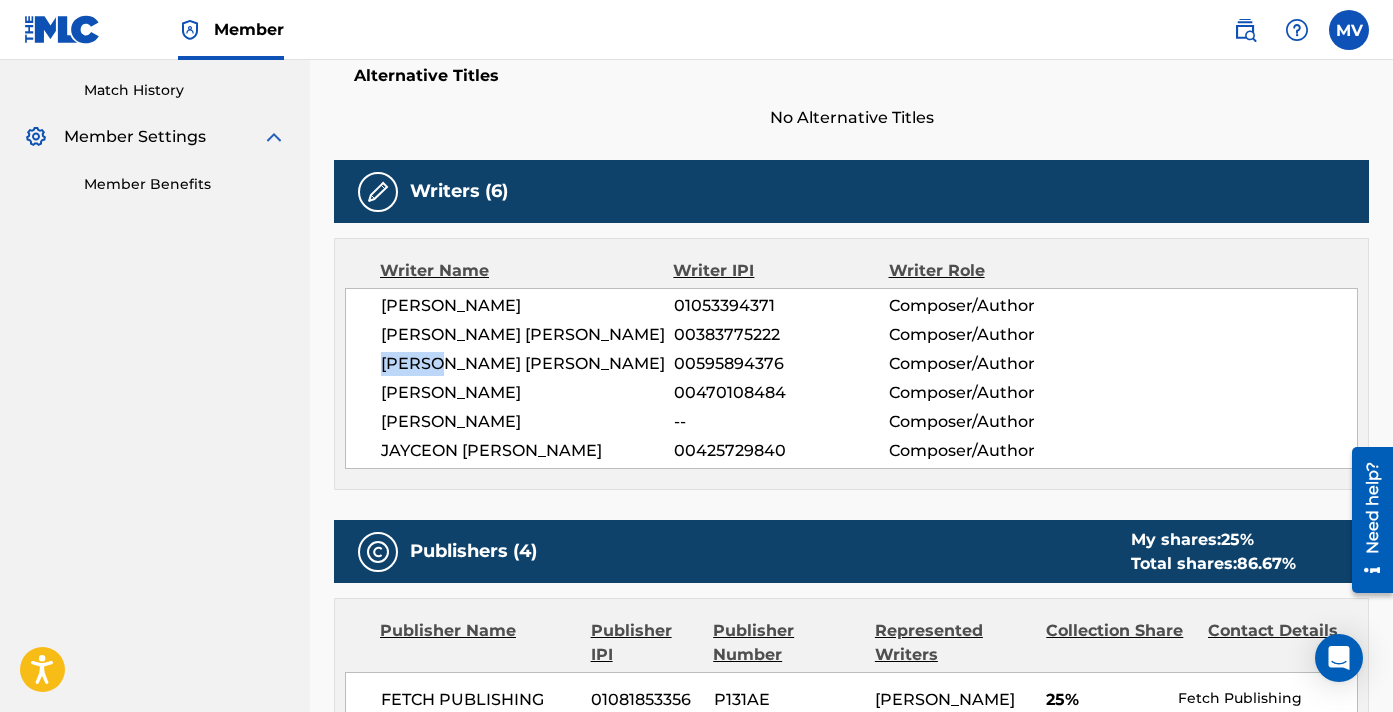 click on "[PERSON_NAME] [PERSON_NAME]" at bounding box center (527, 364) 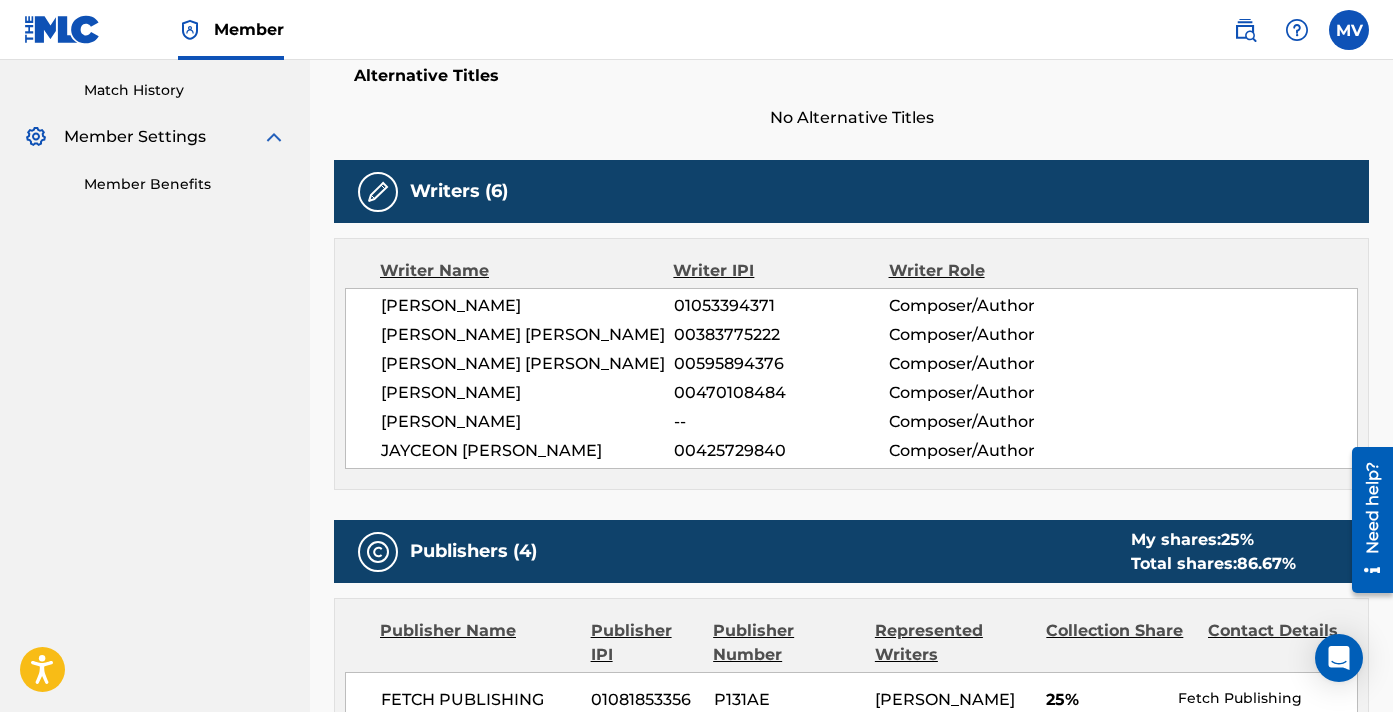 click on "[PERSON_NAME]" at bounding box center (527, 393) 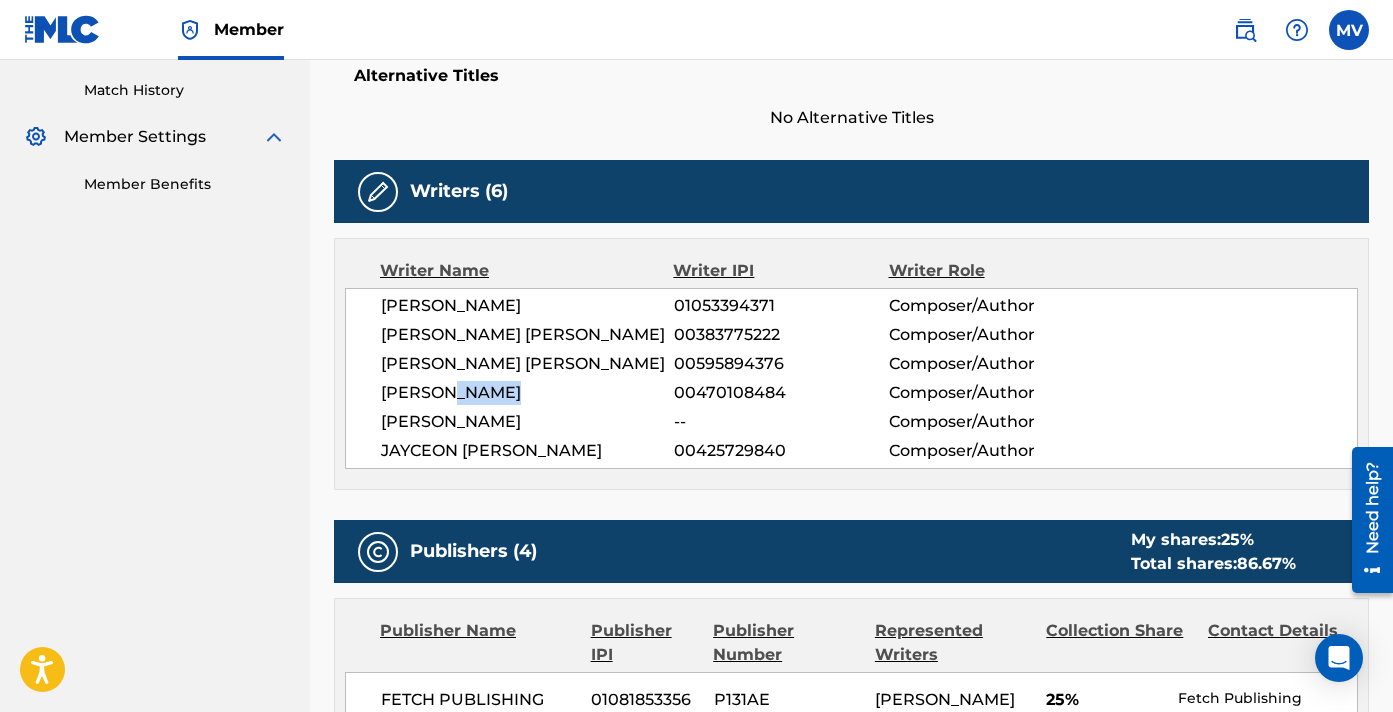 click on "[PERSON_NAME]" at bounding box center [527, 393] 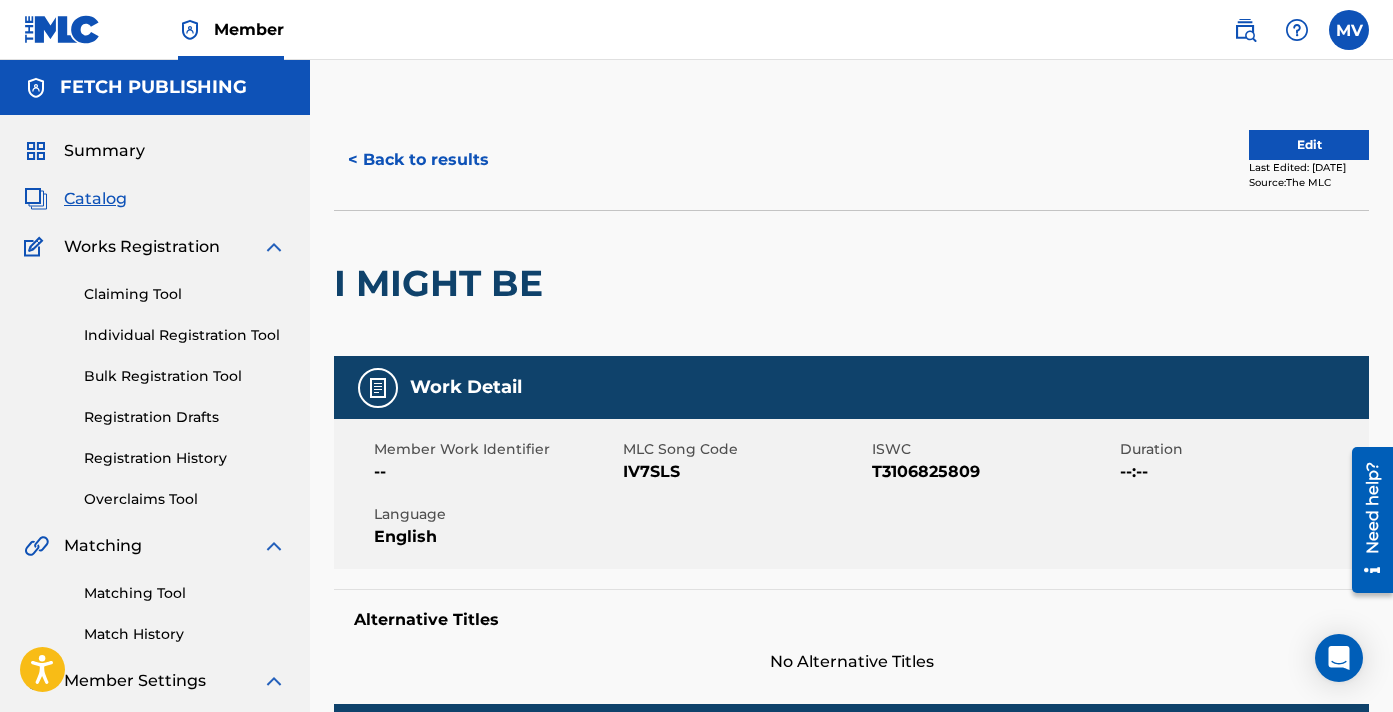 scroll, scrollTop: -1, scrollLeft: 0, axis: vertical 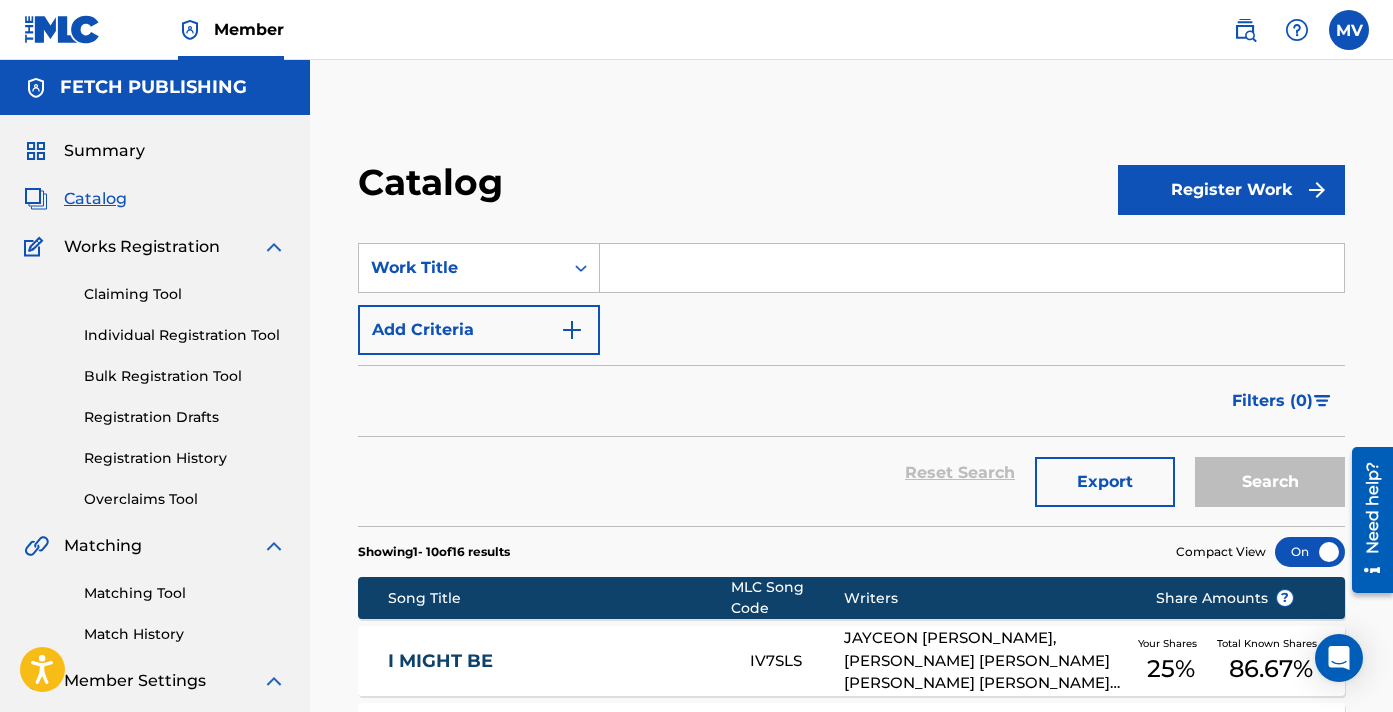 click at bounding box center (972, 268) 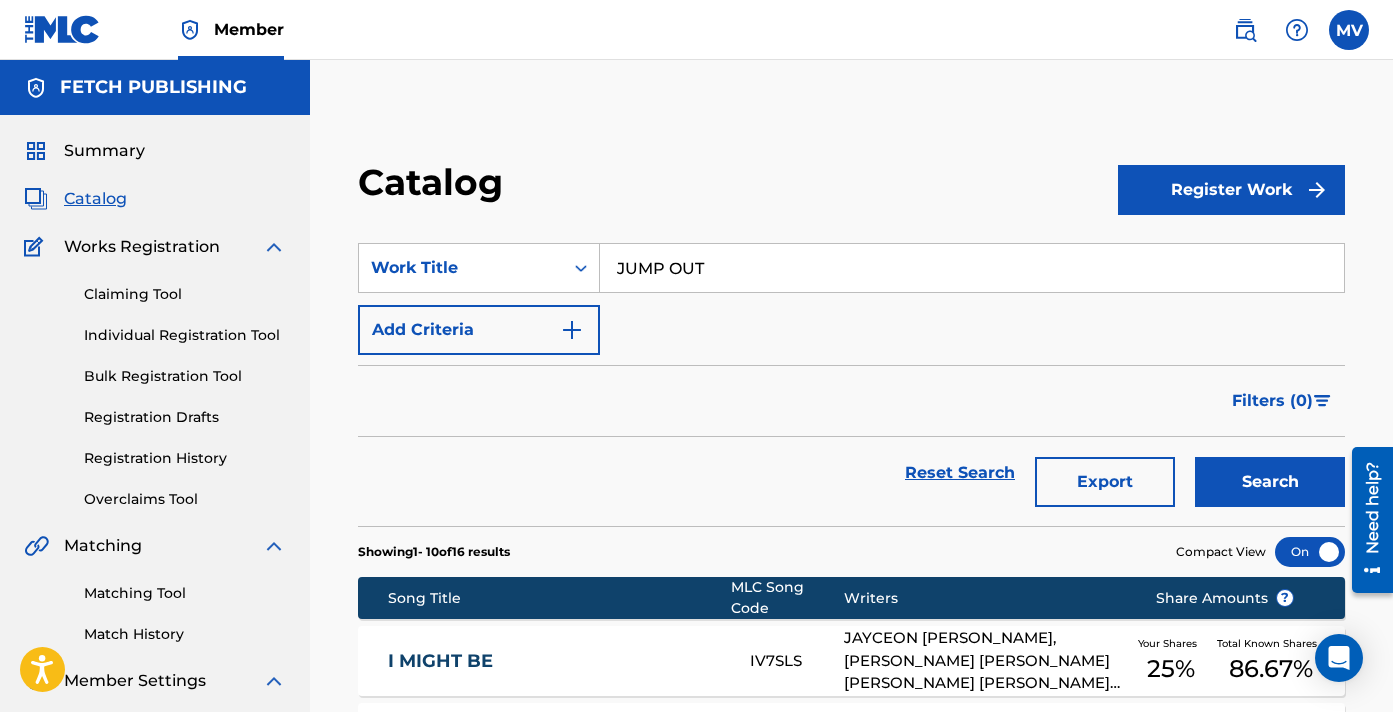 type on "JUMP OUT" 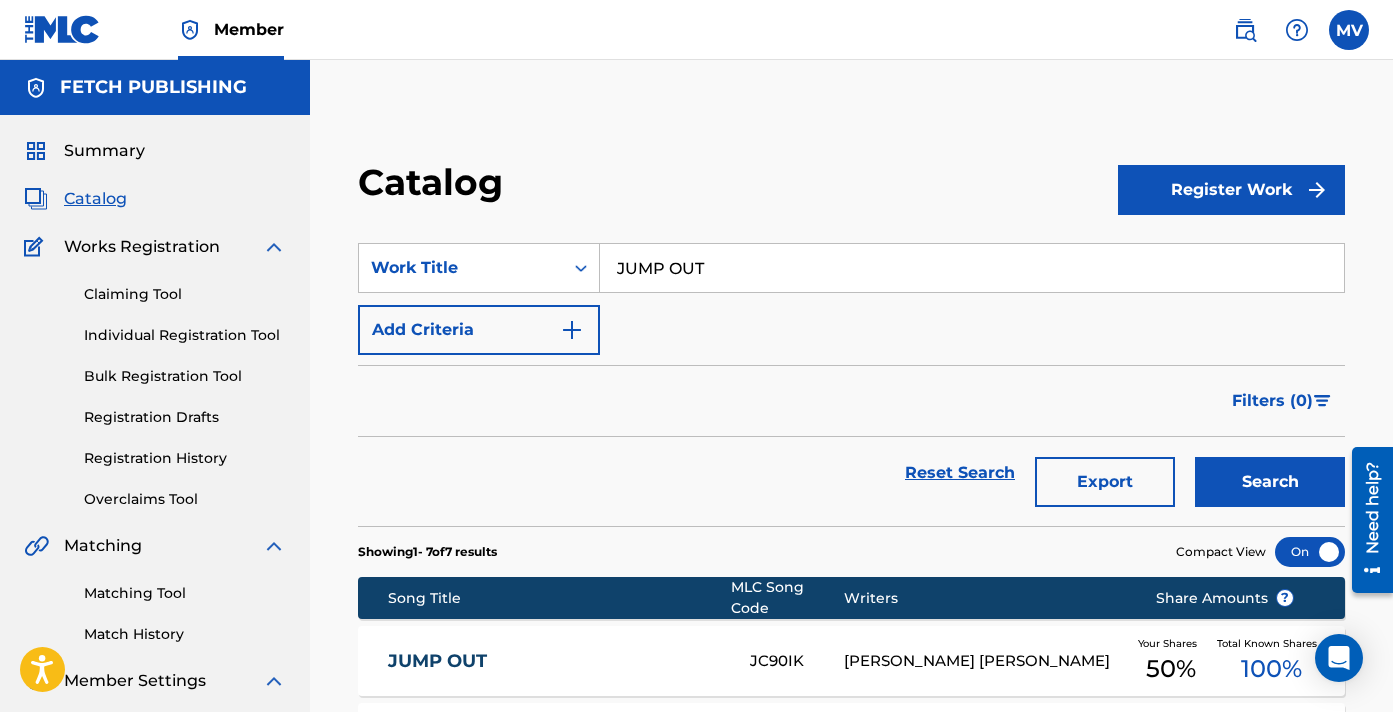 click on "Filters ( 0 )" at bounding box center (851, 401) 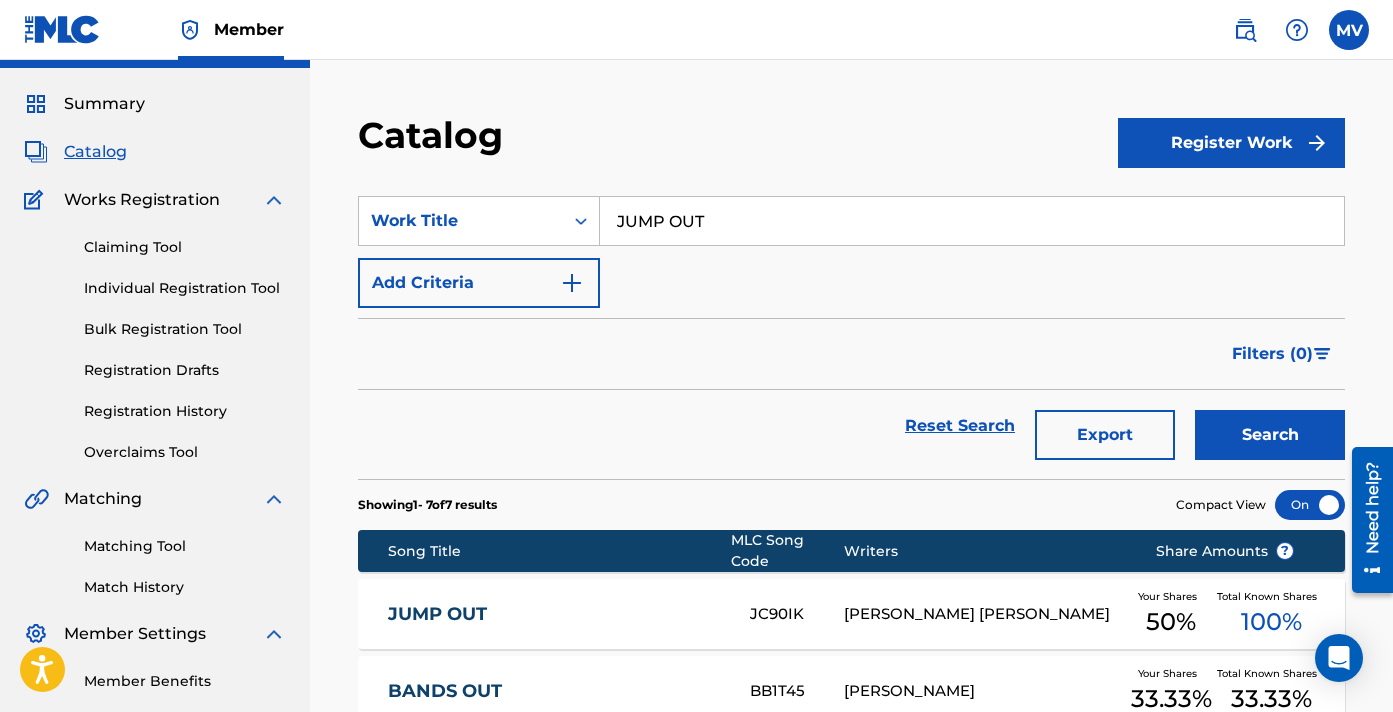 scroll, scrollTop: 109, scrollLeft: 0, axis: vertical 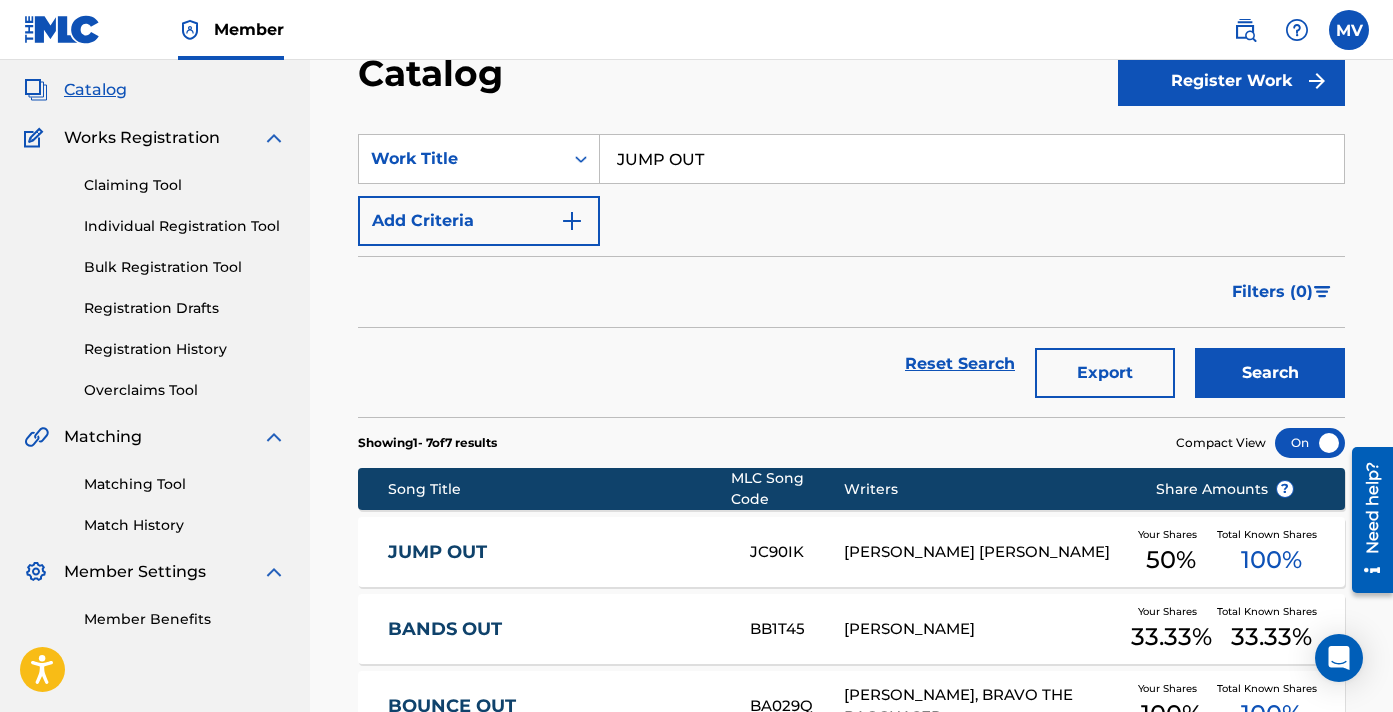 click on "JUMP OUT" at bounding box center (556, 552) 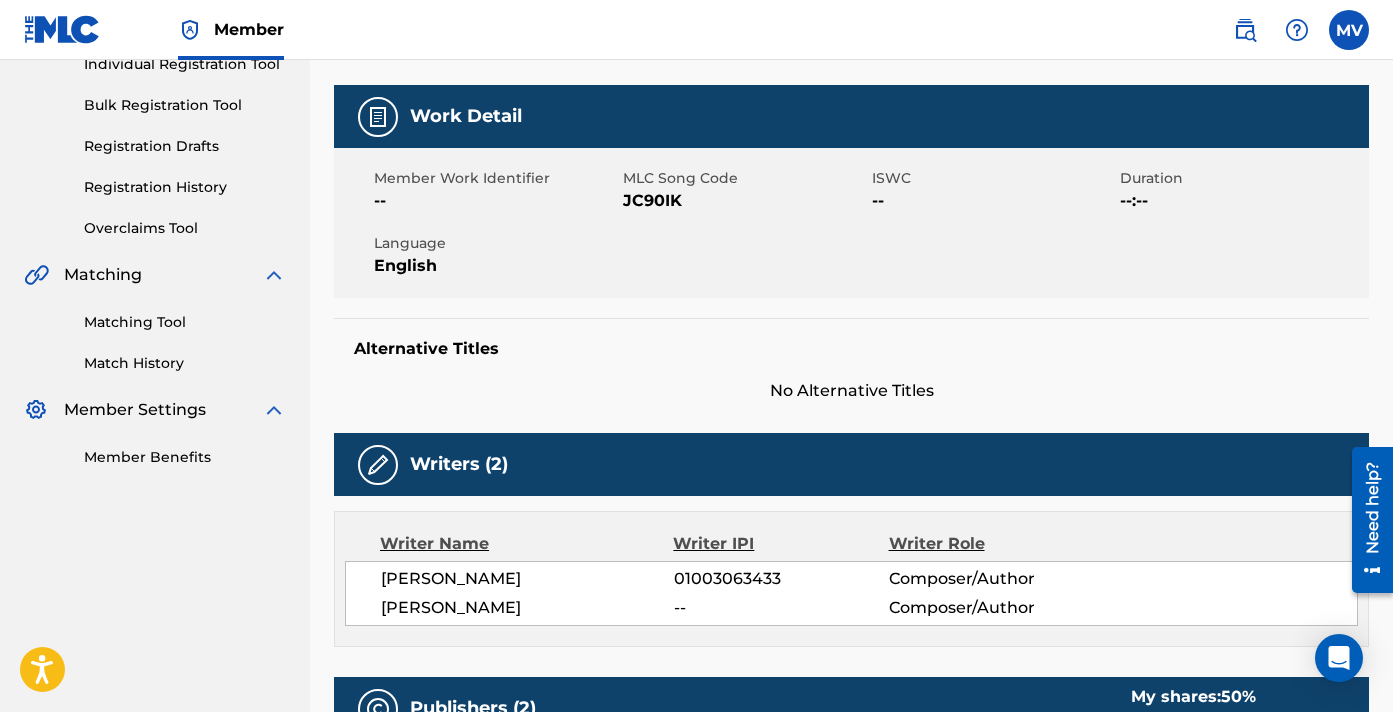 scroll, scrollTop: 0, scrollLeft: 0, axis: both 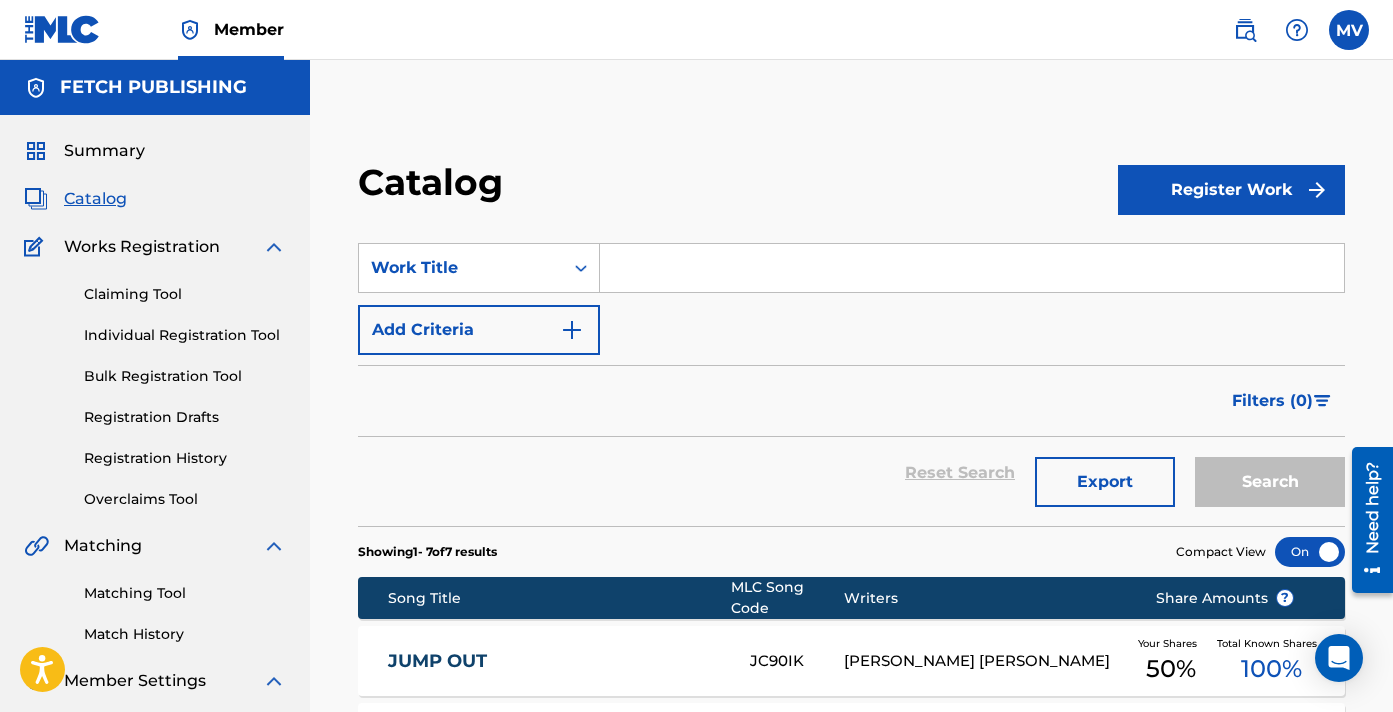 click at bounding box center (972, 268) 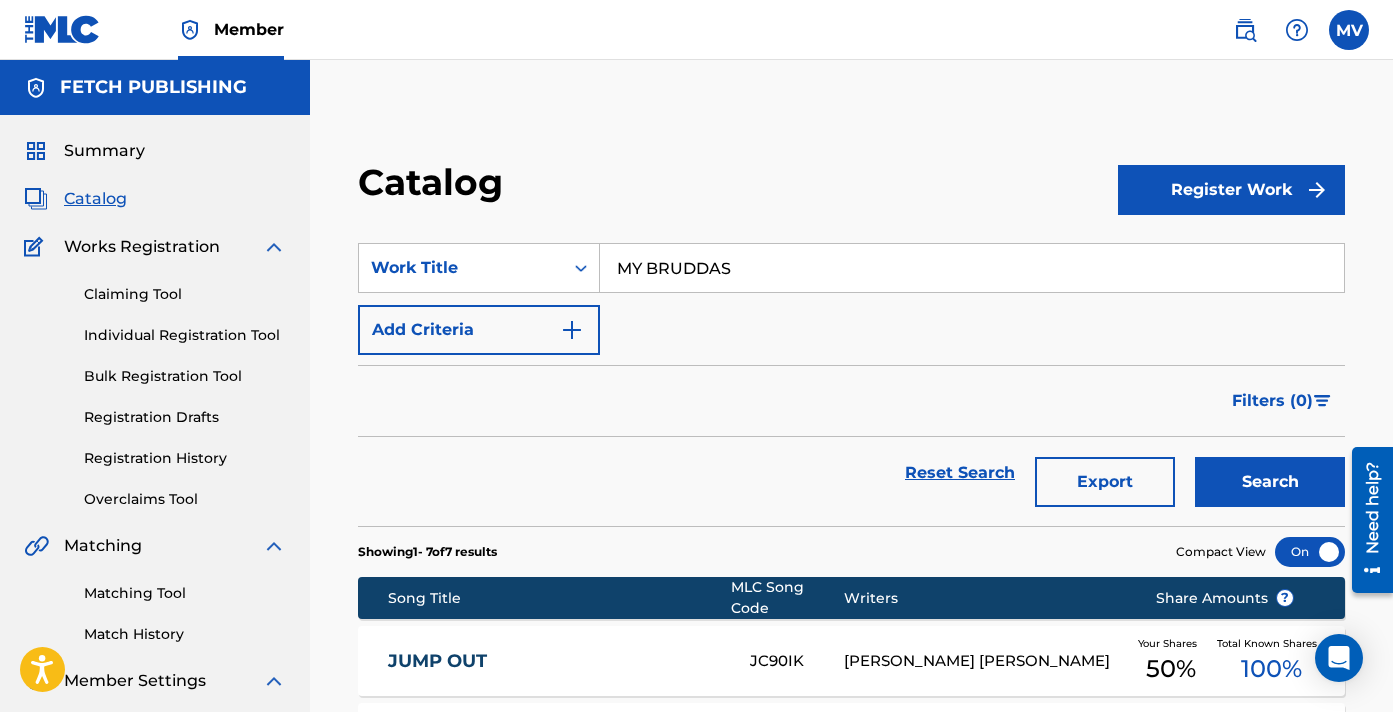 type on "my bruddas" 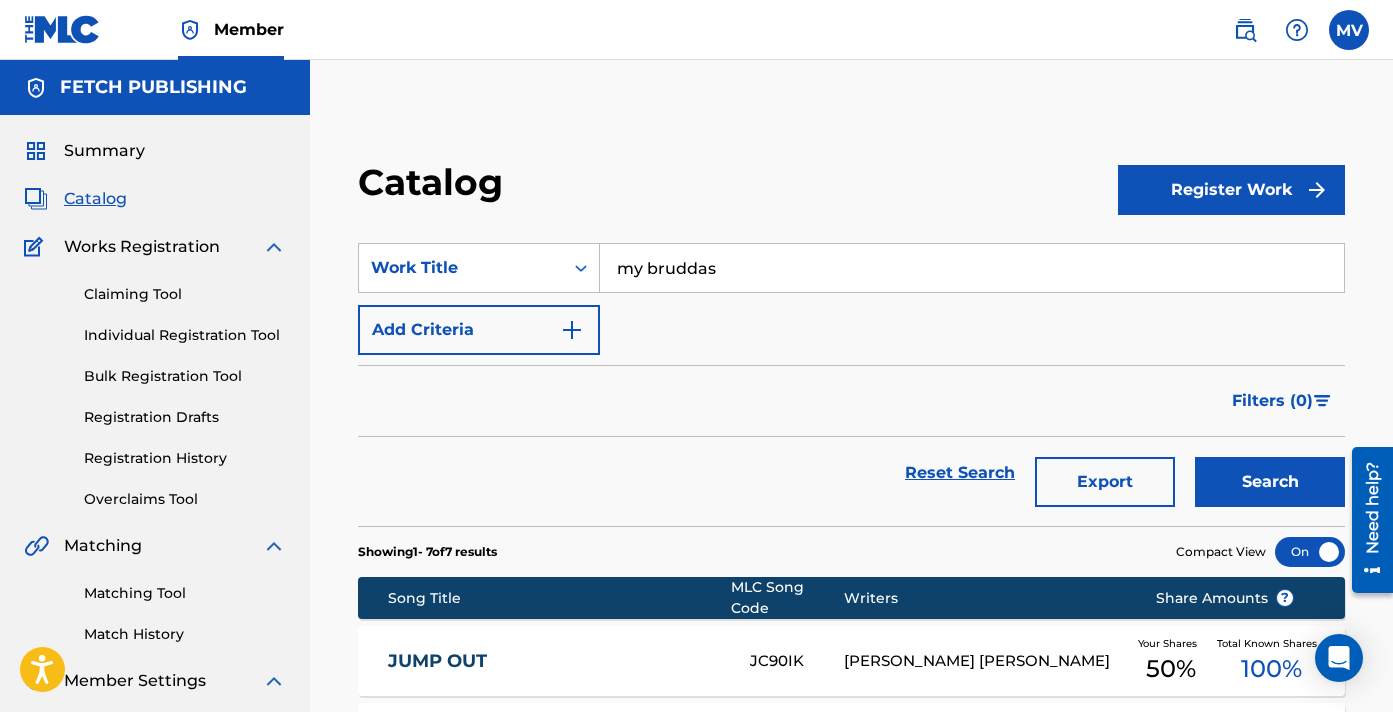 click on "Search" at bounding box center [1270, 482] 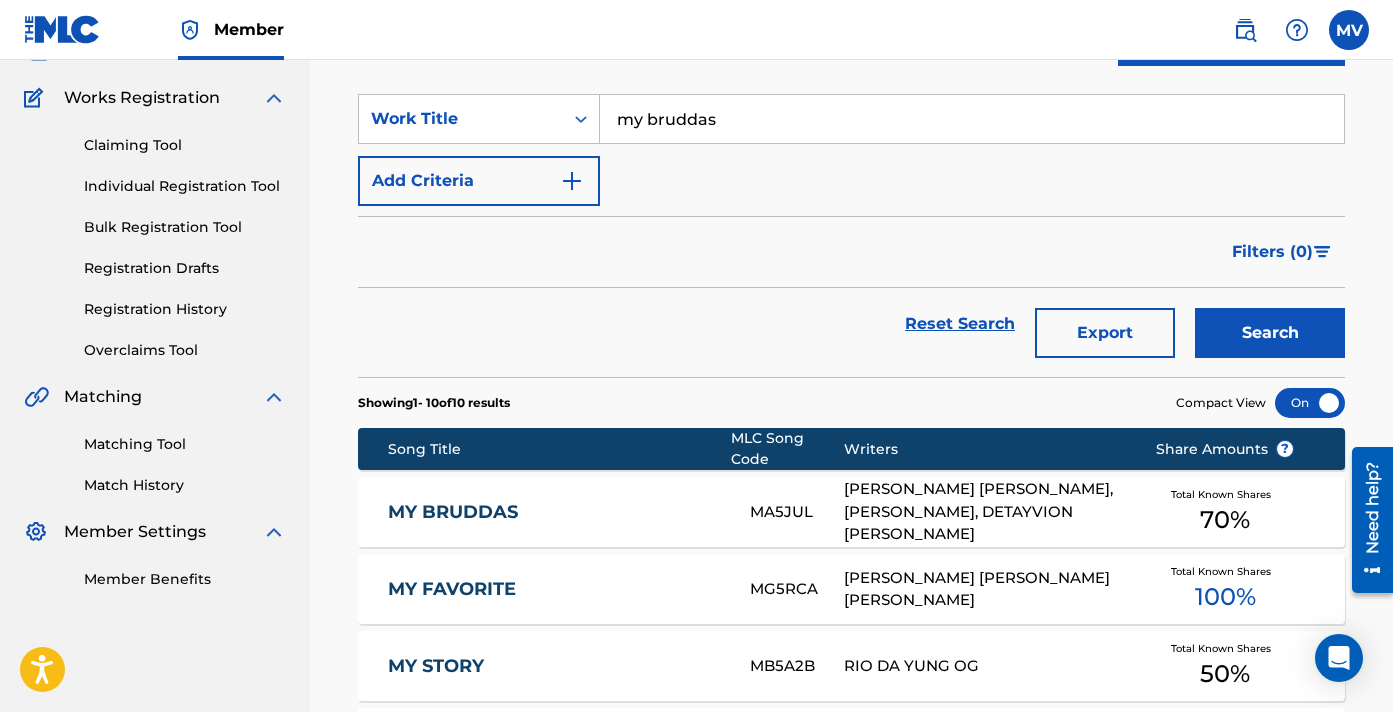 scroll, scrollTop: 195, scrollLeft: 0, axis: vertical 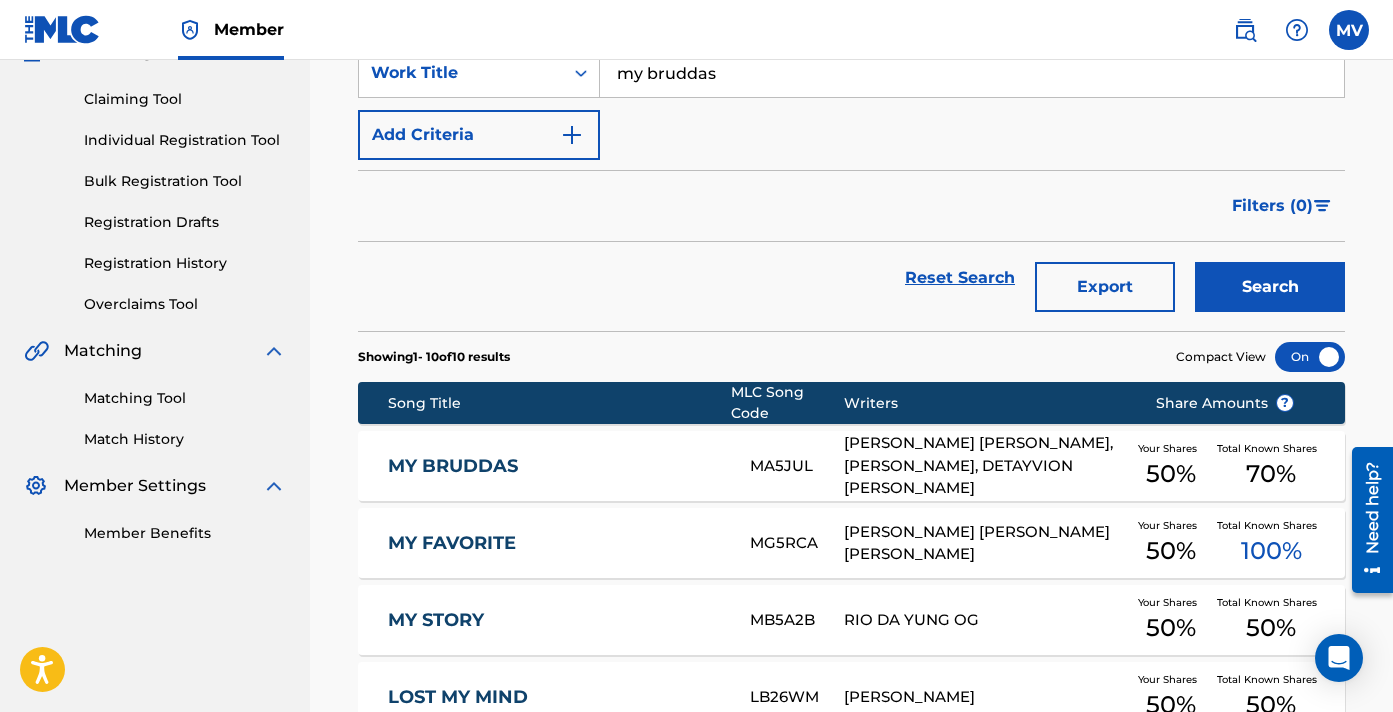 click on "MY BRUDDAS" at bounding box center [556, 466] 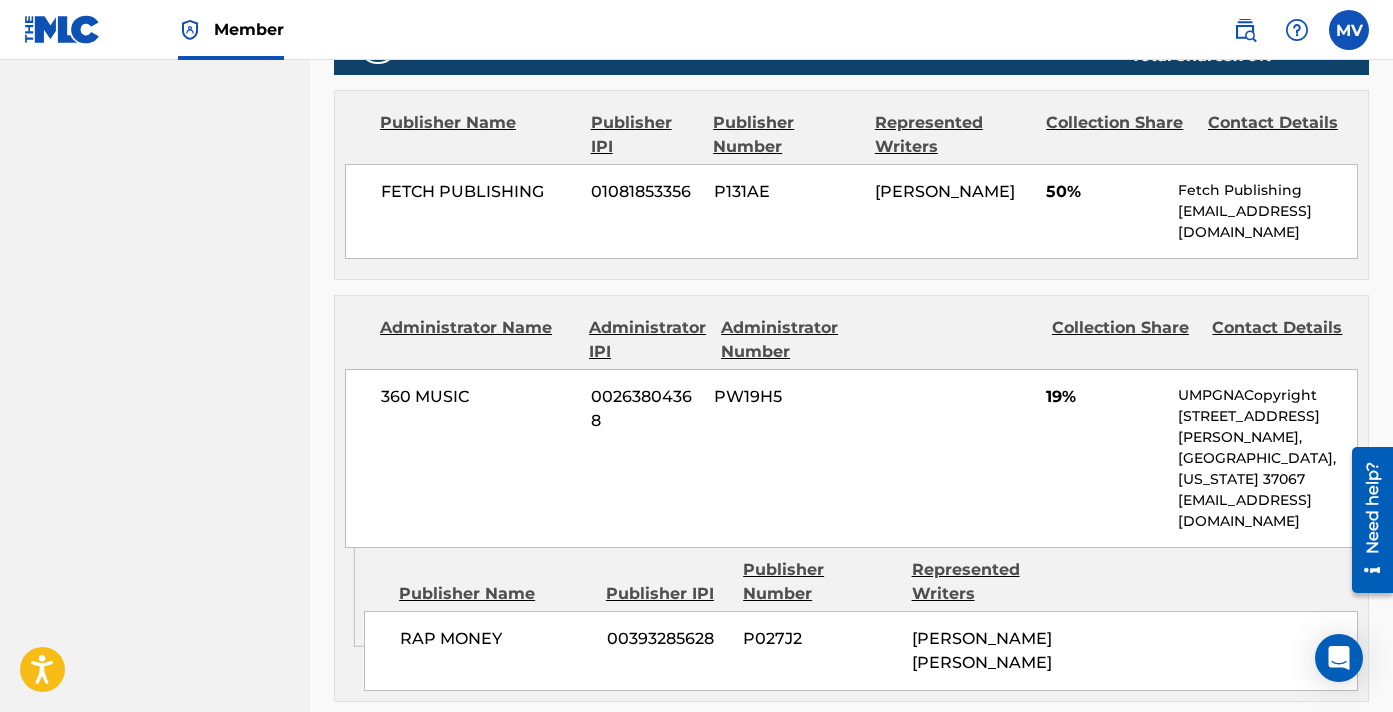 scroll, scrollTop: 967, scrollLeft: 0, axis: vertical 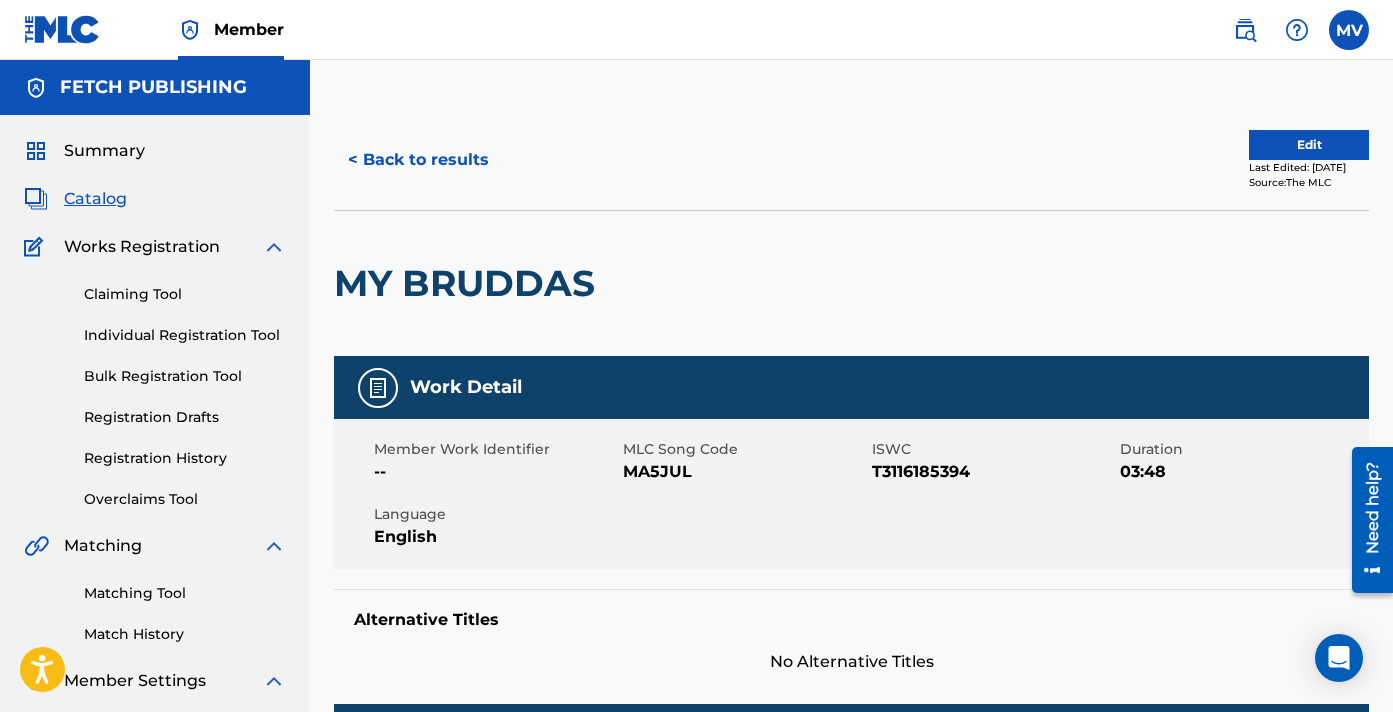 click on "< Back to results" at bounding box center [418, 160] 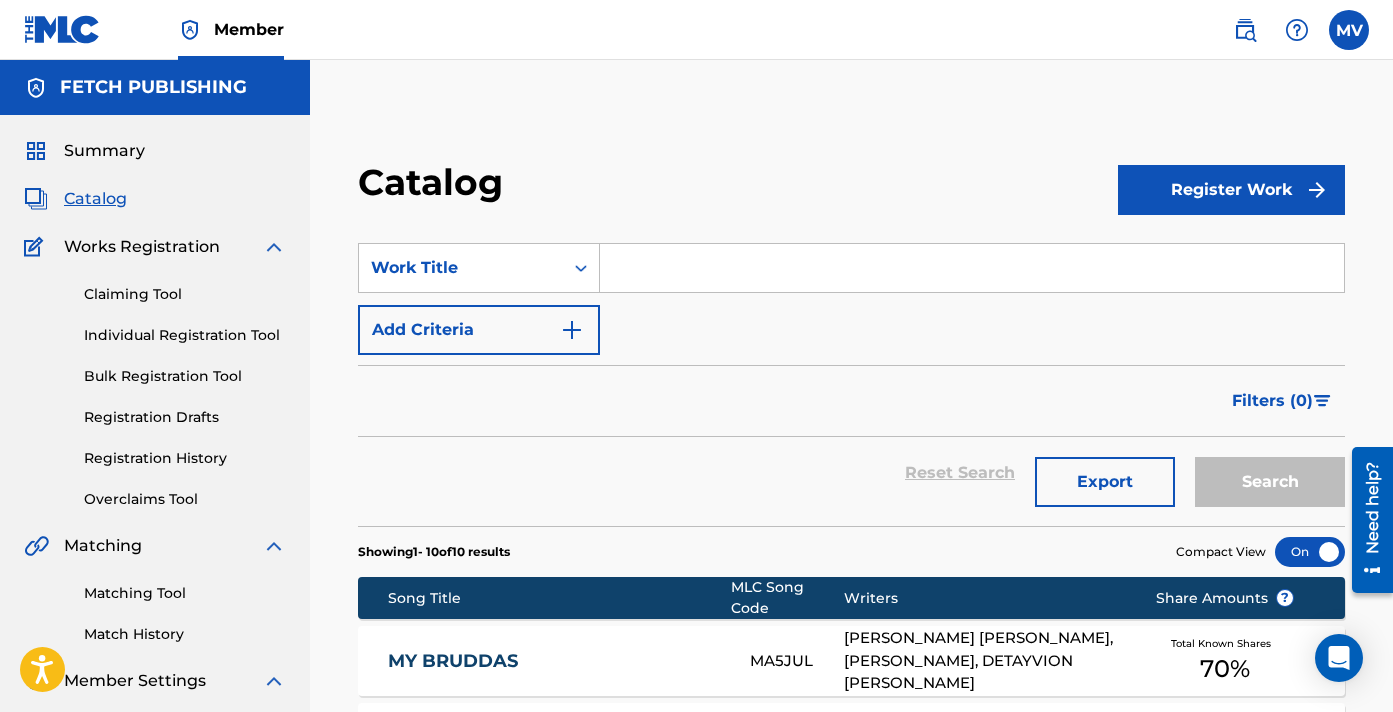 scroll, scrollTop: 0, scrollLeft: 0, axis: both 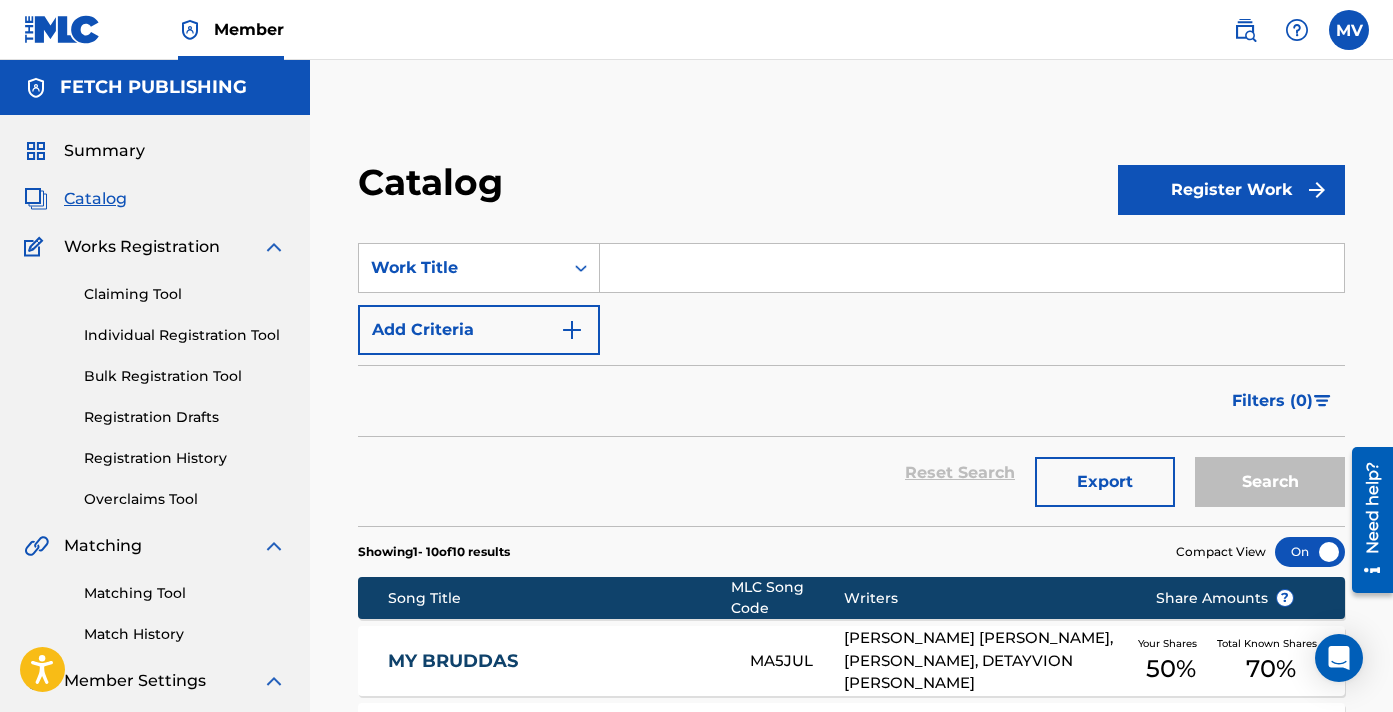 click at bounding box center [972, 268] 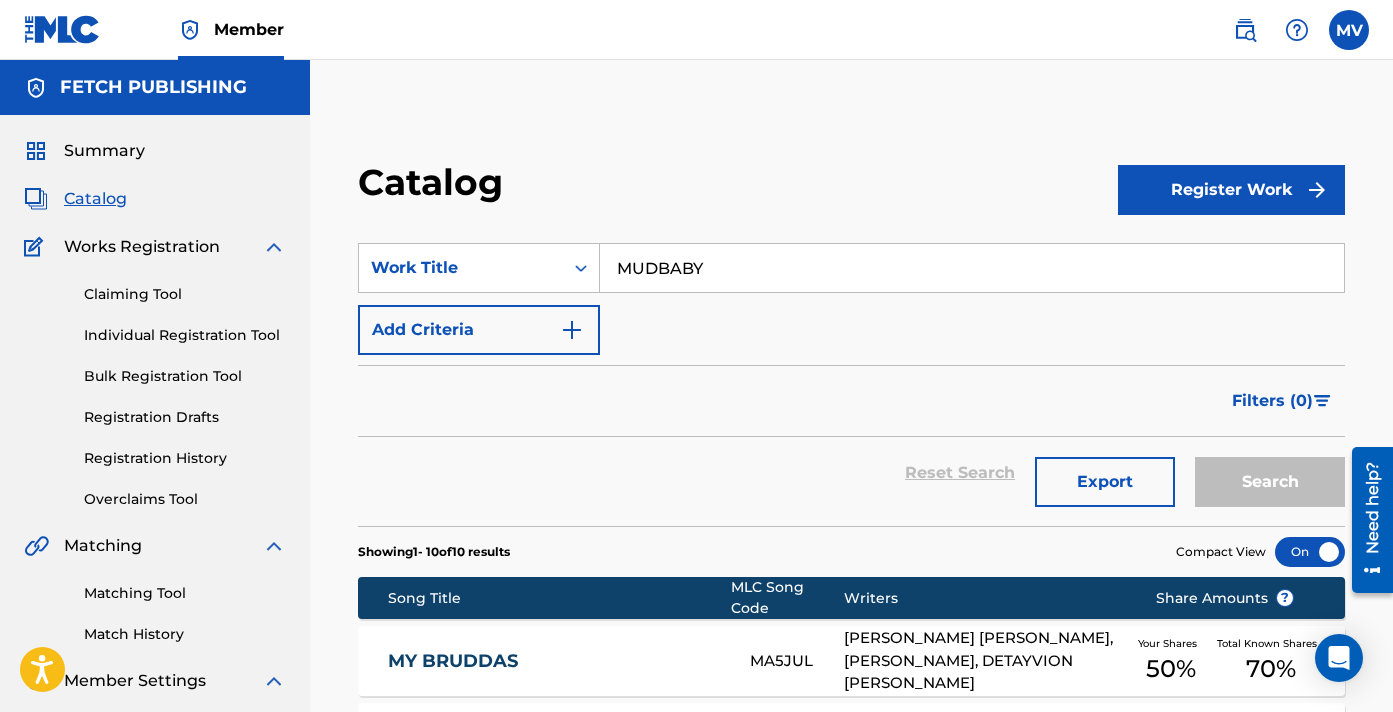 type on "MUDBABY" 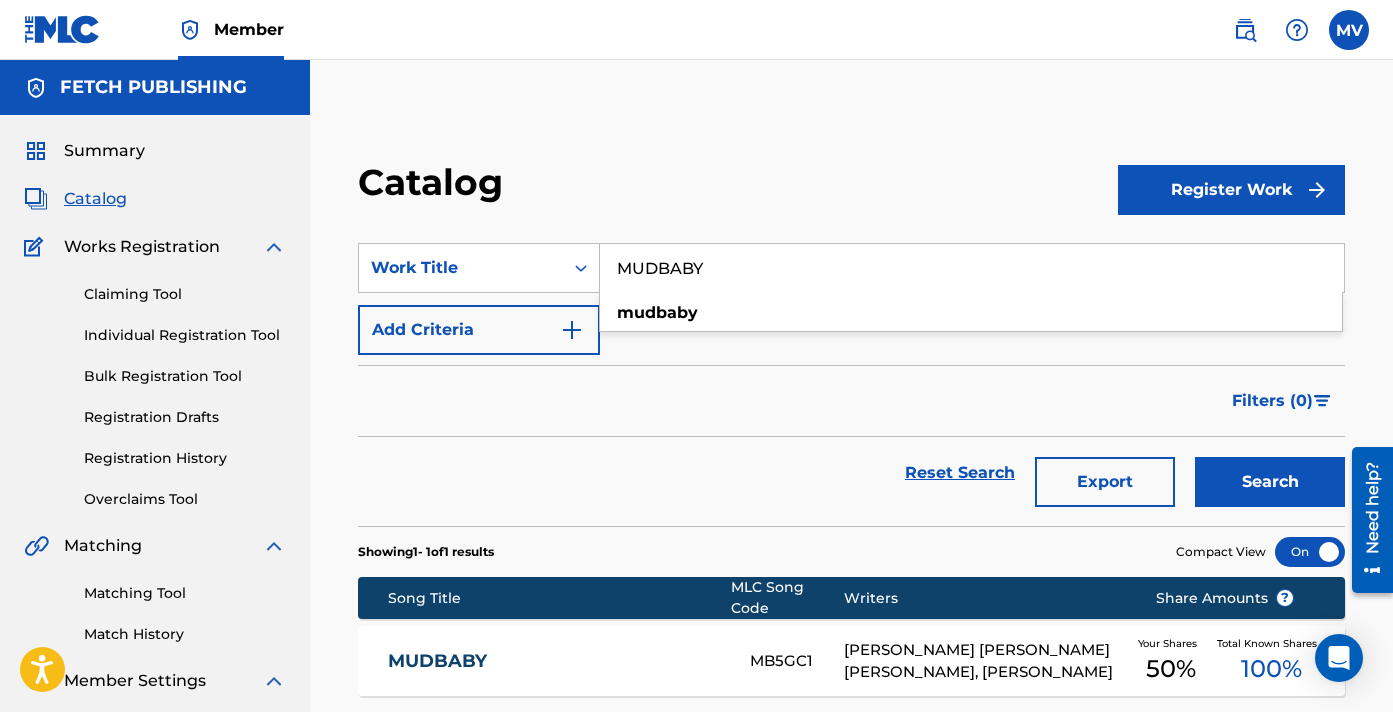 click on "Showing  1  -   1  of  1   results   Compact View" at bounding box center (851, 546) 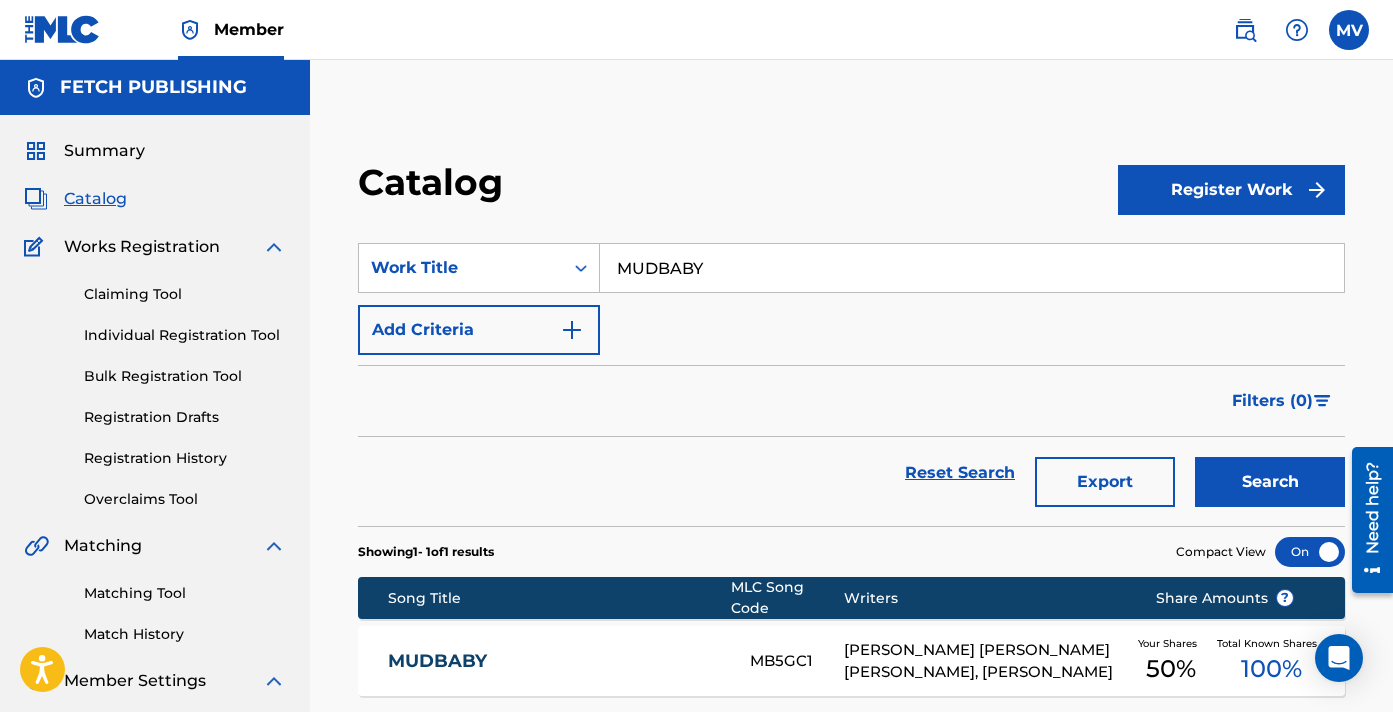 click on "MUDBABY MB5GC1 [PERSON_NAME] [PERSON_NAME] [PERSON_NAME], [PERSON_NAME] Your Shares 50 % Total Known Shares 100 %" at bounding box center [851, 661] 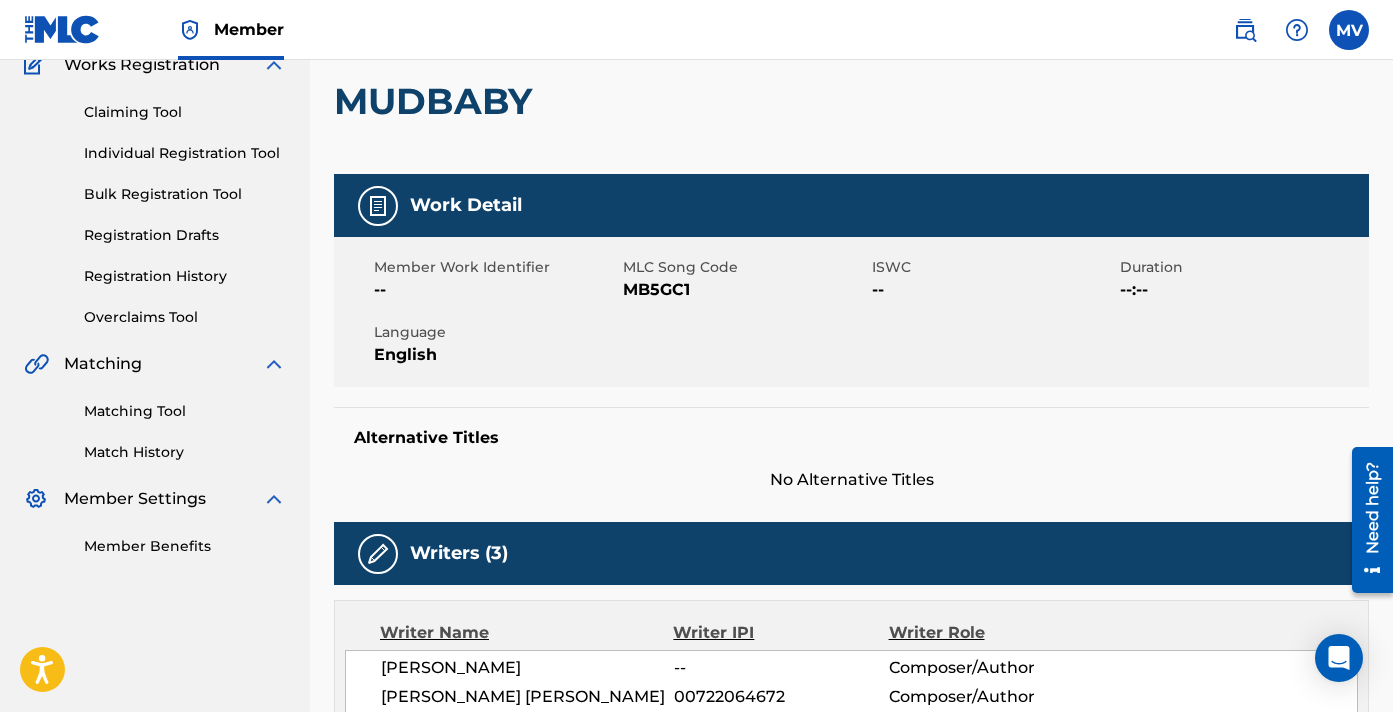 scroll, scrollTop: 48, scrollLeft: 0, axis: vertical 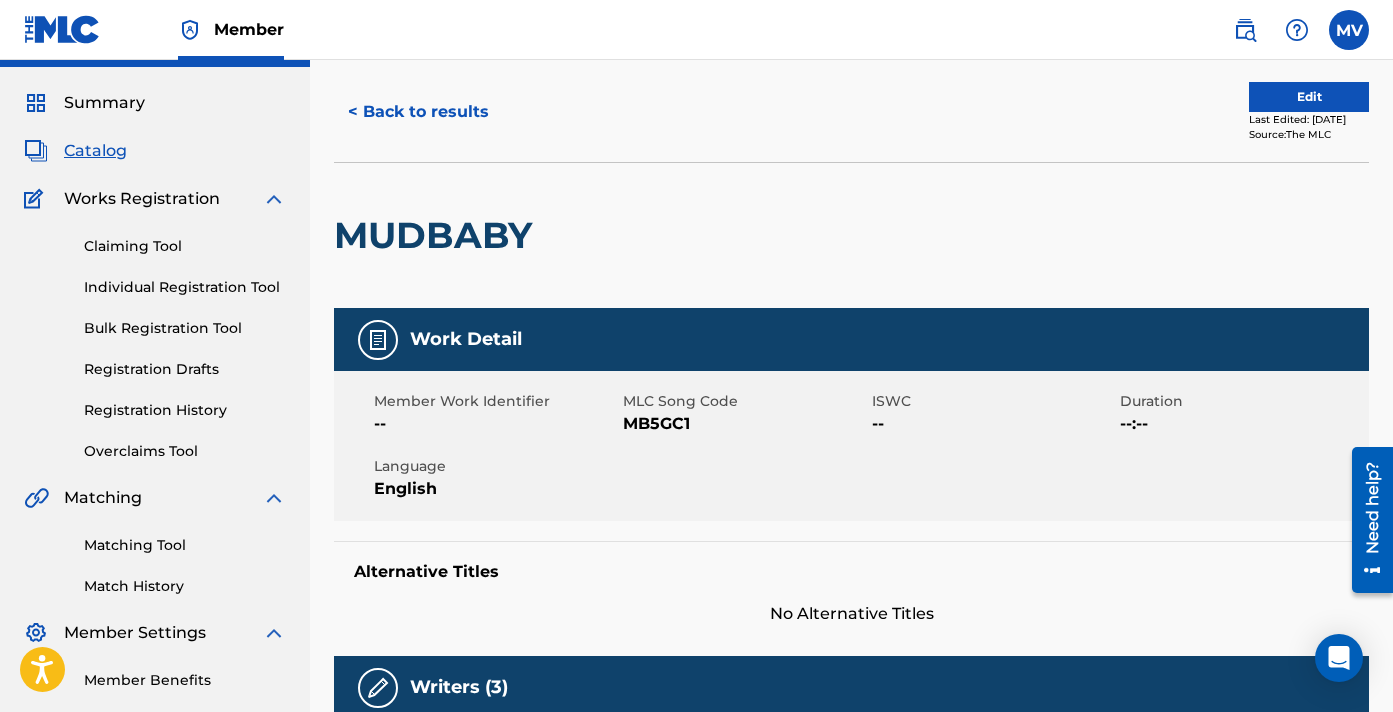 click on "< Back to results" at bounding box center (418, 112) 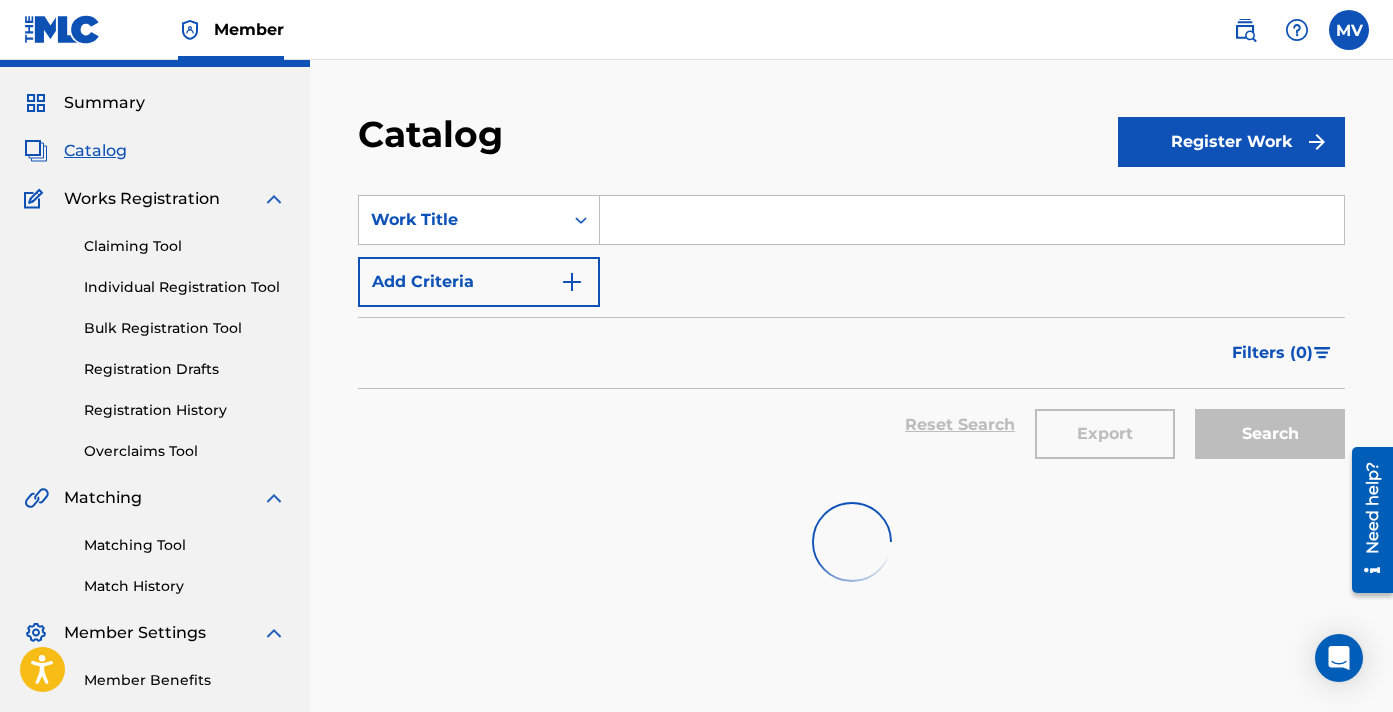 scroll, scrollTop: 0, scrollLeft: 0, axis: both 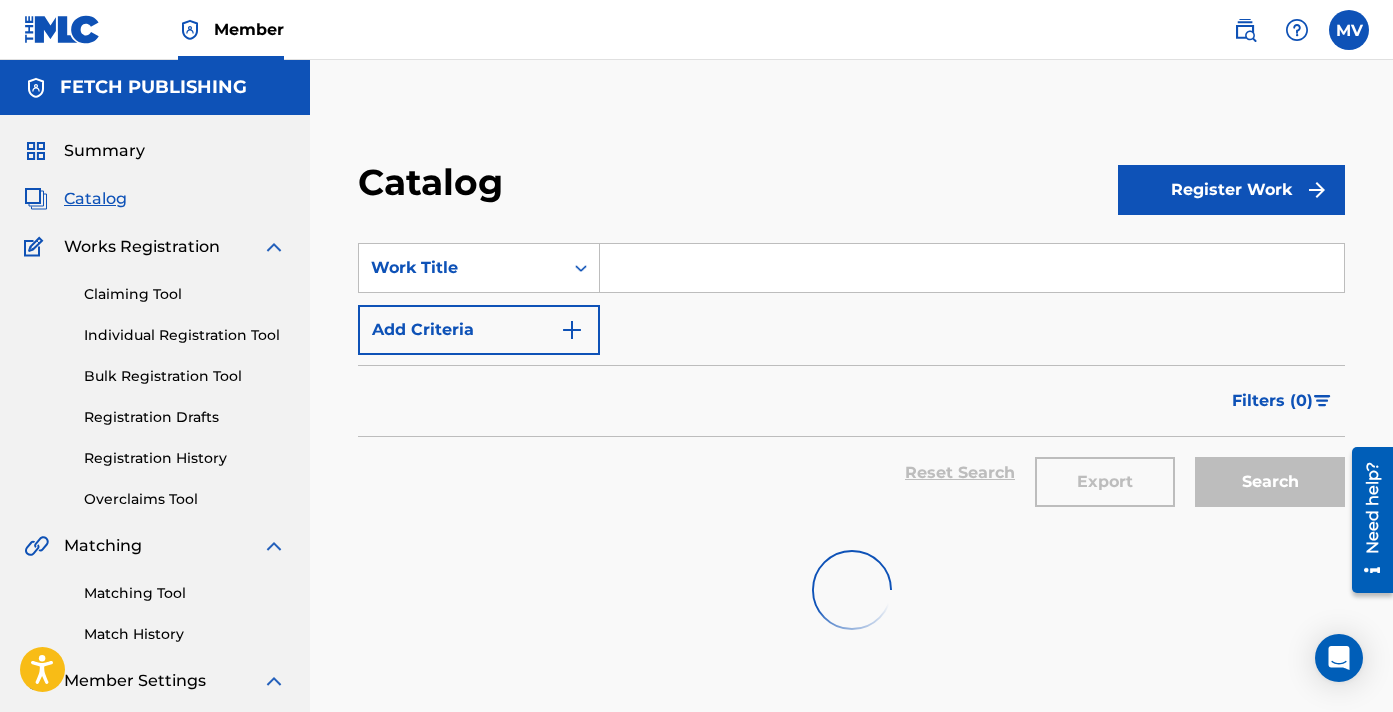 click at bounding box center (972, 268) 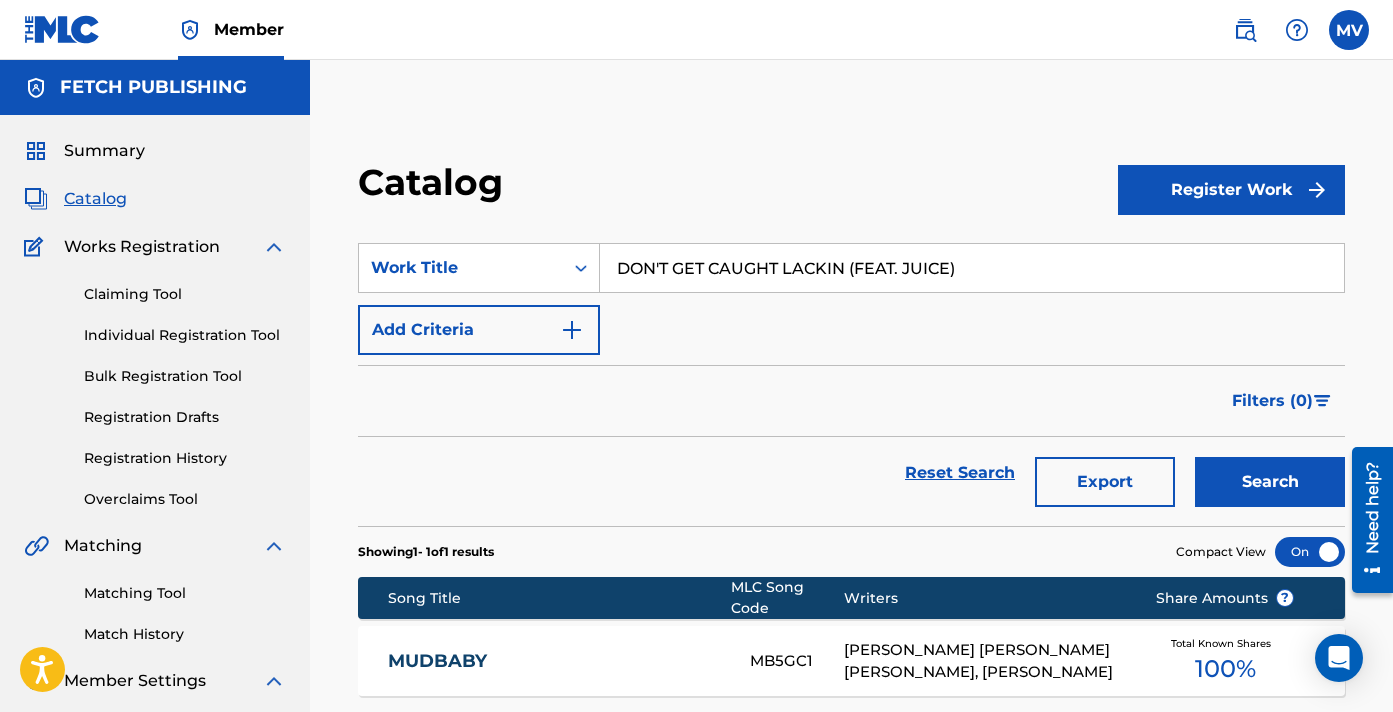 type on "DON'T GET CAUGHT LACKIN (FEAT. JUICE)" 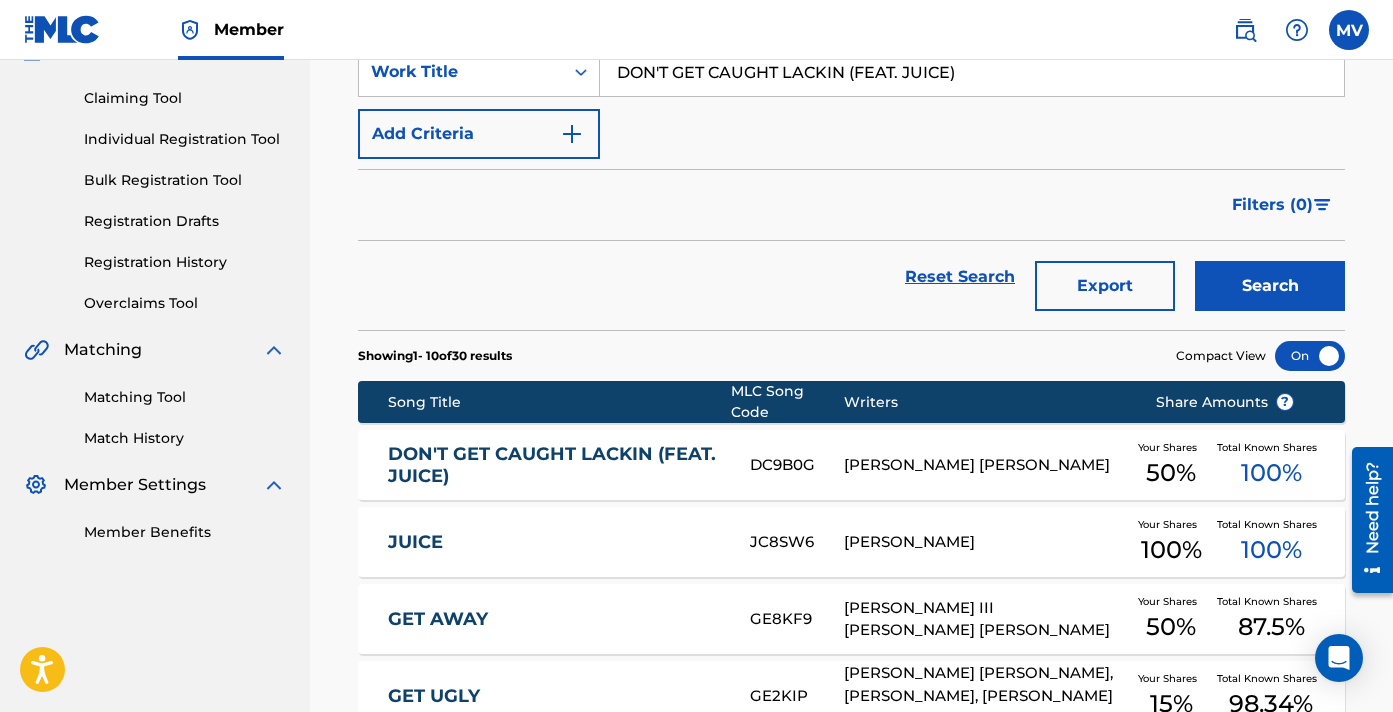 scroll, scrollTop: 214, scrollLeft: 0, axis: vertical 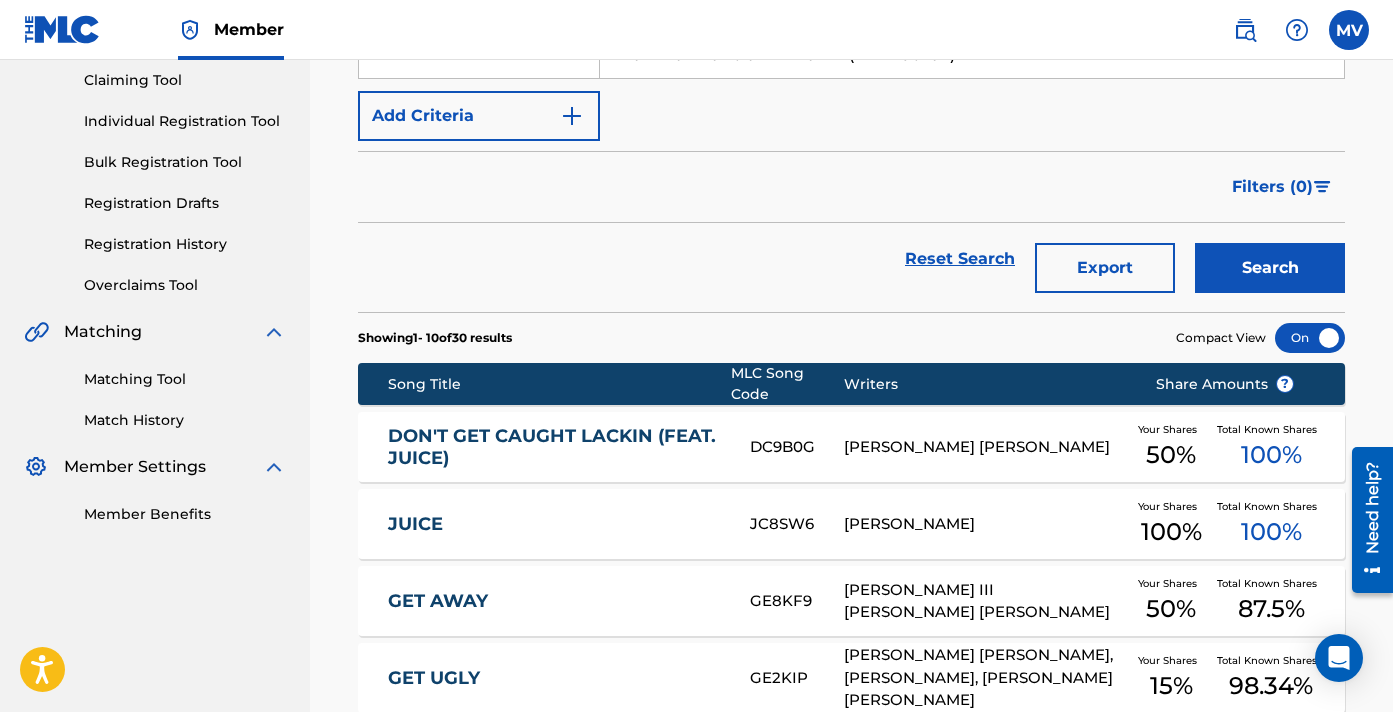 click on "DON'T GET CAUGHT LACKIN (FEAT. JUICE)" at bounding box center (556, 447) 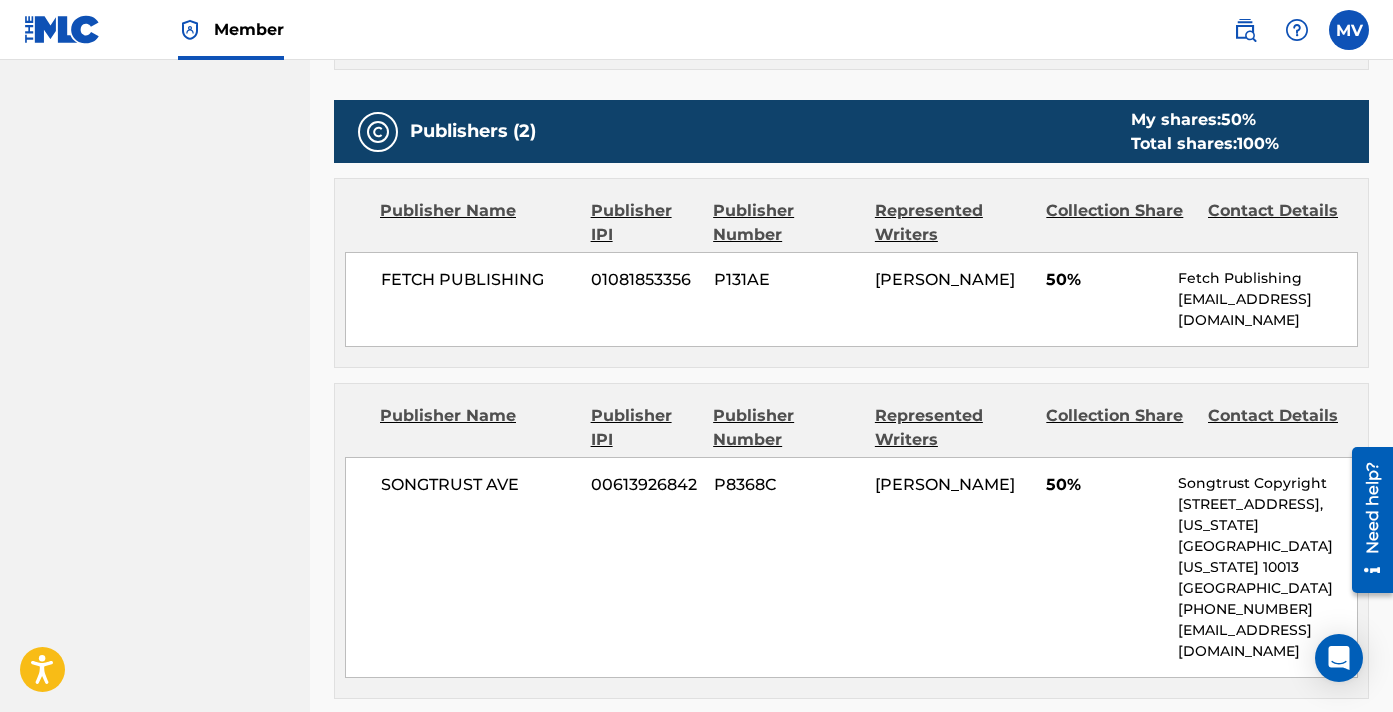 scroll, scrollTop: 890, scrollLeft: 0, axis: vertical 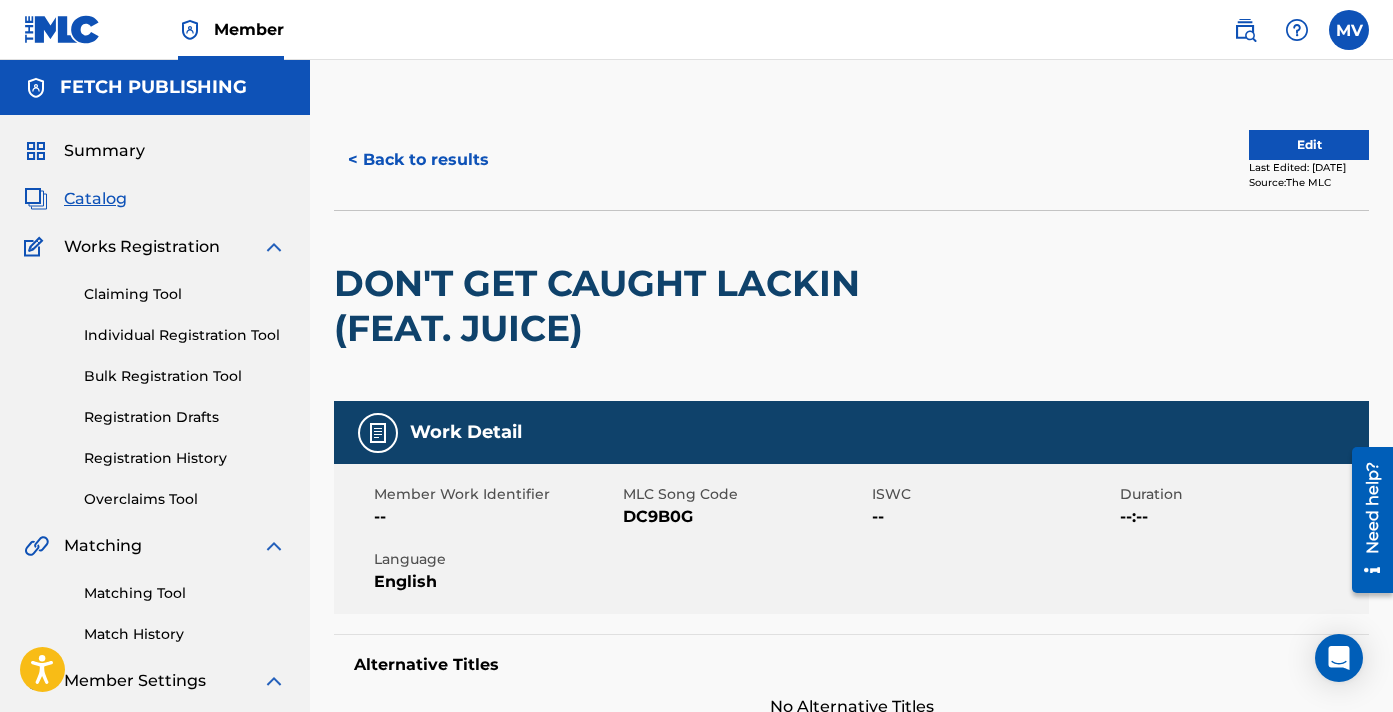 click on "< Back to results" at bounding box center (418, 160) 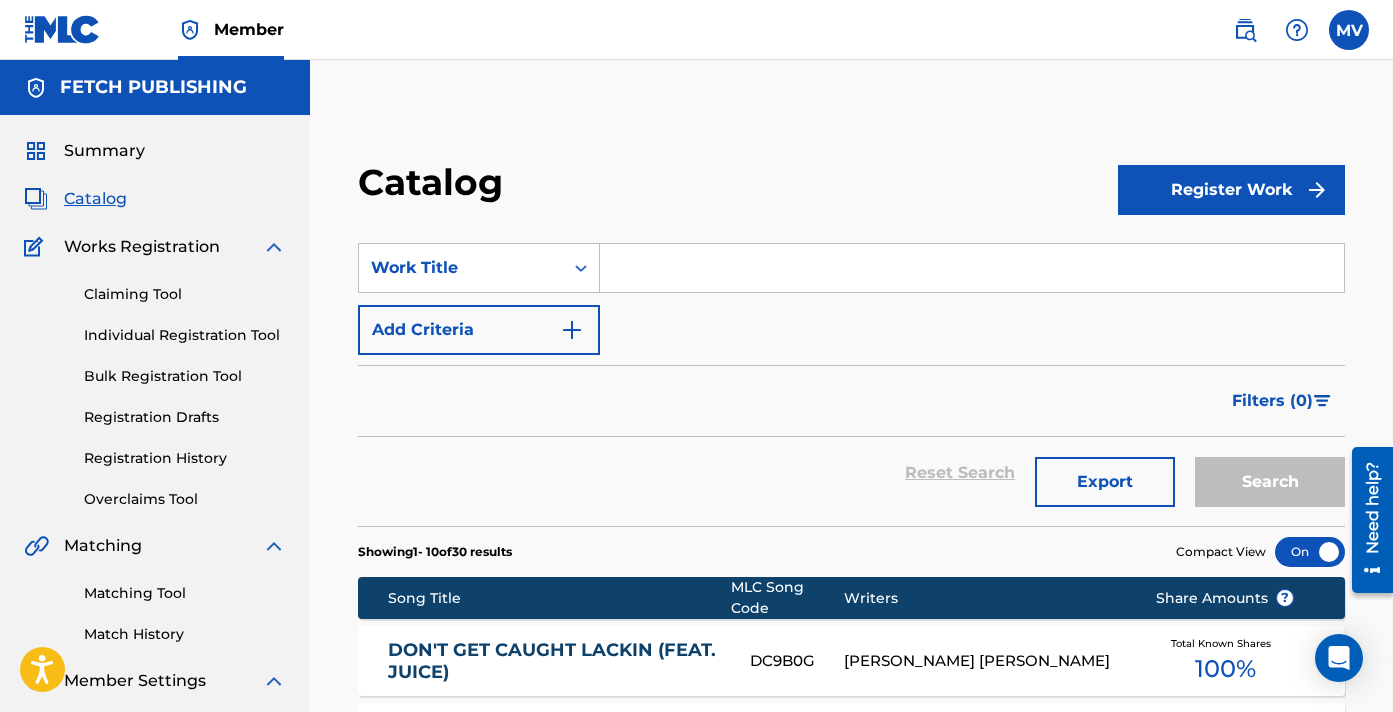 scroll, scrollTop: 0, scrollLeft: 0, axis: both 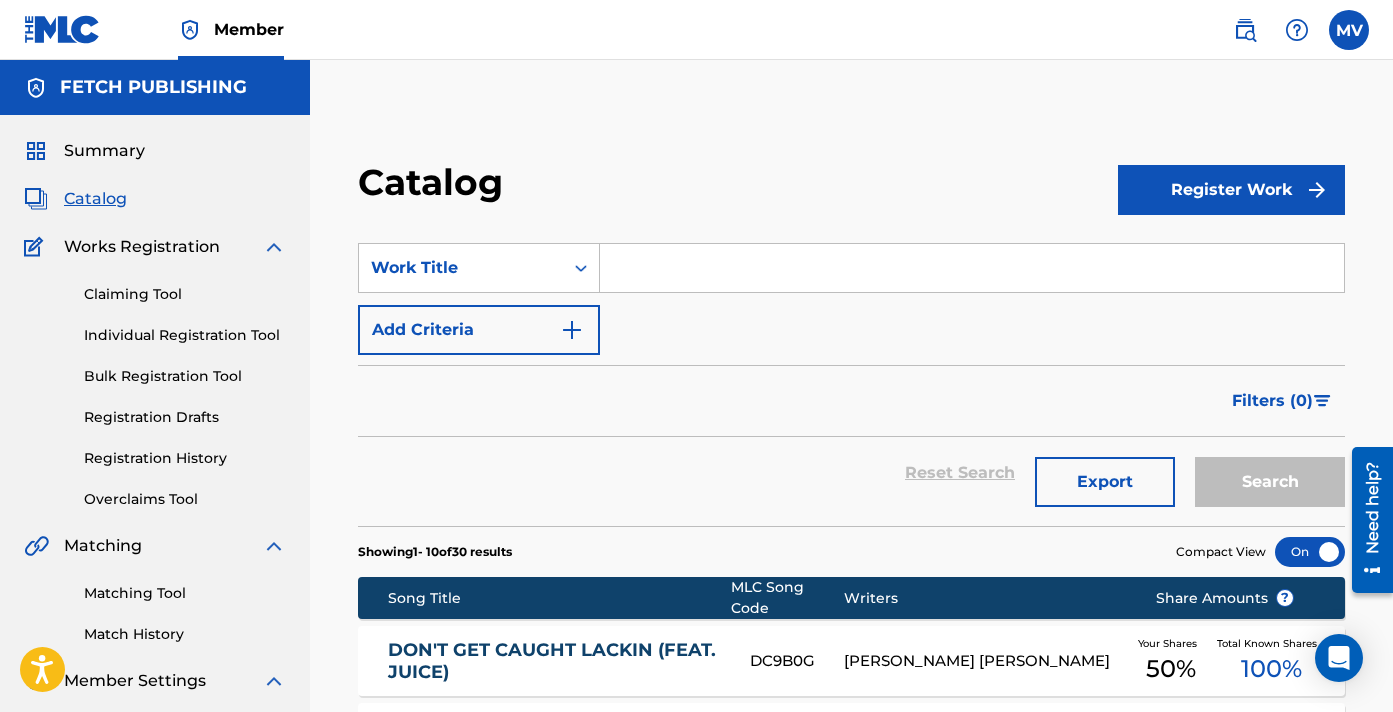 click at bounding box center (972, 268) 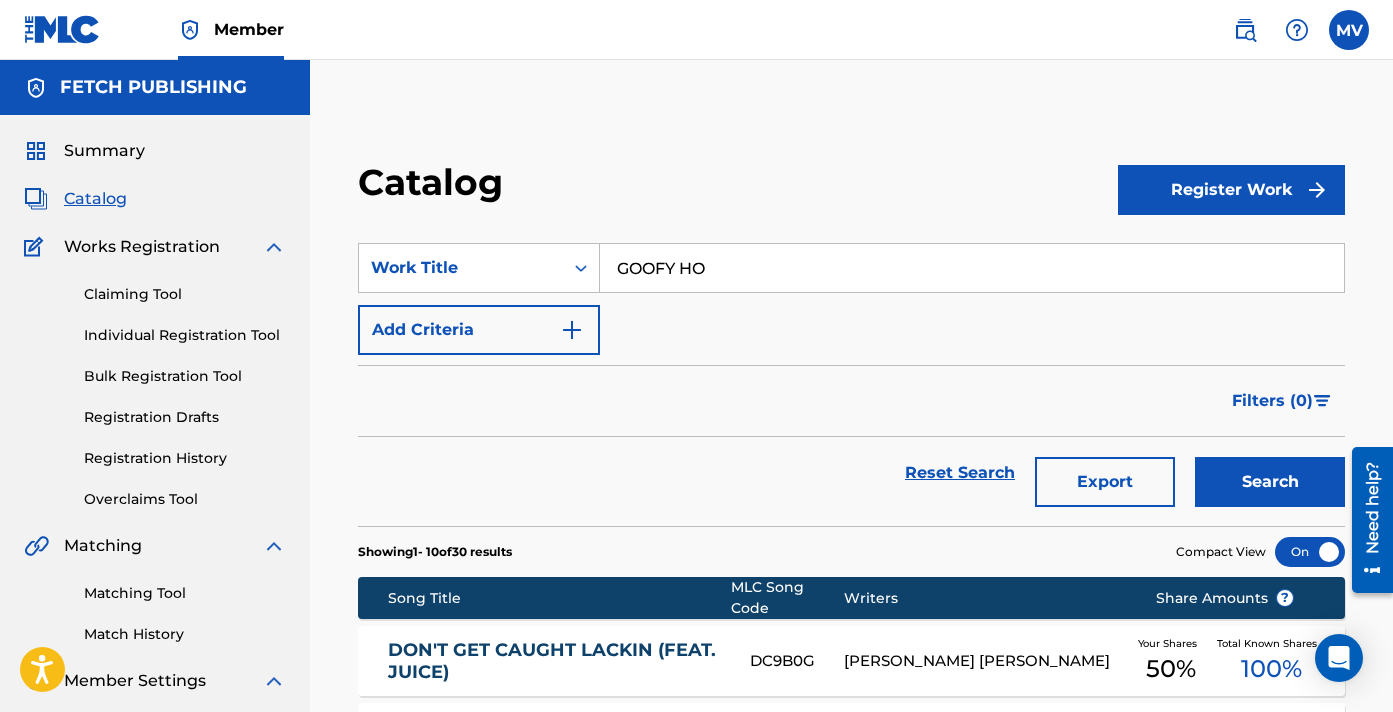 type on "GOOFY HO" 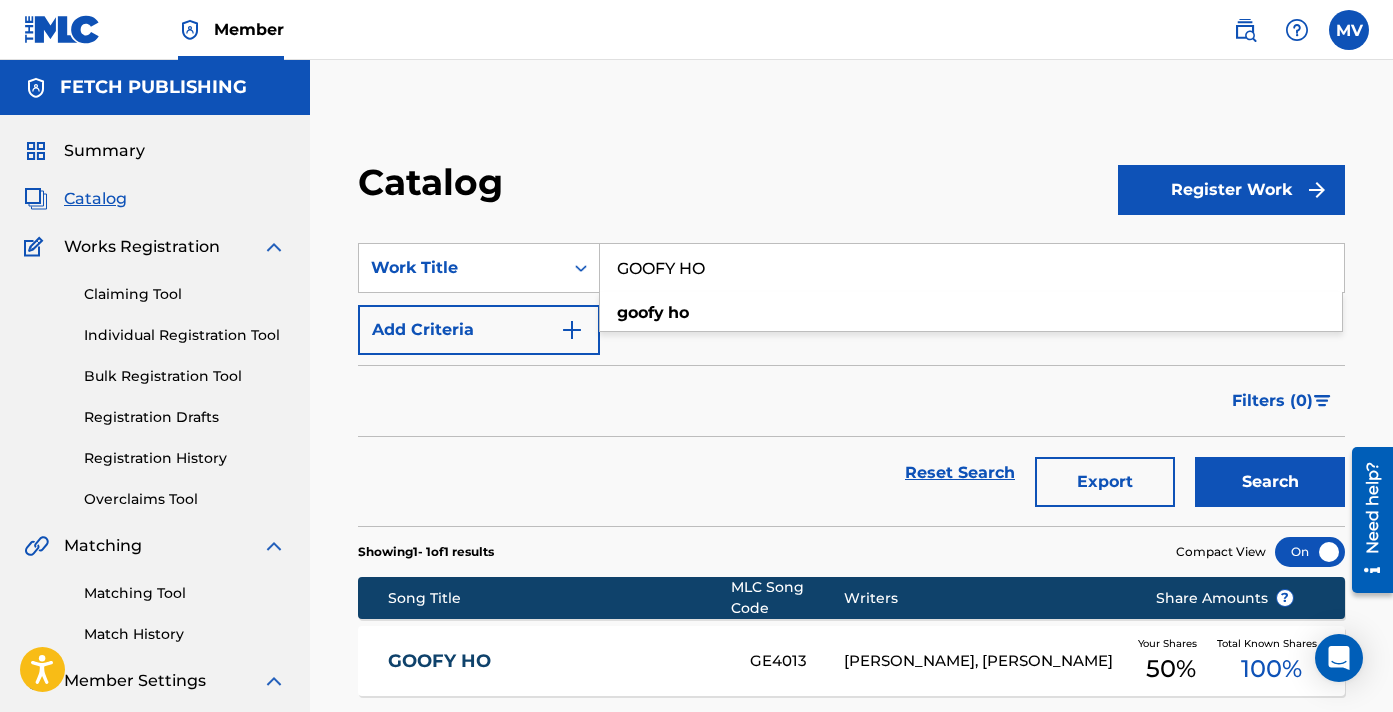click on "GOOFY HO GE4013 [PERSON_NAME], [PERSON_NAME] Your Shares 50 % Total Known Shares 100 %" at bounding box center [851, 661] 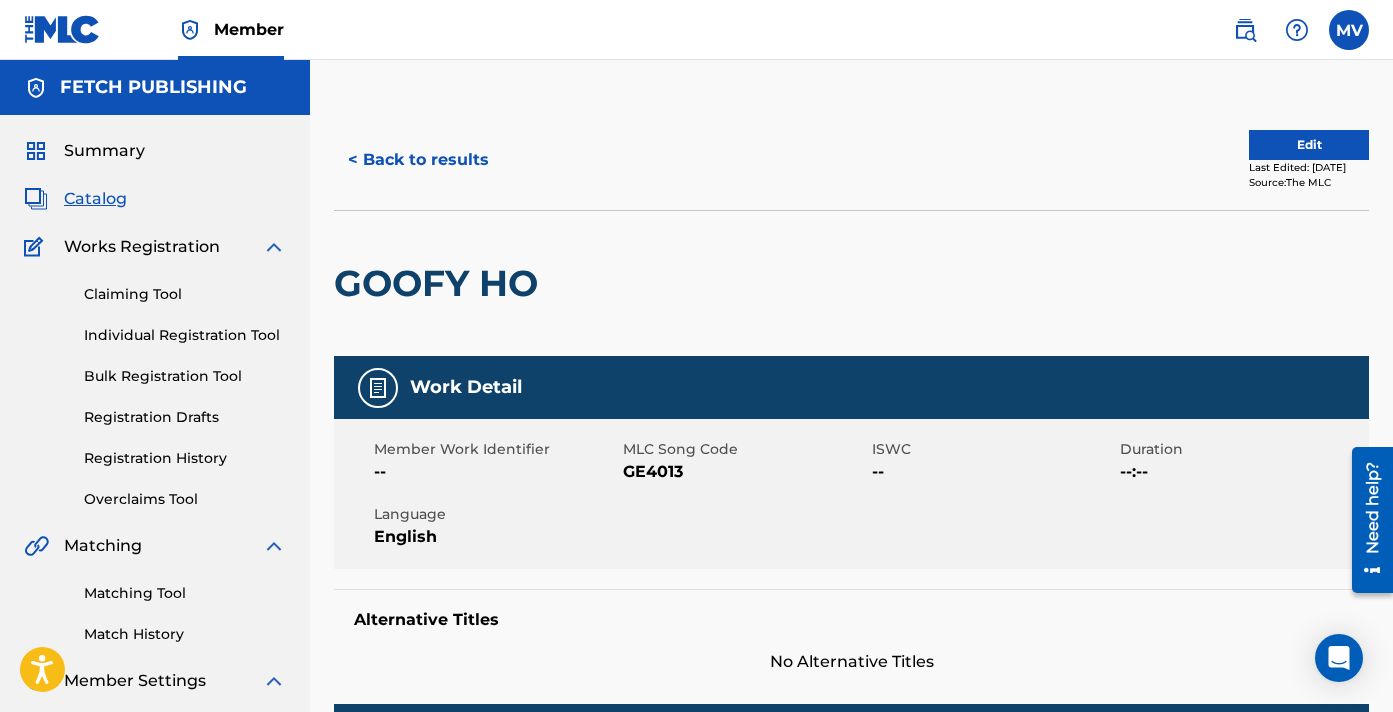 scroll, scrollTop: -2, scrollLeft: 0, axis: vertical 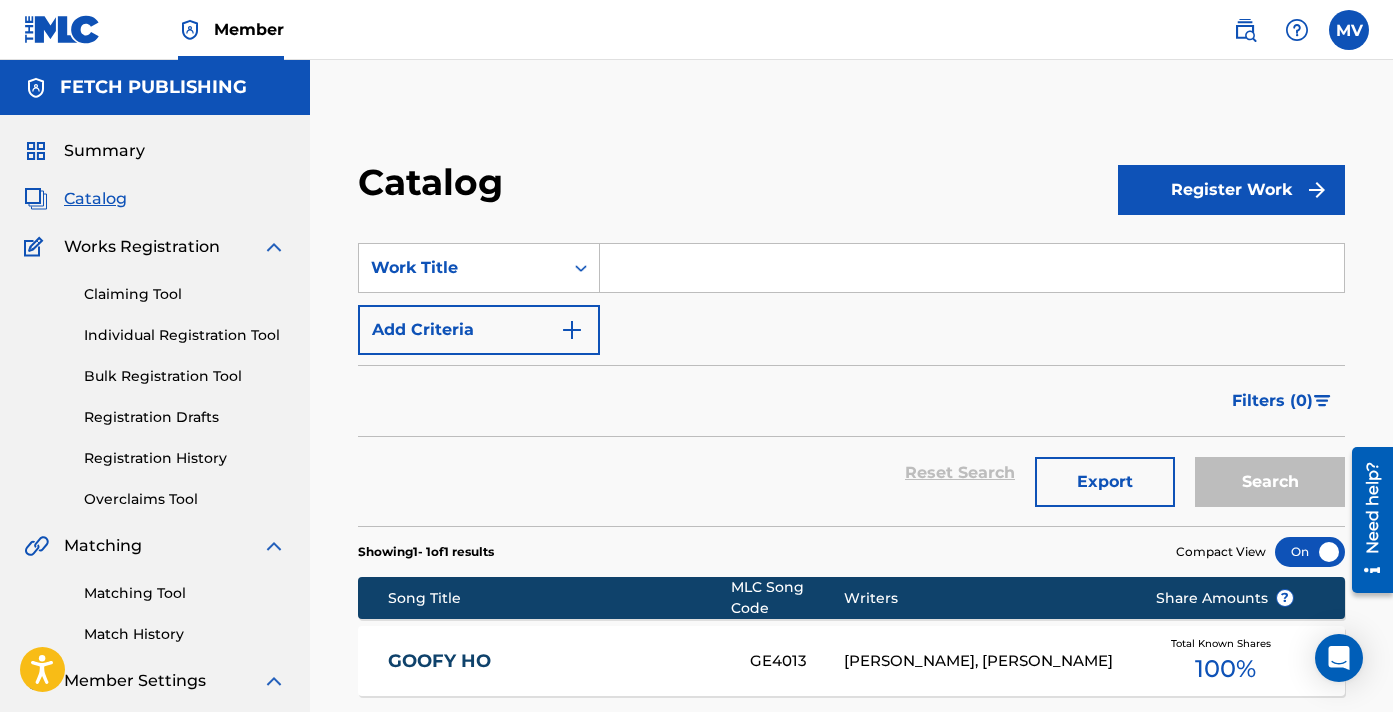 click at bounding box center (972, 268) 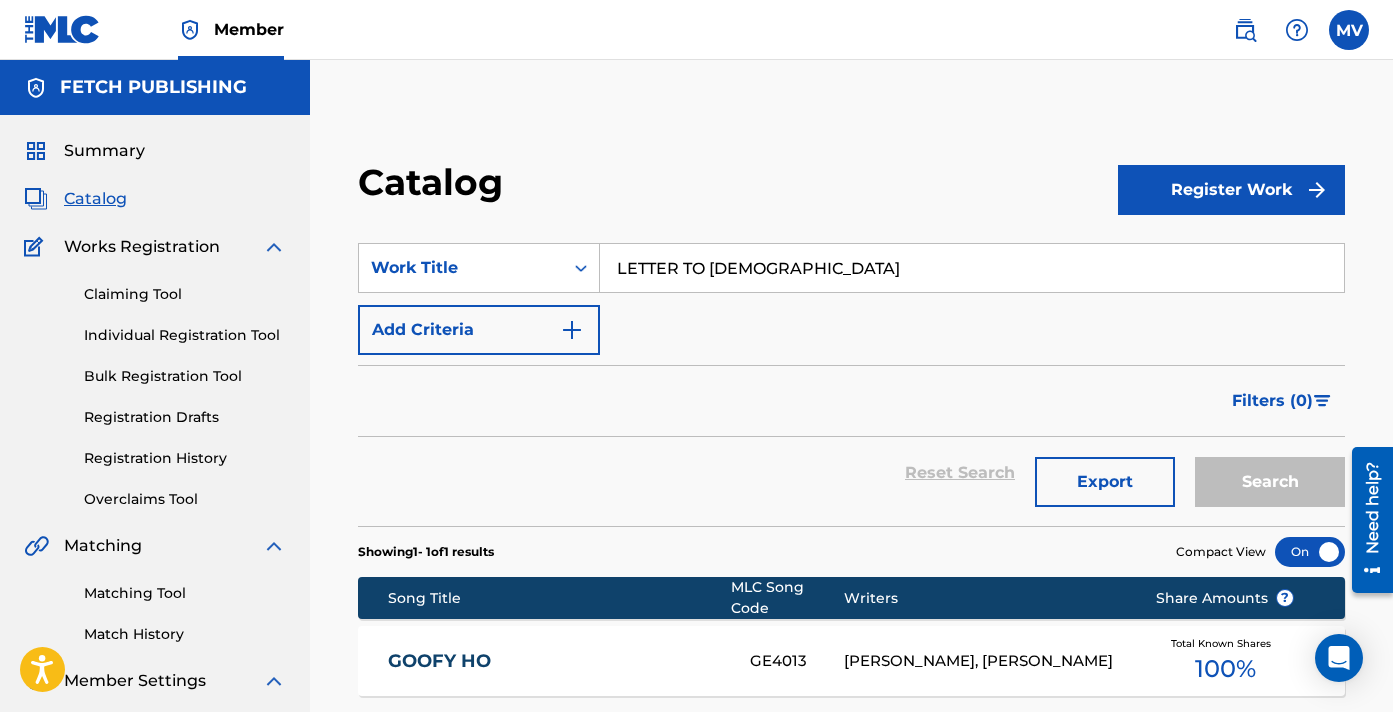 type on "LETTER TO [DEMOGRAPHIC_DATA]" 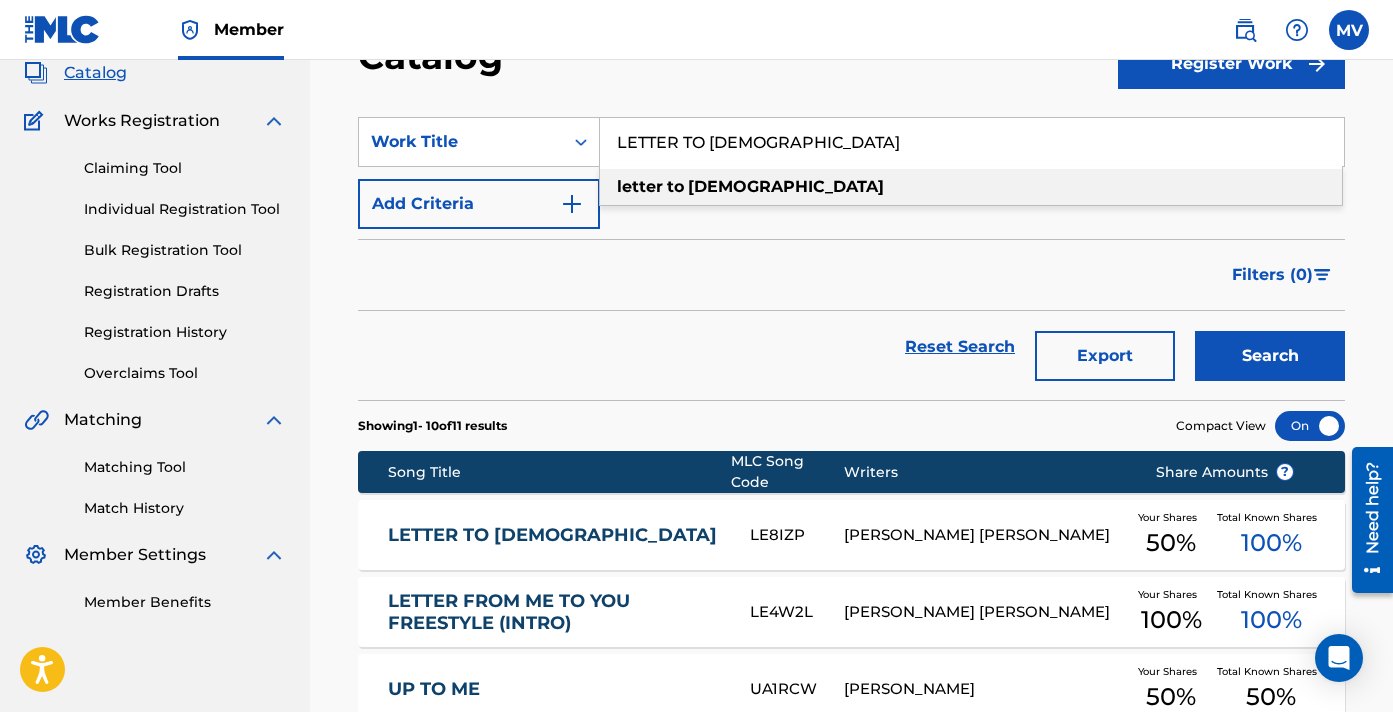 scroll, scrollTop: 268, scrollLeft: 0, axis: vertical 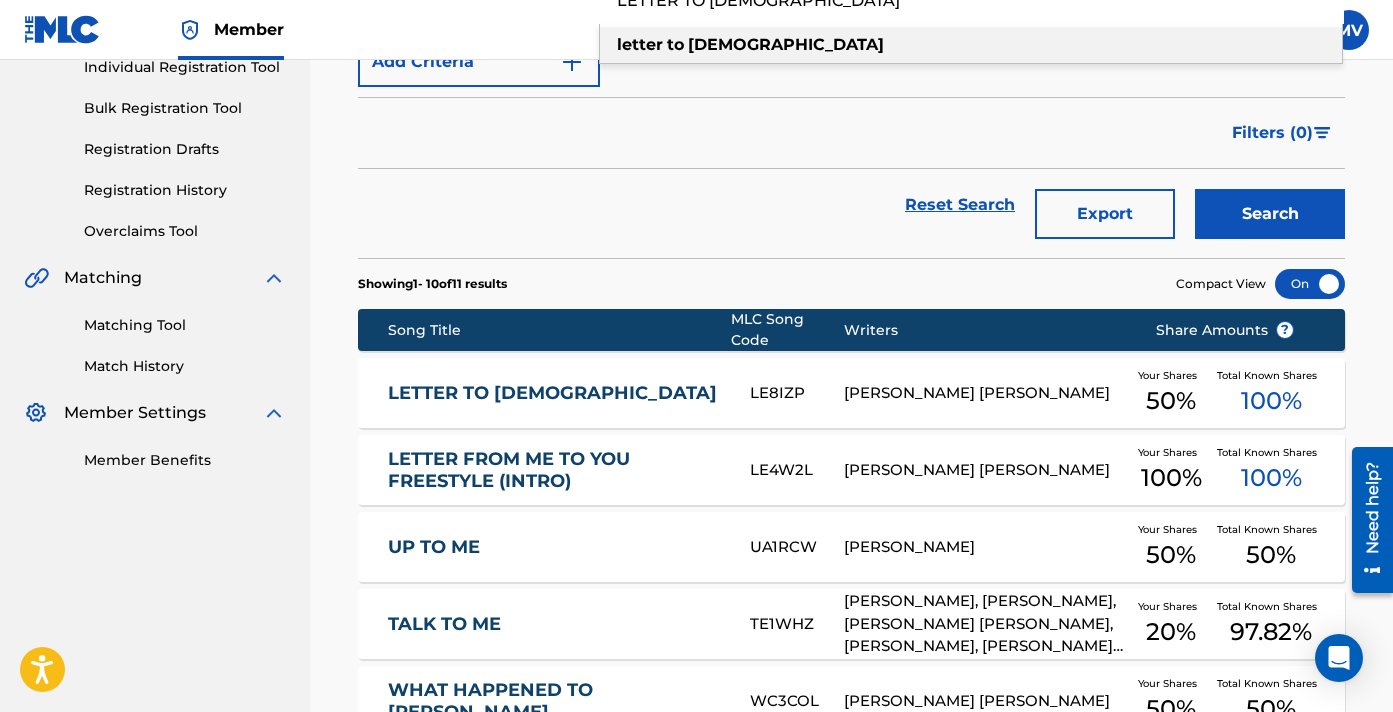 click on "LETTER TO GOD LE8IZP [PERSON_NAME] [PERSON_NAME] Your Shares 50 % Total Known Shares 100 %" at bounding box center [851, 393] 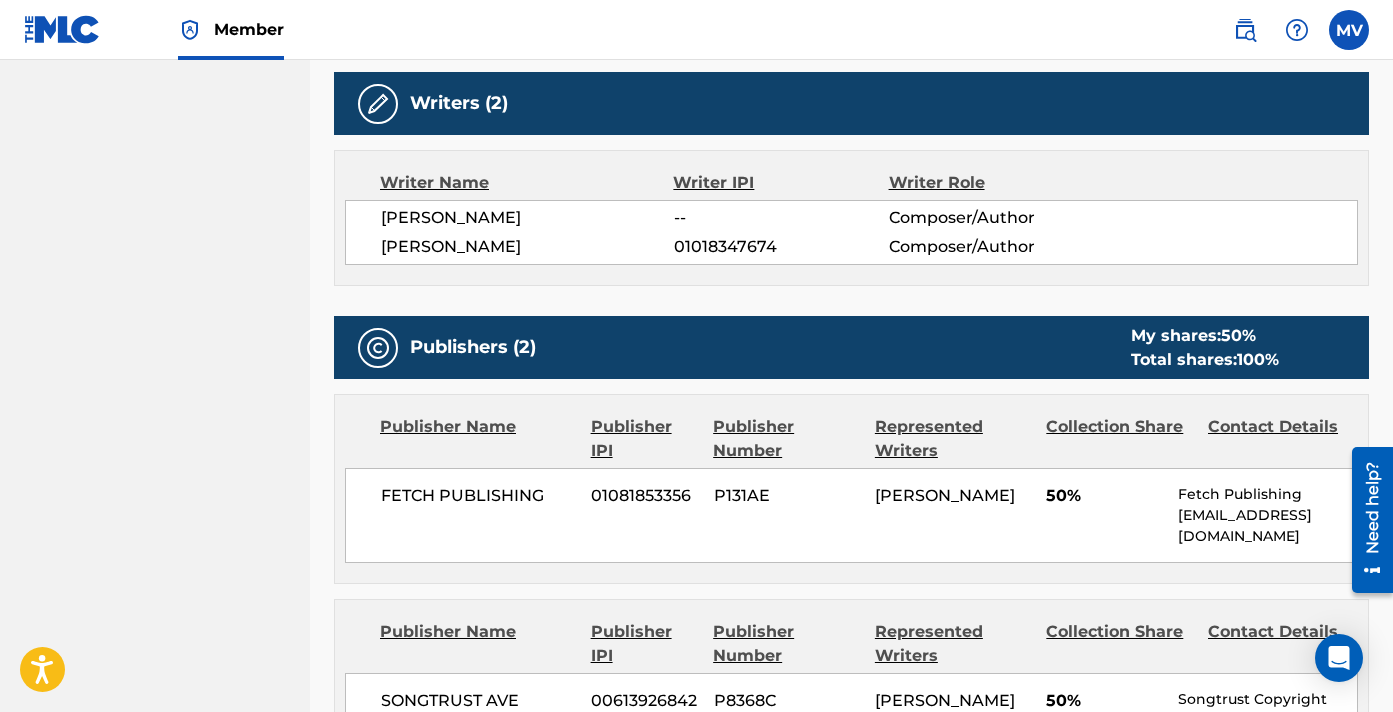 scroll, scrollTop: 791, scrollLeft: 0, axis: vertical 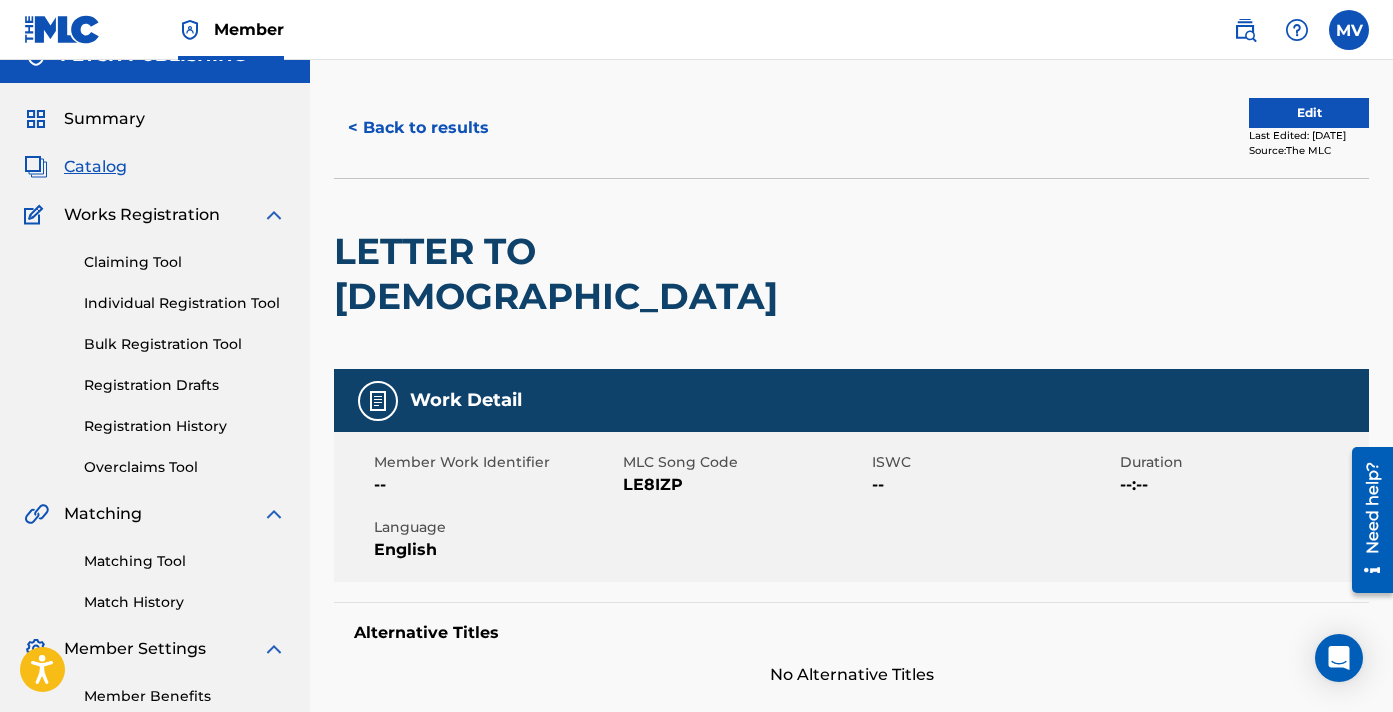 click on "< Back to results" at bounding box center [418, 128] 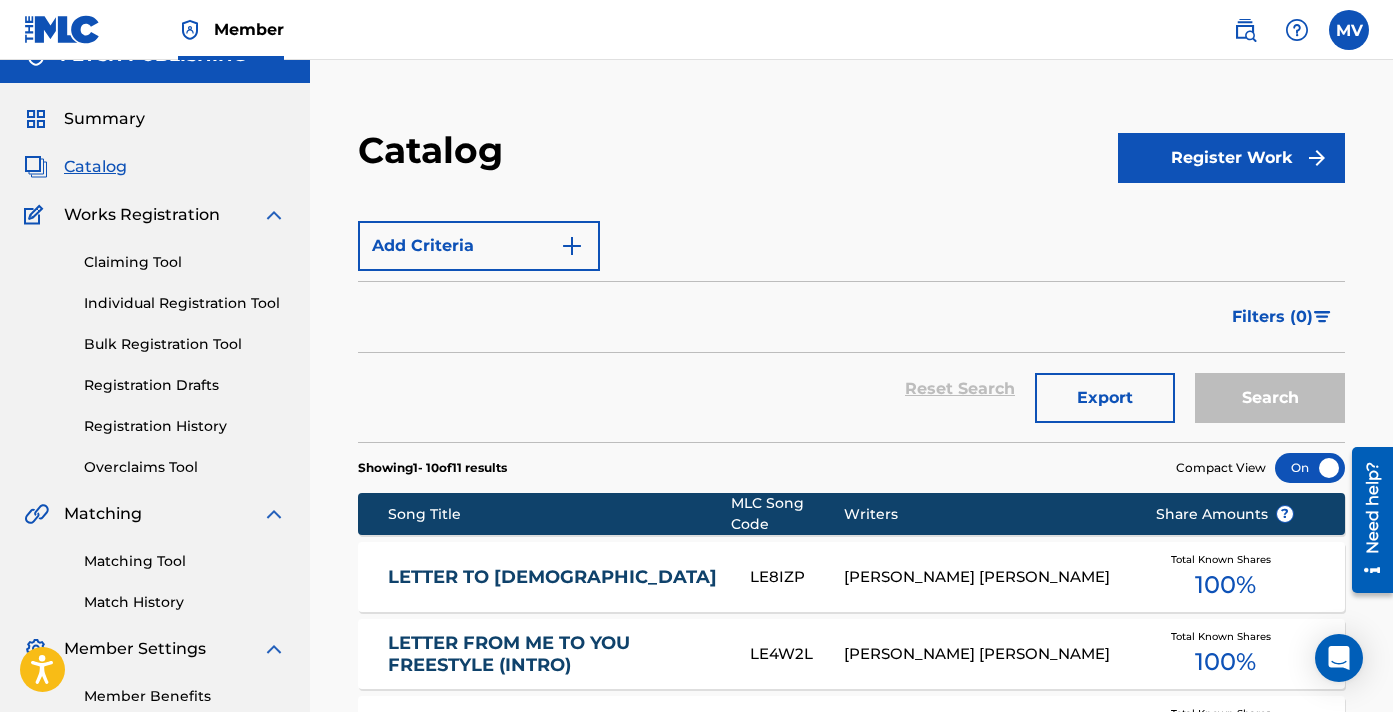 scroll, scrollTop: 147, scrollLeft: 0, axis: vertical 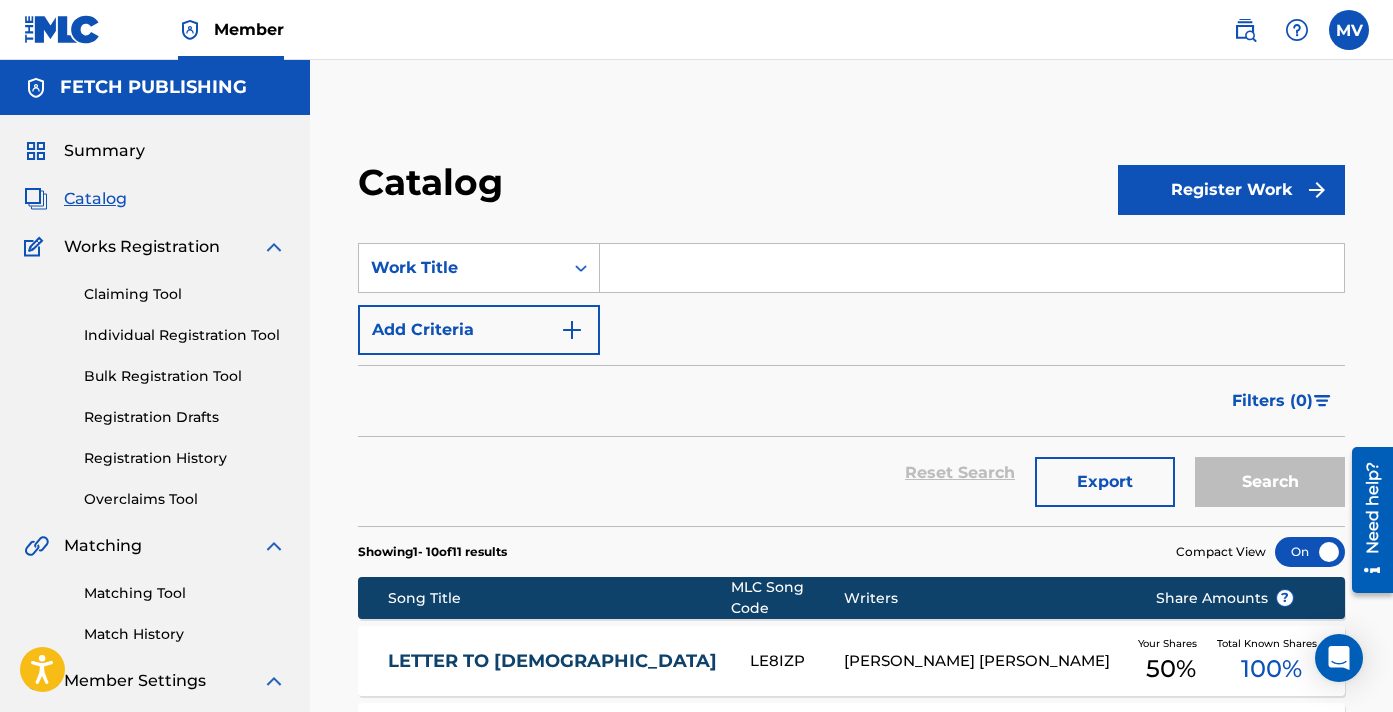 click at bounding box center [972, 268] 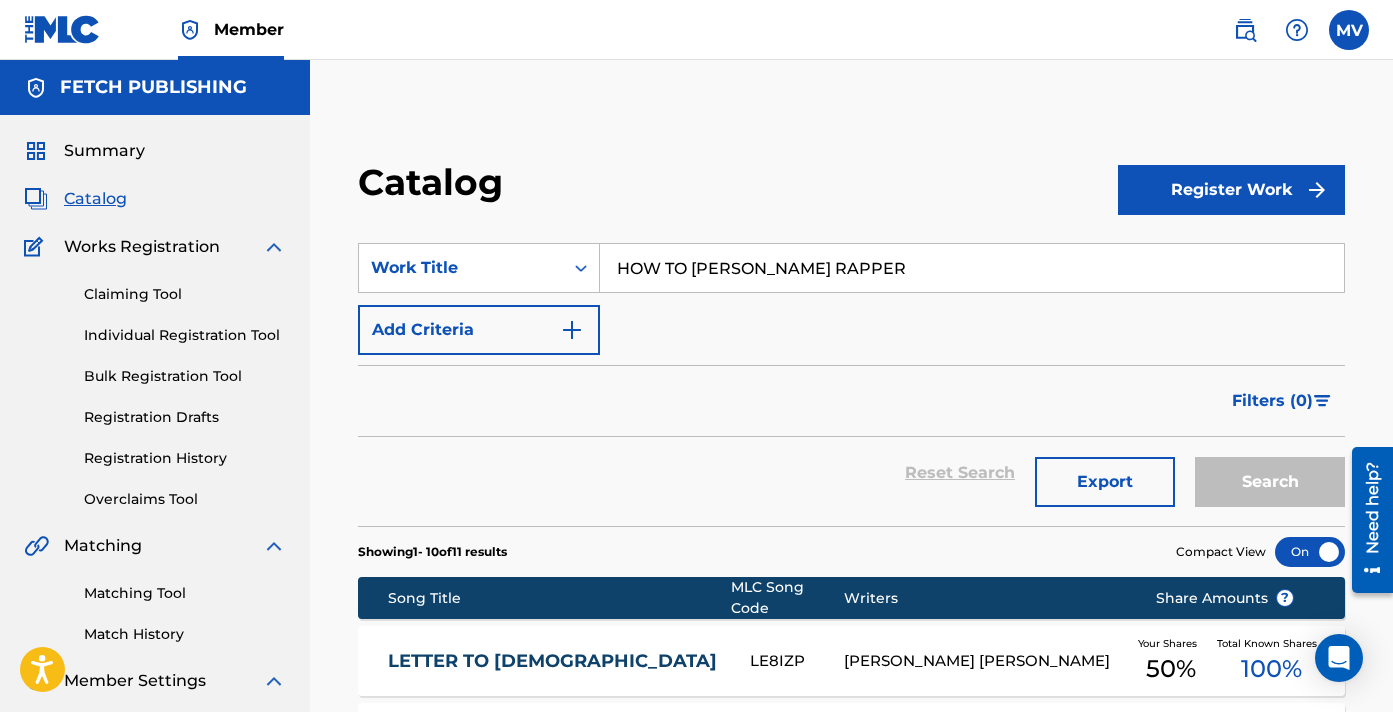 scroll, scrollTop: 0, scrollLeft: 0, axis: both 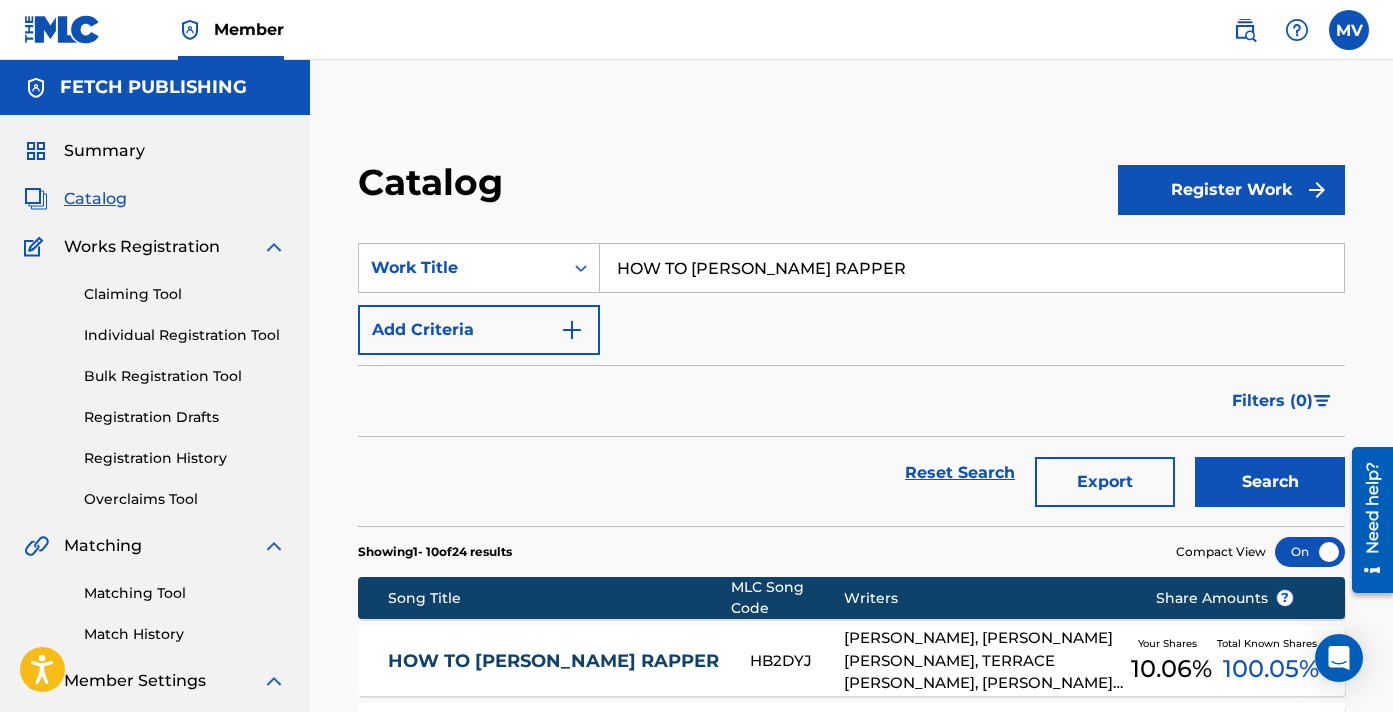 click on "HOW TO [PERSON_NAME] RAPPER" at bounding box center (556, 661) 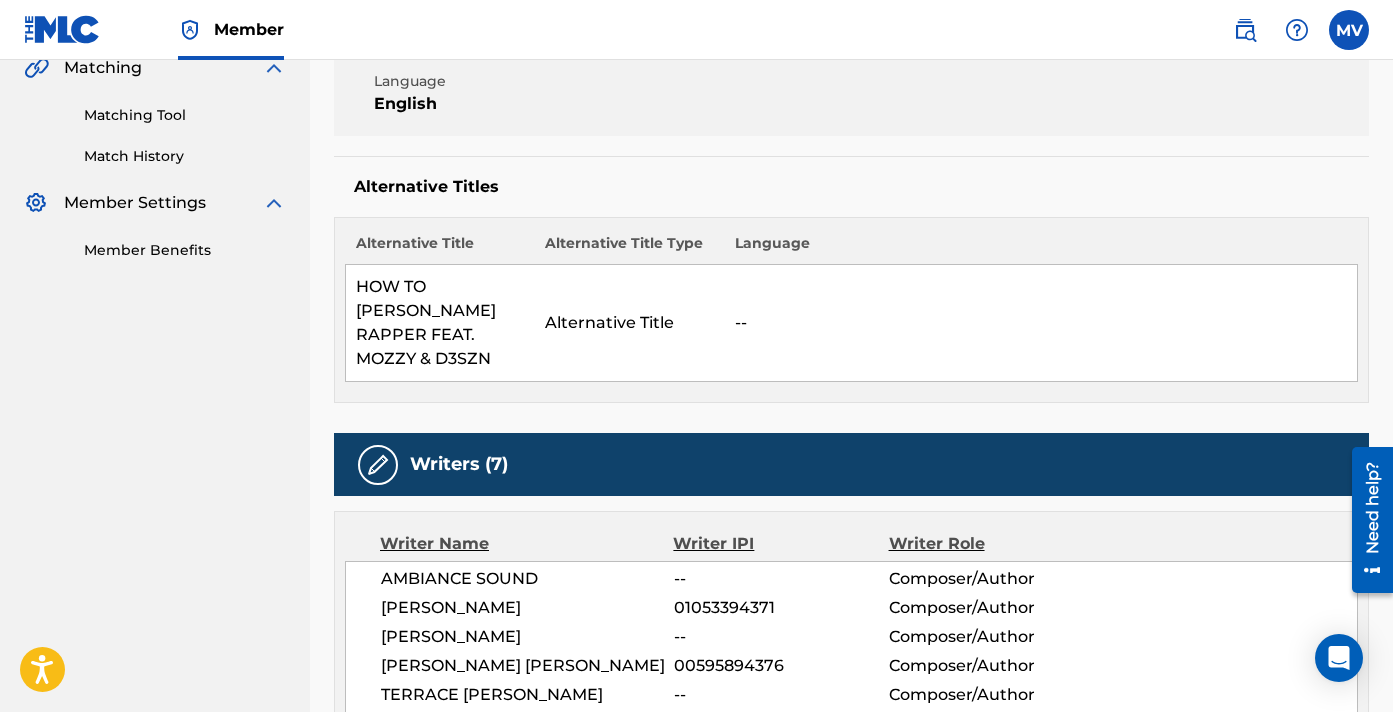 scroll, scrollTop: 461, scrollLeft: 0, axis: vertical 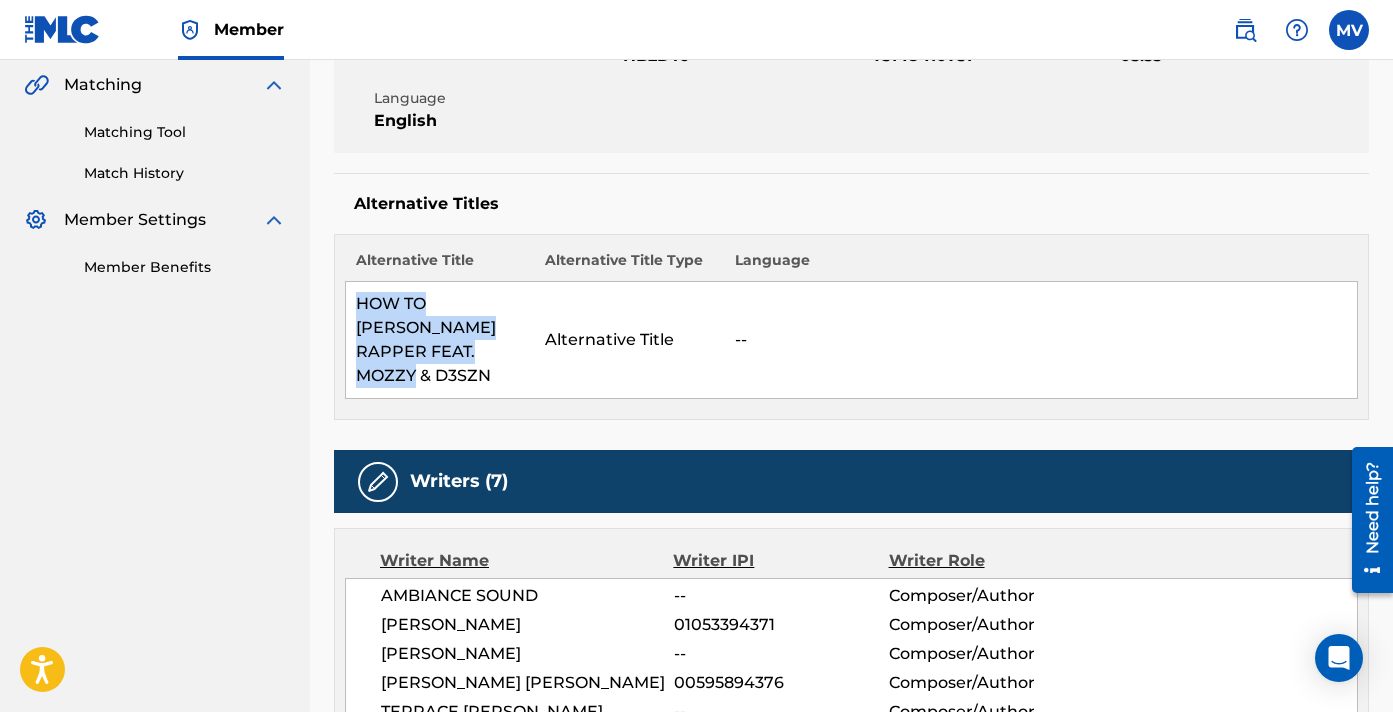 drag, startPoint x: 492, startPoint y: 306, endPoint x: 354, endPoint y: 256, distance: 146.77875 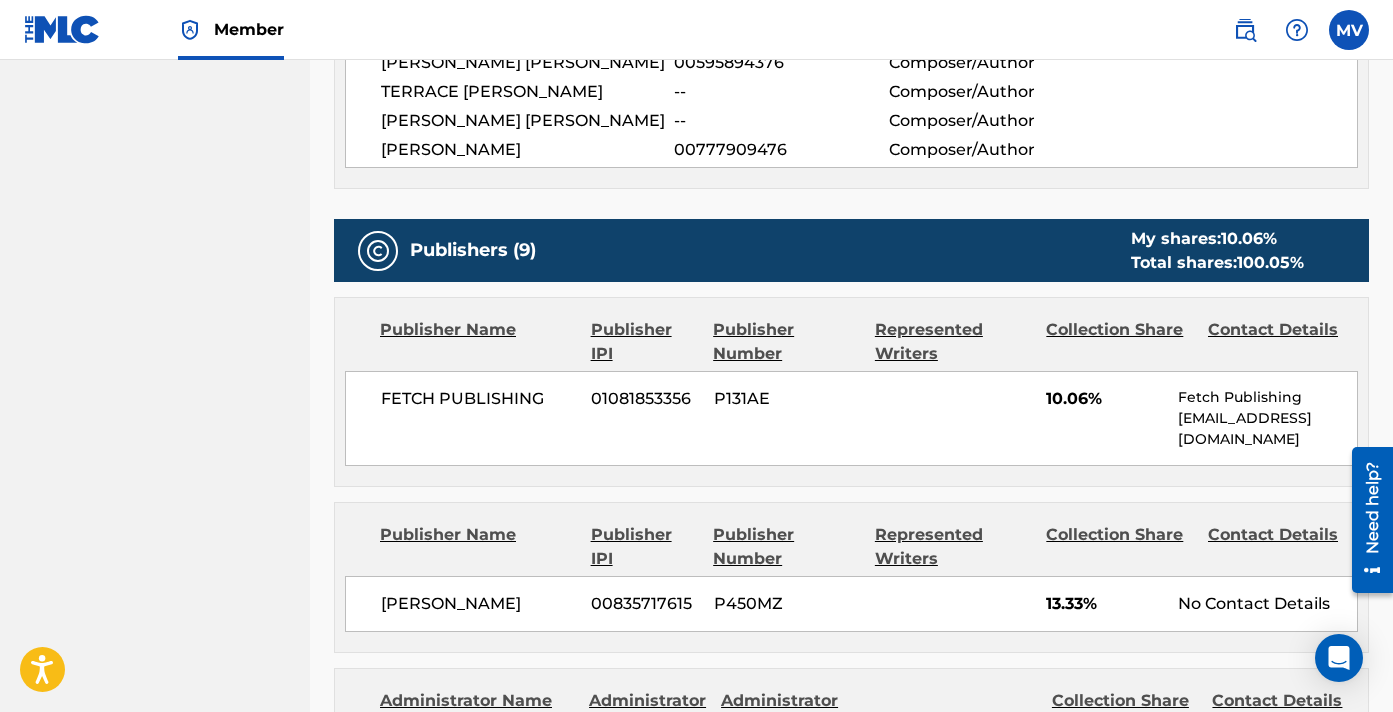 scroll, scrollTop: 1065, scrollLeft: 0, axis: vertical 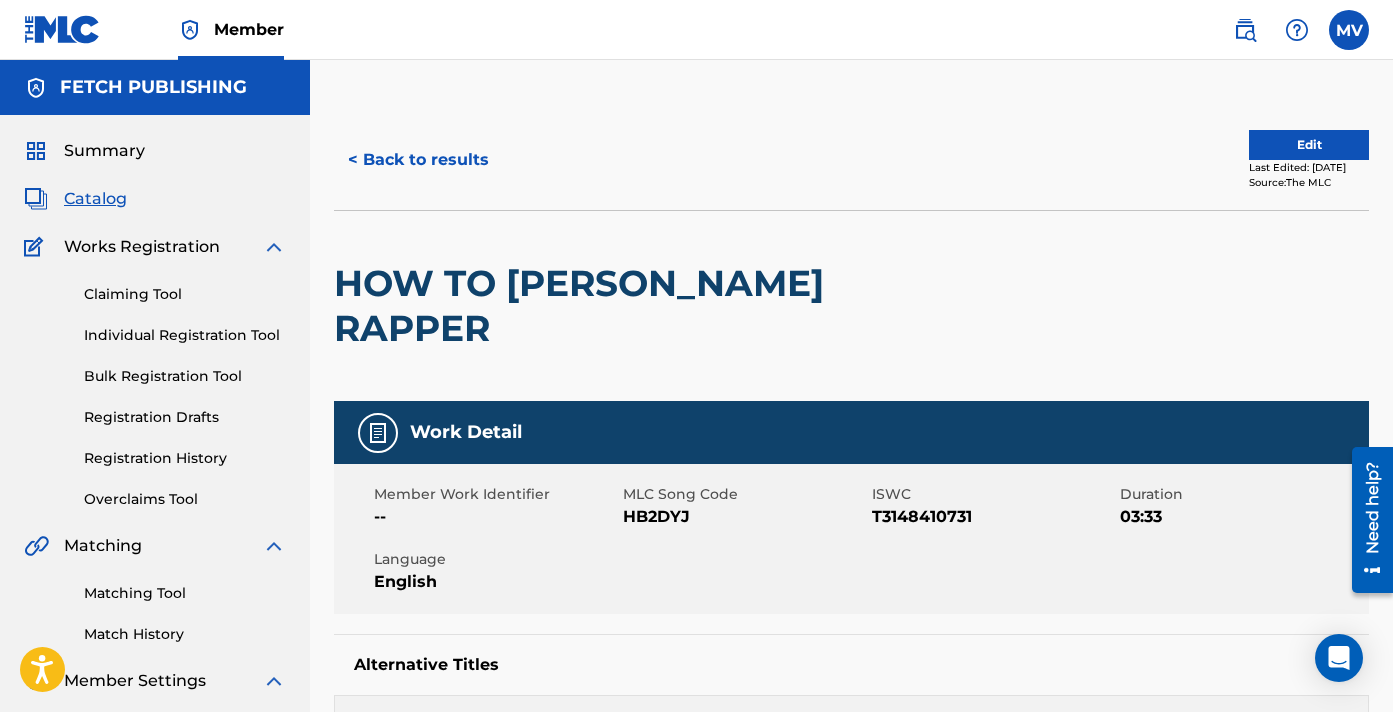 click on "< Back to results" at bounding box center (418, 160) 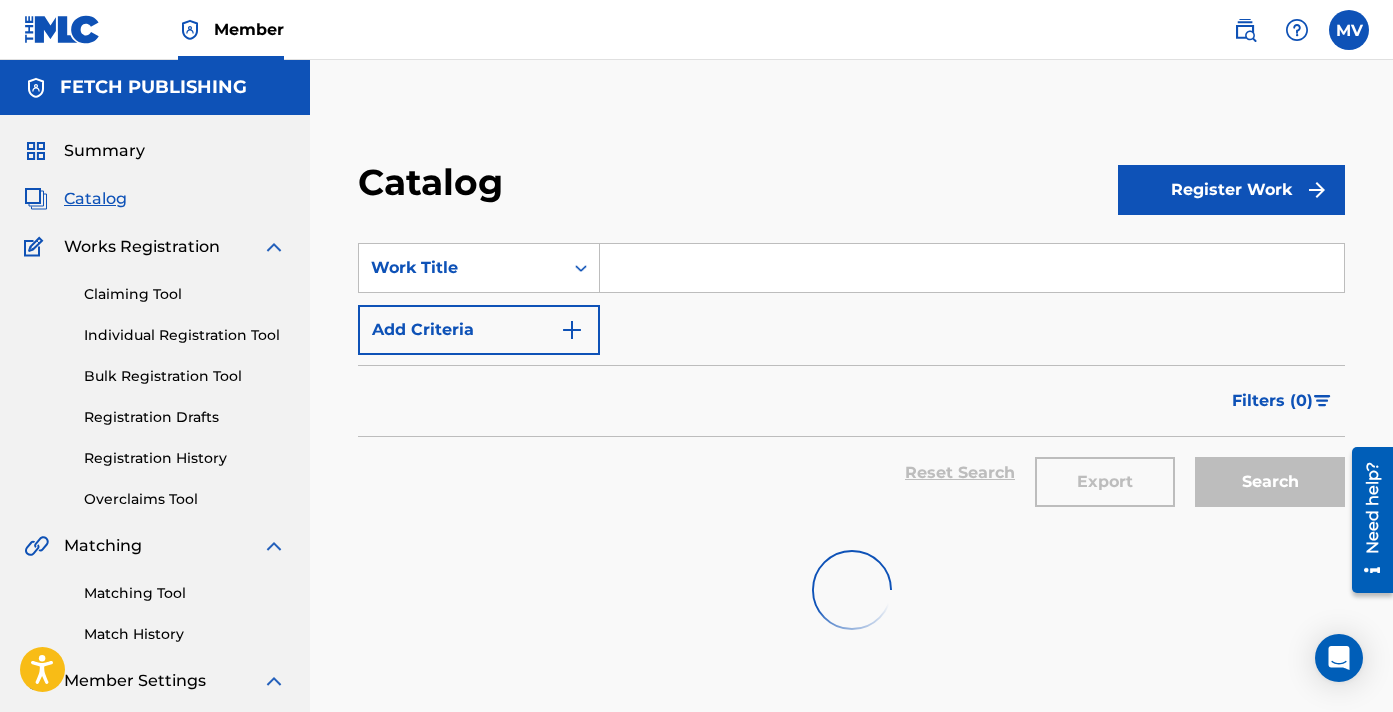scroll, scrollTop: -1, scrollLeft: 0, axis: vertical 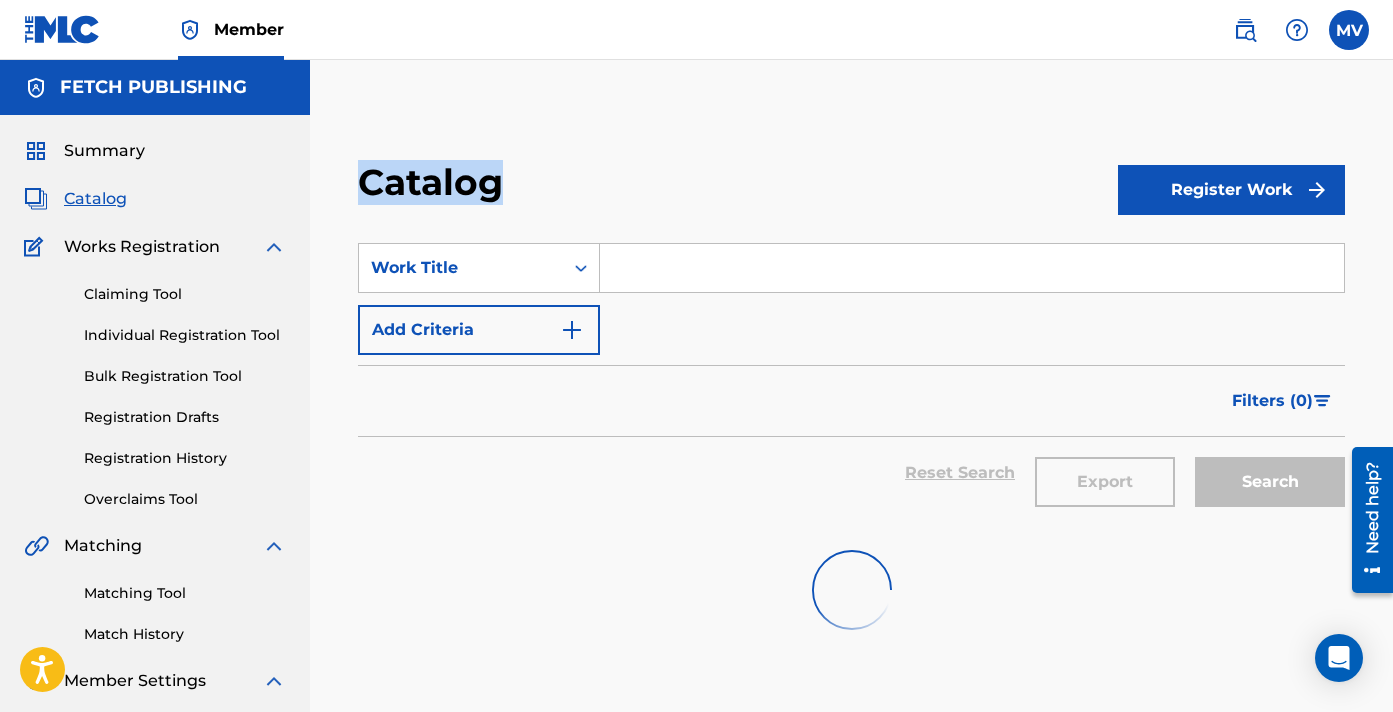 click on "Catalog Register Work SearchWithCriteriae4f5032b-6f51-434d-8aad-361d946b0bb7 Work Title Add Criteria Filter Hold Filters Overclaim   Dispute   Remove Filters Apply Filters Filters ( 0 ) Reset Search Export Search" at bounding box center [851, 436] 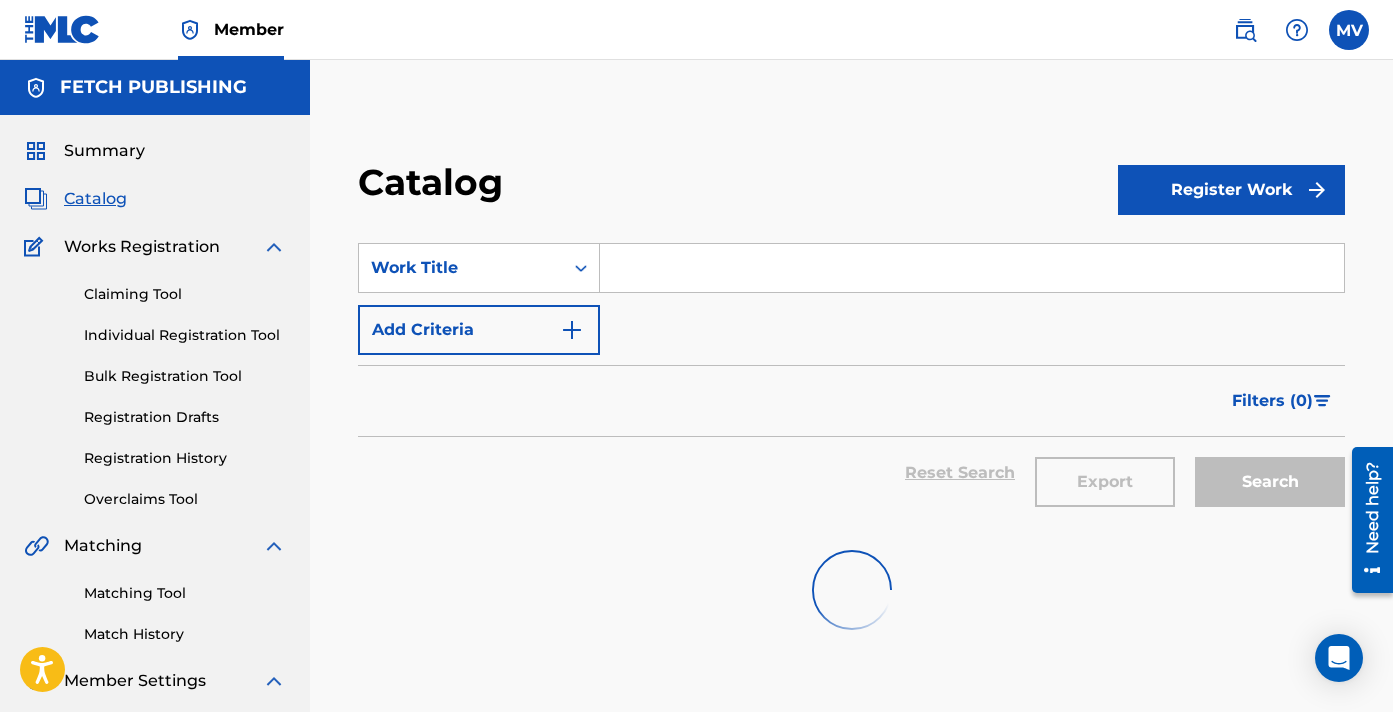 click at bounding box center (972, 268) 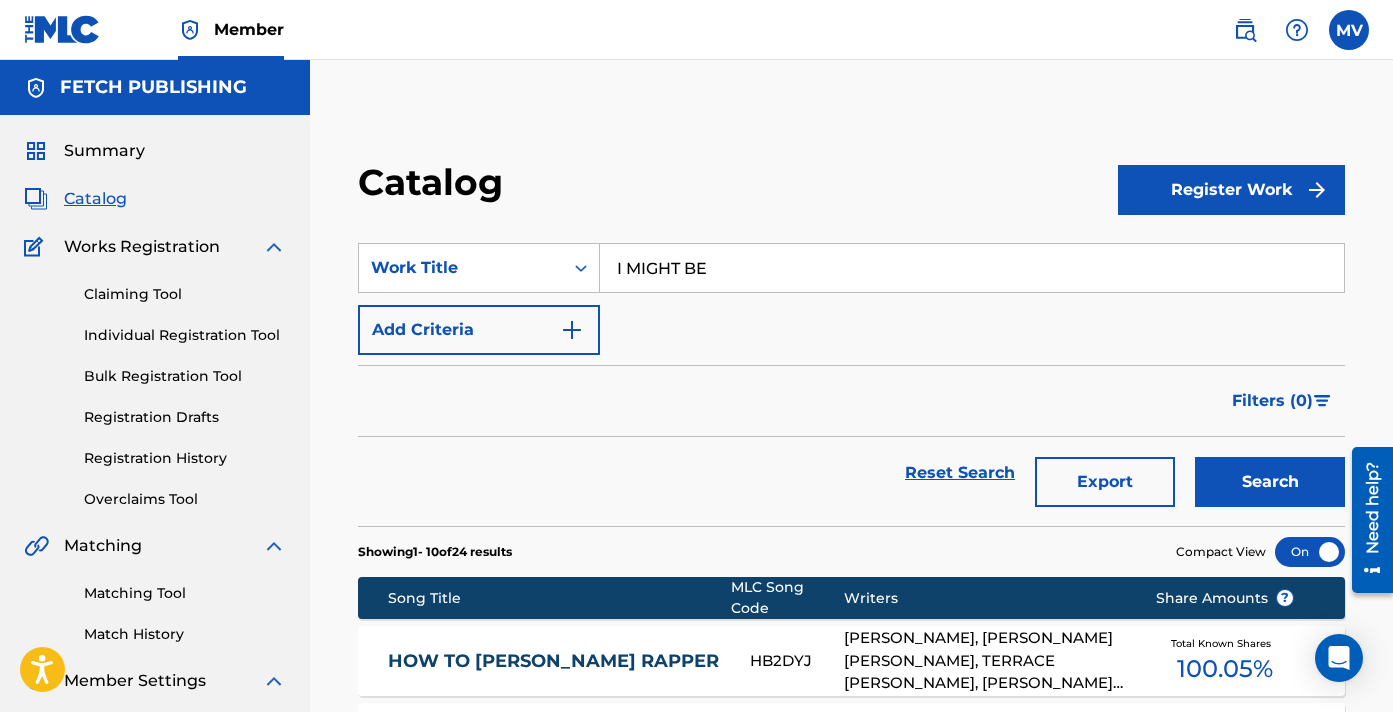 scroll, scrollTop: 0, scrollLeft: 0, axis: both 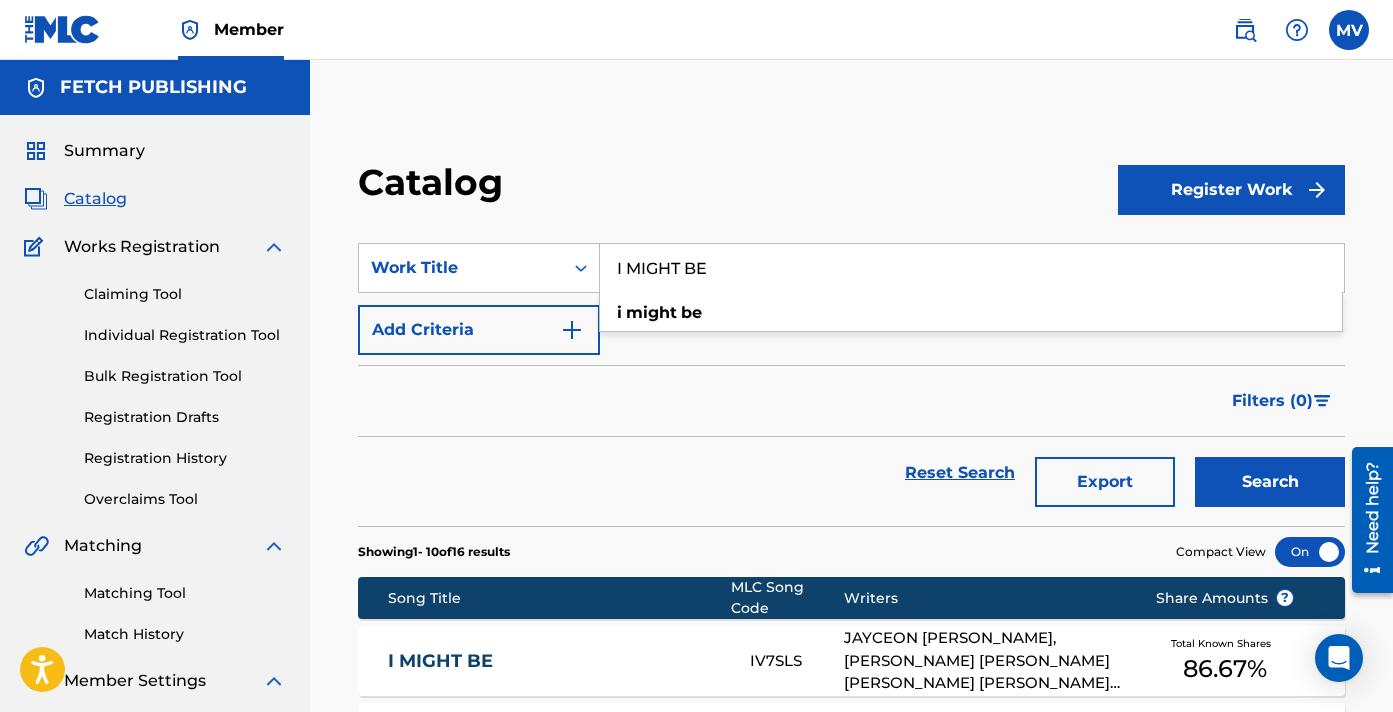 click on "Reset Search Export Search" at bounding box center [851, 473] 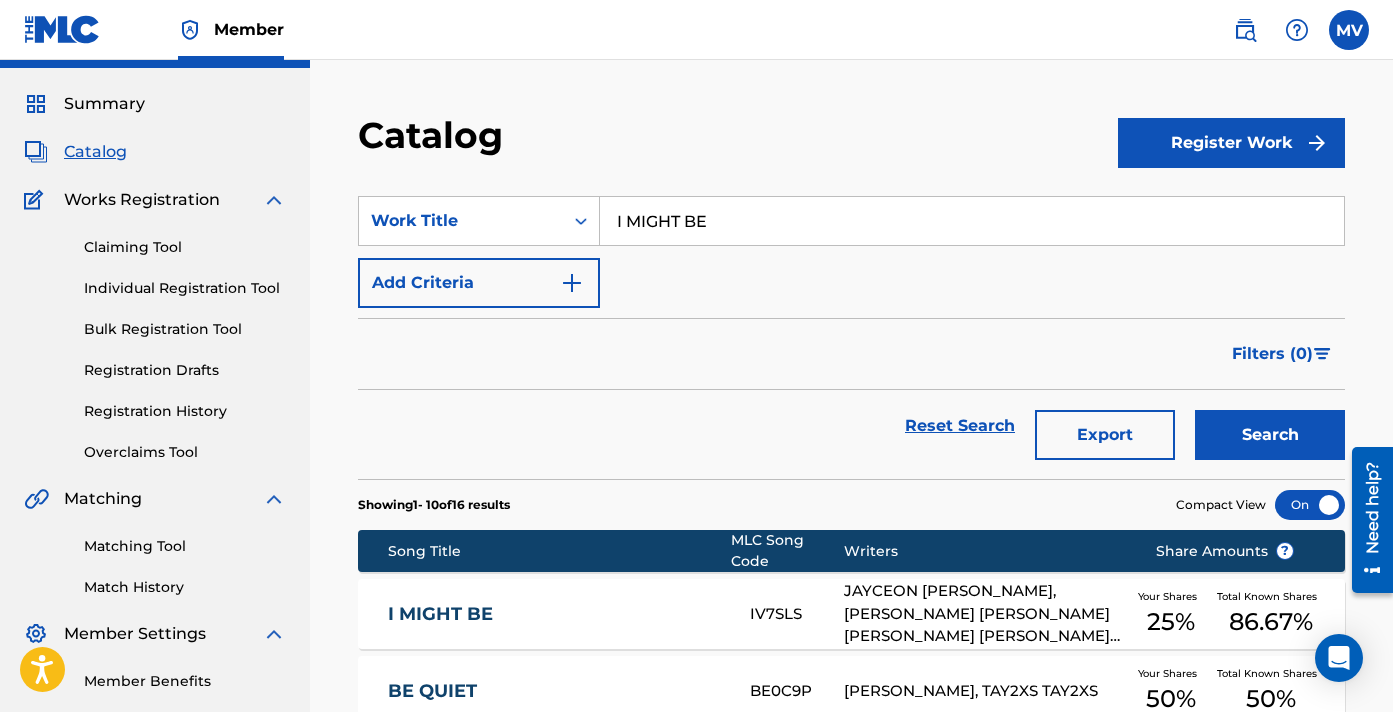 scroll, scrollTop: 63, scrollLeft: 0, axis: vertical 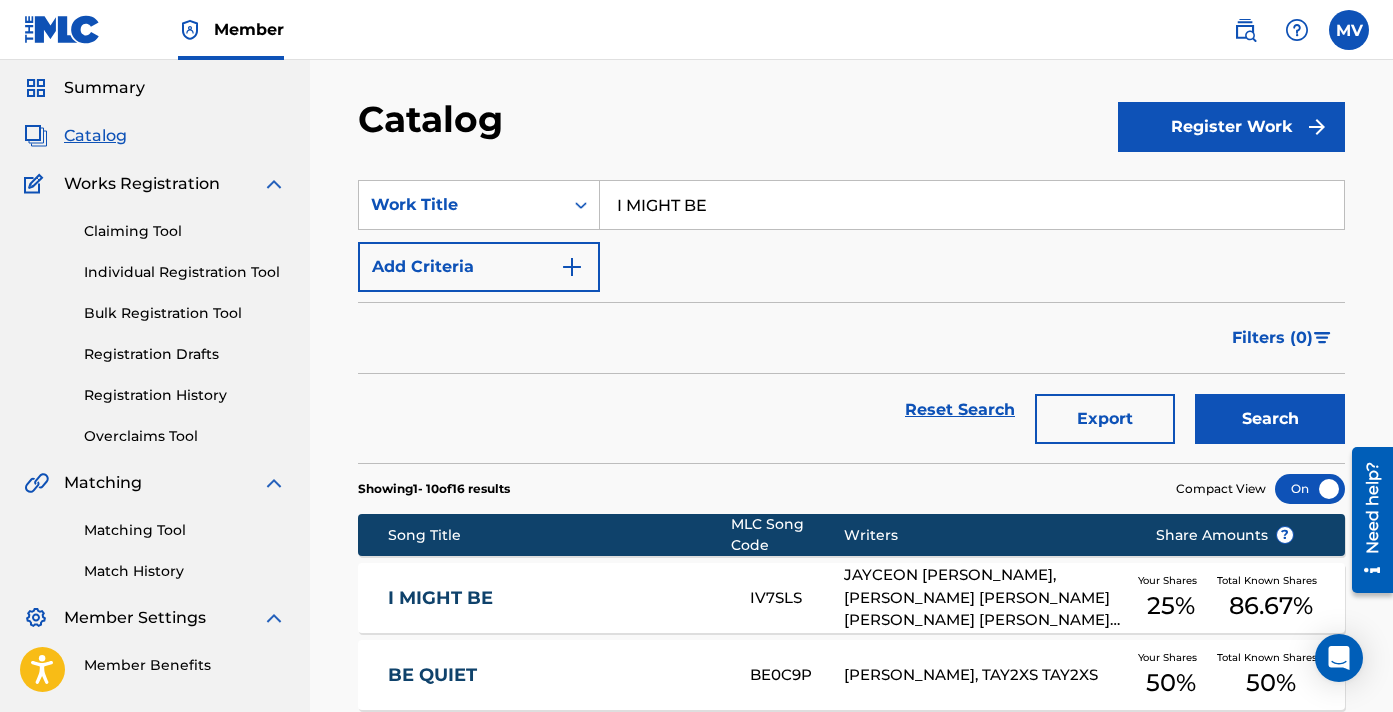 click on "I MIGHT BE IV7SLS [PERSON_NAME], [PERSON_NAME] [PERSON_NAME] [PERSON_NAME] [PERSON_NAME] JEWEL-[PERSON_NAME], [PERSON_NAME] Your Shares 25 % Total Known Shares 86.67 %" at bounding box center [851, 598] 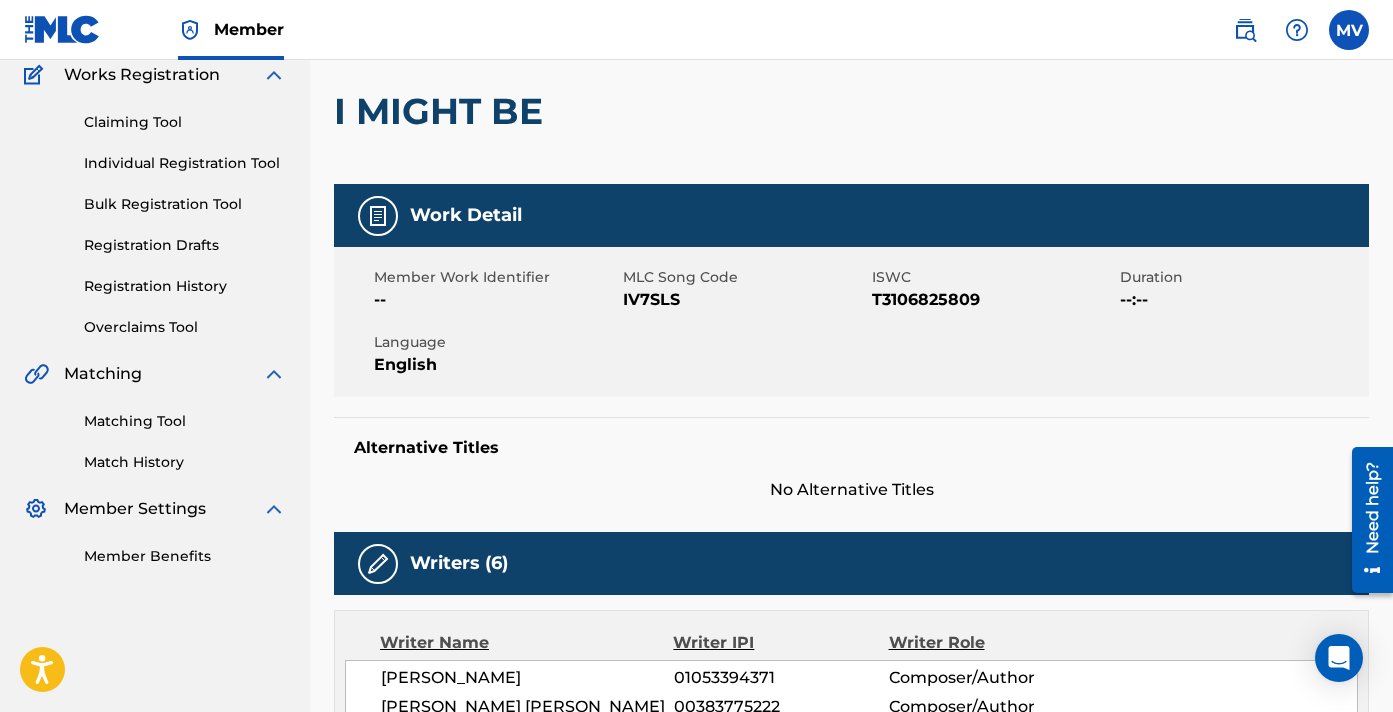 scroll, scrollTop: 141, scrollLeft: 0, axis: vertical 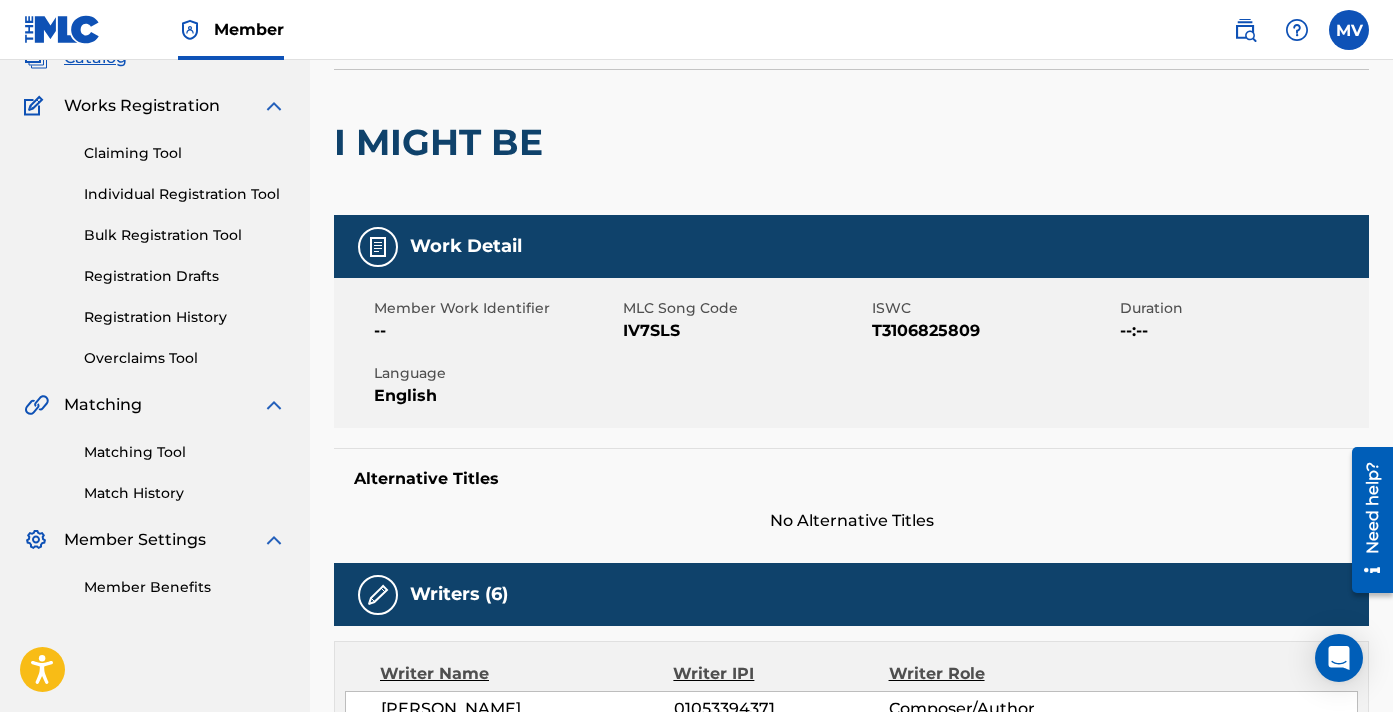click on "I MIGHT BE" at bounding box center (443, 142) 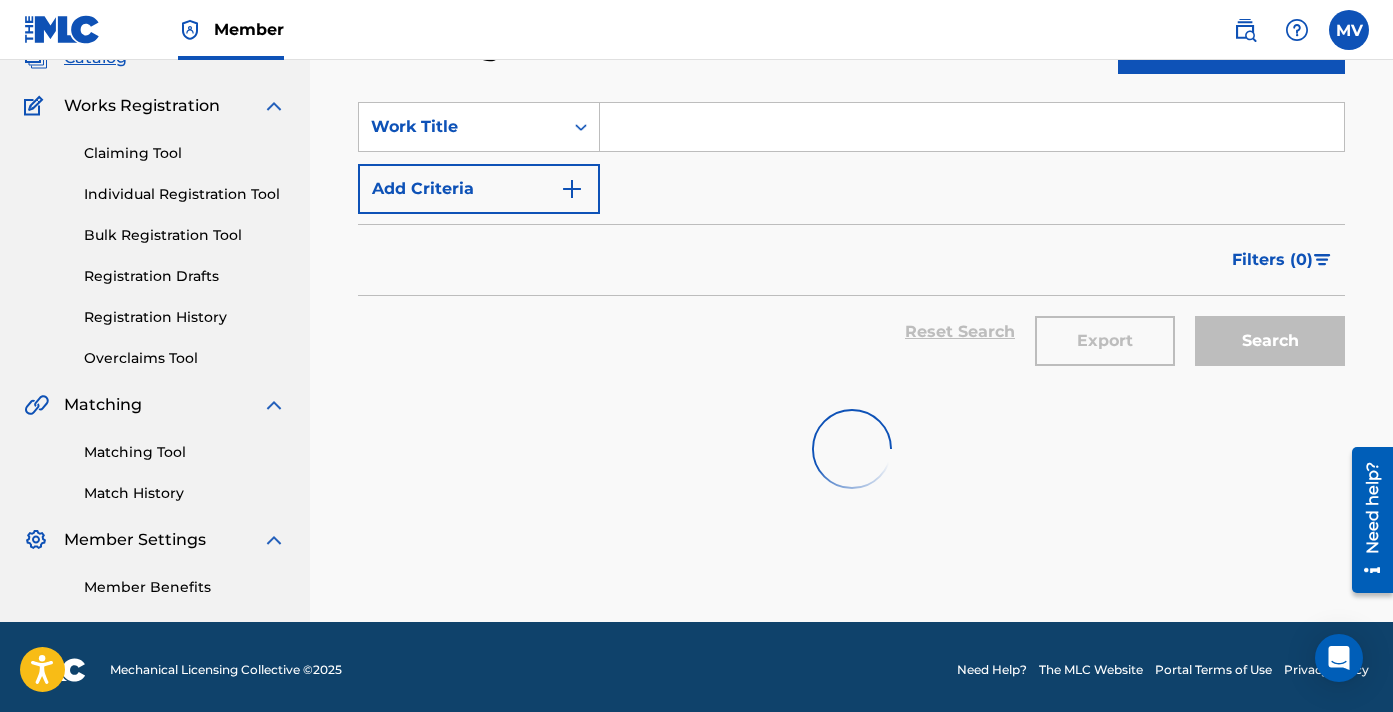 scroll, scrollTop: 63, scrollLeft: 0, axis: vertical 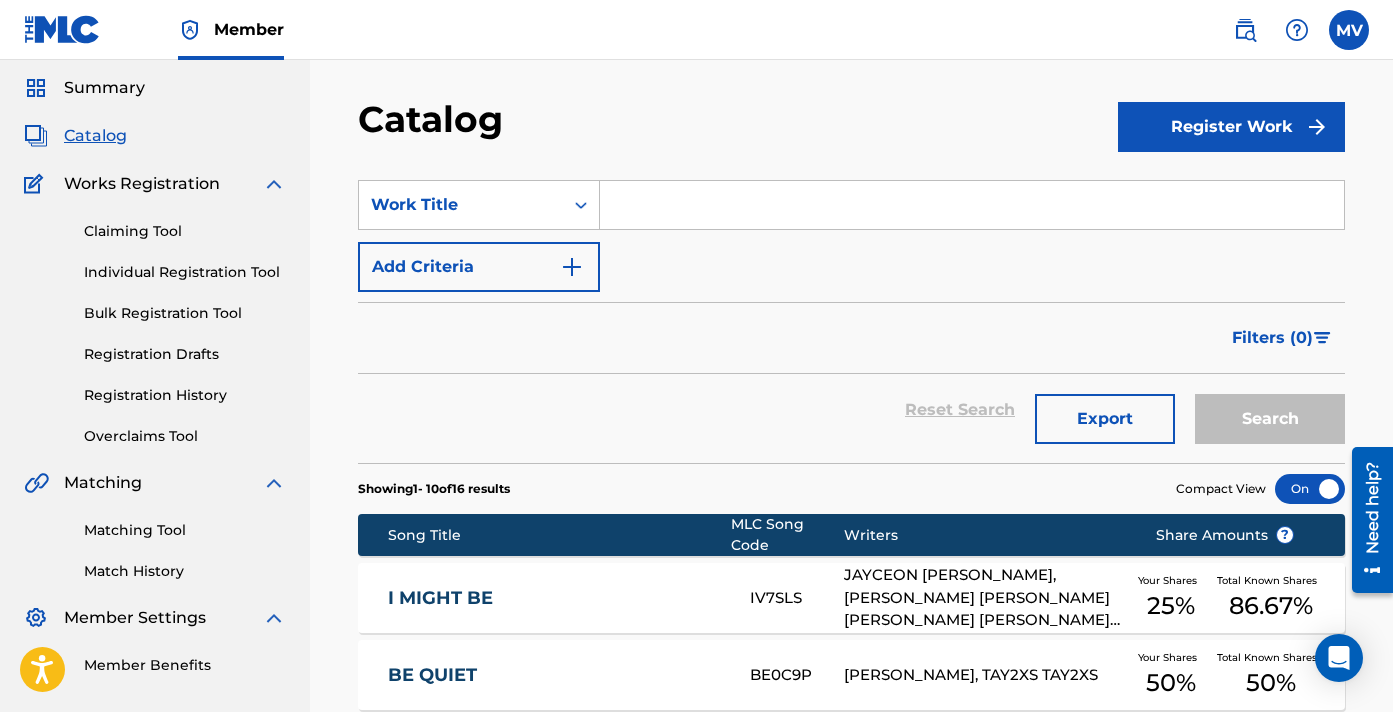 click at bounding box center (972, 205) 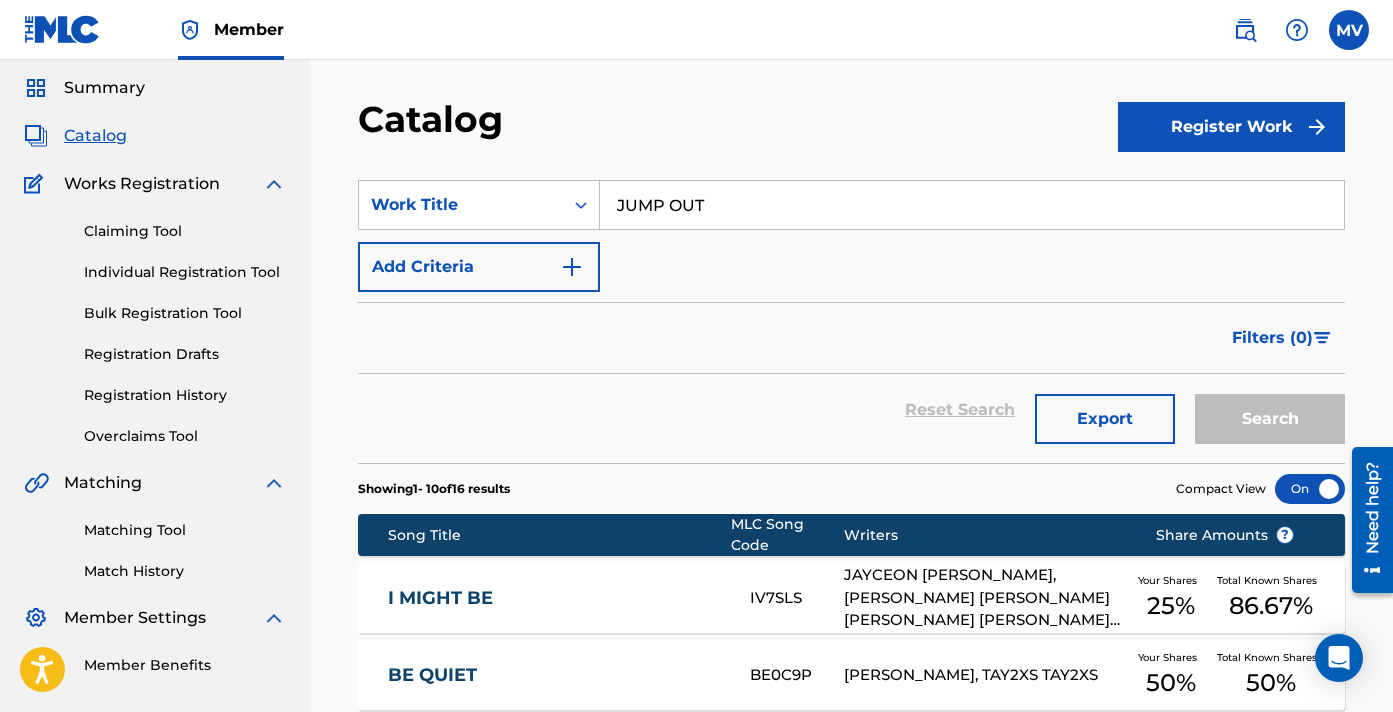 type on "JUMP OUT" 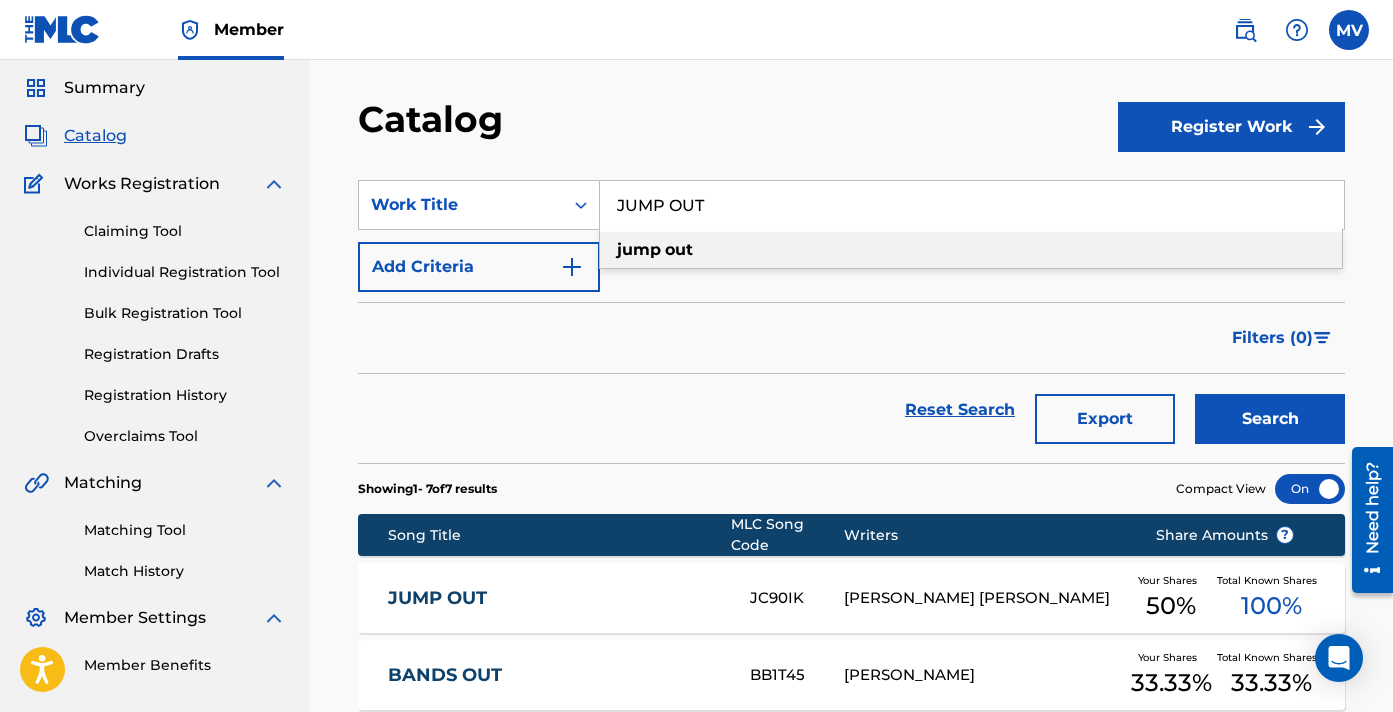 scroll, scrollTop: 140, scrollLeft: 0, axis: vertical 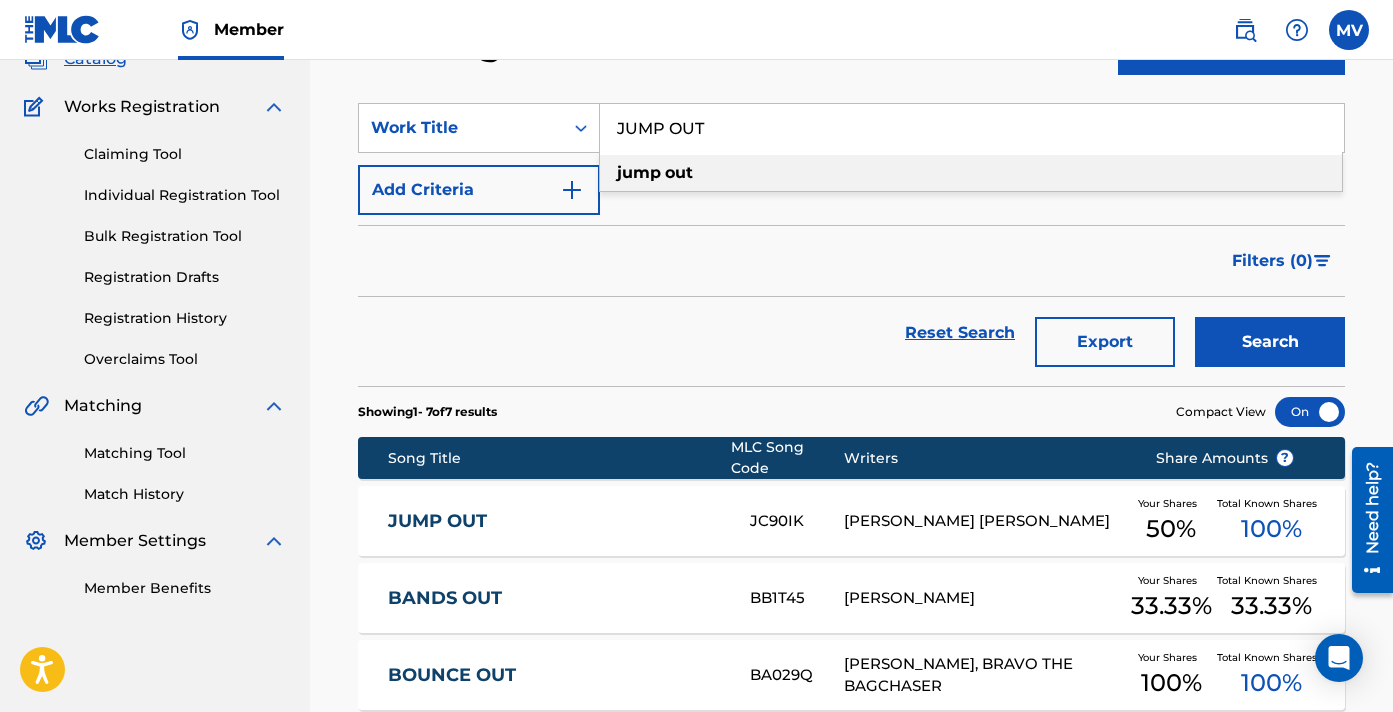 click on "JUMP OUT JC90IK [PERSON_NAME] [PERSON_NAME] Your Shares 50 % Total Known Shares 100 %" at bounding box center (851, 521) 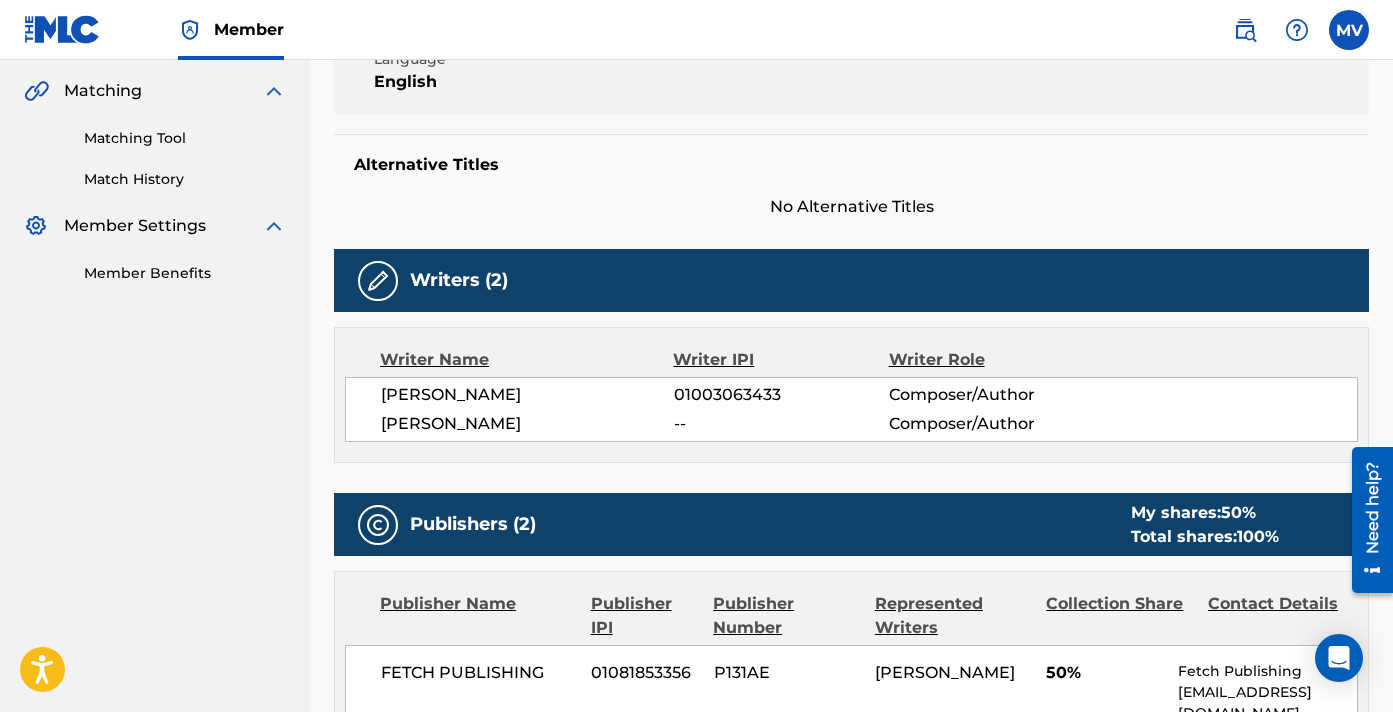 scroll, scrollTop: 422, scrollLeft: 0, axis: vertical 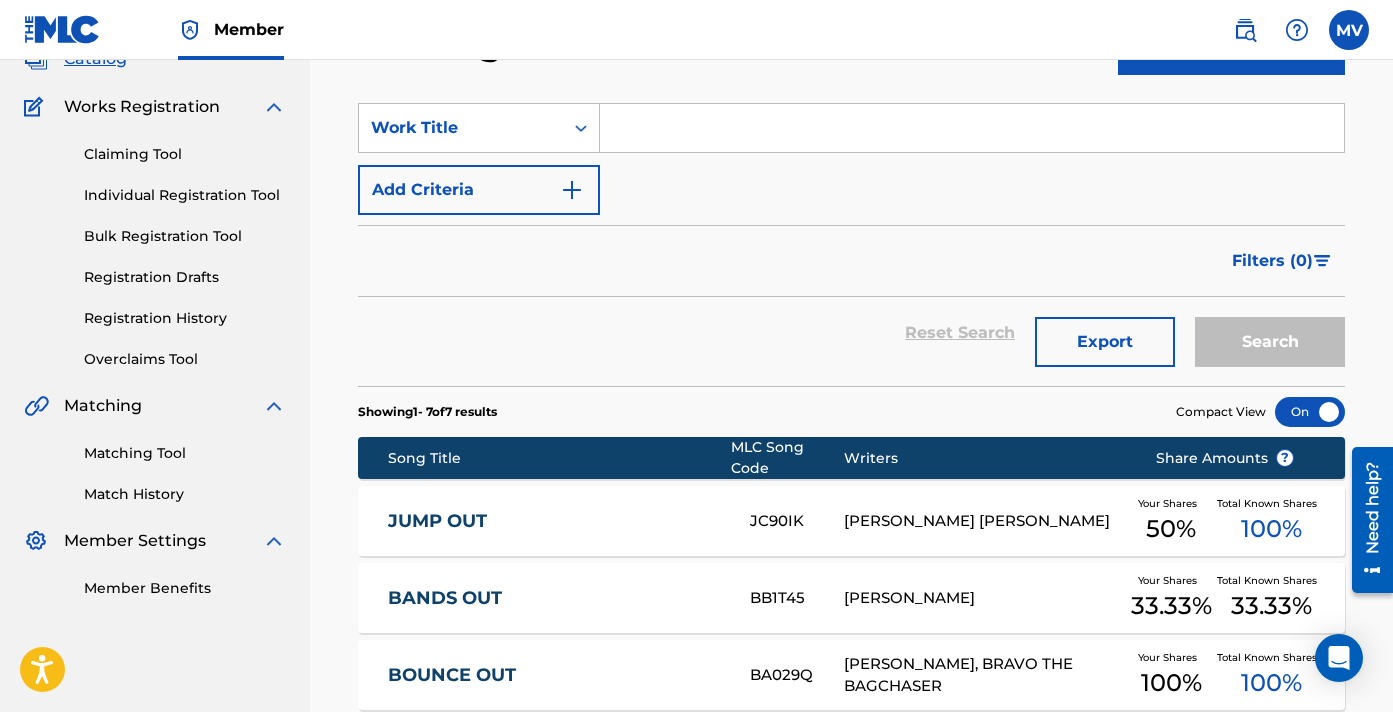 click at bounding box center (972, 128) 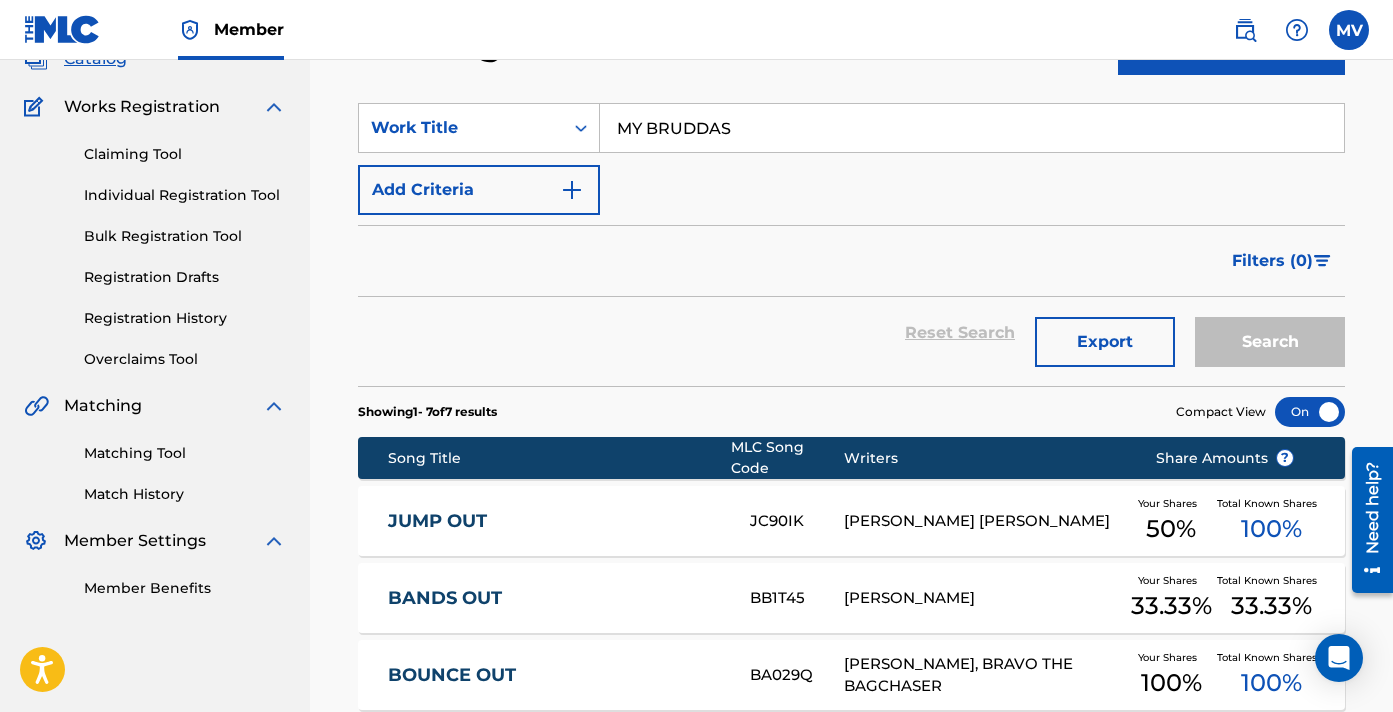 type on "MY BRUDDAS" 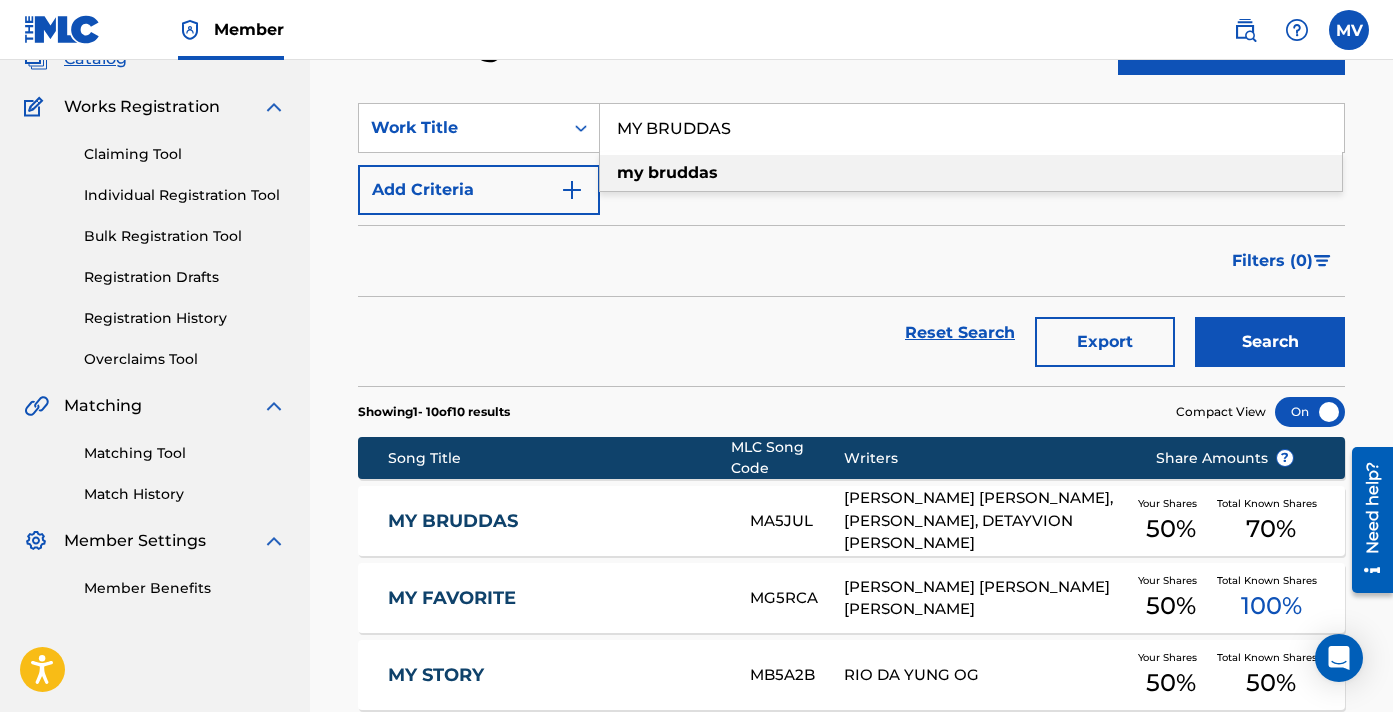 click on "MY BRUDDAS" at bounding box center [556, 521] 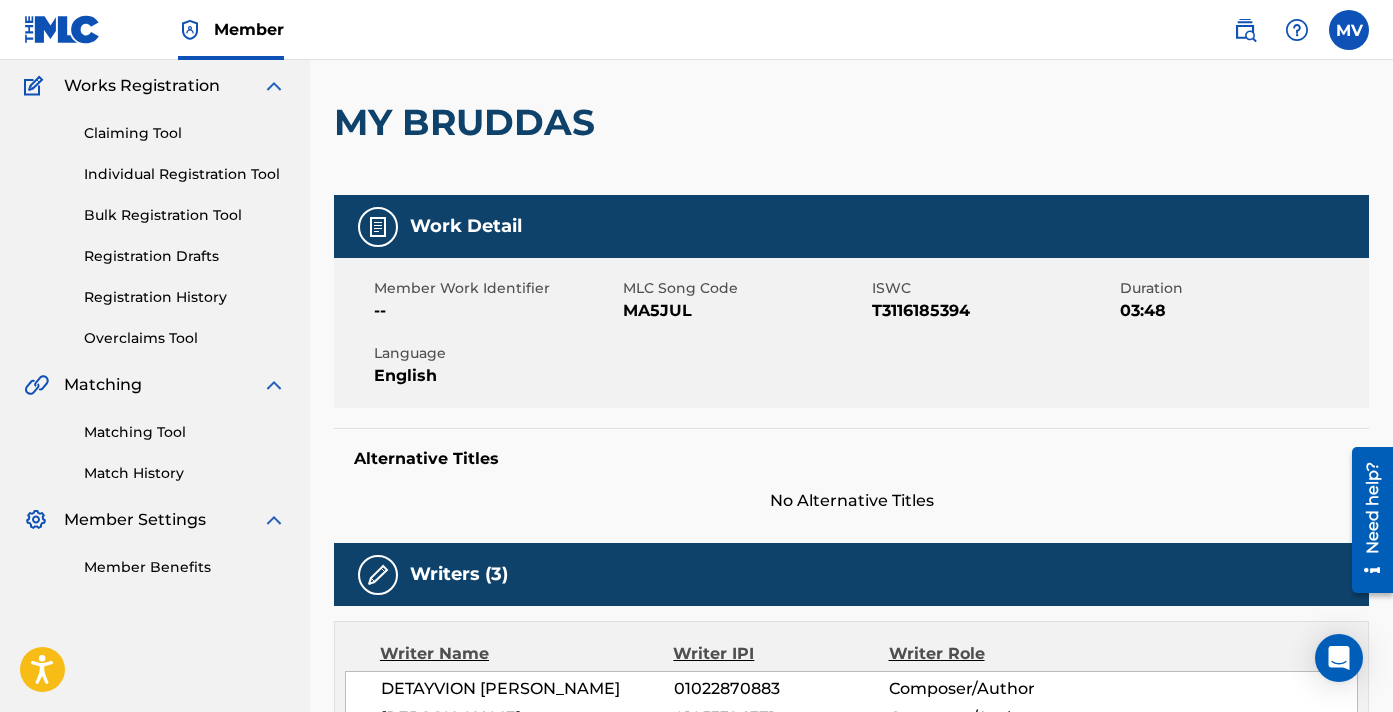 scroll, scrollTop: 169, scrollLeft: 0, axis: vertical 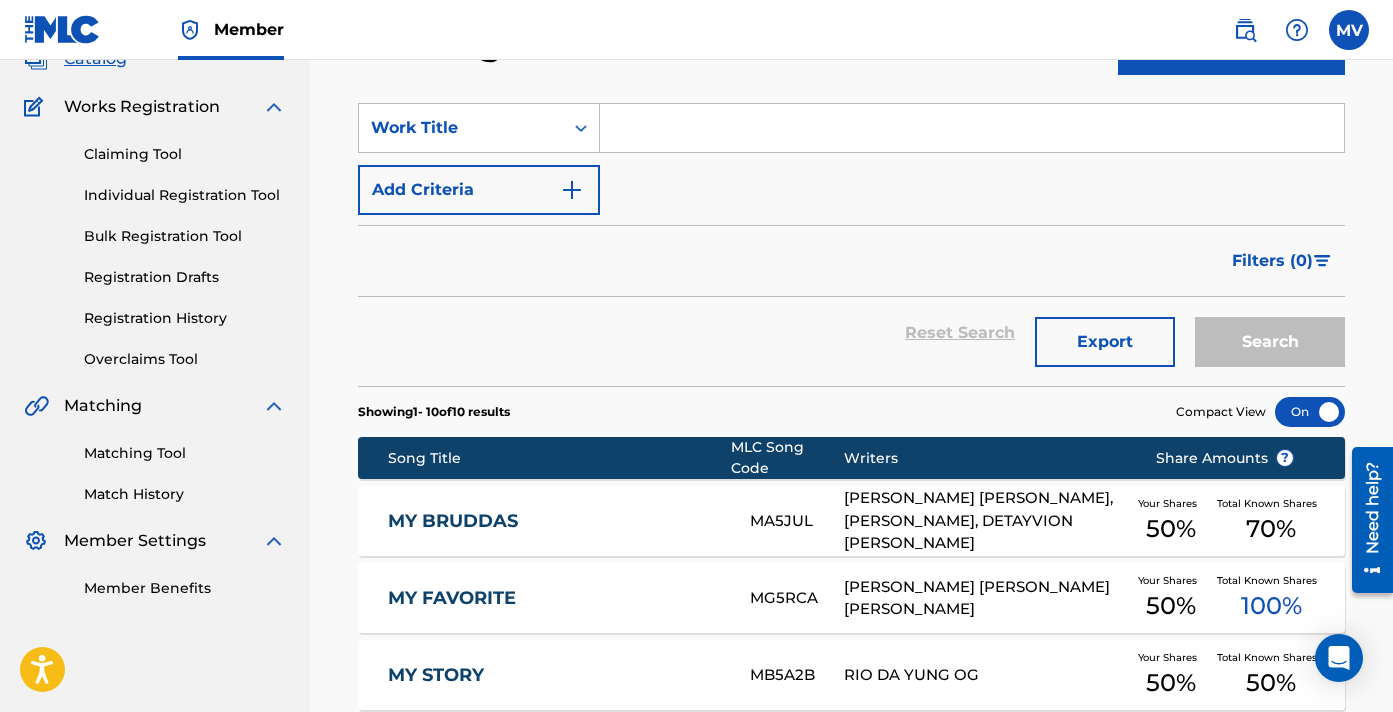 click at bounding box center (972, 128) 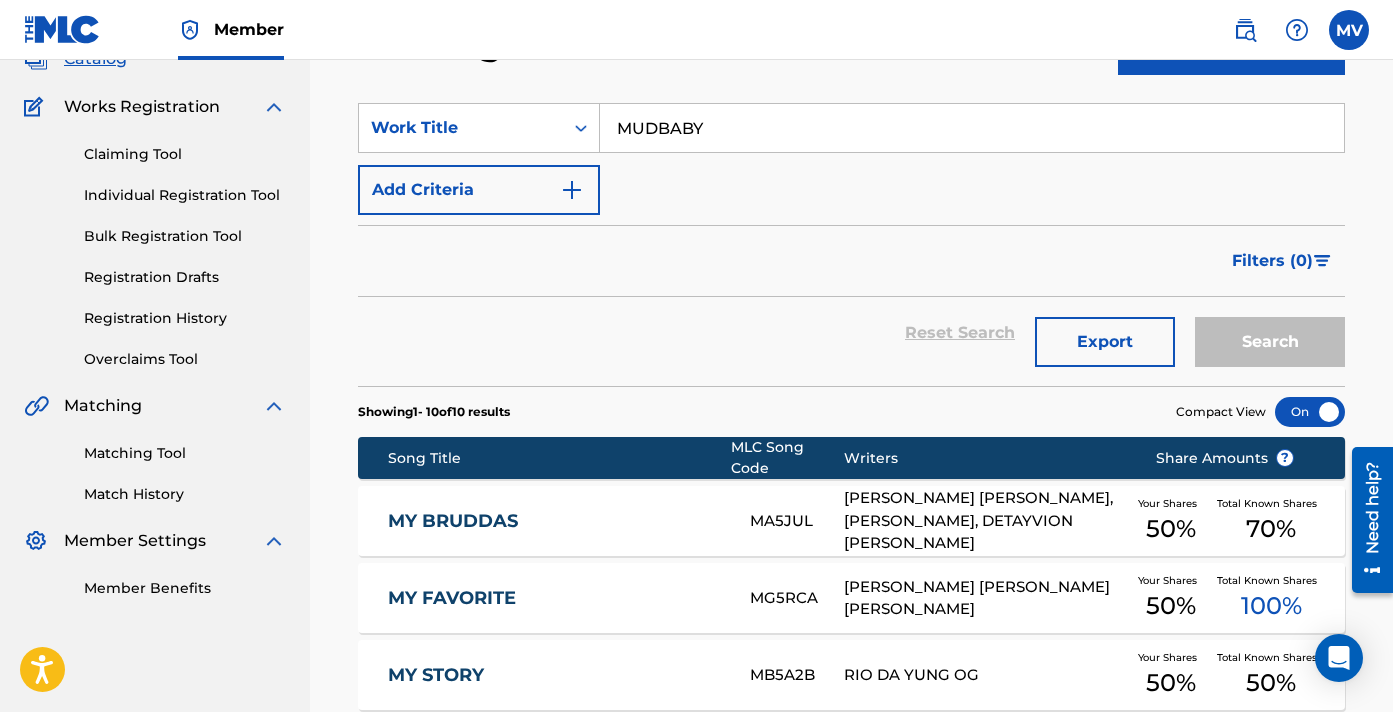 type on "MUDBABY" 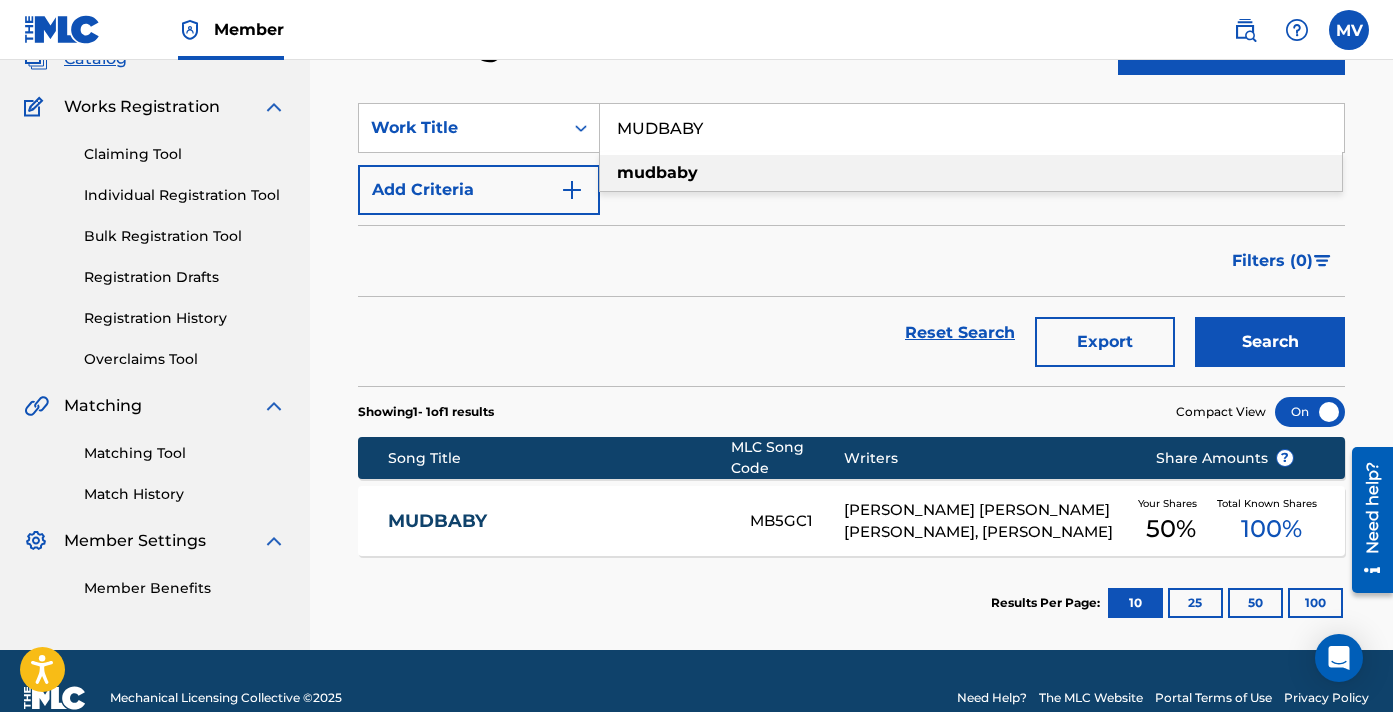 click on "MUDBABY" at bounding box center [556, 521] 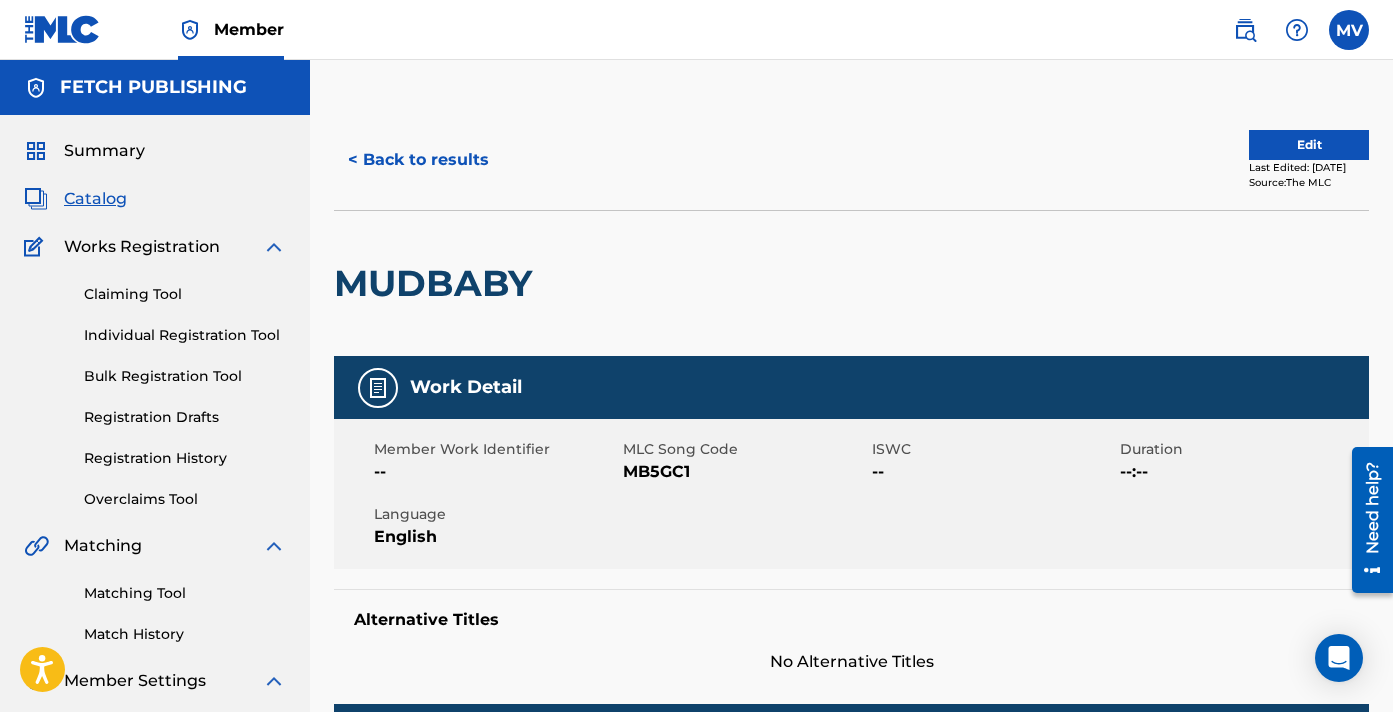 scroll, scrollTop: 0, scrollLeft: 0, axis: both 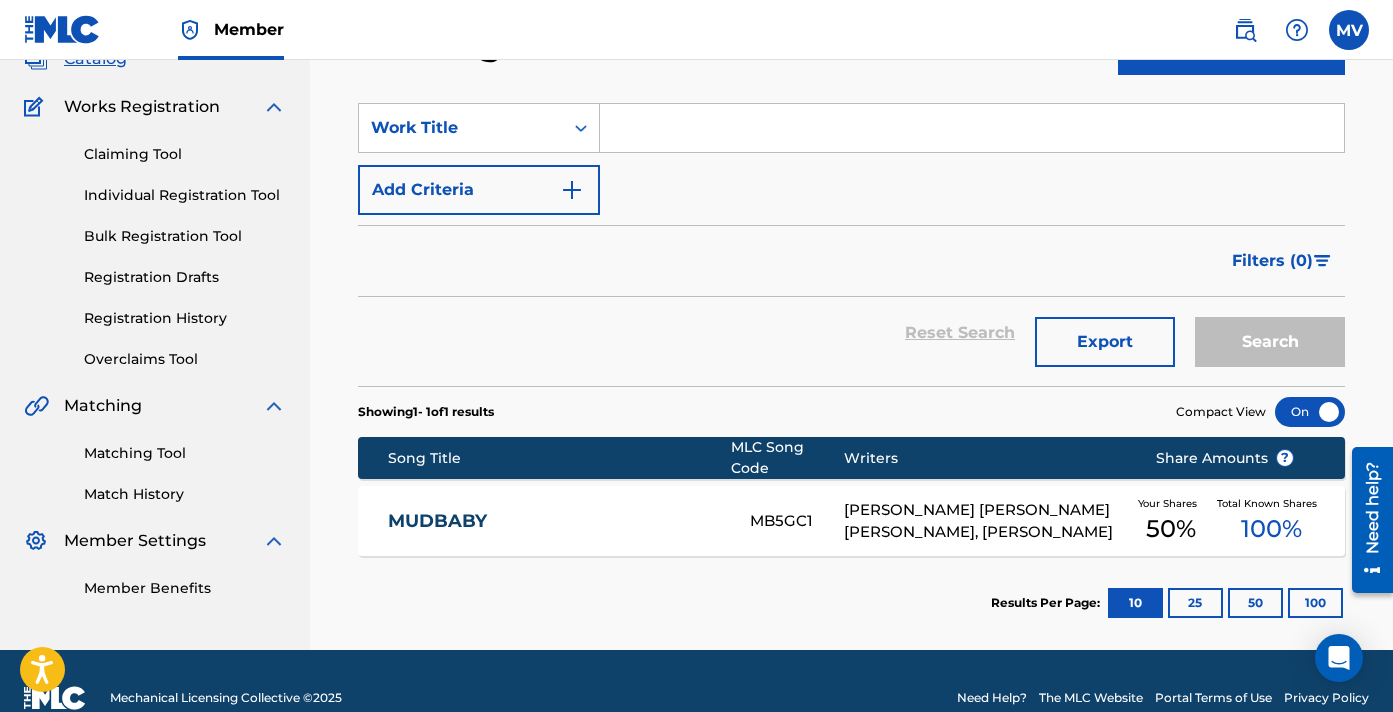 click at bounding box center (972, 128) 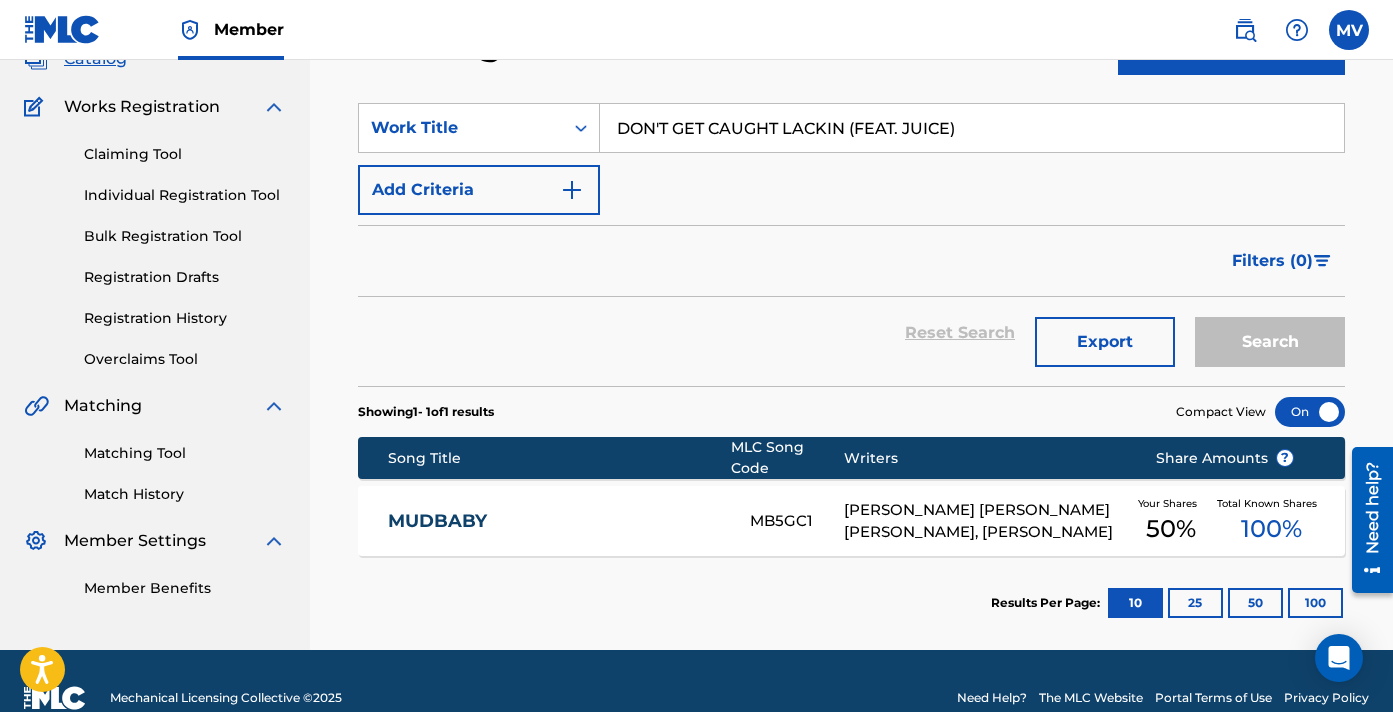 type on "DON'T GET CAUGHT LACKIN (FEAT. JUICE)" 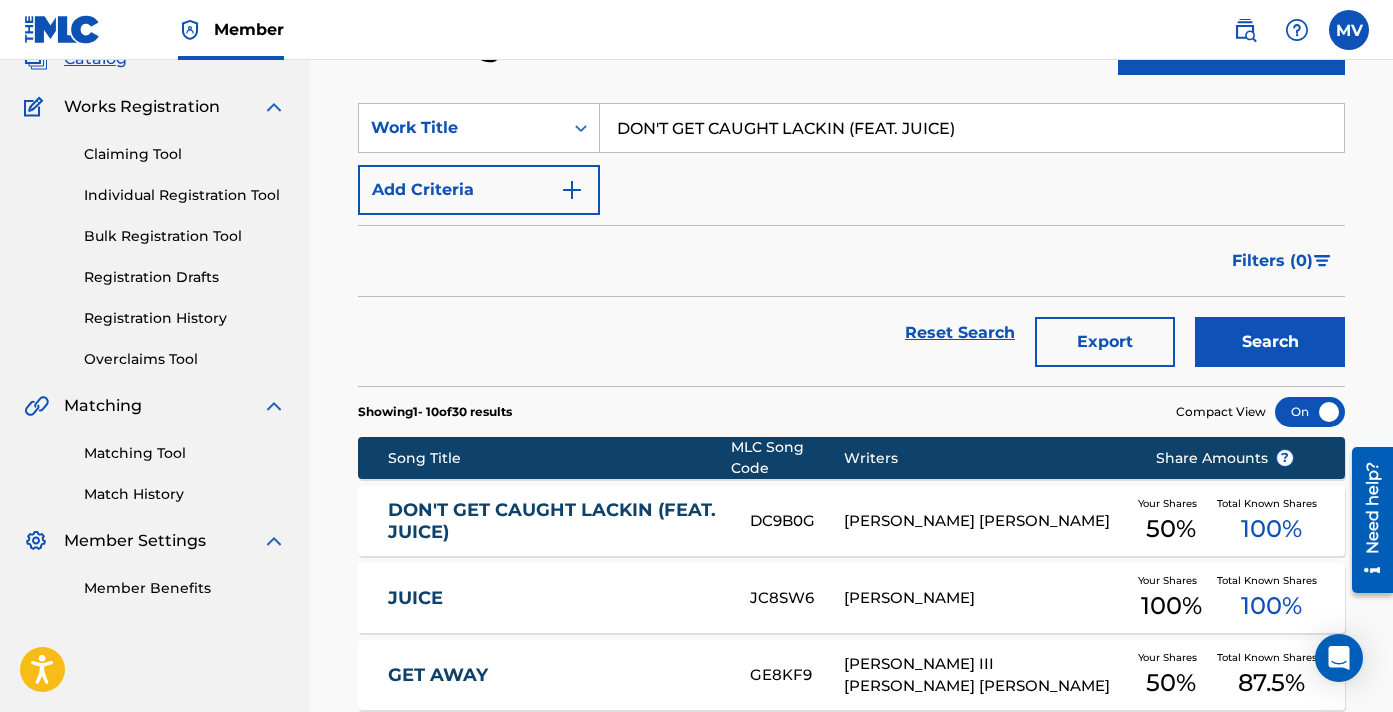 click on "DON'T GET CAUGHT LACKIN (FEAT. JUICE)" at bounding box center (556, 521) 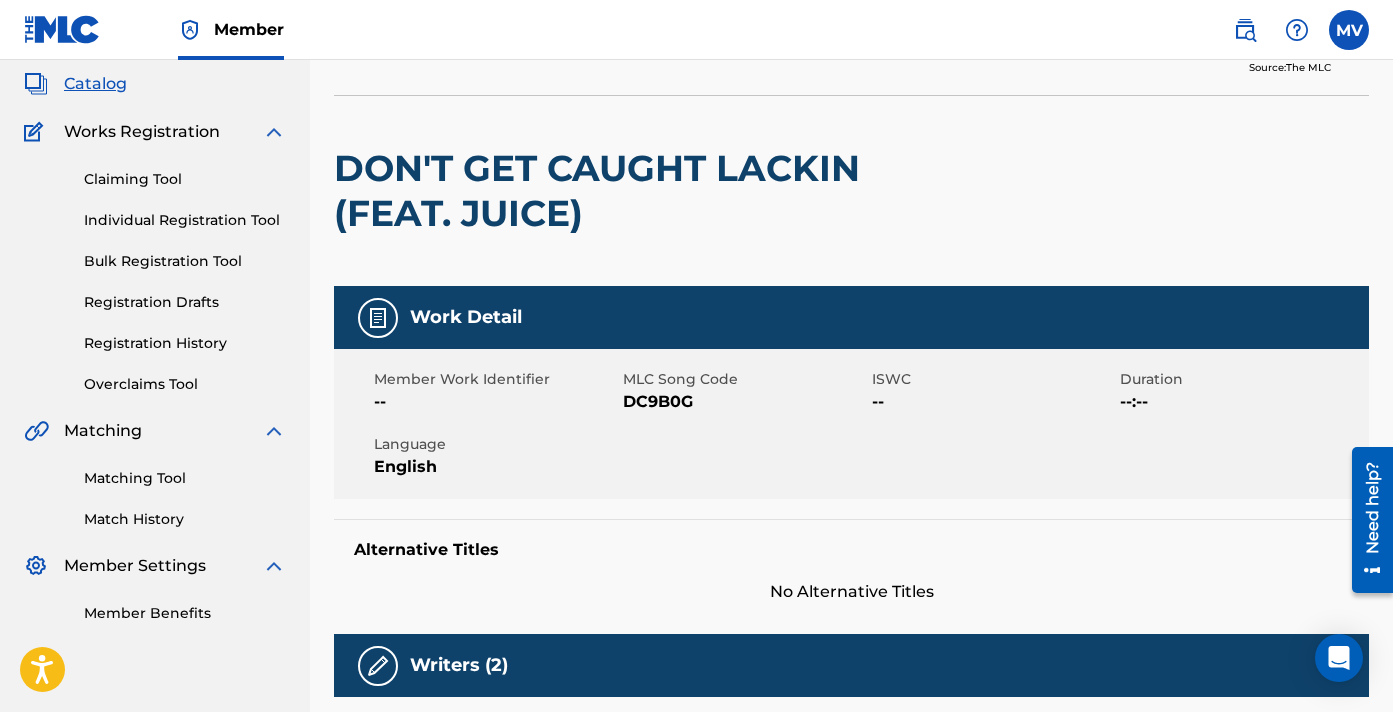 scroll, scrollTop: 123, scrollLeft: 0, axis: vertical 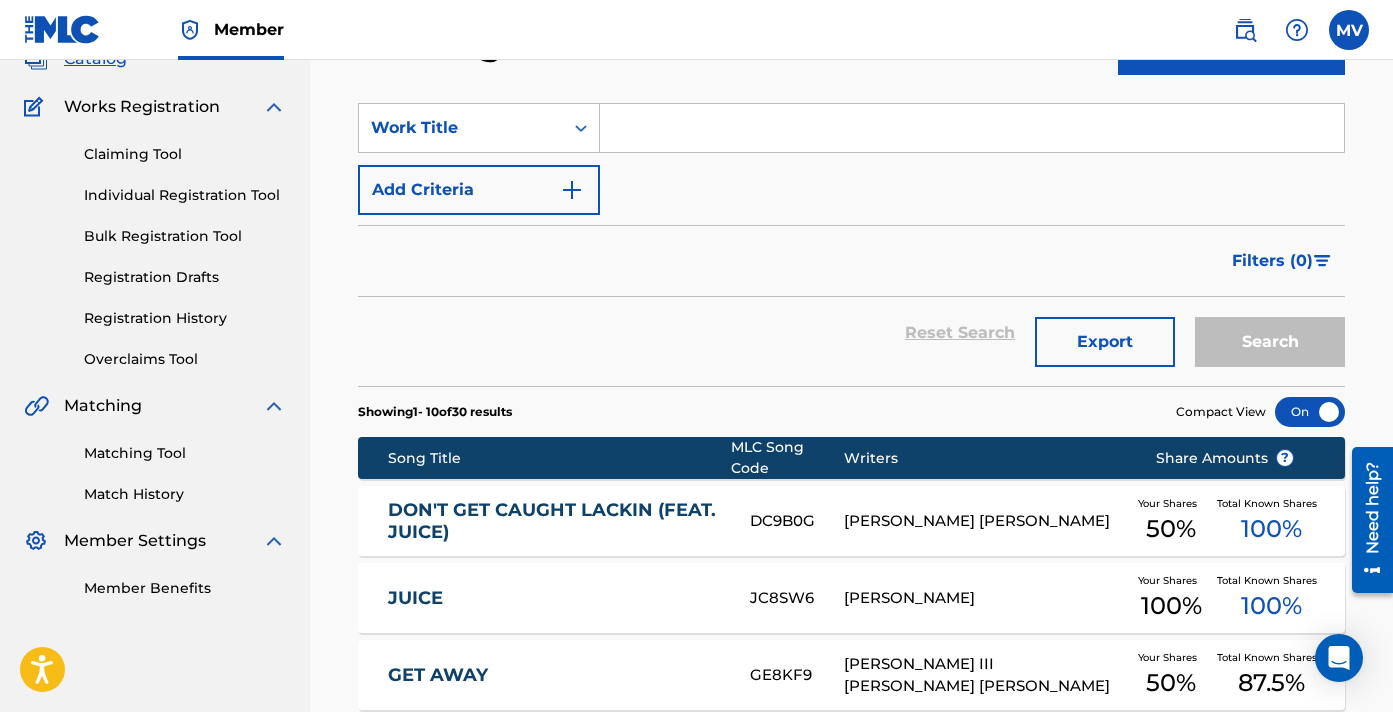 click at bounding box center [972, 128] 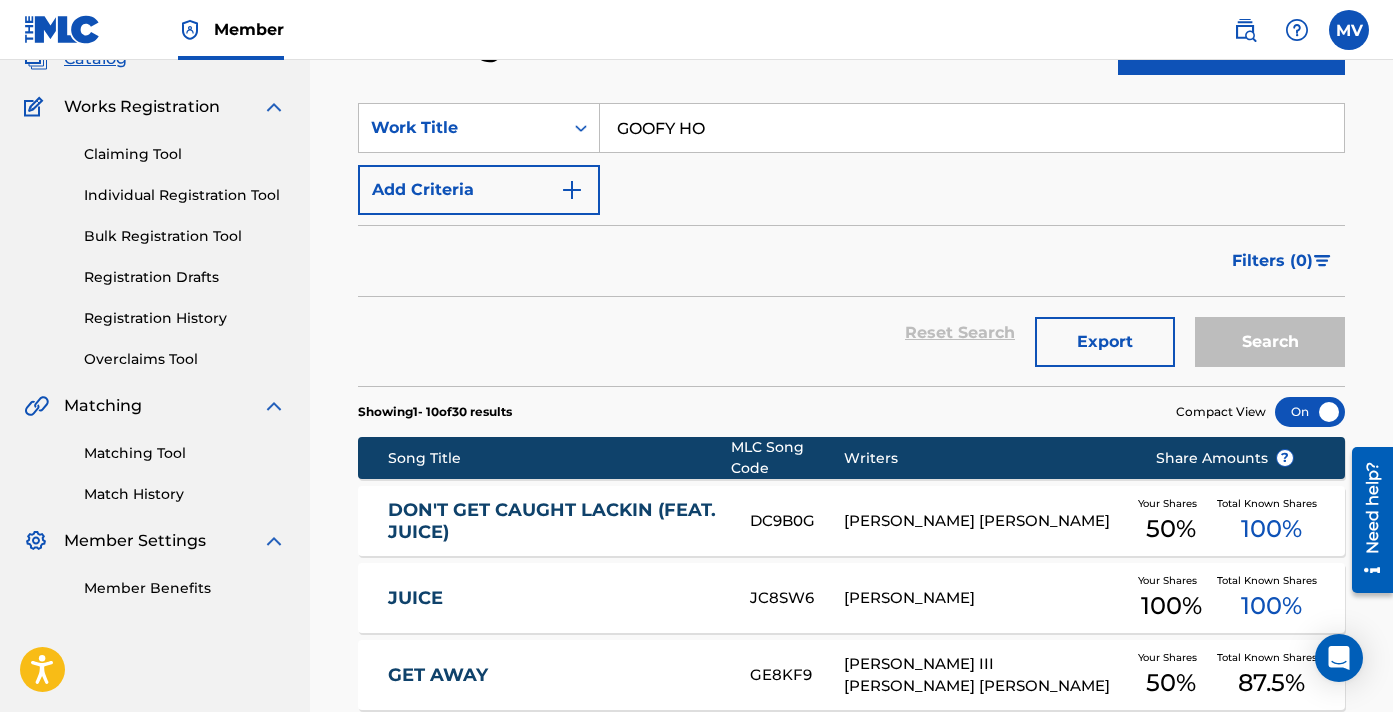 type on "GOOFY HO" 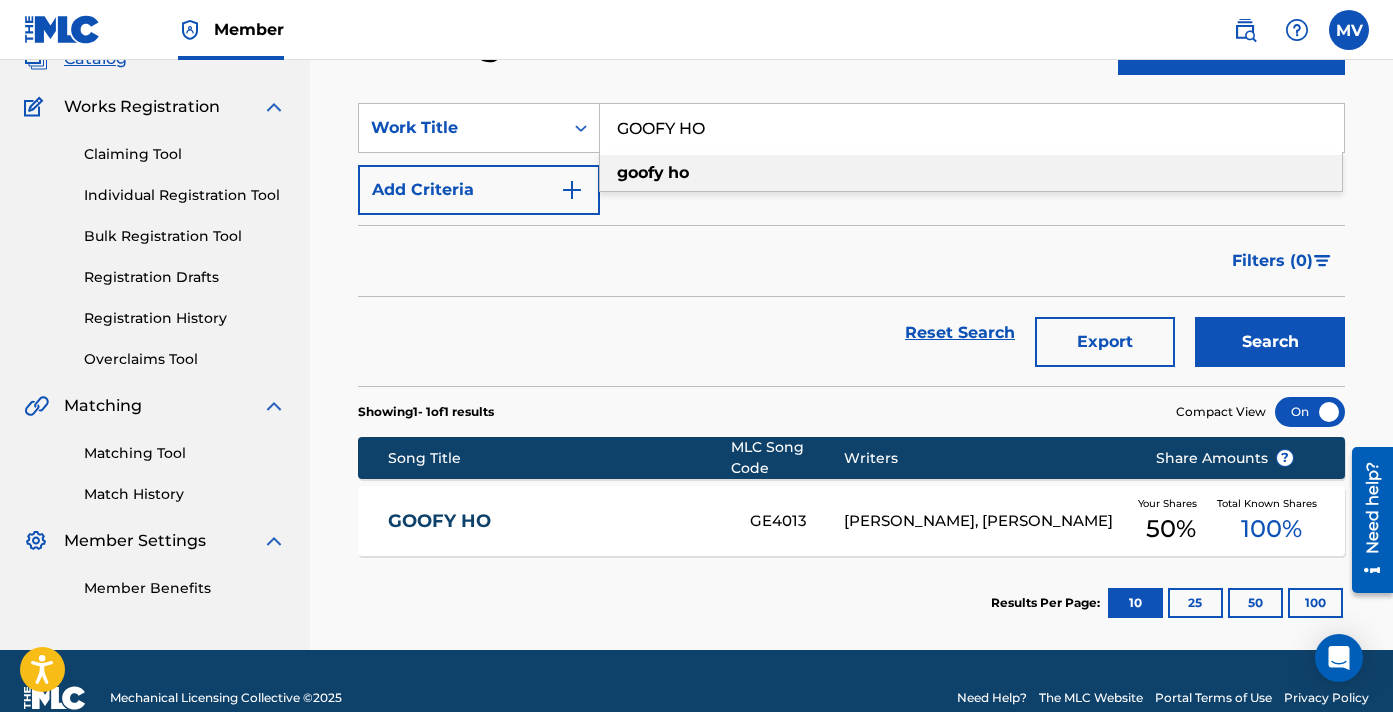 click on "Results Per Page: 10 25 50 100" at bounding box center [851, 603] 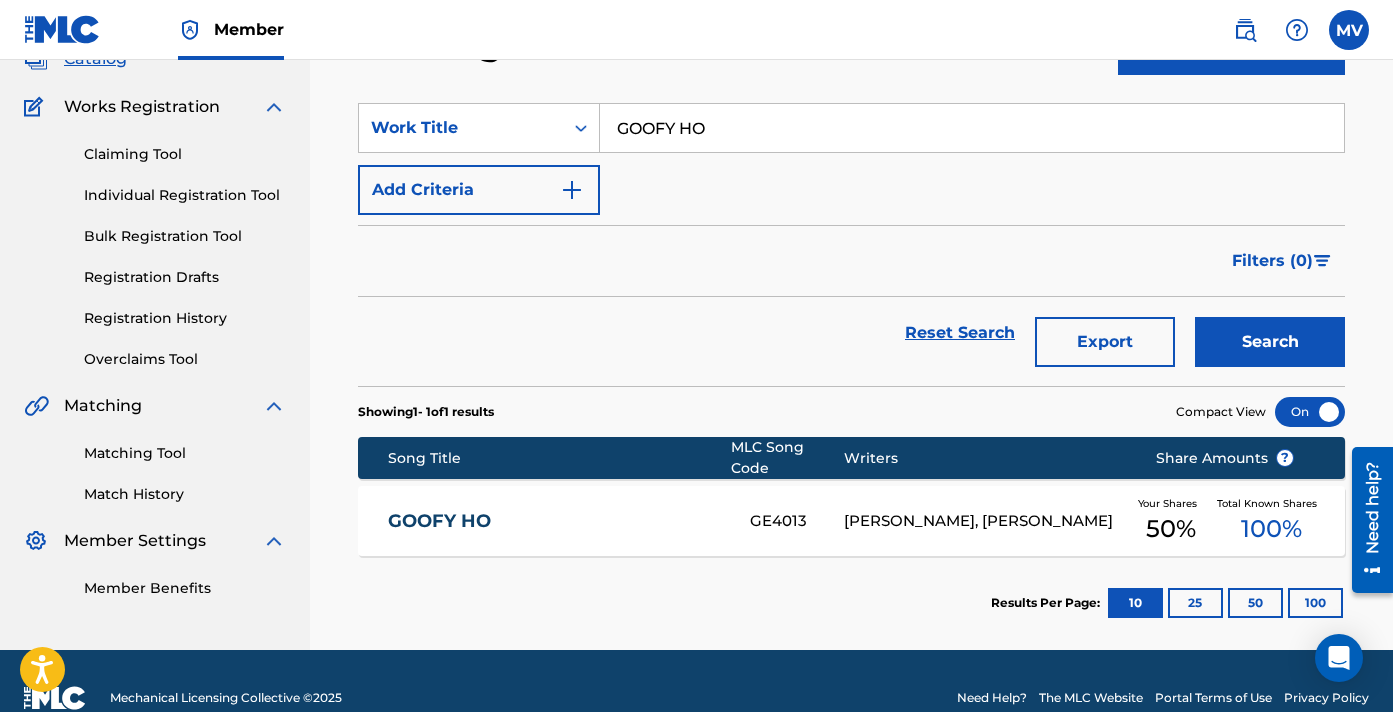 click on "GOOFY HO" at bounding box center [556, 521] 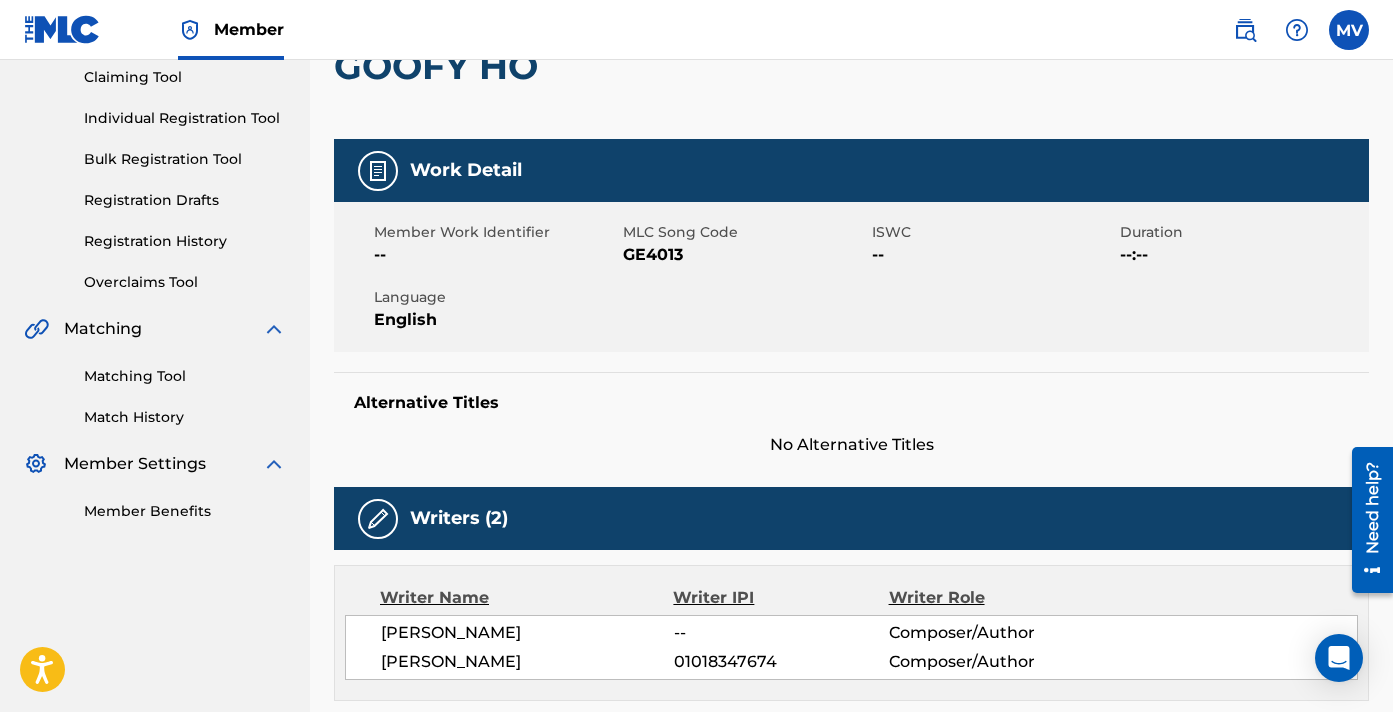 scroll, scrollTop: 223, scrollLeft: 0, axis: vertical 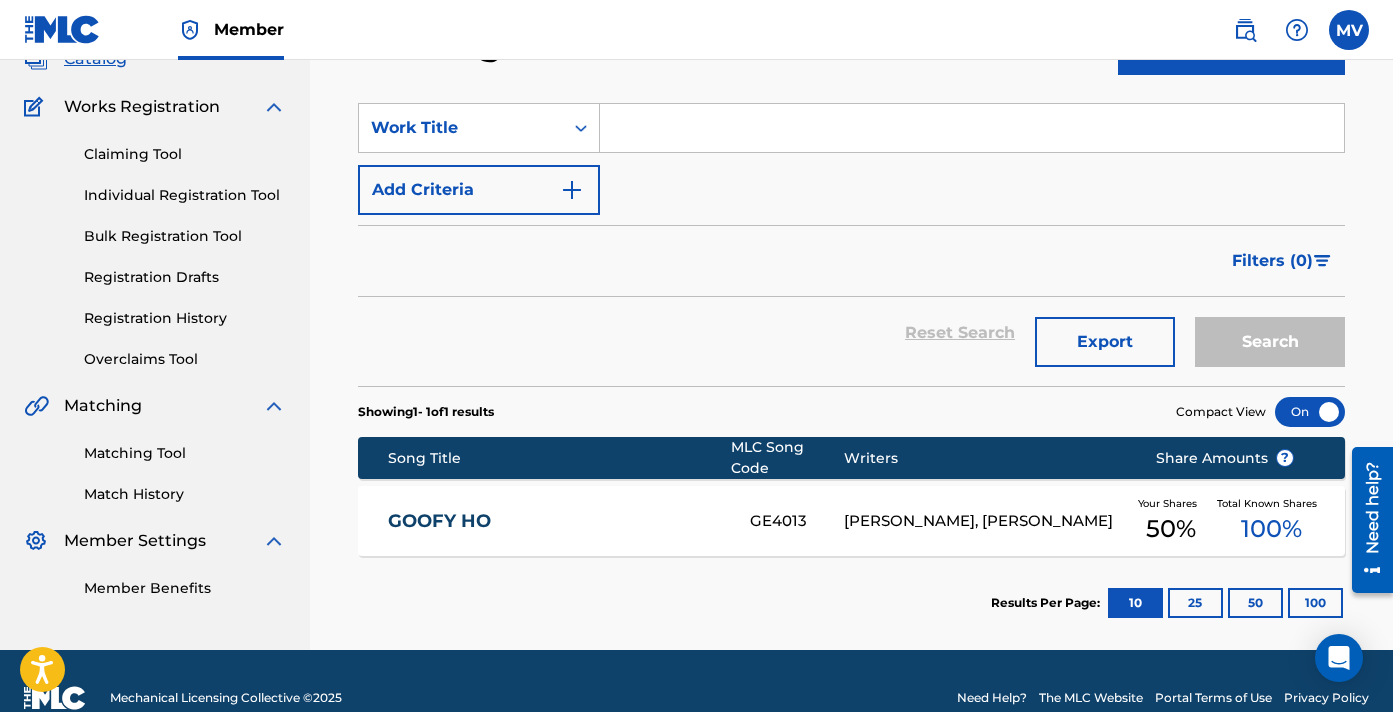click at bounding box center [972, 128] 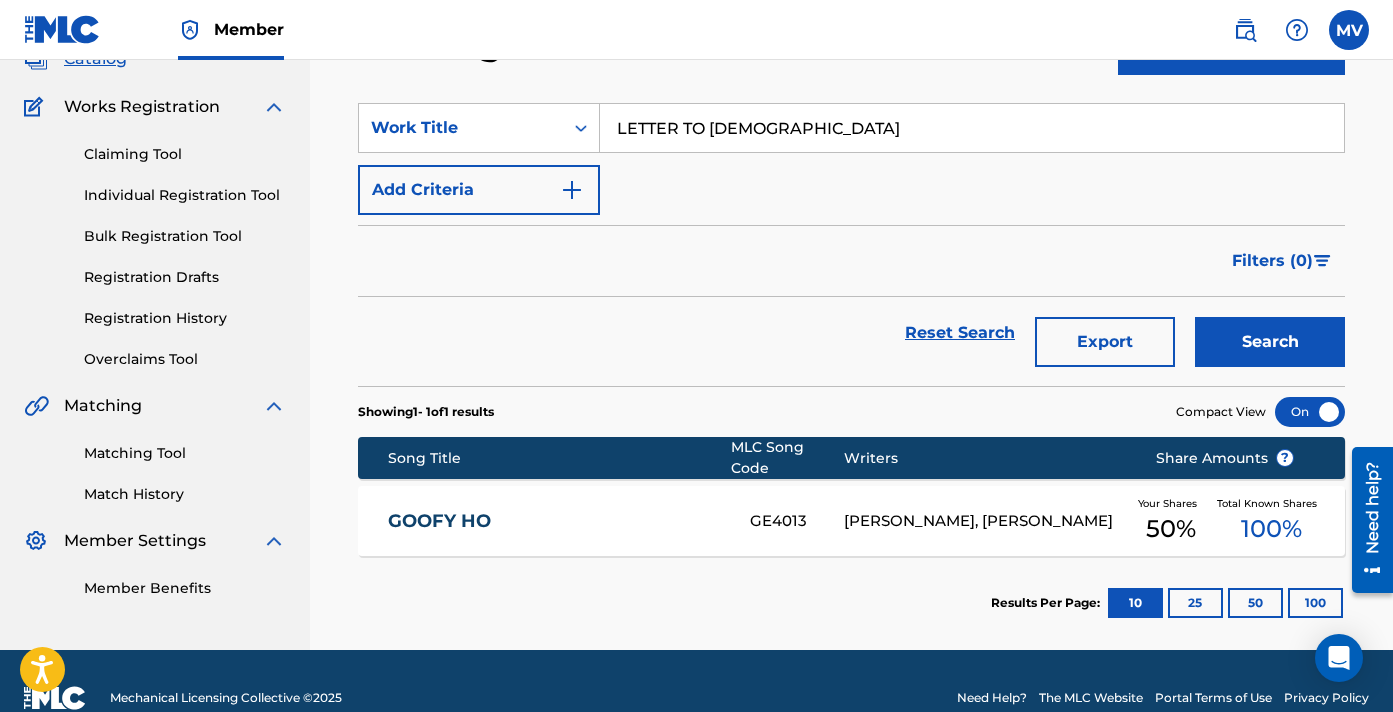 type on "LETTER TO [DEMOGRAPHIC_DATA]" 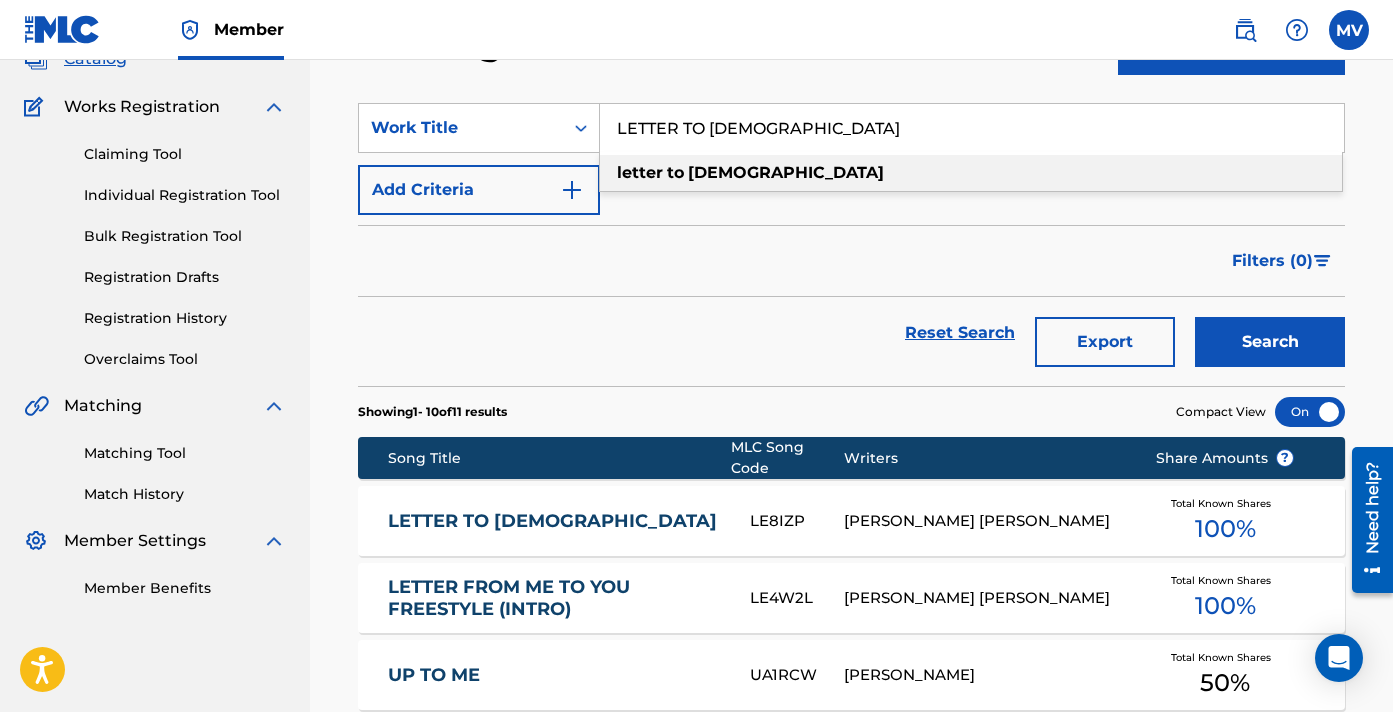 click on "Showing  1  -   10  of  11   results   Compact View" at bounding box center (851, 406) 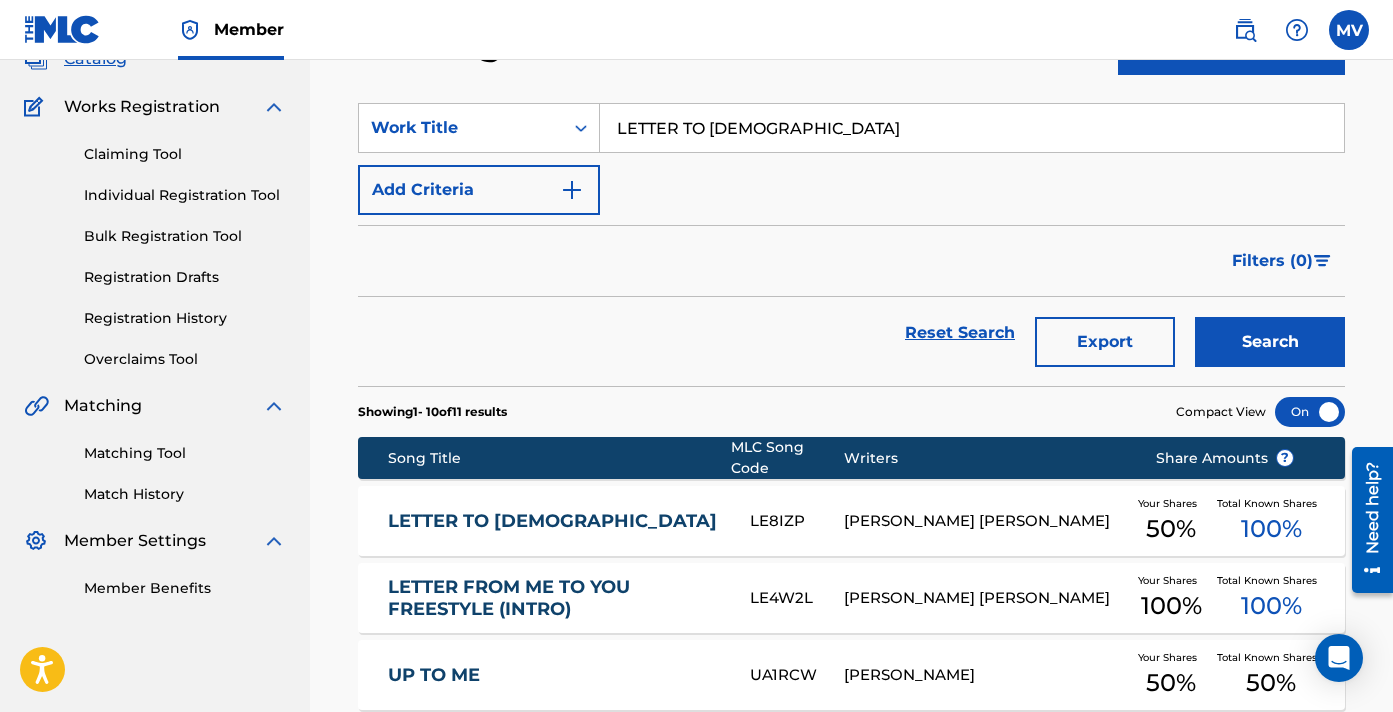 click on "LETTER TO GOD LE8IZP [PERSON_NAME] [PERSON_NAME] Your Shares 50 % Total Known Shares 100 %" at bounding box center [851, 521] 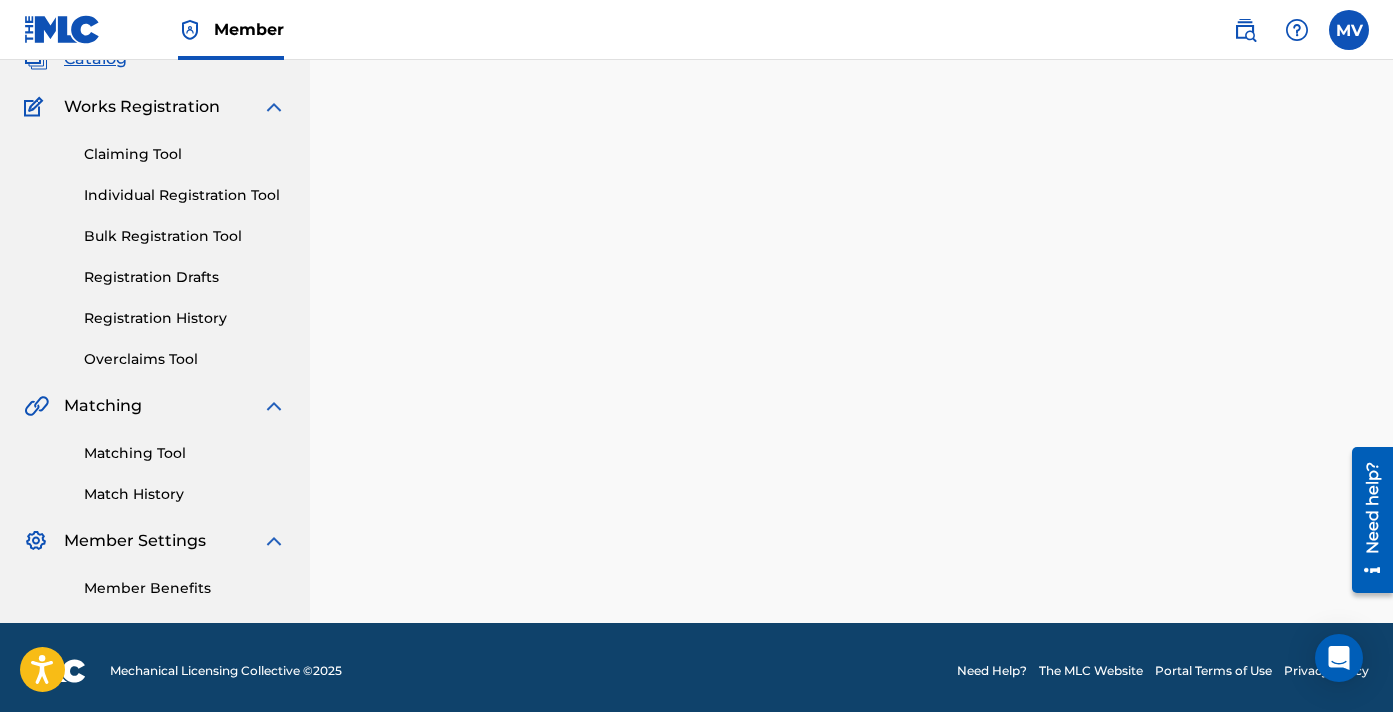 scroll, scrollTop: 0, scrollLeft: 0, axis: both 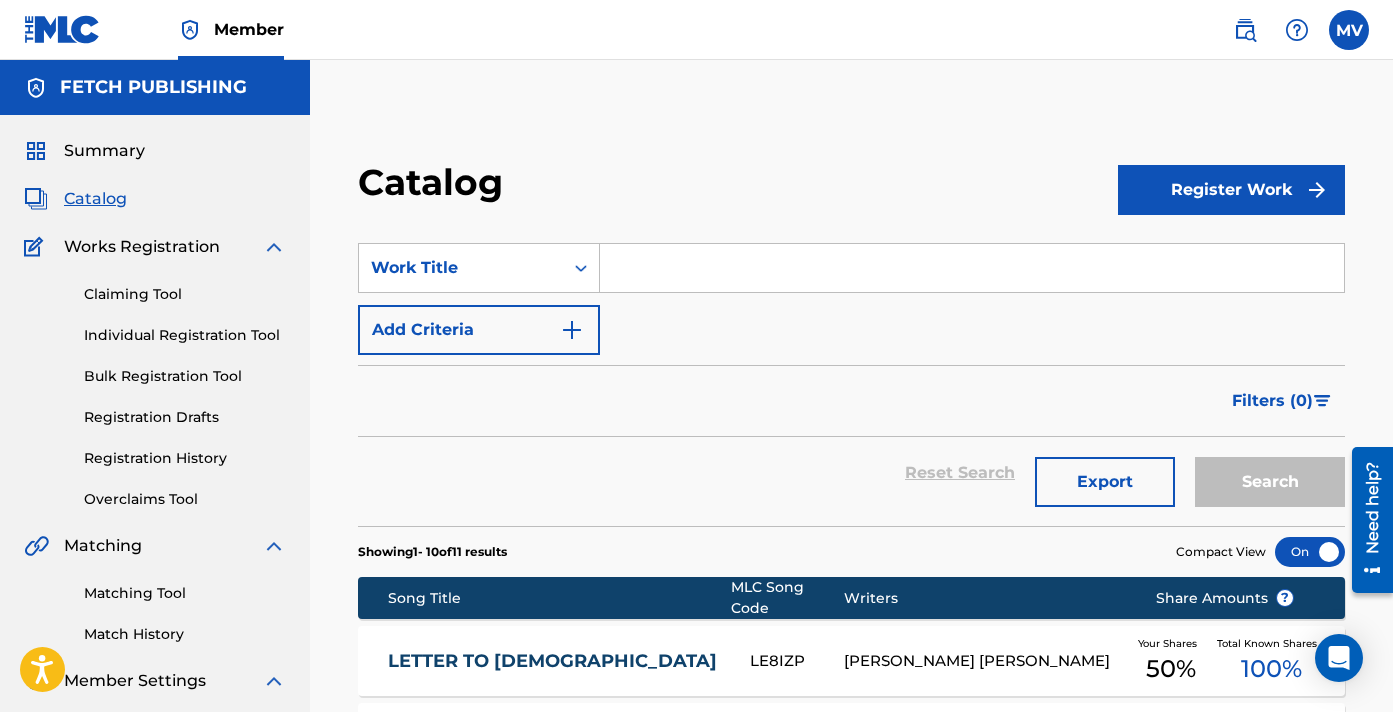 click on "SearchWithCriteriae4f5032b-6f51-434d-8aad-361d946b0bb7 Work Title Add Criteria Filter Hold Filters Overclaim   Dispute   Remove Filters Apply Filters Filters ( 0 ) Reset Search Export Search" at bounding box center (851, 372) 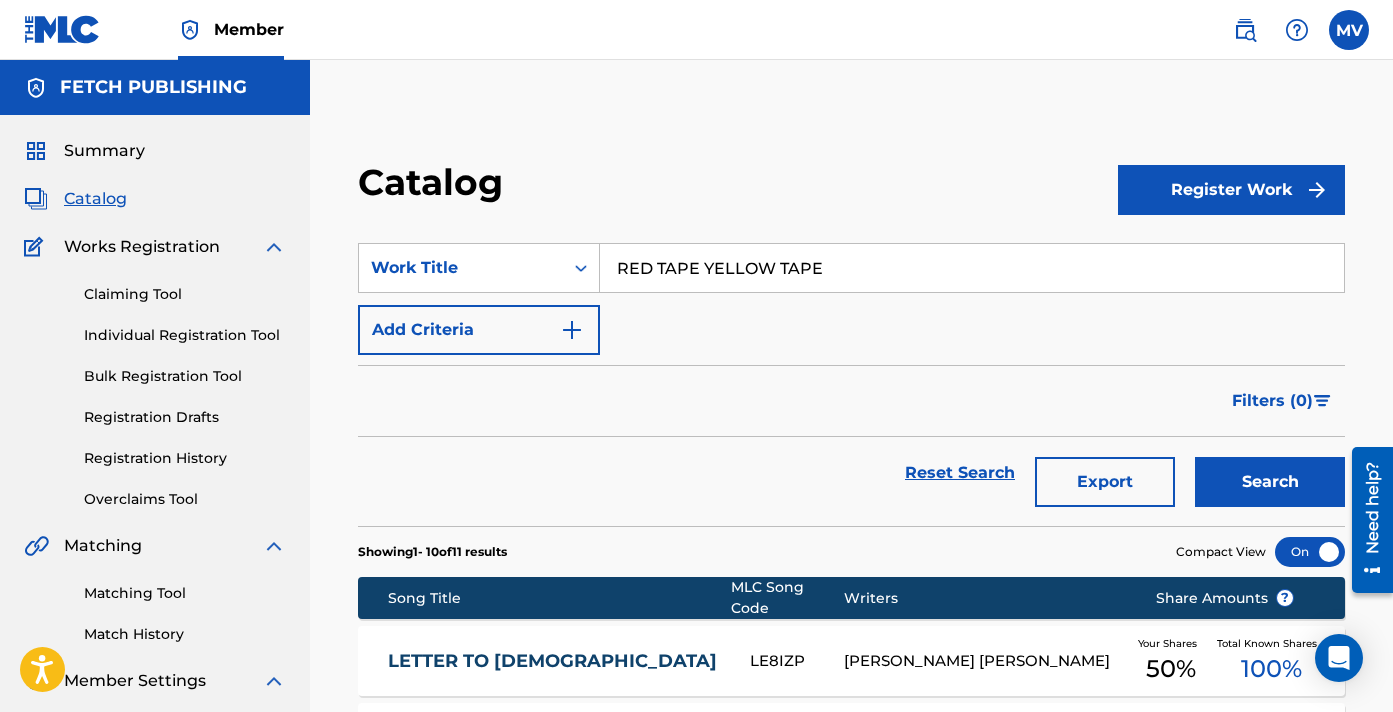 type on "RED TAPE YELLOW TAPE" 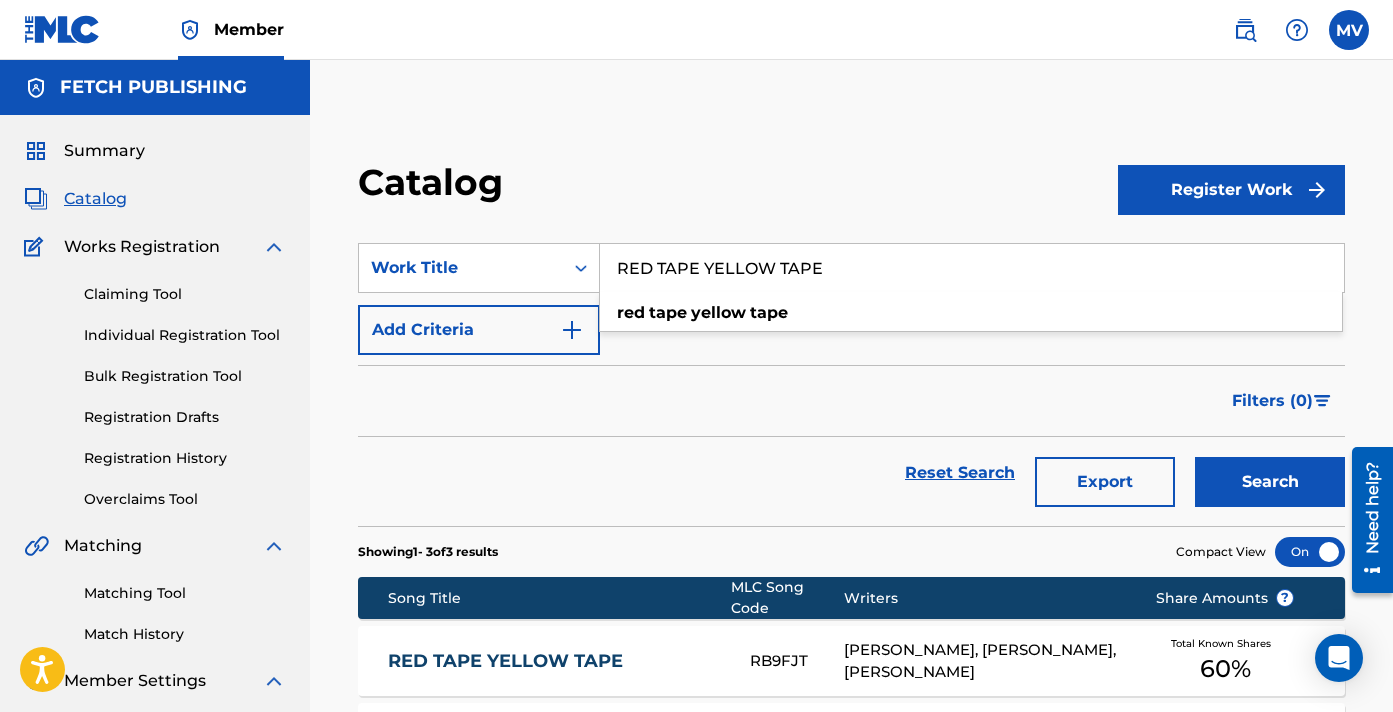 click on "RED TAPE YELLOW TAPE RB9FJT [PERSON_NAME], [PERSON_NAME], [PERSON_NAME] Total Known Shares 60 %" at bounding box center (851, 661) 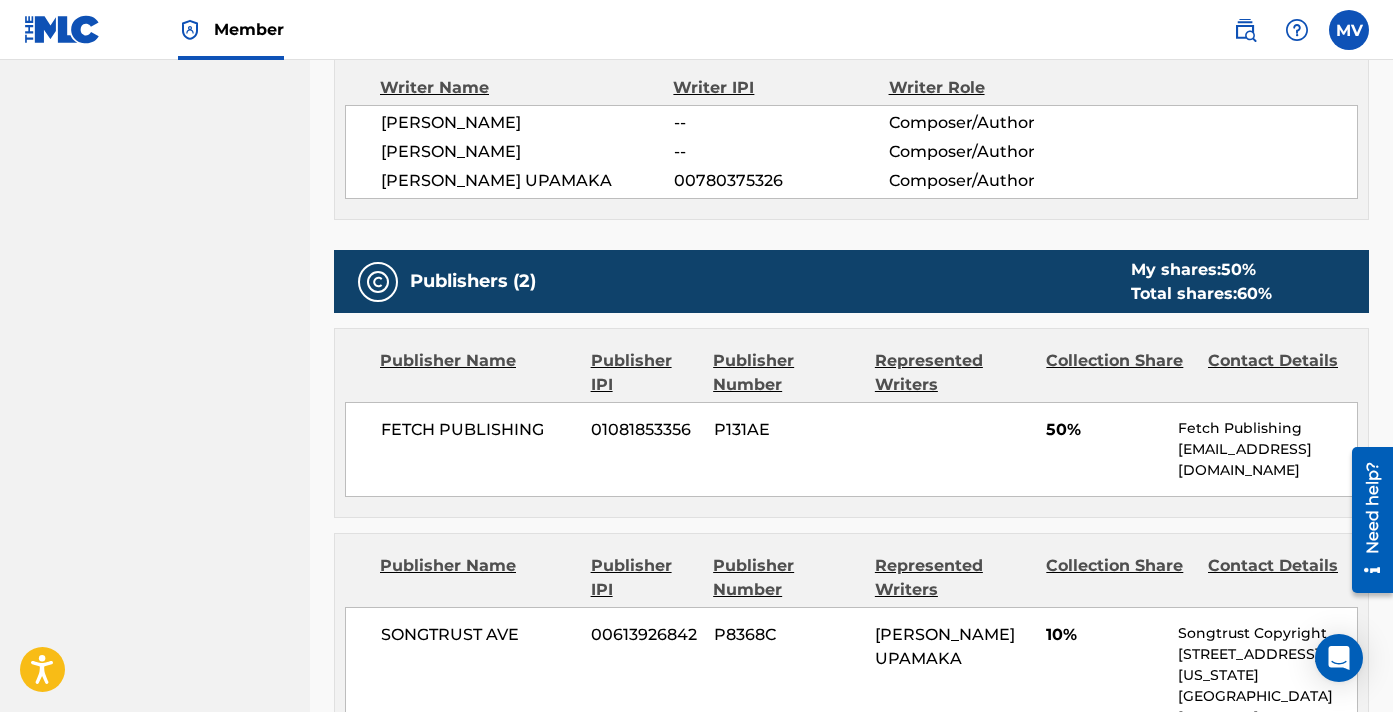 scroll, scrollTop: 668, scrollLeft: 0, axis: vertical 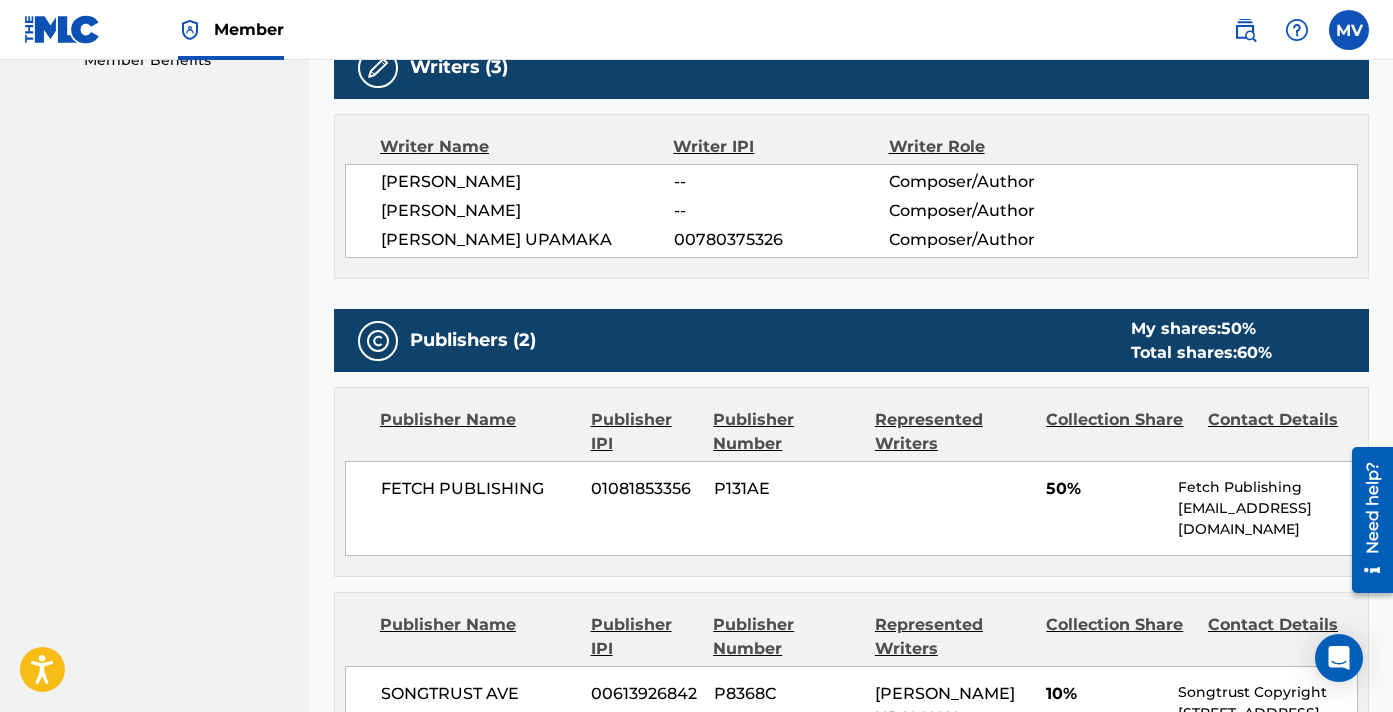 click on "[PERSON_NAME]" at bounding box center (527, 211) 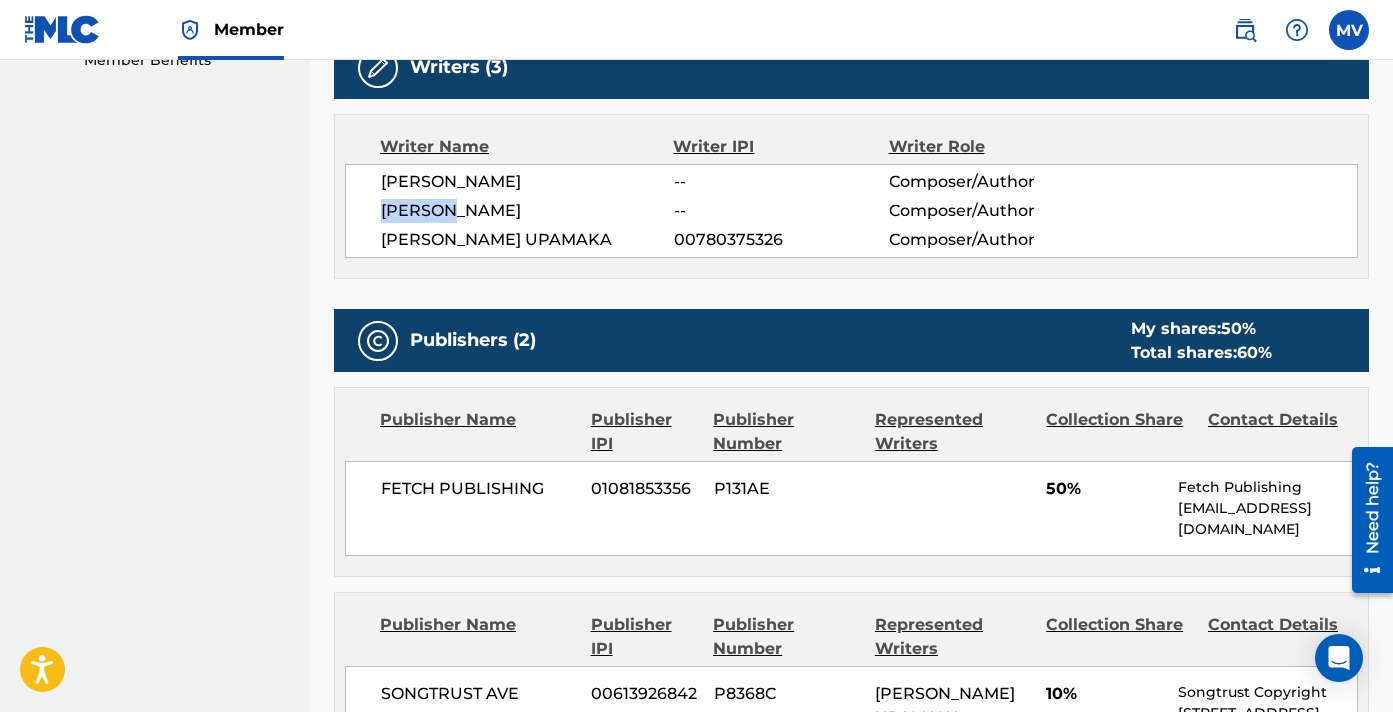 click on "[PERSON_NAME]" at bounding box center [527, 211] 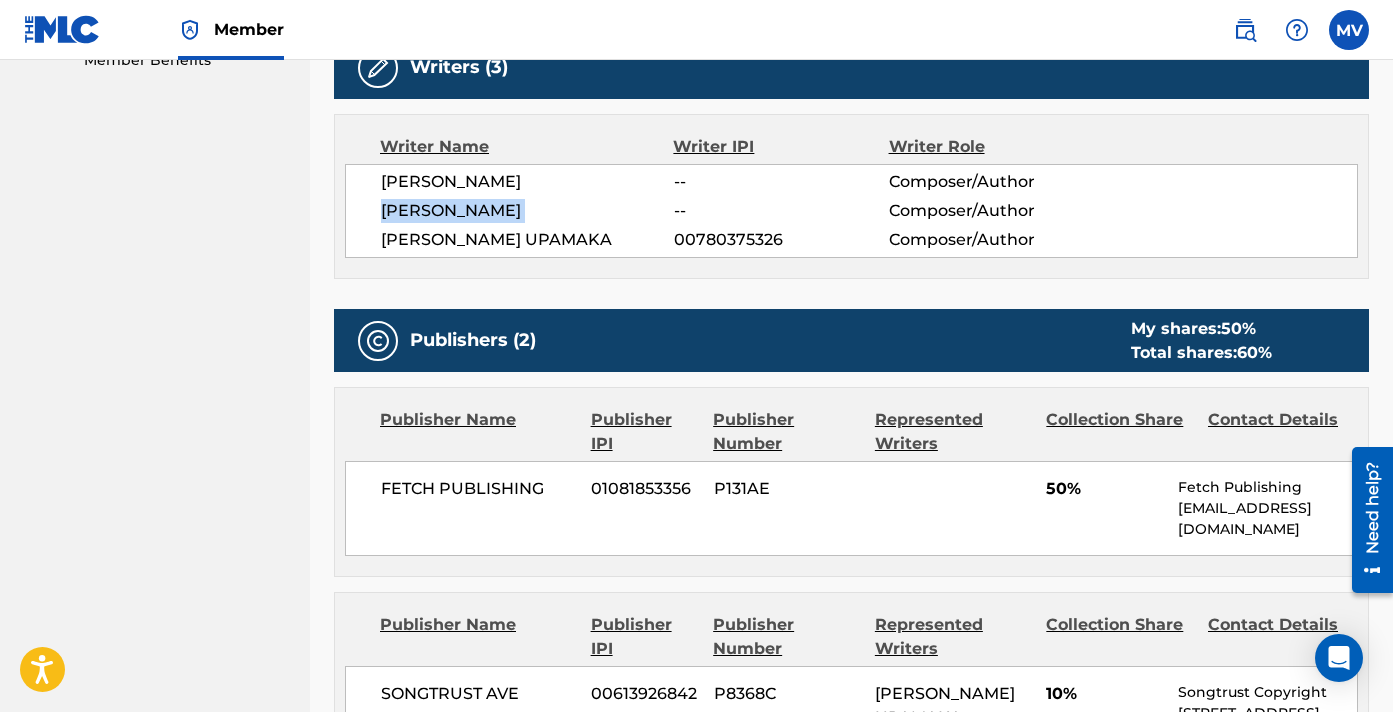 click on "[PERSON_NAME]" at bounding box center (527, 211) 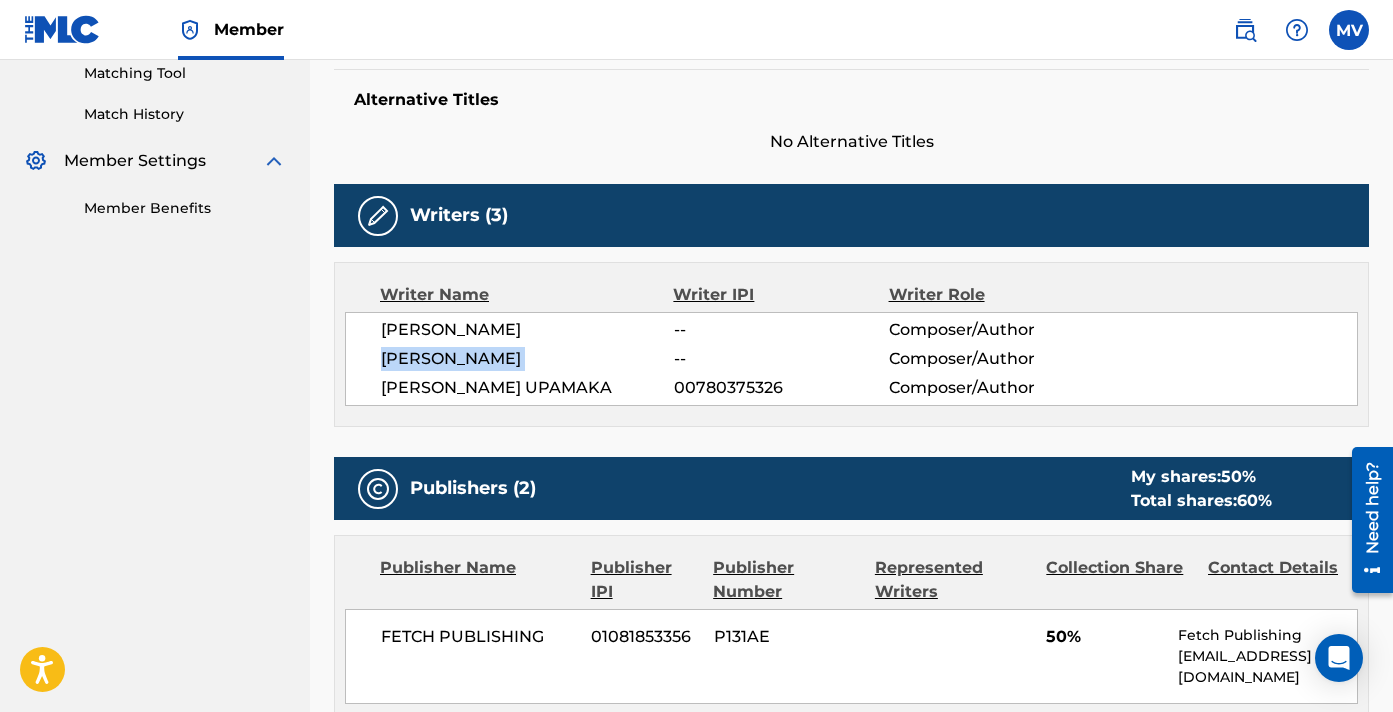 scroll, scrollTop: 78, scrollLeft: 0, axis: vertical 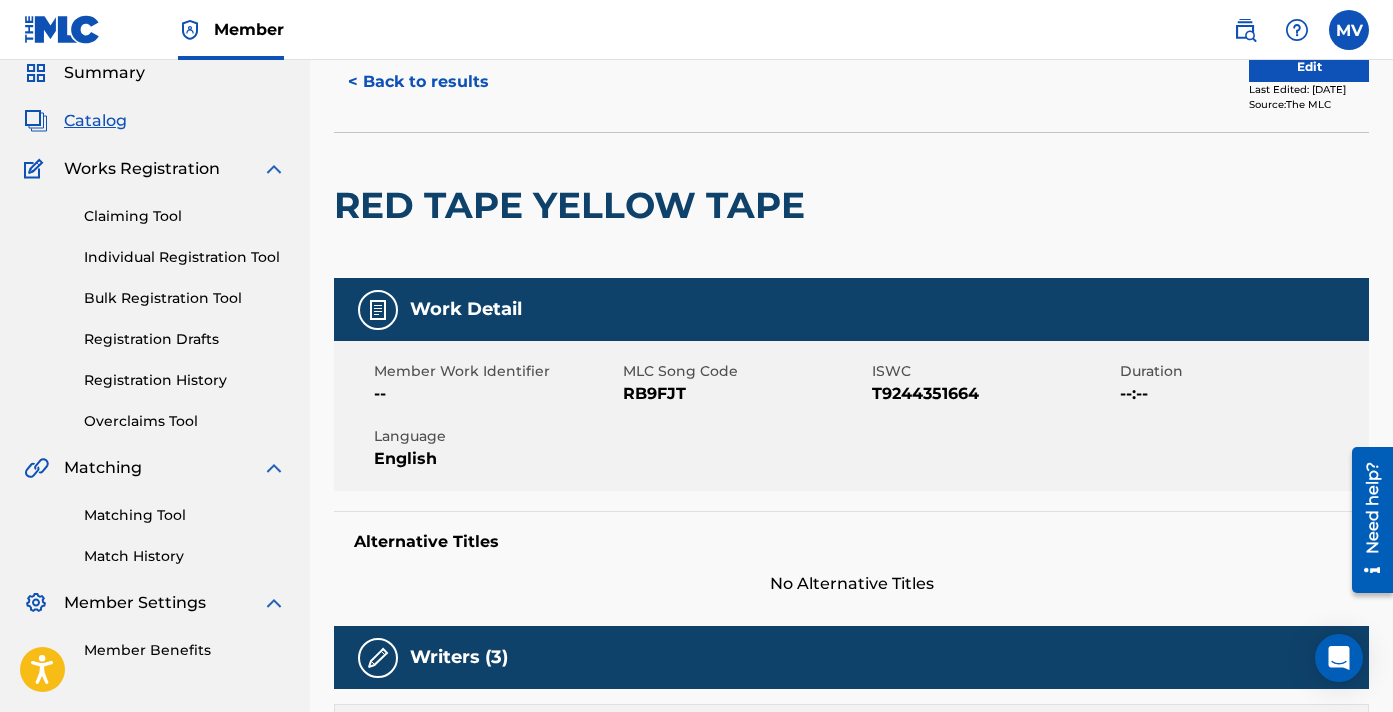 click on "RED TAPE YELLOW TAPE" at bounding box center [574, 205] 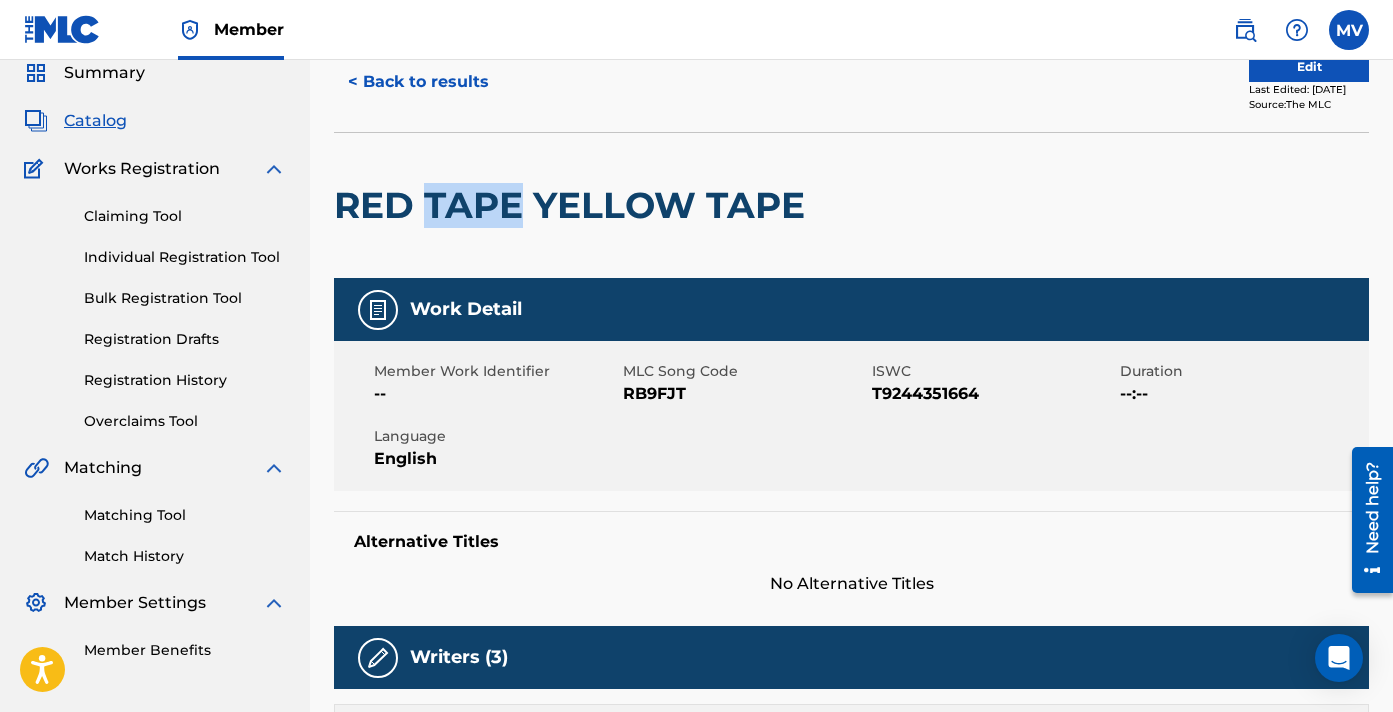 click on "RED TAPE YELLOW TAPE" at bounding box center [574, 205] 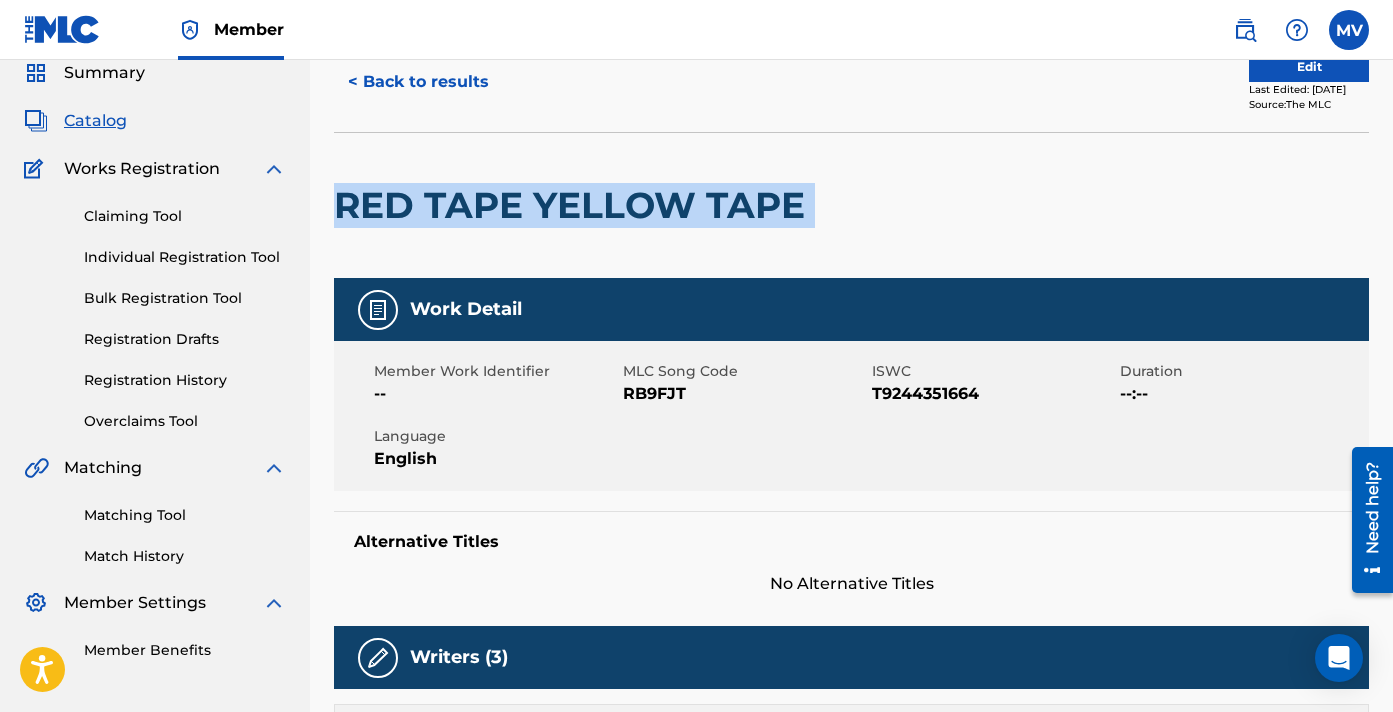 click on "RED TAPE YELLOW TAPE" at bounding box center (574, 205) 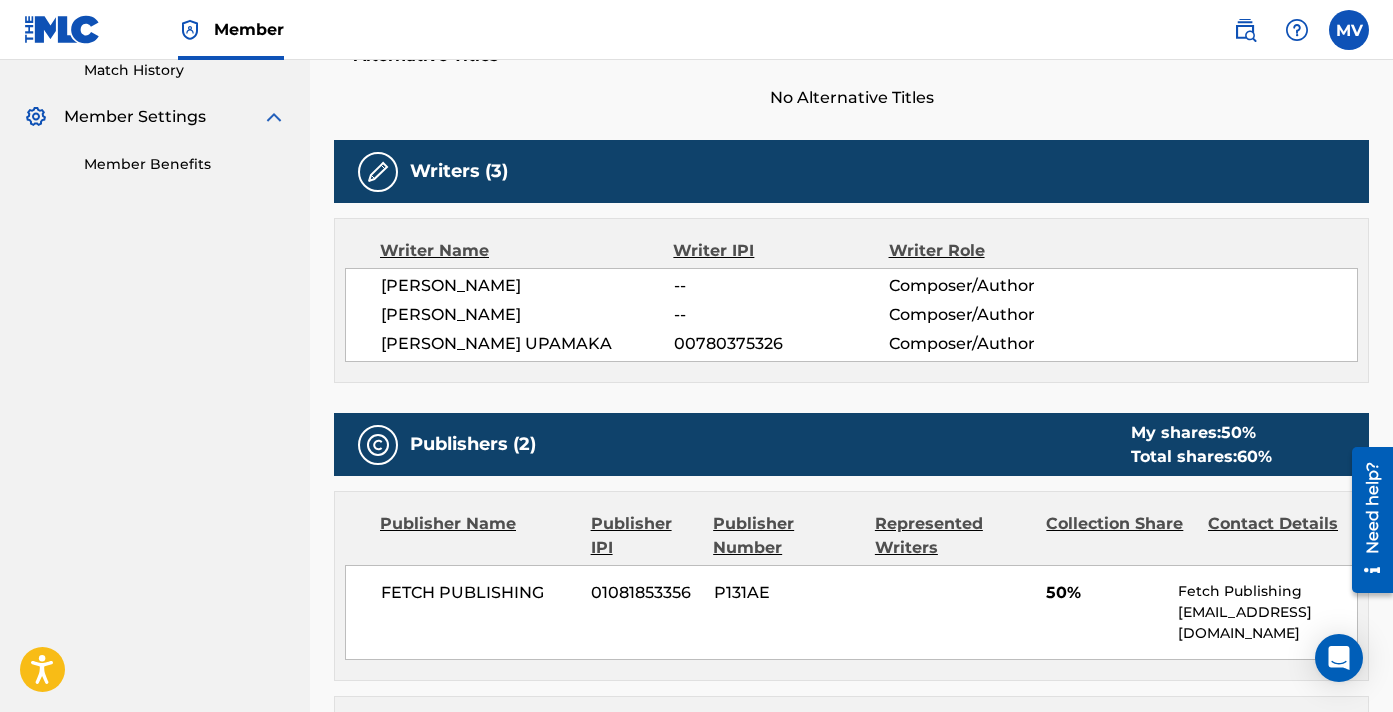 scroll, scrollTop: 586, scrollLeft: 0, axis: vertical 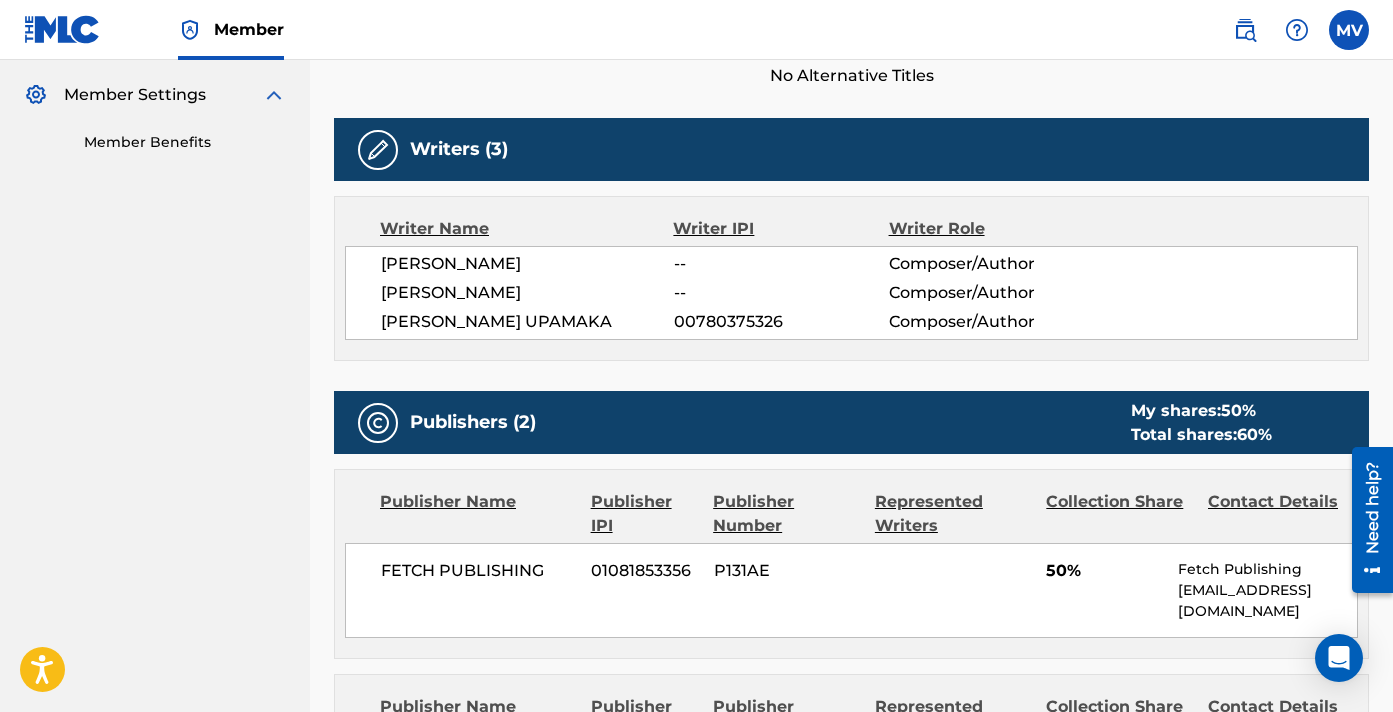 click on "[PERSON_NAME]" at bounding box center [527, 293] 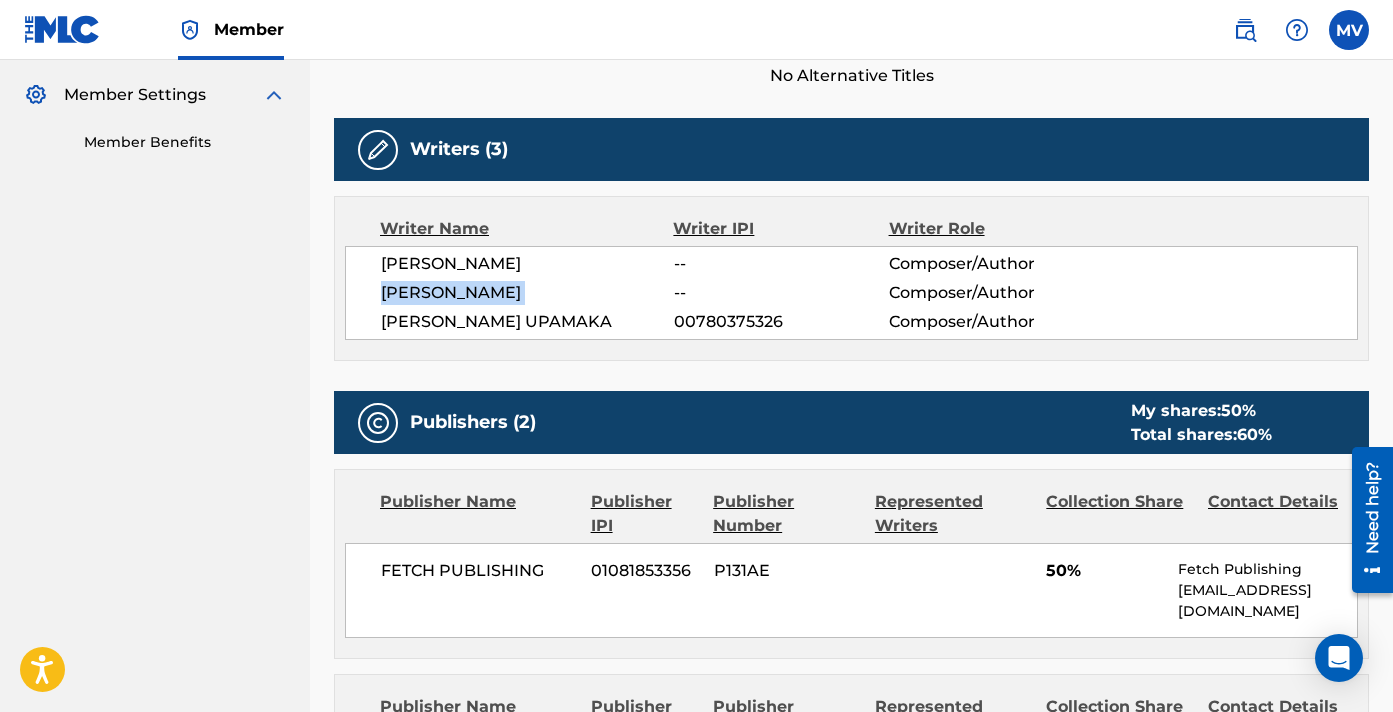 click on "[PERSON_NAME]" at bounding box center [527, 293] 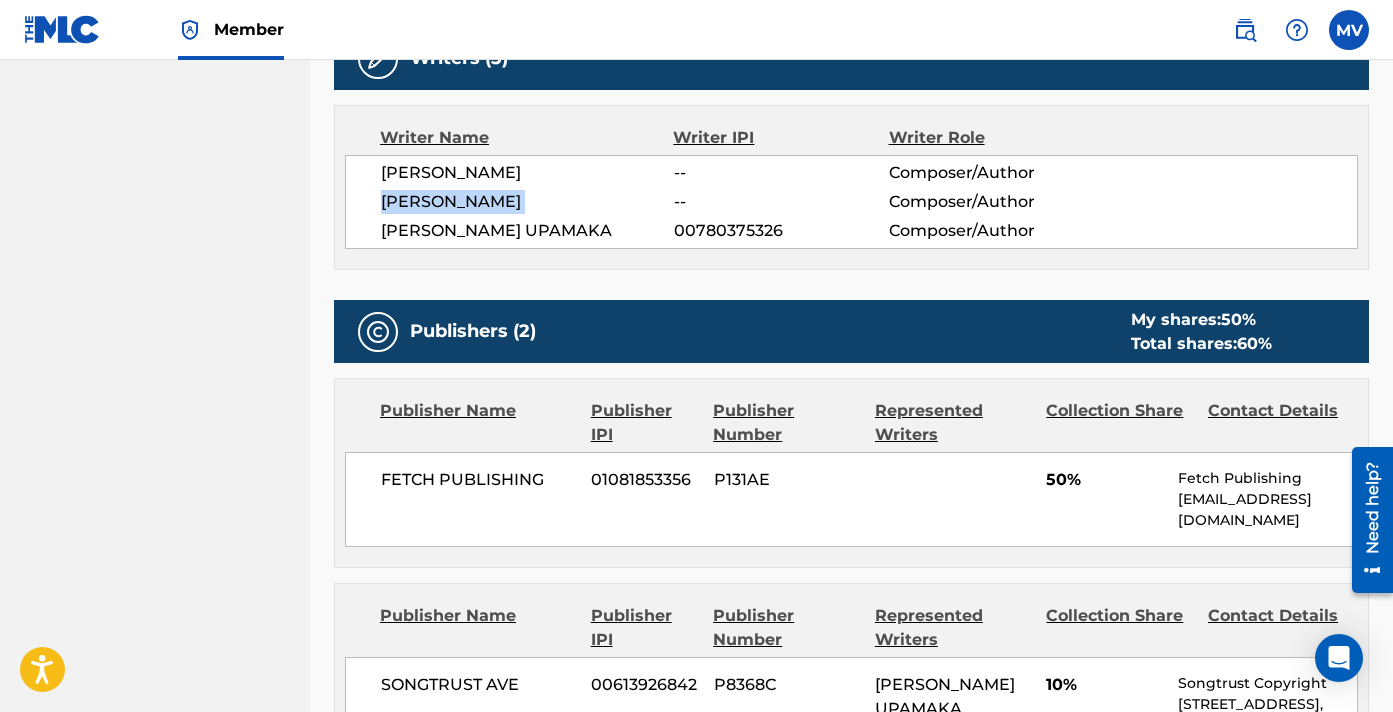 scroll, scrollTop: 680, scrollLeft: 0, axis: vertical 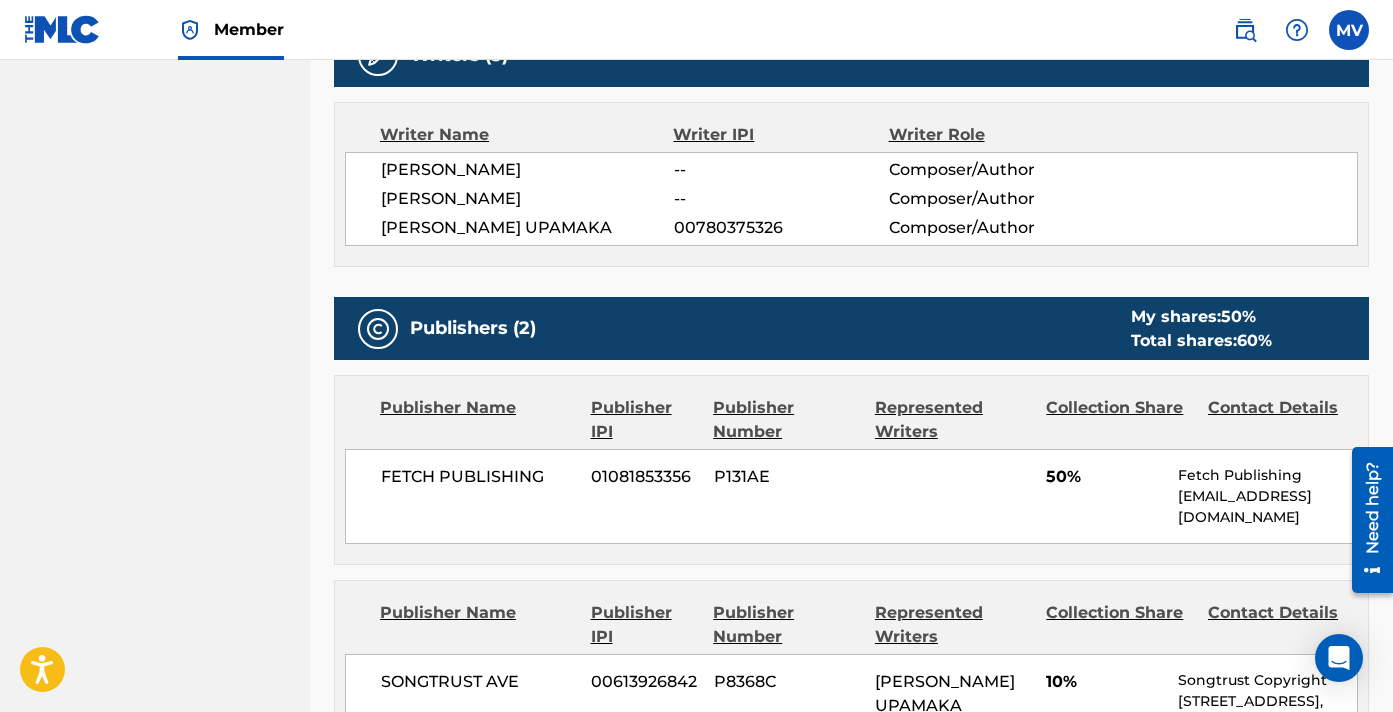 click on "01081853356" at bounding box center [644, 477] 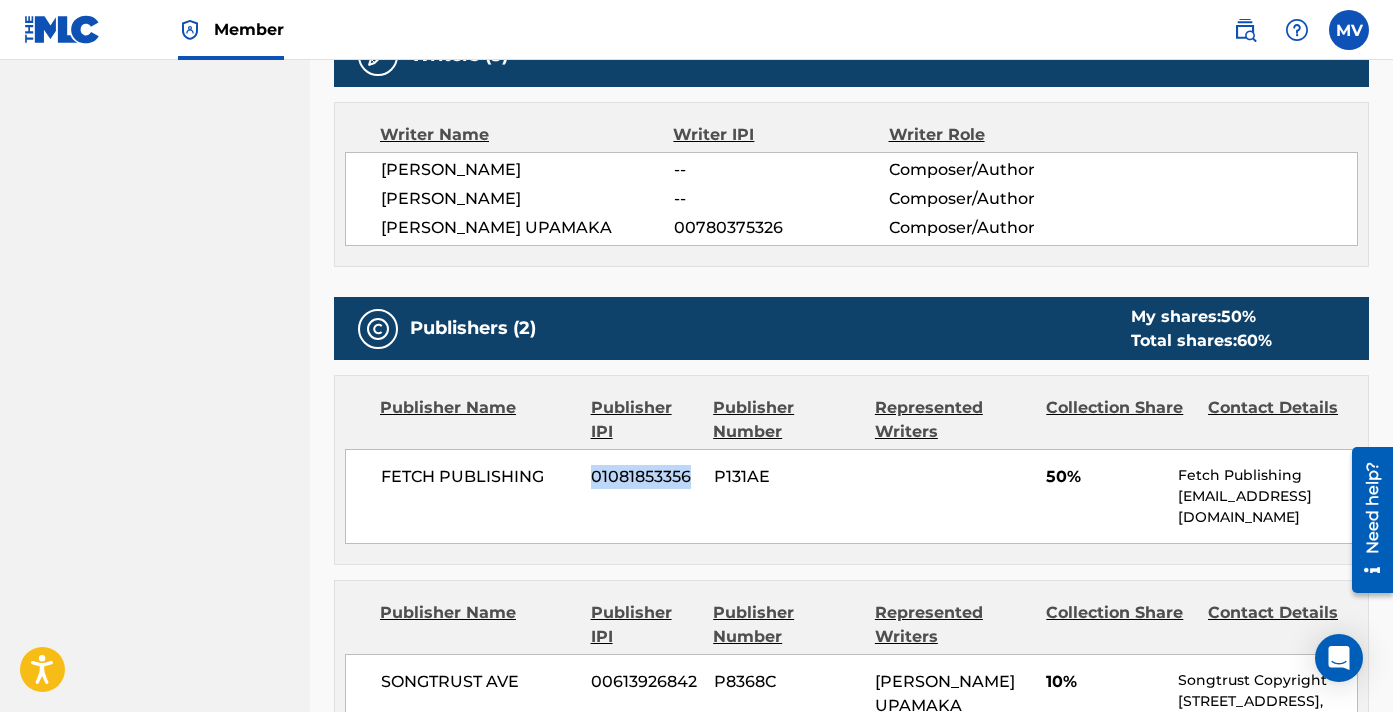 click on "01081853356" at bounding box center [644, 477] 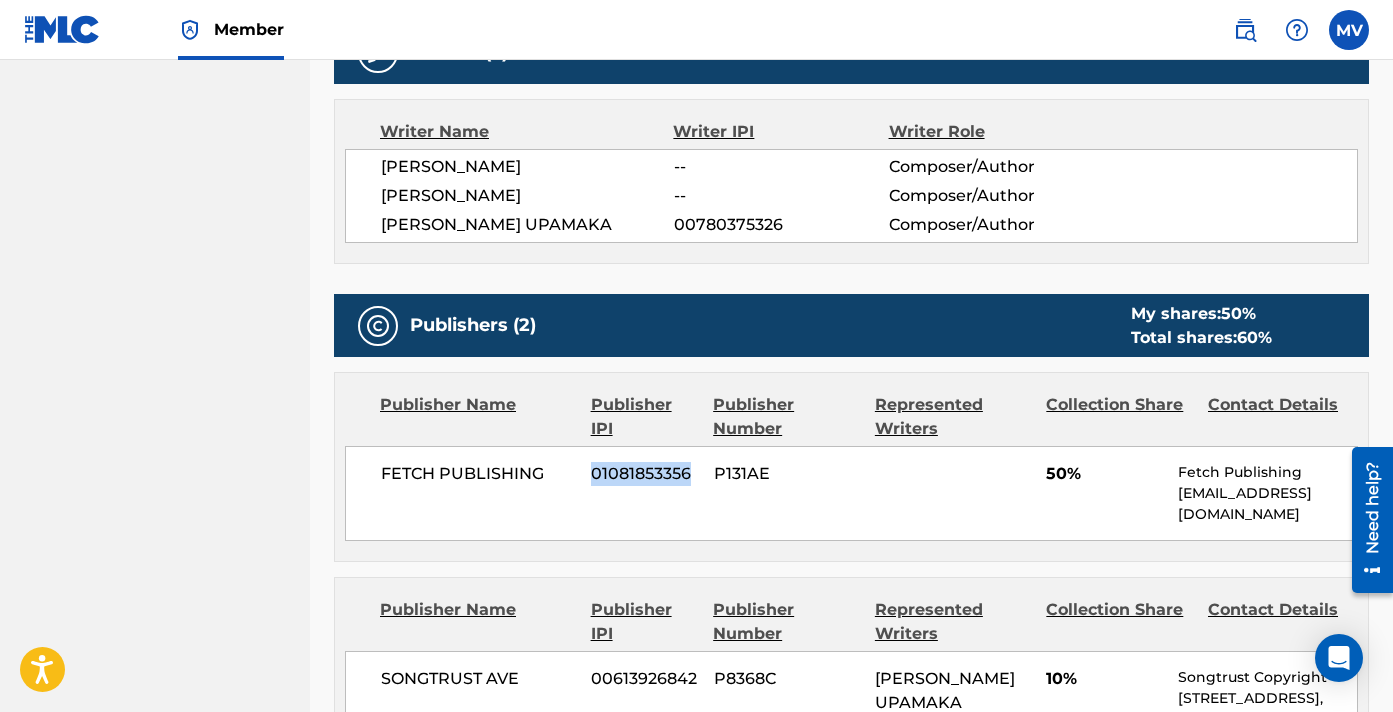scroll, scrollTop: 671, scrollLeft: 0, axis: vertical 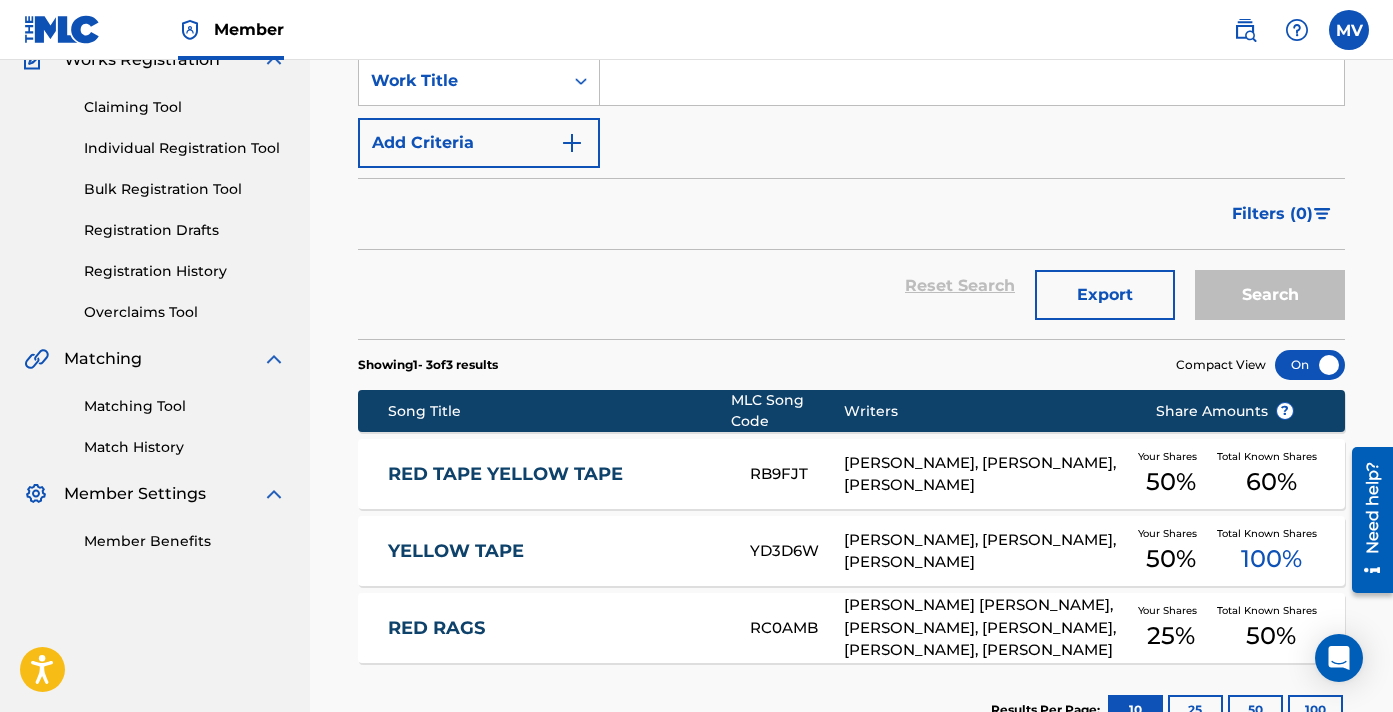 click on "RED TAPE YELLOW TAPE RB9FJT [PERSON_NAME], [PERSON_NAME], [PERSON_NAME] UPAMAKA Your Shares 50 % Total Known Shares 60 %" at bounding box center (851, 474) 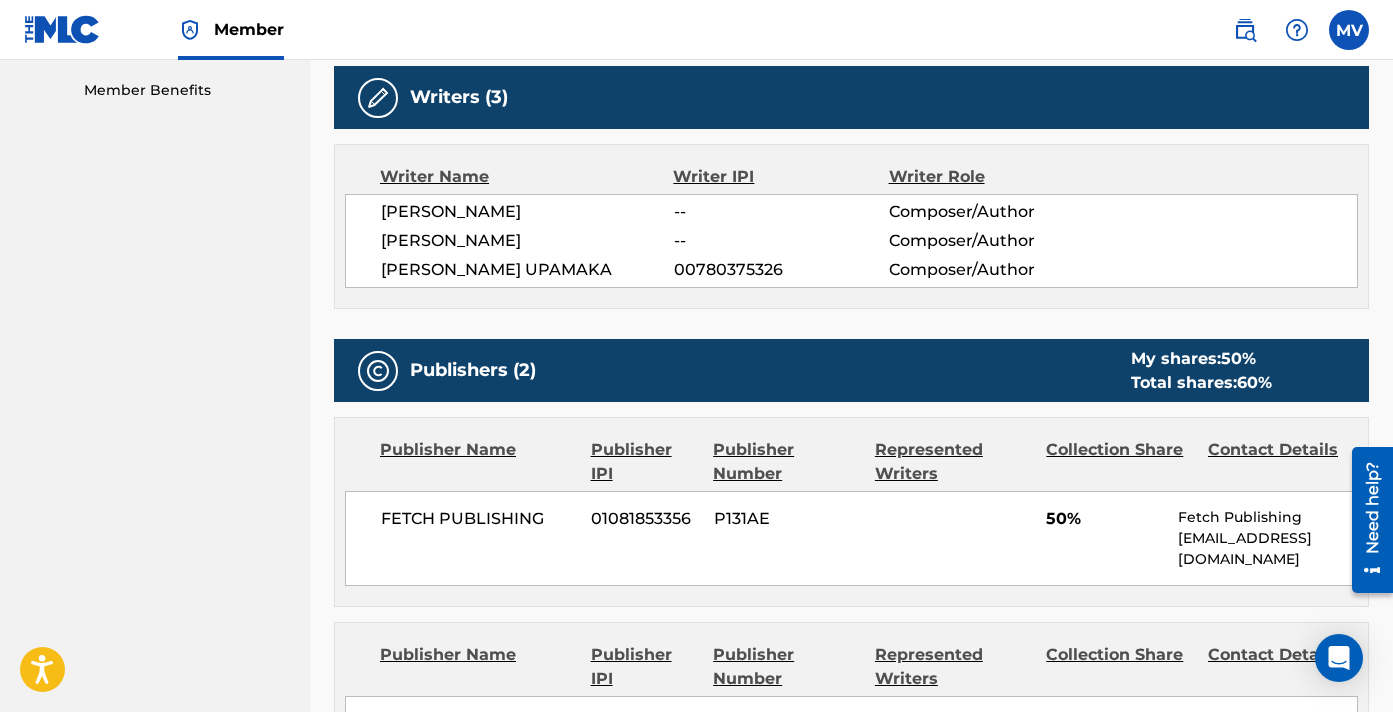 scroll, scrollTop: 788, scrollLeft: 0, axis: vertical 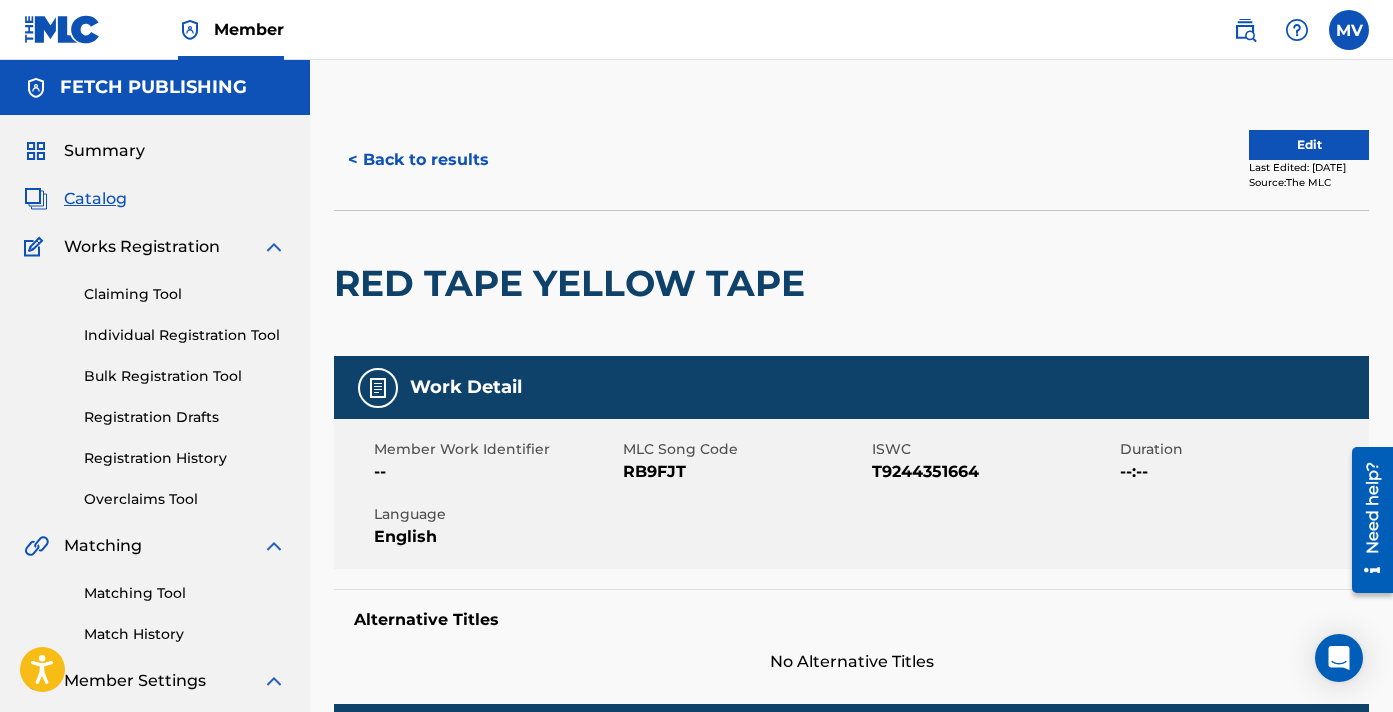 click on "< Back to results Edit Last Edited:   [DATE] Source:  The MLC RED TAPE YELLOW TAPE     Work Detail   Member Work Identifier -- MLC Song Code RB9FJT ISWC T9244351664 Duration --:-- Language English Alternative Titles No Alternative Titles Writers   (3) Writer Name Writer IPI Writer Role [PERSON_NAME] -- Composer/Author [PERSON_NAME] -- Composer/Author [PERSON_NAME] UPAMAKA 00780375326 Composer/Author Publishers   (2) My shares:  50 % Total shares:  60 % Publisher Name Publisher IPI Publisher Number Represented Writers Collection Share Contact Details FETCH PUBLISHING 01081853356 P131AE 50% Fetch Publishing [EMAIL_ADDRESS][DOMAIN_NAME] Publisher Name Publisher IPI Publisher Number Represented Writers Collection Share Contact Details SONGTRUST AVE 00613926842 P8368C [PERSON_NAME] UPAMAKA 10% Songtrust Copyright [STREET_ADDRESS][US_STATE][US_STATE] [PHONE_NUMBER] [EMAIL_ADDRESS][DOMAIN_NAME] My shares:  50 % Total shares:  60 % Matched Recordings   (17) Showing  1  -   10  of  17     1" at bounding box center (851, 1231) 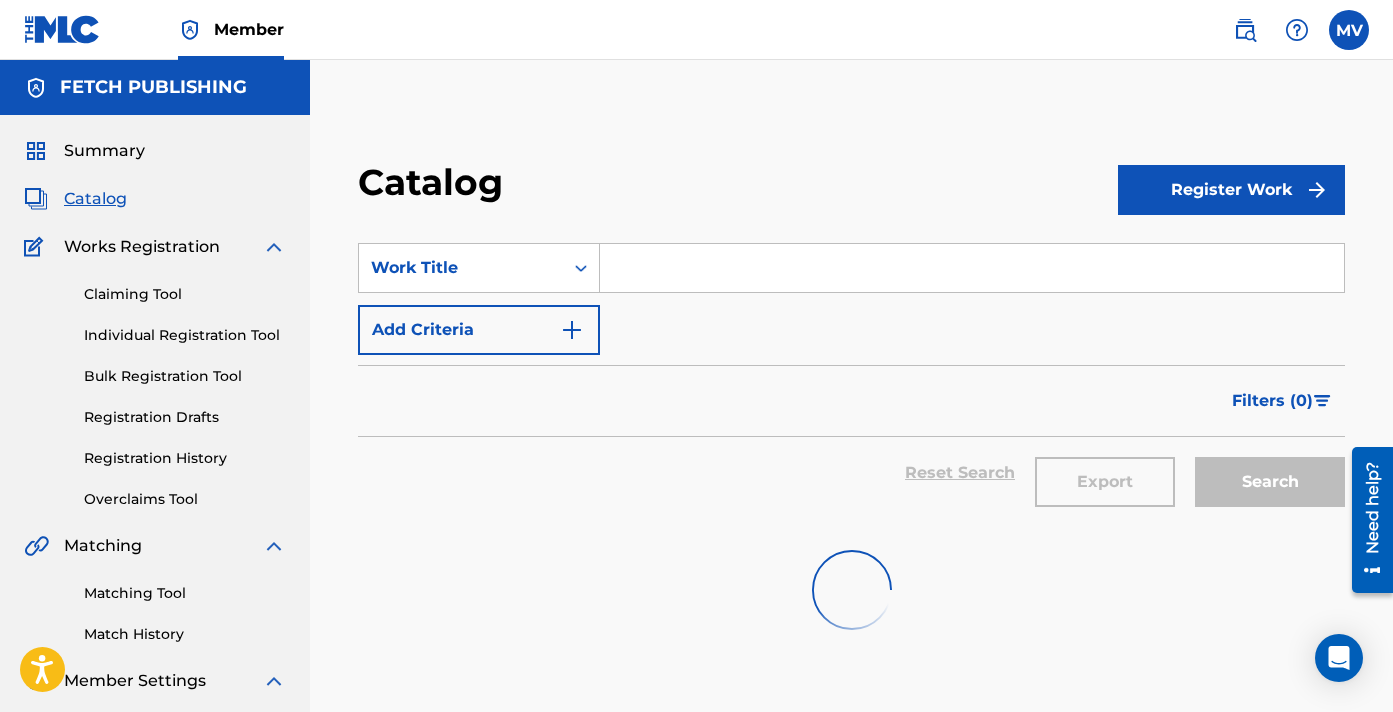 scroll, scrollTop: 147, scrollLeft: 0, axis: vertical 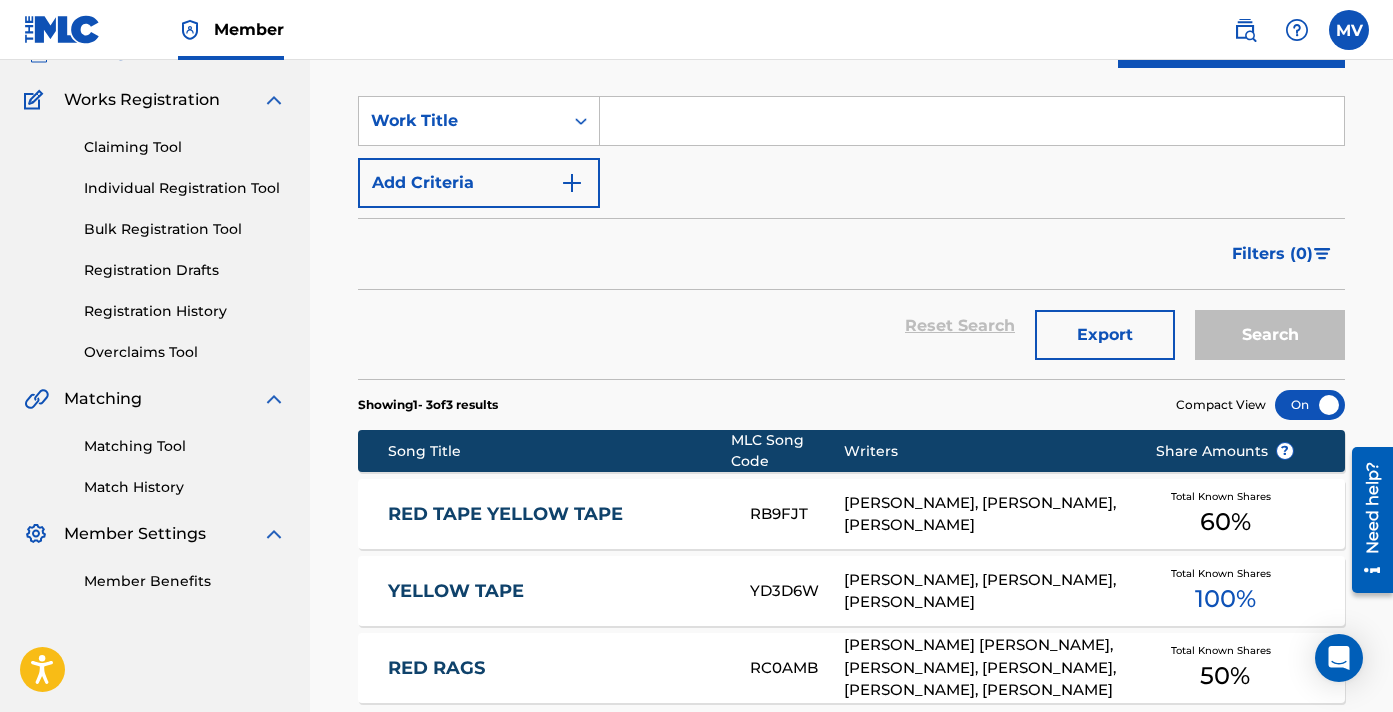 click on "SearchWithCriteriae4f5032b-6f51-434d-8aad-361d946b0bb7 Work Title Add Criteria" at bounding box center (851, 152) 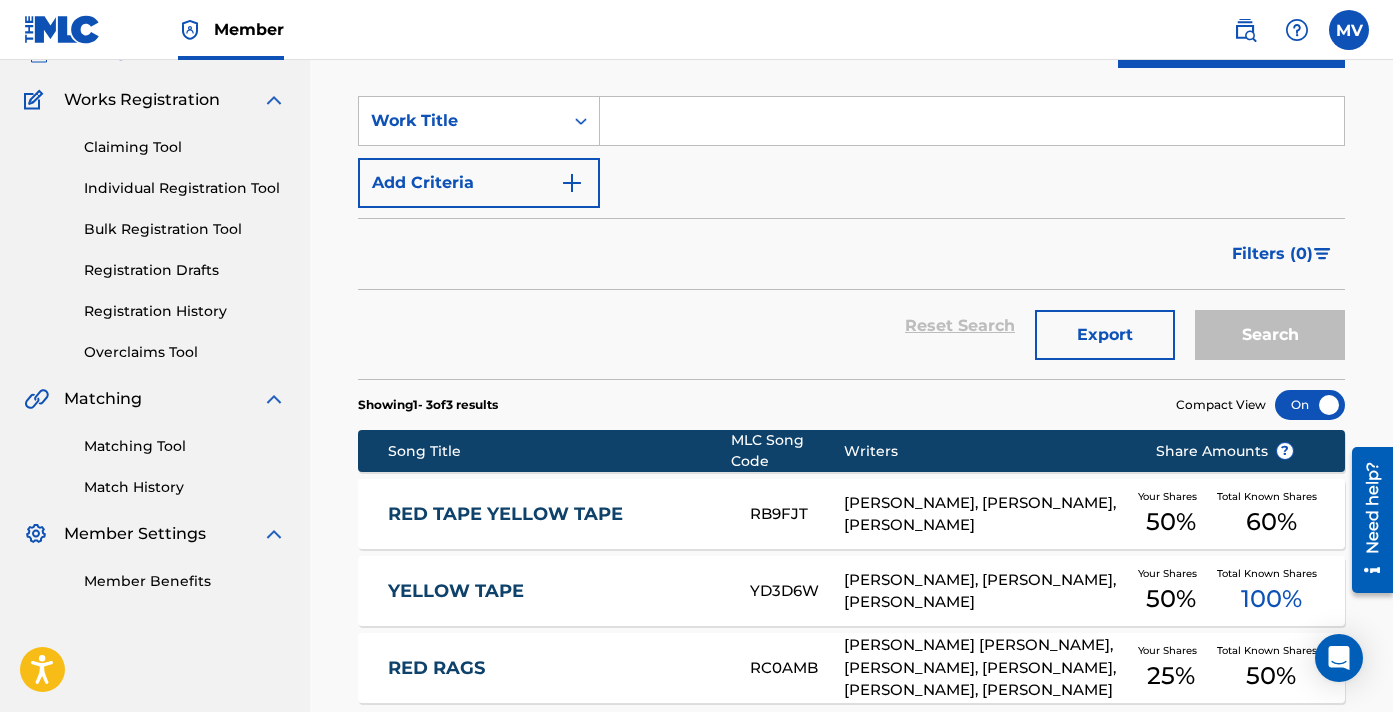 click at bounding box center (972, 121) 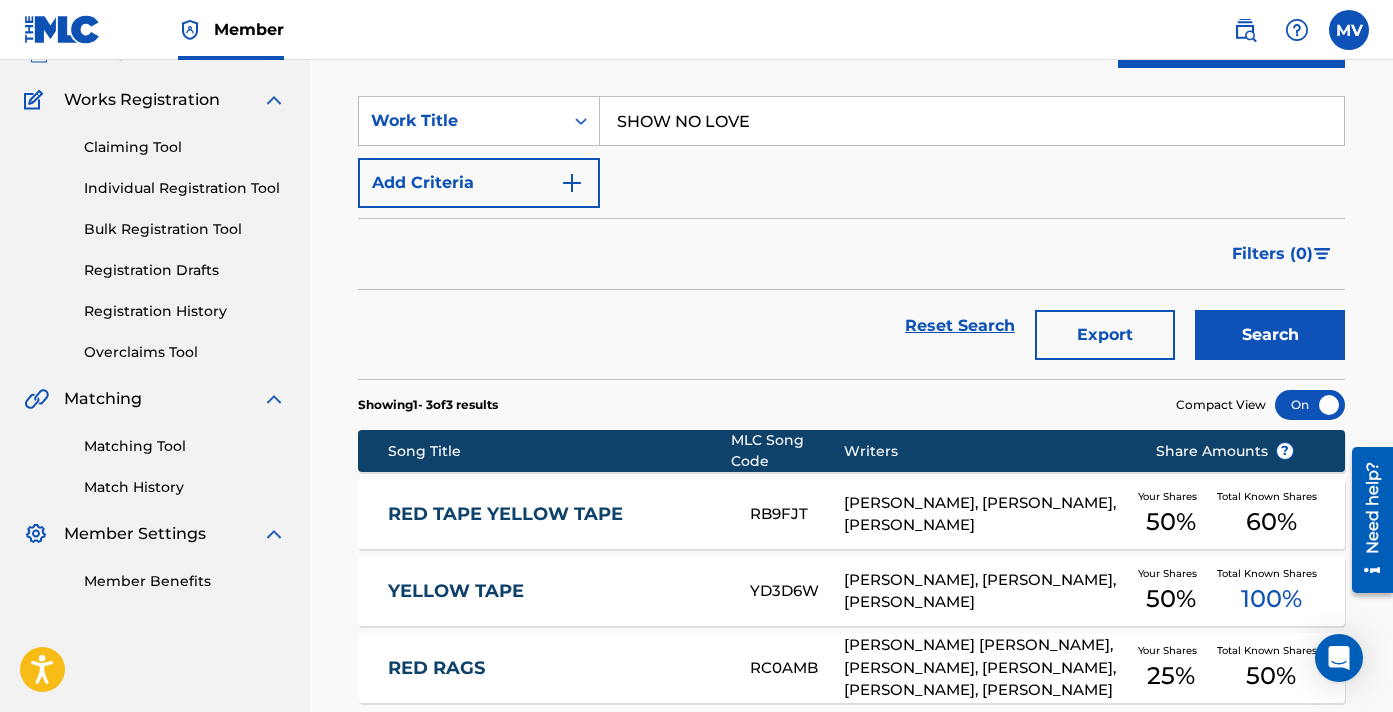 type on "SHOW NO LOVE" 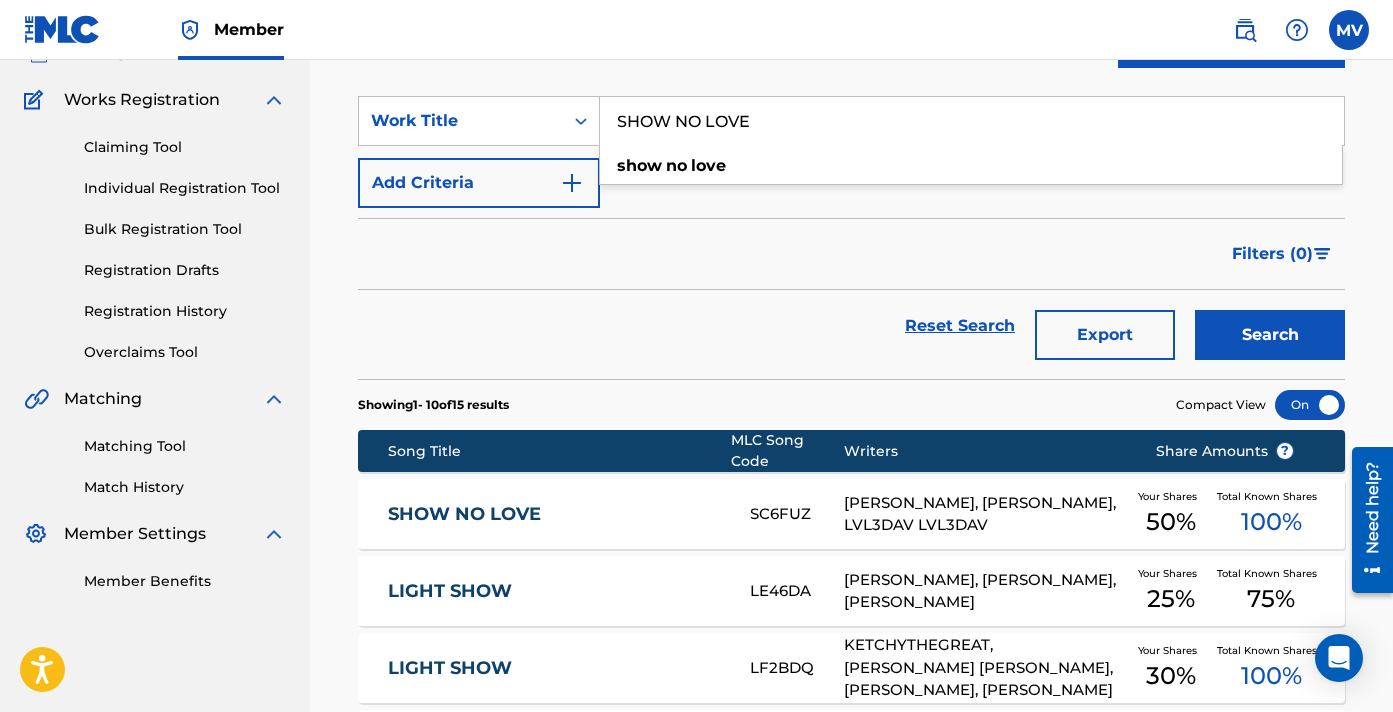 click on "SHOW NO LOVE" at bounding box center [556, 514] 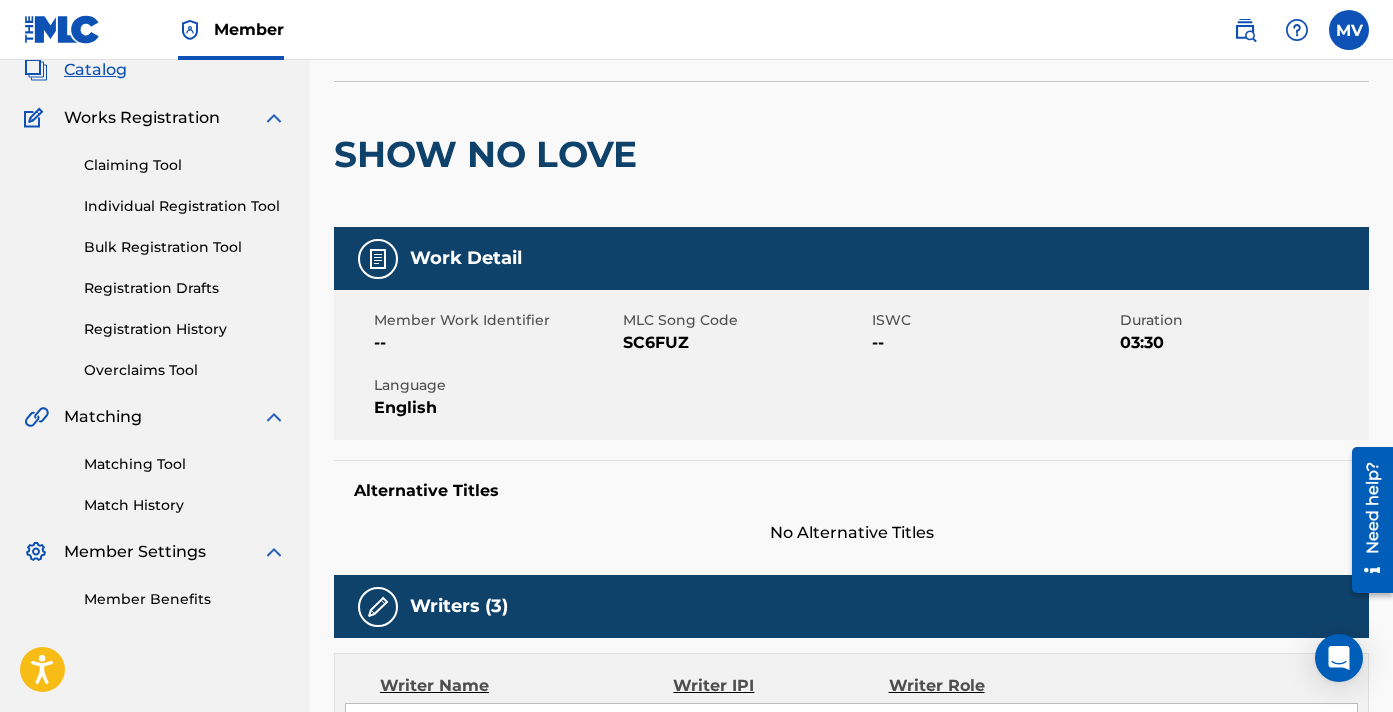scroll, scrollTop: 132, scrollLeft: 0, axis: vertical 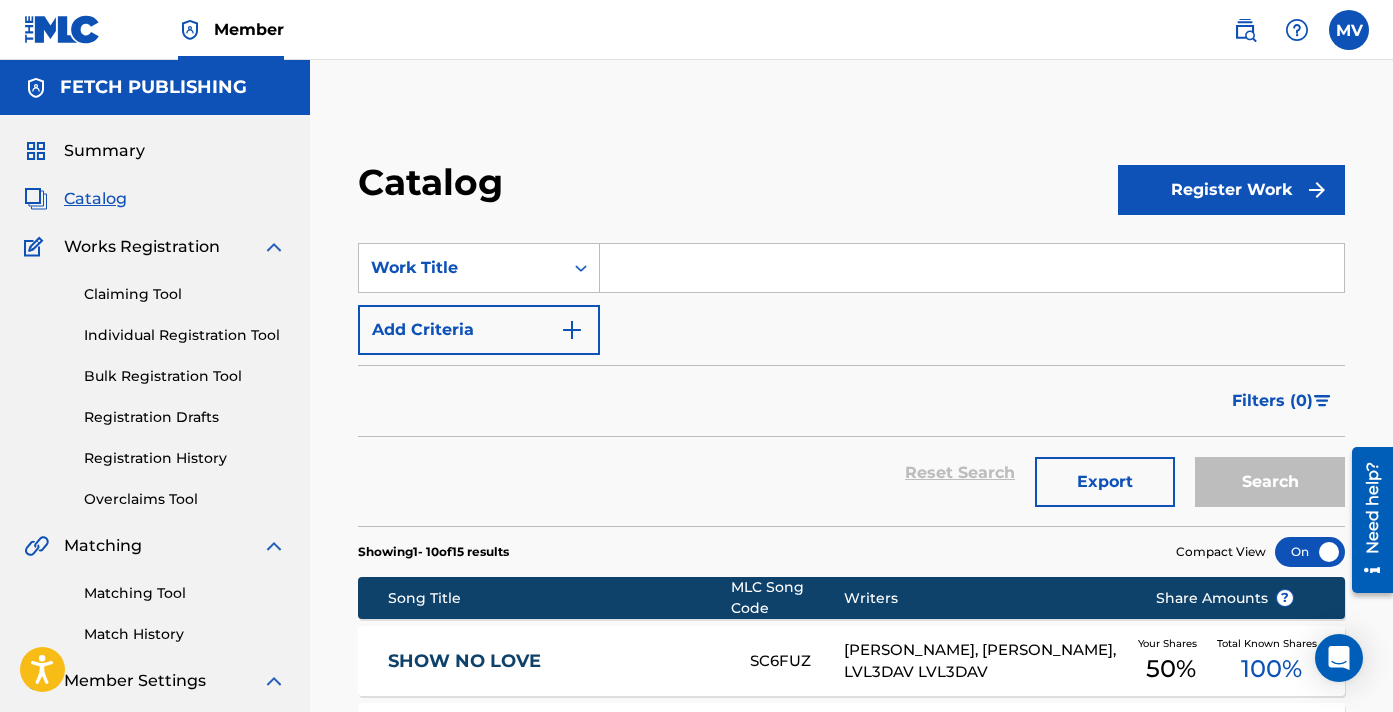click at bounding box center [972, 268] 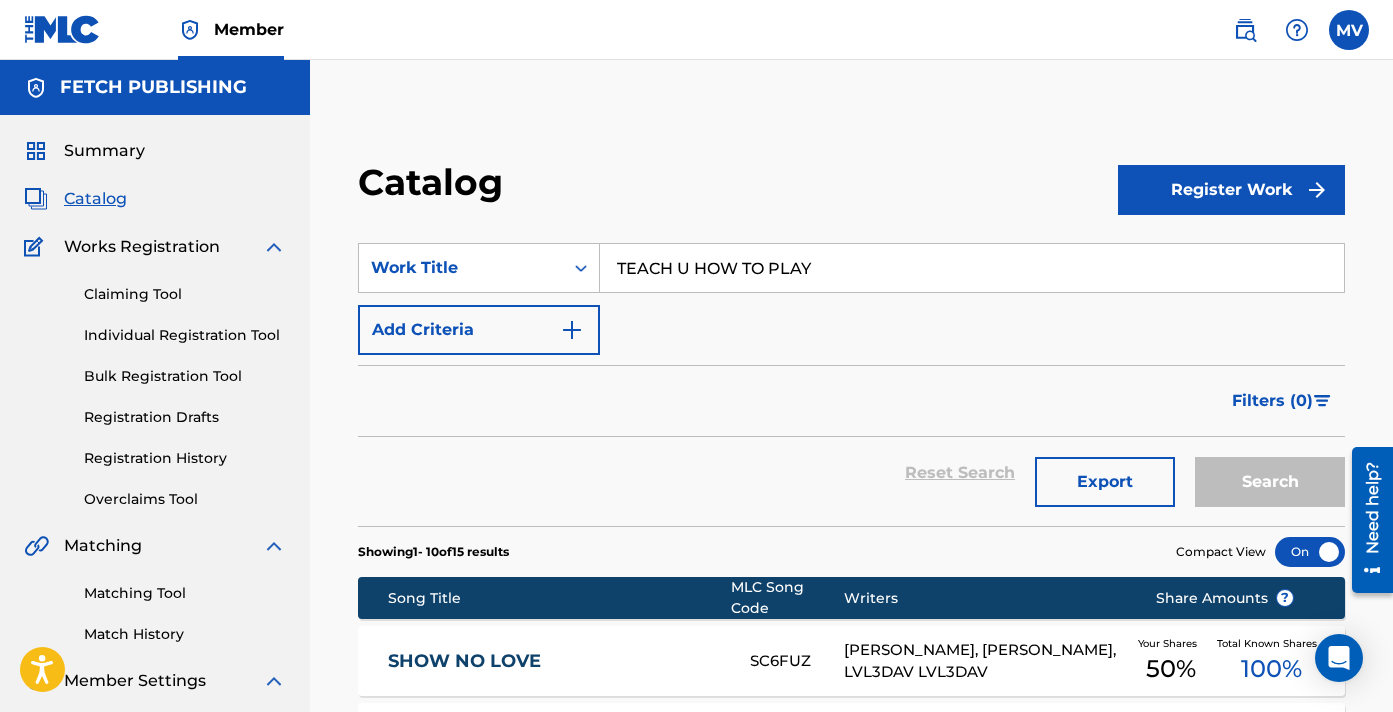 scroll, scrollTop: 0, scrollLeft: 0, axis: both 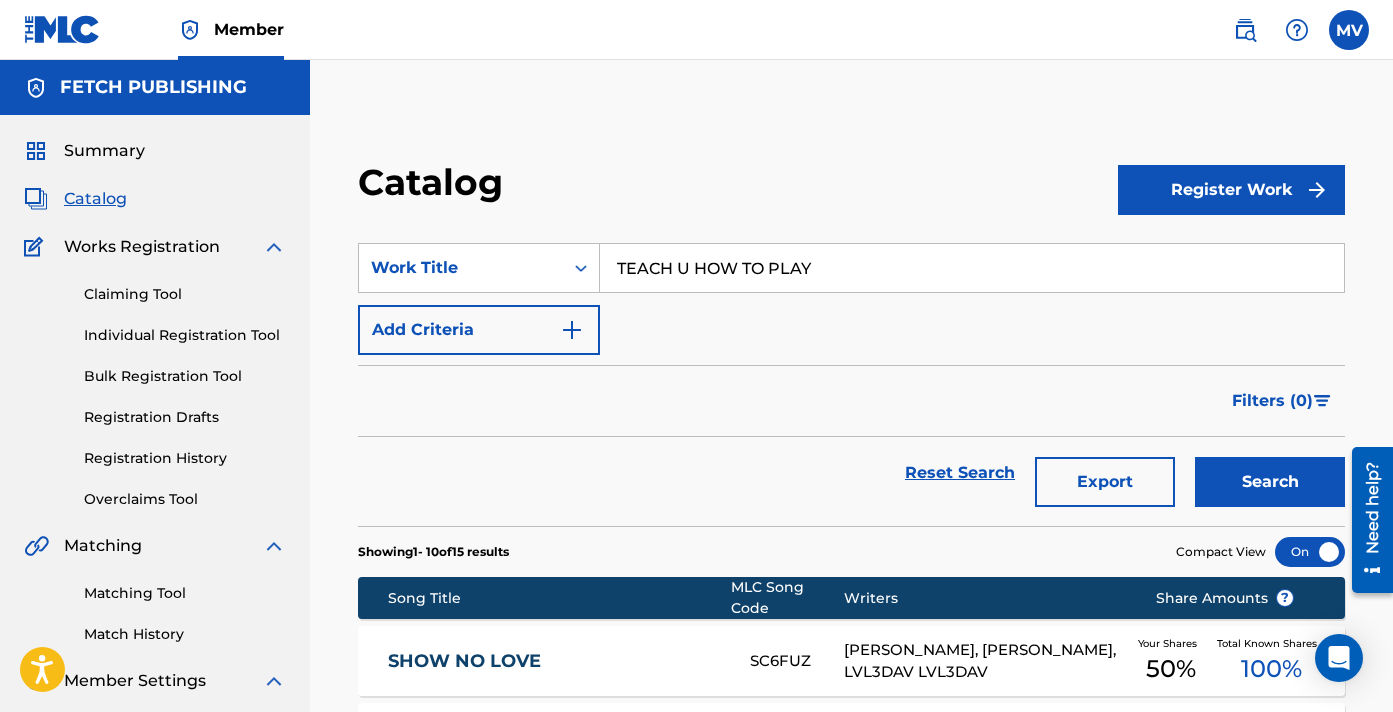 type on "TEACH U HOW TO PLAY" 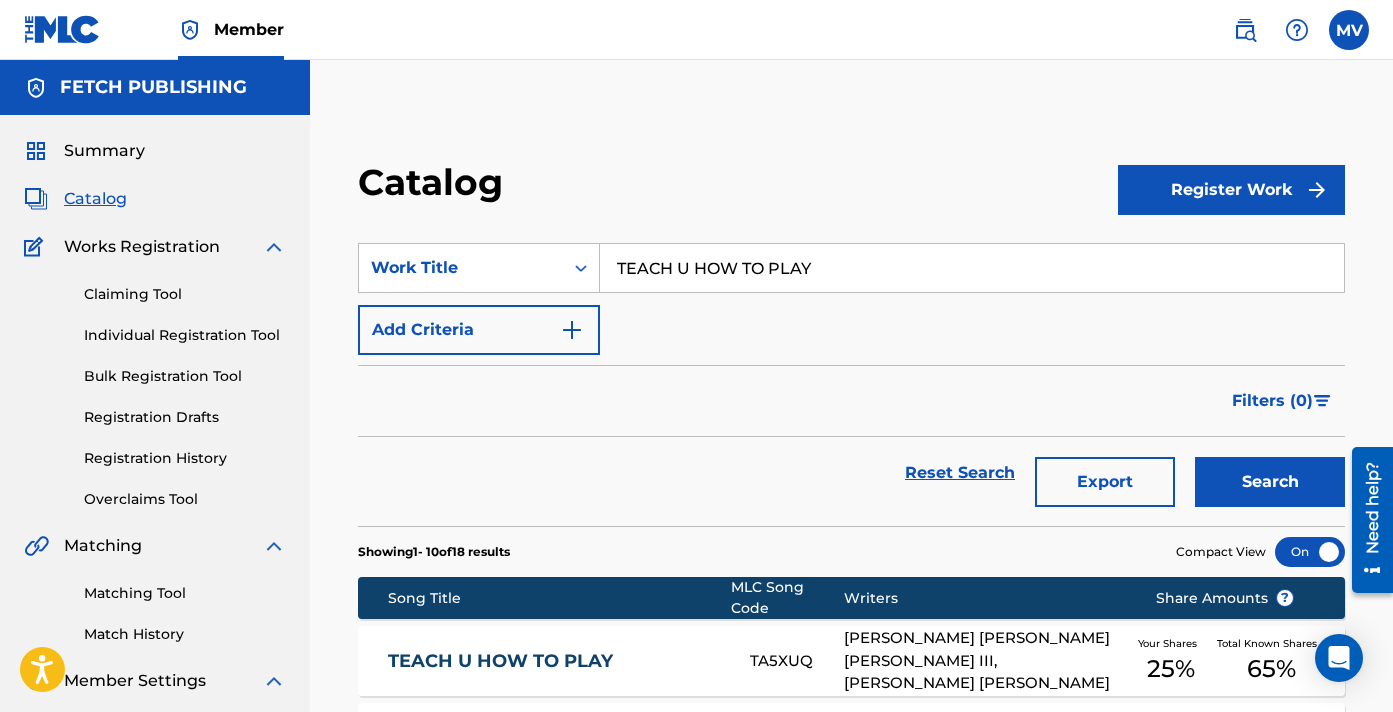 click on "TEACH U HOW TO PLAY TA5XUQ [PERSON_NAME] [PERSON_NAME] [PERSON_NAME] III, [PERSON_NAME] [PERSON_NAME] Your Shares 25 % Total Known Shares 65 %" at bounding box center [851, 661] 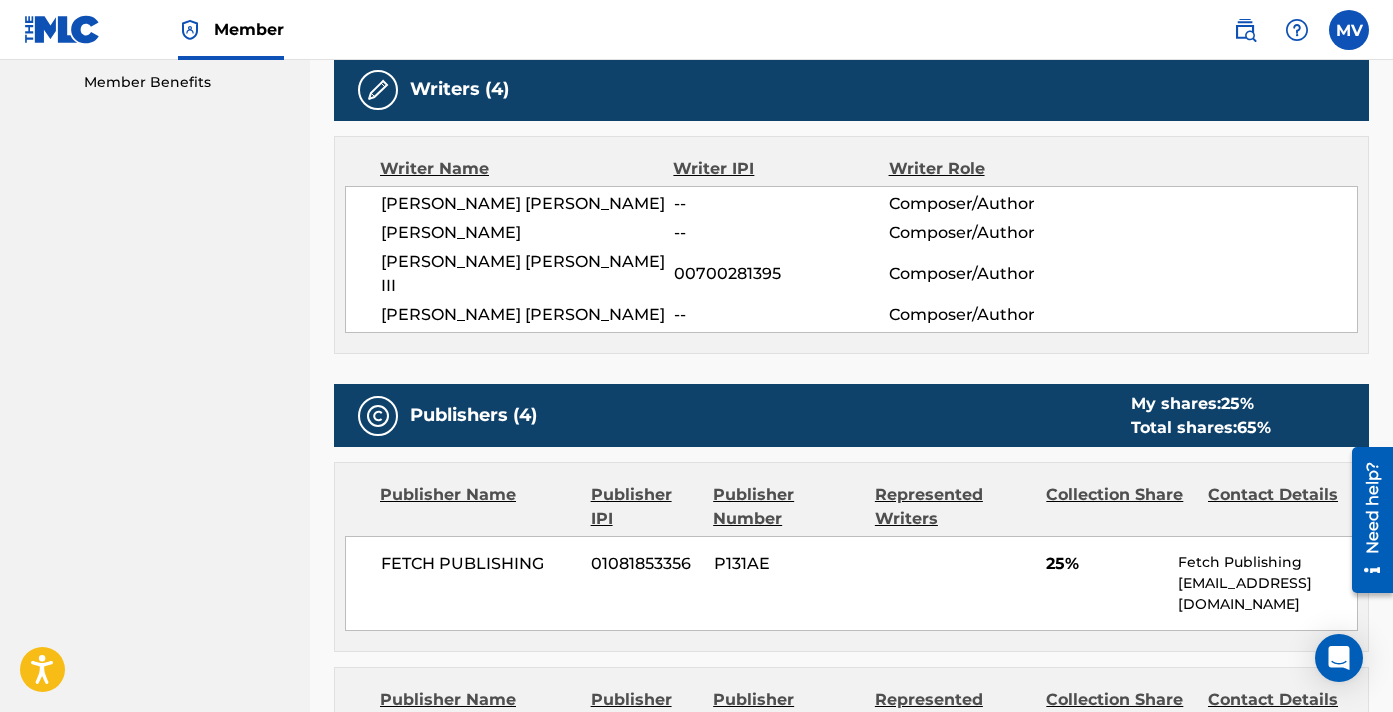 scroll, scrollTop: 643, scrollLeft: 0, axis: vertical 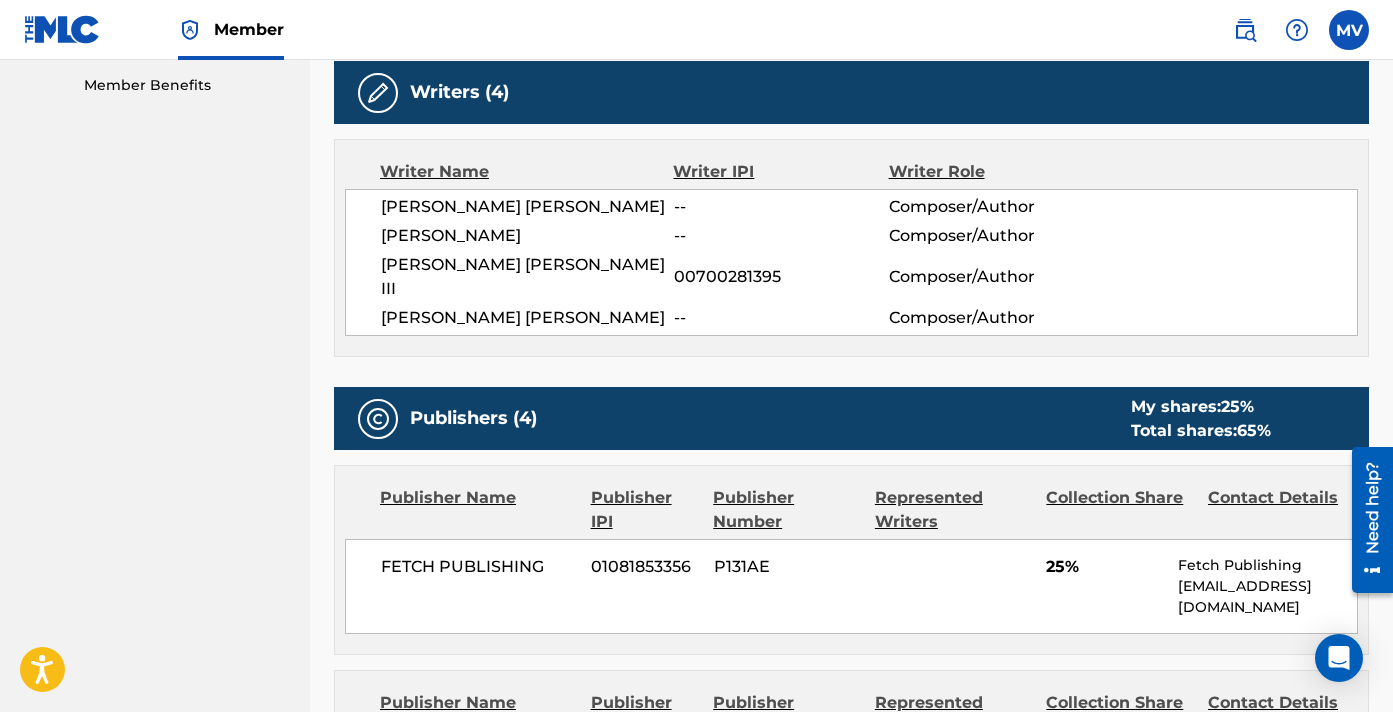 click on "[PERSON_NAME] [PERSON_NAME] III" at bounding box center (527, 277) 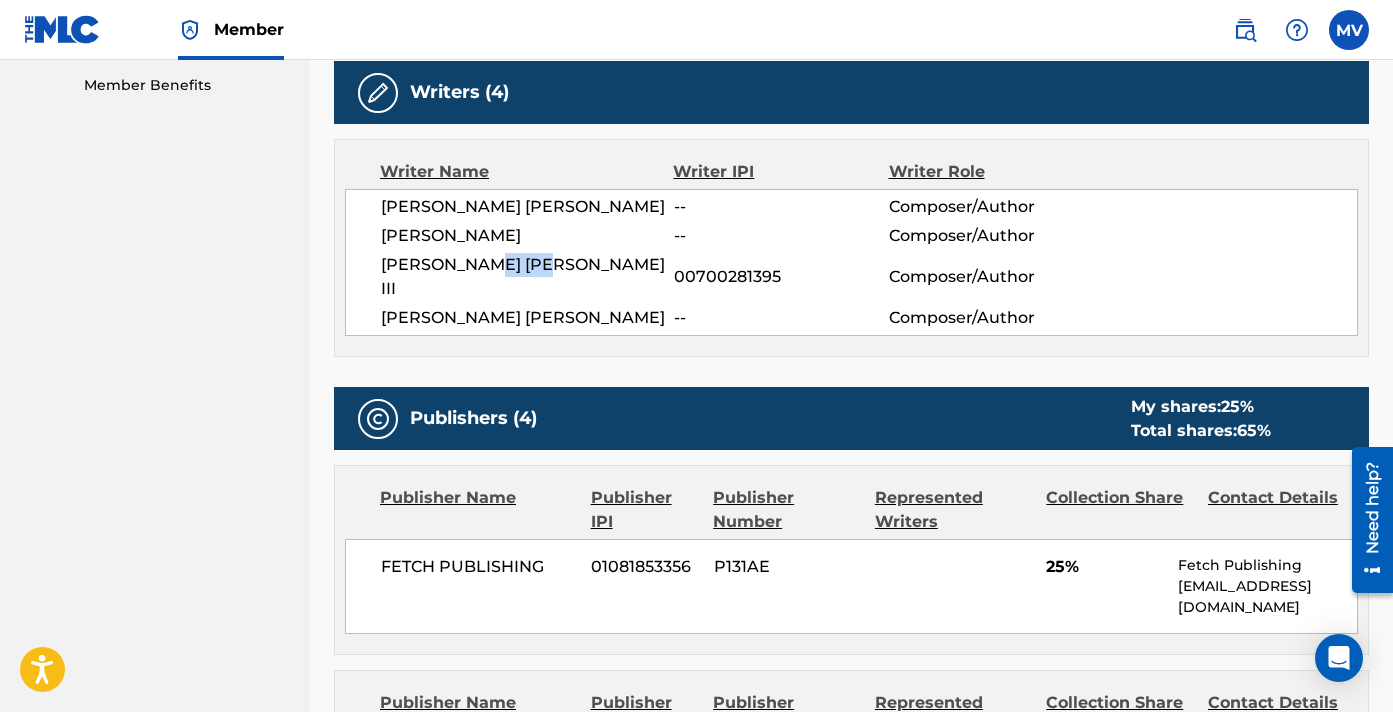 click on "[PERSON_NAME] [PERSON_NAME] III" at bounding box center [527, 277] 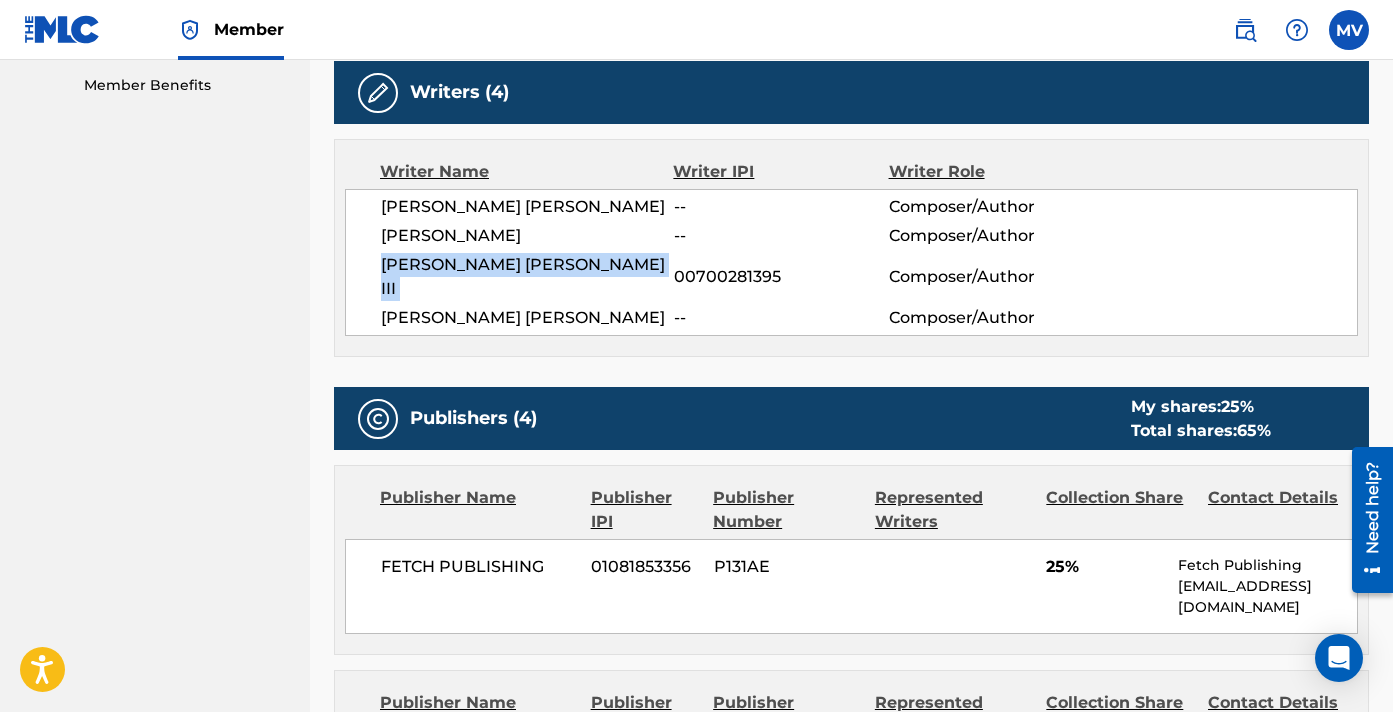 click on "[PERSON_NAME] [PERSON_NAME] III" at bounding box center [527, 277] 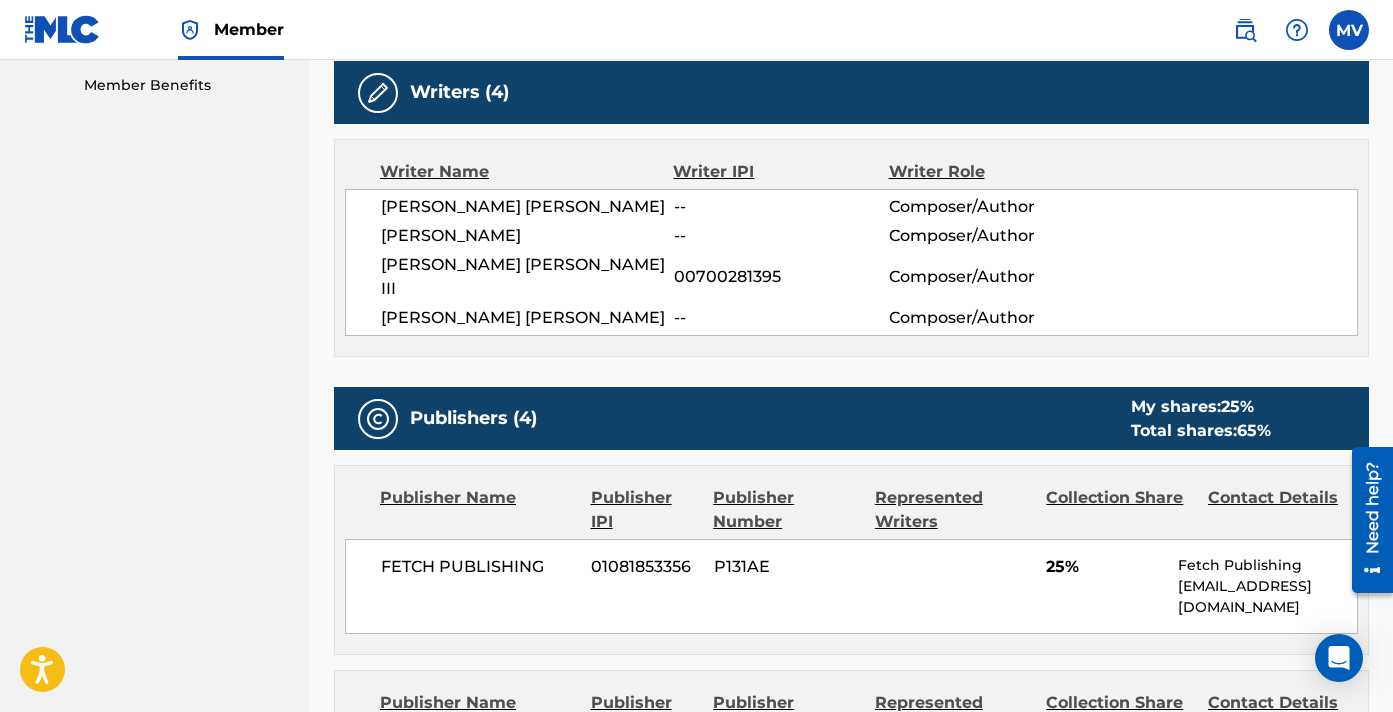 click on "Member MV MV [PERSON_NAME] [EMAIL_ADDRESS][DOMAIN_NAME] Profile Log out" at bounding box center [696, 30] 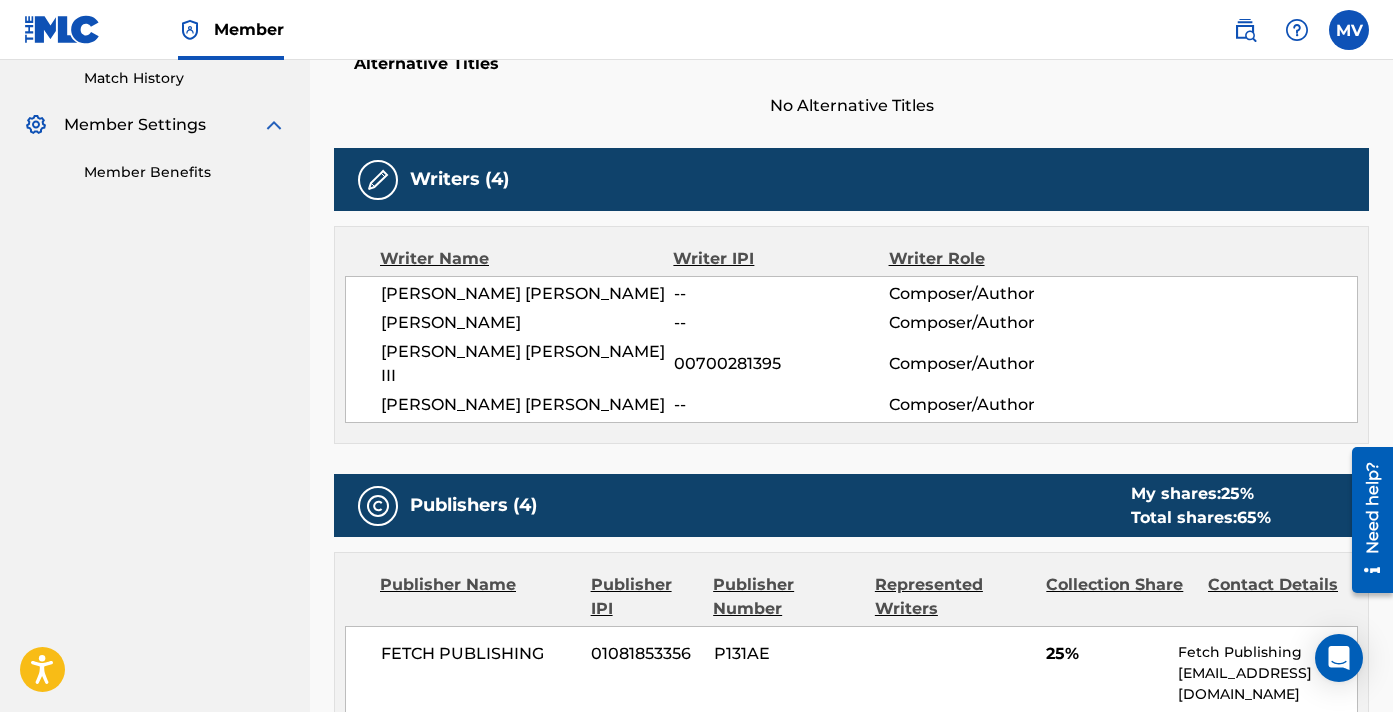 scroll, scrollTop: 481, scrollLeft: 0, axis: vertical 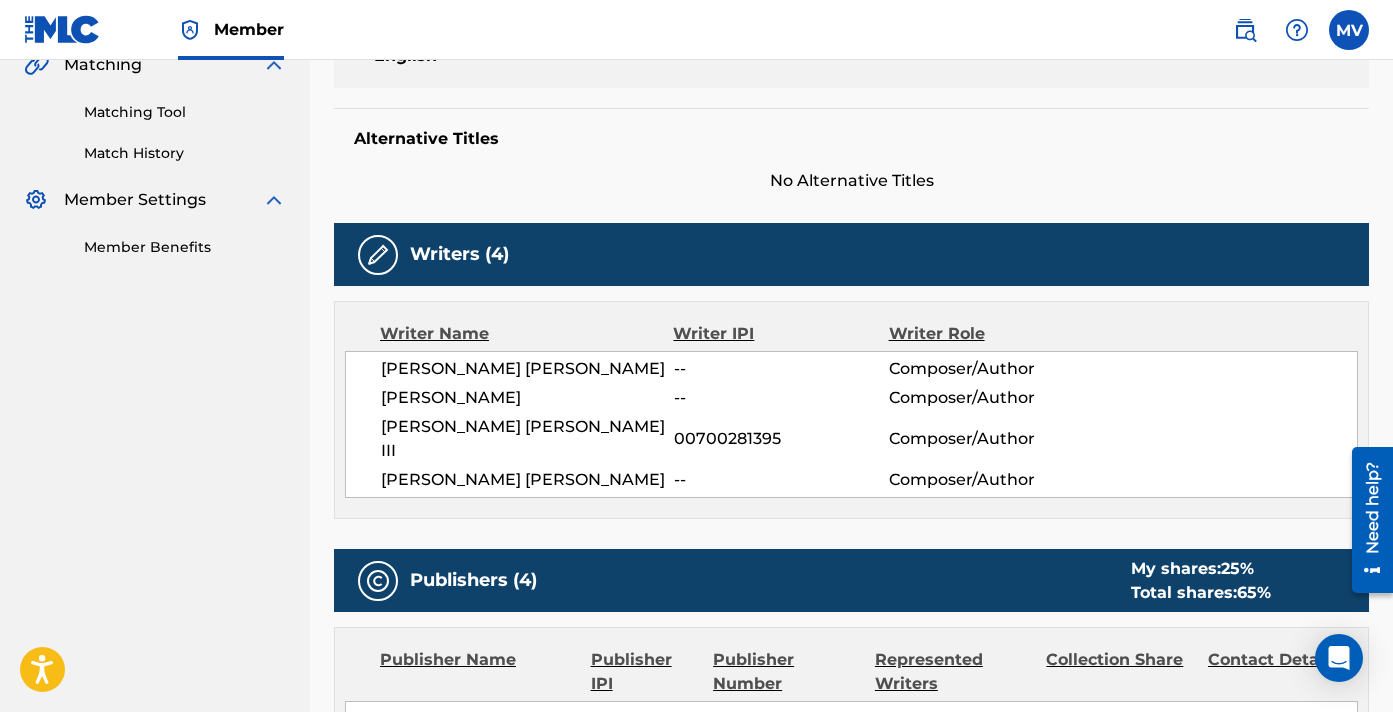 click on "[PERSON_NAME] [PERSON_NAME]" at bounding box center (527, 369) 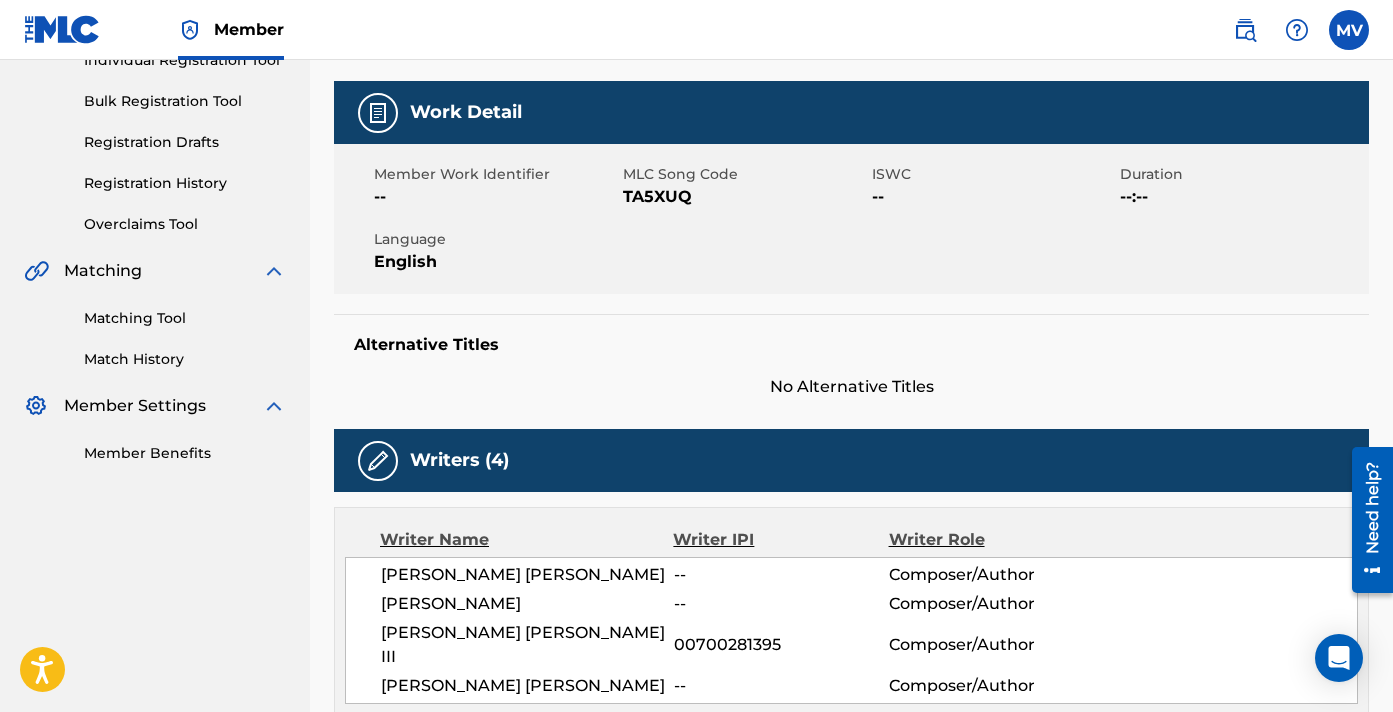 scroll, scrollTop: 433, scrollLeft: 0, axis: vertical 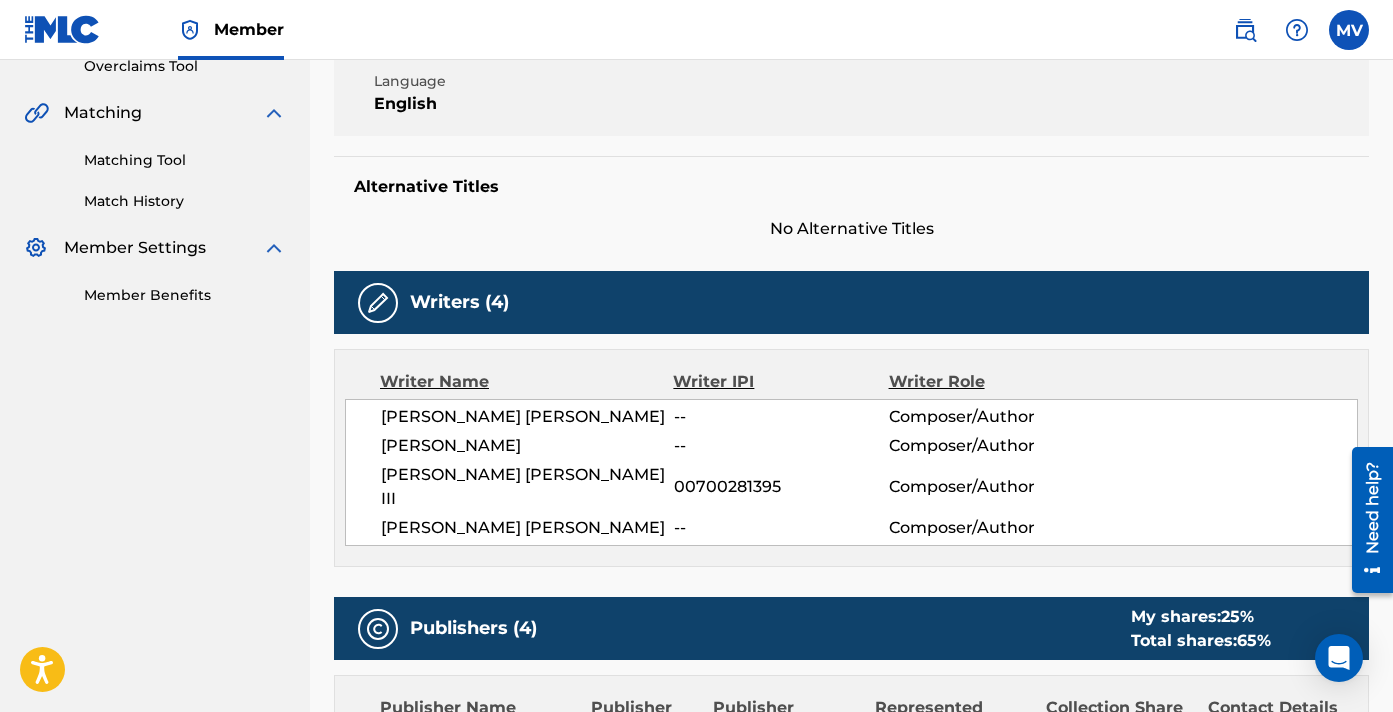 click on "Member MV MV [PERSON_NAME] [EMAIL_ADDRESS][DOMAIN_NAME] Profile Log out" at bounding box center [696, 30] 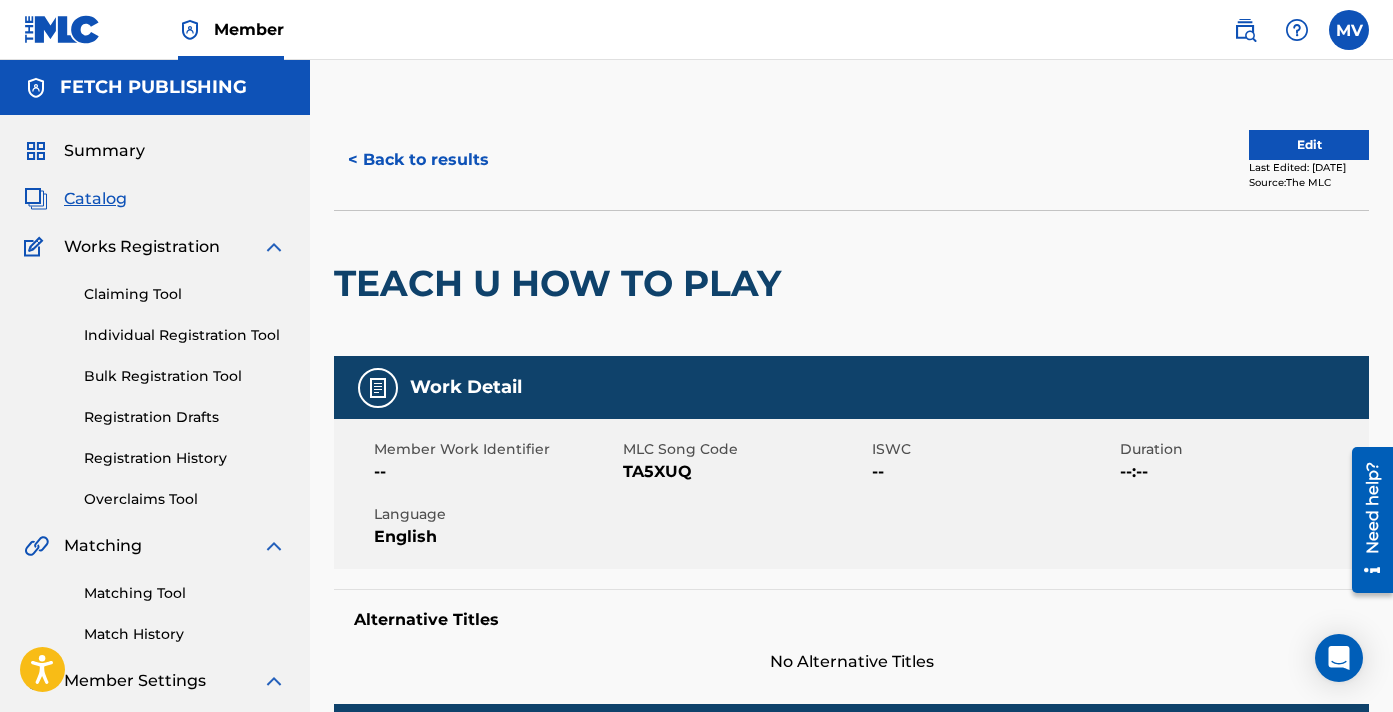 scroll, scrollTop: -1, scrollLeft: 0, axis: vertical 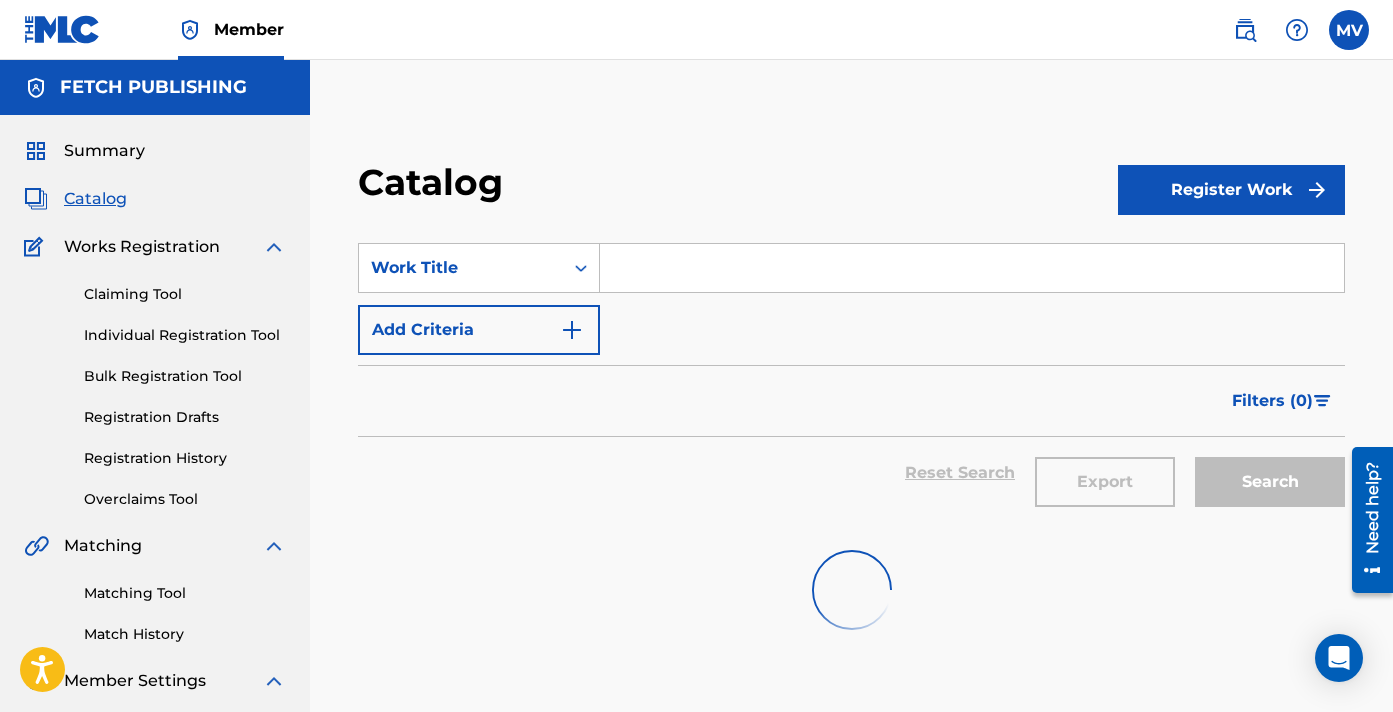 click at bounding box center [972, 268] 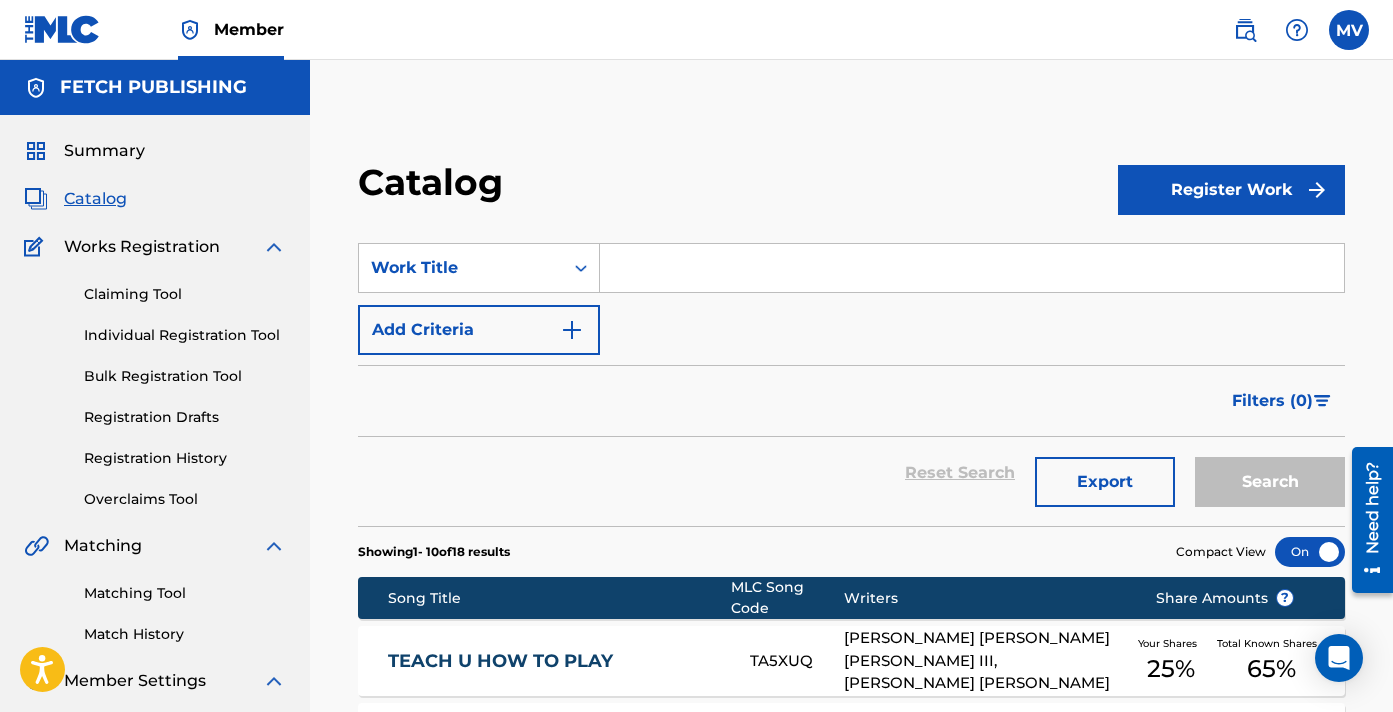 paste on "RED RAGS" 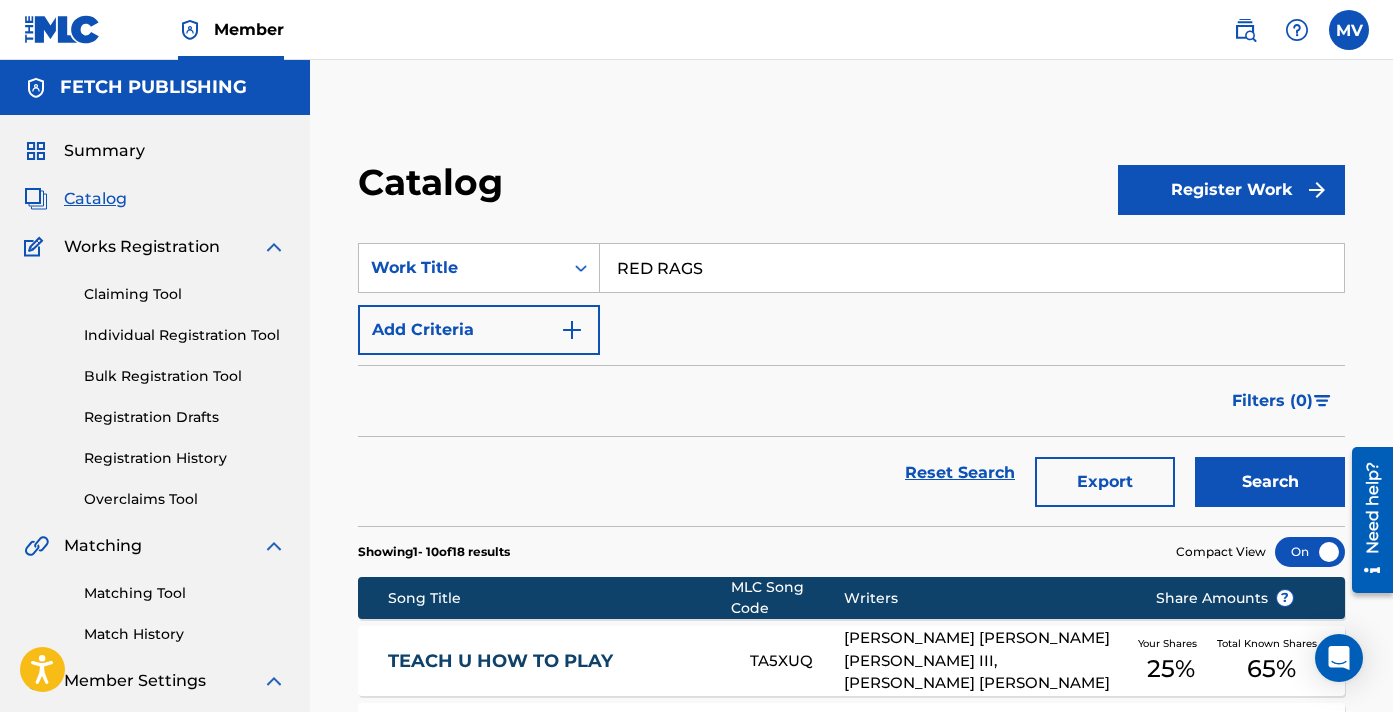 type on "RED RAGS" 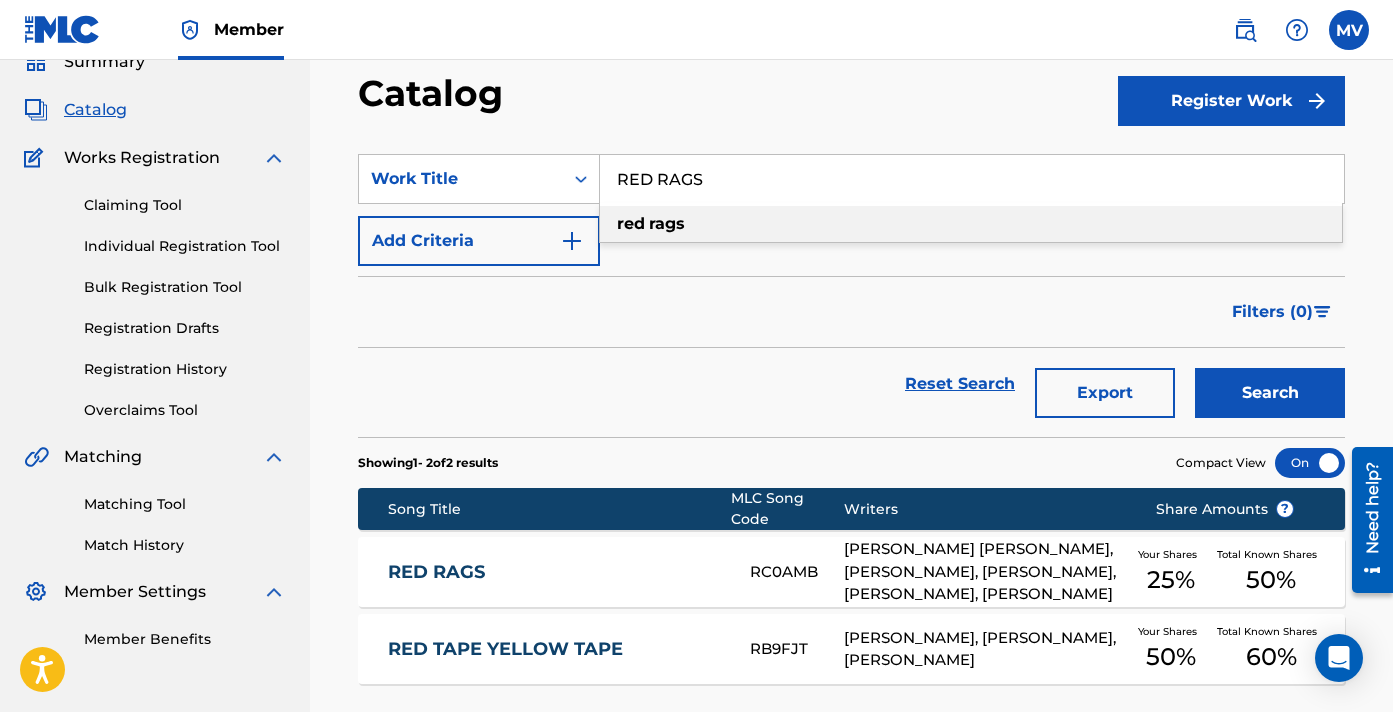 scroll, scrollTop: 229, scrollLeft: 0, axis: vertical 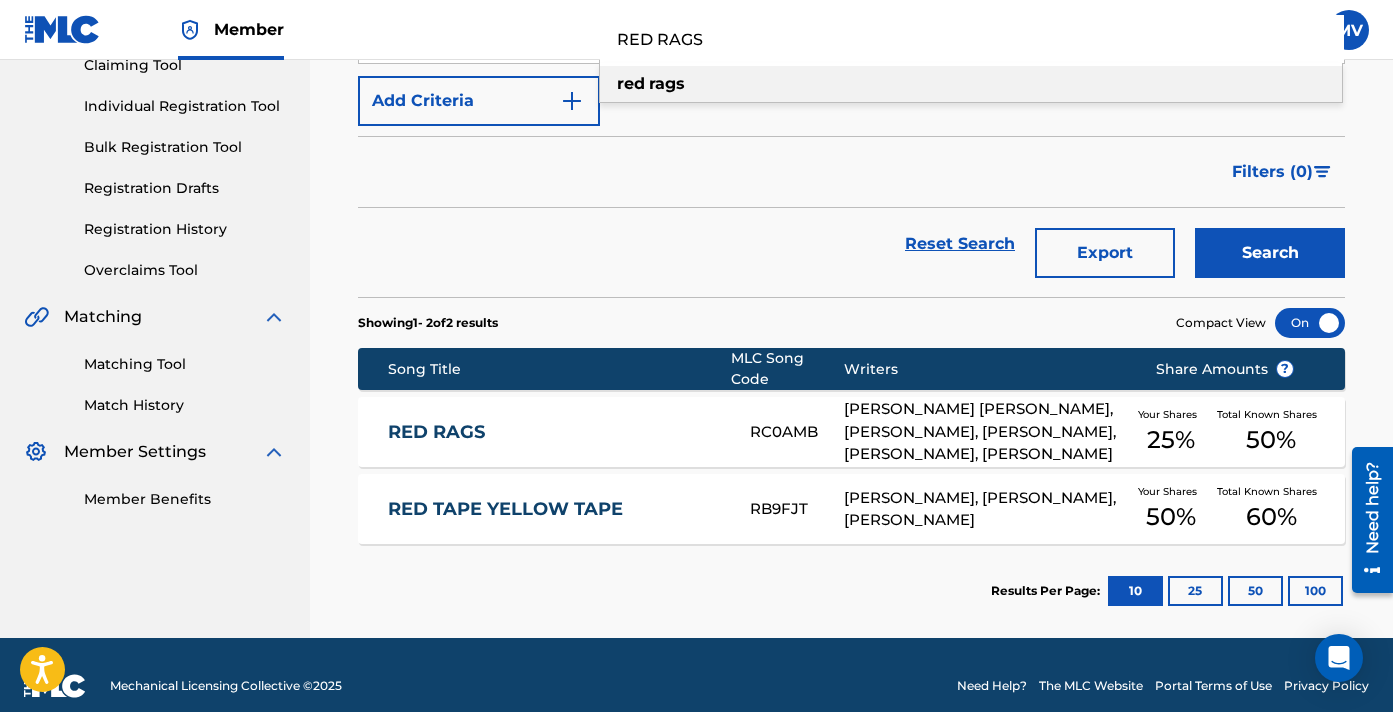 click on "RED RAGS" at bounding box center [556, 432] 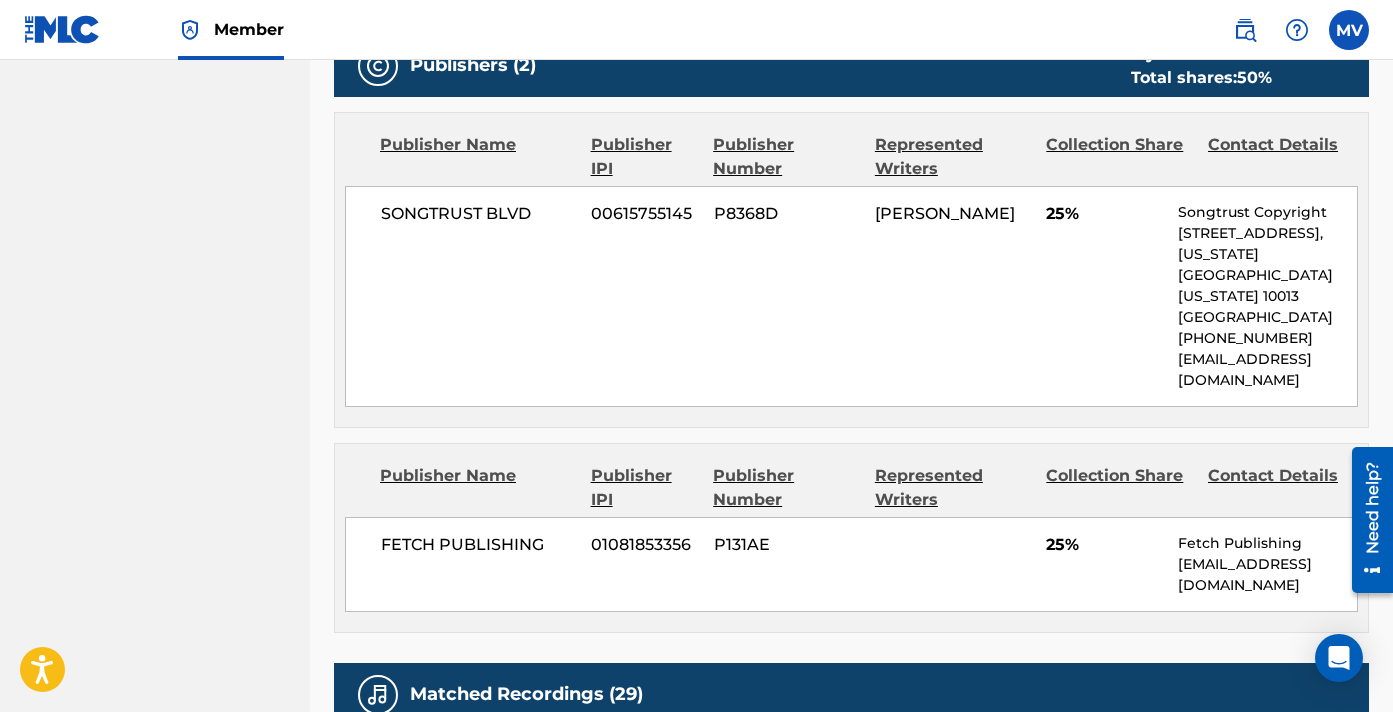 scroll, scrollTop: 1003, scrollLeft: 1, axis: both 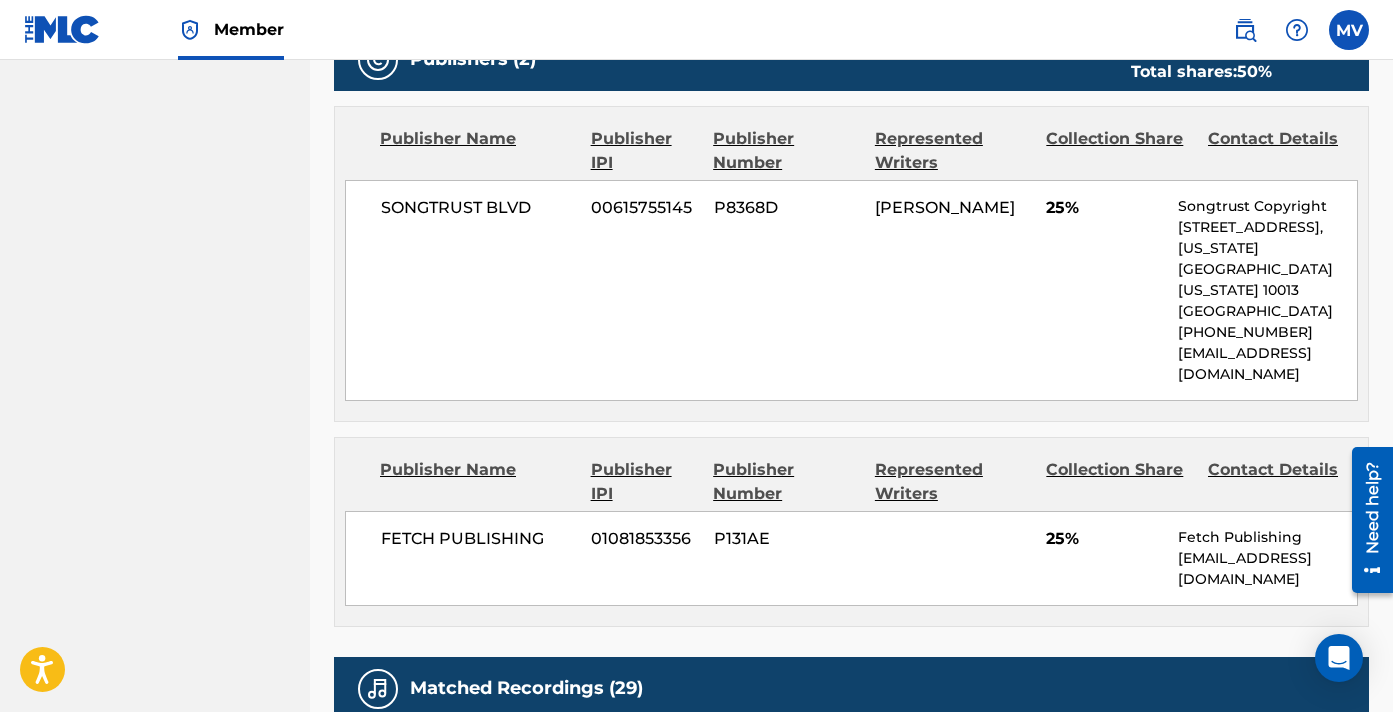 click on "01081853356" at bounding box center (644, 539) 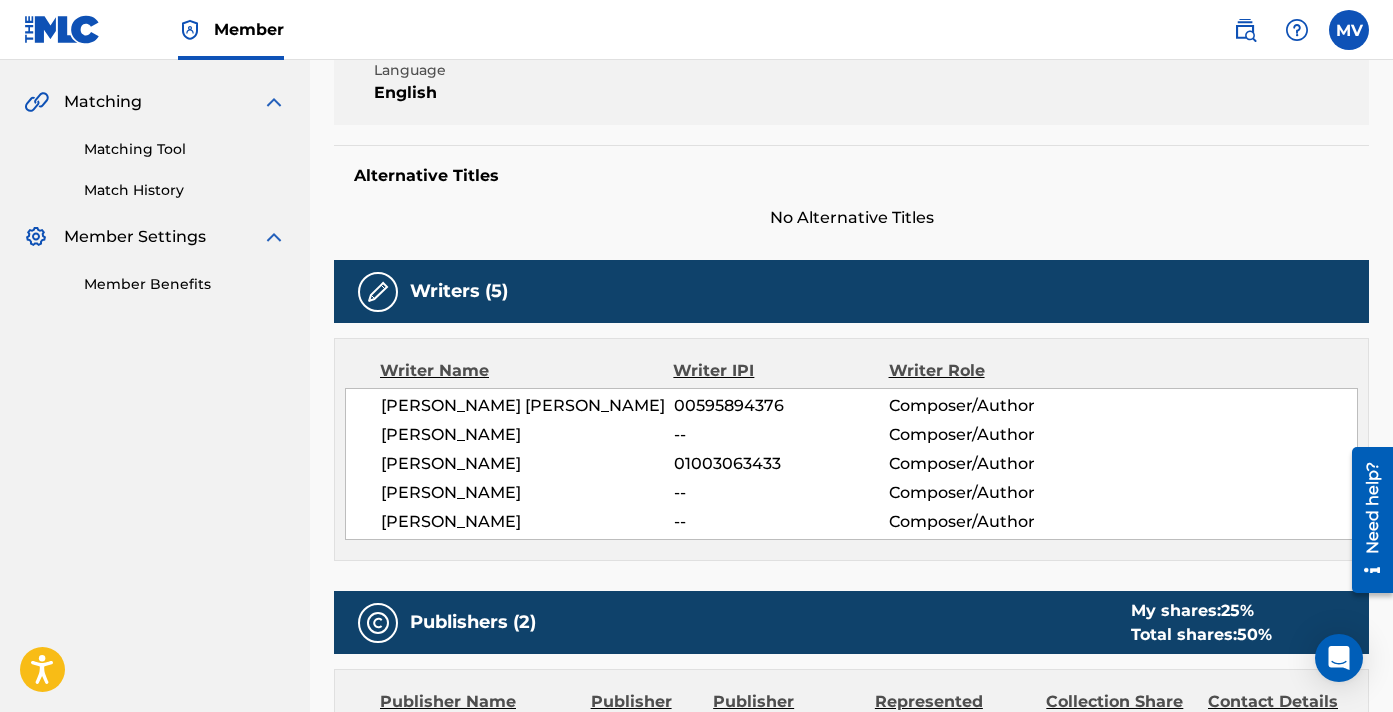 scroll, scrollTop: 0, scrollLeft: 0, axis: both 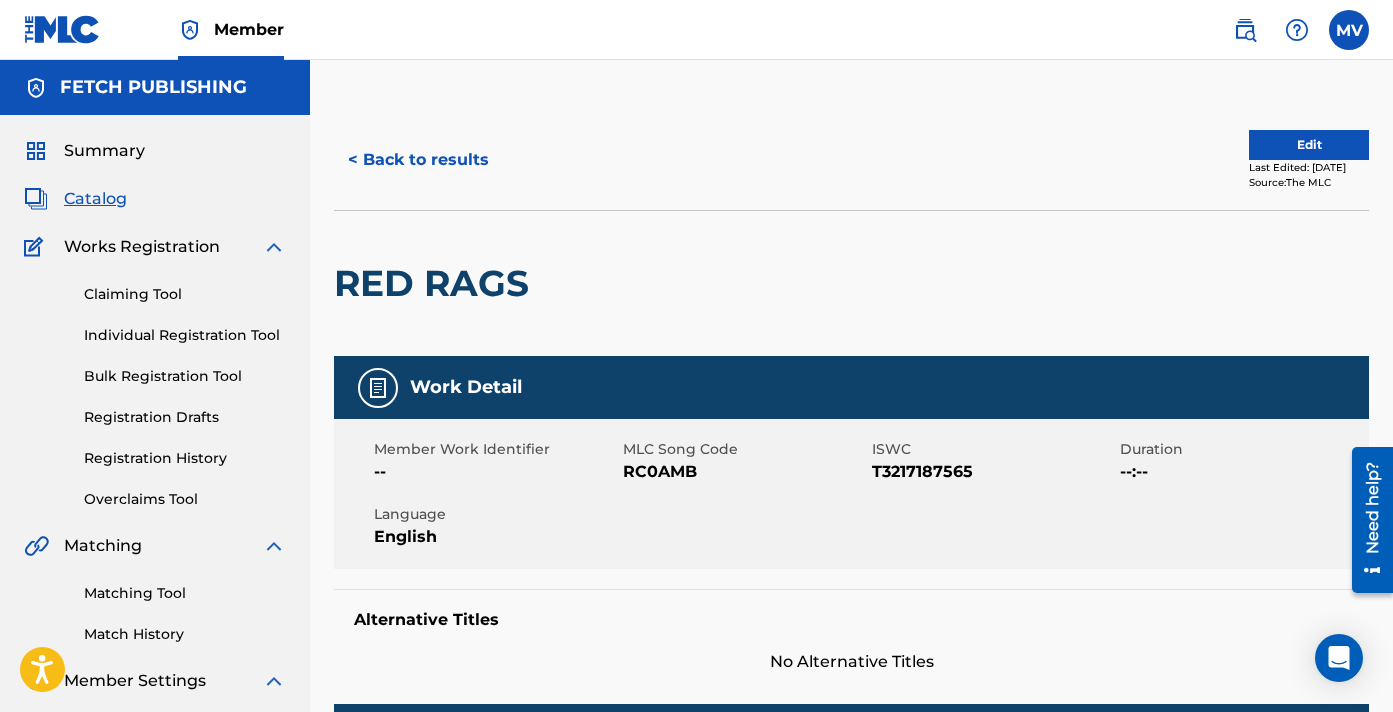 click on "< Back to results" at bounding box center (418, 160) 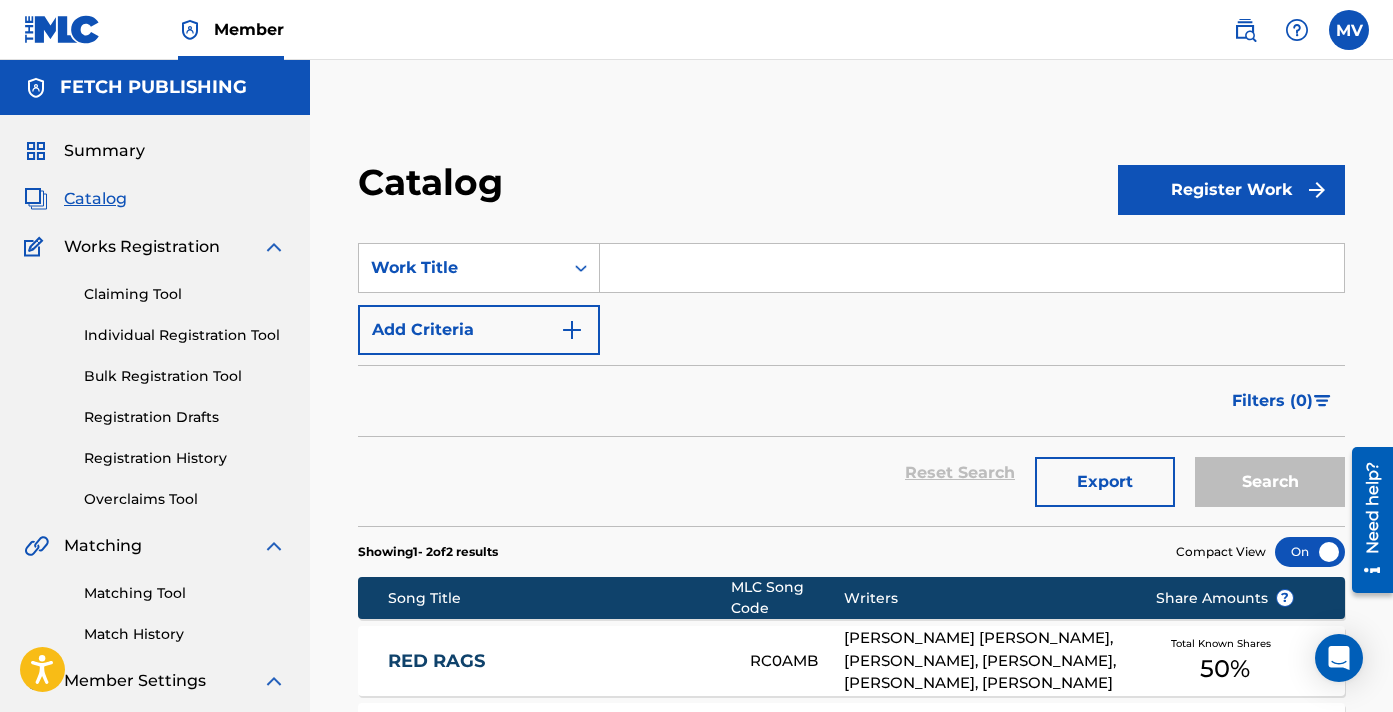 click on "Catalog Register Work SearchWithCriteriae4f5032b-6f51-434d-8aad-361d946b0bb7 Work Title Add Criteria Filter Hold Filters Overclaim   Dispute   Remove Filters Apply Filters Filters ( 0 ) Reset Search Export Search Showing  1  -   2  of  2   results   Compact View Song Title MLC Song Code Writers Share Amounts ? RED RAGS RC0AMB [PERSON_NAME] [PERSON_NAME], [PERSON_NAME], [PERSON_NAME], [PERSON_NAME], [PERSON_NAME] Total Known Shares 50 % RED TAPE YELLOW TAPE RB9FJT [PERSON_NAME], [PERSON_NAME], [PERSON_NAME] Total Known Shares 60 % Results Per Page: 10 25 50 100" at bounding box center (851, 488) 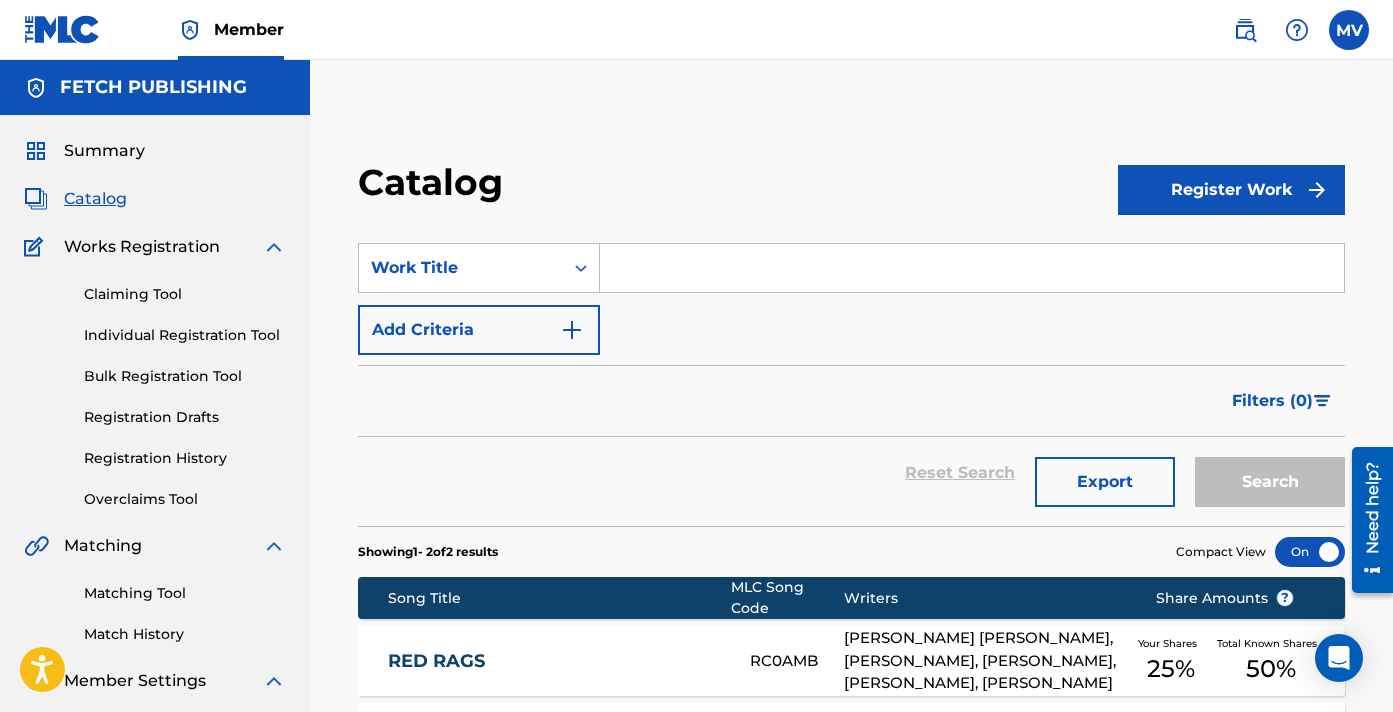 click on "Catalog Register Work SearchWithCriteriae4f5032b-6f51-434d-8aad-361d946b0bb7 Work Title Add Criteria Filter Hold Filters Overclaim   Dispute   Remove Filters Apply Filters Filters ( 0 ) Reset Search Export Search Showing  1  -   2  of  2   results   Compact View Song Title MLC Song Code Writers Share Amounts ? RED RAGS RC0AMB [PERSON_NAME] [PERSON_NAME], [PERSON_NAME], [PERSON_NAME], [PERSON_NAME], [PERSON_NAME] Your Shares 25 % Total Known Shares 50 % RED TAPE YELLOW TAPE RB9FJT [PERSON_NAME], [PERSON_NAME], [PERSON_NAME] Your Shares 50 % Total Known Shares 60 % Results Per Page: 10 25 50 100" at bounding box center (851, 488) 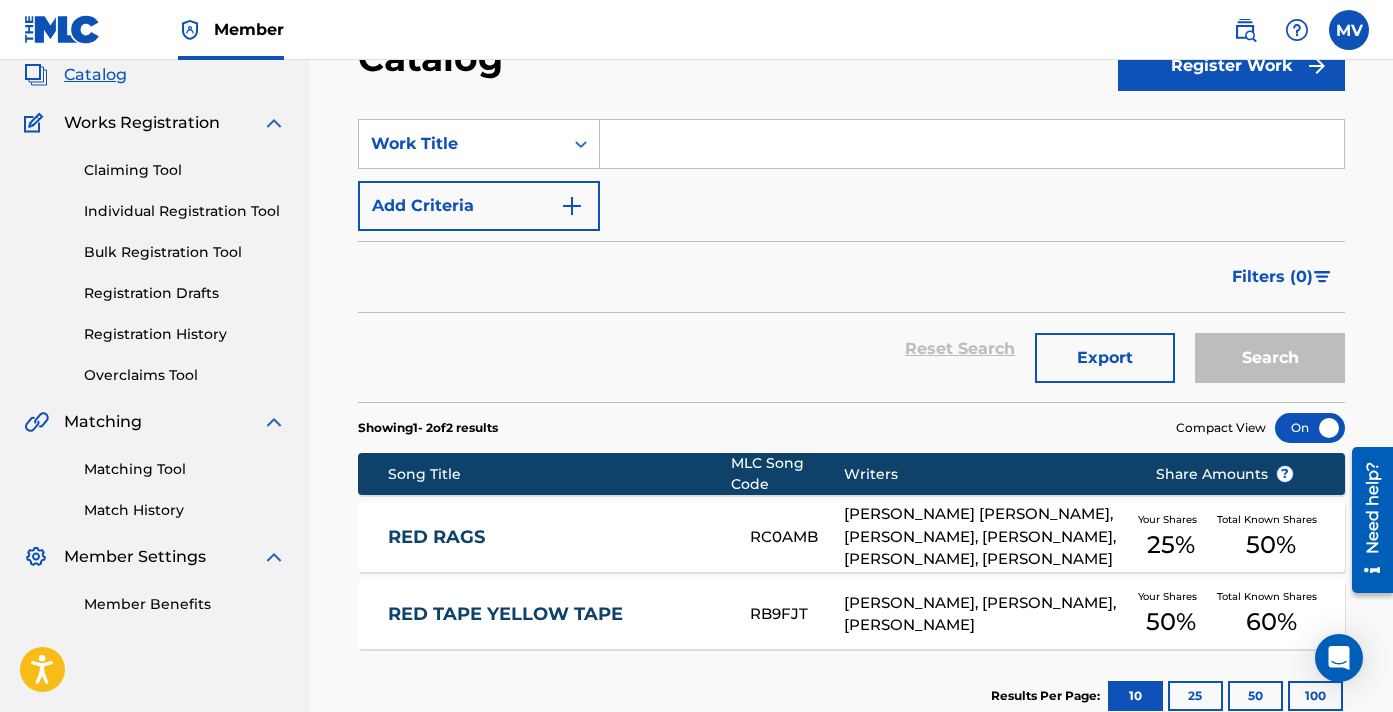 scroll, scrollTop: 90, scrollLeft: 0, axis: vertical 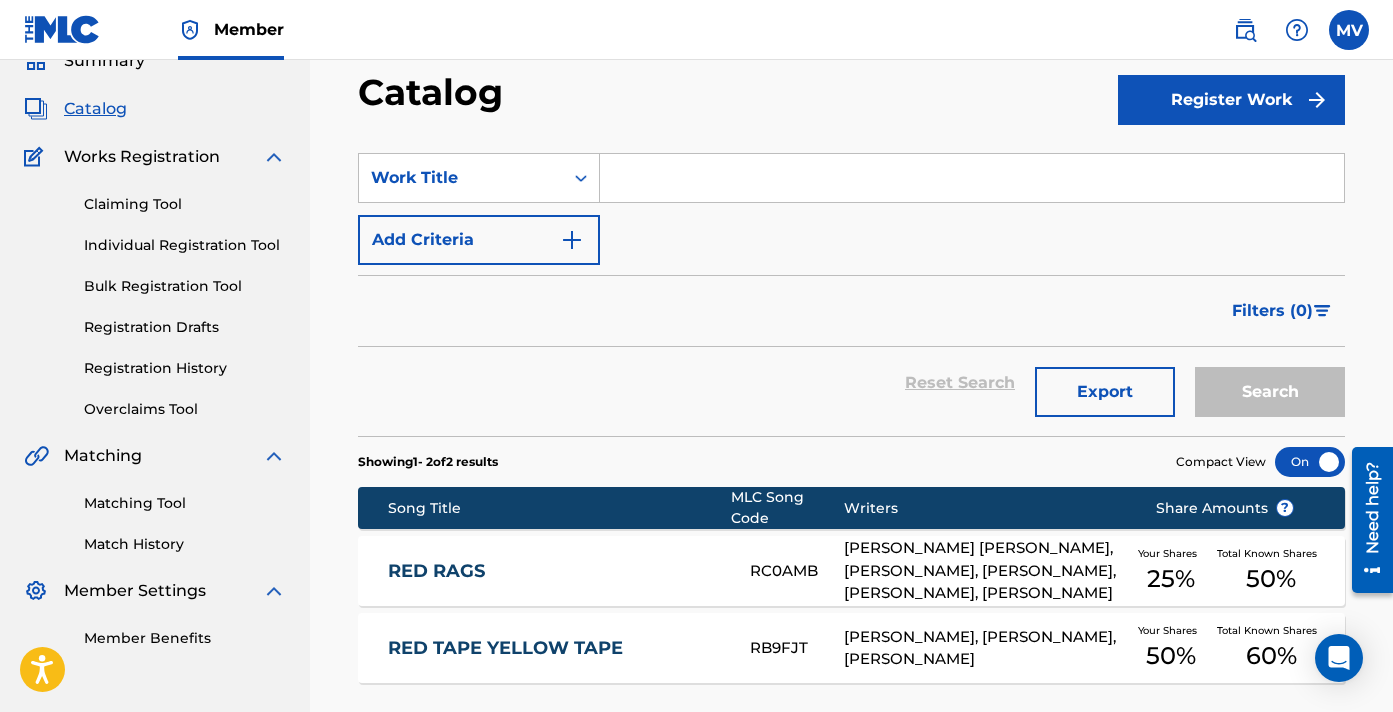click at bounding box center [972, 178] 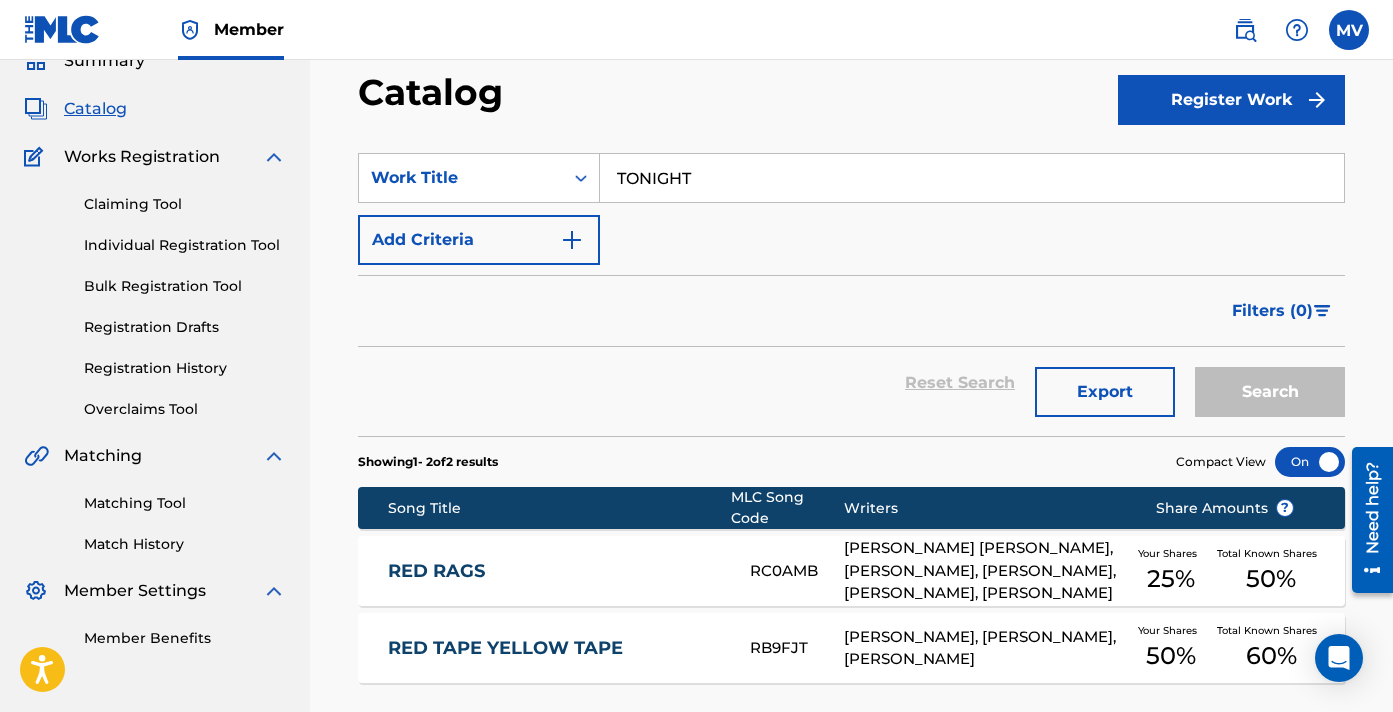 type on "TONIGHT" 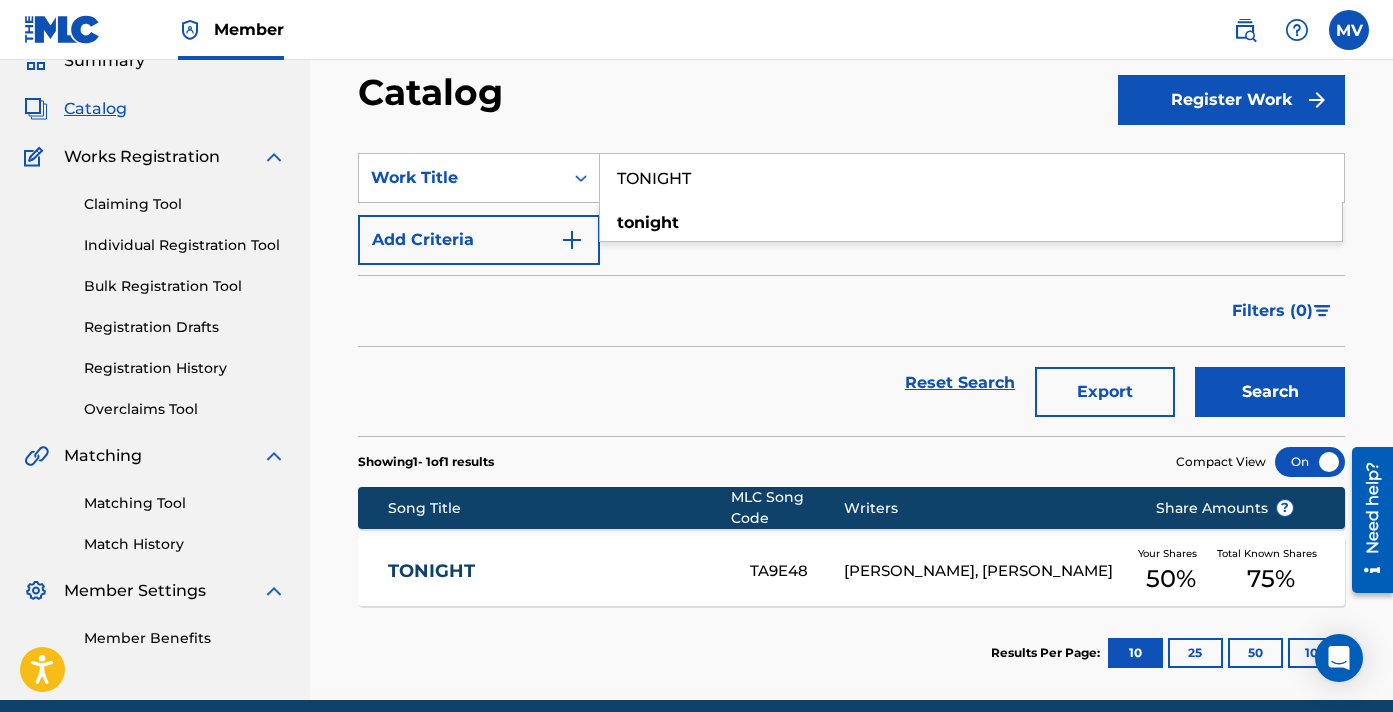 click on "TONIGHT TA9E48 [PERSON_NAME], [PERSON_NAME] Your Shares 50 % Total Known Shares 75 %" at bounding box center (851, 571) 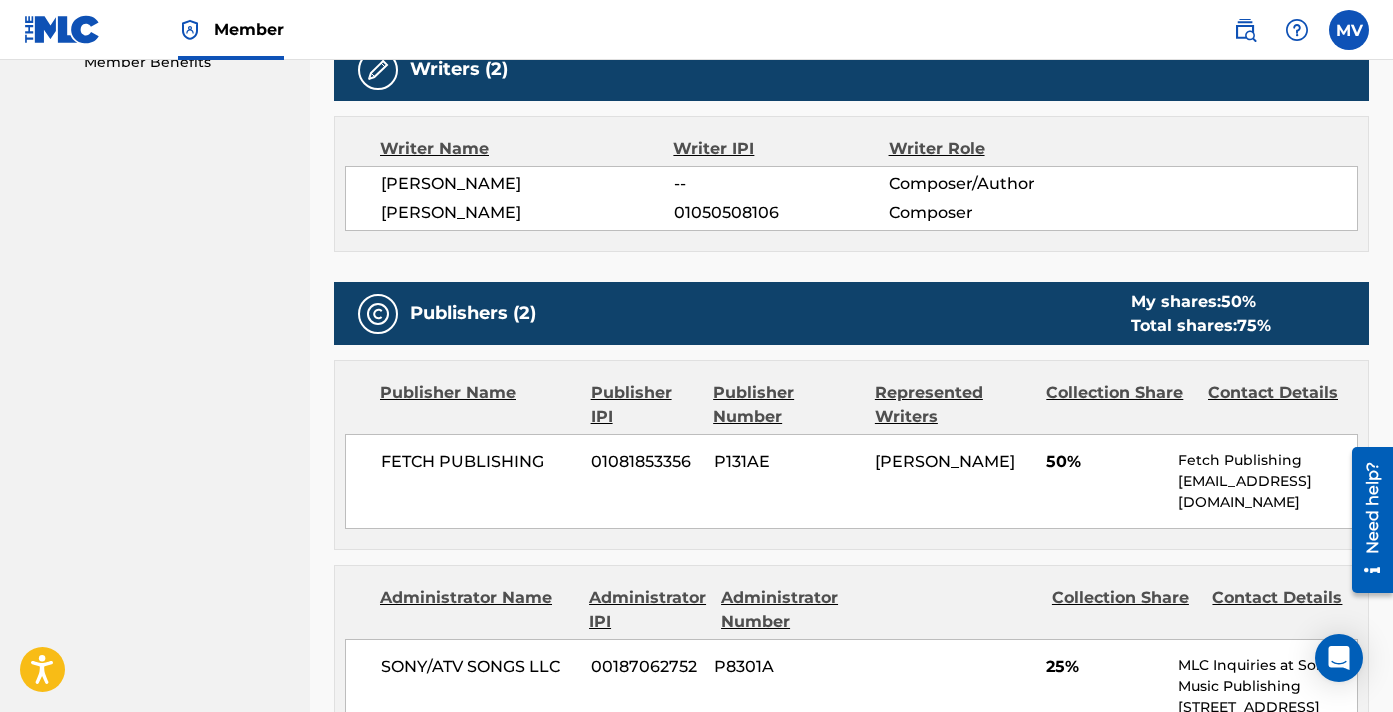 scroll, scrollTop: 668, scrollLeft: 0, axis: vertical 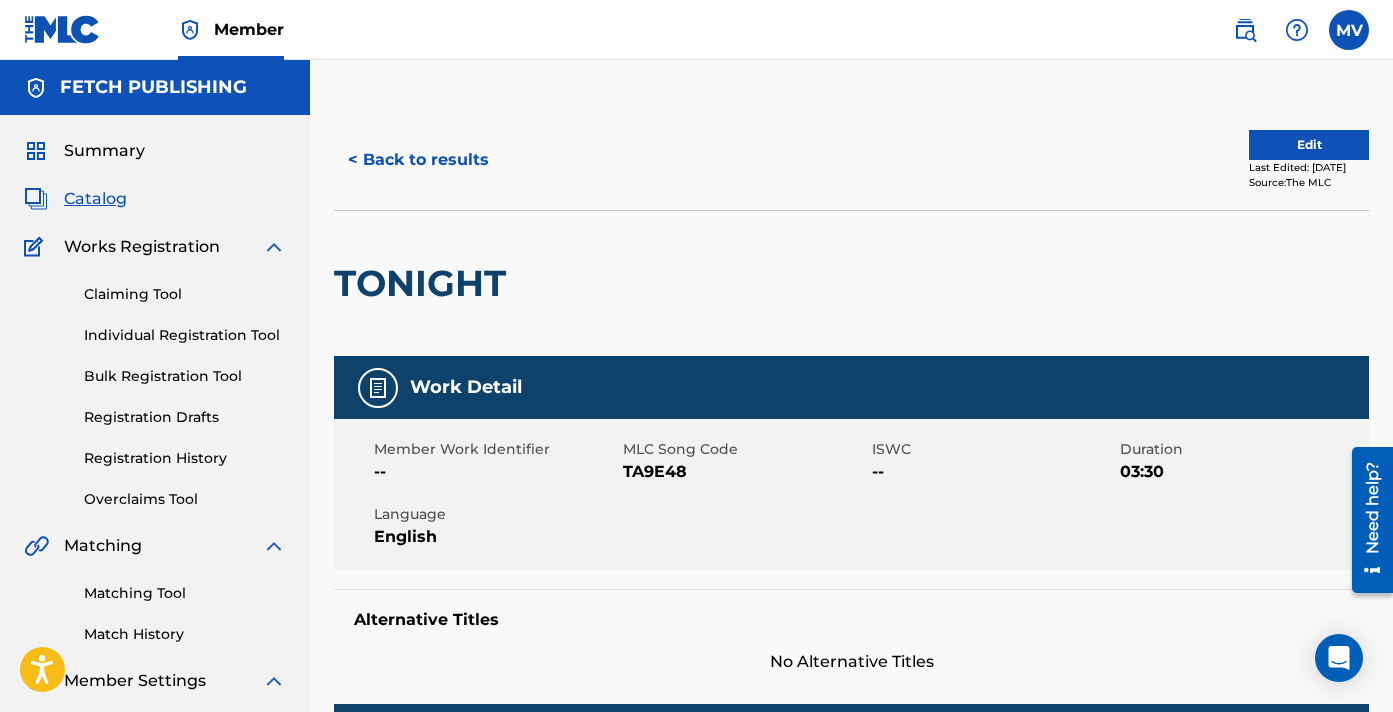 click on "< Back to results" at bounding box center [418, 160] 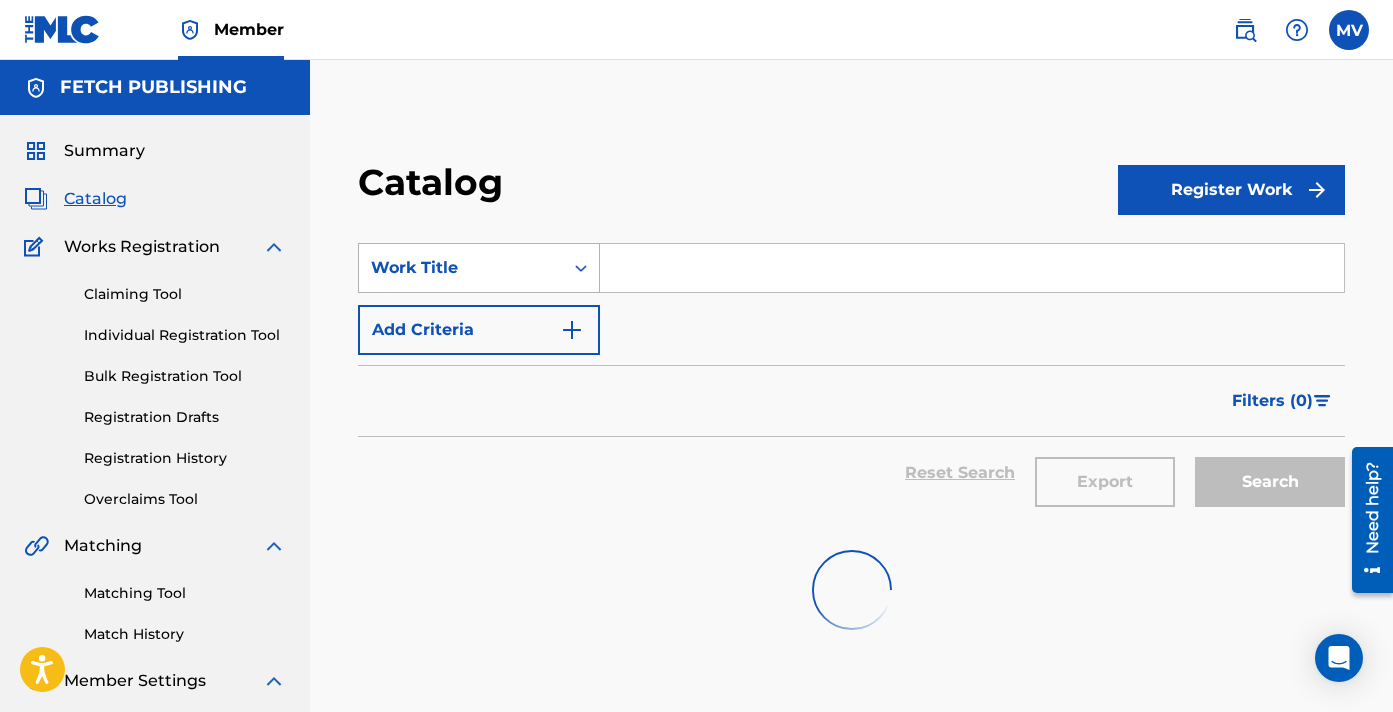 scroll, scrollTop: 0, scrollLeft: 0, axis: both 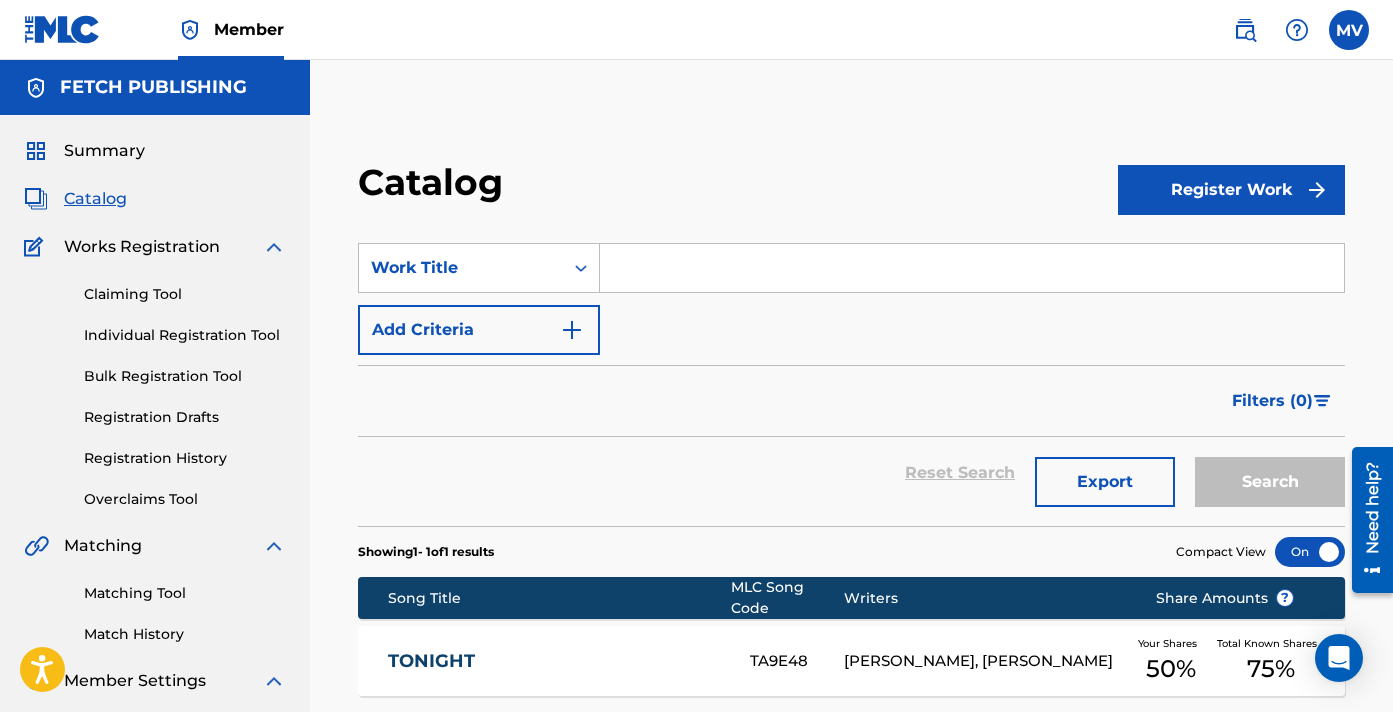 click at bounding box center (972, 268) 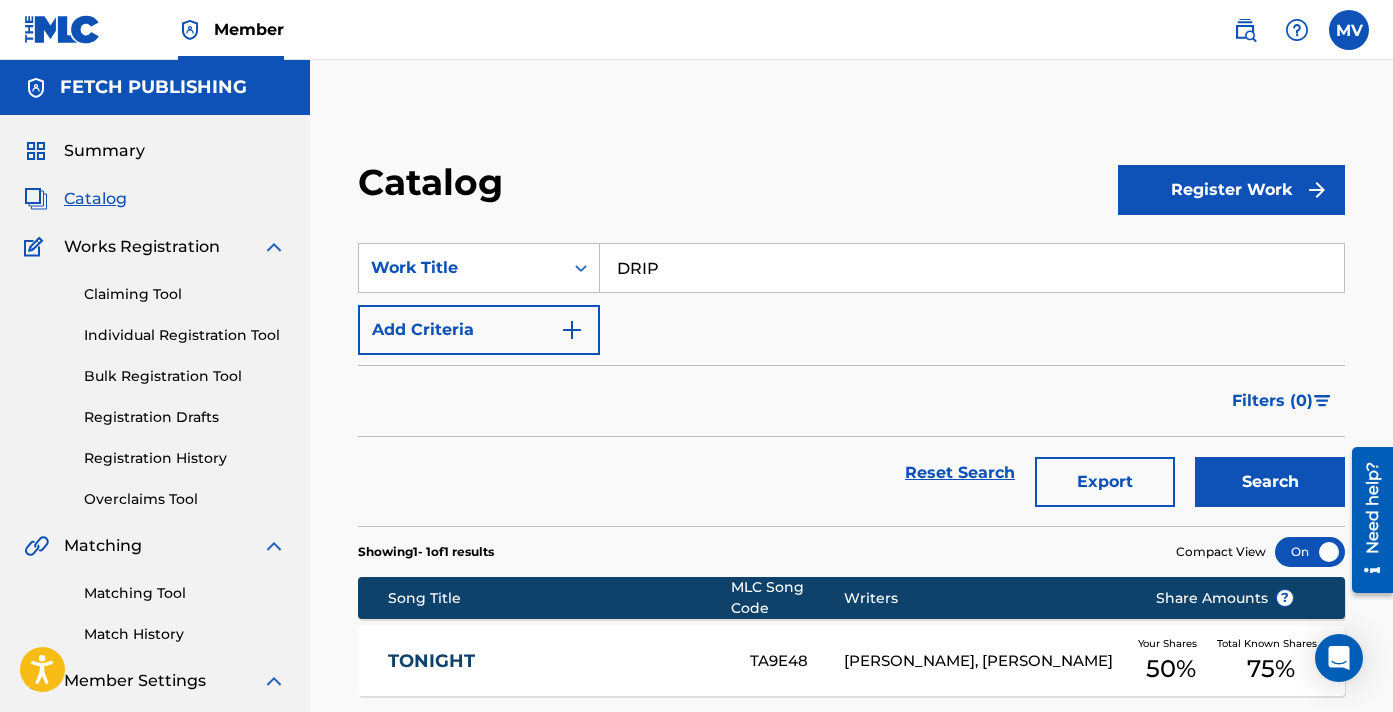 type on "DRIP" 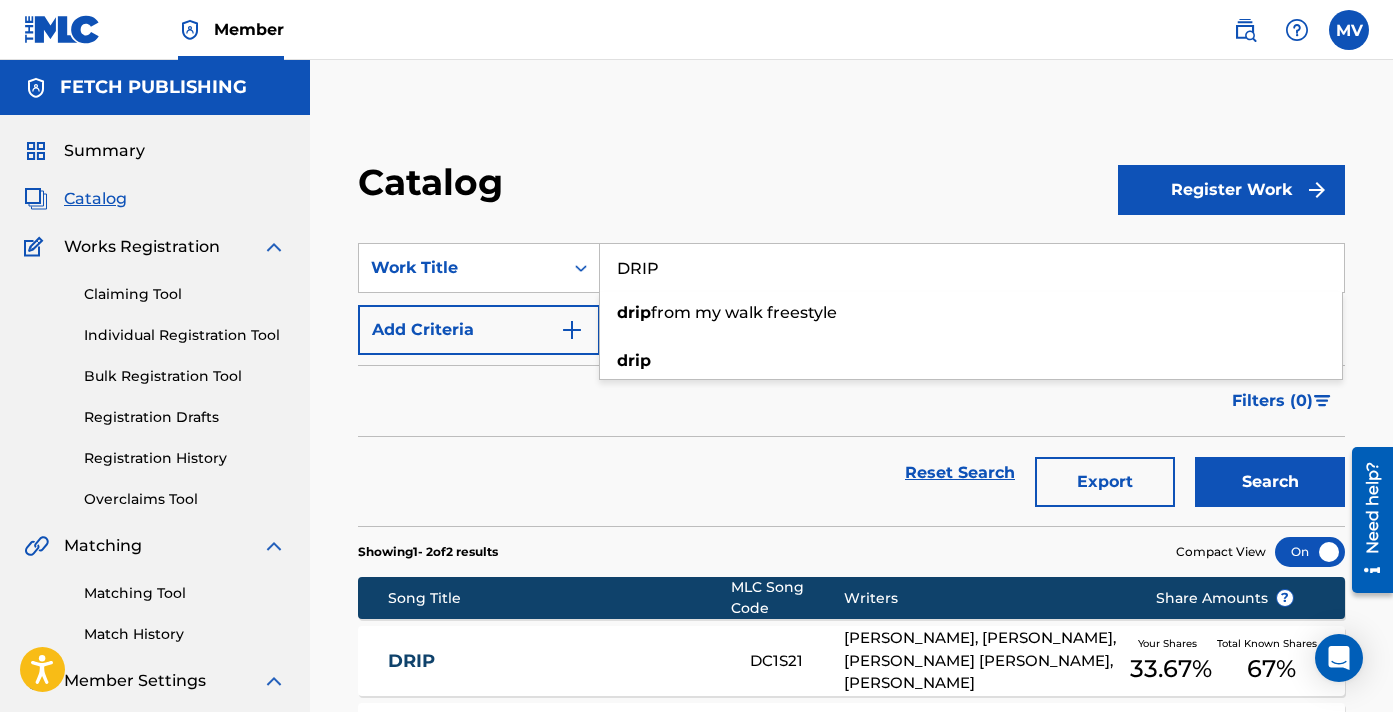 click on "Showing  1  -   2  of  2   results   Compact View" at bounding box center [851, 546] 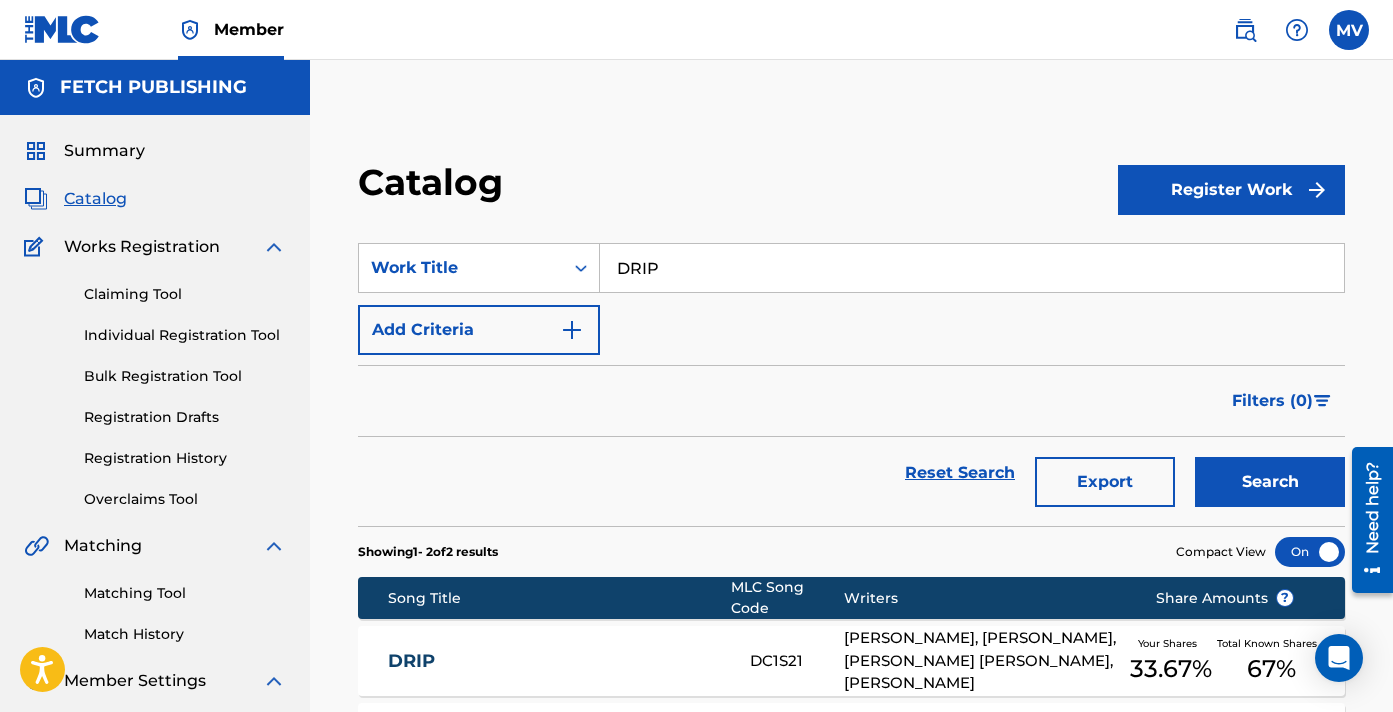 click on "Song Title MLC Song Code Writers Share Amounts ? DRIP DC1S21 [PERSON_NAME], [PERSON_NAME], [PERSON_NAME] [PERSON_NAME], [PERSON_NAME] Your Shares 33.67 % Total Known Shares 67 % DRIP FROM MY WALK FREESTYLE DB8ONU [PERSON_NAME] [PERSON_NAME] Your Shares 100 % Total Known Shares 100 %" at bounding box center [851, 670] 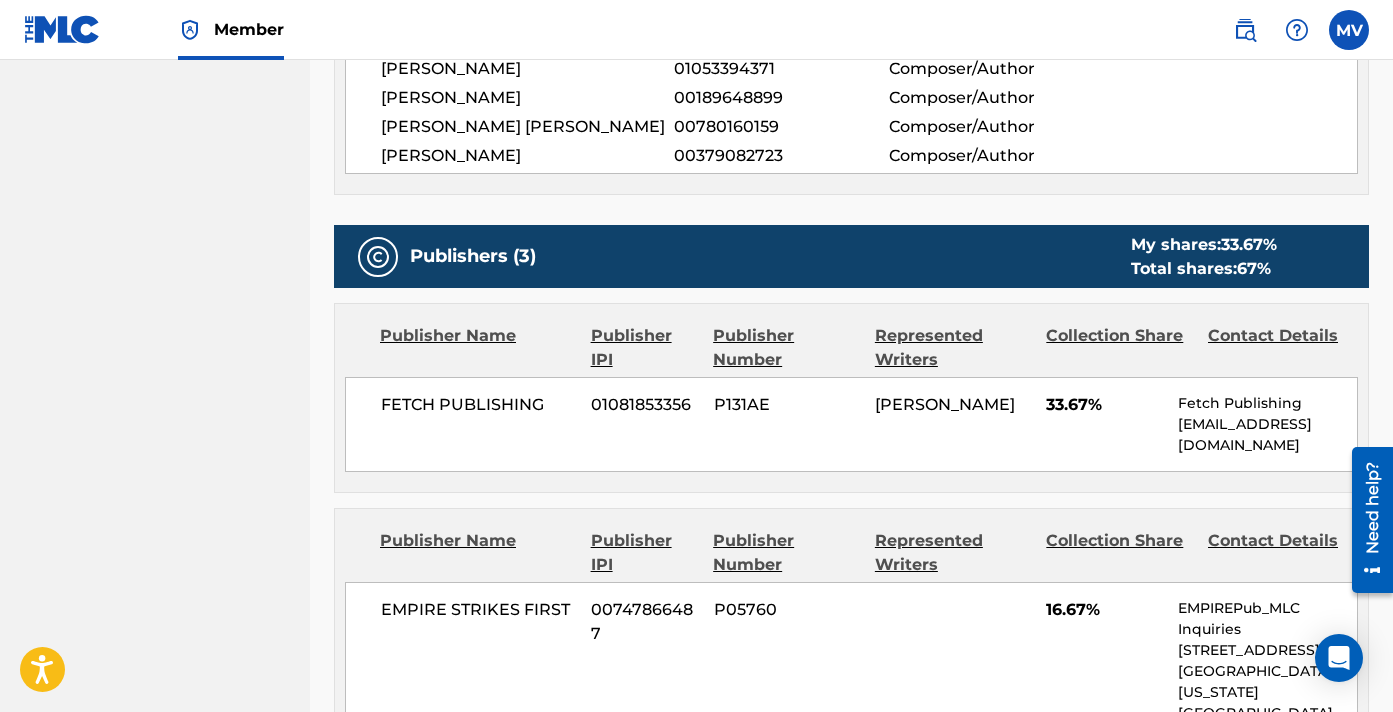 scroll, scrollTop: 1041, scrollLeft: 0, axis: vertical 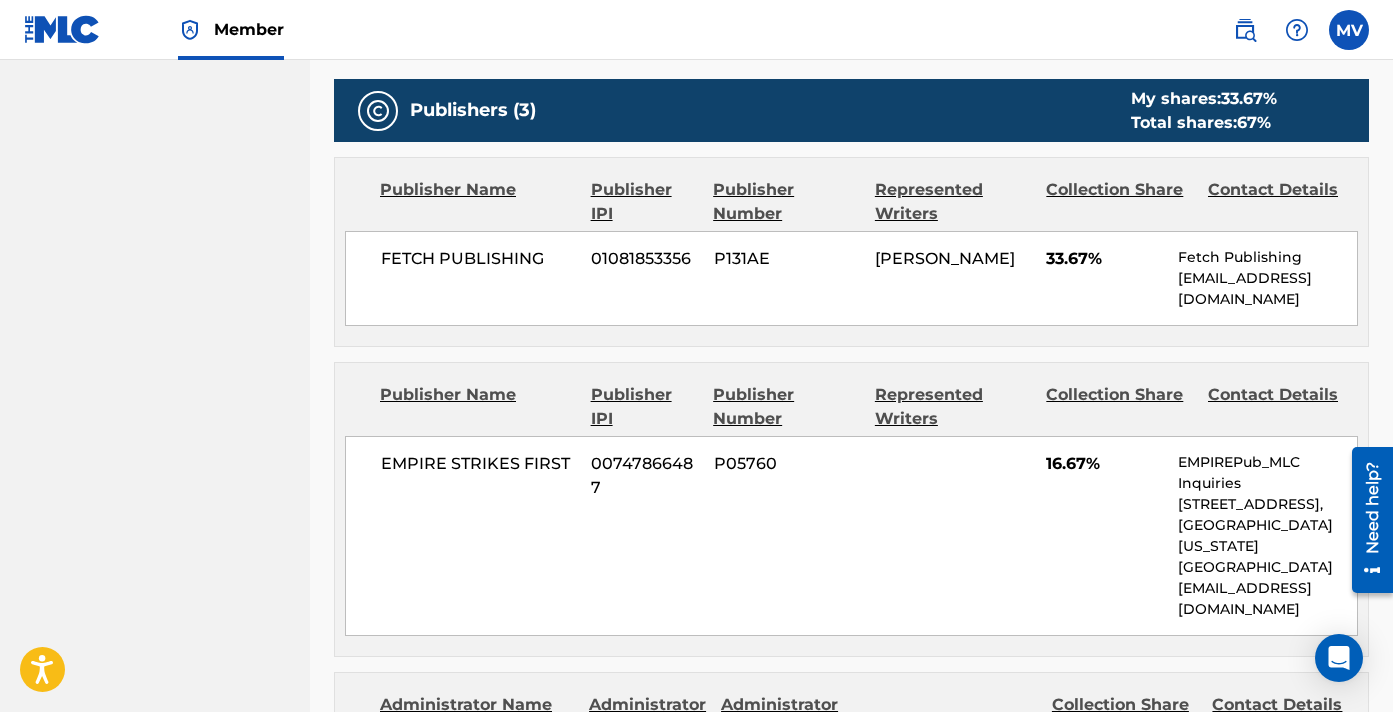 click on "33.67%" at bounding box center [1104, 259] 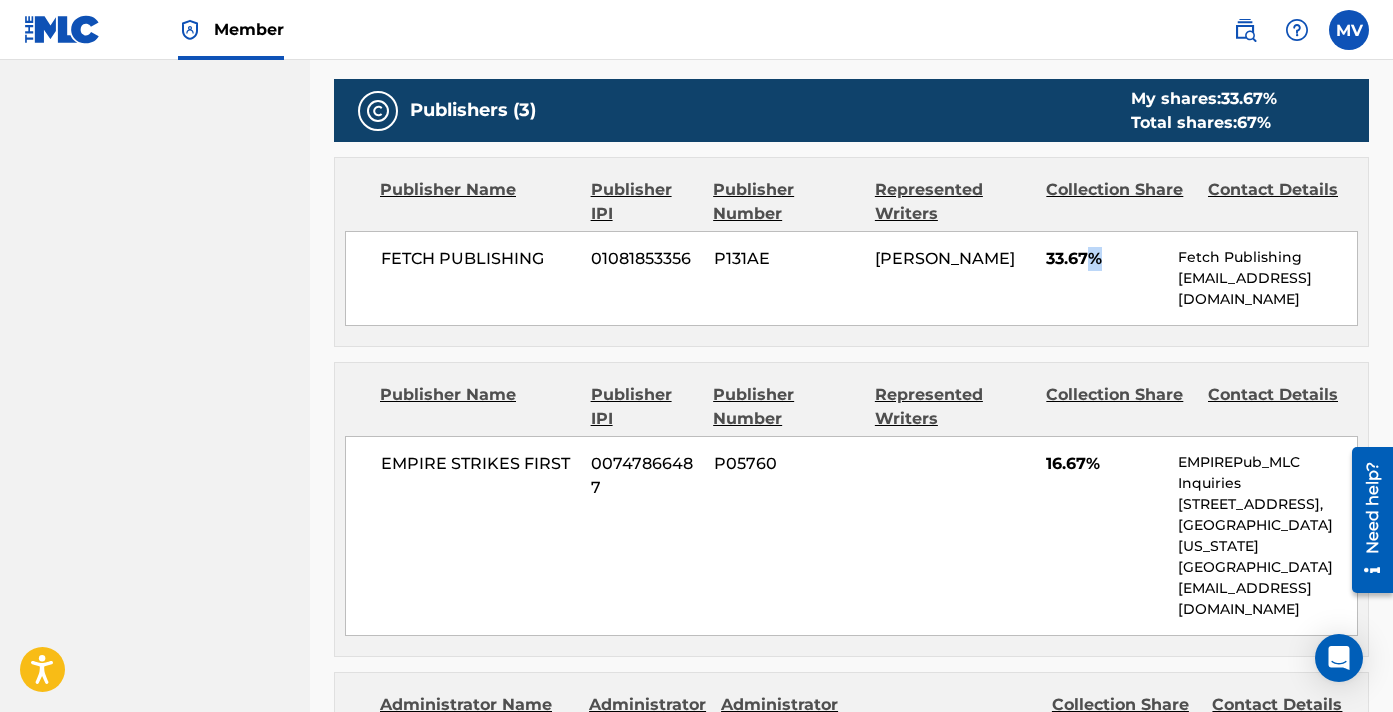 click on "33.67%" at bounding box center [1104, 259] 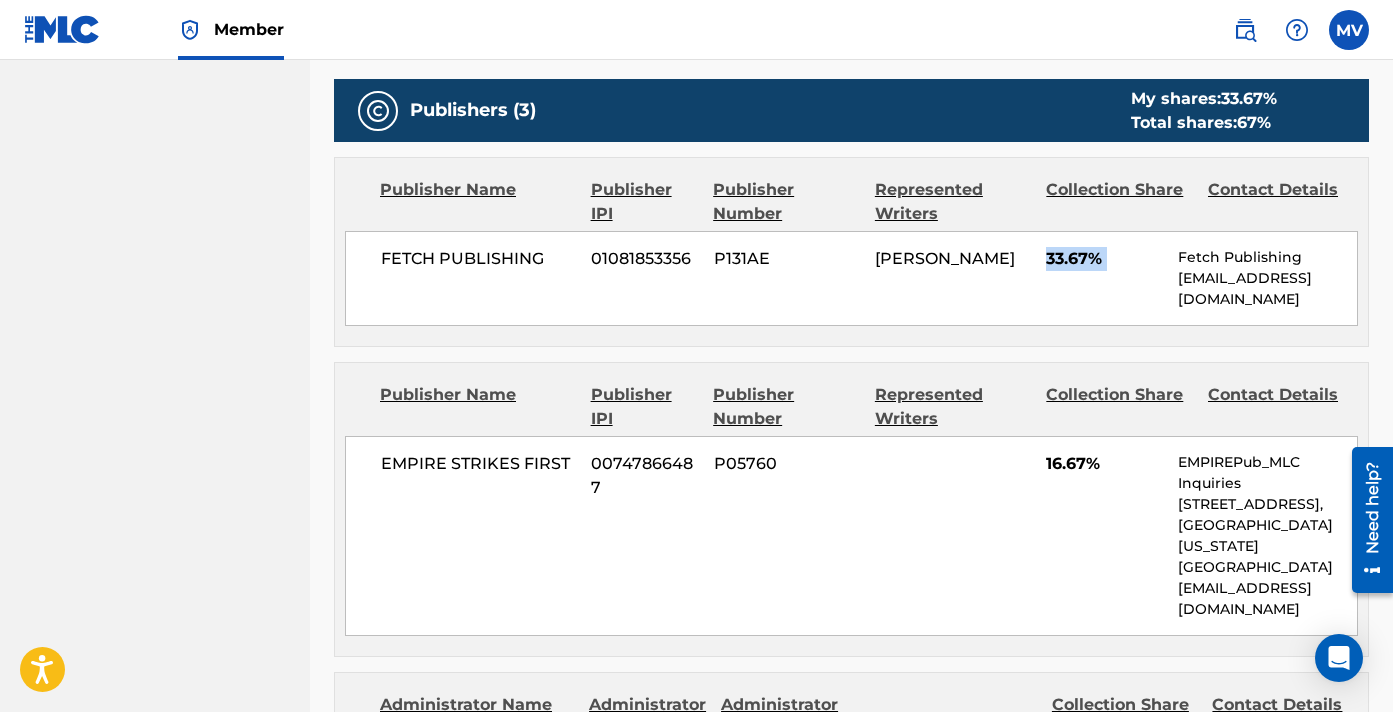 click on "33.67%" at bounding box center [1104, 259] 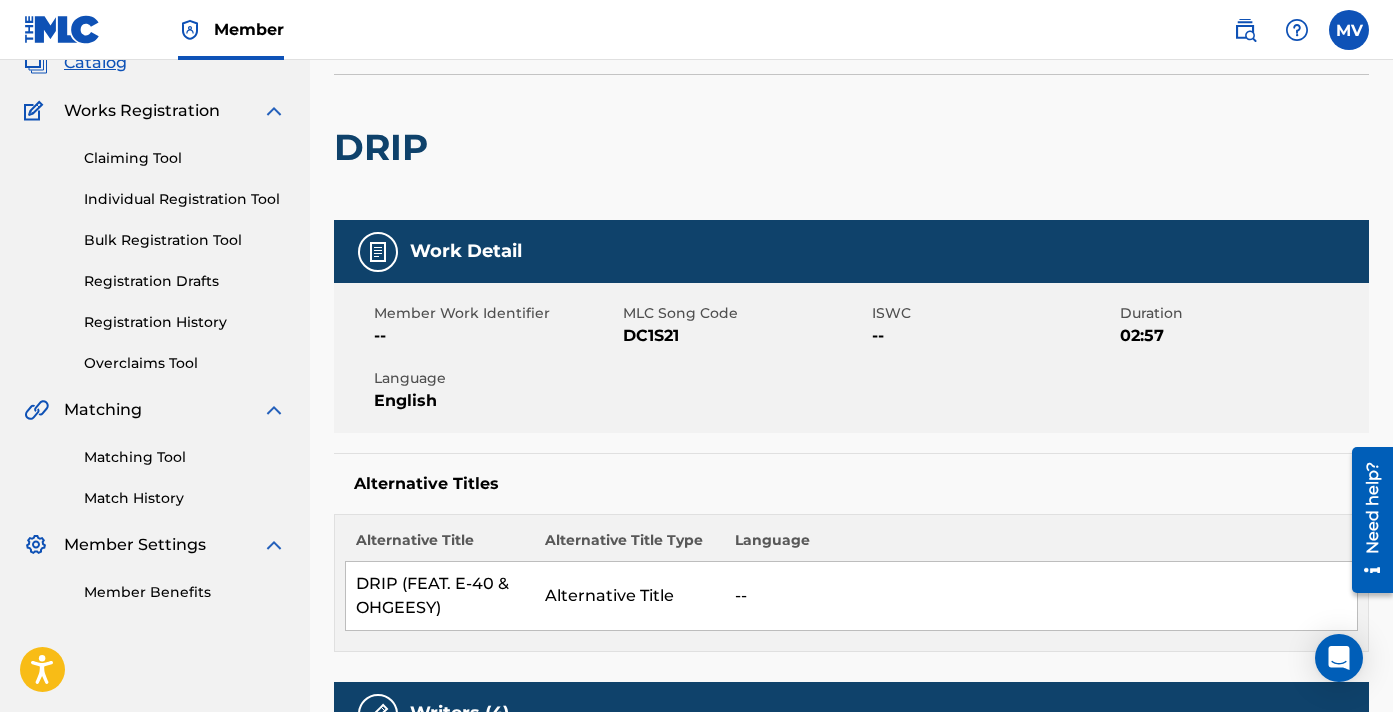 scroll, scrollTop: 94, scrollLeft: 0, axis: vertical 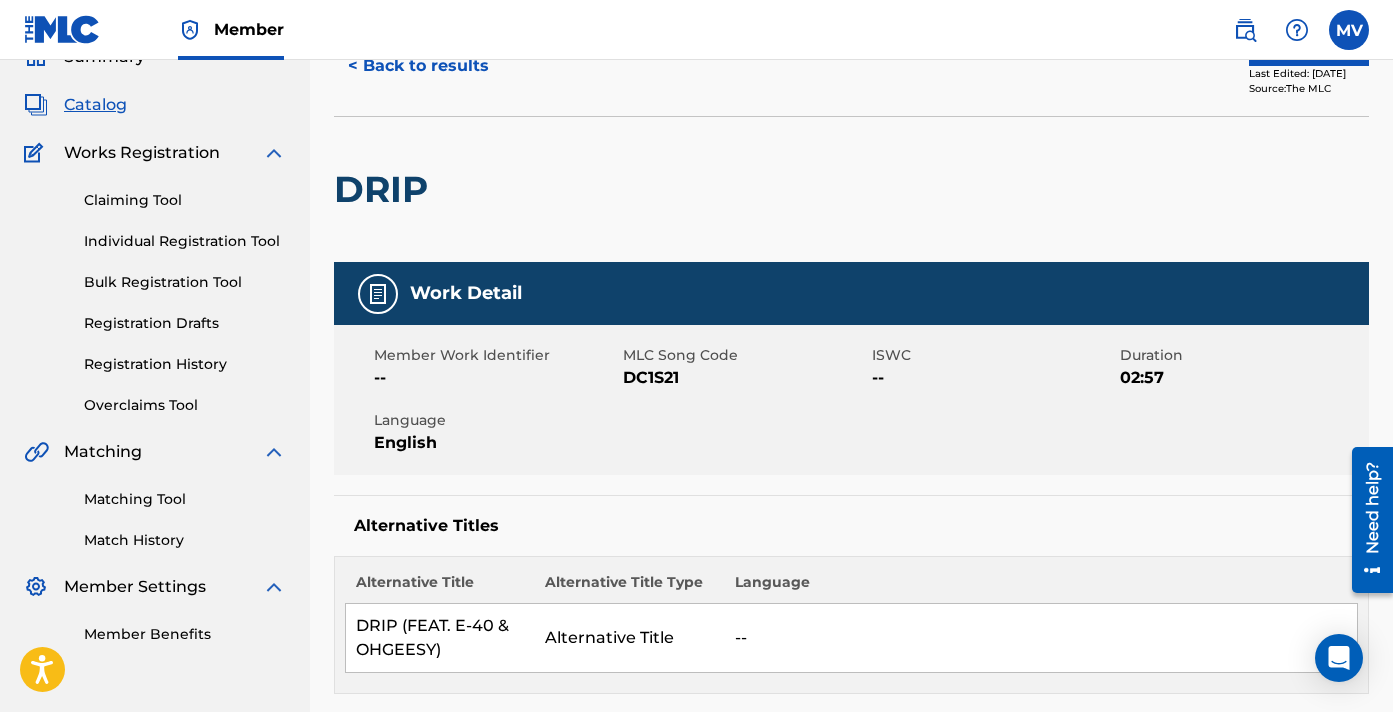 click on "< Back to results" at bounding box center (418, 66) 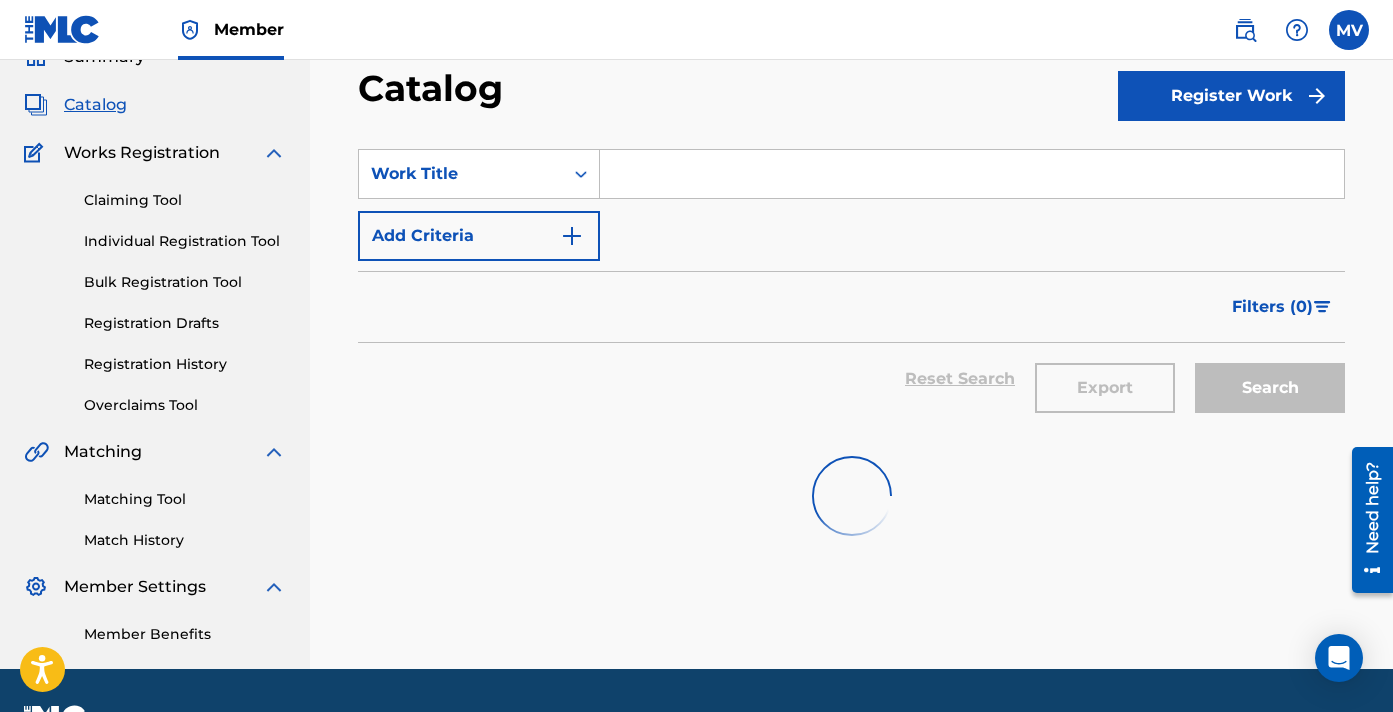 scroll, scrollTop: 0, scrollLeft: 0, axis: both 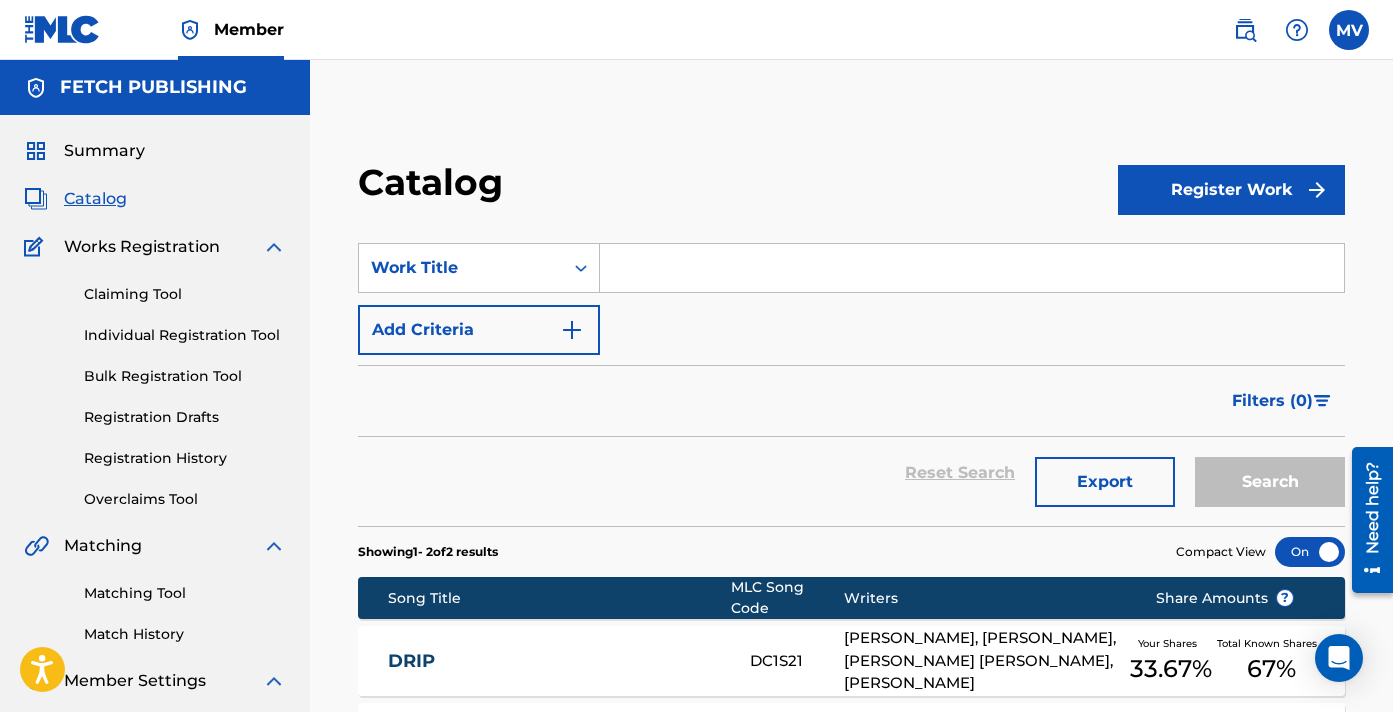 click at bounding box center (972, 268) 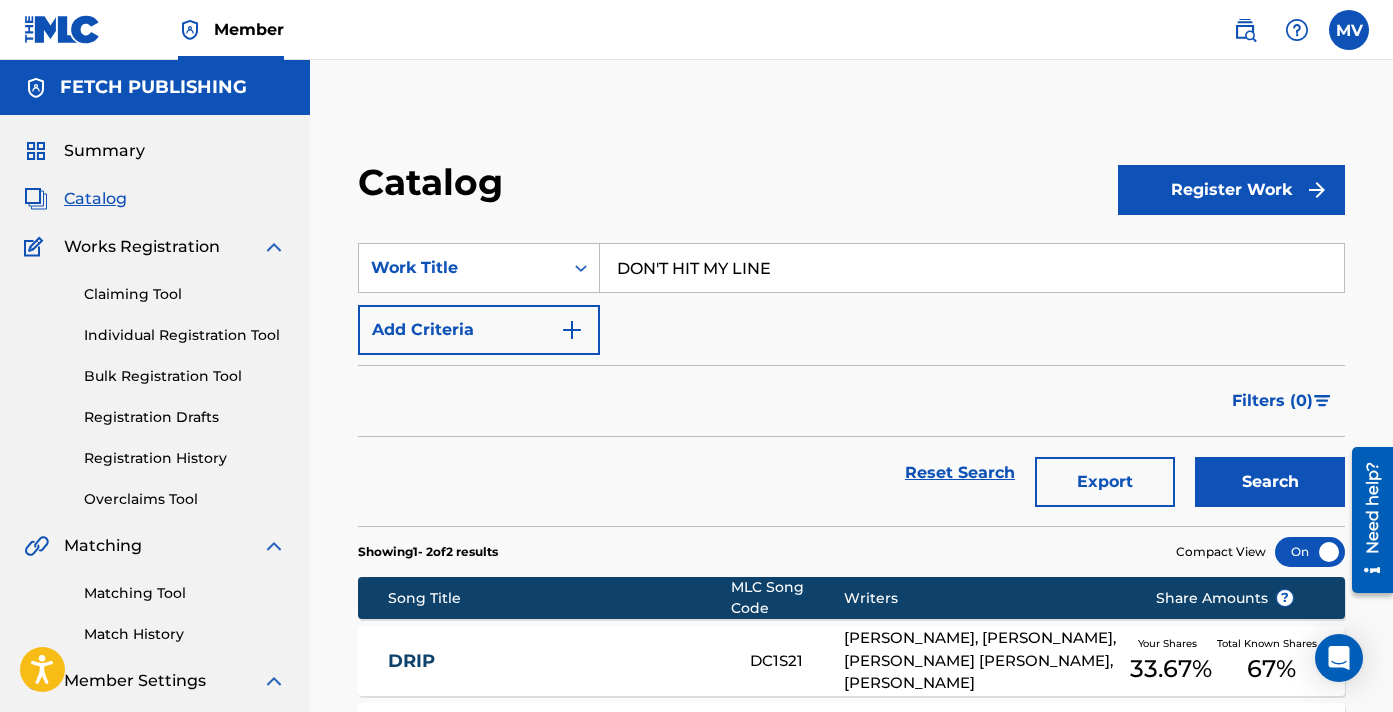 type on "DON'T HIT MY LINE" 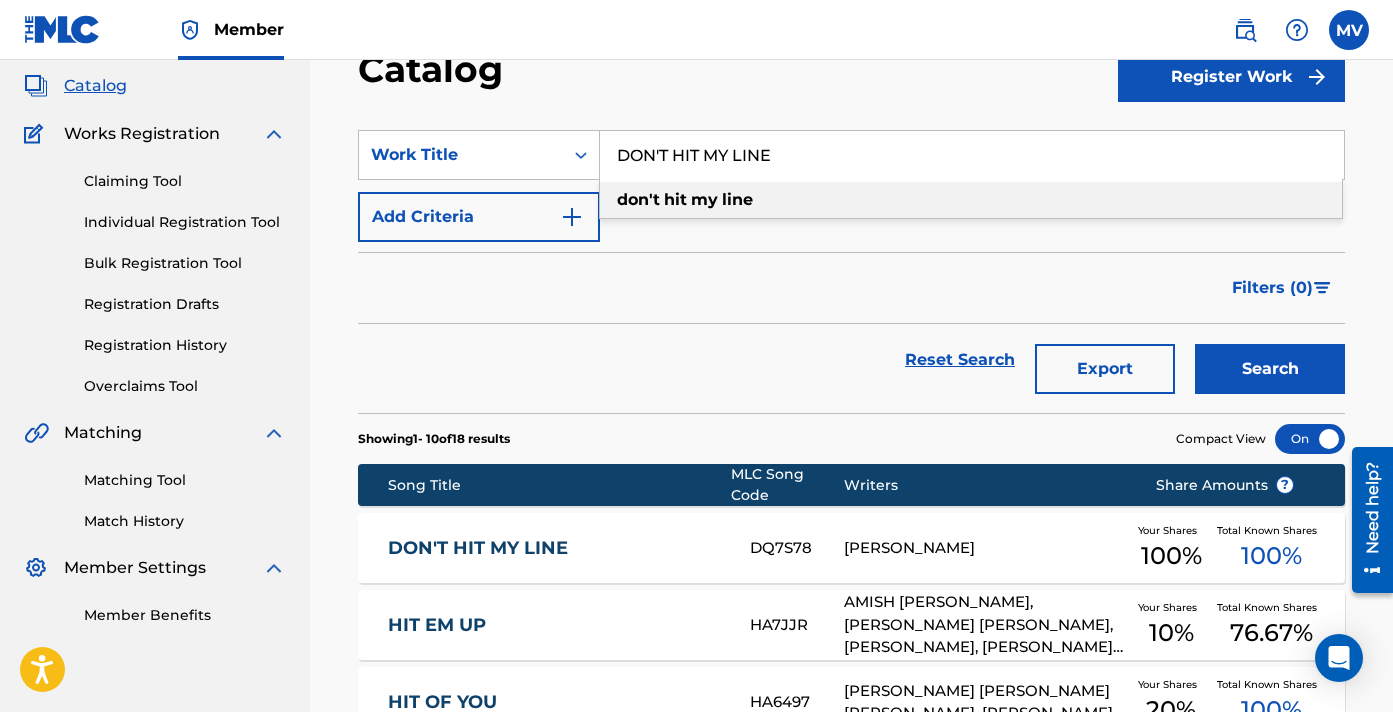 scroll, scrollTop: 163, scrollLeft: 0, axis: vertical 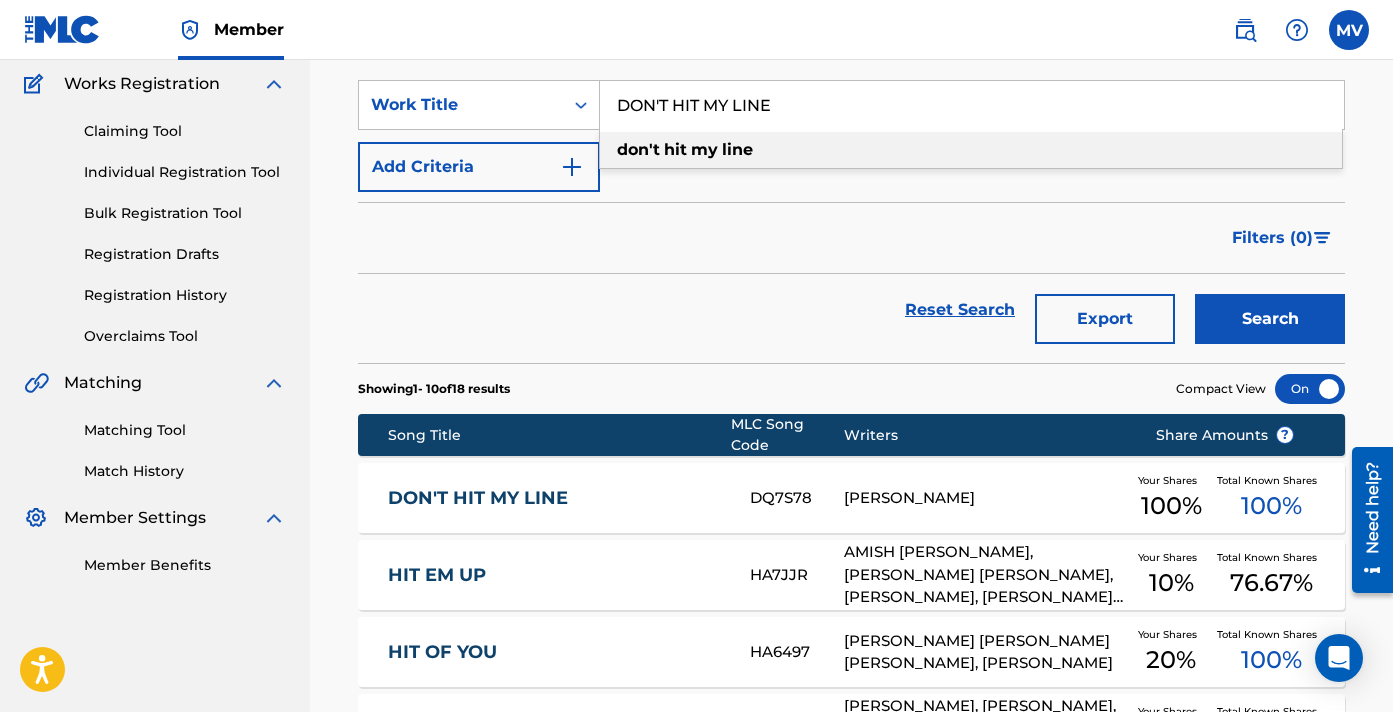 click on "Song Title MLC Song Code Writers Share Amounts ? DON'T HIT MY LINE DQ7S78 [PERSON_NAME] Your Shares 100 % Total Known Shares 100 % HIT EM UP HA7JJR AMISH [PERSON_NAME], [PERSON_NAME] [PERSON_NAME], [PERSON_NAME], [PERSON_NAME] [PERSON_NAME] [PERSON_NAME]-[PERSON_NAME] Your Shares 10 % Total Known Shares 76.67 % HIT OF YOU HA6497 [PERSON_NAME] [PERSON_NAME] [PERSON_NAME], [PERSON_NAME] Your Shares 20 % Total Known Shares 100 % I DON'T KNOW IV7Y62 [PERSON_NAME], [PERSON_NAME], [PERSON_NAME] [PERSON_NAME], [PERSON_NAME] [PERSON_NAME], [PERSON_NAME], [PERSON_NAME] [PERSON_NAME], [PERSON_NAME] Your Shares 12 % Total Known Shares 100 % MY FAVORITE MG5RCA [PERSON_NAME] [PERSON_NAME] [PERSON_NAME] Your Shares 50 % Total Known Shares 100 % MY BRUDDAS MA5JUL [PERSON_NAME] [PERSON_NAME], [PERSON_NAME], [PERSON_NAME] [PERSON_NAME] Your Shares 50 % Total Known Shares 70 % MY STORY MB5A2B RIO DA YUNG OG Your Shares 50 % Total Known Shares 50 % I DON'T LIKE YOU IF9LHB [PERSON_NAME], [PERSON_NAME] 50 % 100" at bounding box center (851, 815) 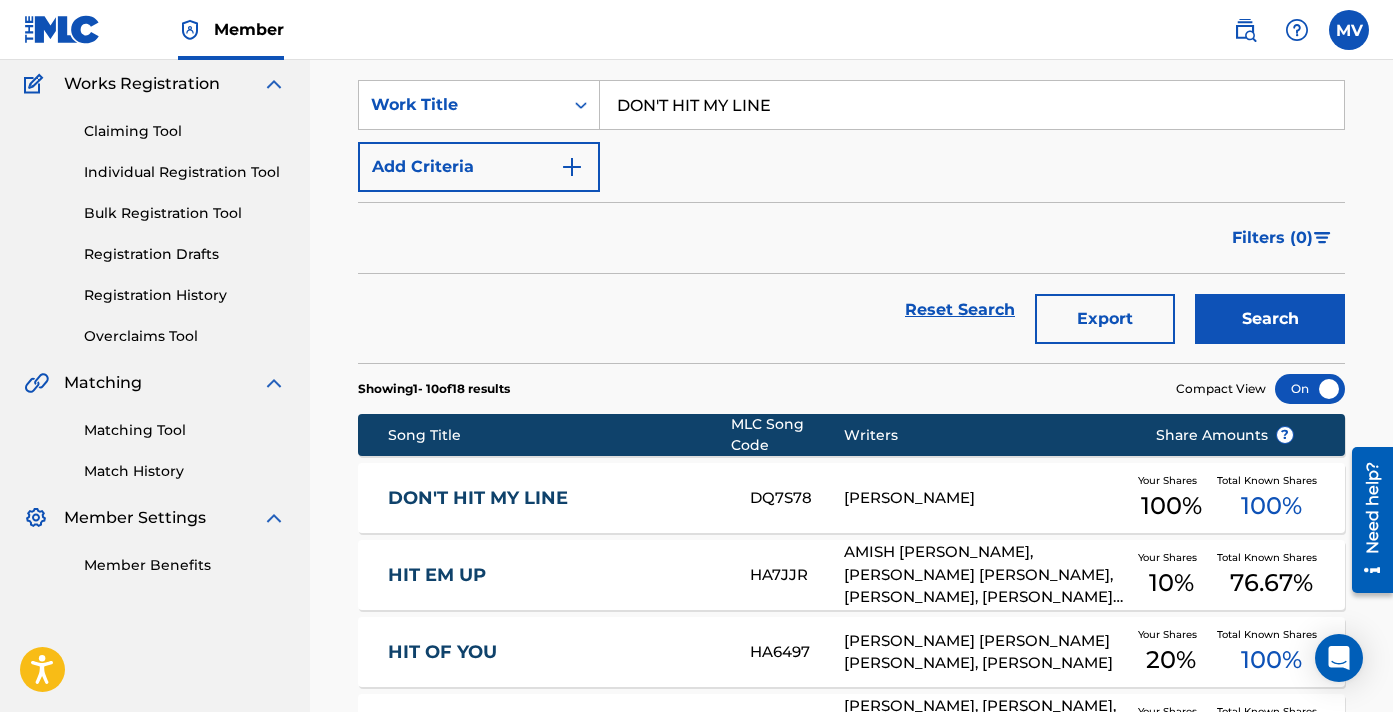 click on "DON'T HIT MY LINE" at bounding box center [556, 498] 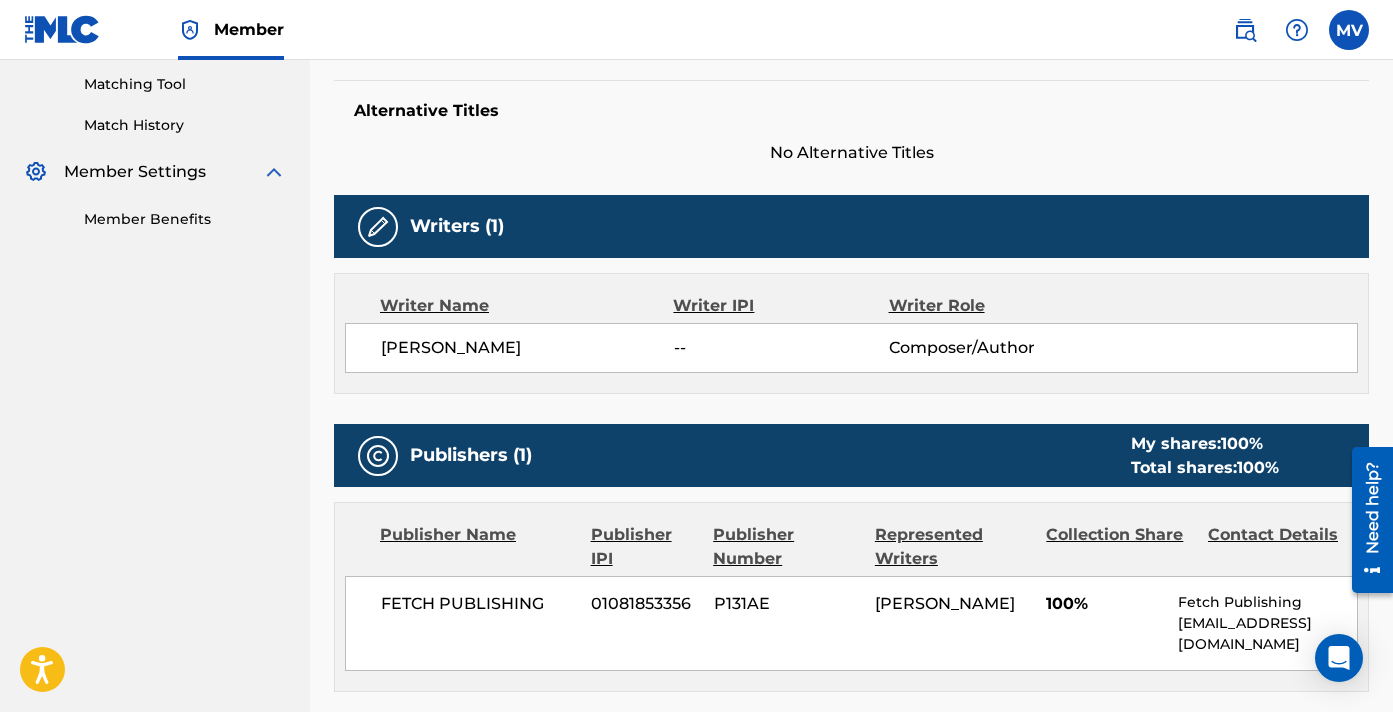 scroll, scrollTop: 334, scrollLeft: 0, axis: vertical 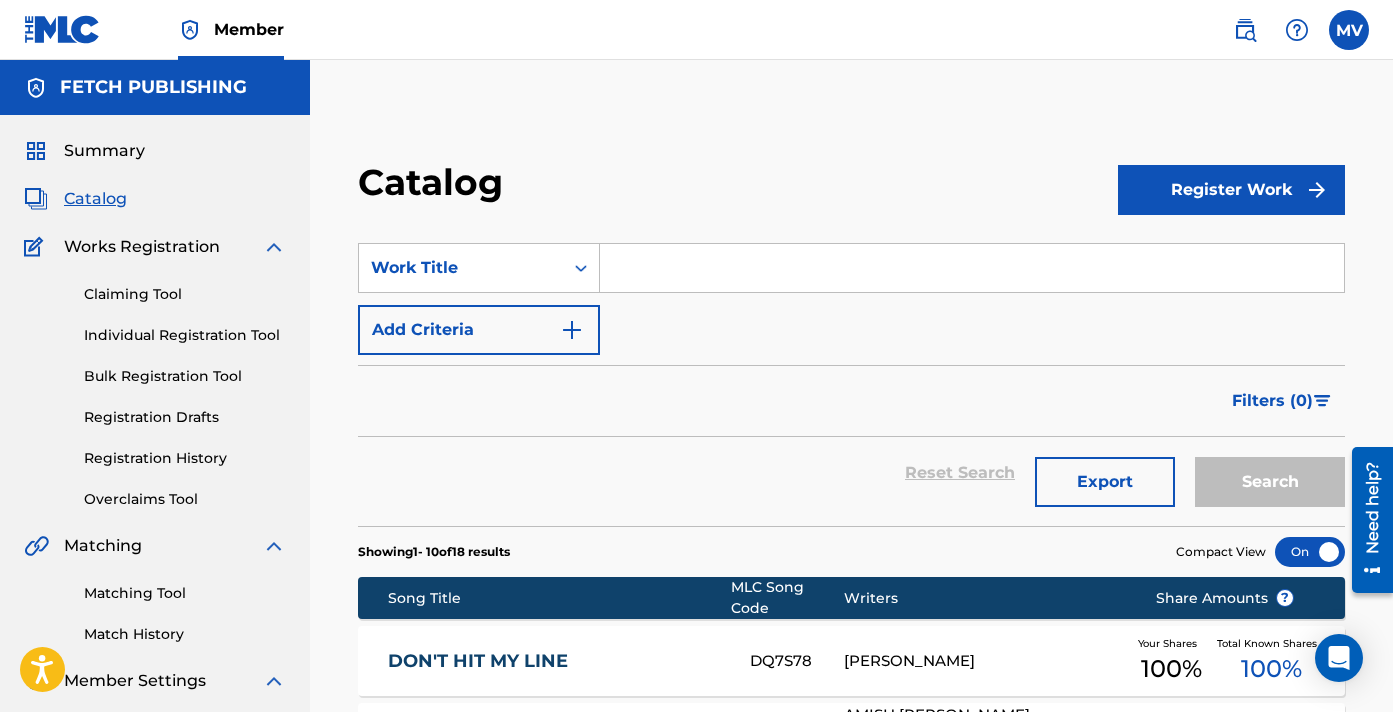 click at bounding box center (972, 268) 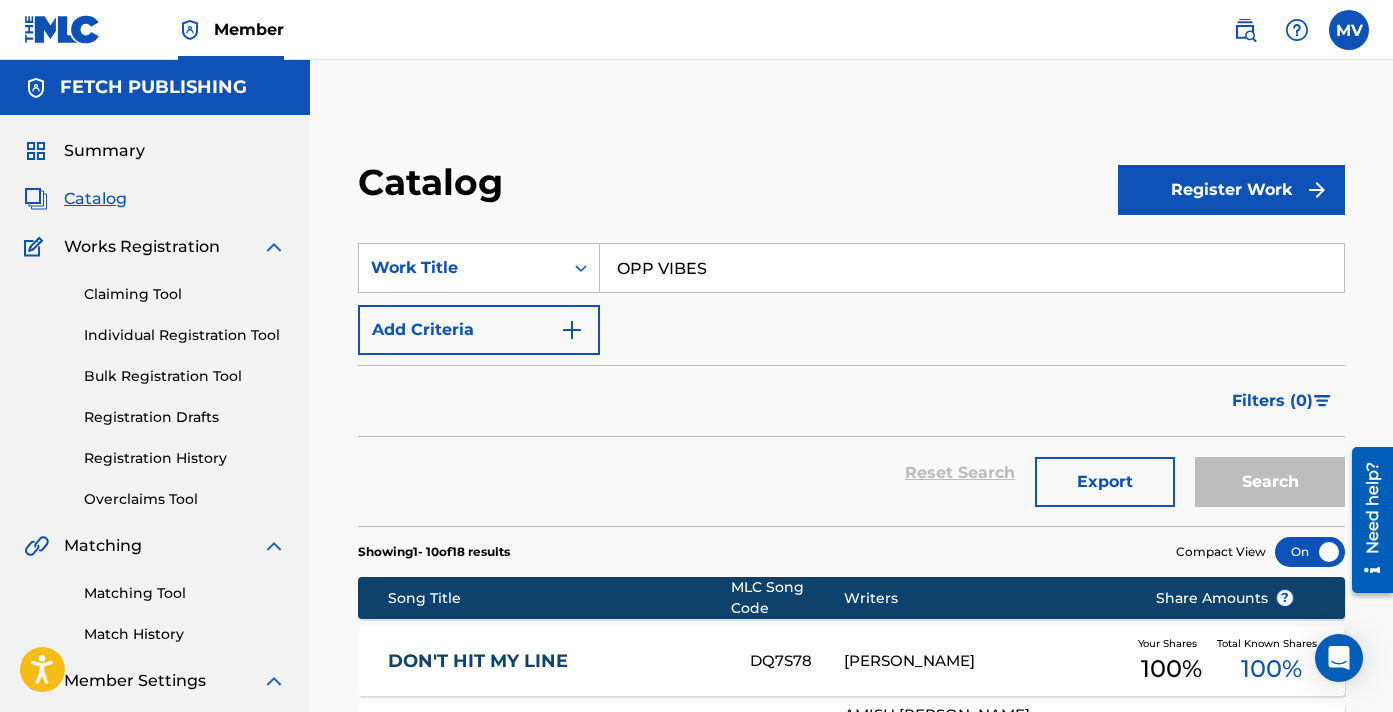 type on "OPP VIBES" 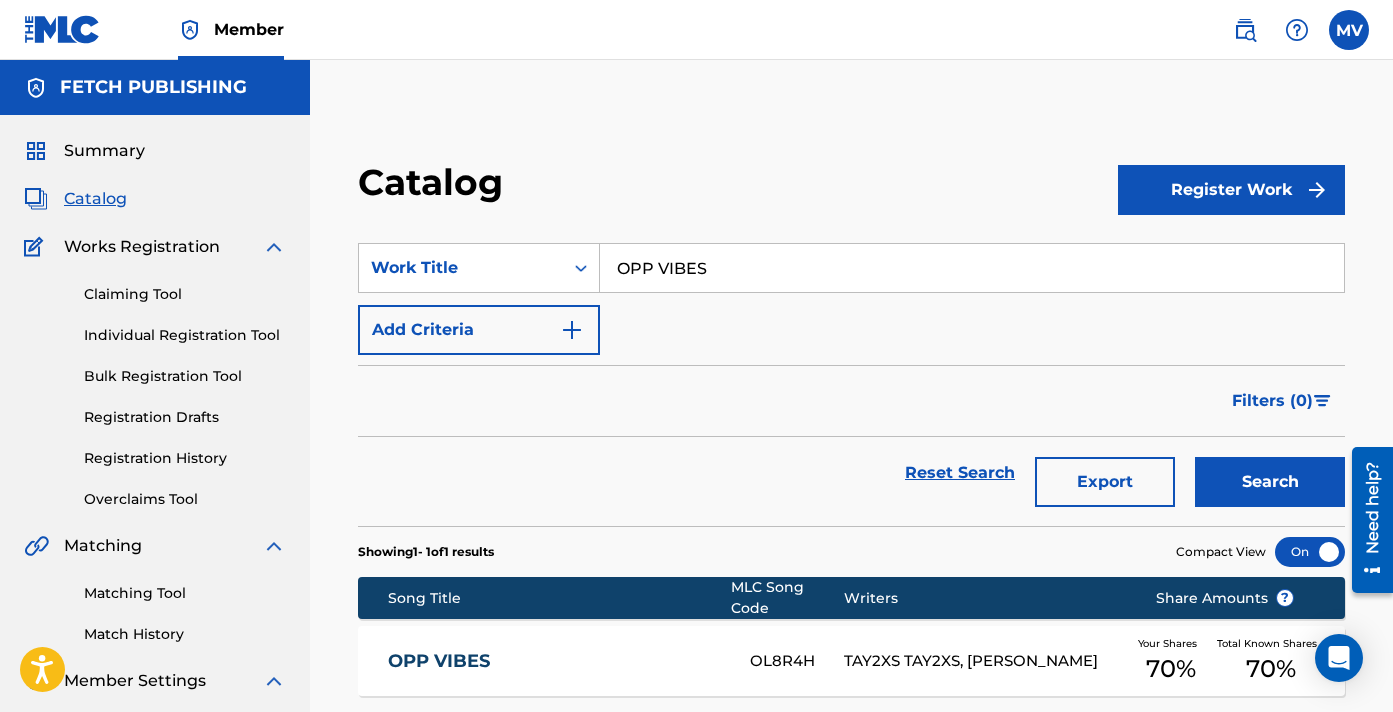 click on "OPP VIBES" at bounding box center [556, 661] 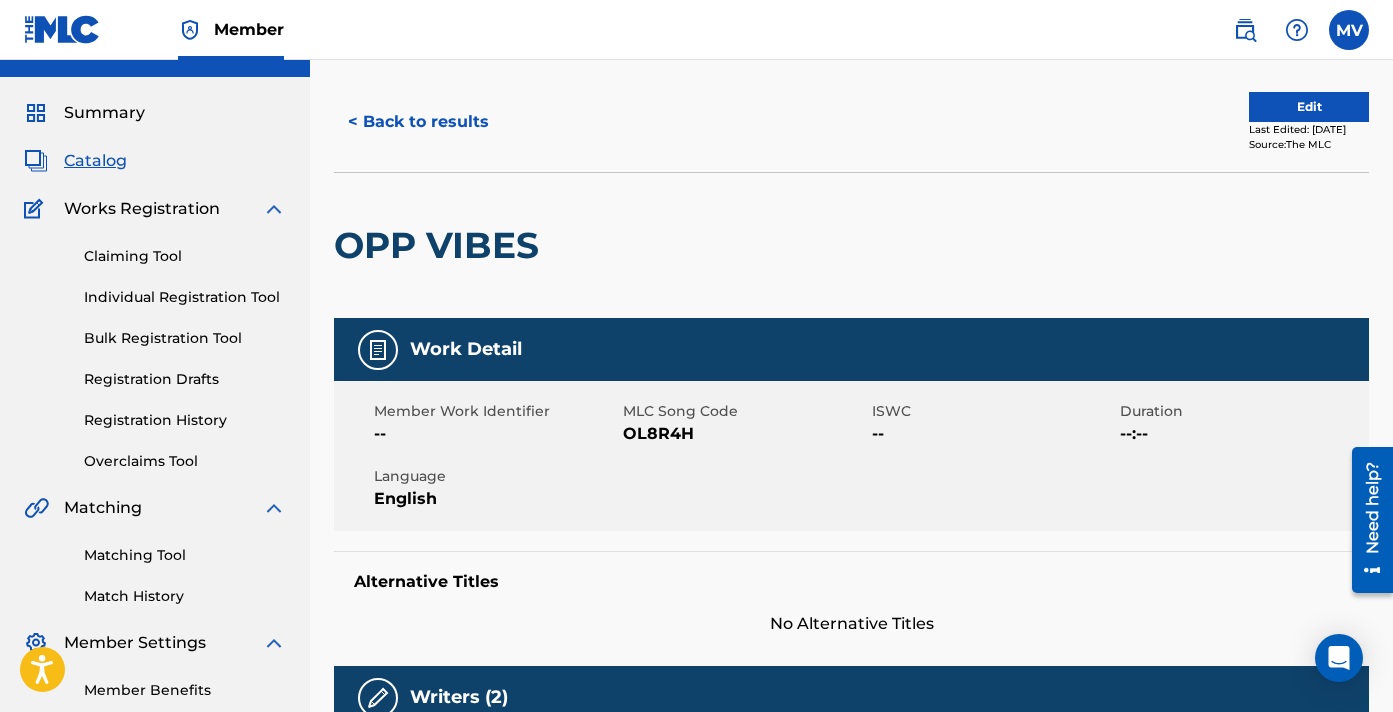 scroll, scrollTop: 18, scrollLeft: 0, axis: vertical 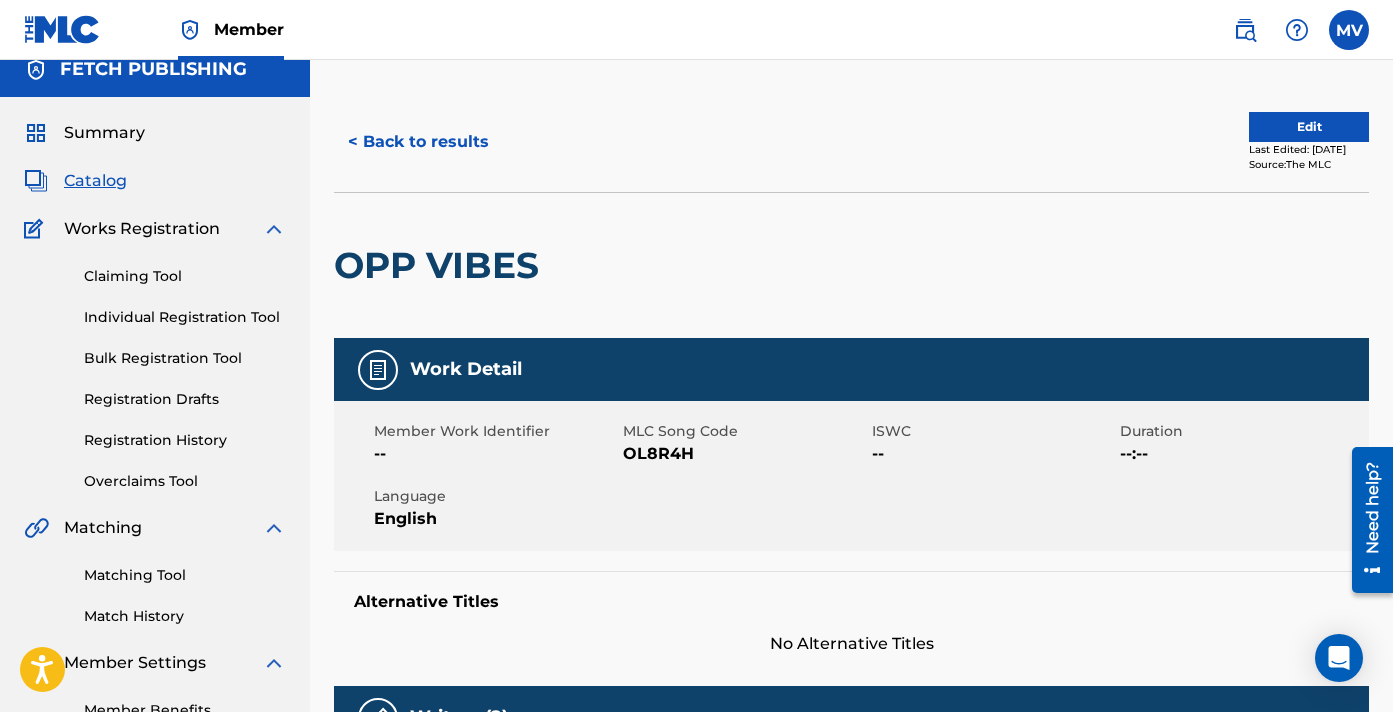 click on "< Back to results" at bounding box center (418, 142) 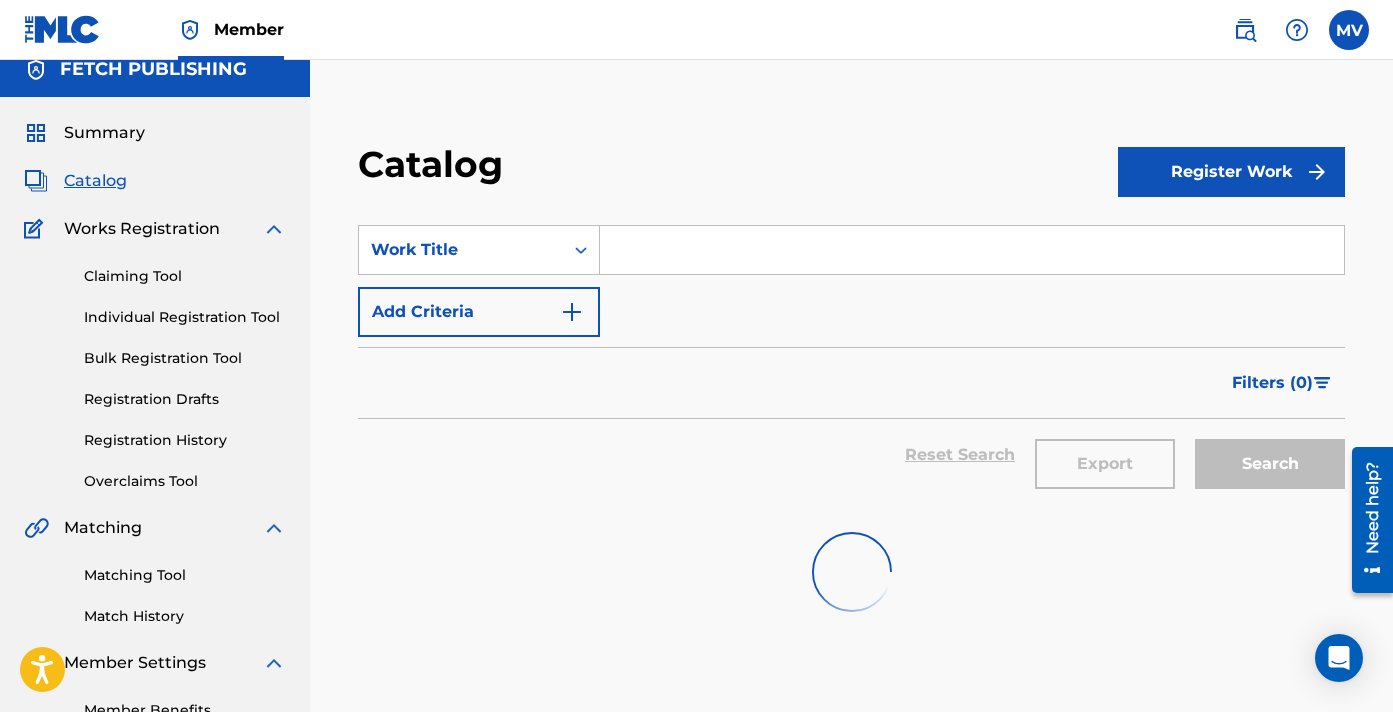 scroll, scrollTop: 0, scrollLeft: 0, axis: both 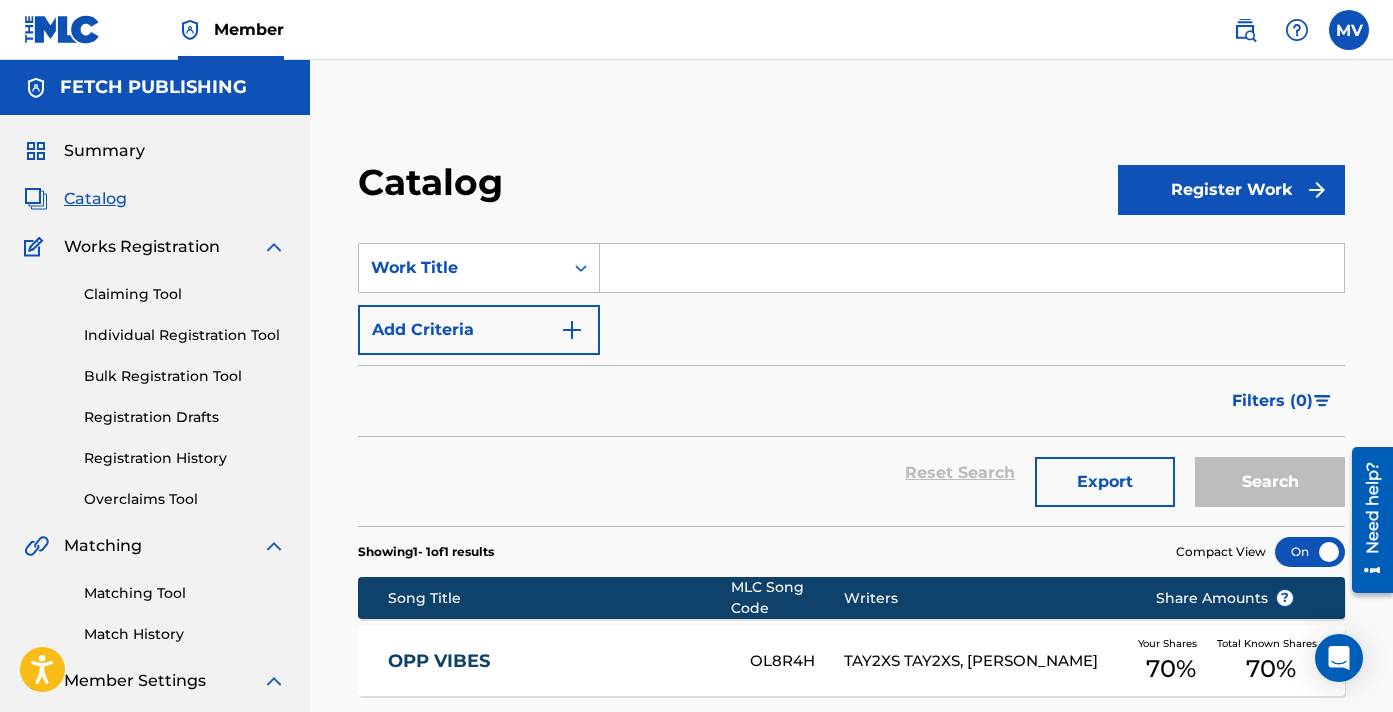 click at bounding box center (972, 268) 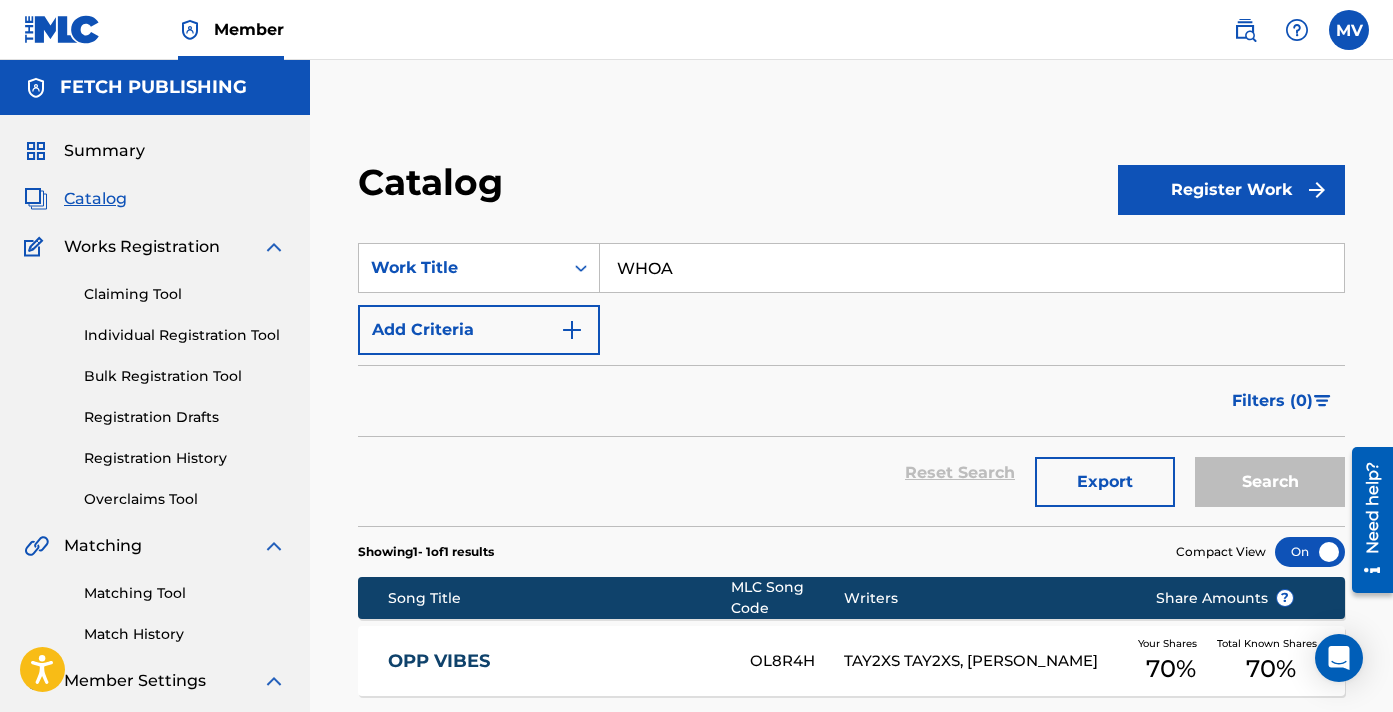 type on "WHOA" 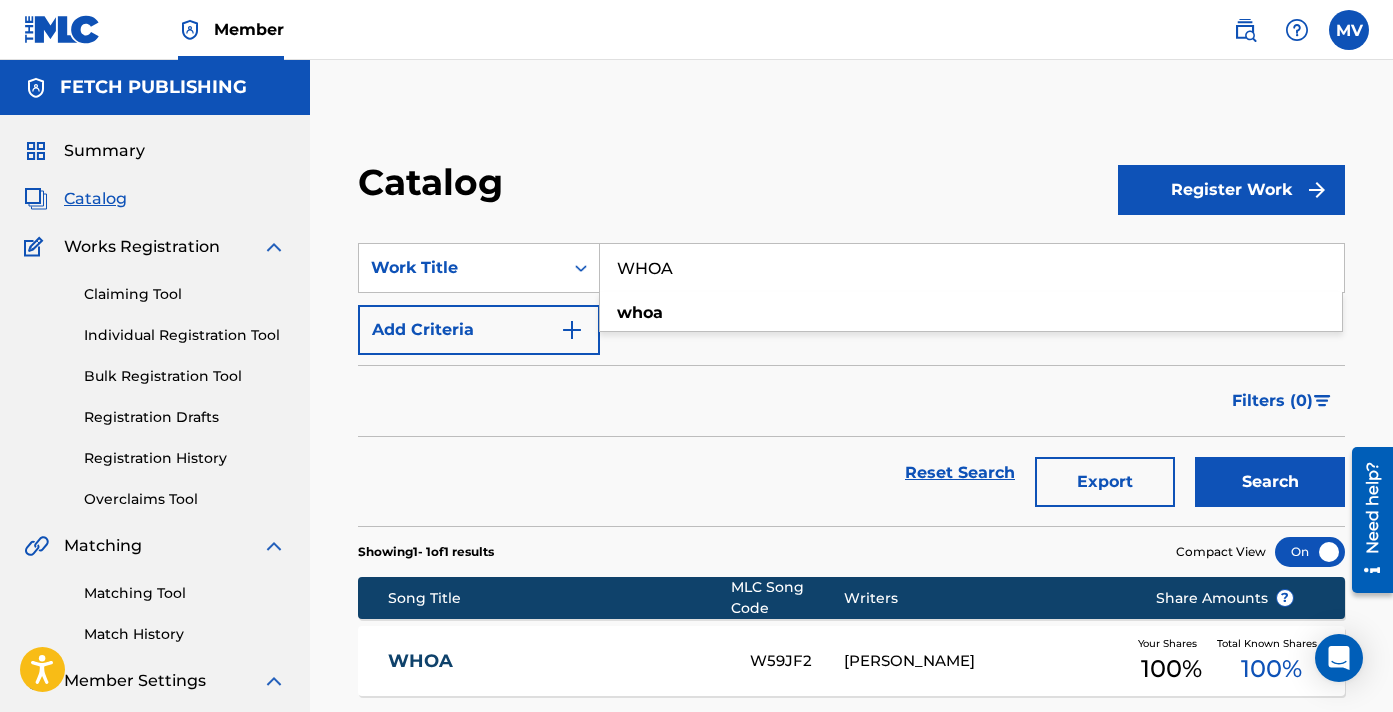 click on "WHOA" at bounding box center (556, 661) 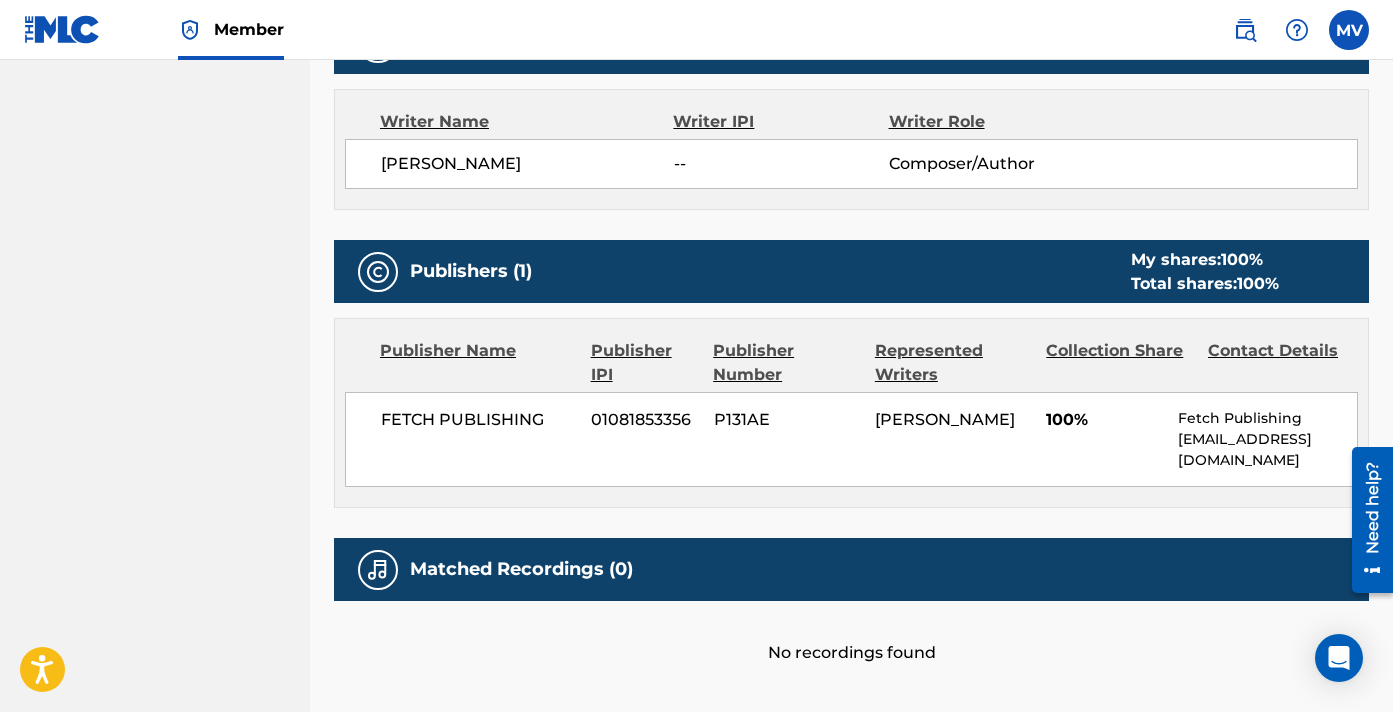 scroll, scrollTop: 730, scrollLeft: 0, axis: vertical 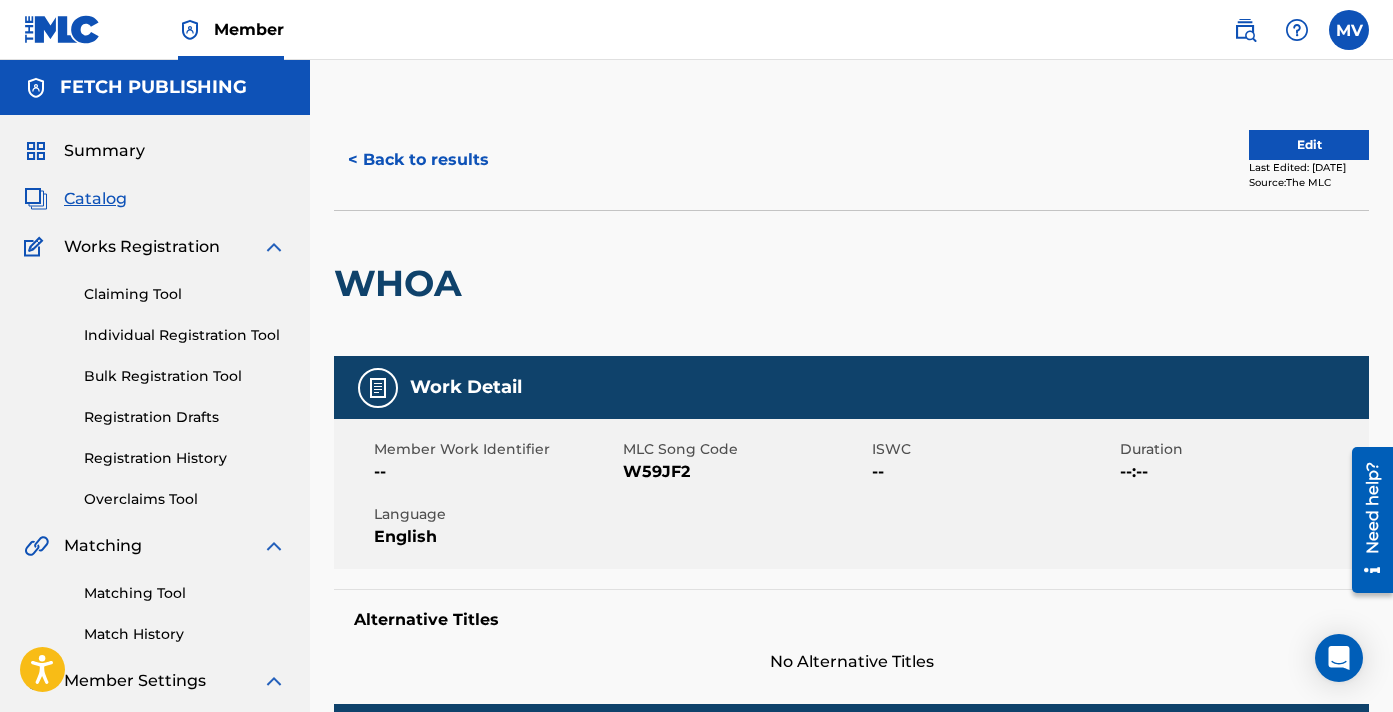 click on "< Back to results" at bounding box center [418, 160] 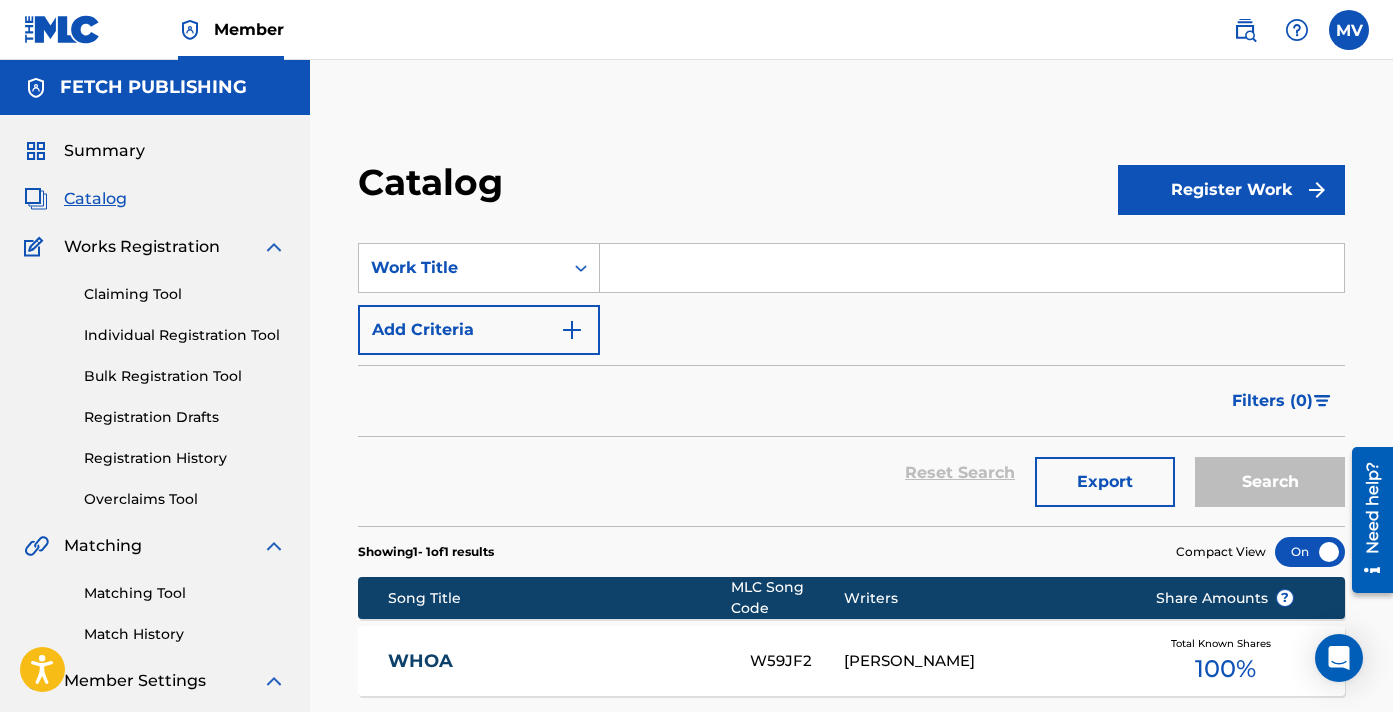 scroll, scrollTop: 0, scrollLeft: 0, axis: both 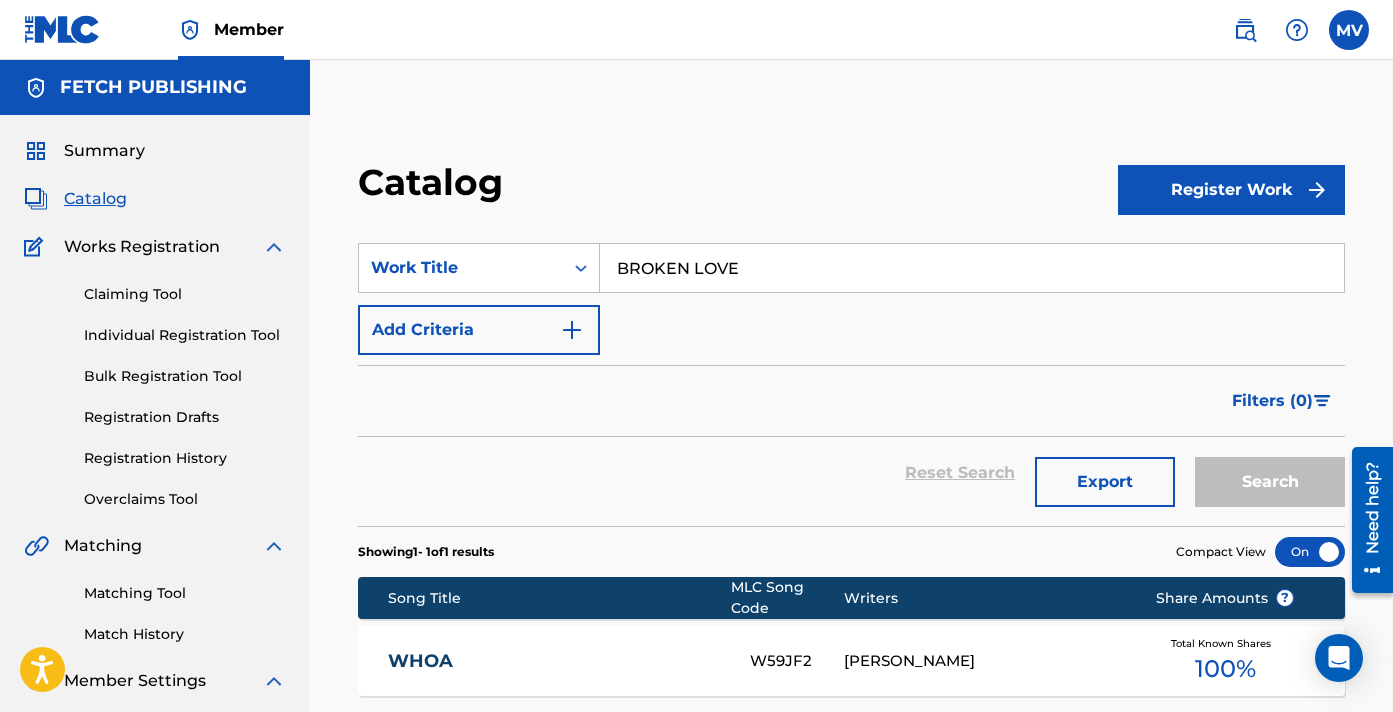 type on "BROKEN LOVE" 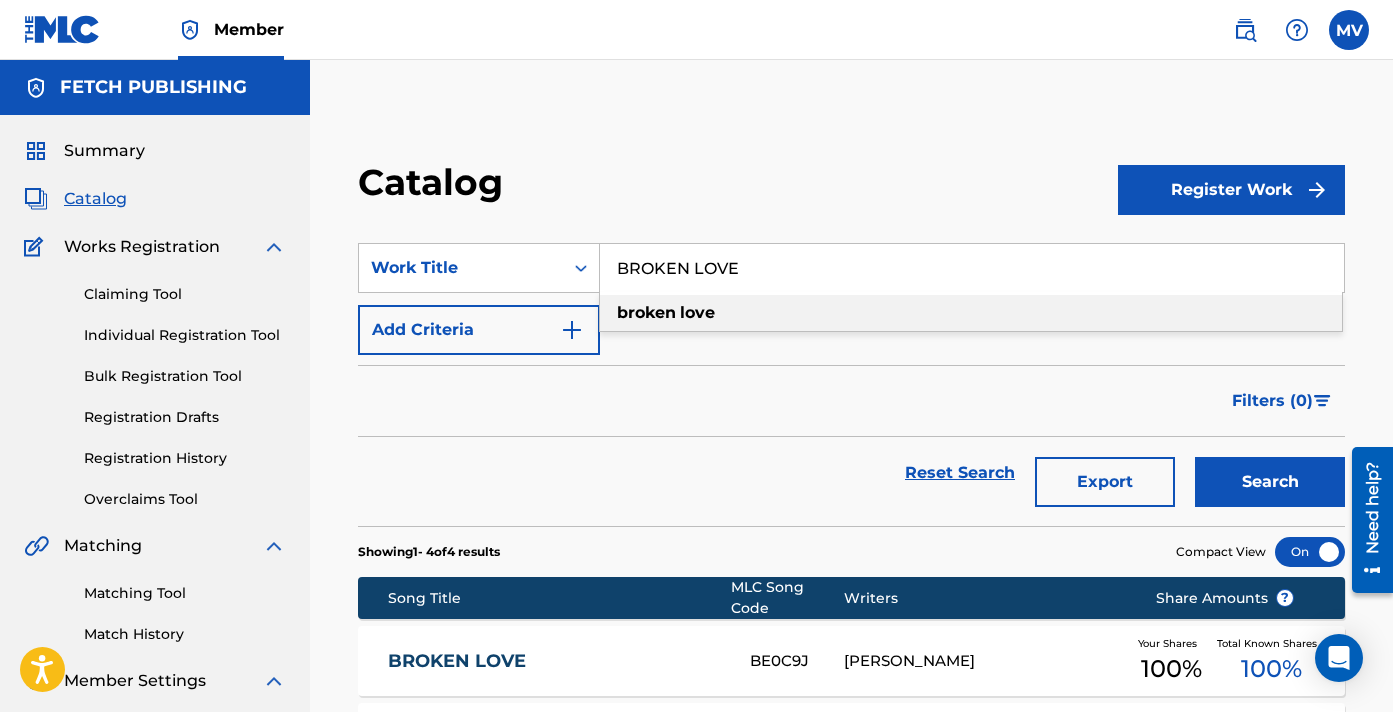 click on "BROKEN LOVE BE0C9J [PERSON_NAME] Your Shares 100 % Total Known Shares 100 %" at bounding box center (851, 661) 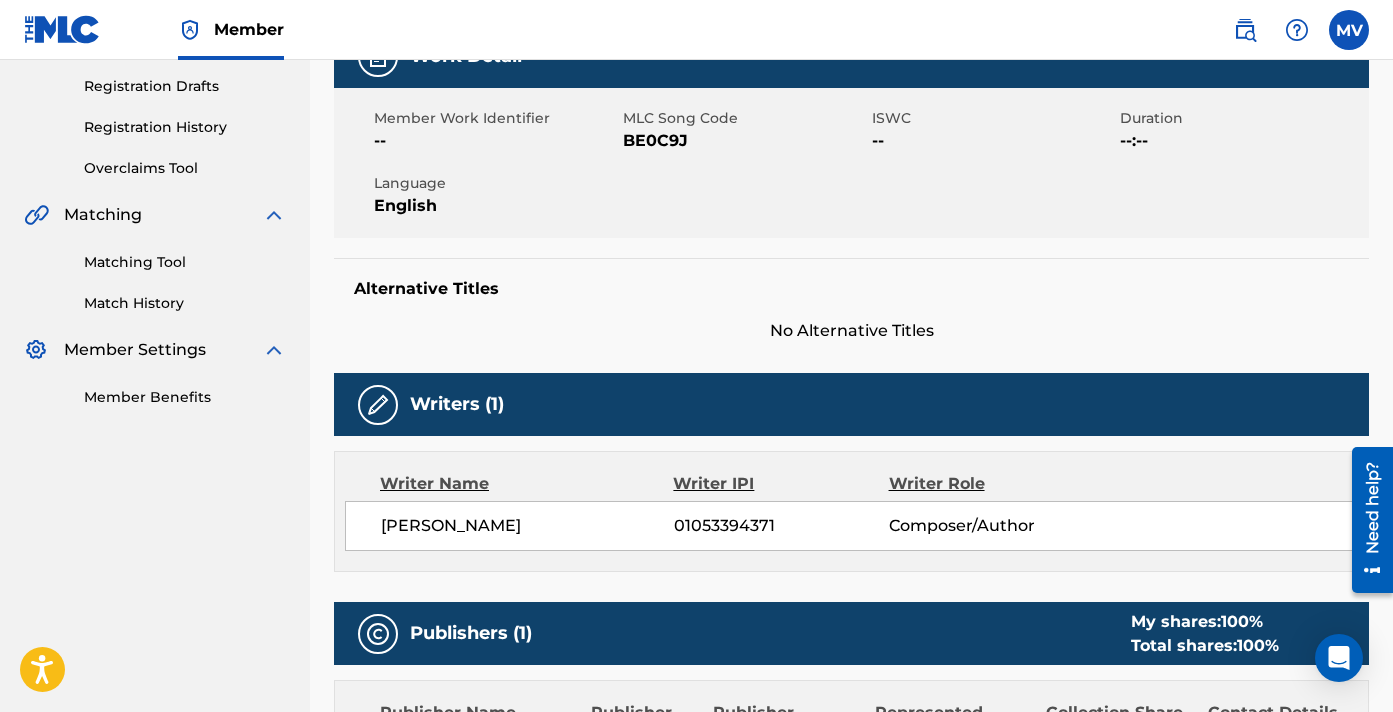 scroll, scrollTop: 0, scrollLeft: 0, axis: both 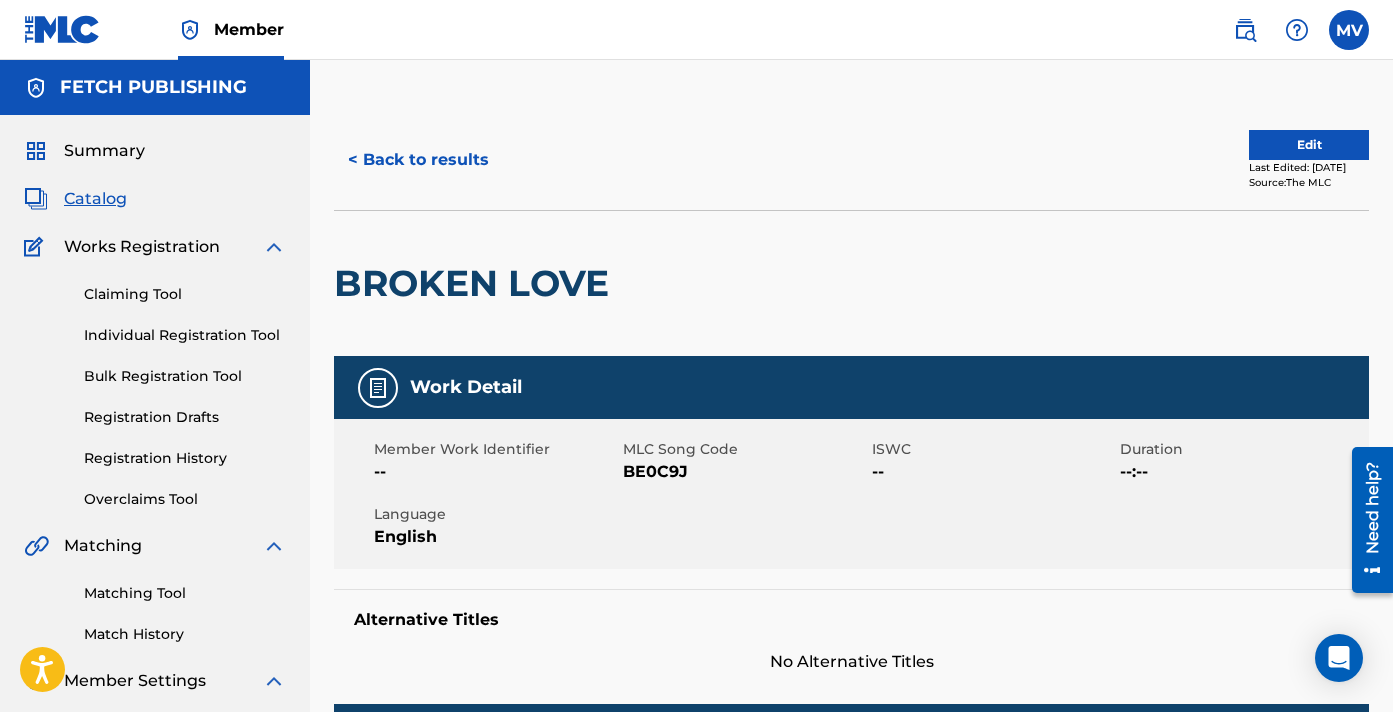 click on "< Back to results Edit Last Edited:   [DATE] Source:  The MLC" at bounding box center [851, 160] 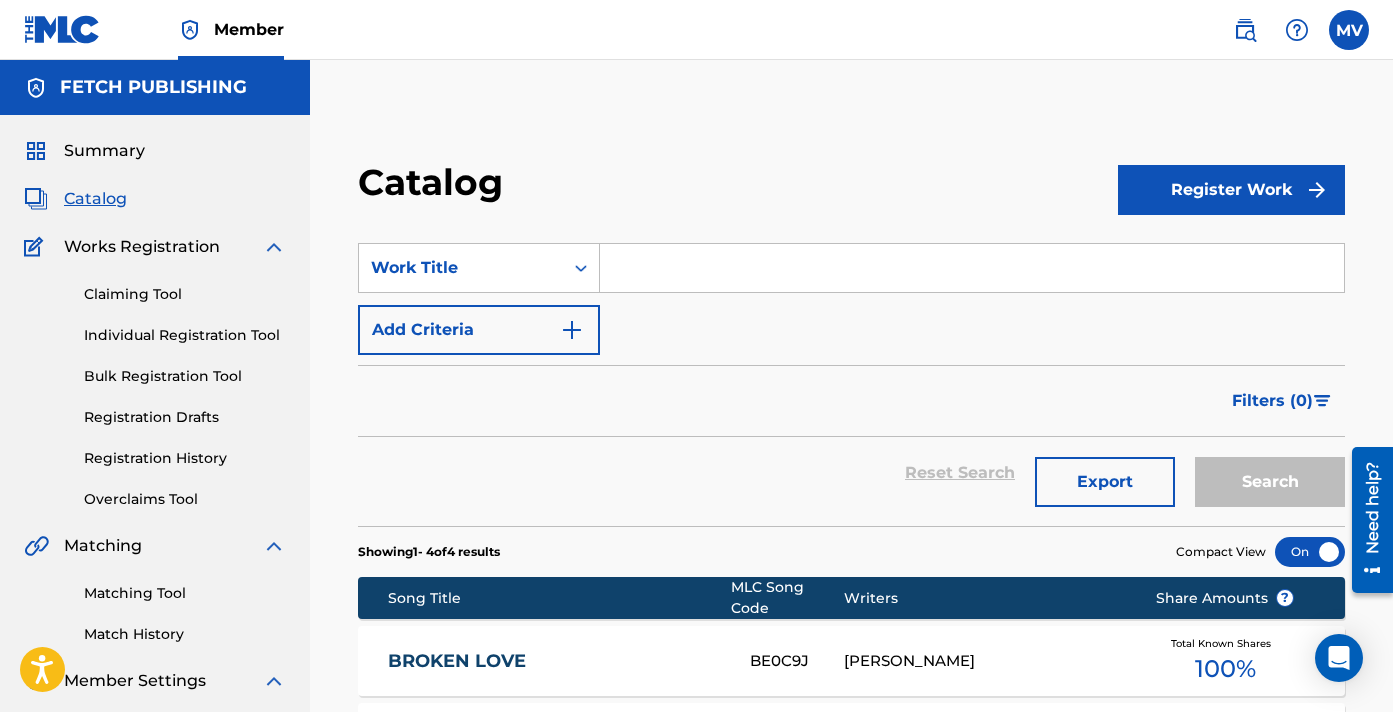 click at bounding box center (972, 268) 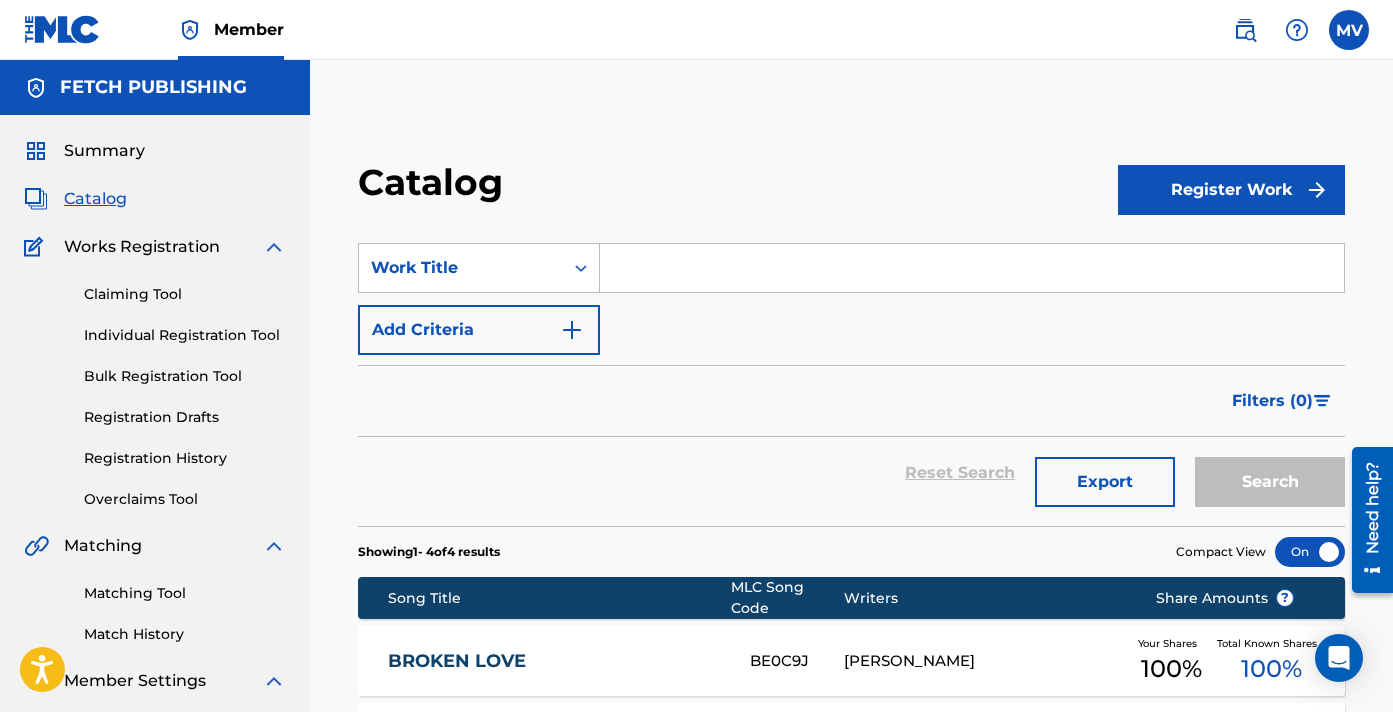 paste on "CREEP" 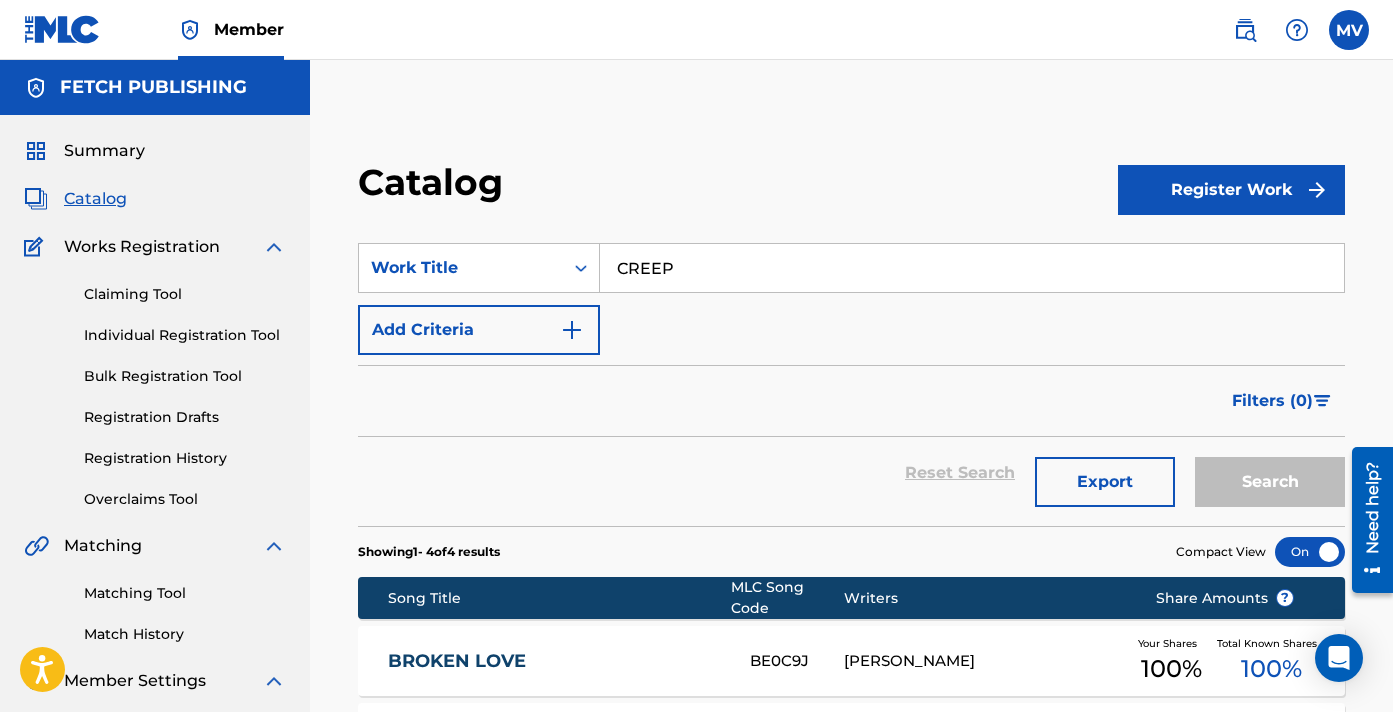 type on "CREEP" 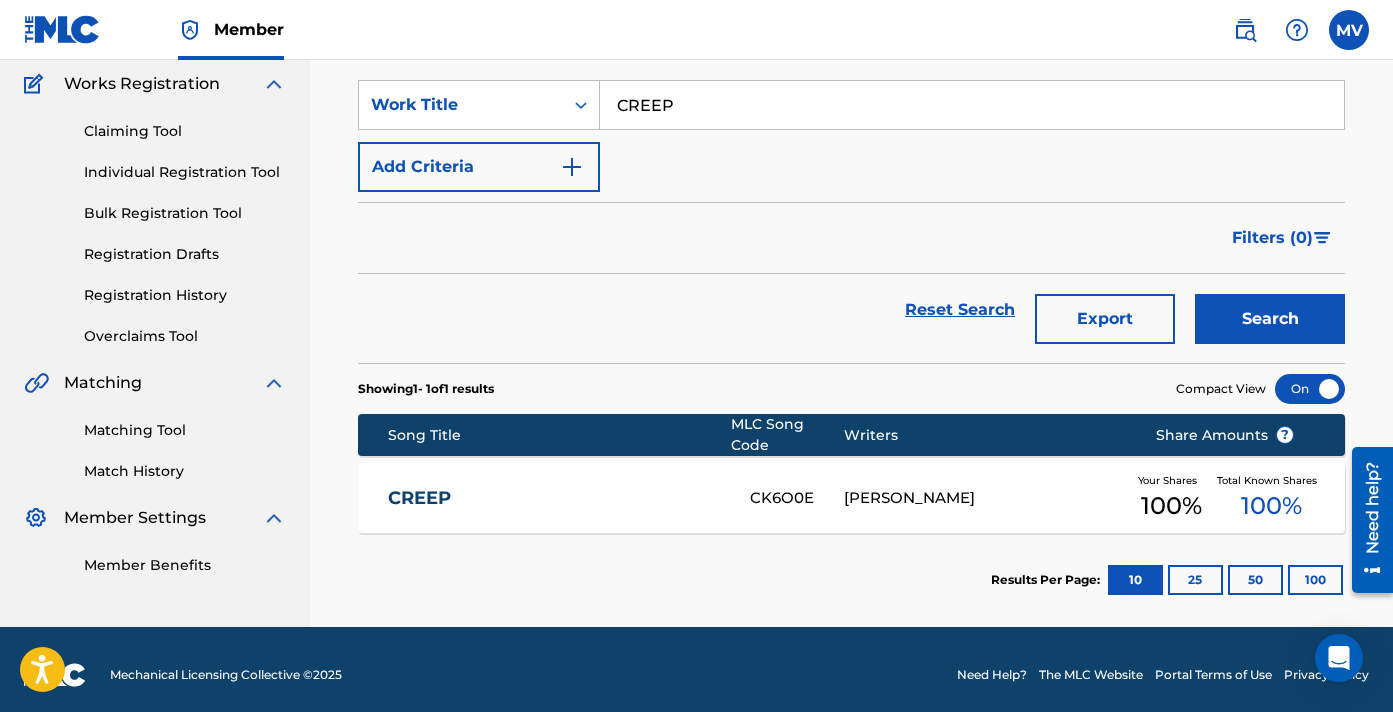 click on "CREEP CK6O0E [PERSON_NAME] Your Shares 100 % Total Known Shares 100 %" at bounding box center [851, 498] 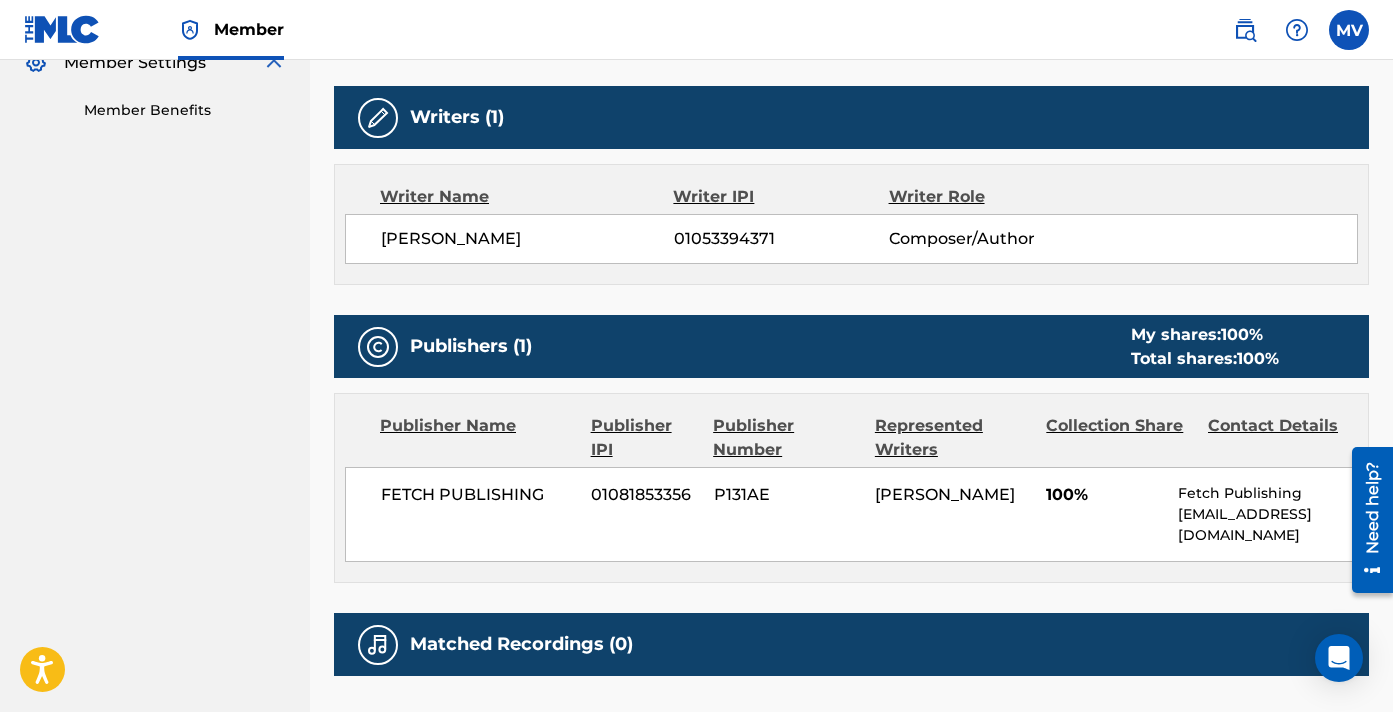 scroll, scrollTop: 618, scrollLeft: 0, axis: vertical 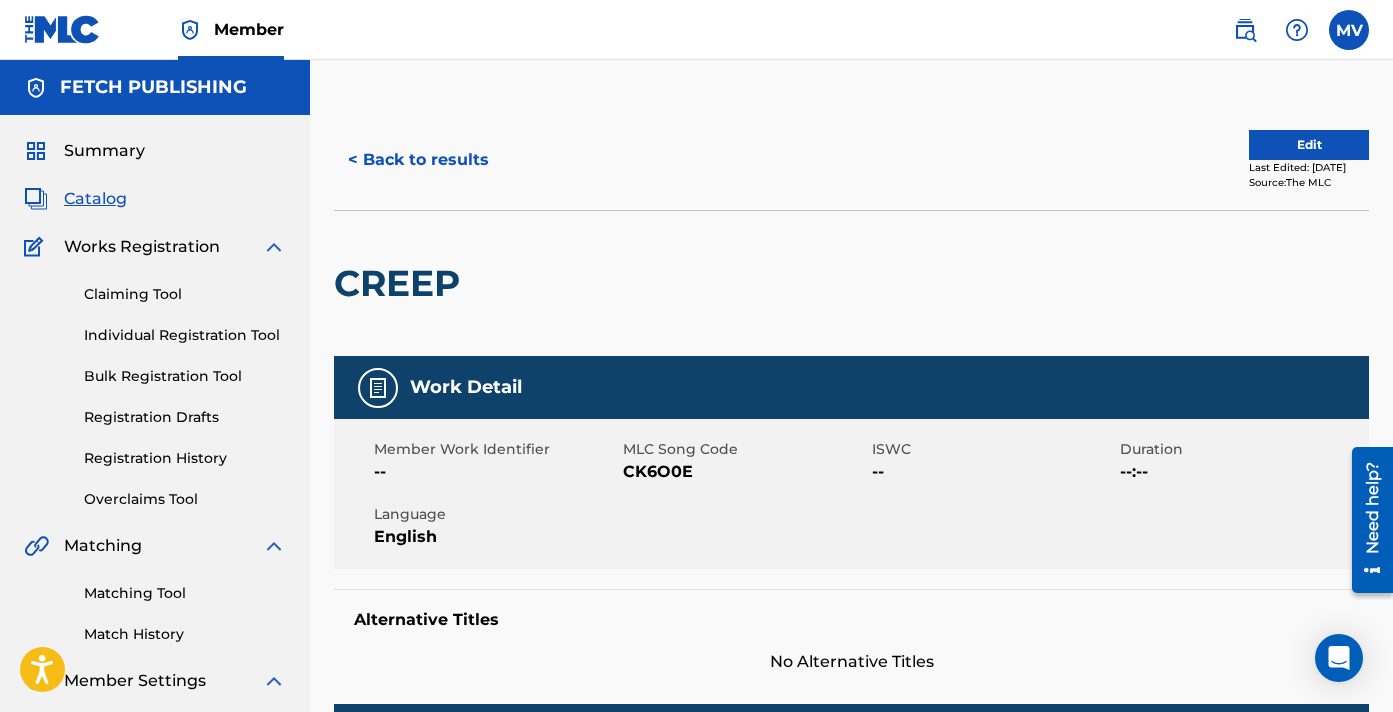 click on "< Back to results" at bounding box center [418, 160] 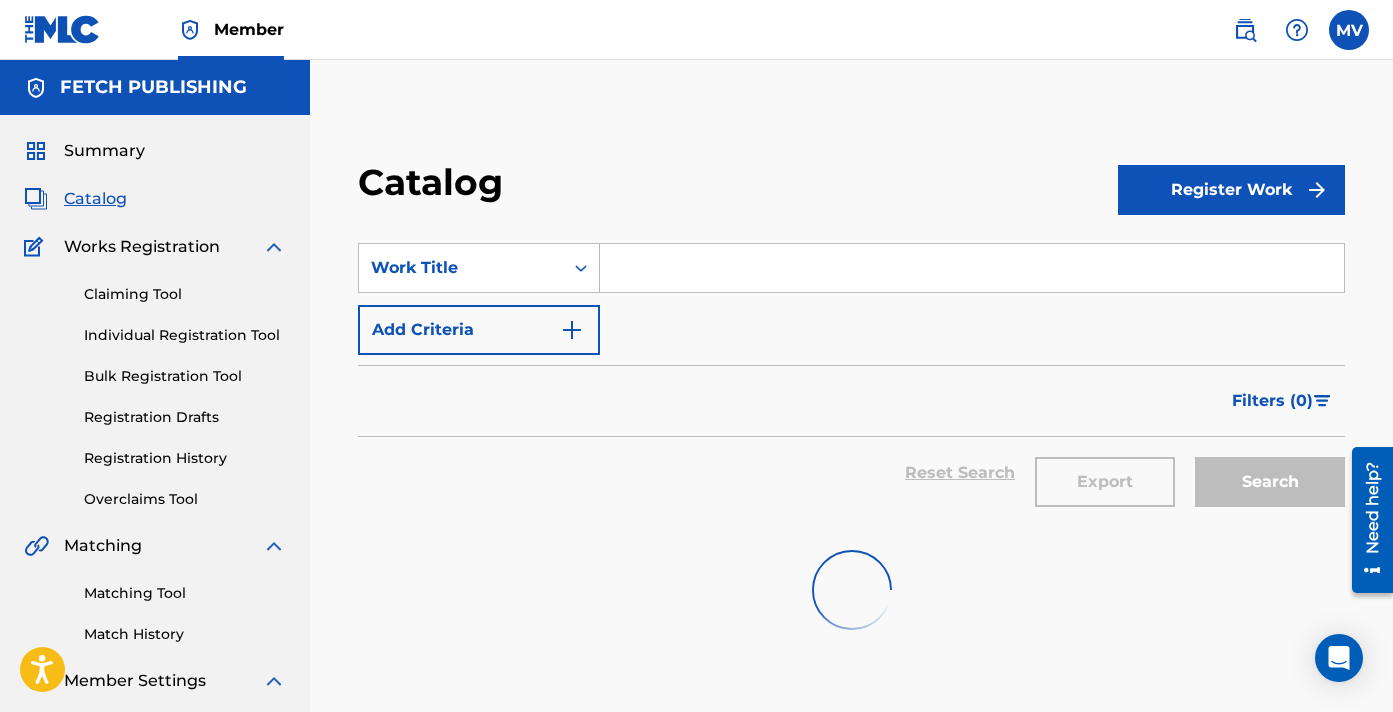 scroll, scrollTop: 147, scrollLeft: 0, axis: vertical 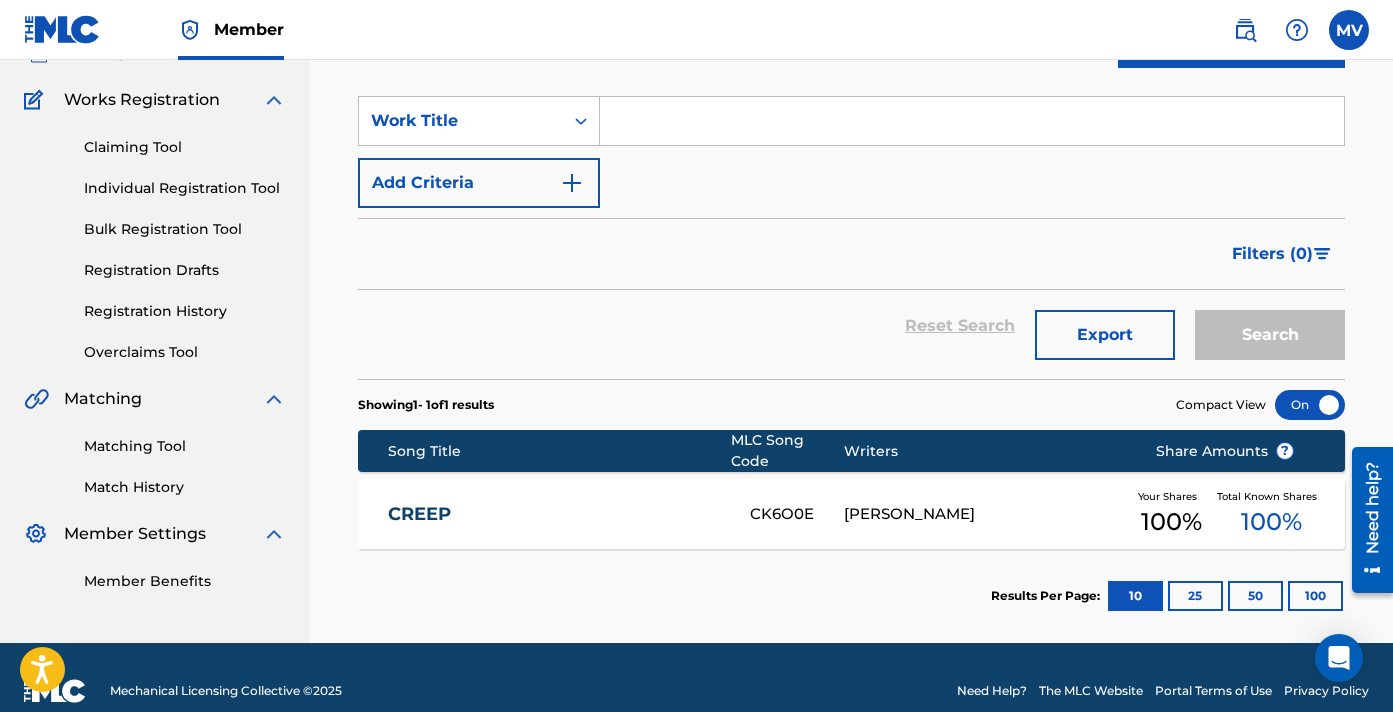 click at bounding box center (972, 121) 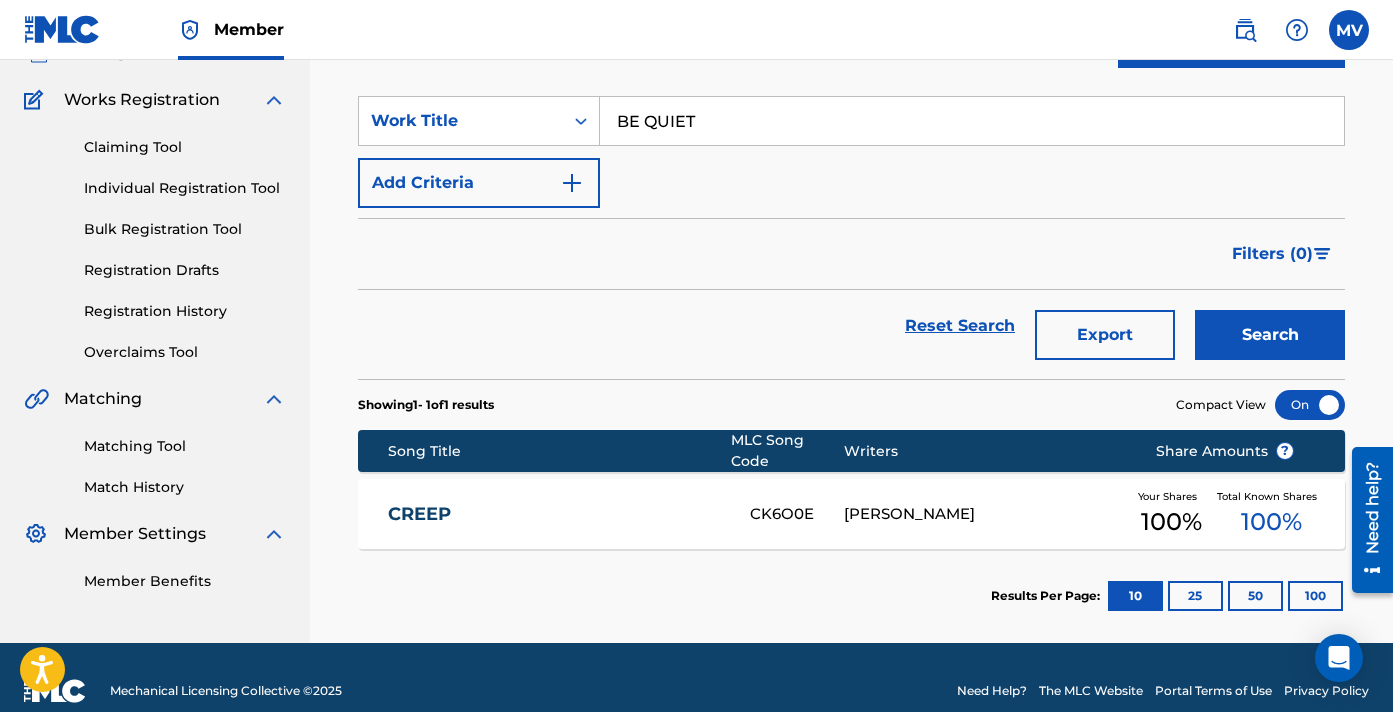 type on "BE QUIET" 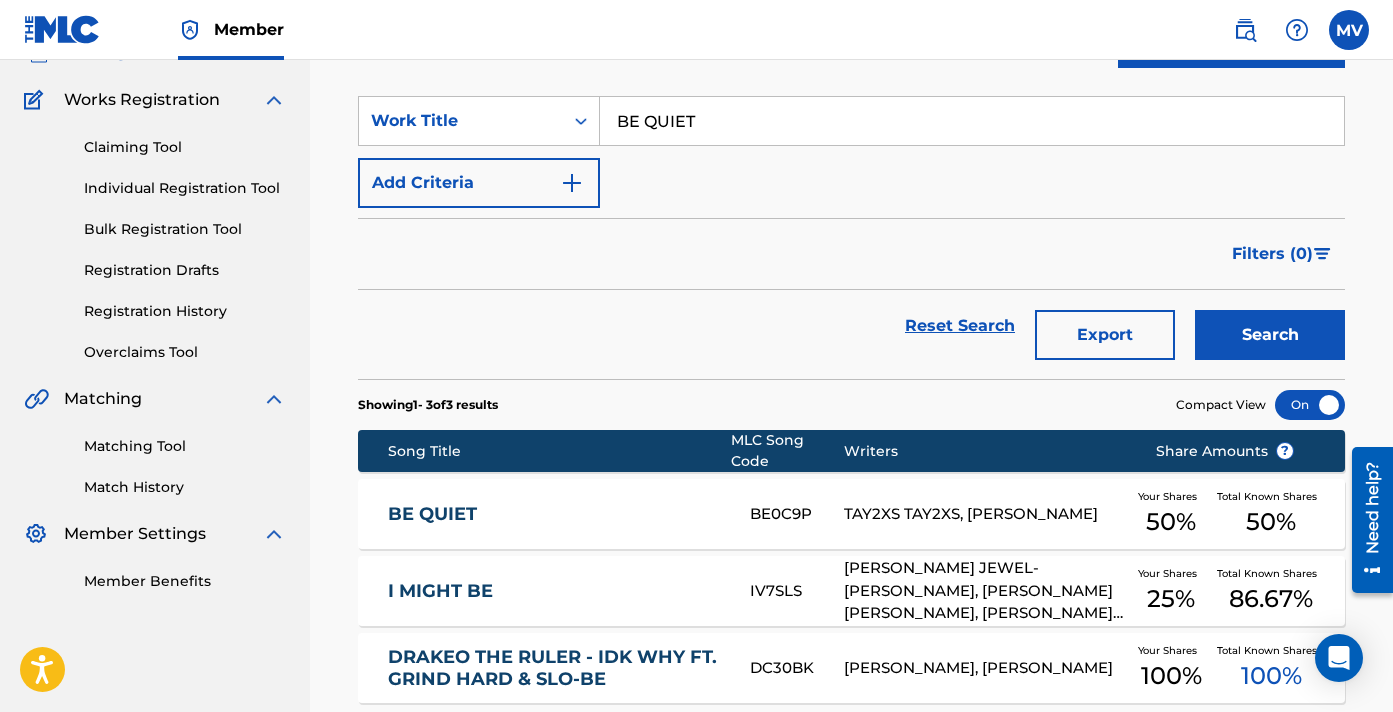 click on "BE QUIET" at bounding box center (556, 514) 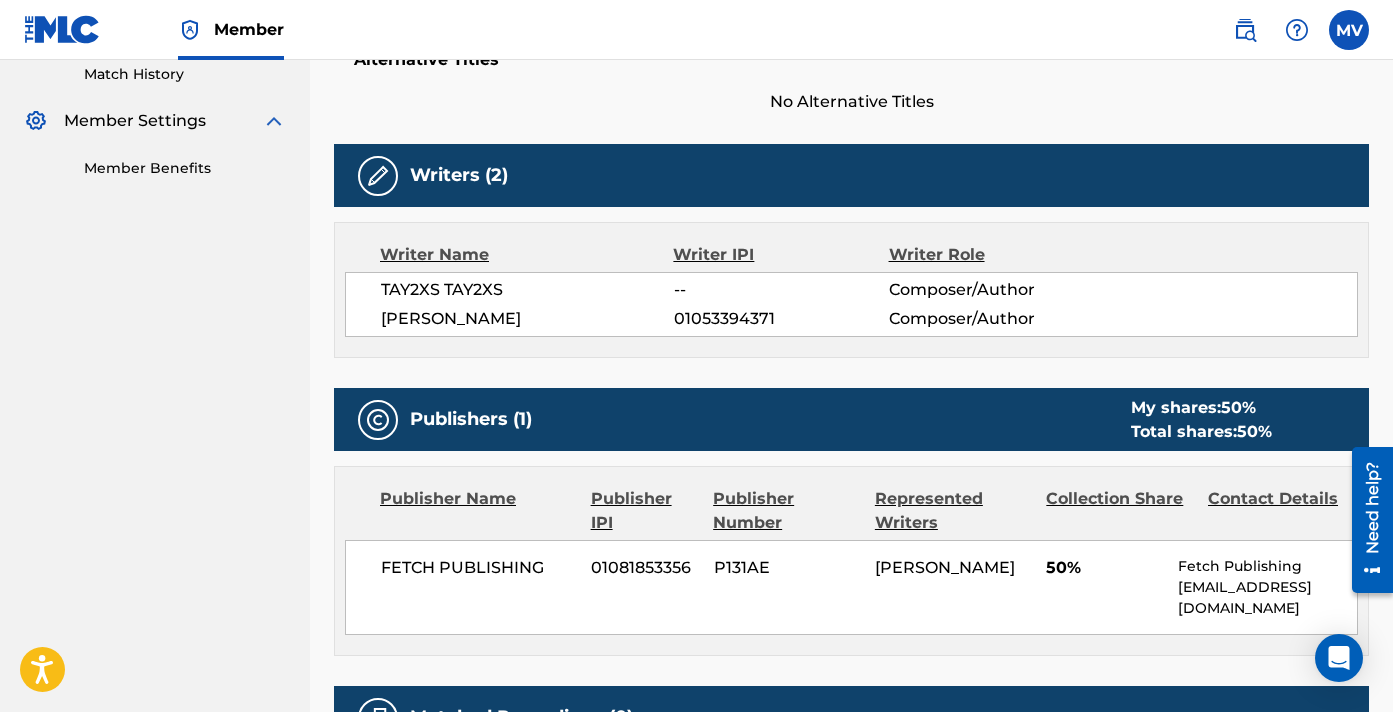 scroll, scrollTop: 671, scrollLeft: 0, axis: vertical 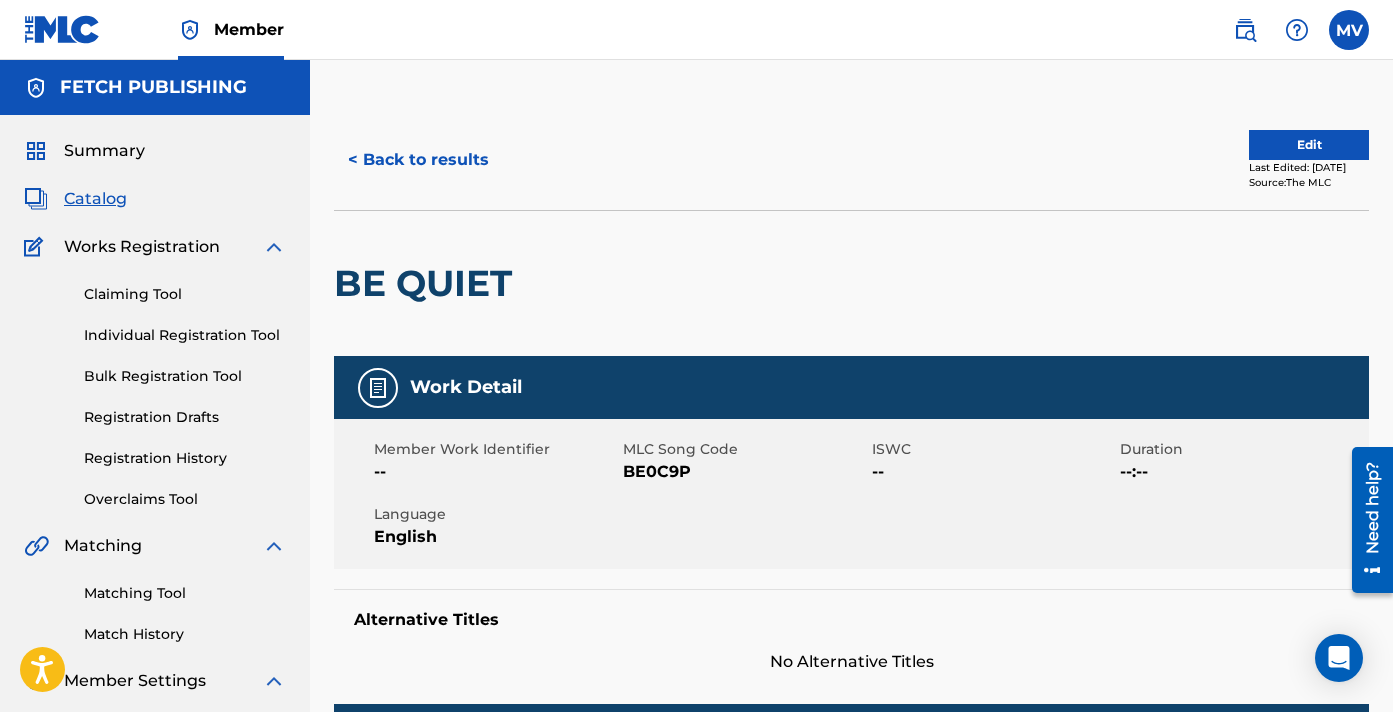 click on "< Back to results Edit Last Edited:   [DATE] Source:  The MLC" at bounding box center (851, 160) 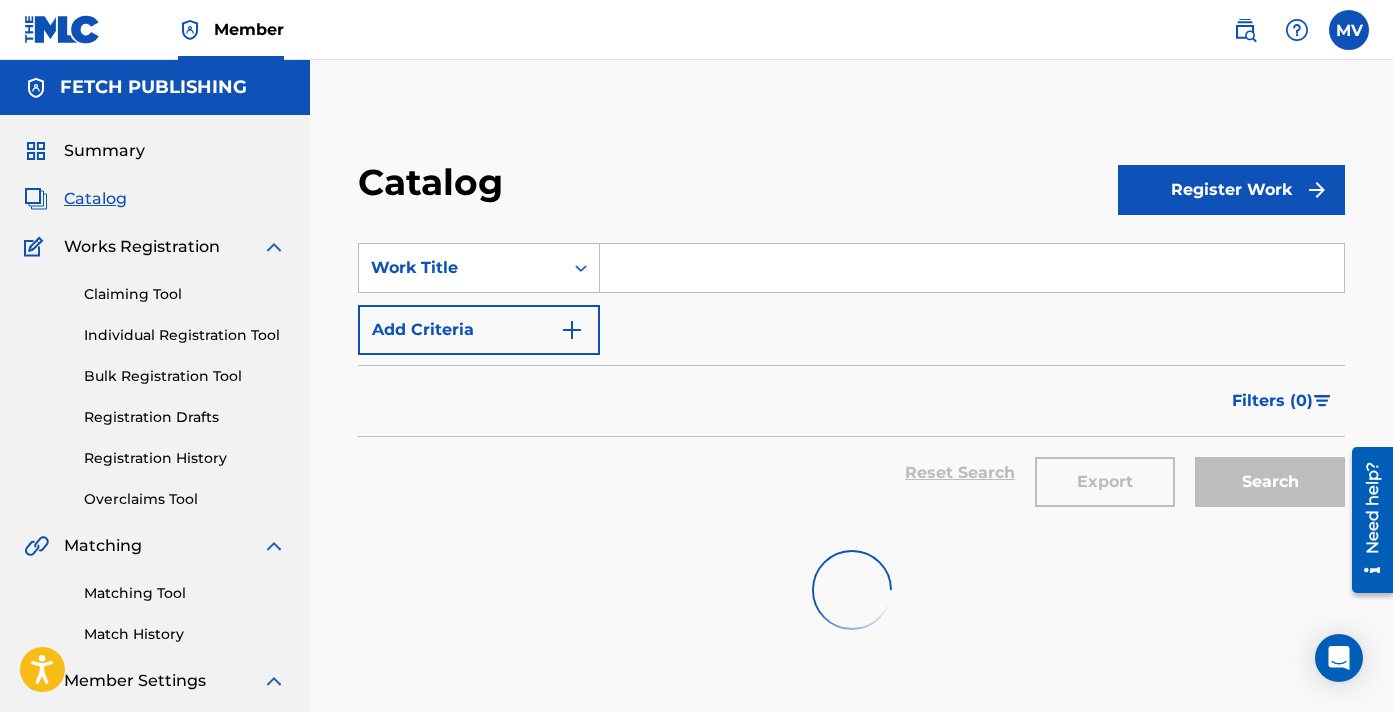 scroll, scrollTop: 147, scrollLeft: 0, axis: vertical 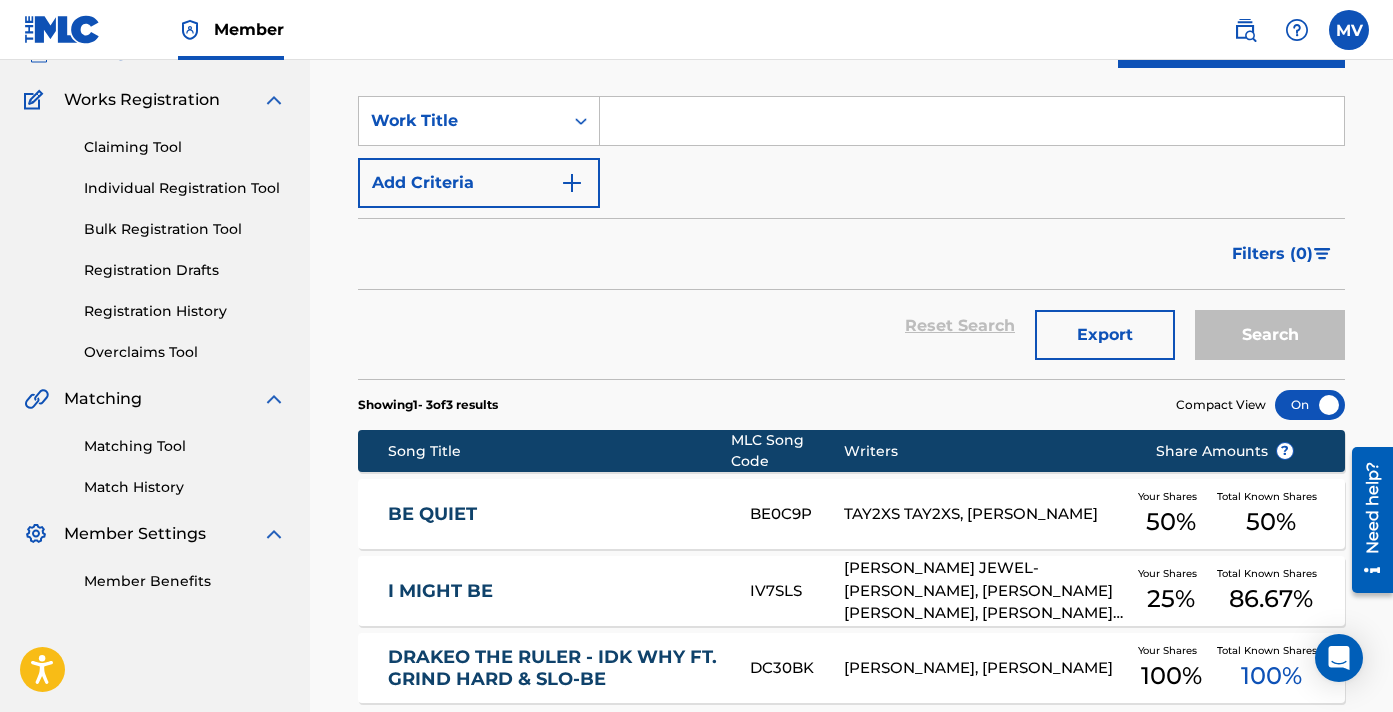 click on "SearchWithCriteriae4f5032b-6f51-434d-8aad-361d946b0bb7 Work Title Add Criteria" at bounding box center [851, 152] 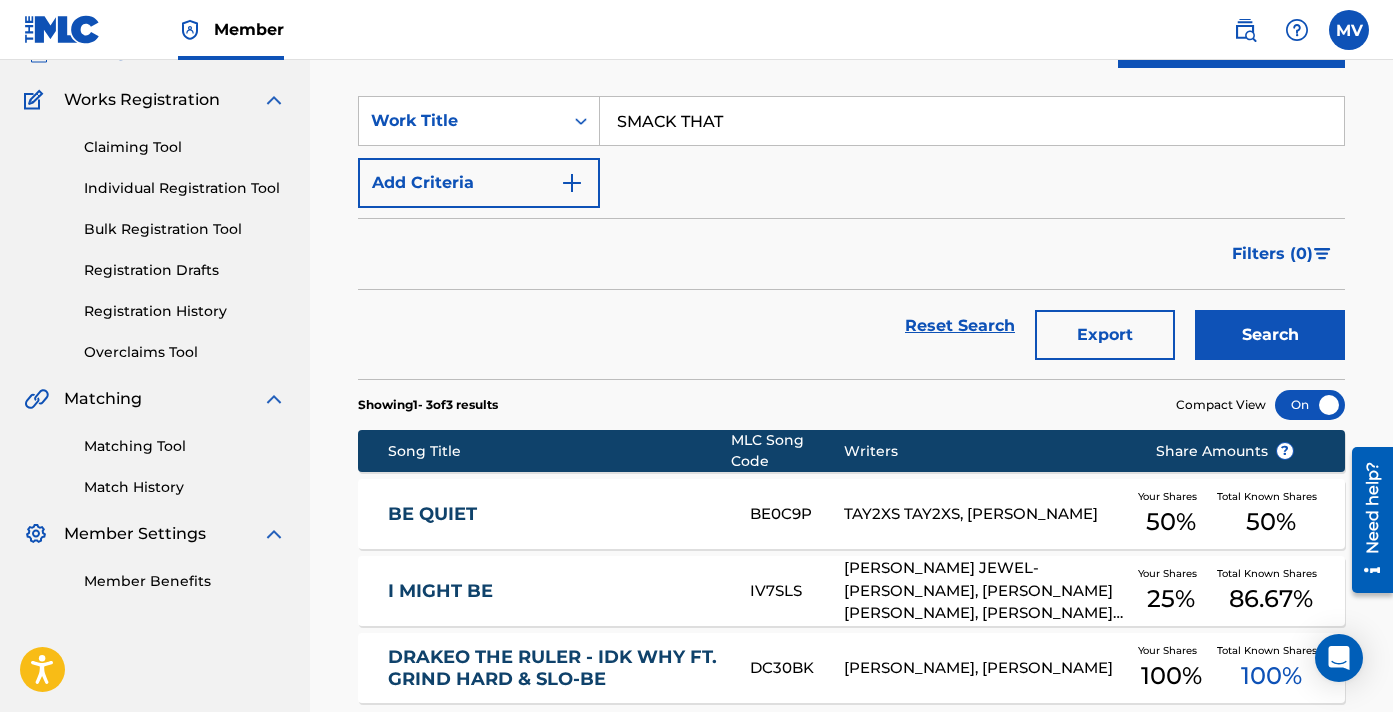type on "SMACK THAT" 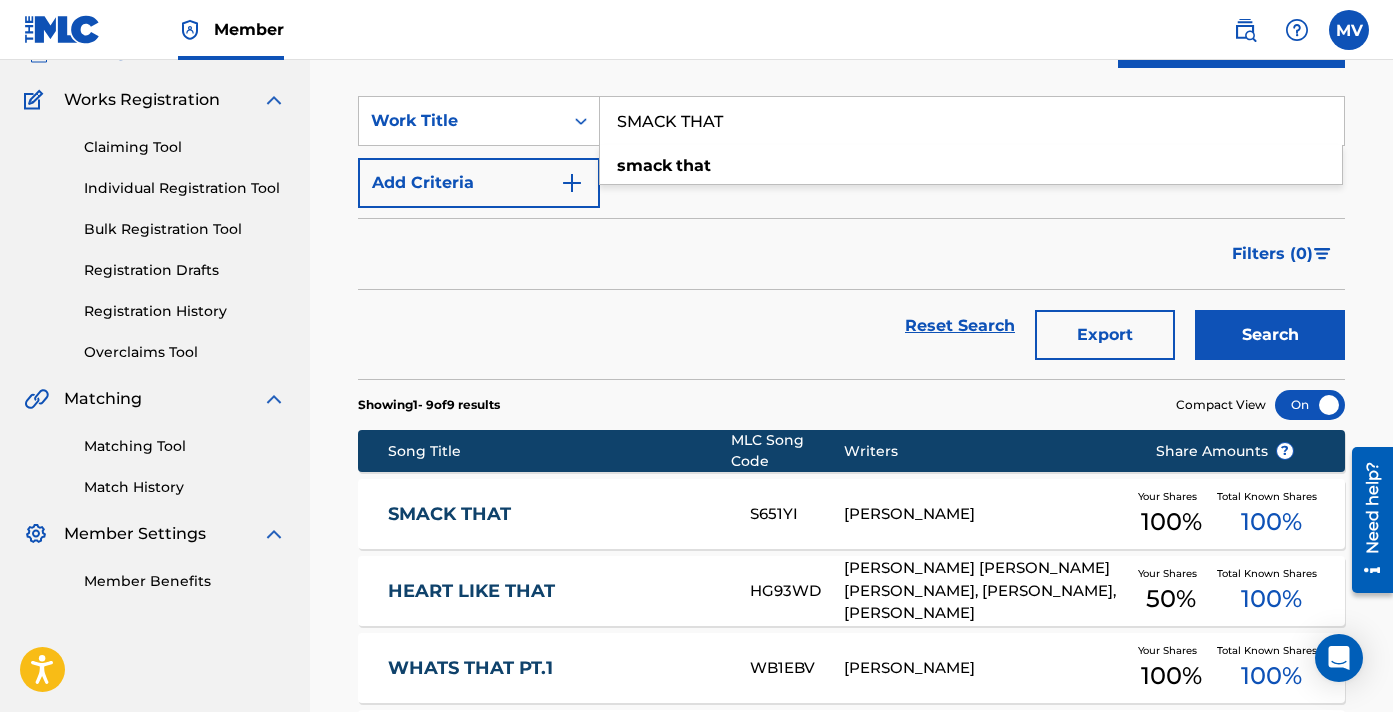 click on "Reset Search Export Search" at bounding box center [851, 326] 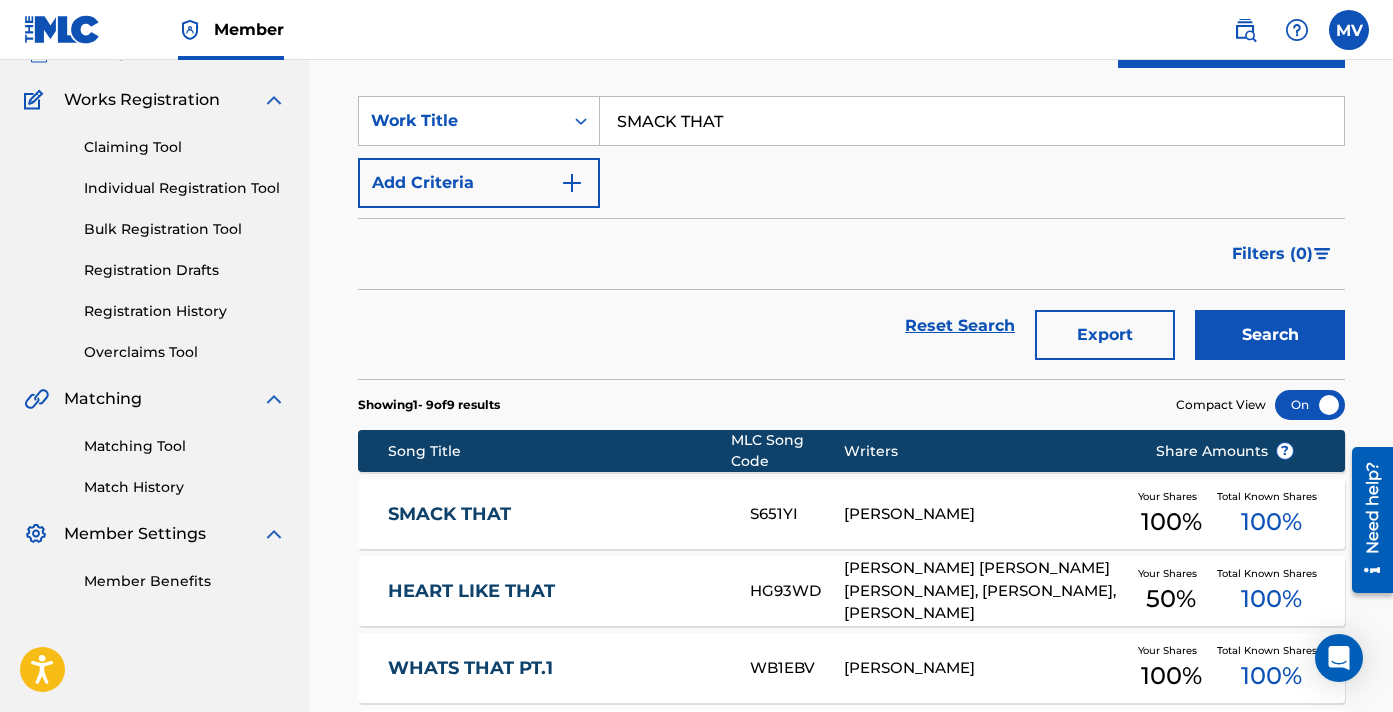 scroll, scrollTop: 149, scrollLeft: 0, axis: vertical 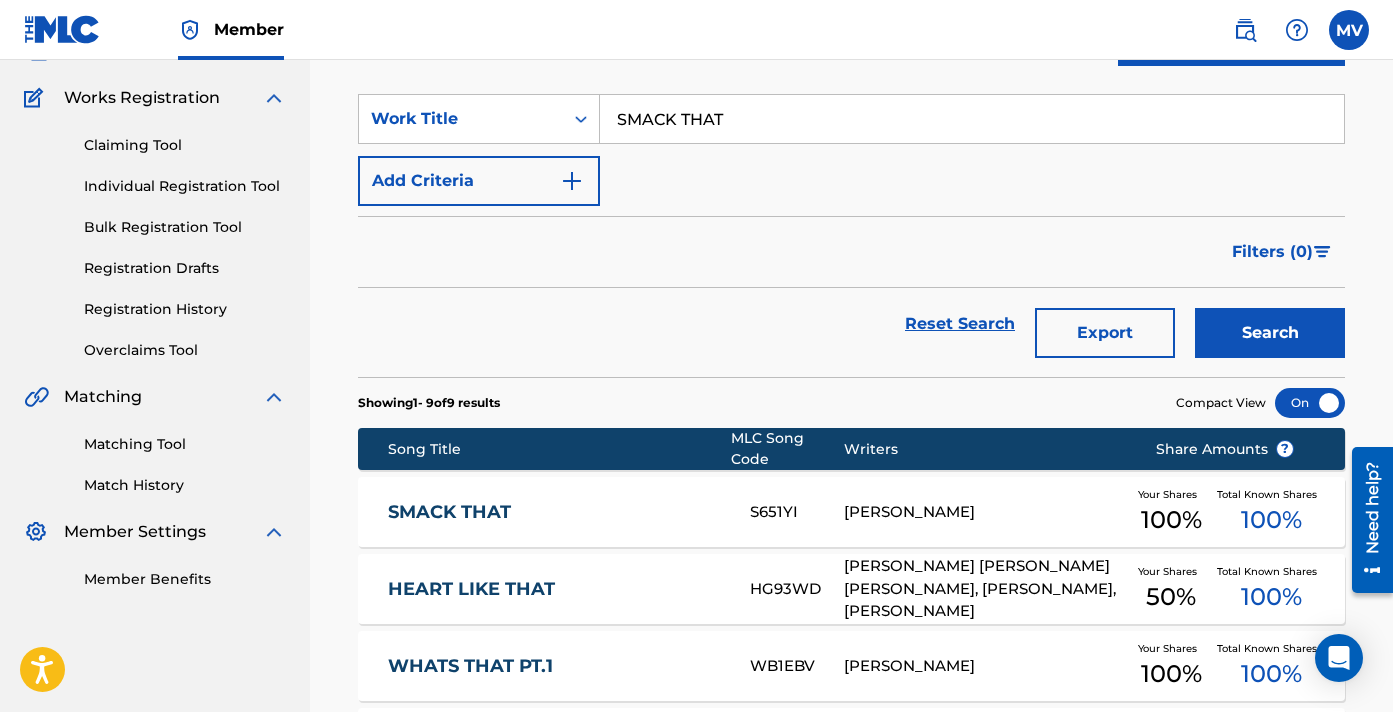 click on "SMACK THAT" at bounding box center [556, 512] 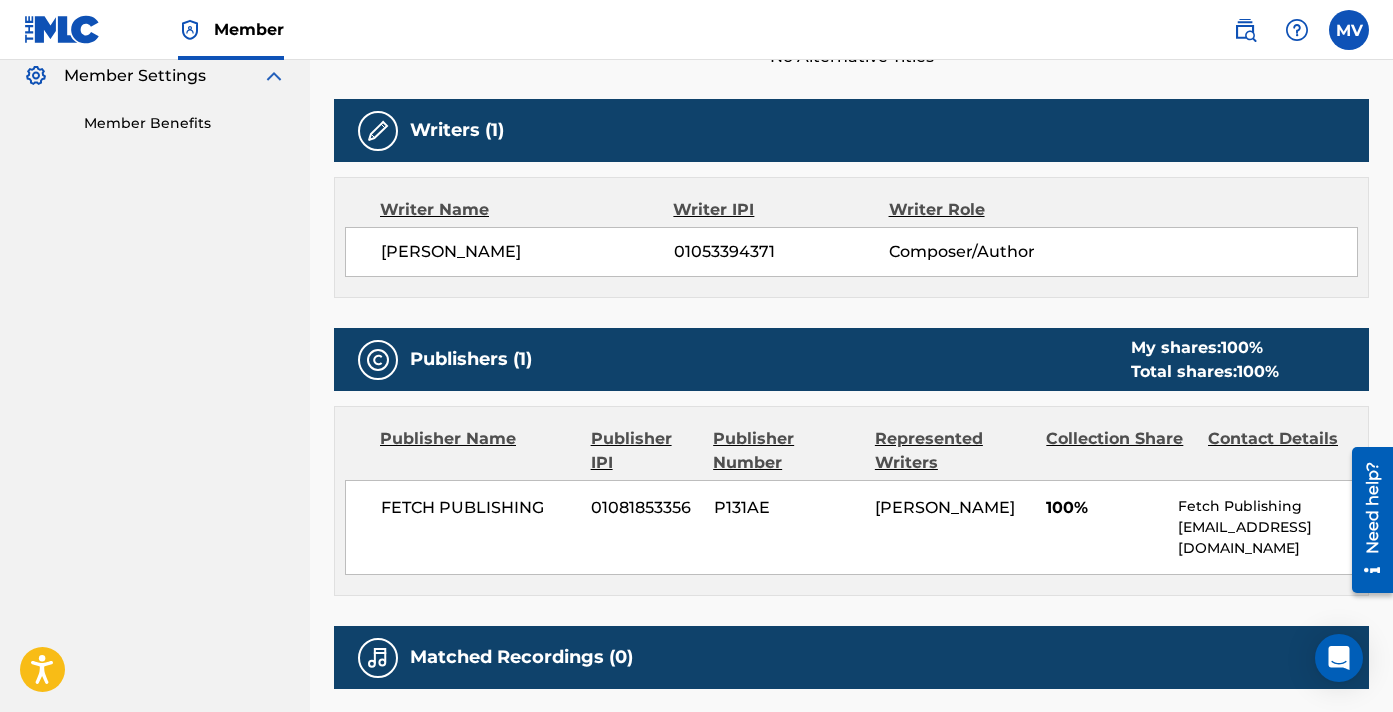 scroll, scrollTop: 649, scrollLeft: 0, axis: vertical 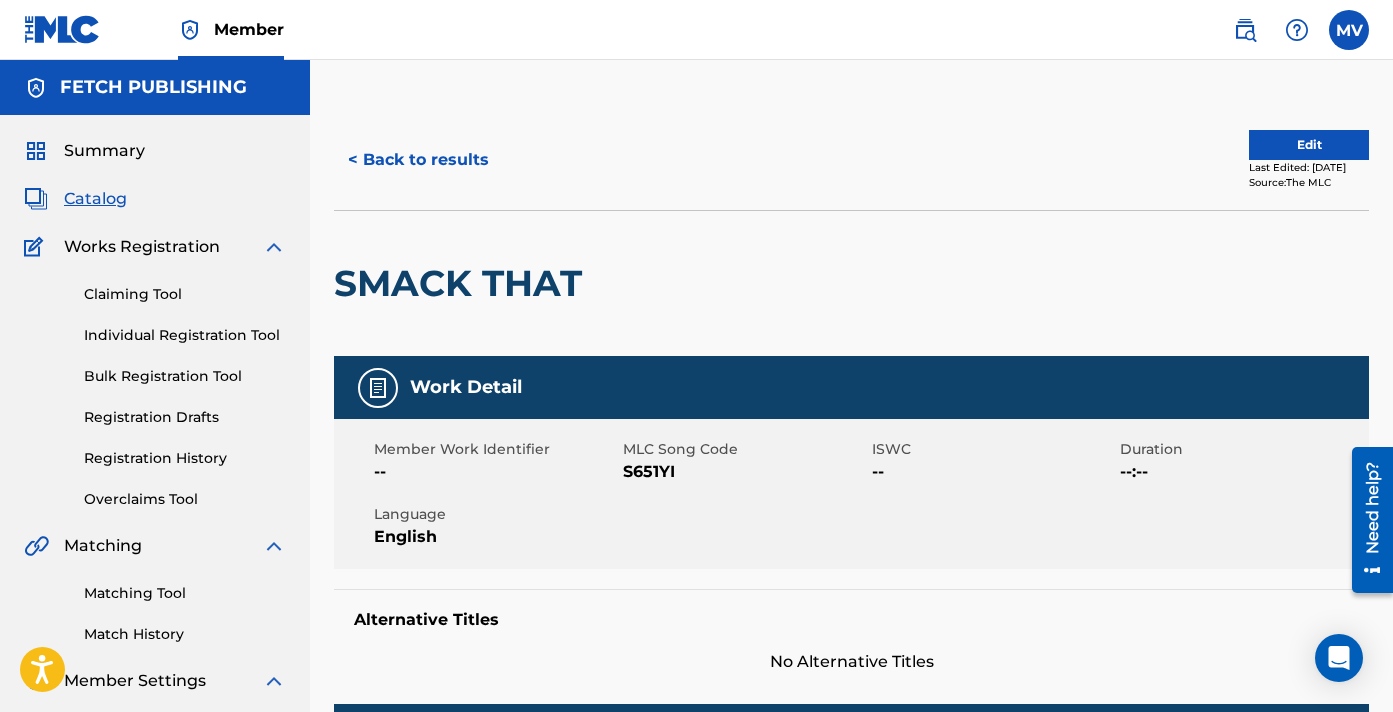click on "< Back to results" at bounding box center [418, 160] 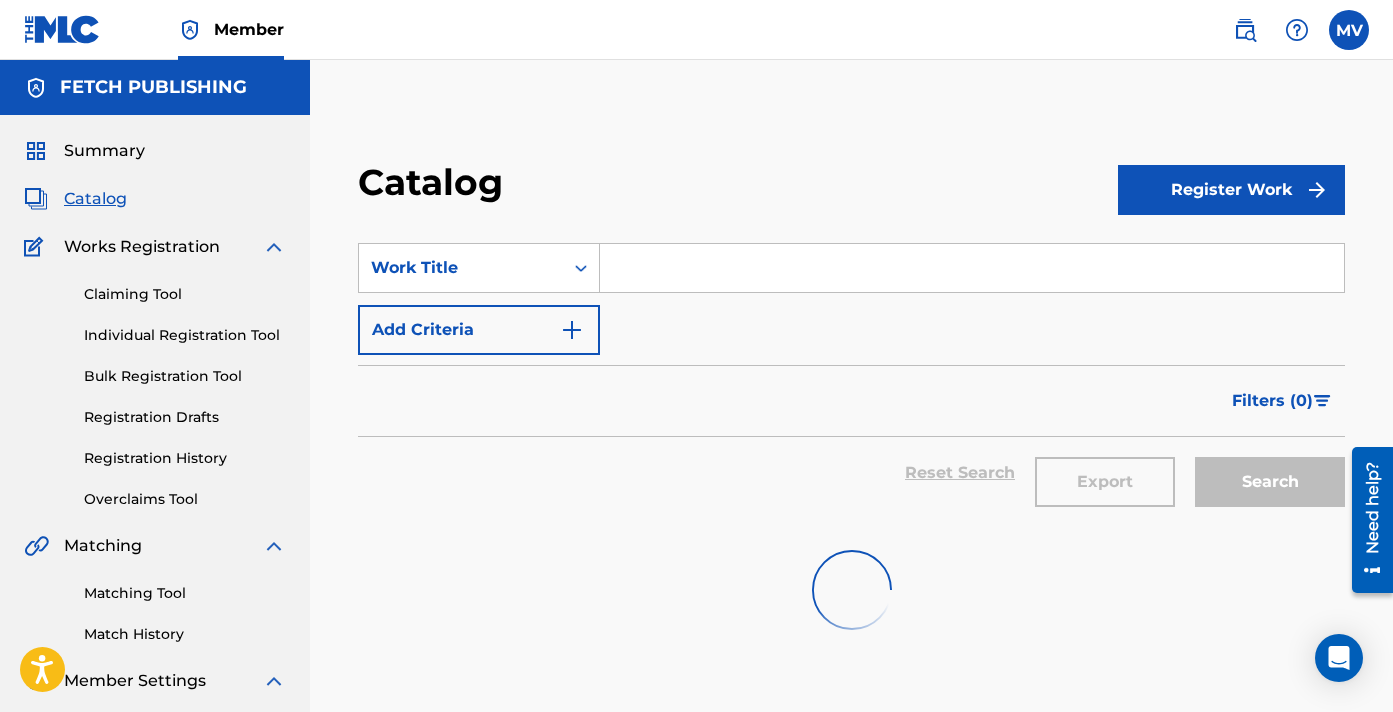 scroll, scrollTop: 0, scrollLeft: 0, axis: both 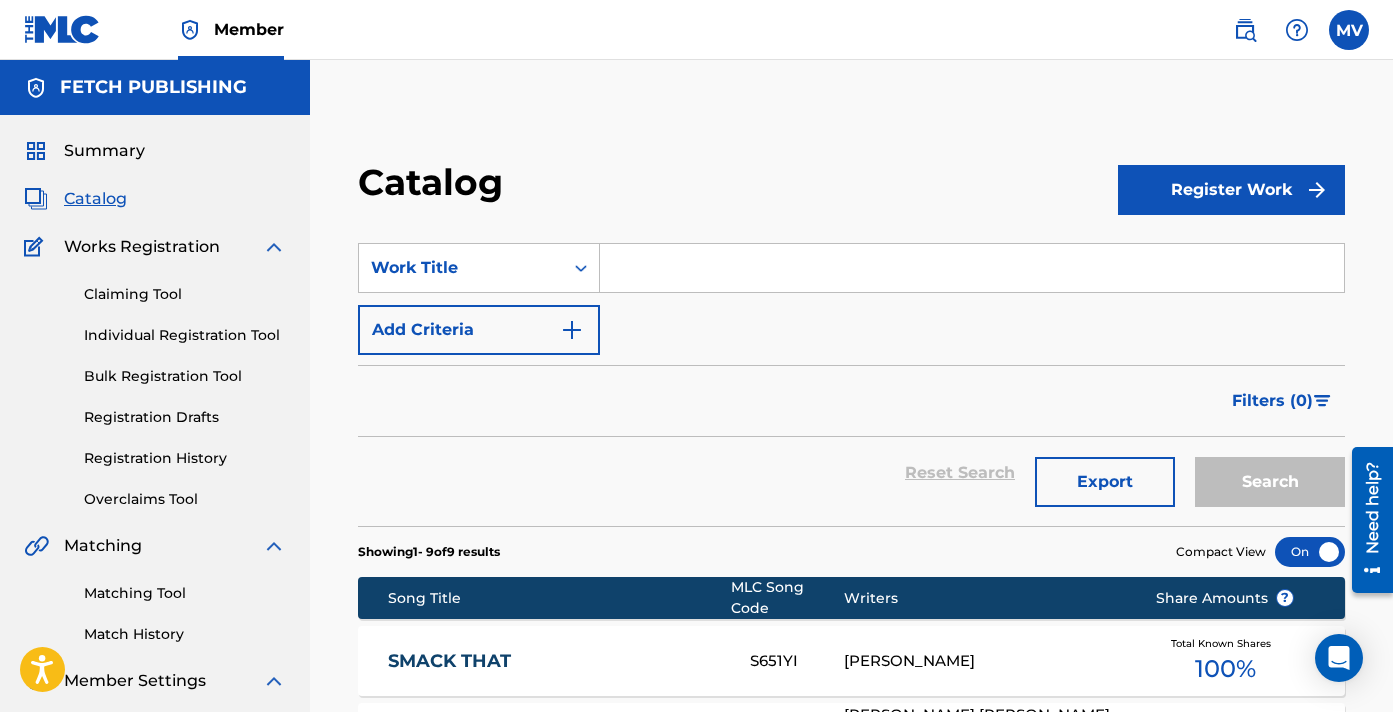 click on "Catalog Register Work SearchWithCriteriae4f5032b-6f51-434d-8aad-361d946b0bb7 Work Title Add Criteria Filter Hold Filters Overclaim   Dispute   Remove Filters Apply Filters Filters ( 0 ) Reset Search Export Search Showing  1  -   9  of  9   results   Compact View Song Title MLC Song Code Writers Share Amounts ? SMACK THAT S651YI [PERSON_NAME] Total Known Shares 100 % HEART LIKE THAT HG93WD [PERSON_NAME] [PERSON_NAME] [PERSON_NAME], [PERSON_NAME], [PERSON_NAME] Total Known Shares 100 % WHATS THAT PT.1 WB1EBV [PERSON_NAME] Total Known Shares 100 % OWN THAT SHIT OC9TGH [PERSON_NAME] [PERSON_NAME] Total Known Shares 100 % DO THAT SHIT DQ2LY8 [PERSON_NAME] [PERSON_NAME], [PERSON_NAME] [PERSON_NAME] [PERSON_NAME] Total Known Shares 81.68 % CLOSE THAT BACKDOOR CC6VNW [PERSON_NAME], [PERSON_NAME], [PERSON_NAME] Total Known Shares 100 % KEEP THAT SAME ENERGY KC3EPL NEW MUSIC RECORDS Total Known Shares 100 % THAT SHIT AIN'T COOL TA4RYV 100 %" at bounding box center (851, 758) 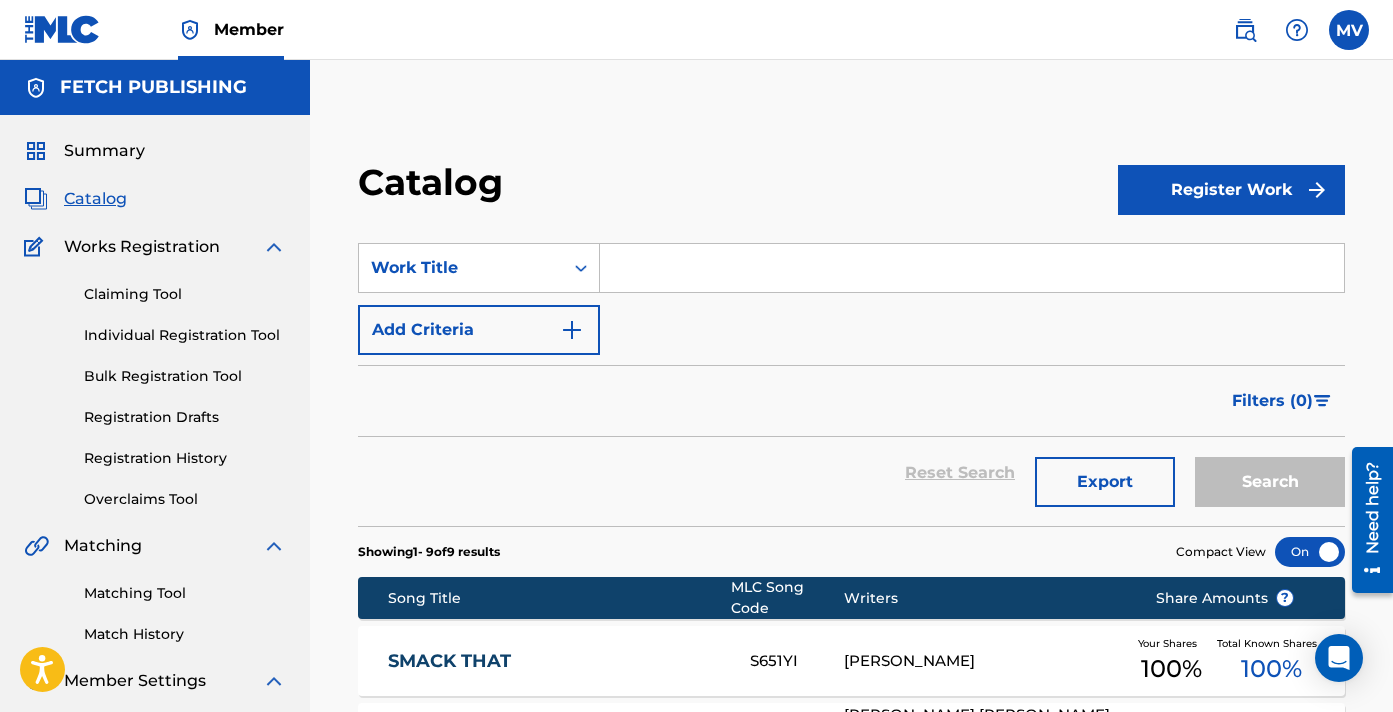 click at bounding box center (972, 268) 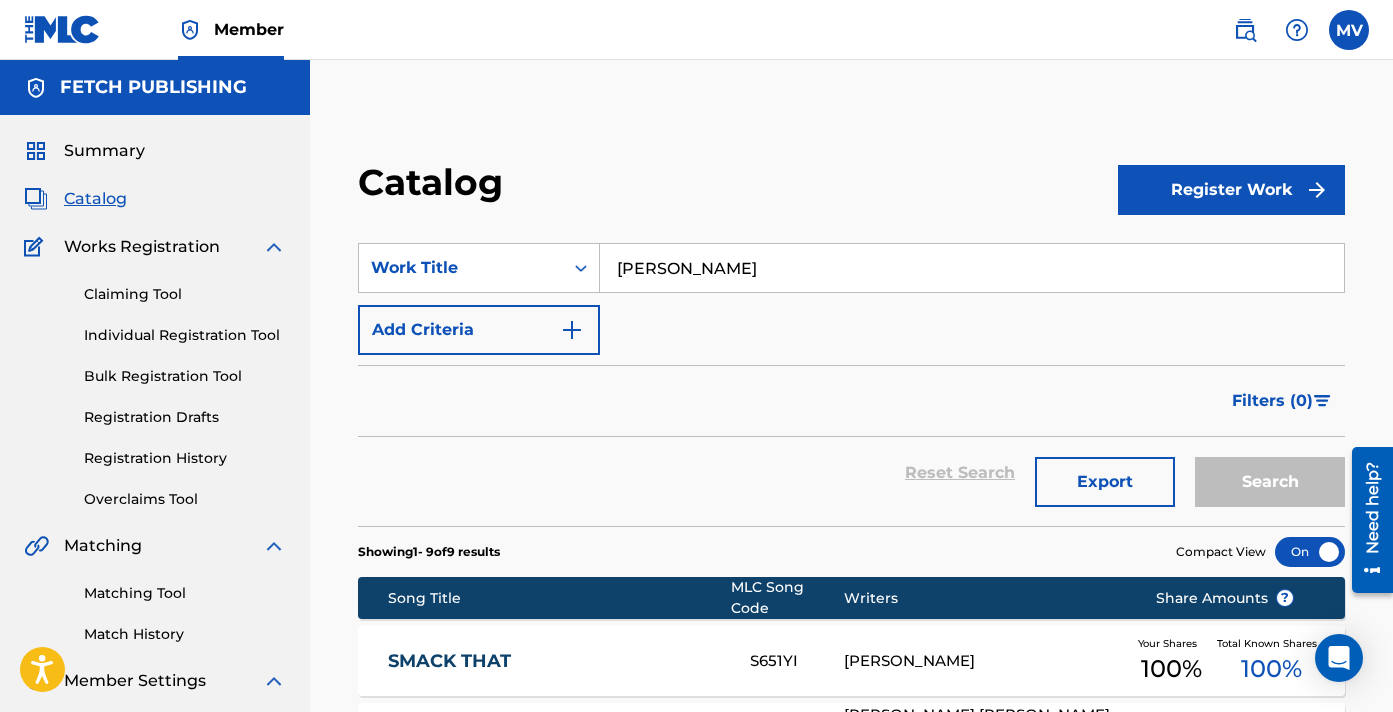 type on "[PERSON_NAME]" 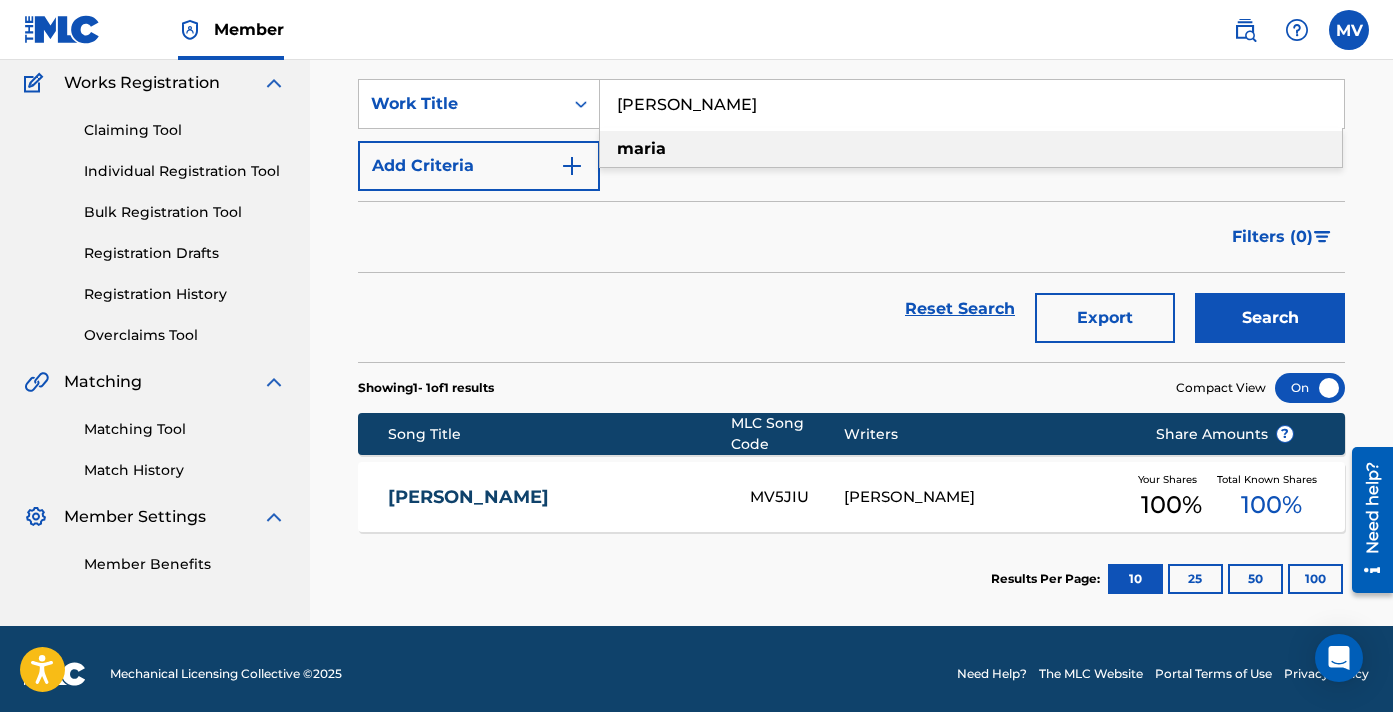 scroll, scrollTop: 162, scrollLeft: 0, axis: vertical 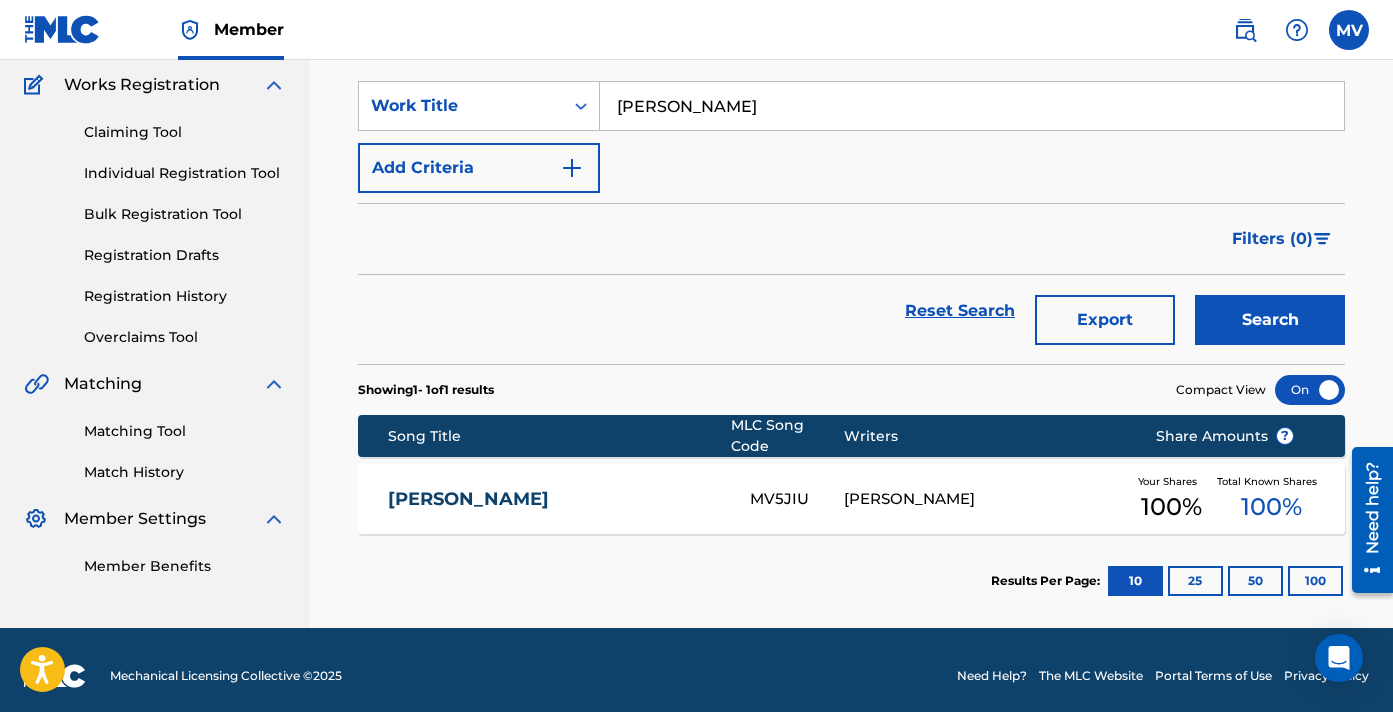 click on "[PERSON_NAME] MV5JIU [PERSON_NAME] Your Shares 100 % Total Known Shares 100 %" at bounding box center (851, 499) 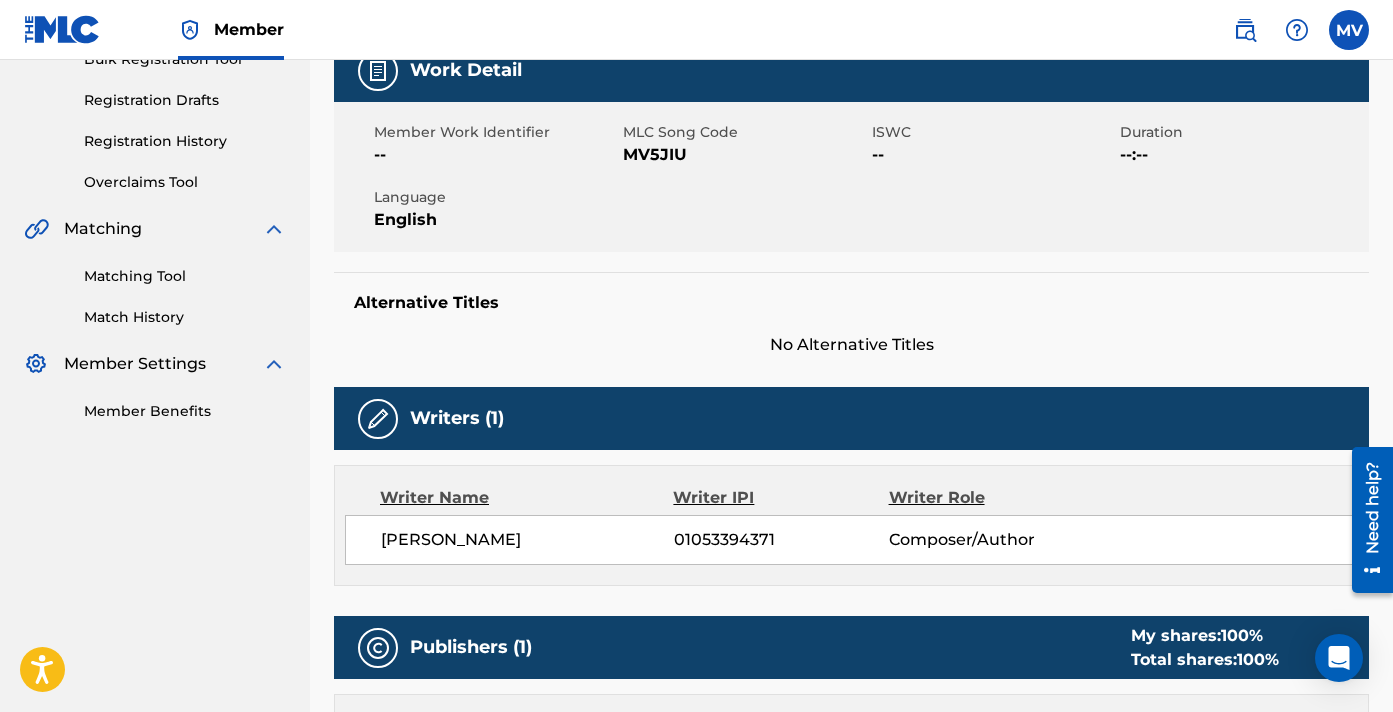 scroll, scrollTop: 612, scrollLeft: 0, axis: vertical 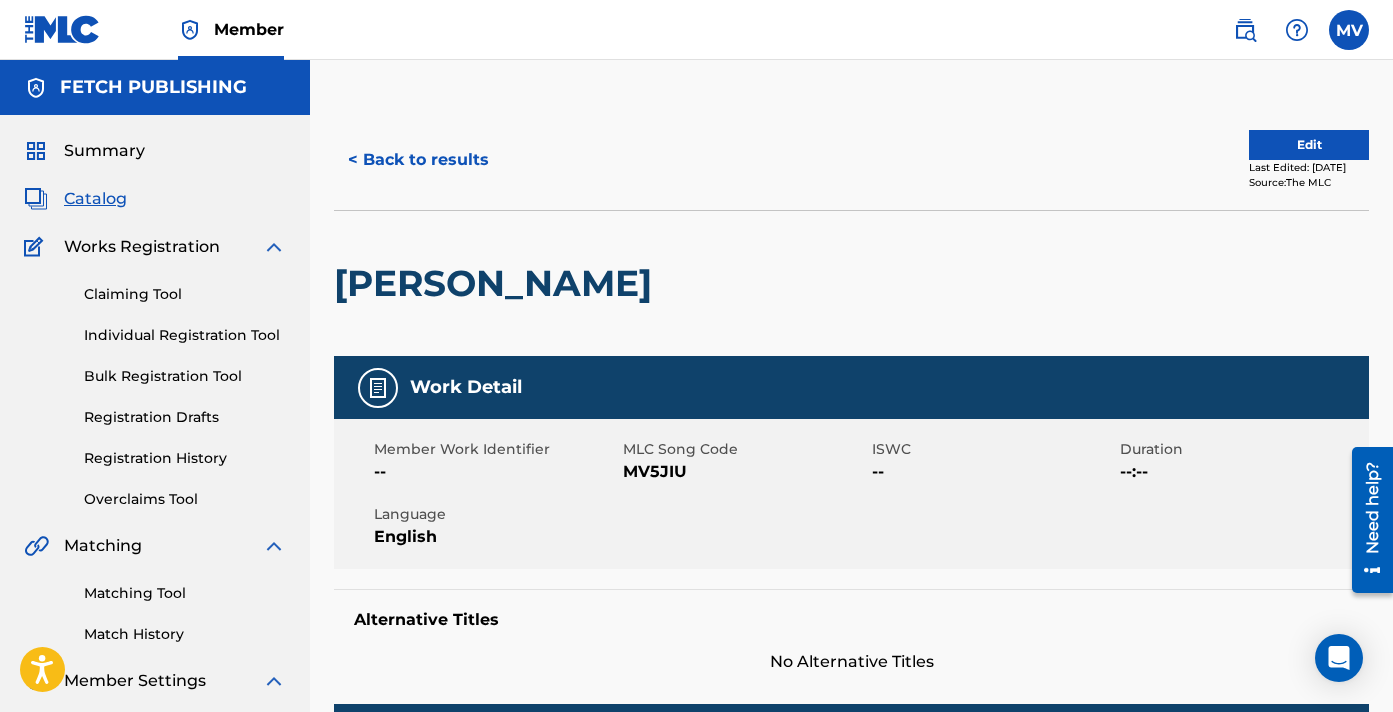 click on "< Back to results Edit Last Edited:   [DATE] Source:  The MLC" at bounding box center [851, 160] 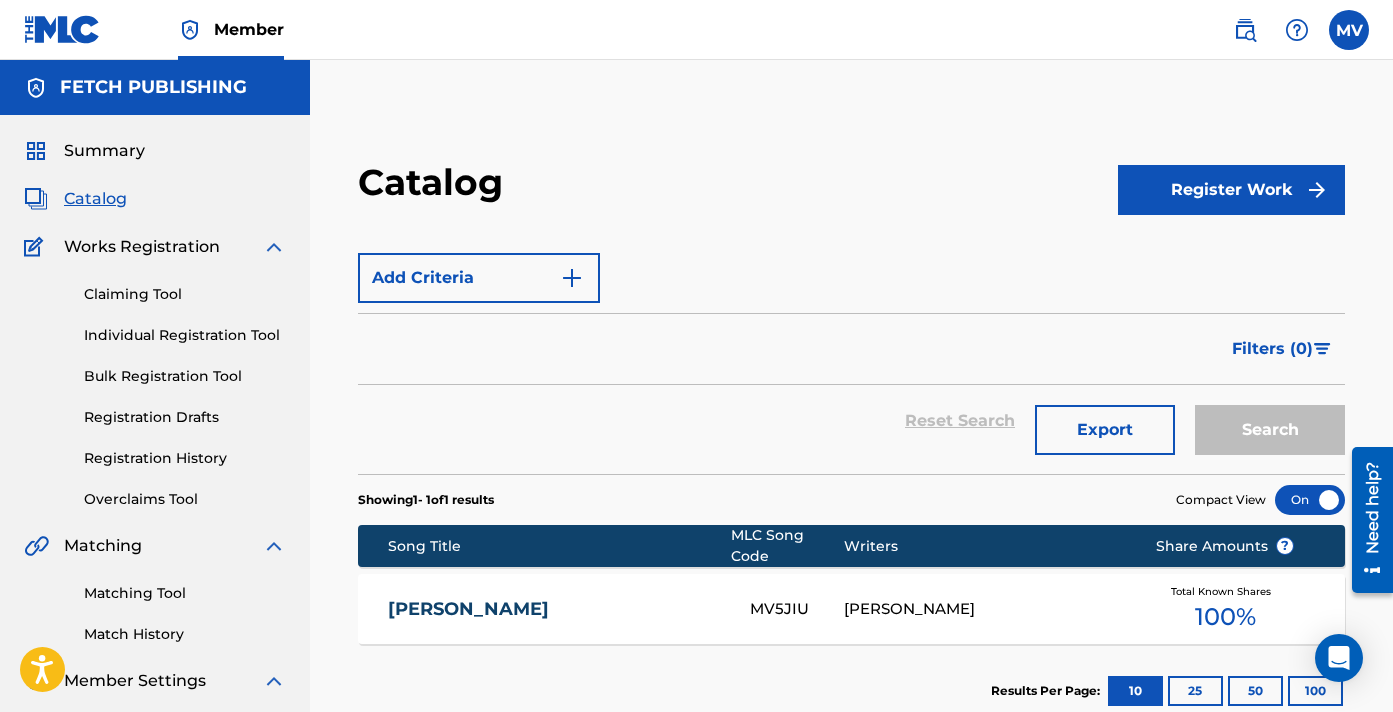 scroll, scrollTop: 147, scrollLeft: 0, axis: vertical 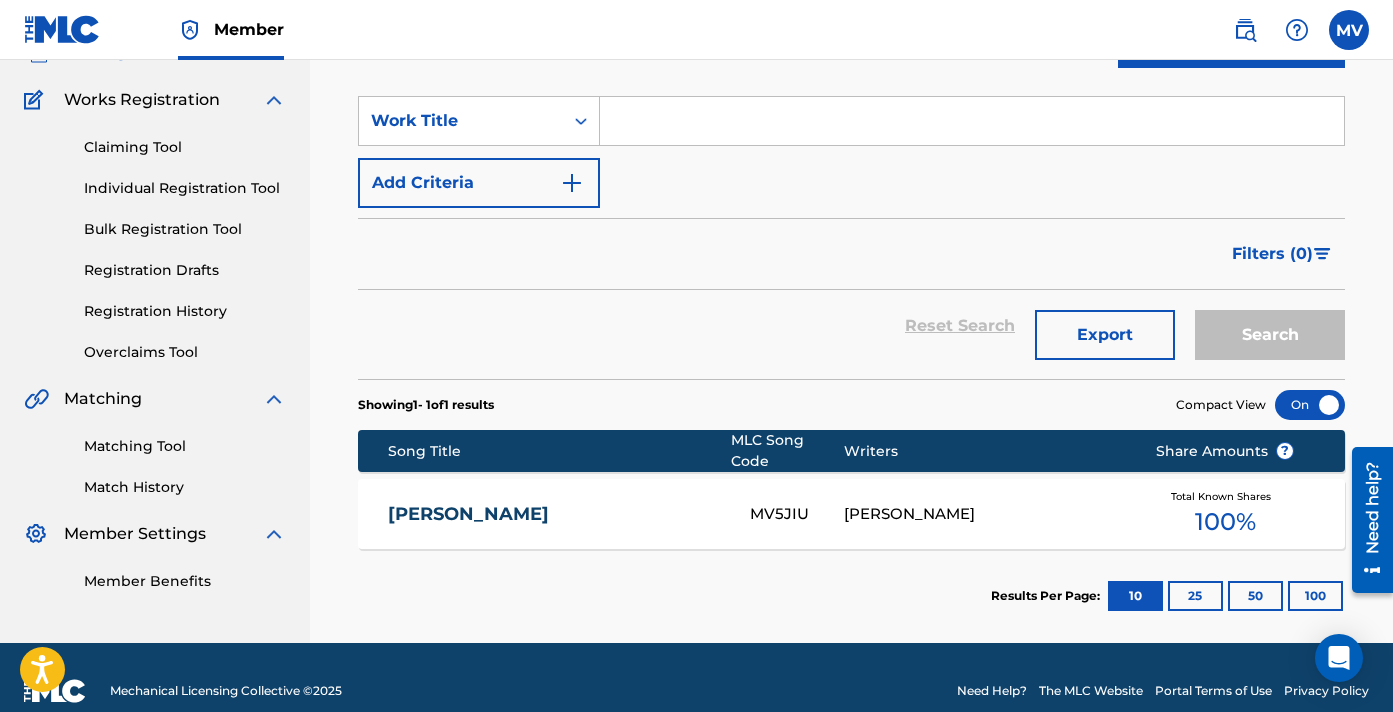 click at bounding box center (972, 121) 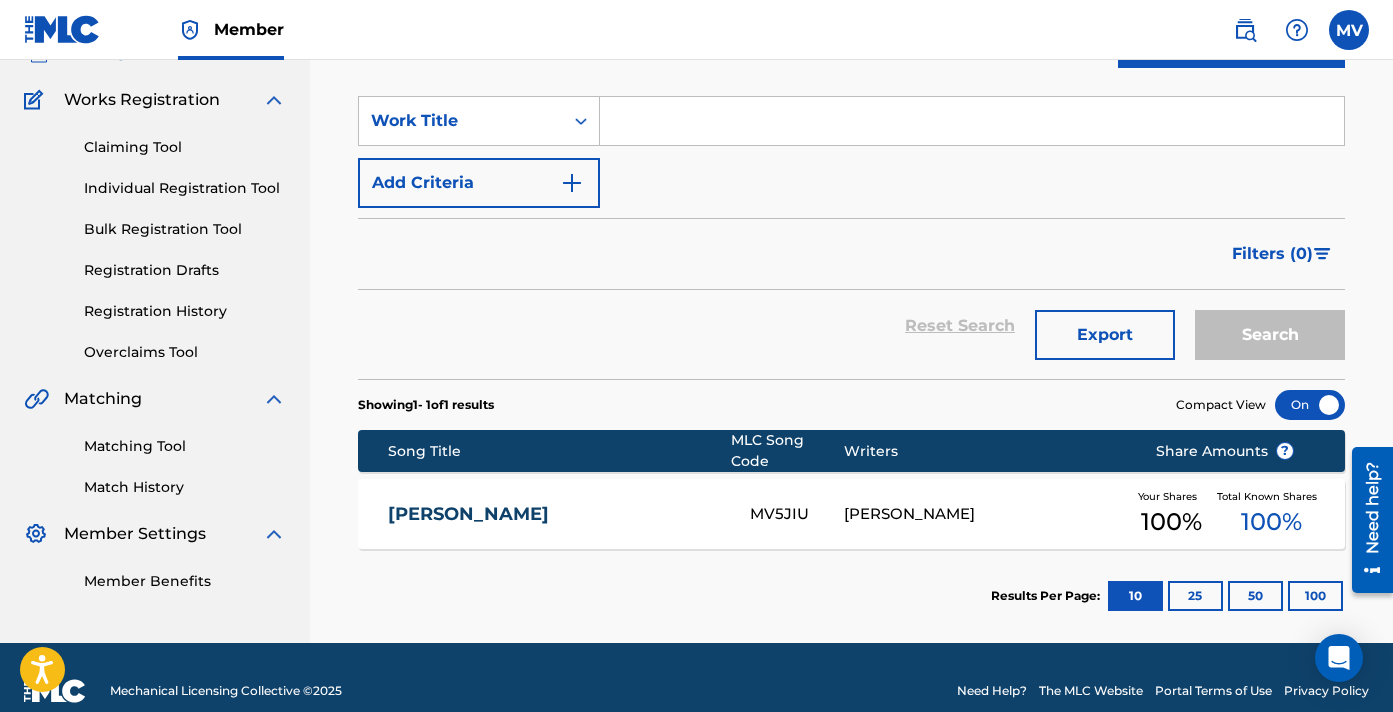 paste on "[PERSON_NAME]" 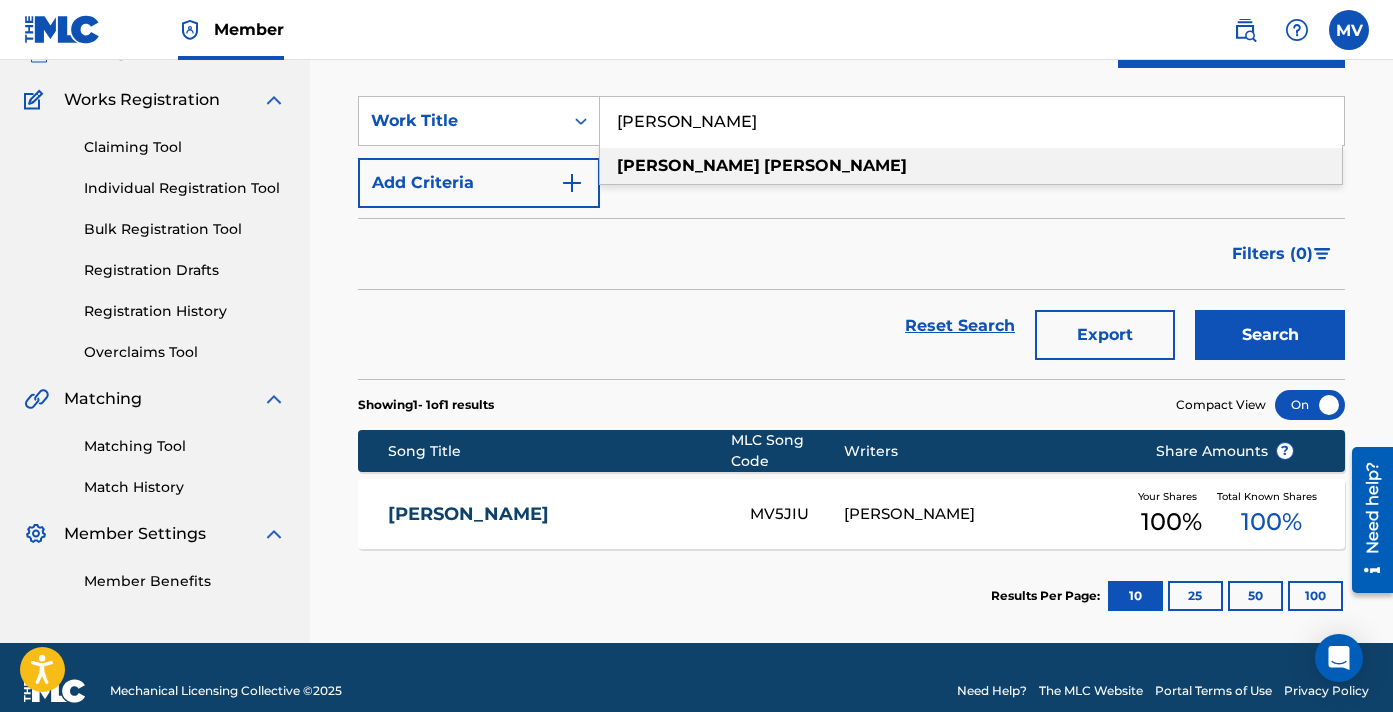 type on "[PERSON_NAME]" 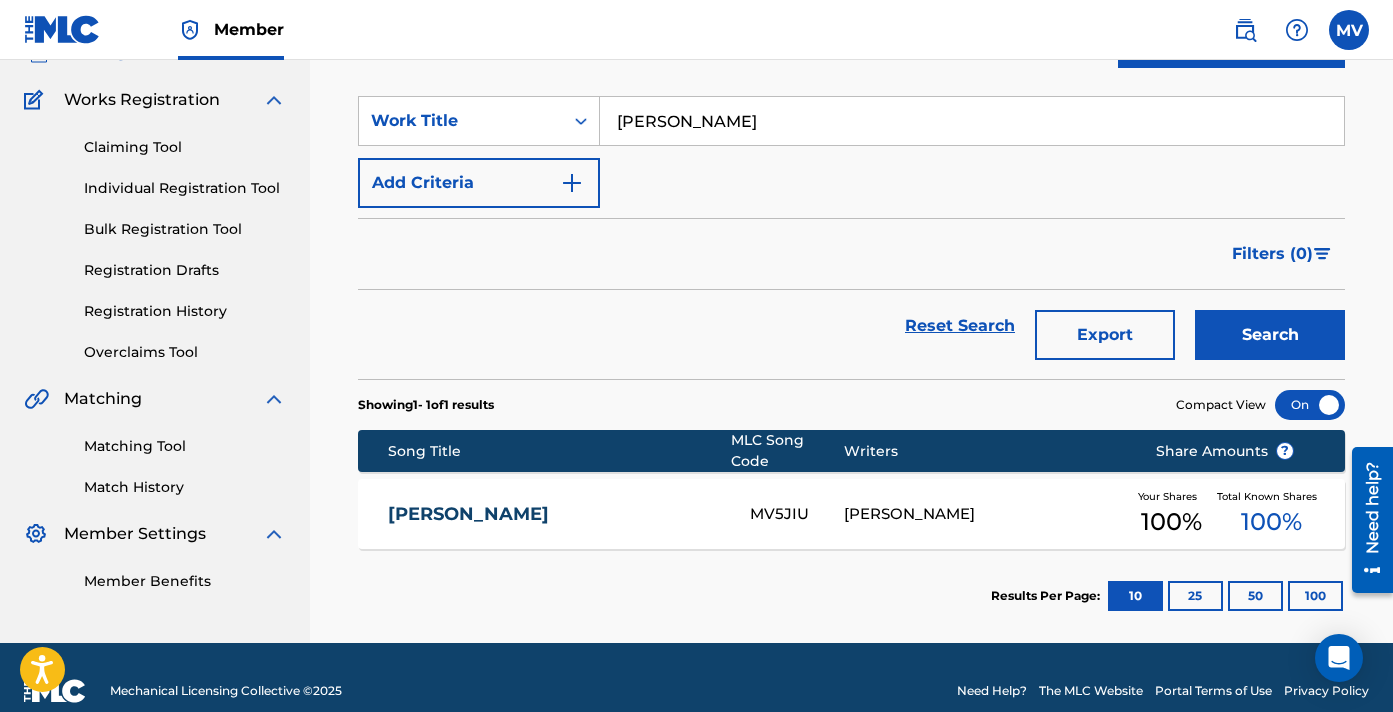 click on "Search" at bounding box center (1270, 335) 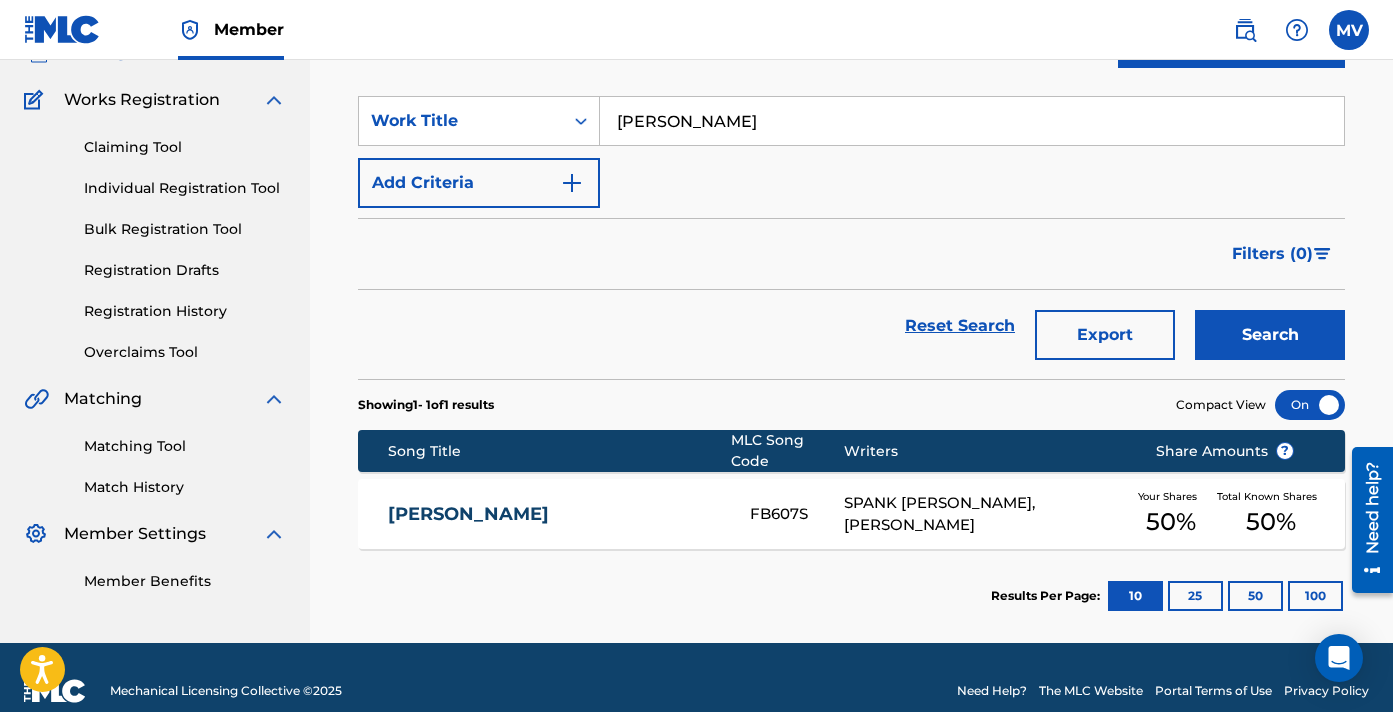 click on "[PERSON_NAME] FB607S SPANK [PERSON_NAME], [PERSON_NAME] Your Shares 50 % Total Known Shares 50 %" at bounding box center (851, 514) 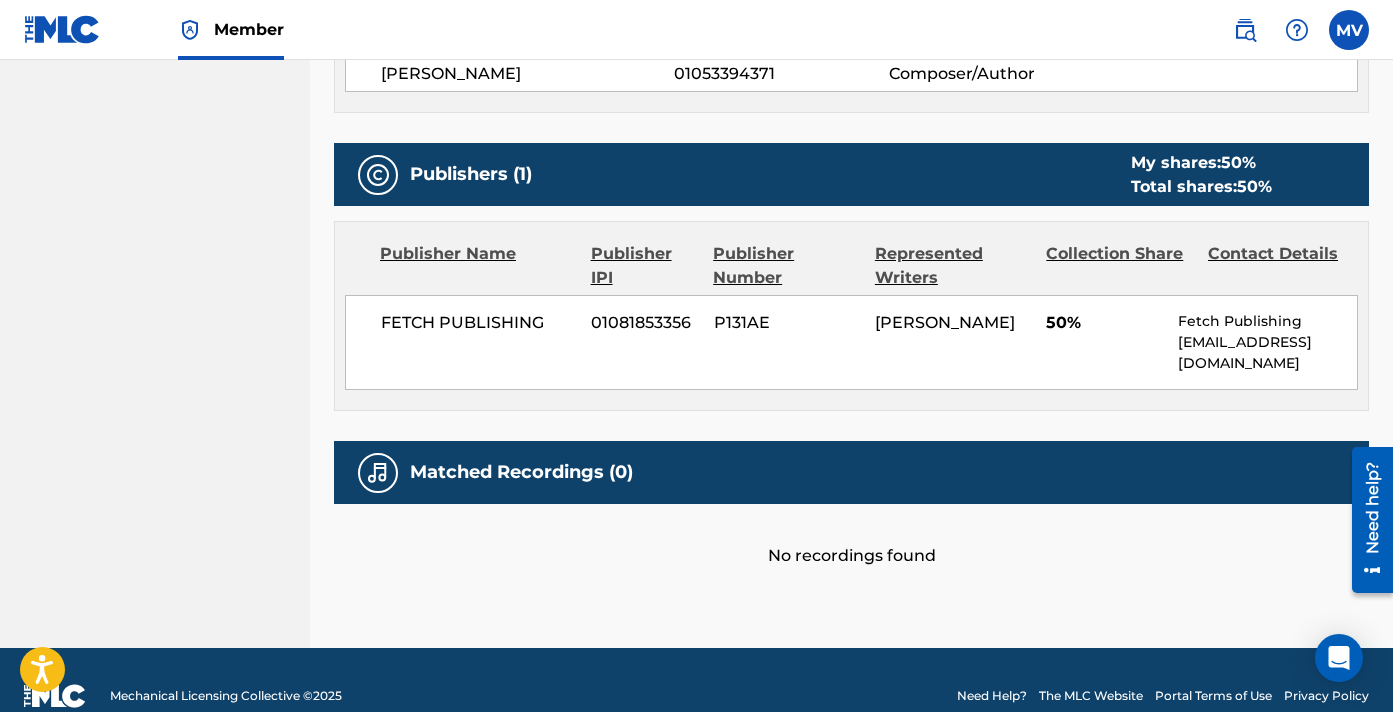 scroll, scrollTop: 801, scrollLeft: 0, axis: vertical 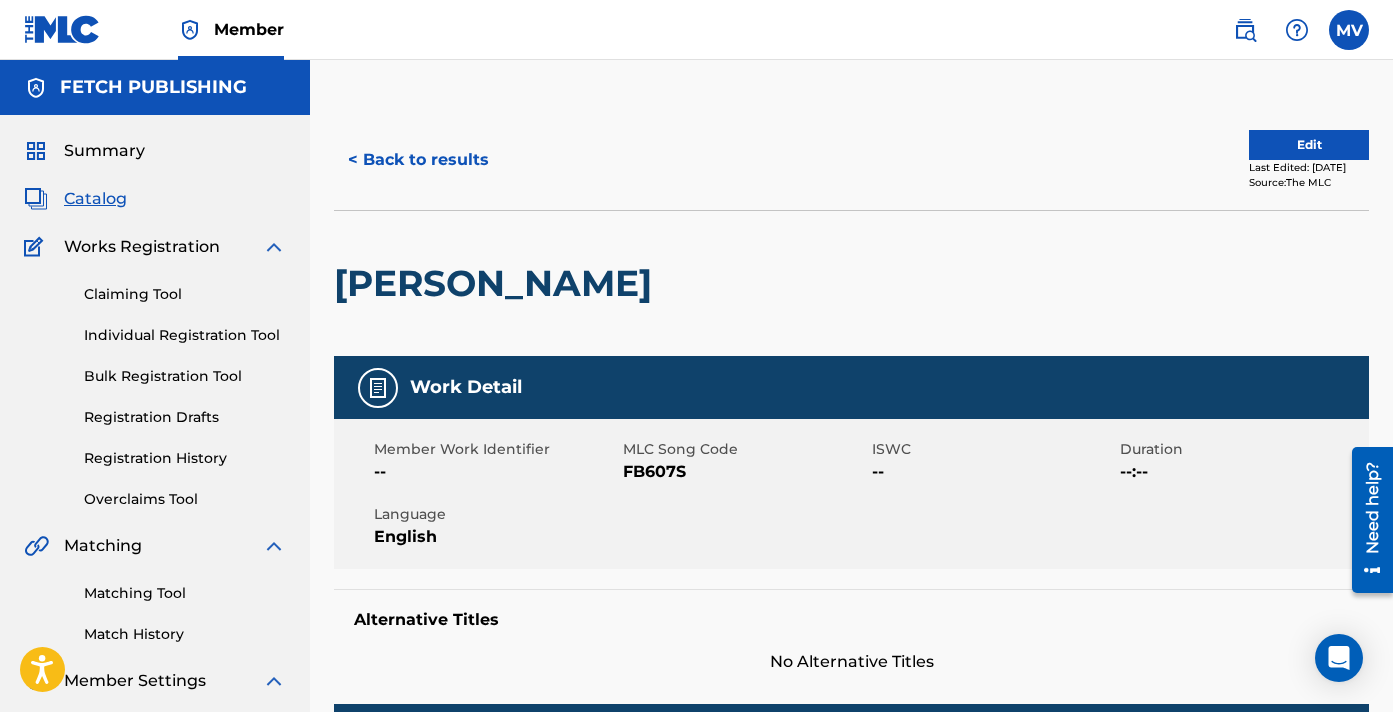 click on "< Back to results Edit Last Edited:   [DATE] Source:  The MLC [PERSON_NAME]     Work Detail   Member Work Identifier -- MLC Song Code FB607S ISWC -- Duration --:-- Language English Alternative Titles No Alternative Titles Writers   (2) Writer Name Writer IPI Writer Role SPANK [PERSON_NAME] -- Composer/Author [PERSON_NAME] [PERSON_NAME] 01053394371 Composer/Author Publishers   (1) My shares:  50 % Total shares:  50 % Publisher Name Publisher IPI Publisher Number Represented Writers Collection Share Contact Details FETCH PUBLISHING 01081853356 P131AE [PERSON_NAME] [PERSON_NAME] 50% Fetch Publishing [EMAIL_ADDRESS][DOMAIN_NAME] My shares:  50 % Total shares:  50 % Matched Recordings   (0) No recordings found" at bounding box center [851, 756] 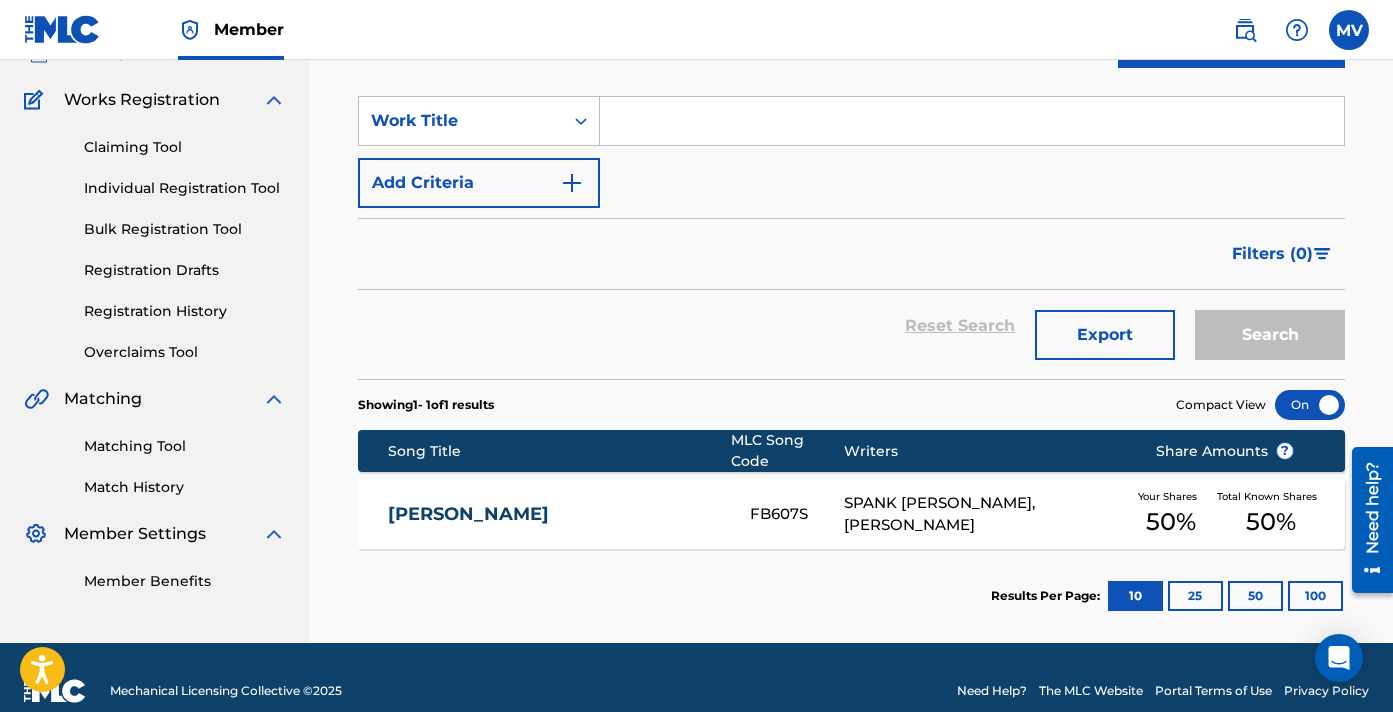 click at bounding box center [972, 121] 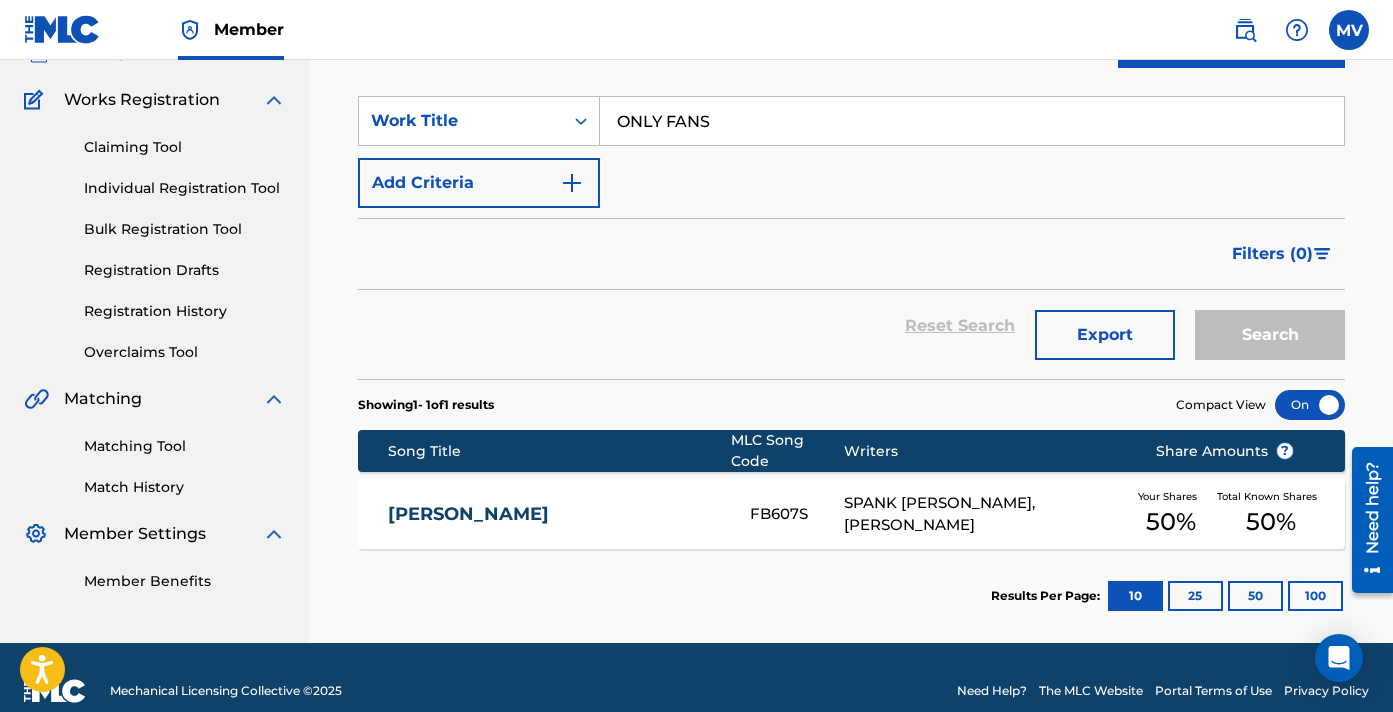type on "ONLY FANS" 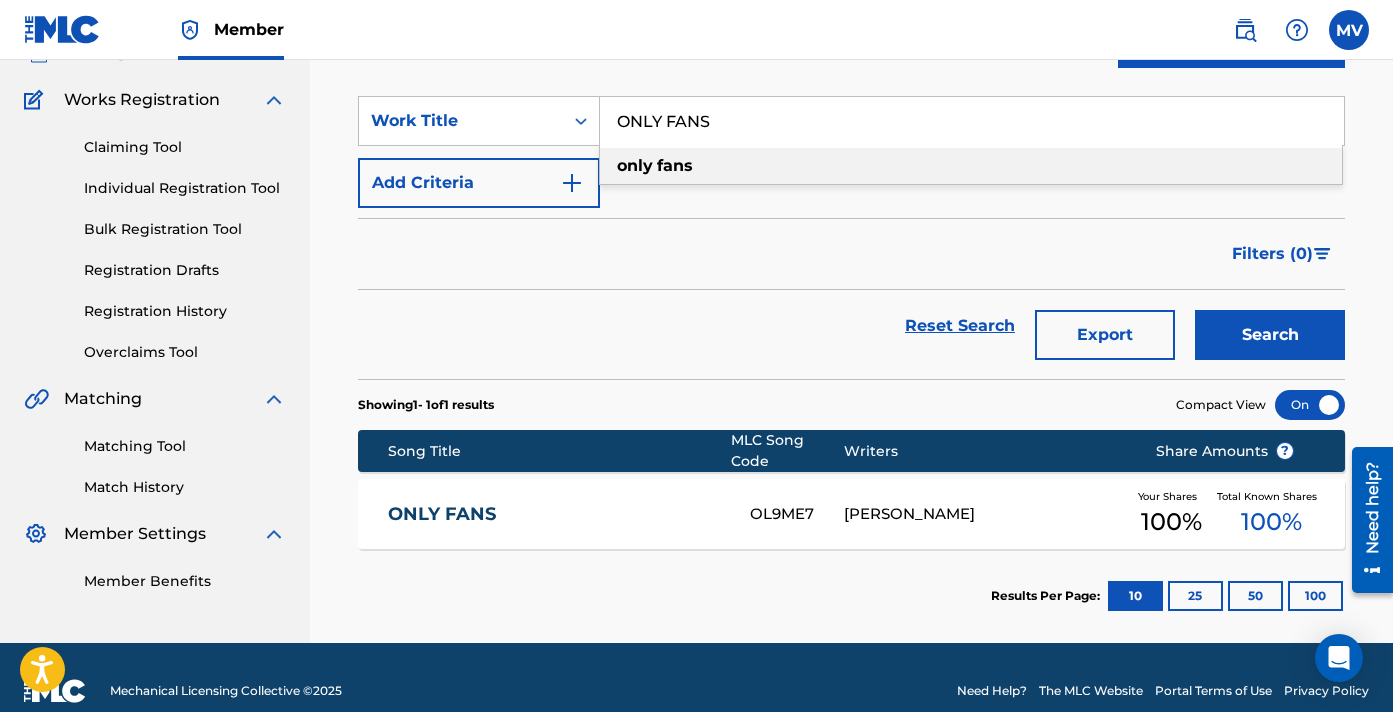 click on "ONLY FANS OL9ME7 [PERSON_NAME] Your Shares 100 % Total Known Shares 100 %" at bounding box center [851, 514] 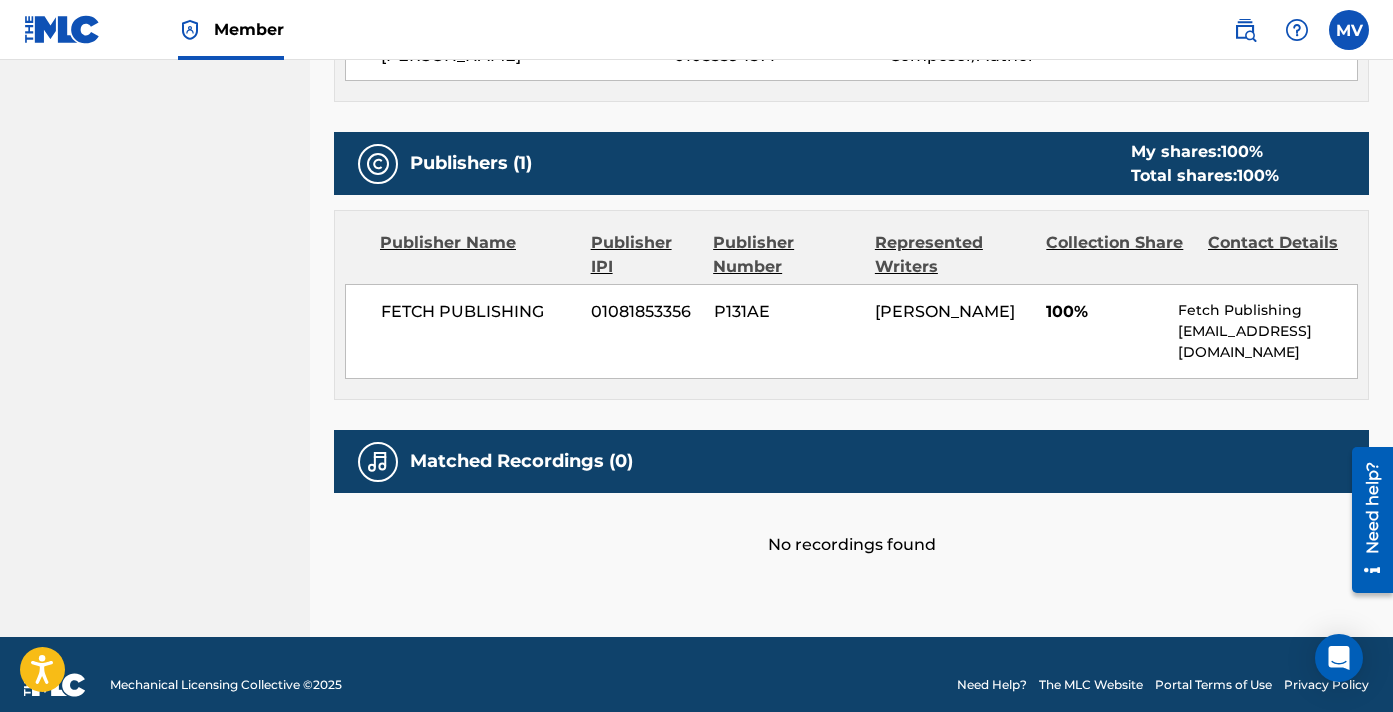 scroll, scrollTop: 789, scrollLeft: 0, axis: vertical 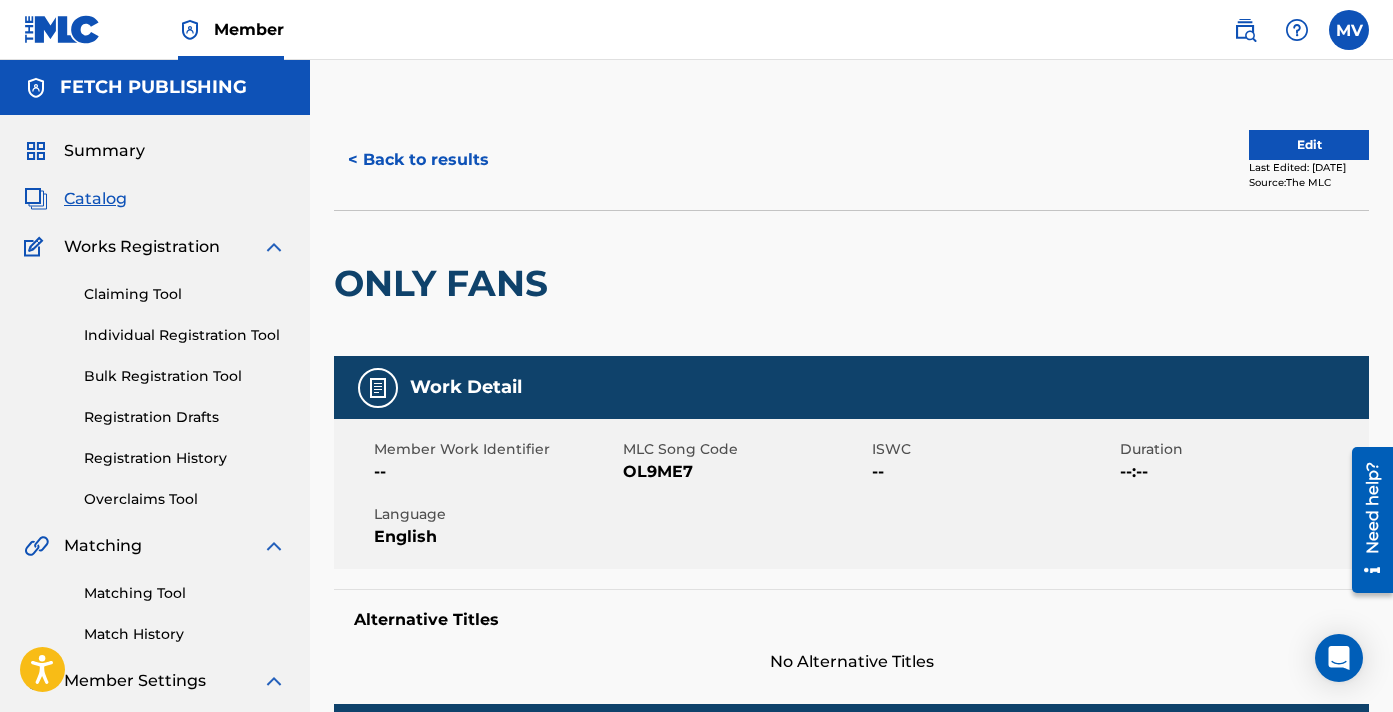 click on "< Back to results Edit Last Edited:   [DATE] Source:  The MLC" at bounding box center (851, 160) 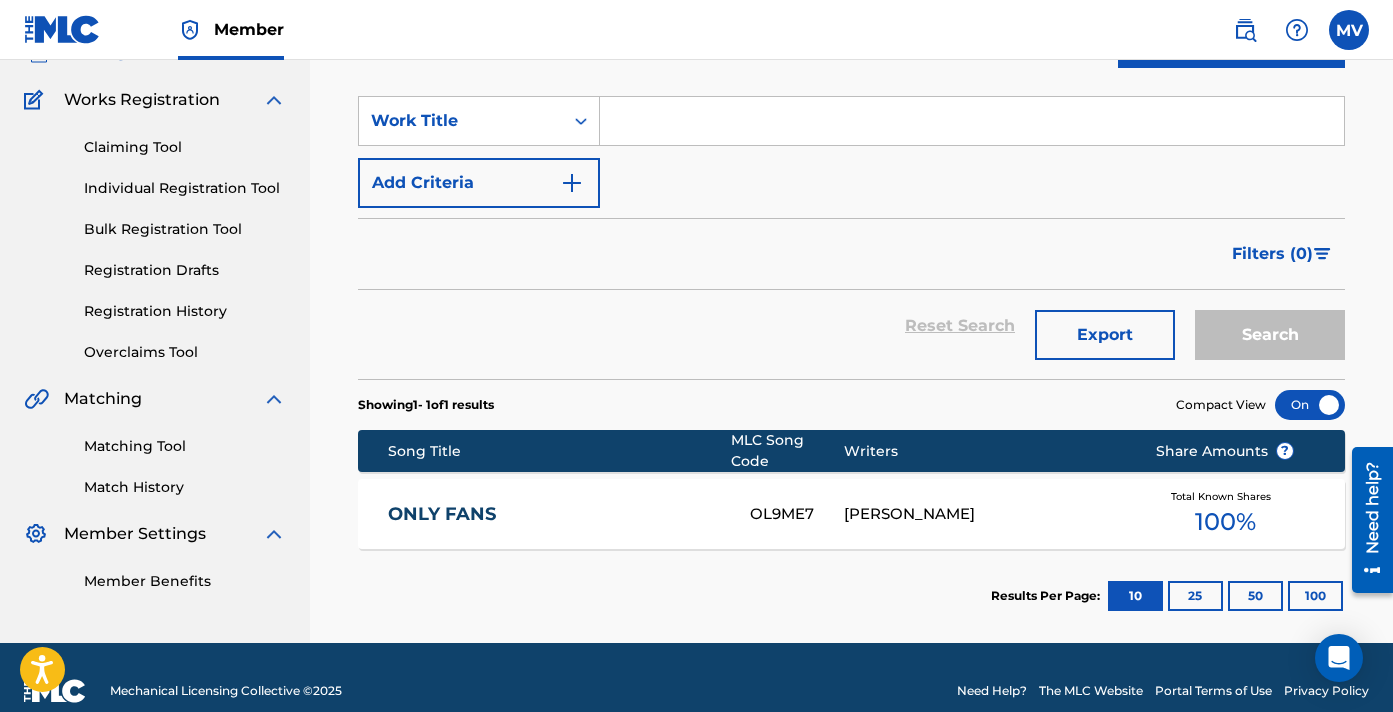 click at bounding box center (972, 121) 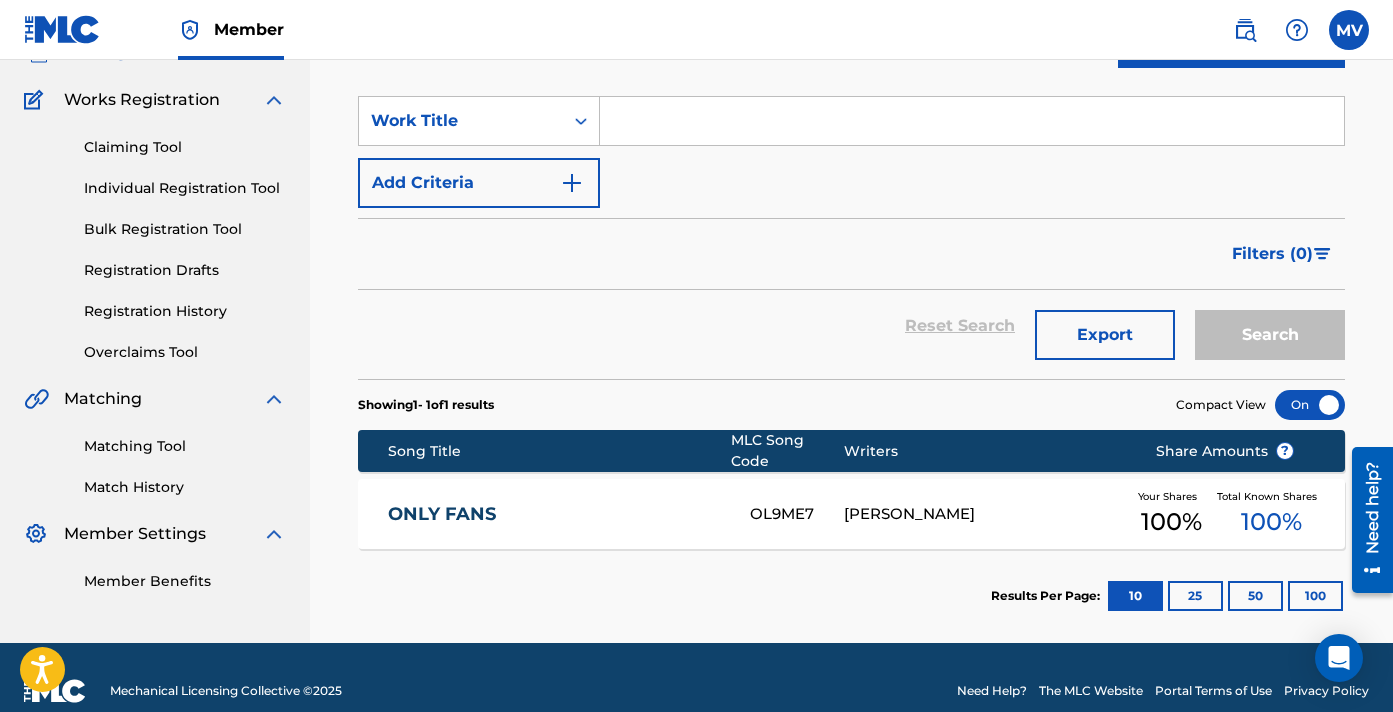 paste on "WORK IT" 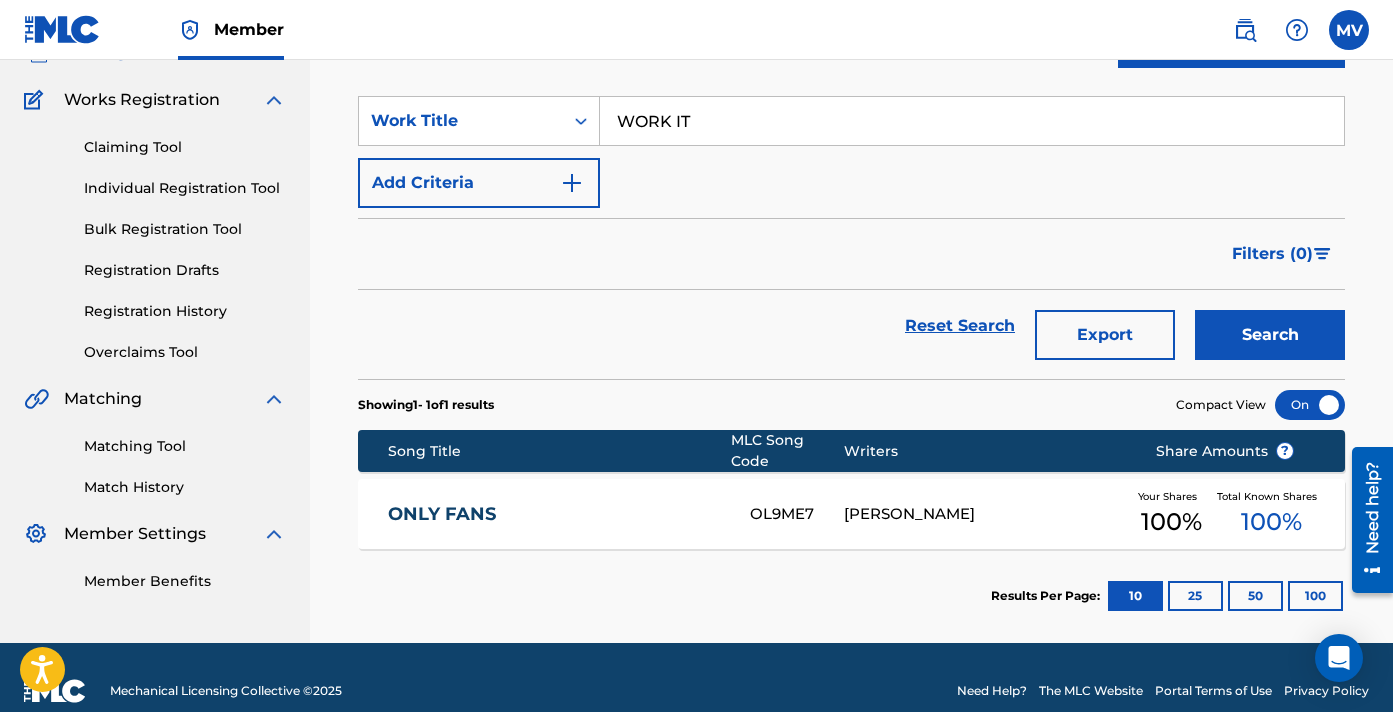 type on "WORK IT" 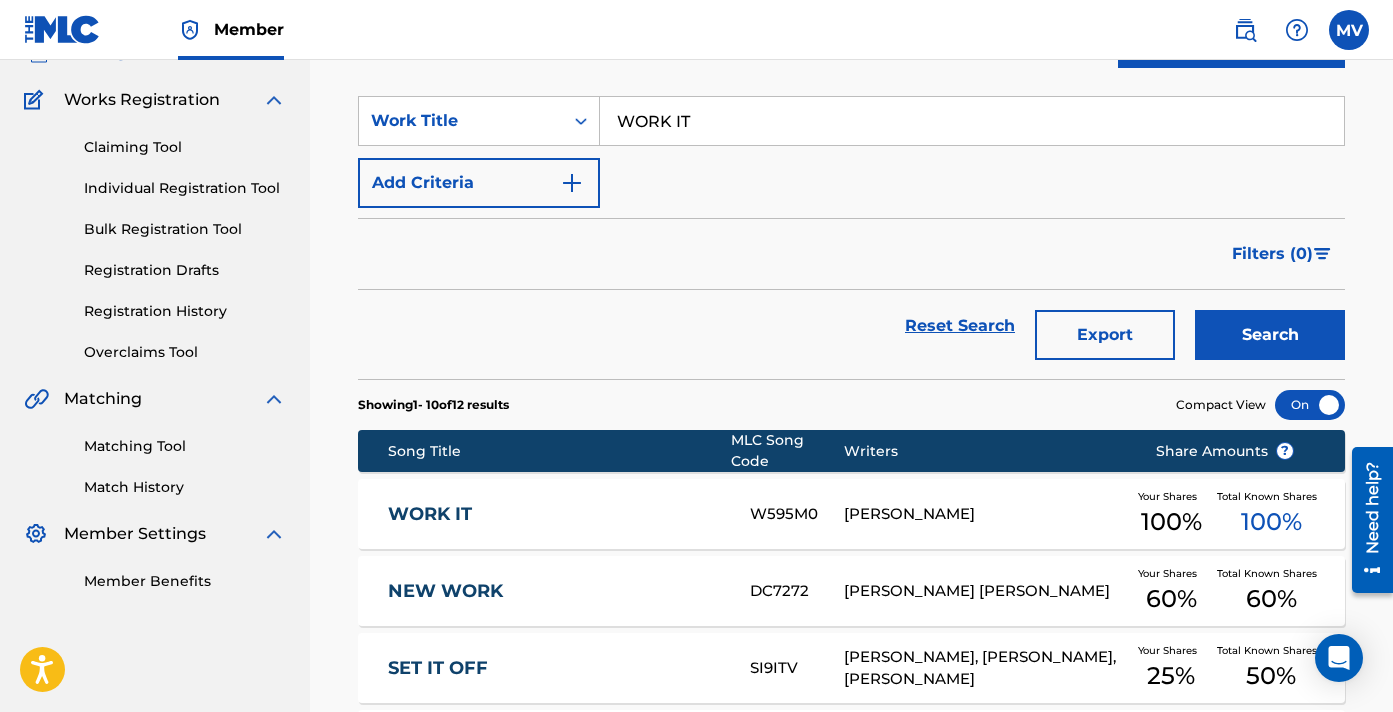 click on "WORK IT W595M0 [PERSON_NAME] Your Shares 100 % Total Known Shares 100 %" at bounding box center [851, 514] 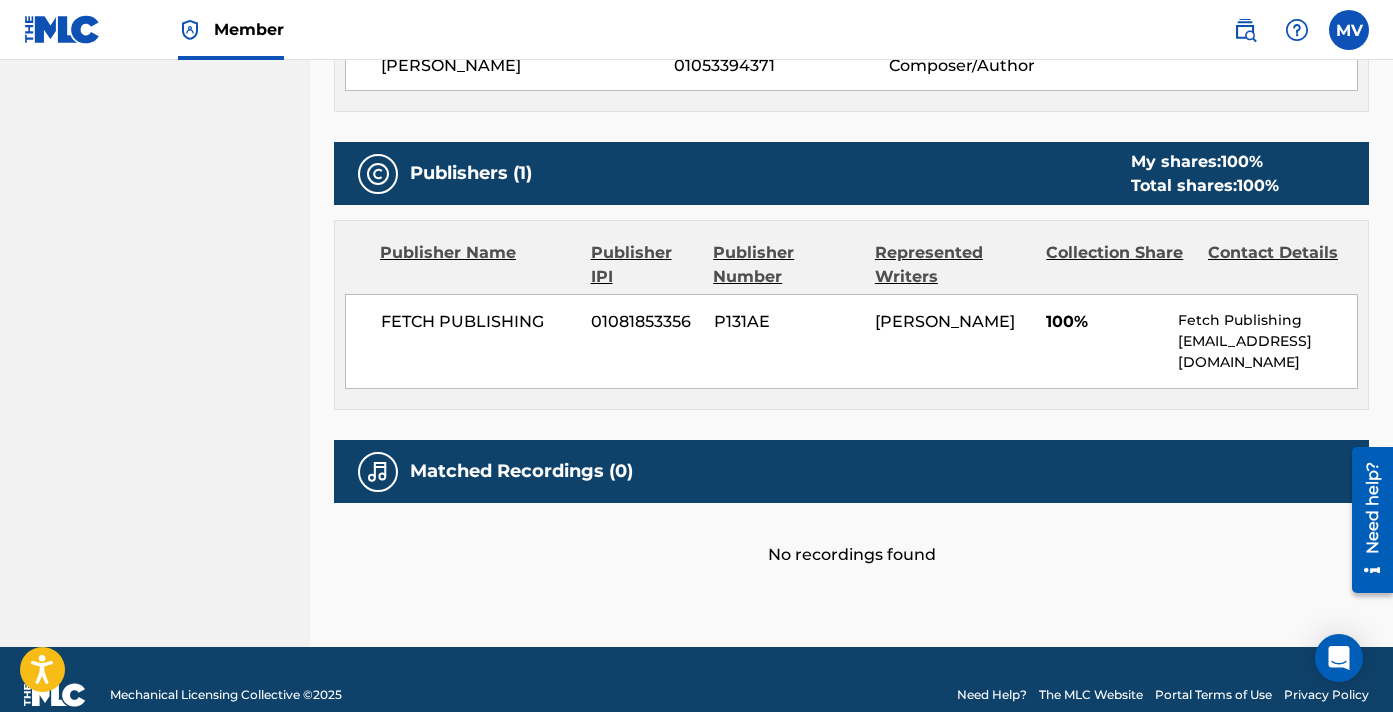 scroll, scrollTop: 0, scrollLeft: 0, axis: both 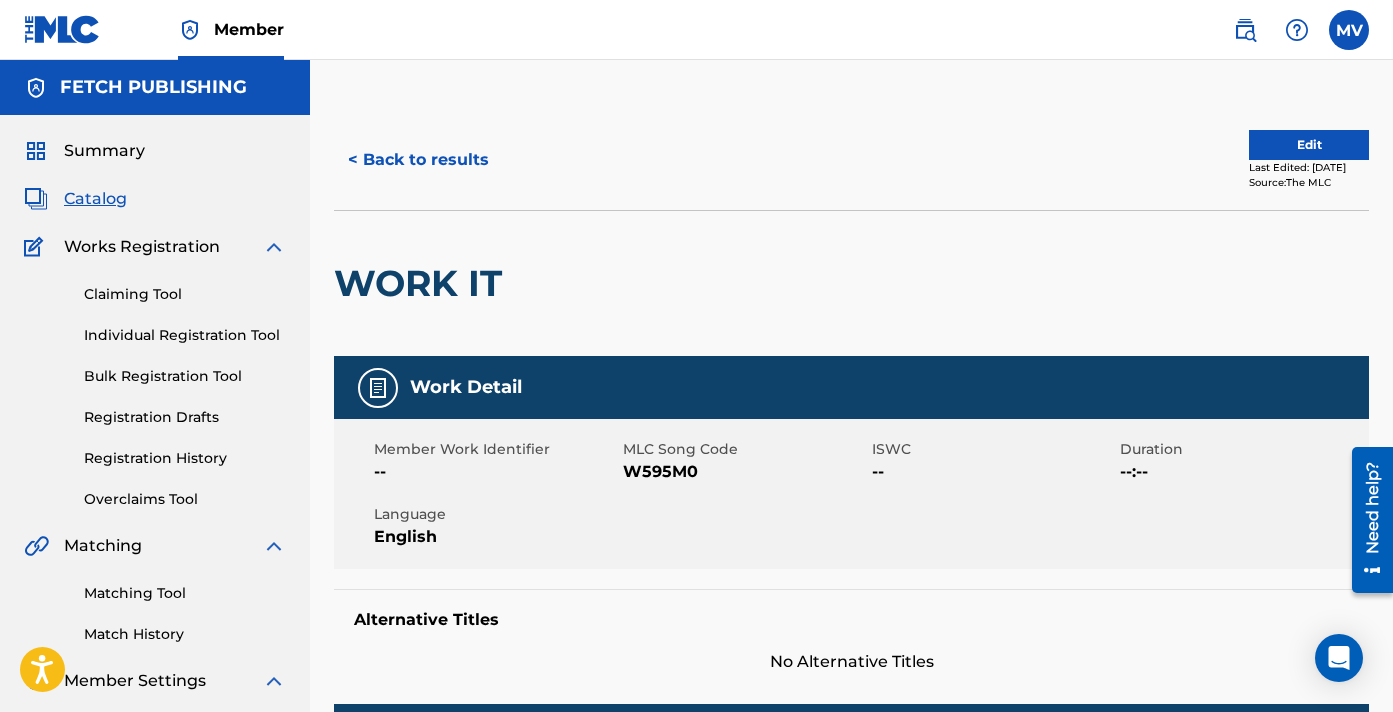 click on "< Back to results Edit Last Edited:   [DATE] Source:  The MLC" at bounding box center [851, 160] 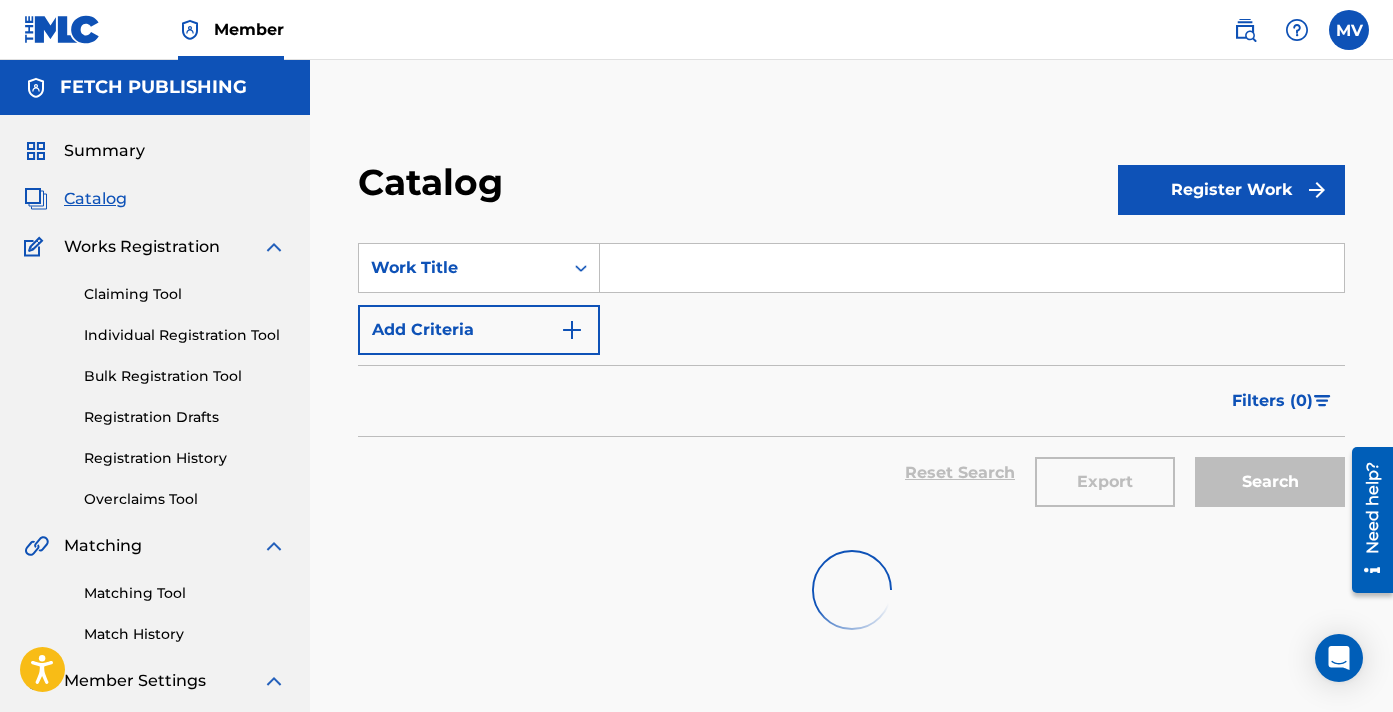 scroll, scrollTop: 147, scrollLeft: 0, axis: vertical 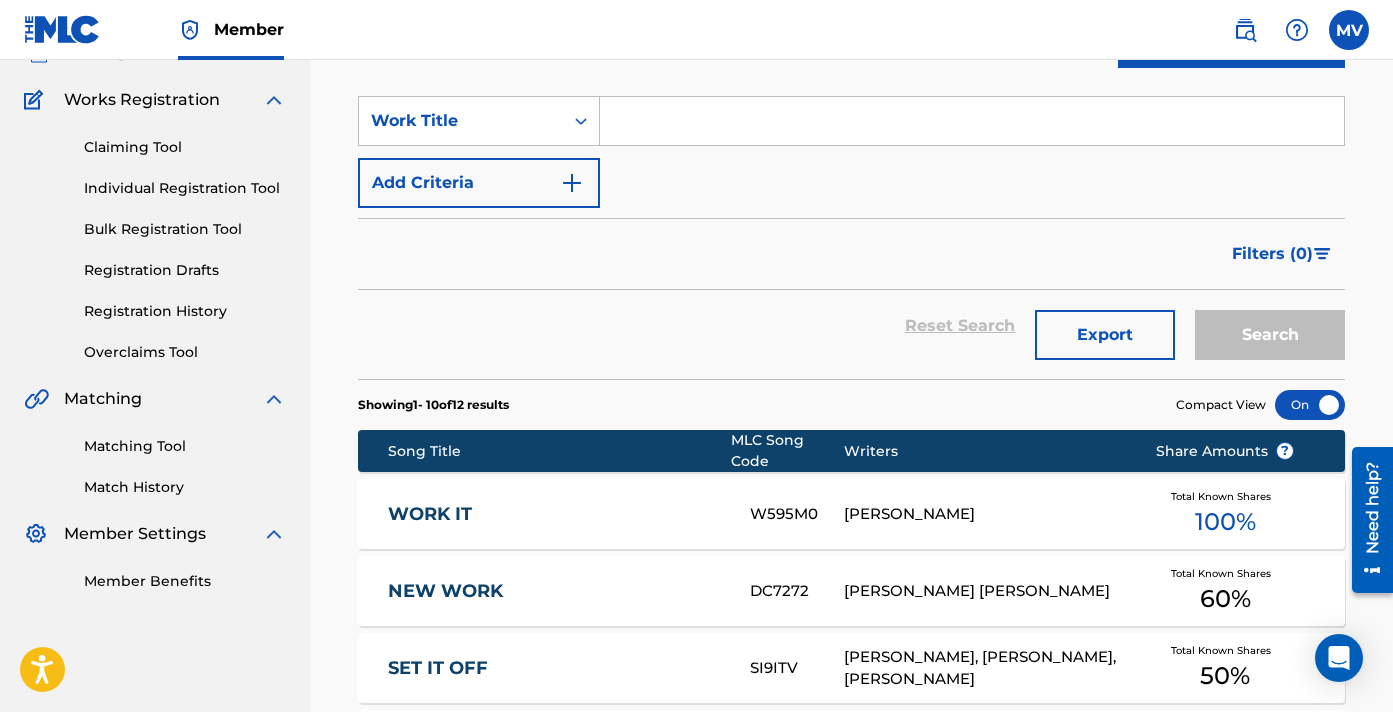 click at bounding box center [972, 121] 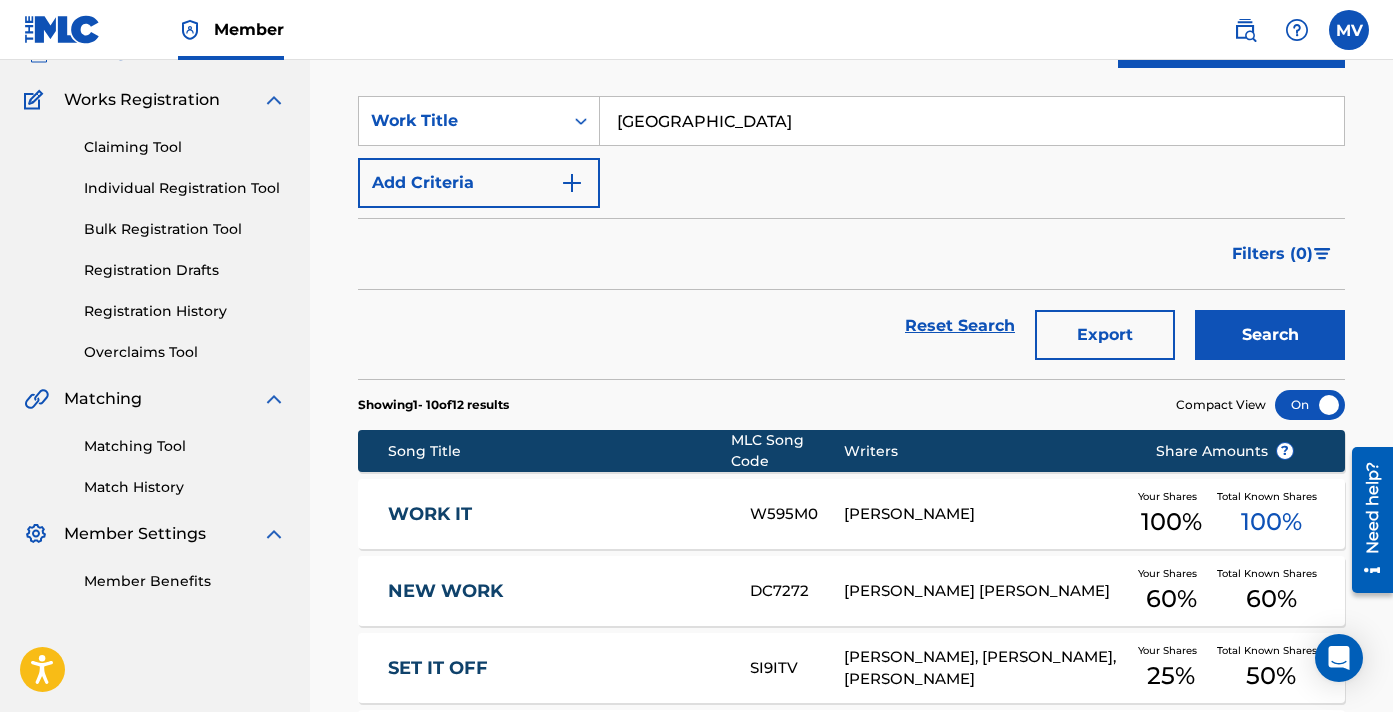 type on "[GEOGRAPHIC_DATA]" 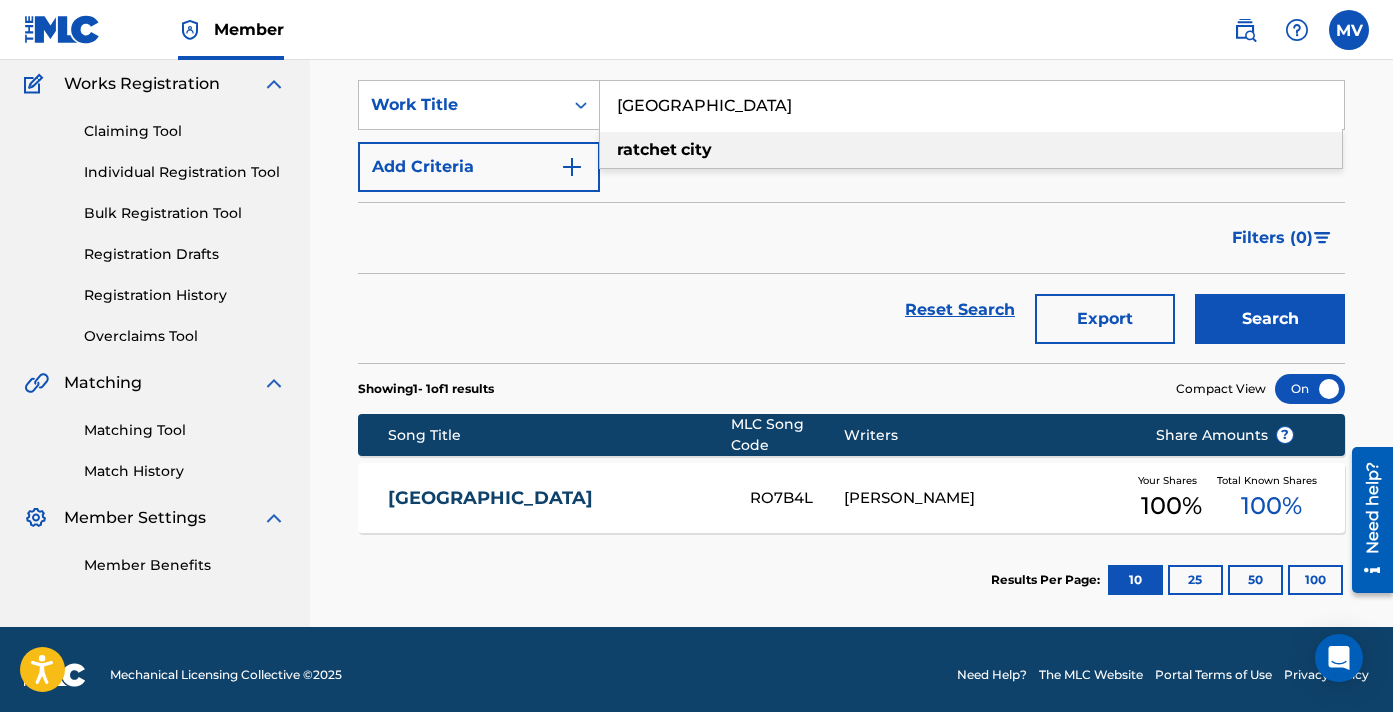 scroll, scrollTop: 162, scrollLeft: 0, axis: vertical 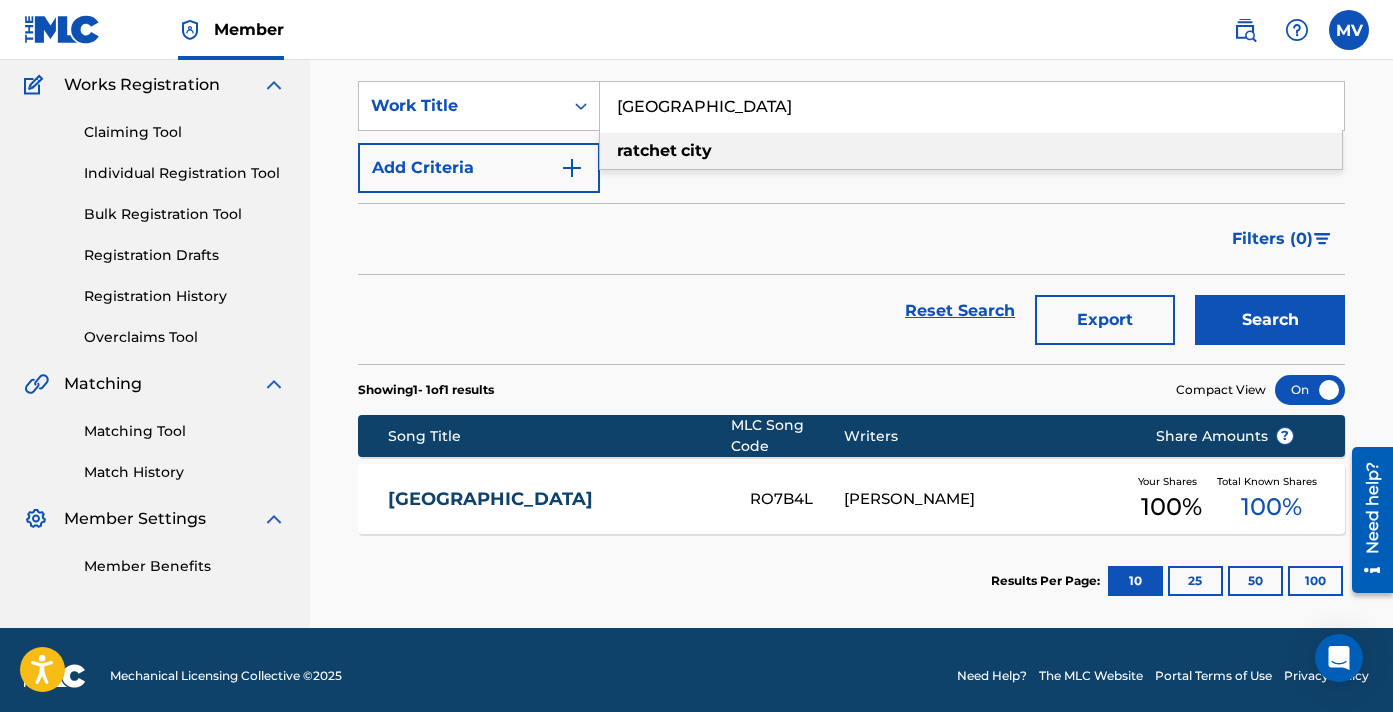 click on "RATCHET CITY RO7B4L [PERSON_NAME] Your Shares 100 % Total Known Shares 100 %" at bounding box center [851, 499] 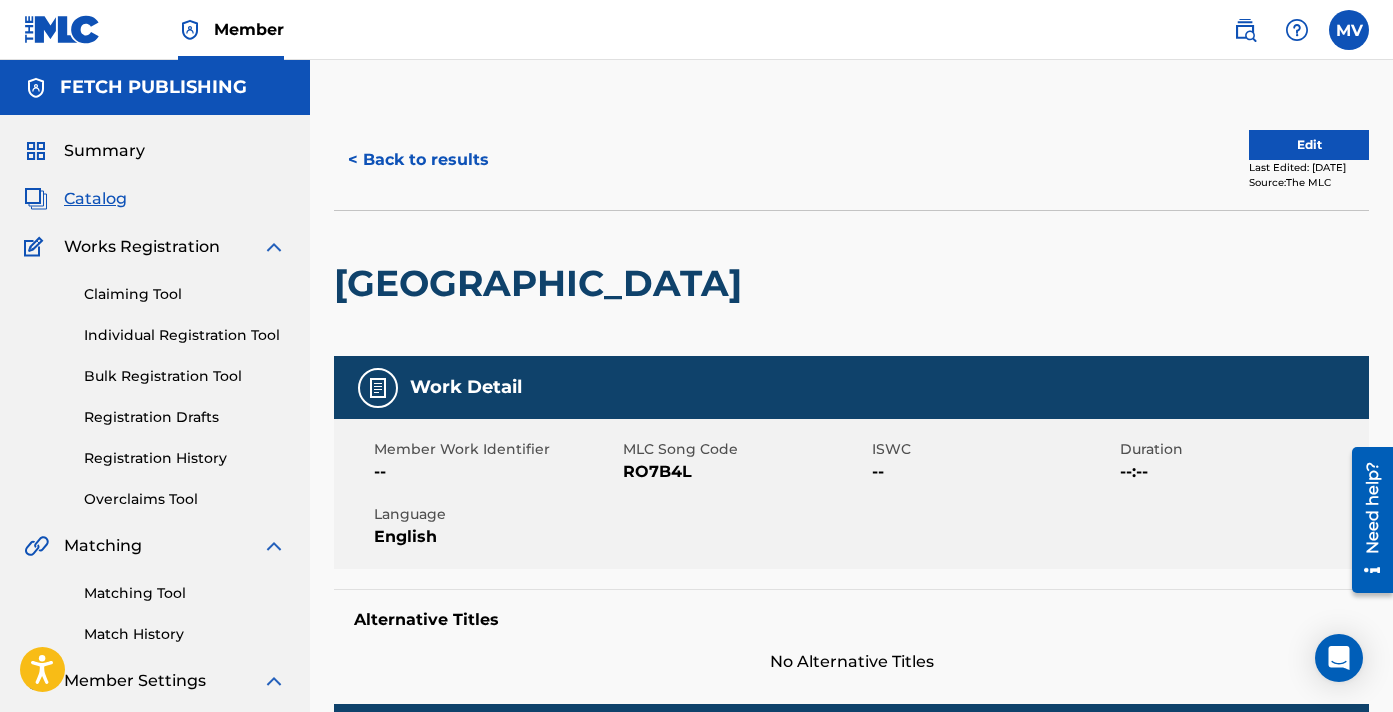 scroll, scrollTop: -2, scrollLeft: 0, axis: vertical 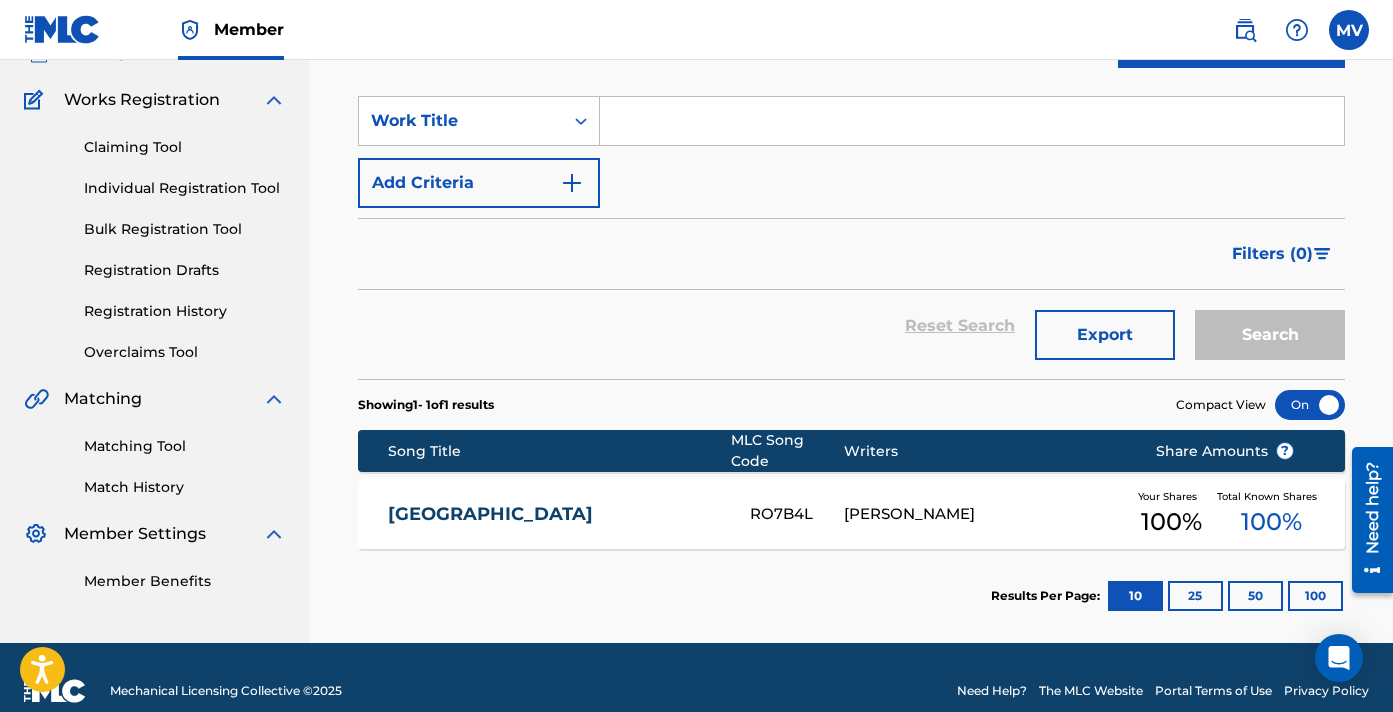 click at bounding box center (972, 121) 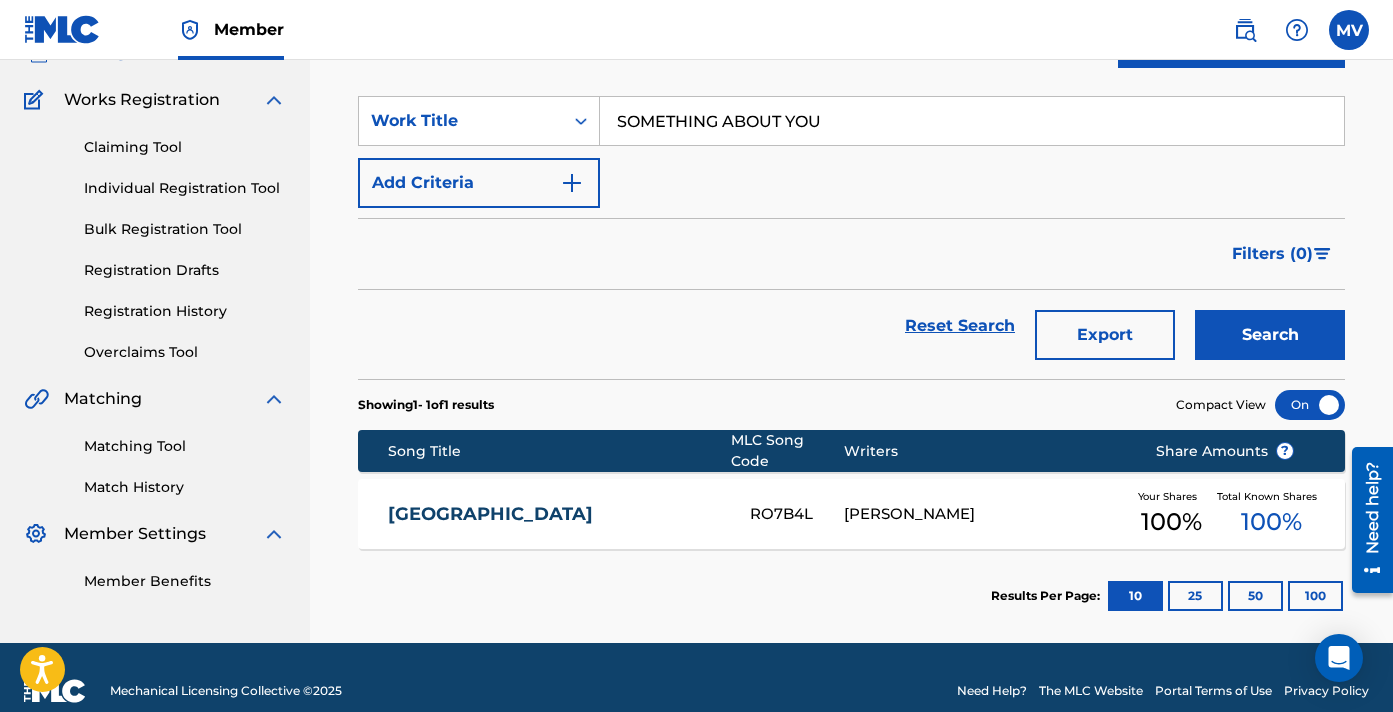 type on "SOMETHING ABOUT YOU" 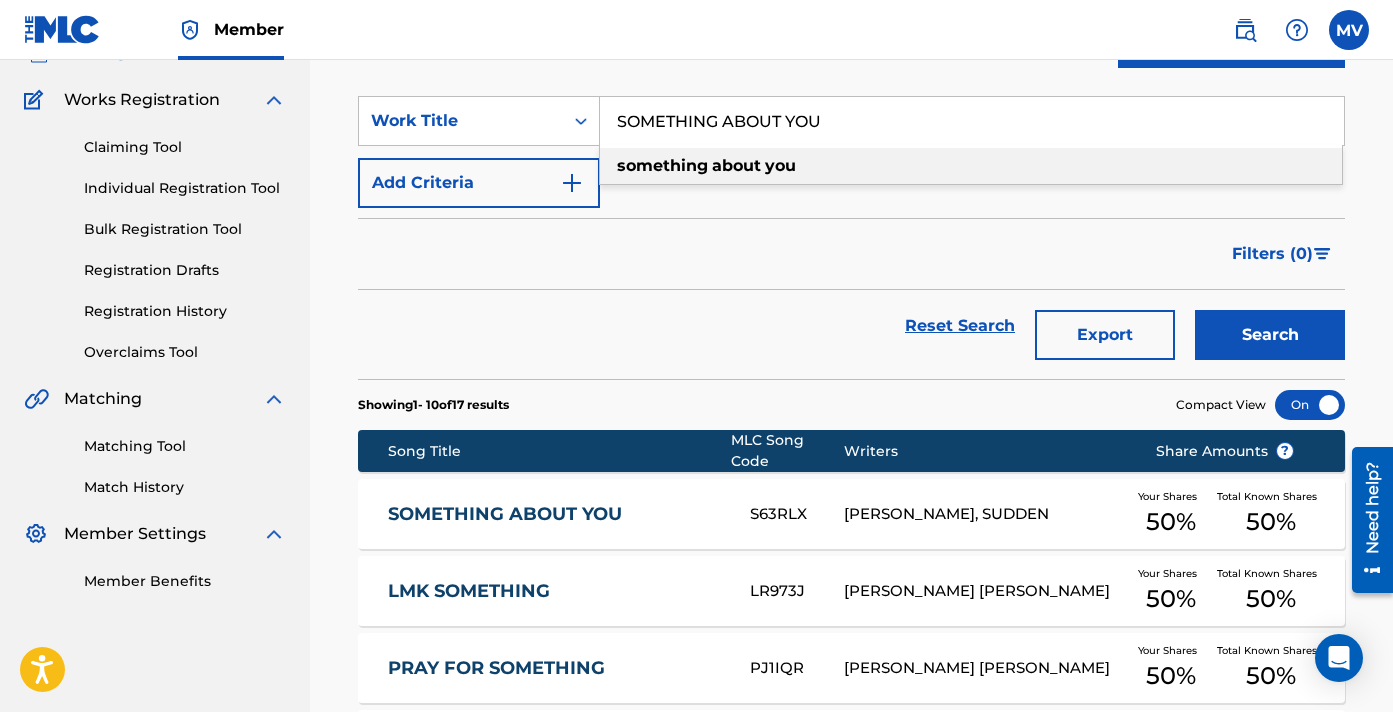 click on "SOMETHING ABOUT YOU" at bounding box center (556, 514) 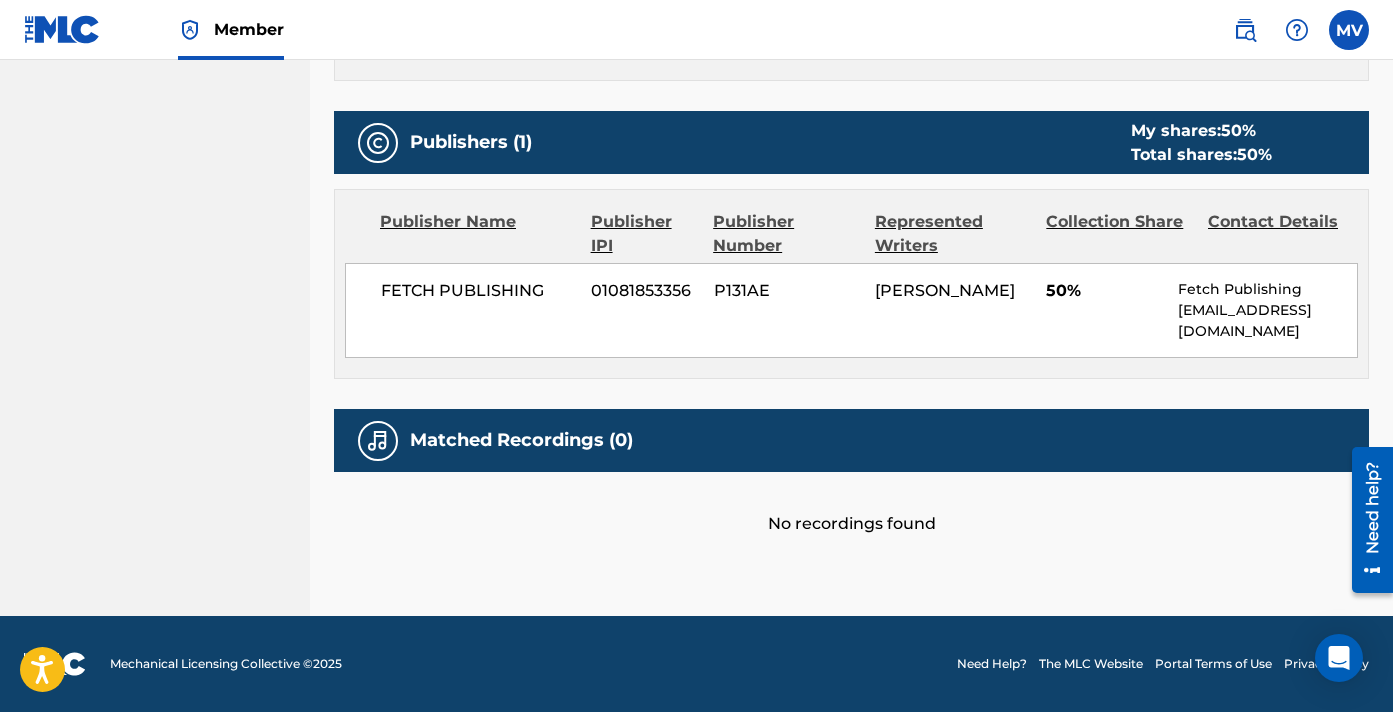 scroll, scrollTop: 884, scrollLeft: 0, axis: vertical 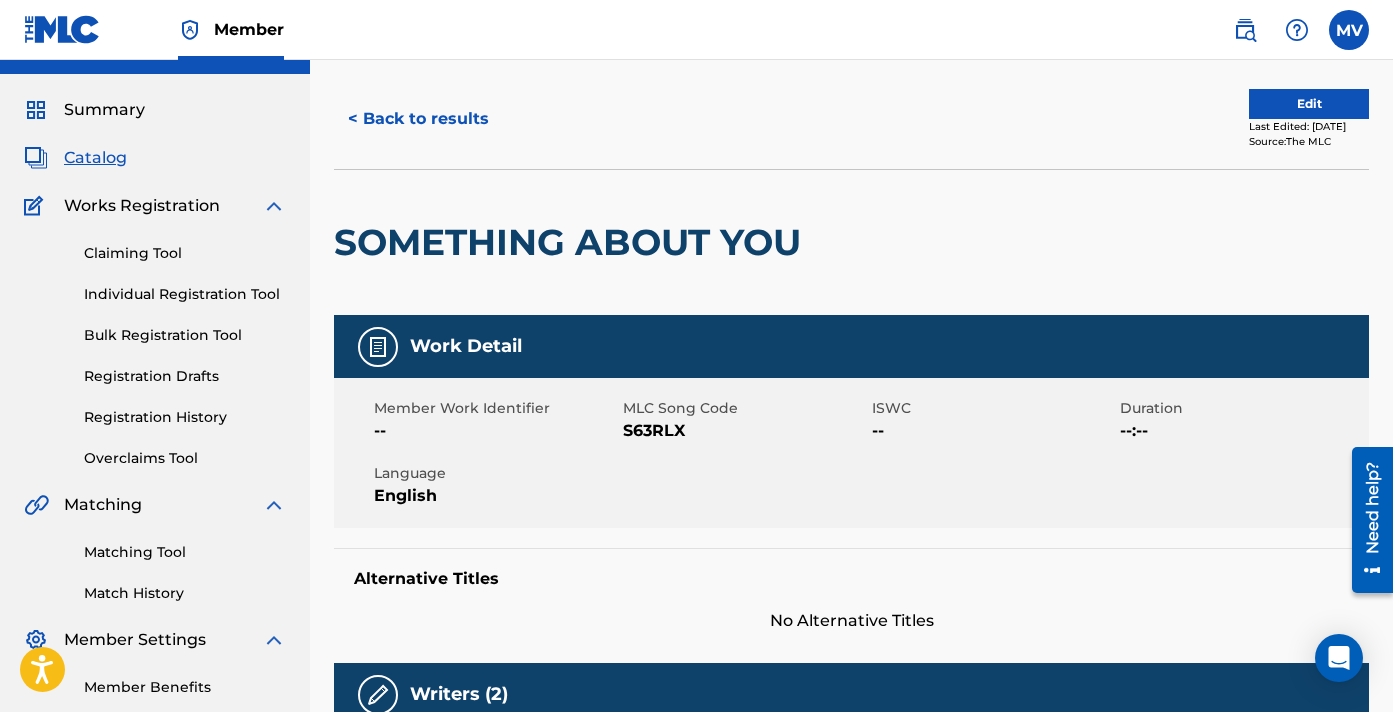 click on "< Back to results" at bounding box center [418, 119] 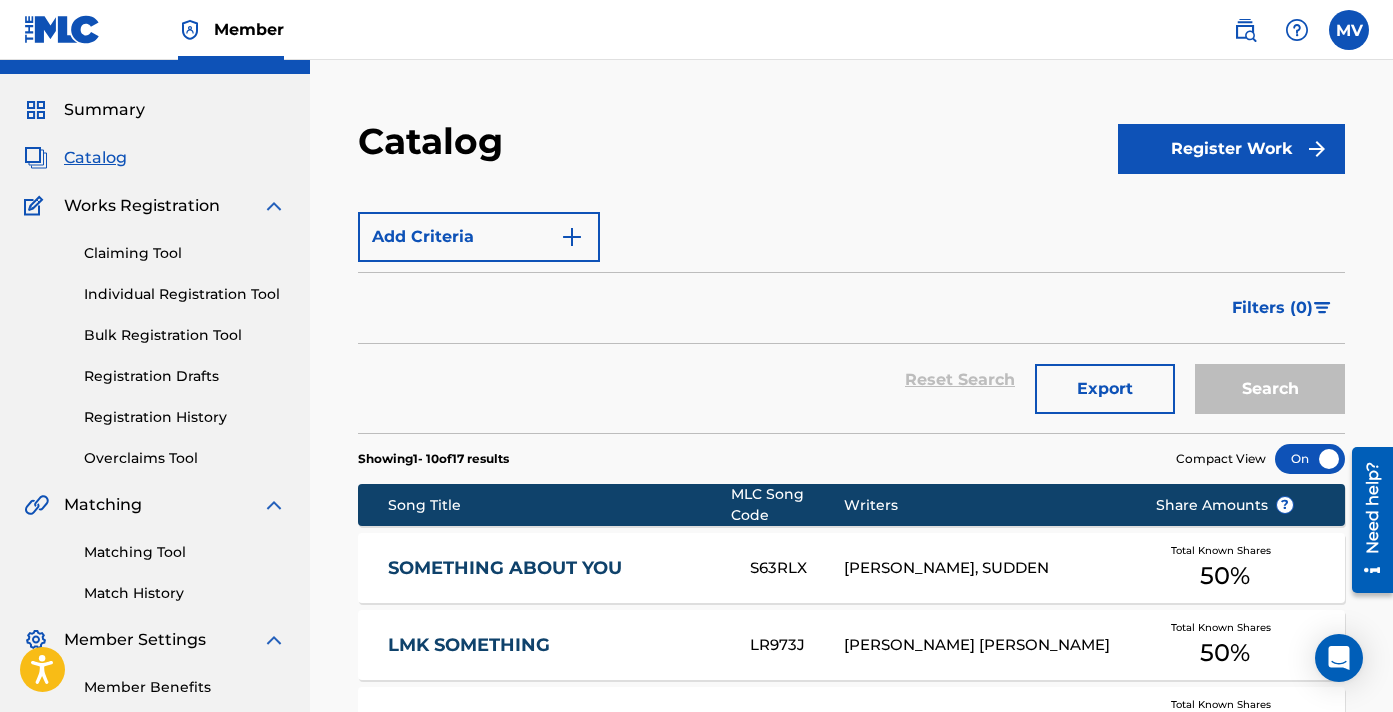 scroll, scrollTop: 147, scrollLeft: 0, axis: vertical 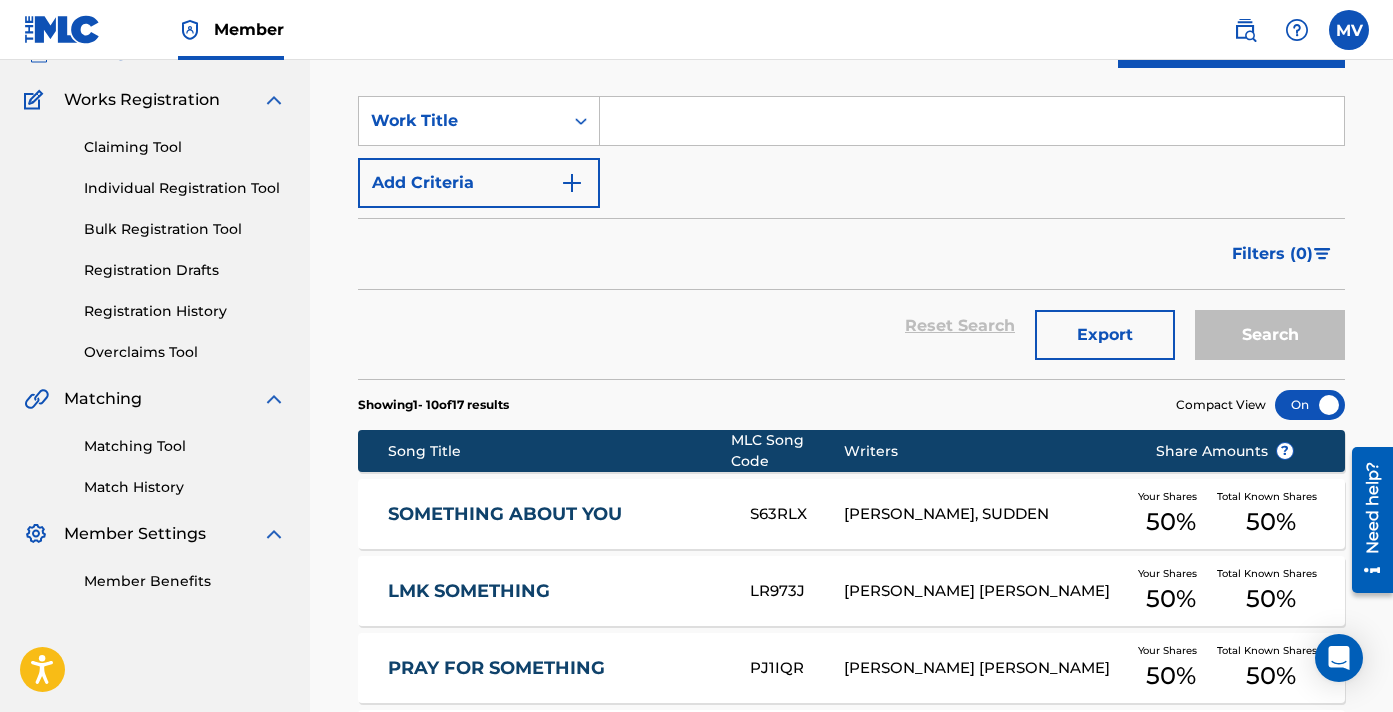 click at bounding box center (972, 121) 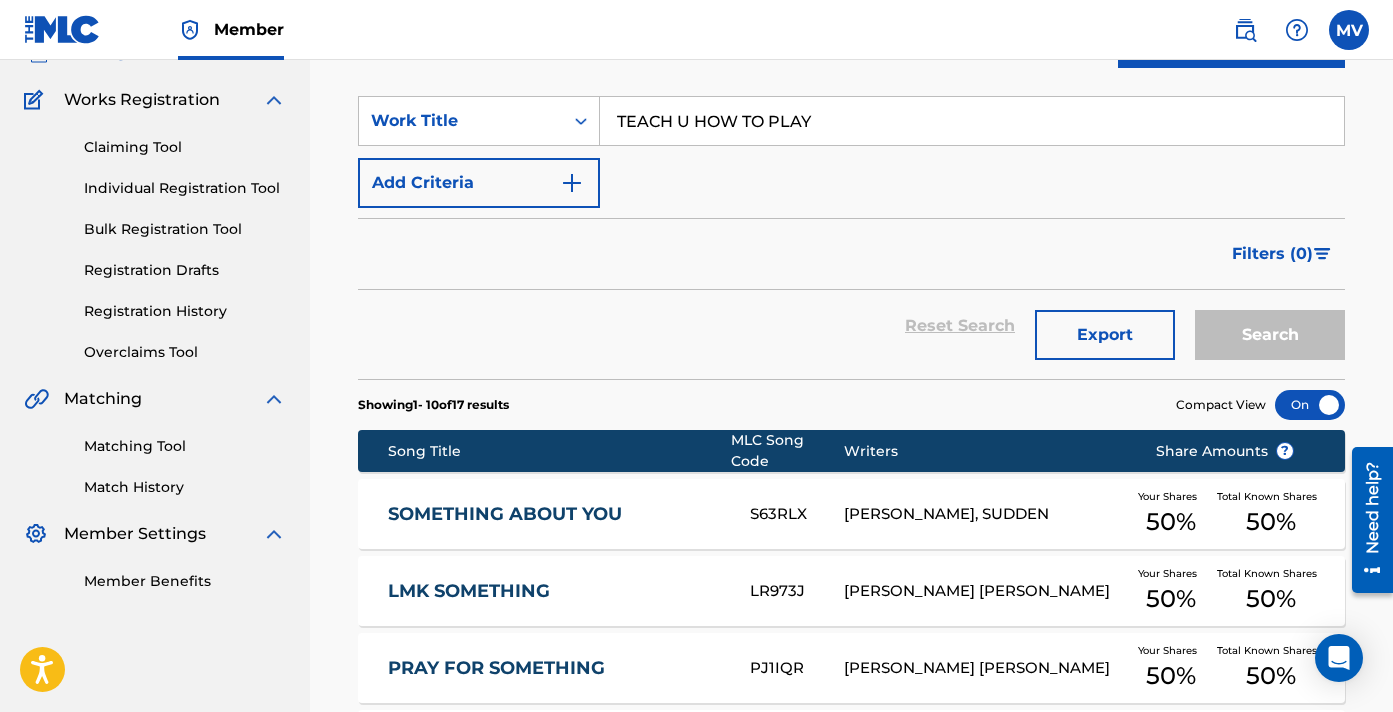 type on "TEACH U HOW TO PLAY" 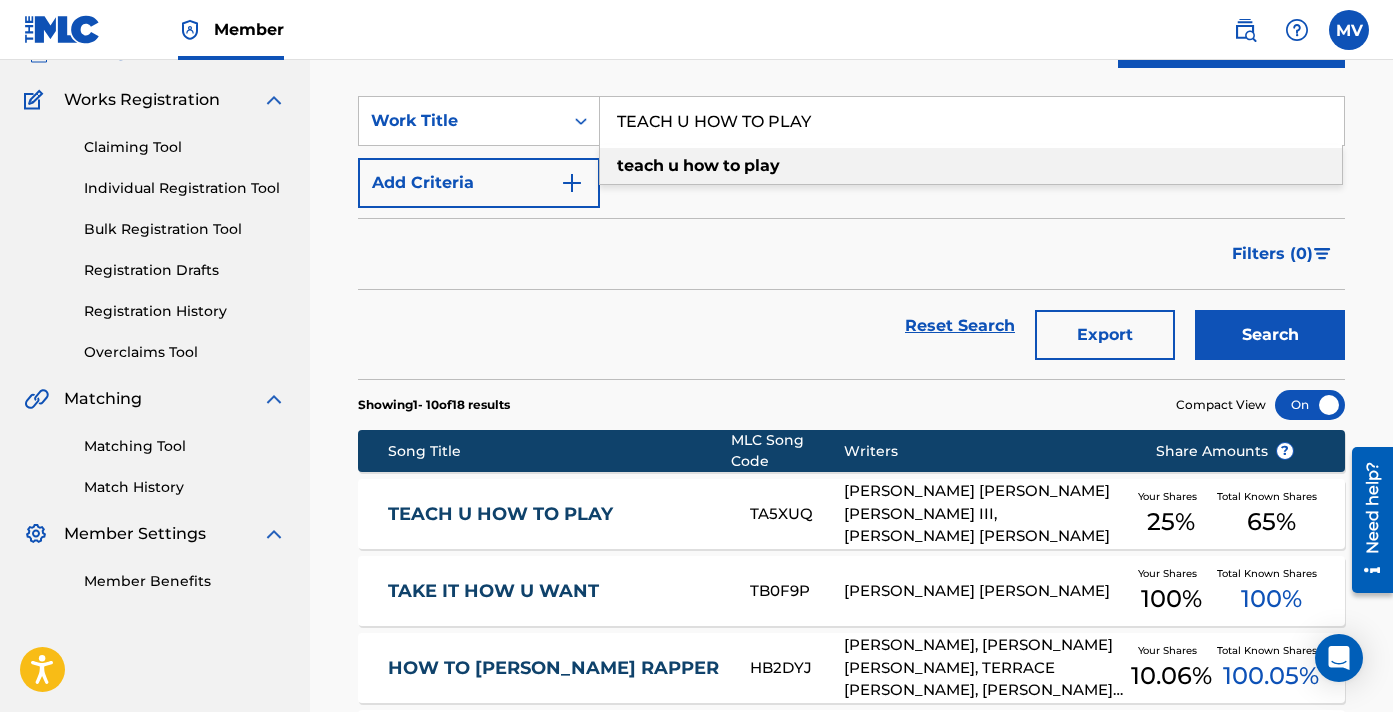 click on "TEACH U HOW TO PLAY" at bounding box center [556, 514] 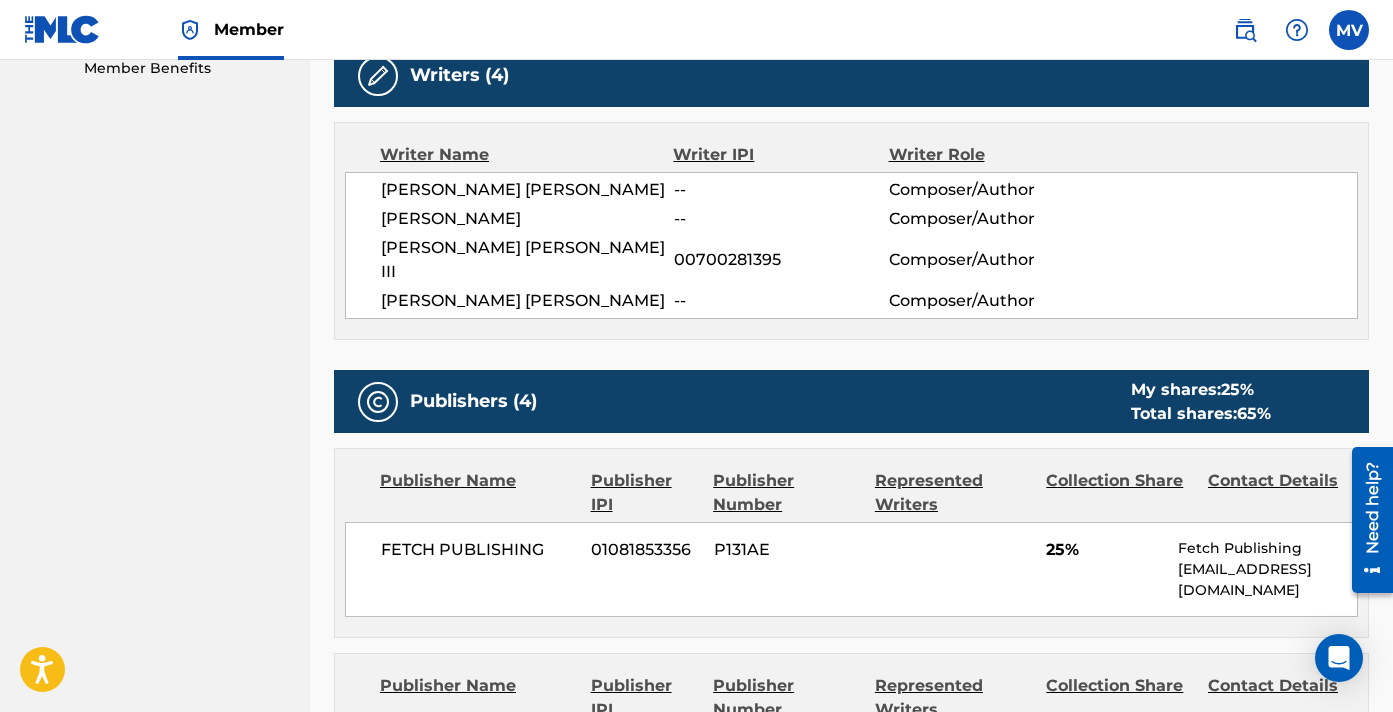 scroll, scrollTop: 647, scrollLeft: 0, axis: vertical 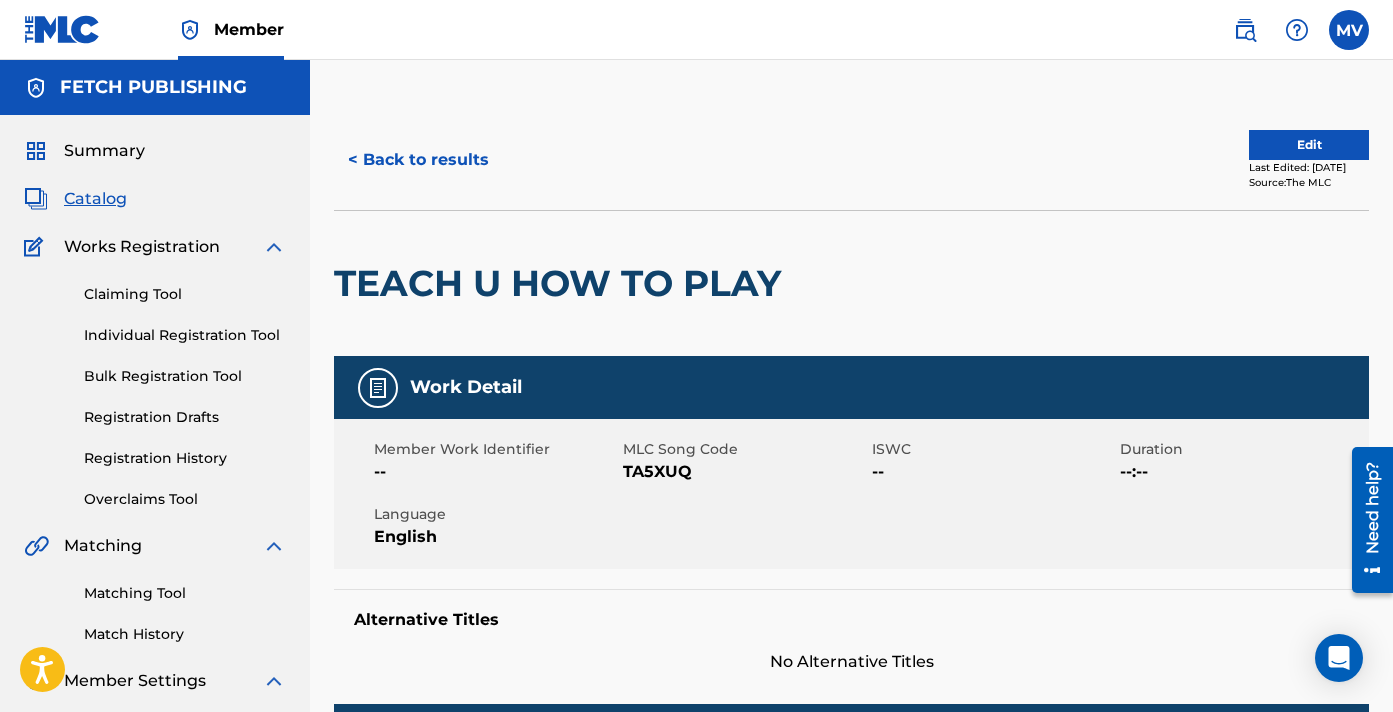 click on "< Back to results Edit Last Edited:   [DATE] Source:  The MLC" at bounding box center [851, 160] 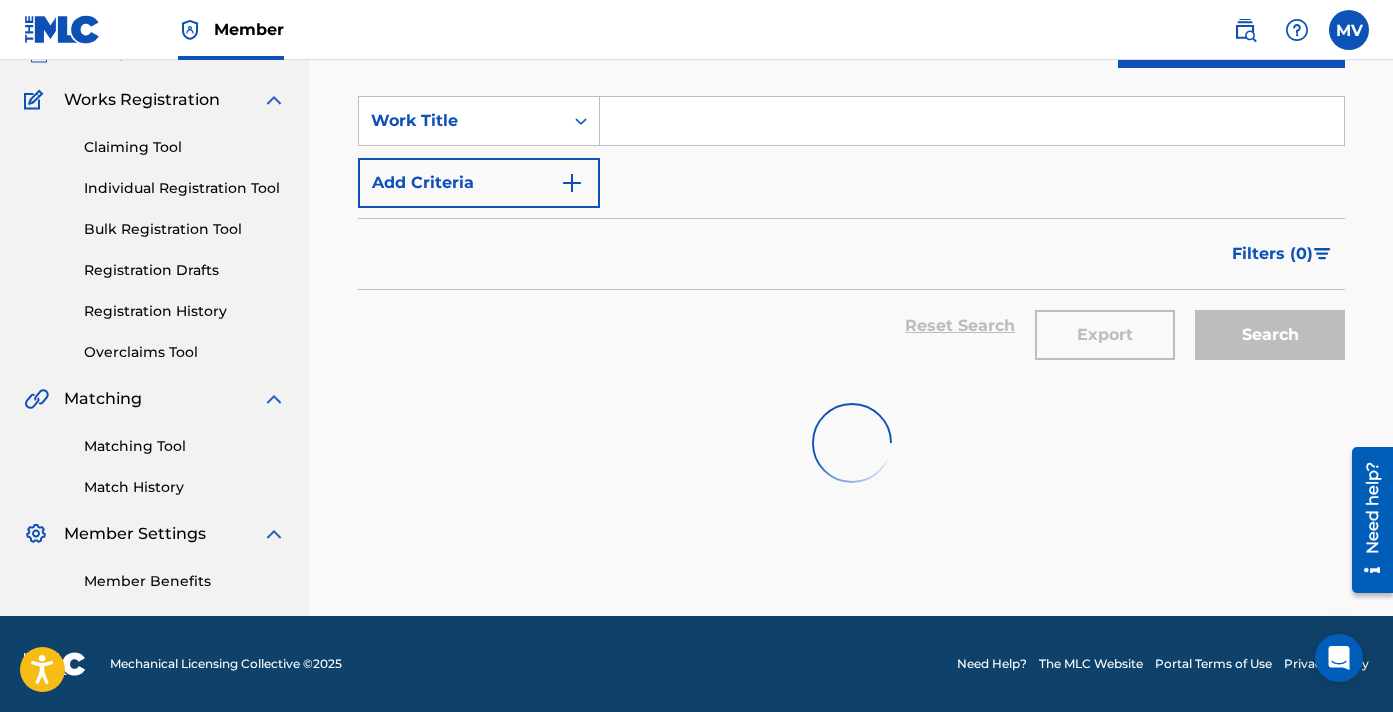 click at bounding box center (972, 121) 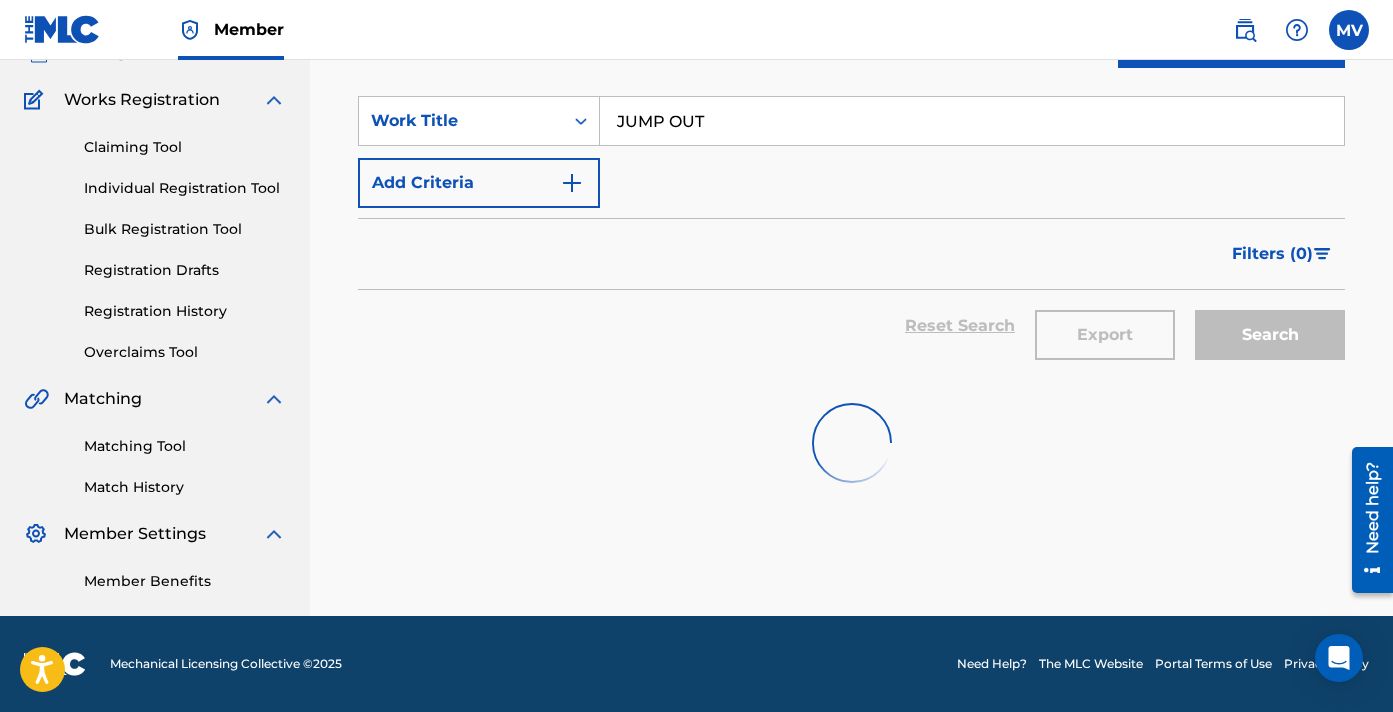 type on "JUMP OUT" 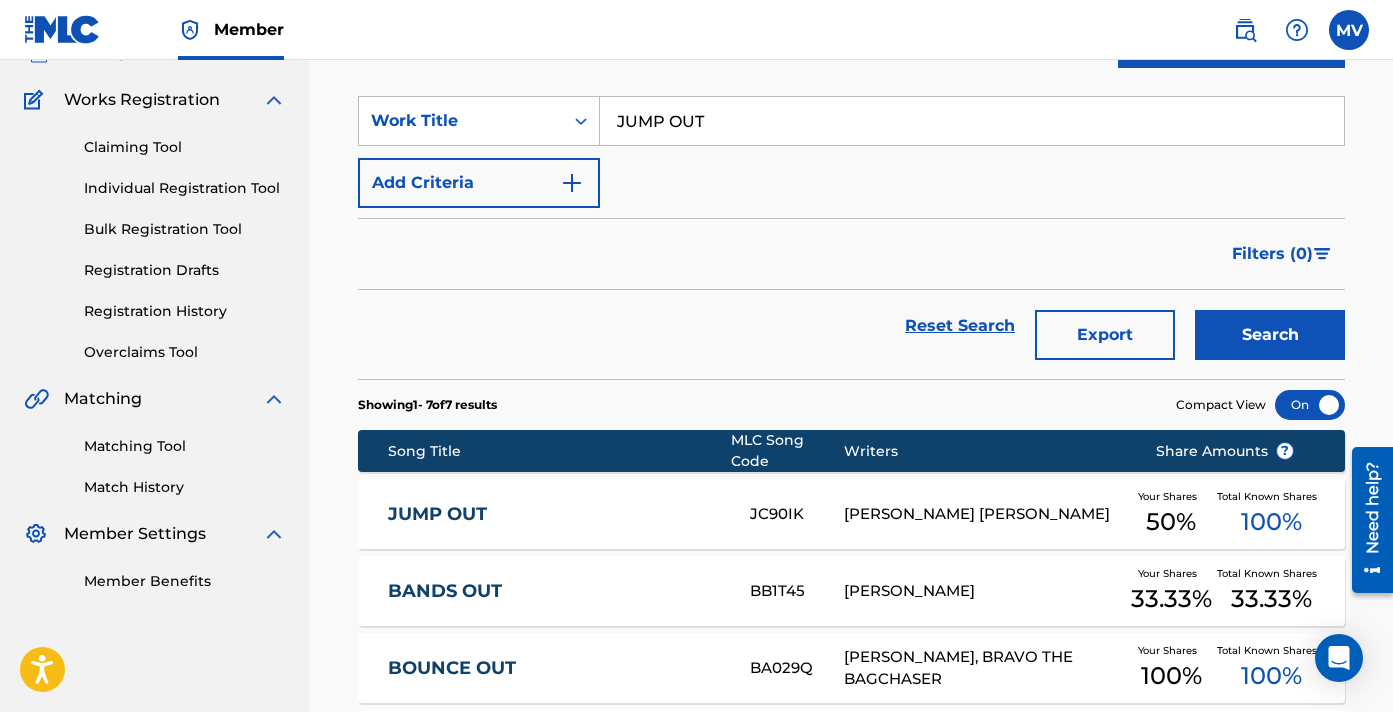 click on "JUMP OUT" at bounding box center [556, 514] 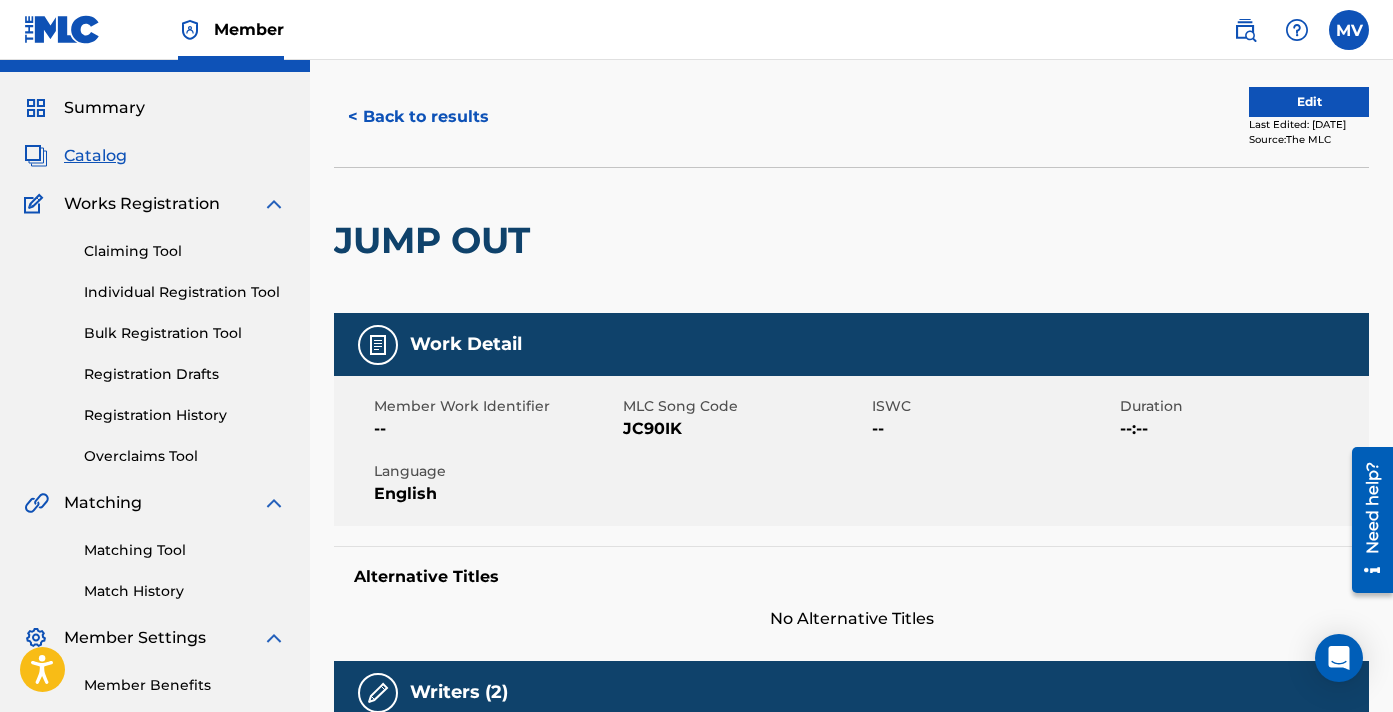 scroll, scrollTop: 70, scrollLeft: 0, axis: vertical 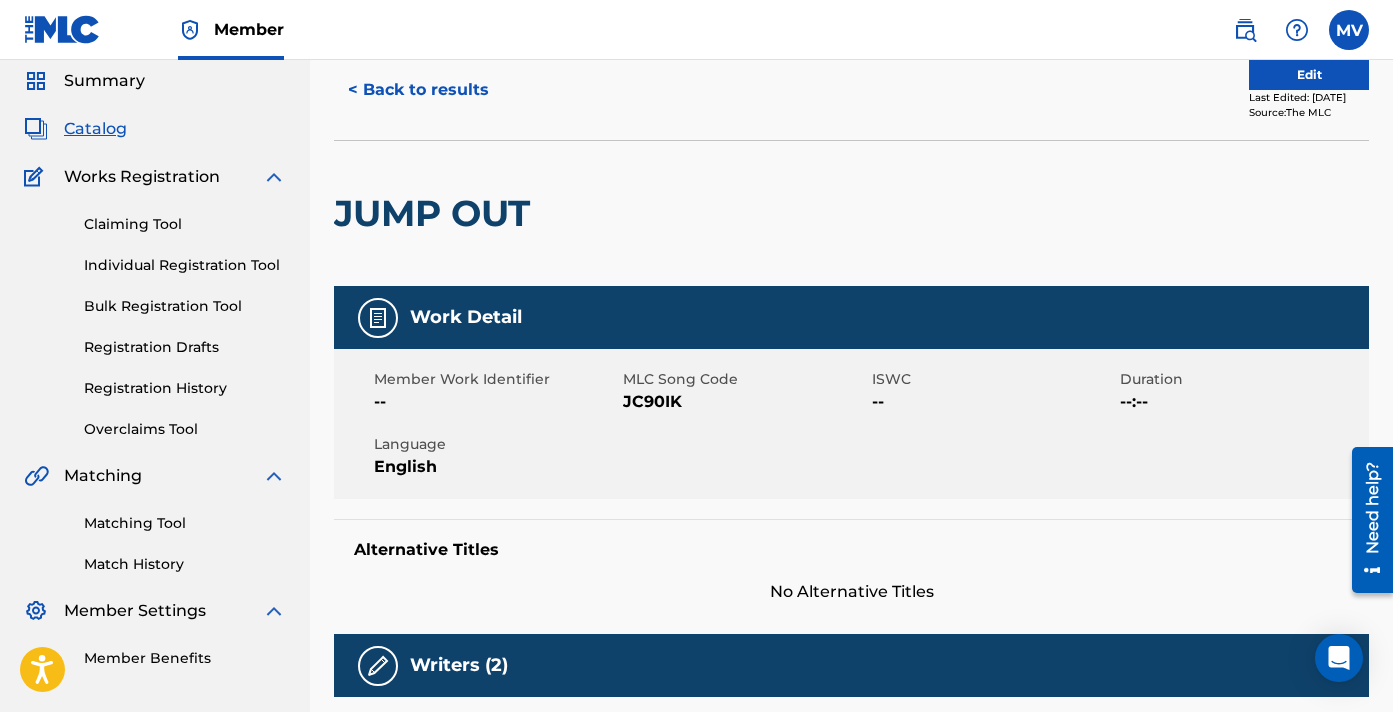 click on "< Back to results" at bounding box center (418, 90) 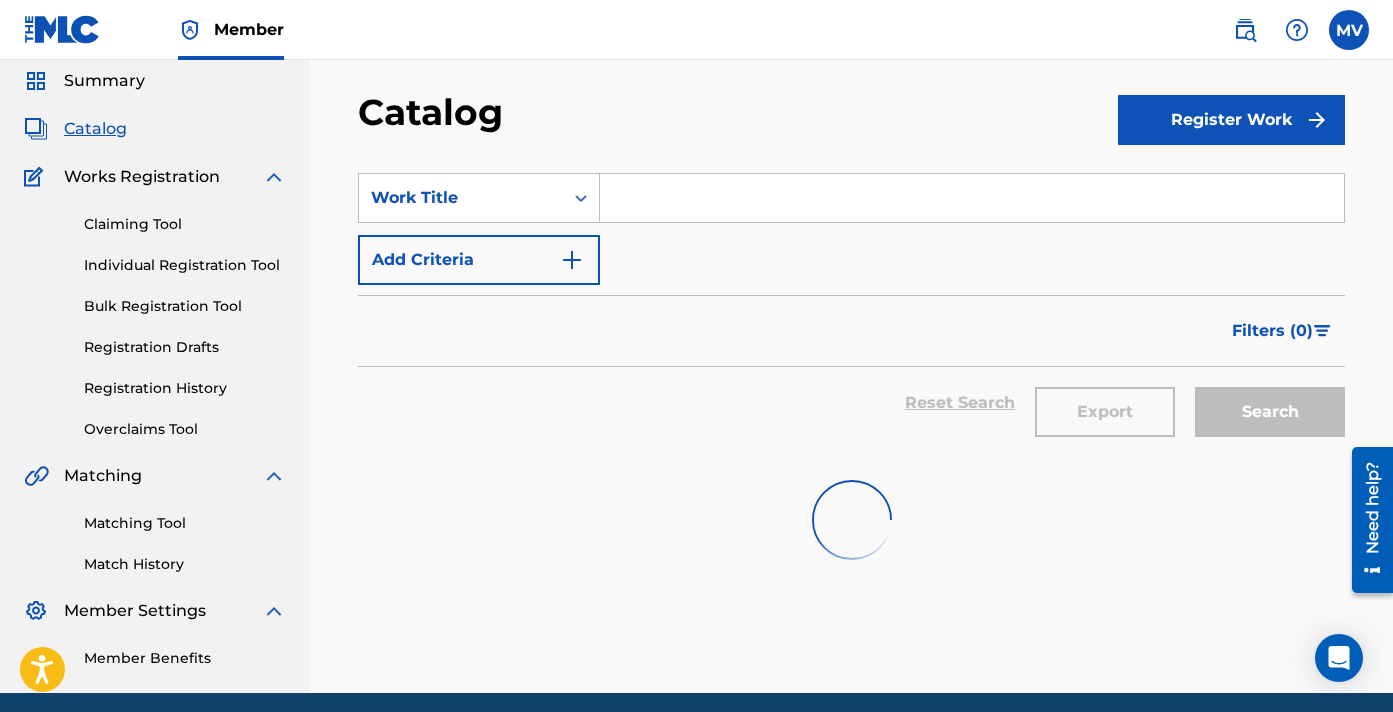 scroll, scrollTop: 147, scrollLeft: 0, axis: vertical 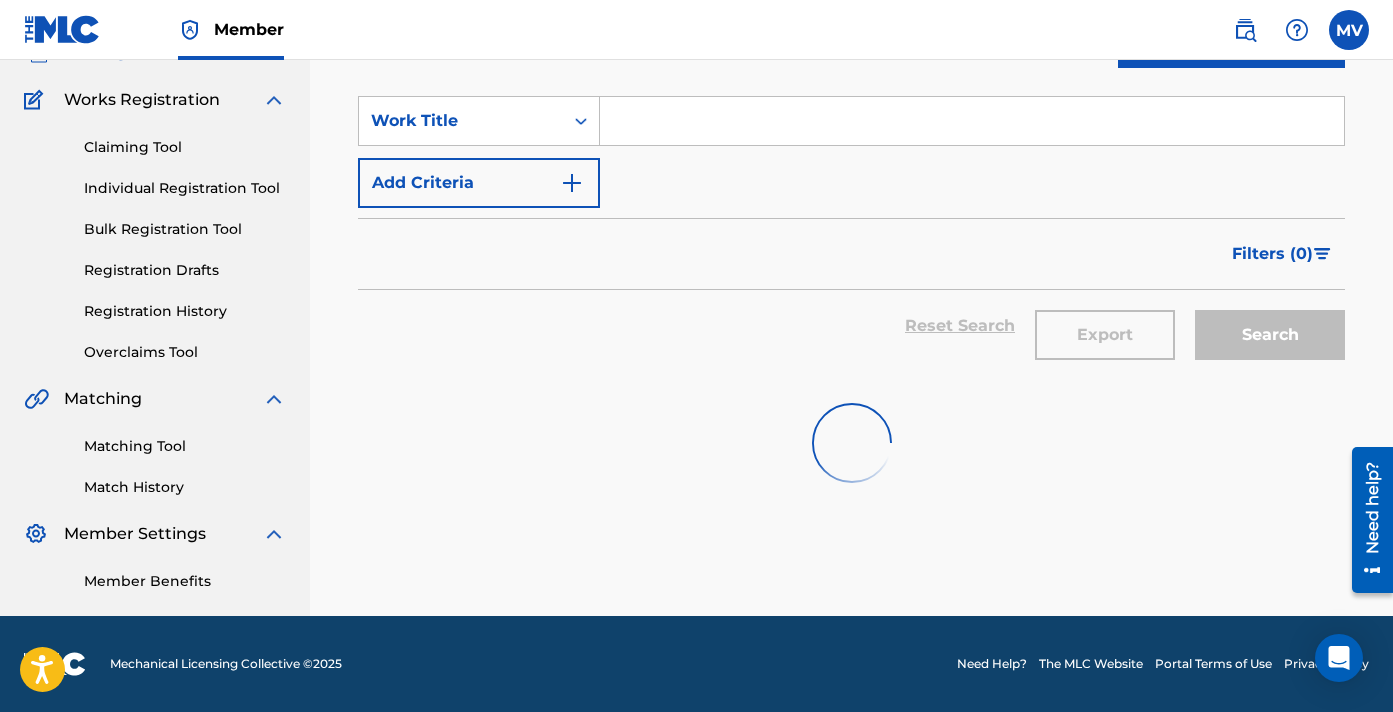 click at bounding box center [972, 121] 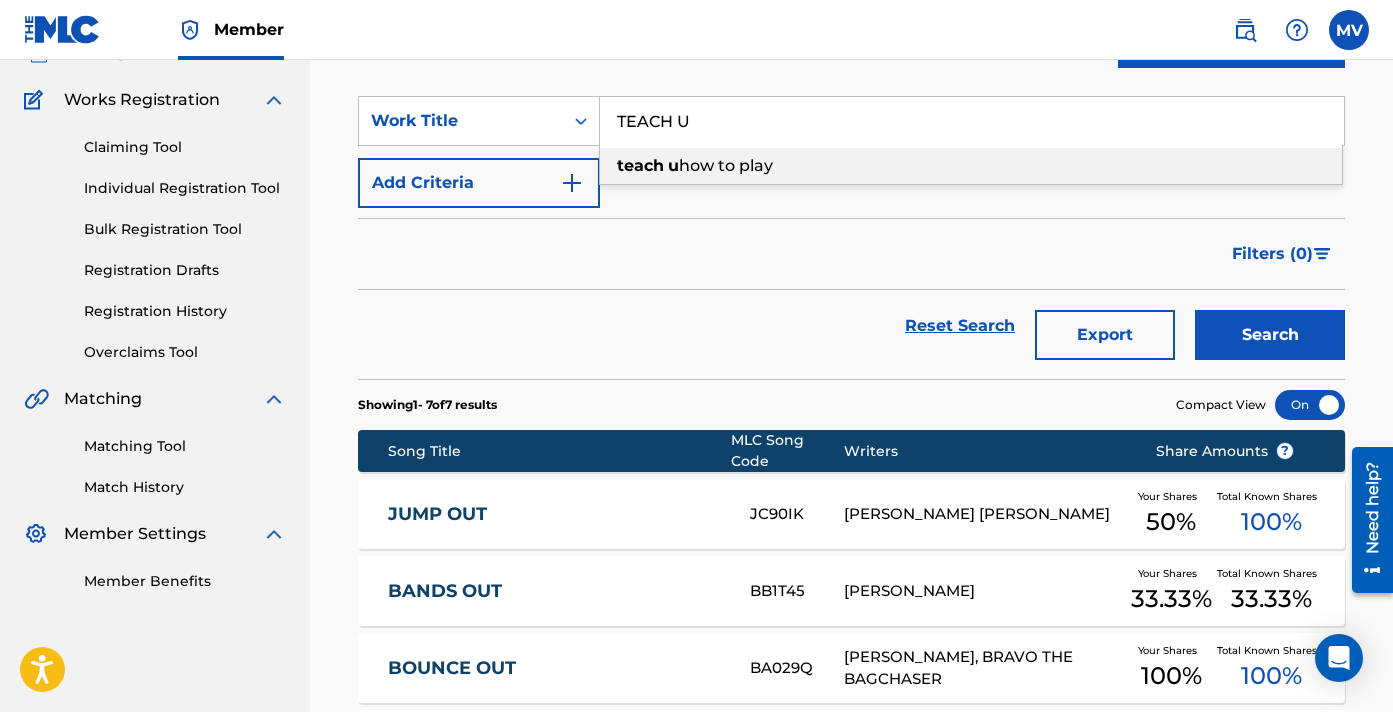click on "teach   u  how to play" at bounding box center (971, 166) 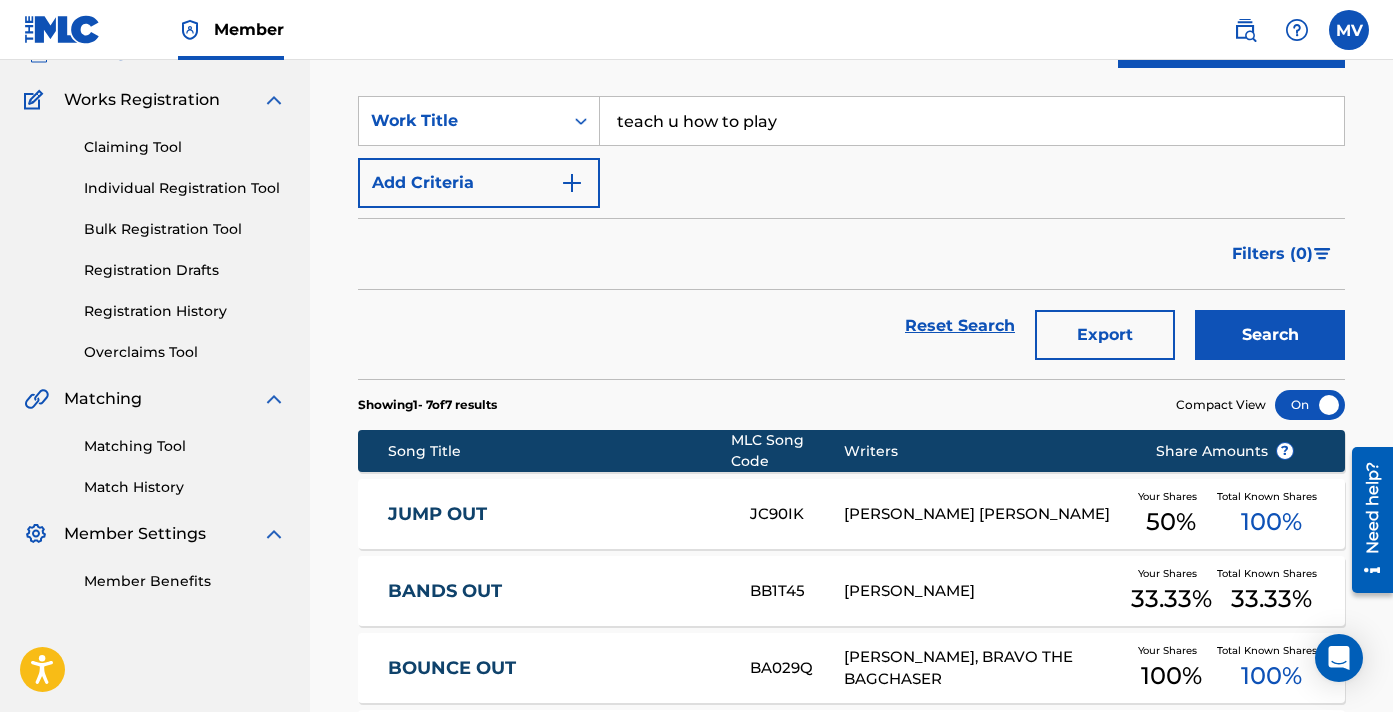 click on "Search" at bounding box center [1270, 335] 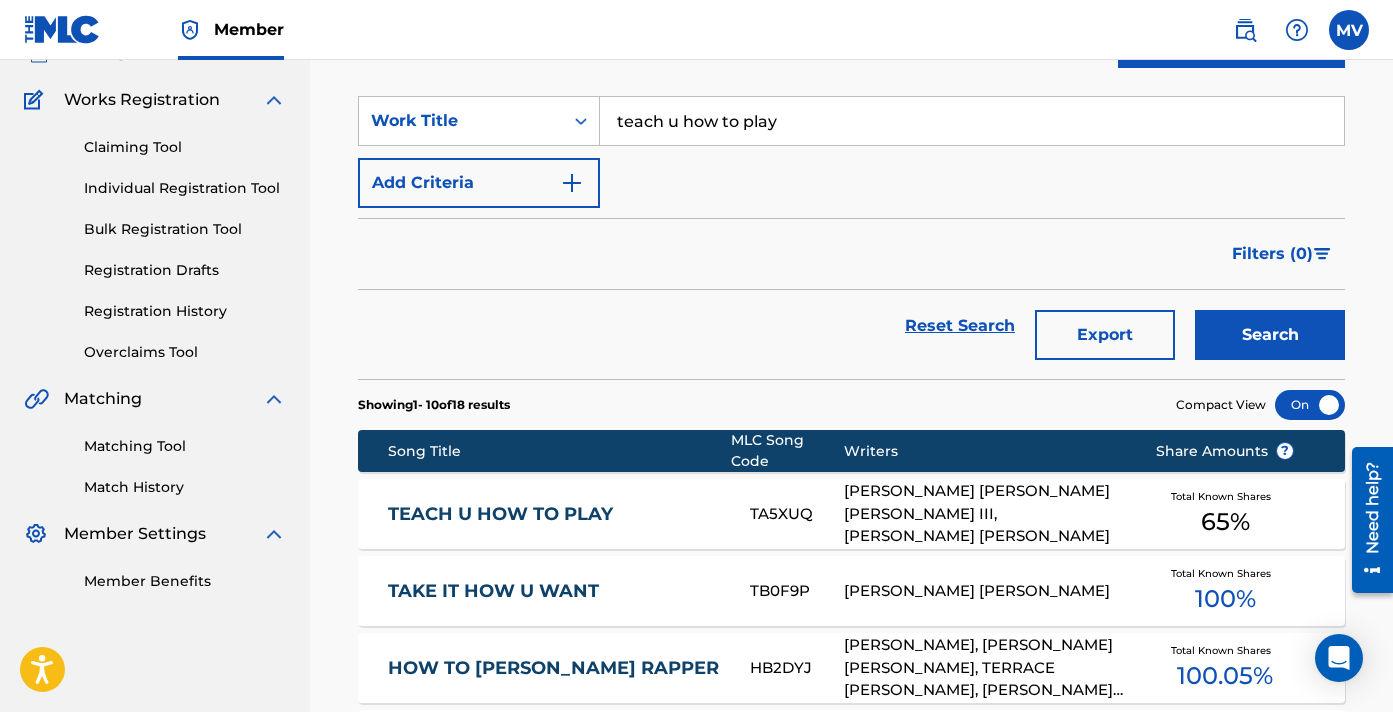 click on "TEACH U HOW TO PLAY" at bounding box center (556, 514) 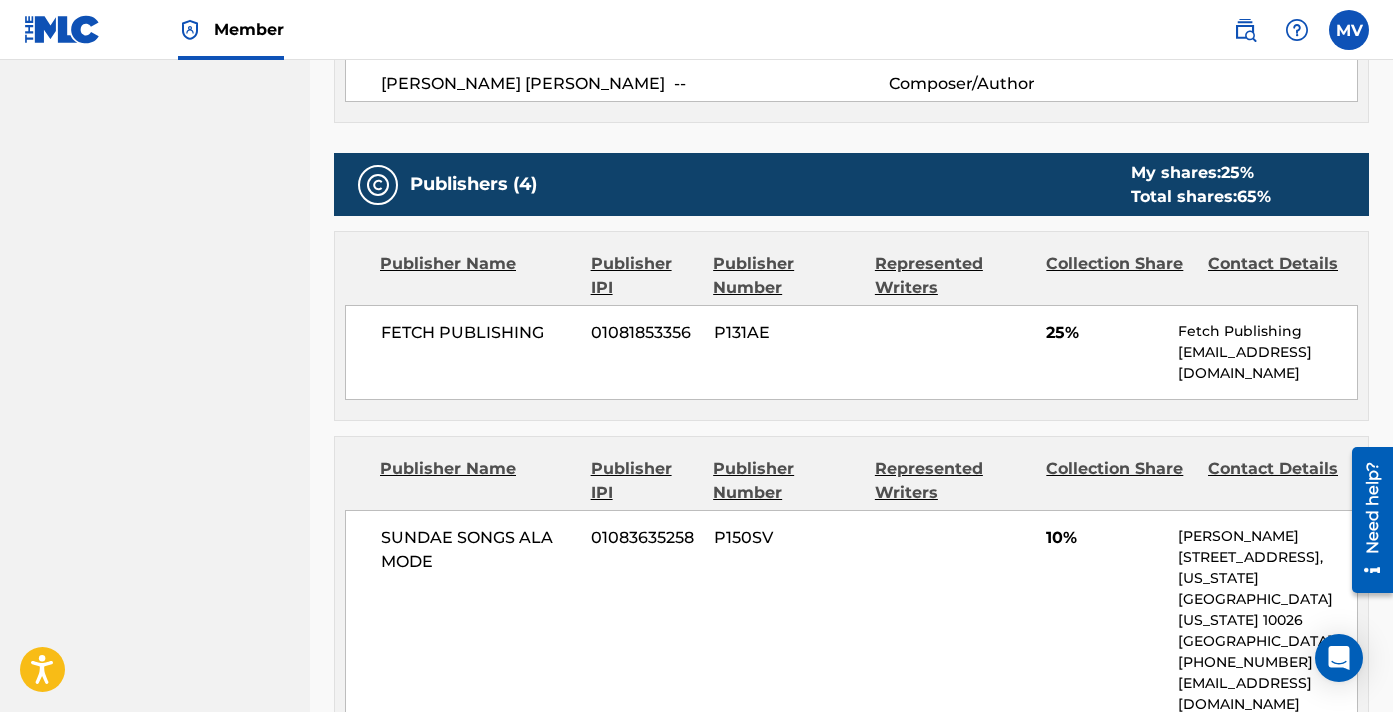 scroll, scrollTop: 0, scrollLeft: 0, axis: both 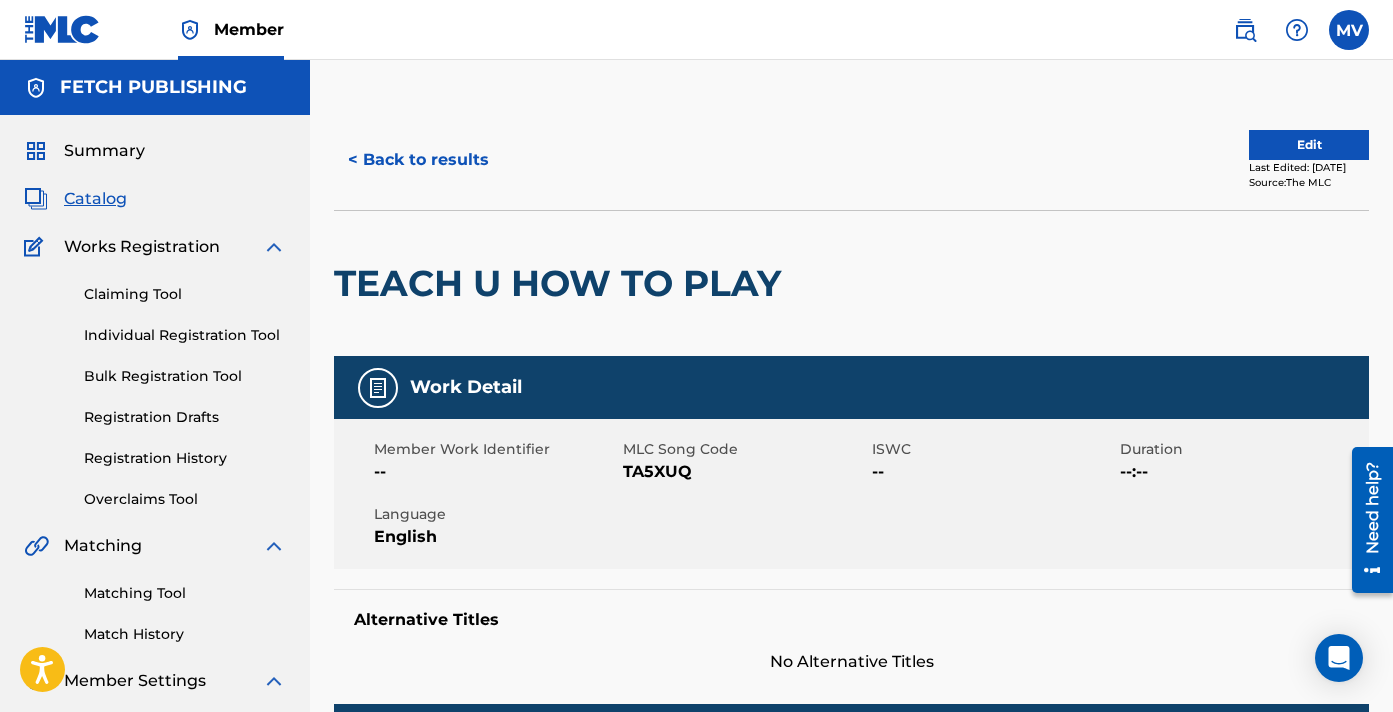 click on "< Back to results" at bounding box center (418, 160) 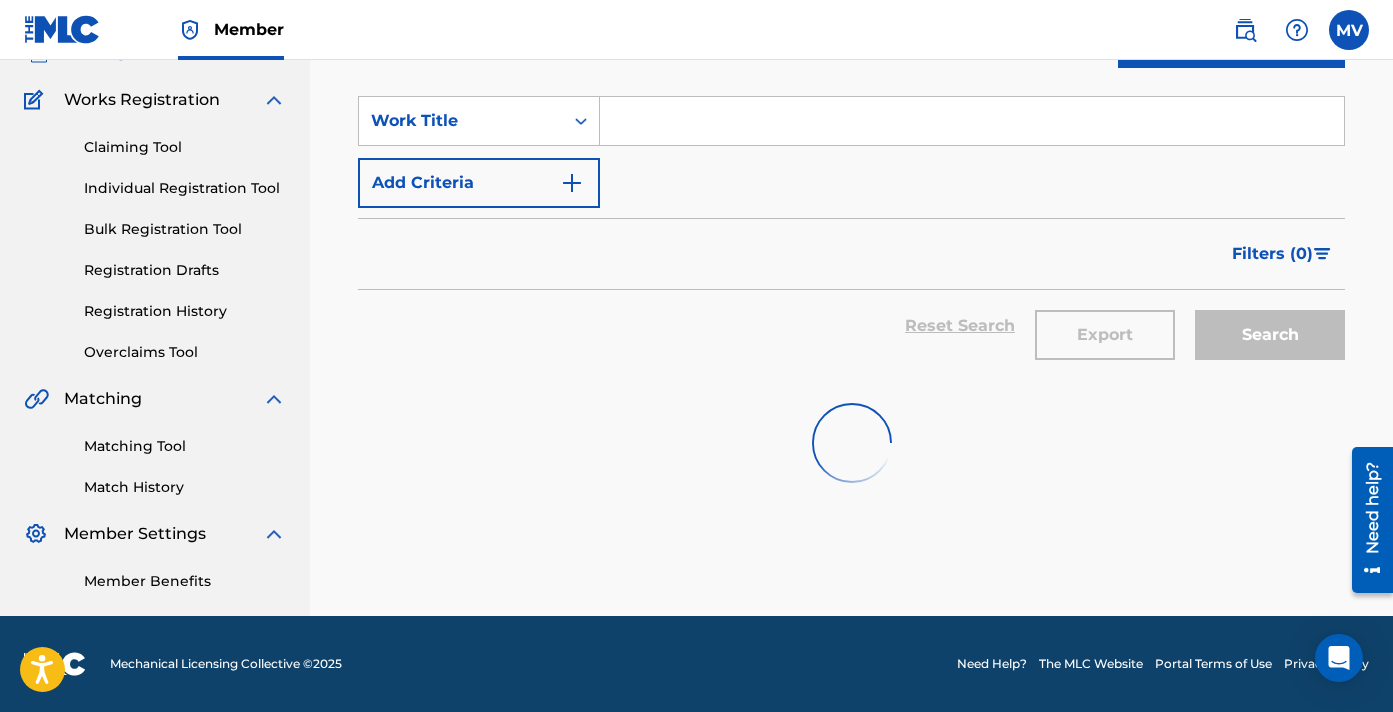 click at bounding box center [972, 121] 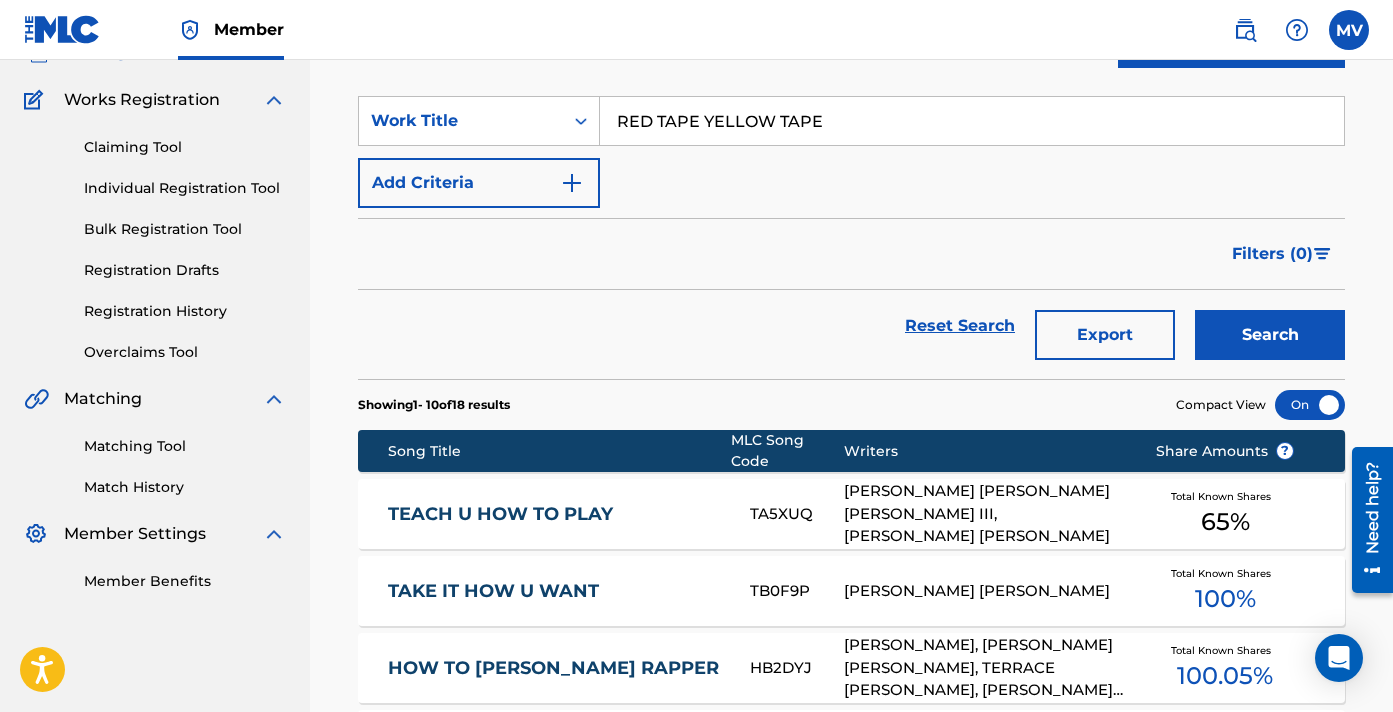 type on "RED TAPE YELLOW TAPE" 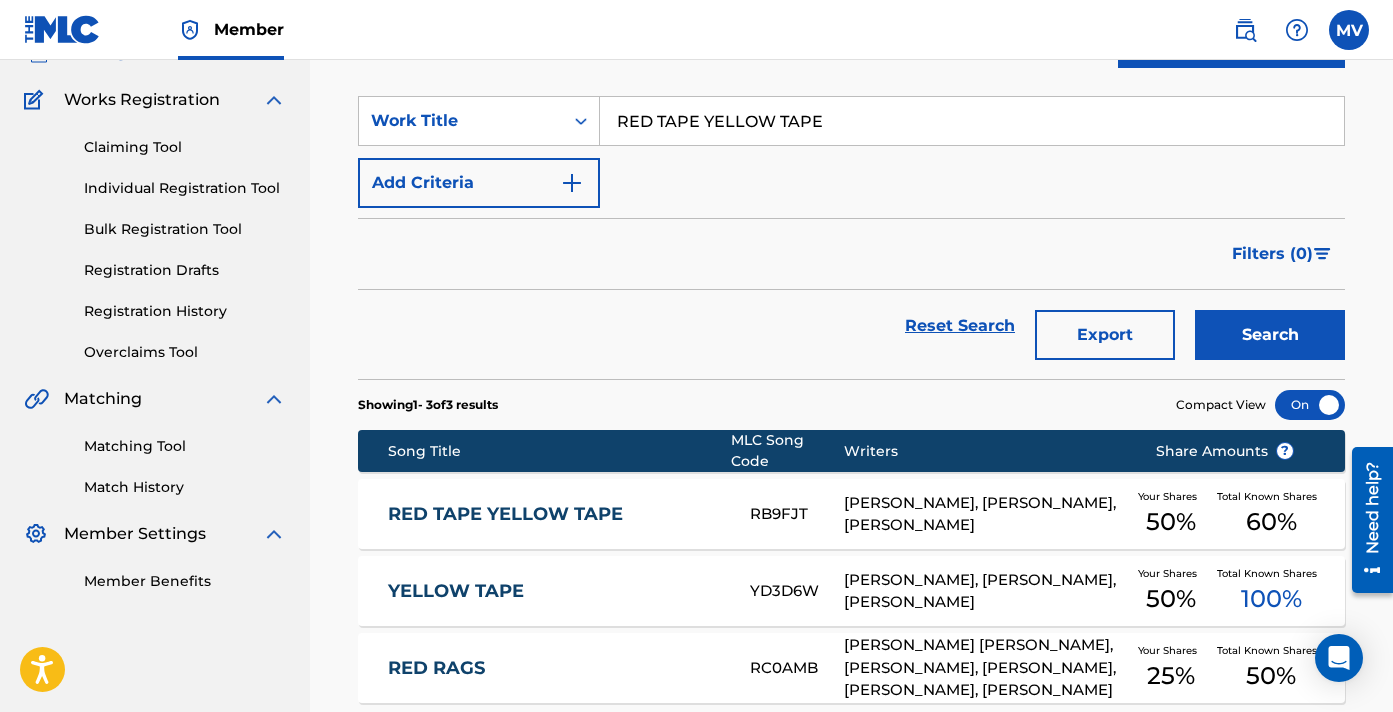 click on "RED TAPE YELLOW TAPE" at bounding box center [556, 514] 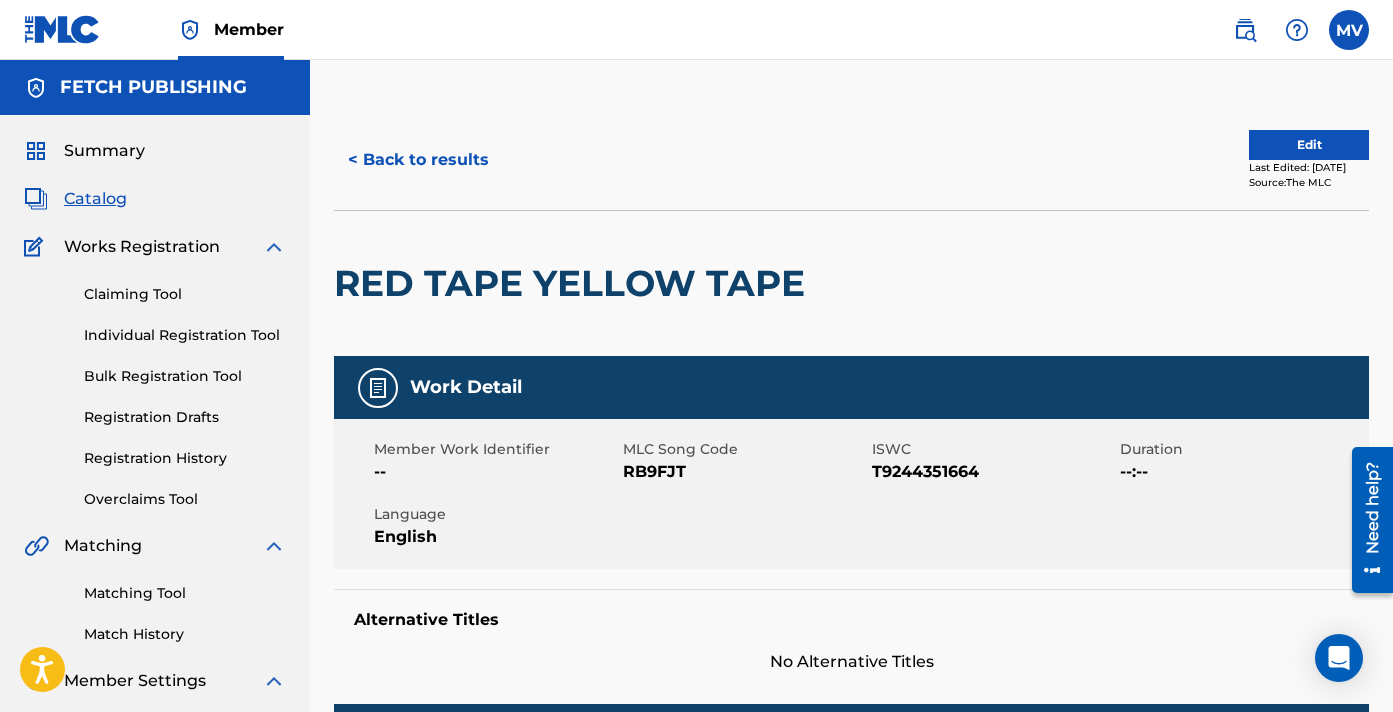 scroll, scrollTop: 0, scrollLeft: 0, axis: both 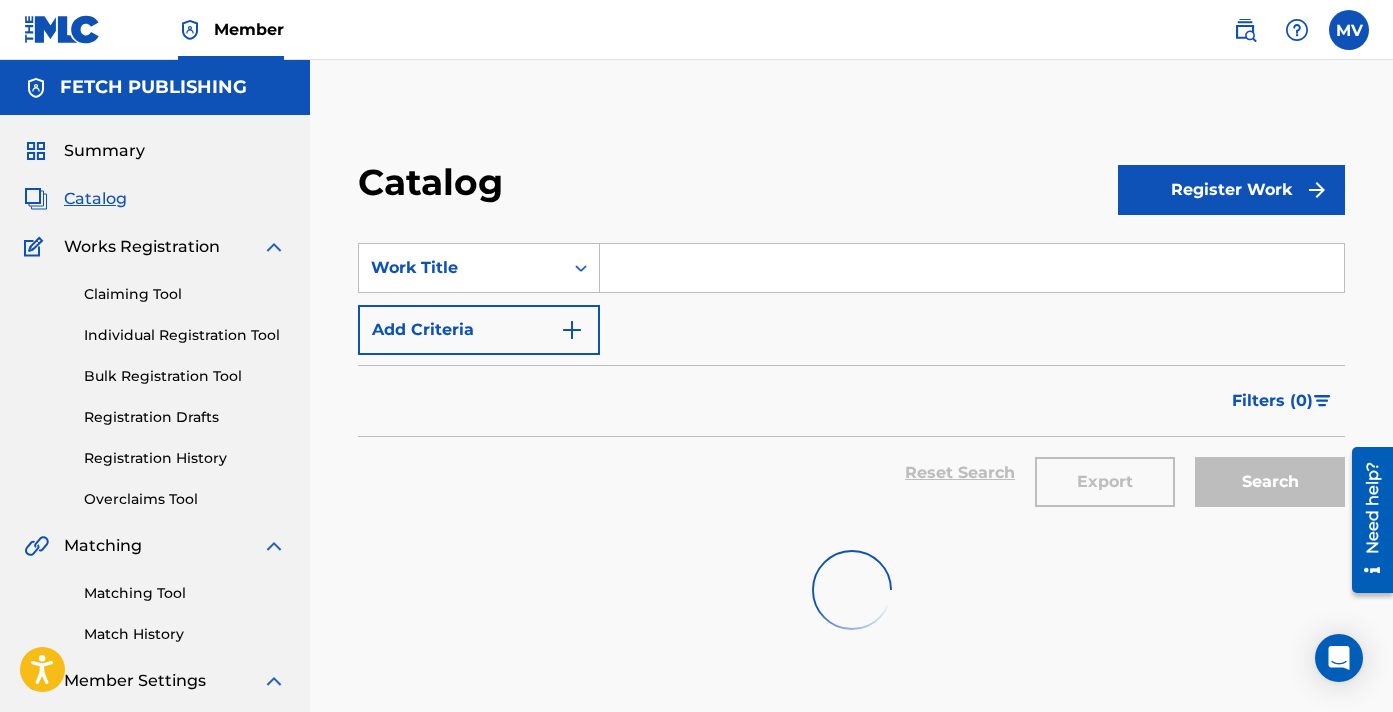 click on "Catalog Register Work SearchWithCriteriae4f5032b-6f51-434d-8aad-361d946b0bb7 Work Title Add Criteria Filter Hold Filters Overclaim   Dispute   Remove Filters Apply Filters Filters ( 0 ) Reset Search Export Search" at bounding box center [851, 436] 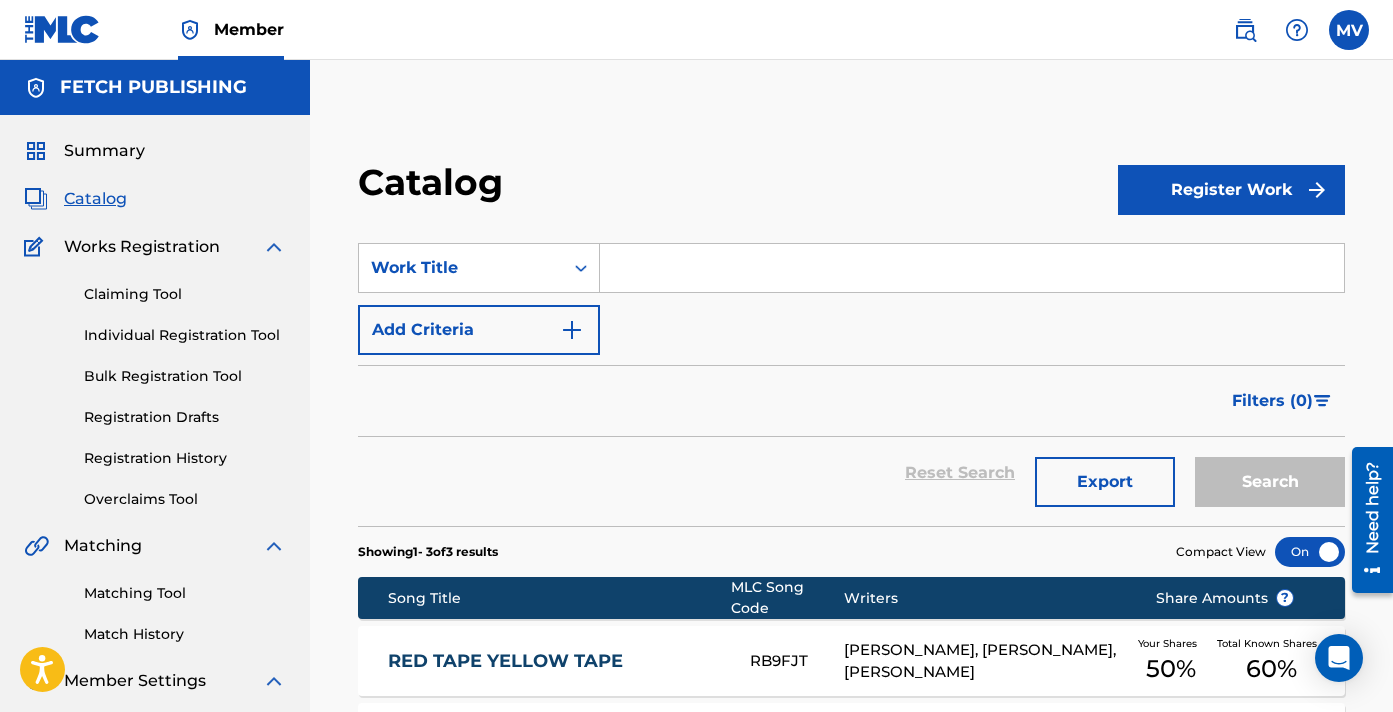 click at bounding box center (972, 268) 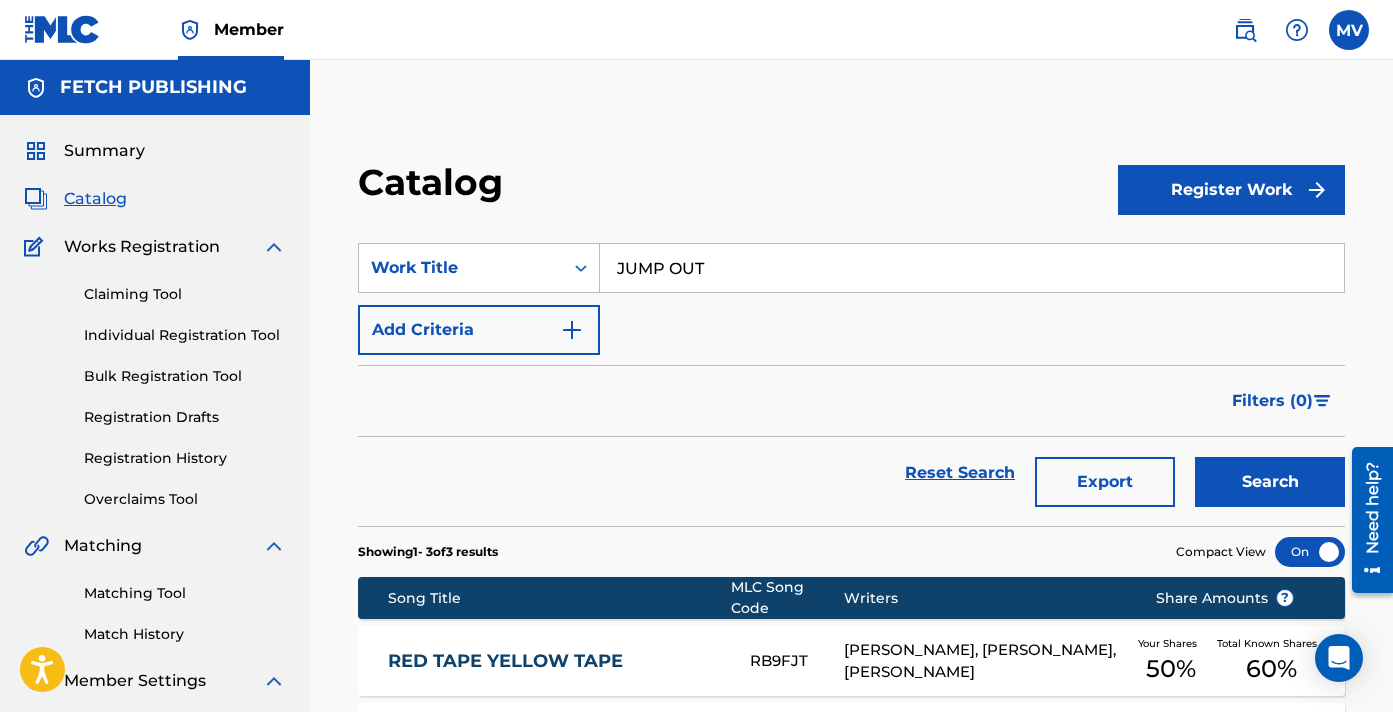 type on "JUMP OUT" 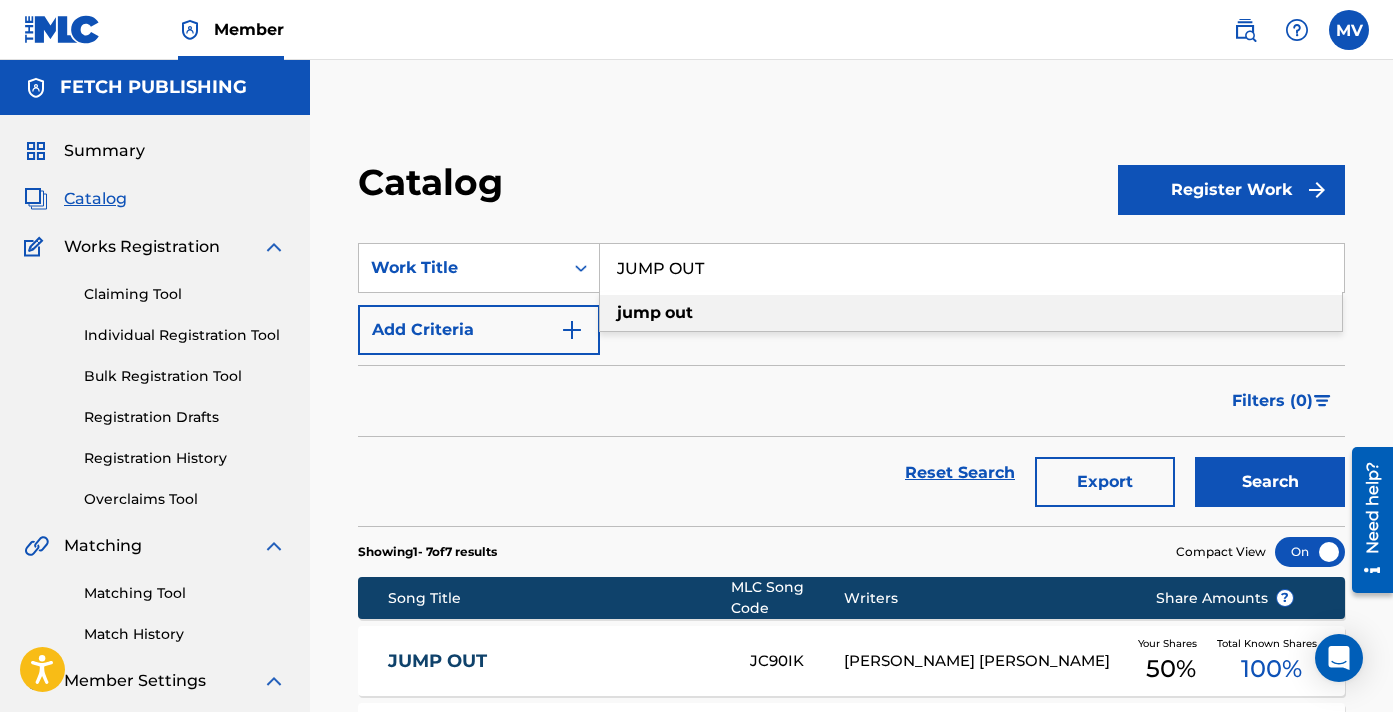 click on "JUMP OUT JC90IK [PERSON_NAME] [PERSON_NAME] Your Shares 50 % Total Known Shares 100 %" at bounding box center (851, 661) 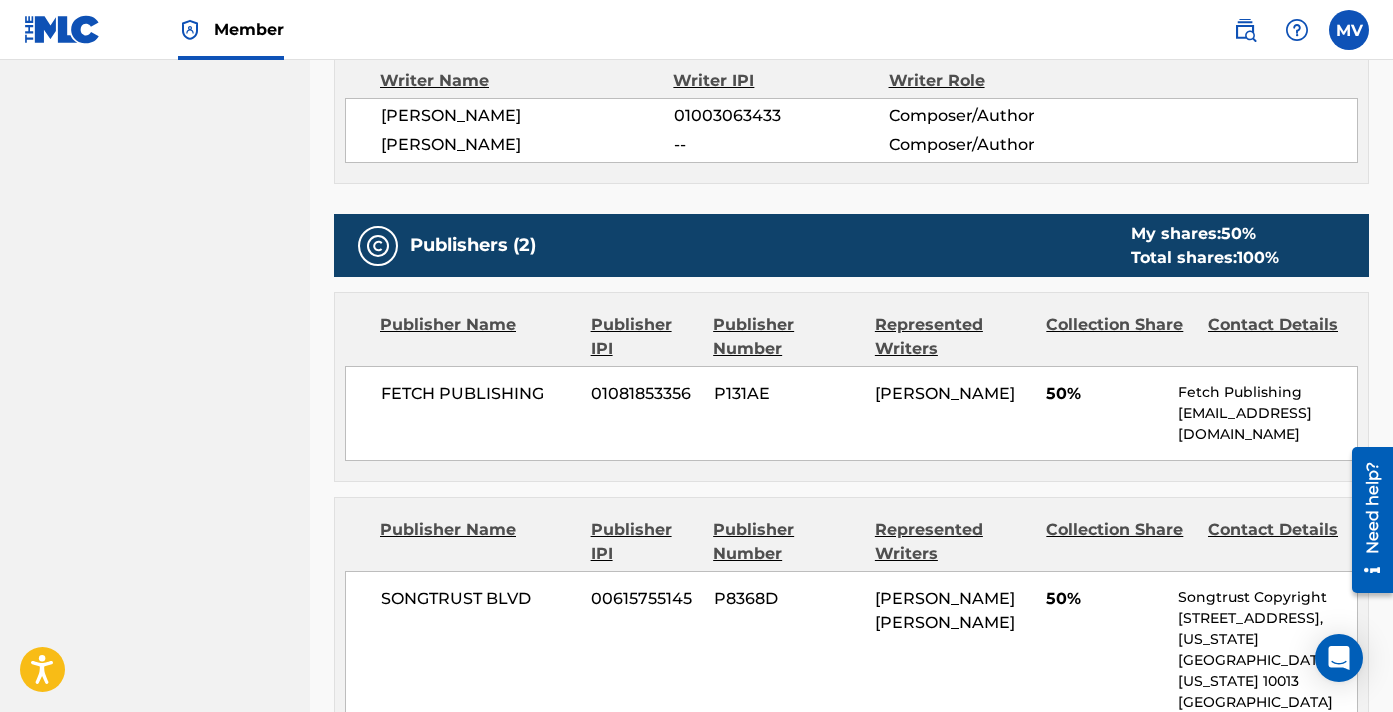 scroll, scrollTop: 721, scrollLeft: 0, axis: vertical 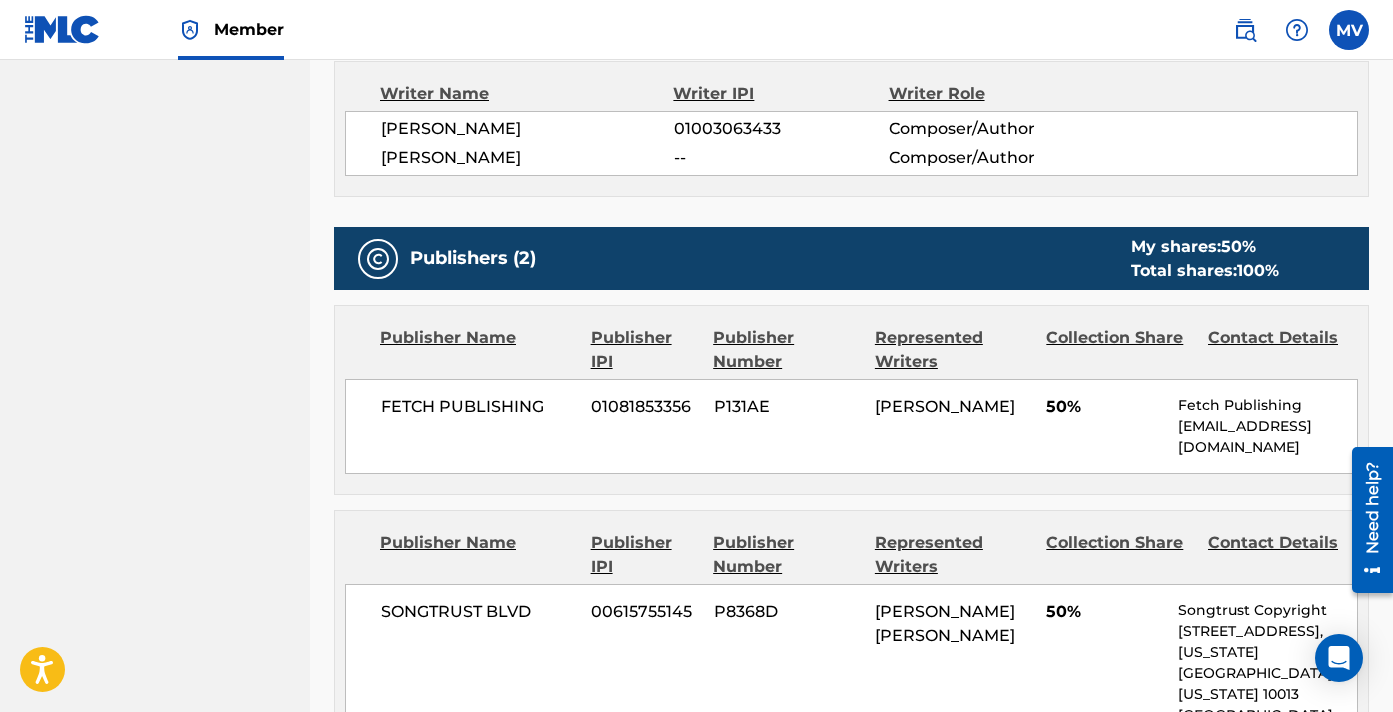 click on "[PERSON_NAME]" at bounding box center (527, 158) 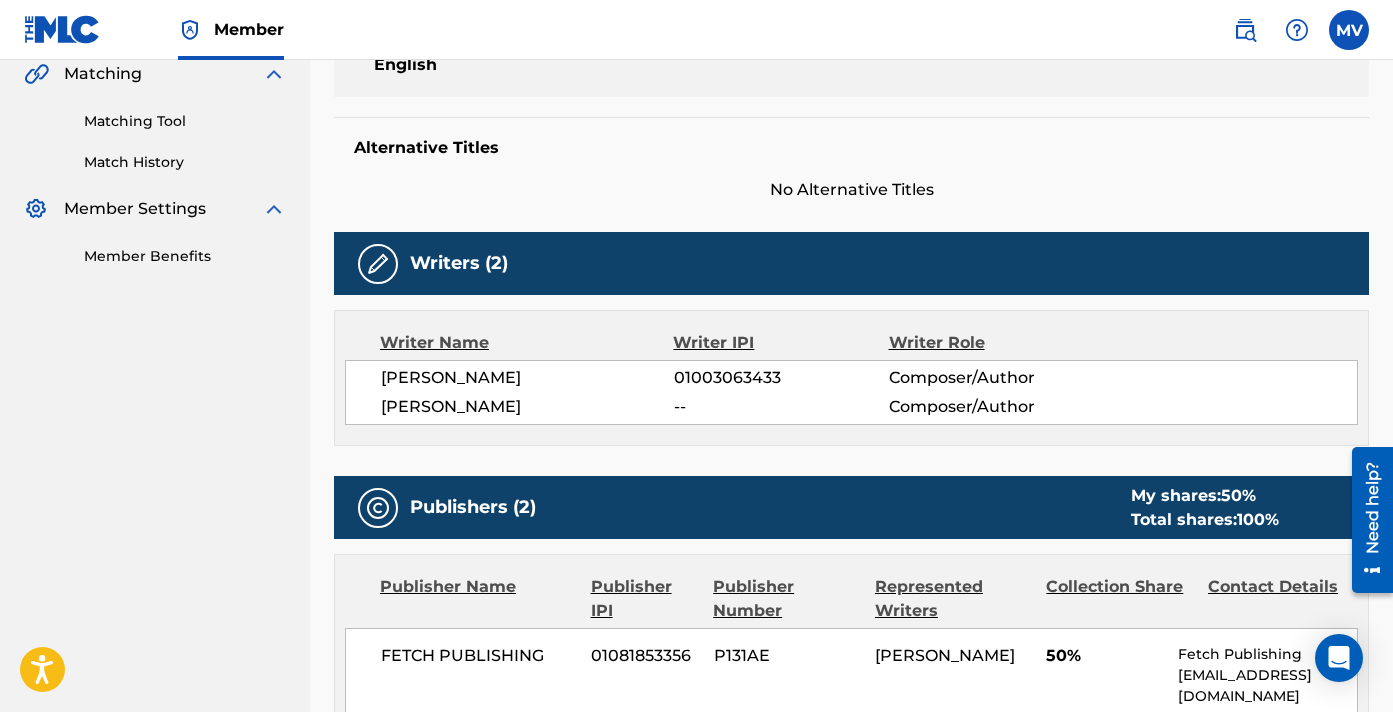 scroll, scrollTop: 453, scrollLeft: 0, axis: vertical 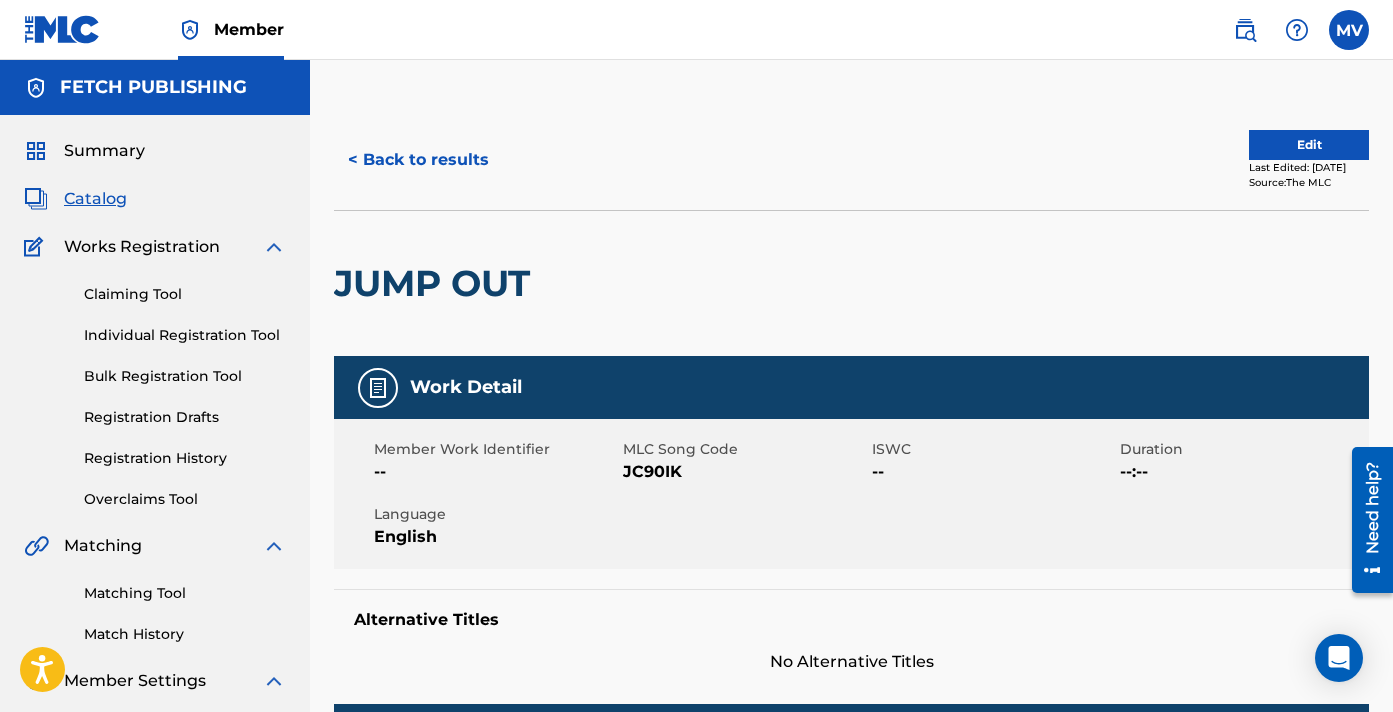 click on "< Back to results" at bounding box center (418, 160) 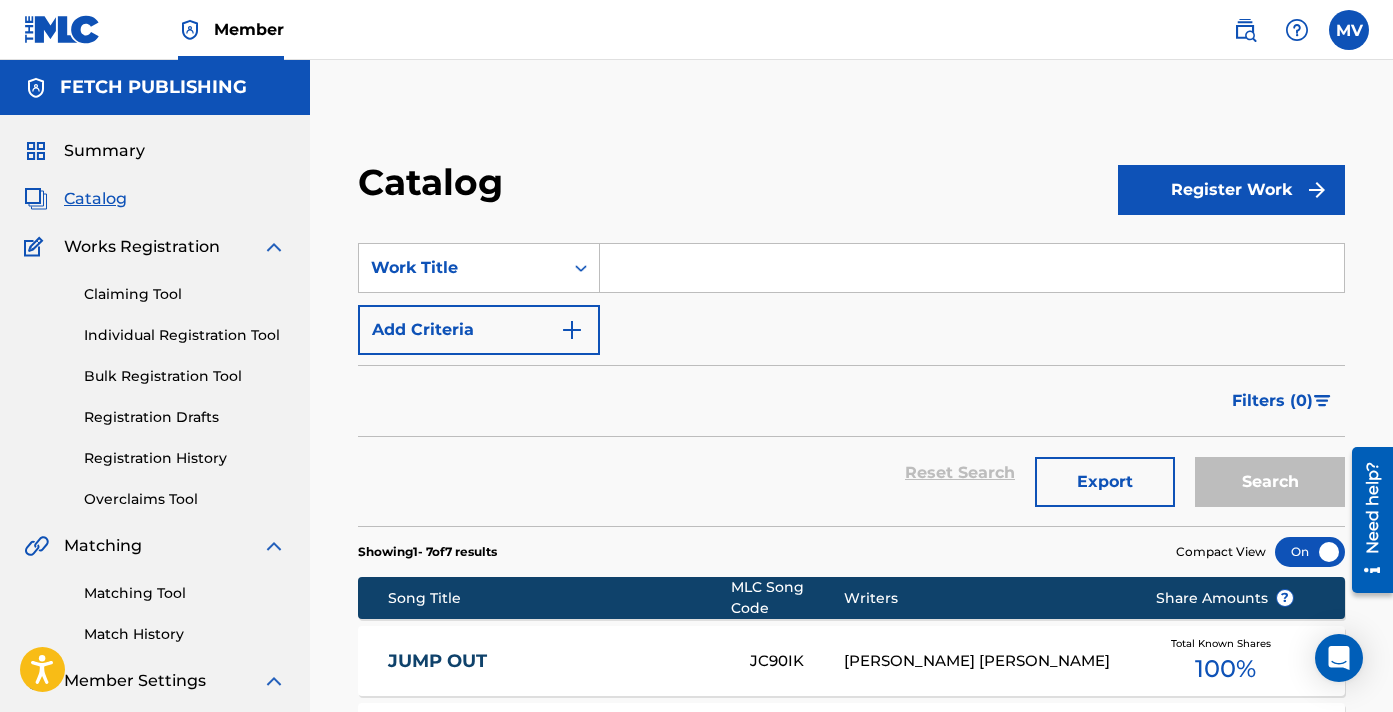 scroll, scrollTop: 0, scrollLeft: 0, axis: both 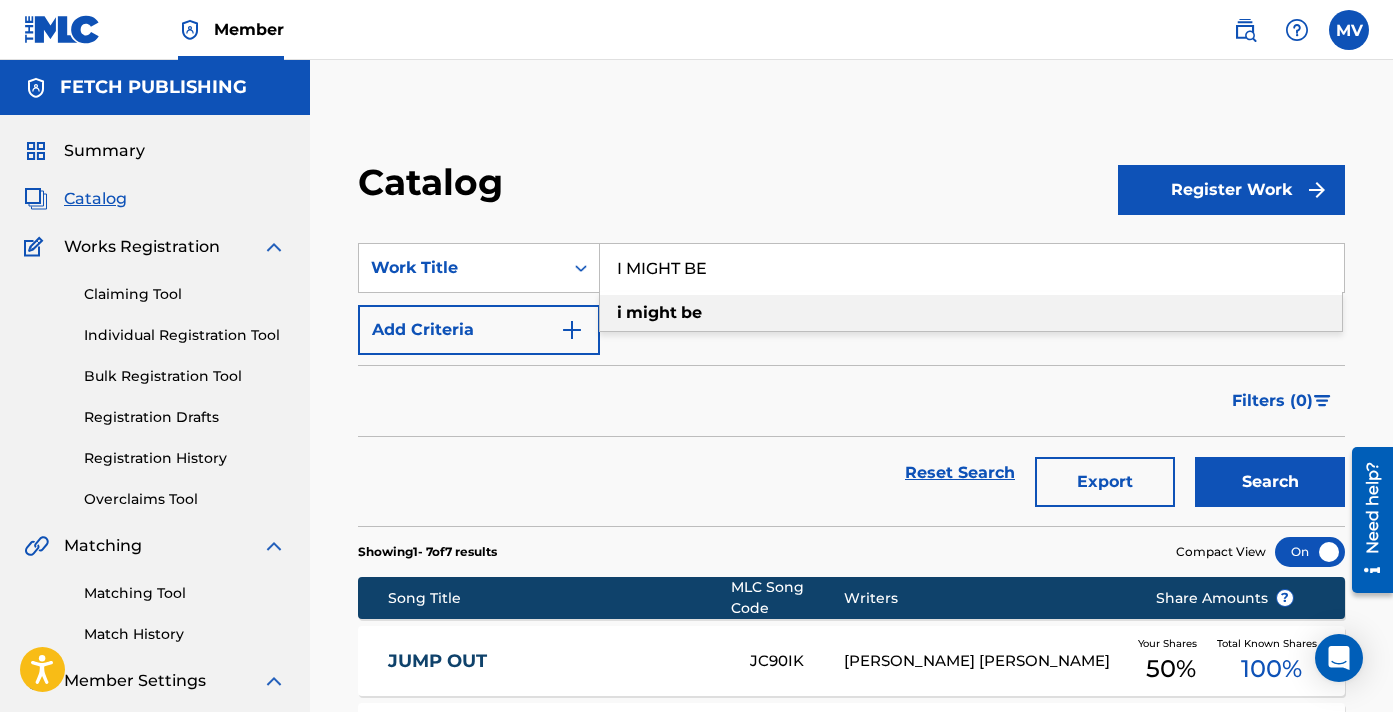 type on "I MIGHT BE" 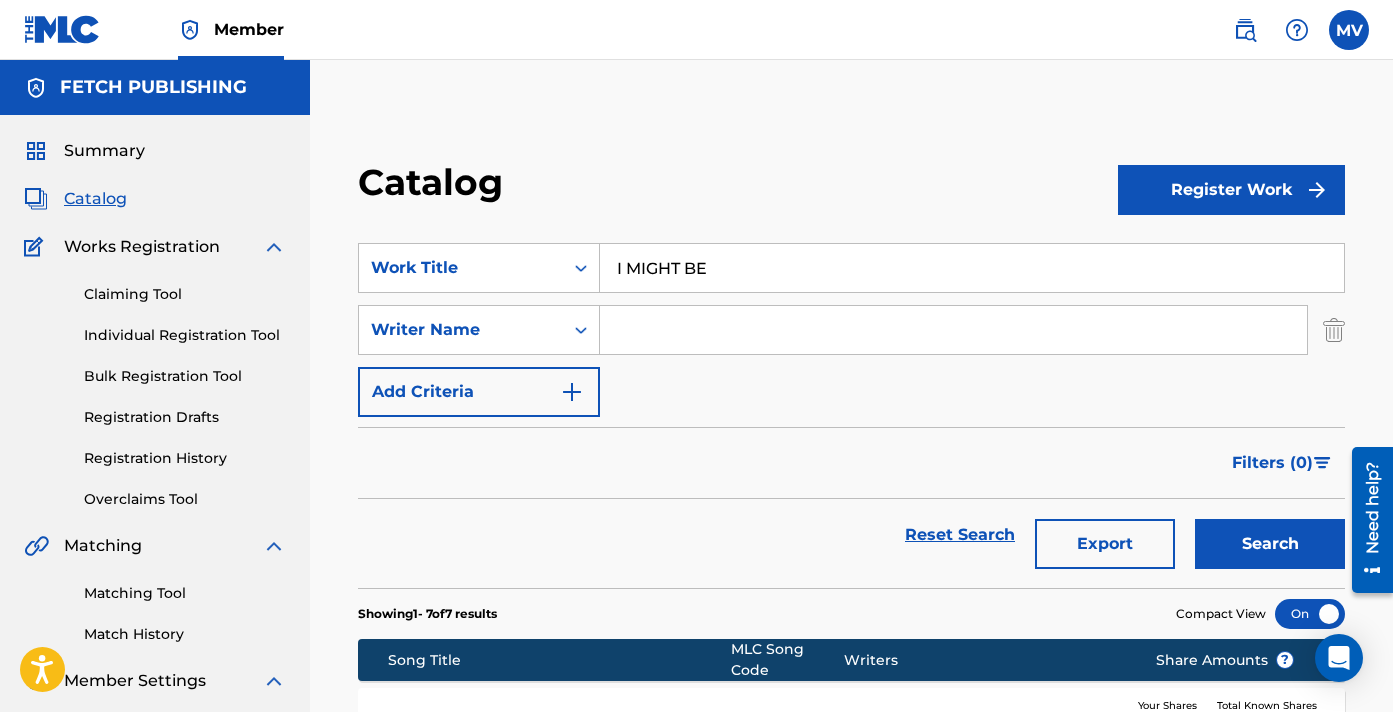 click at bounding box center (953, 330) 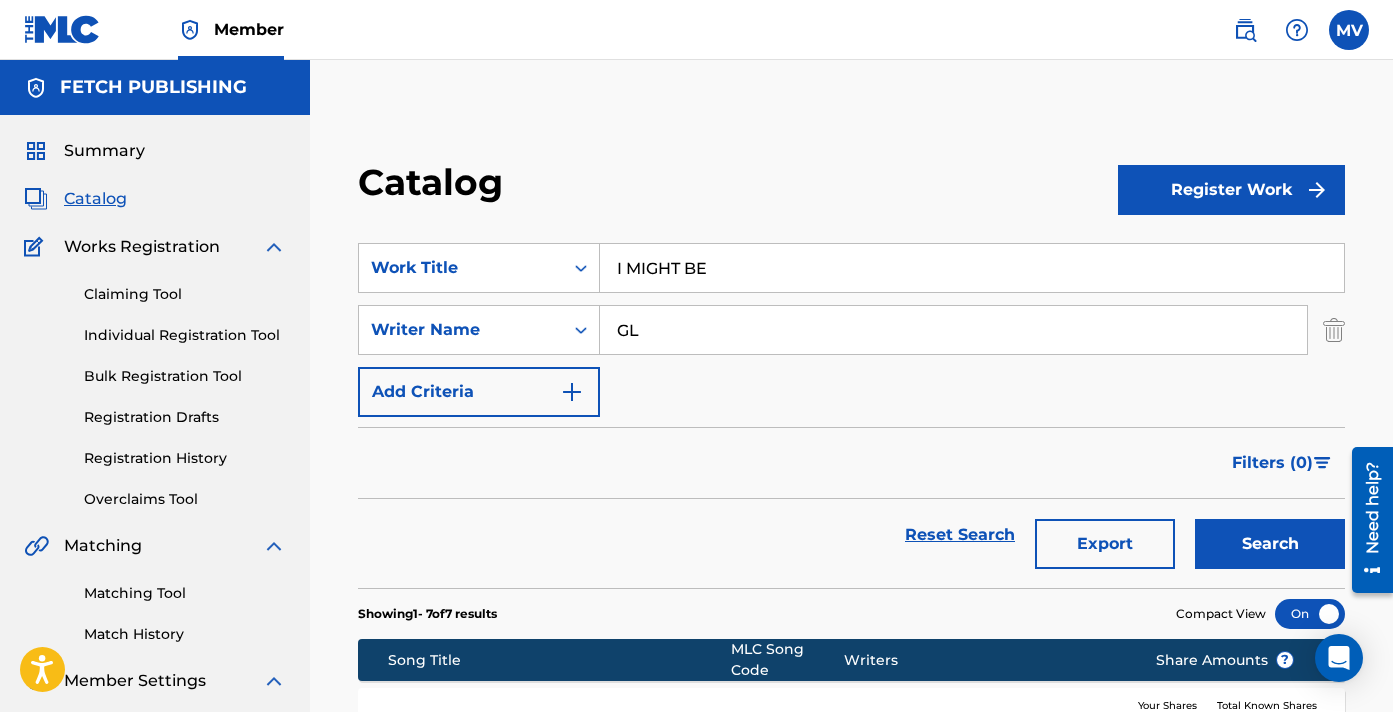 type on "G" 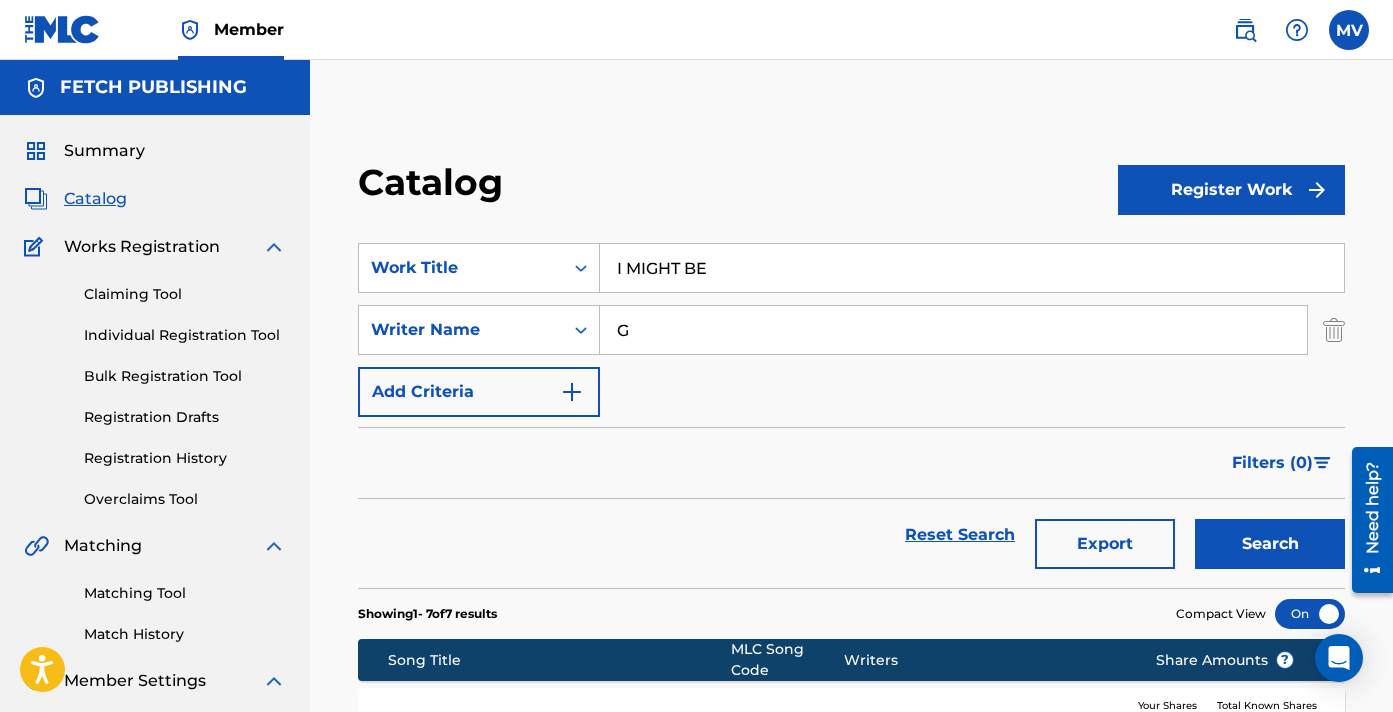 type 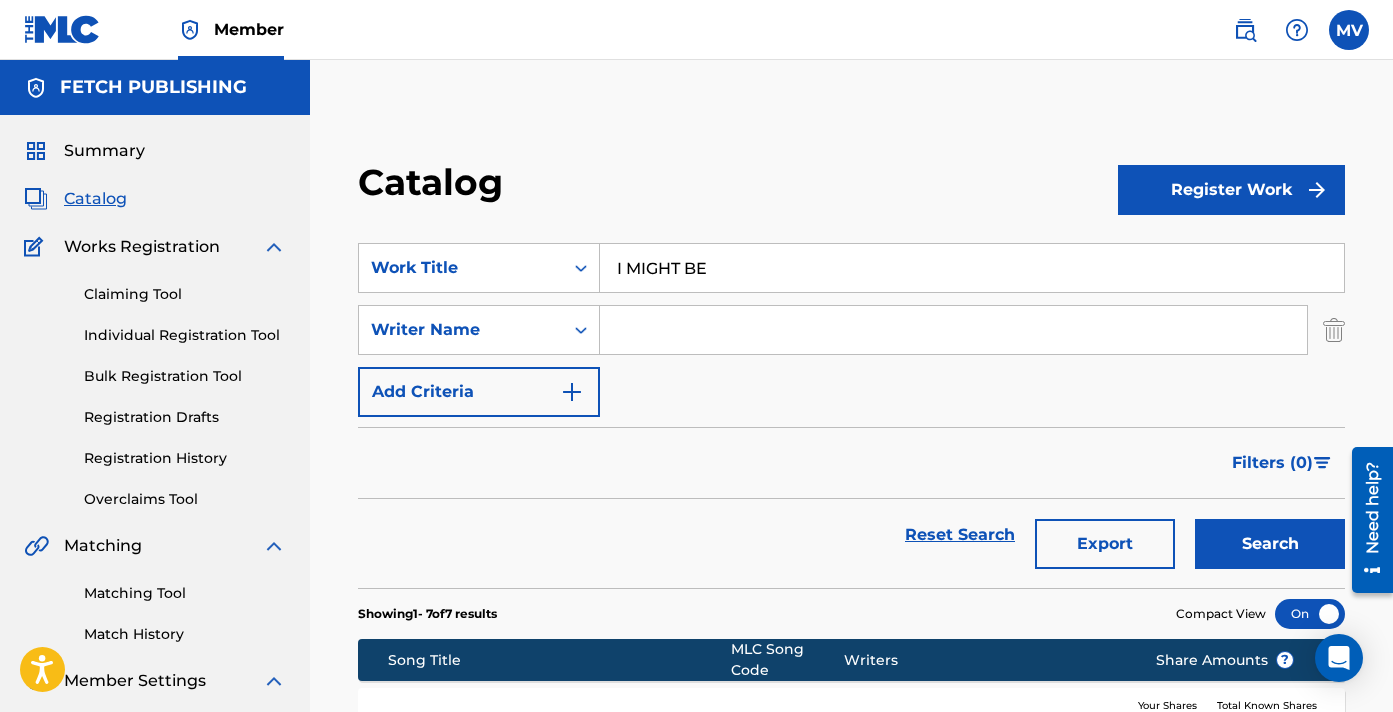 click on "Search" at bounding box center [1270, 544] 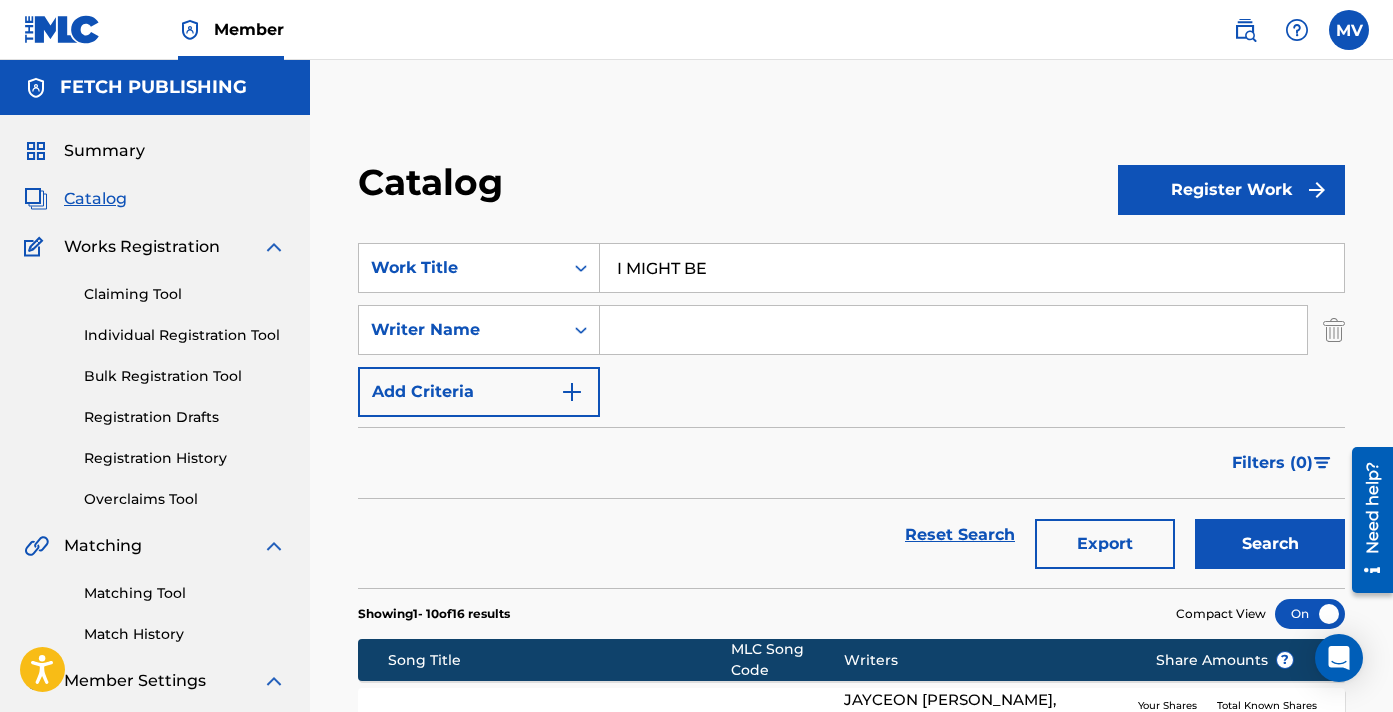 scroll, scrollTop: 0, scrollLeft: 0, axis: both 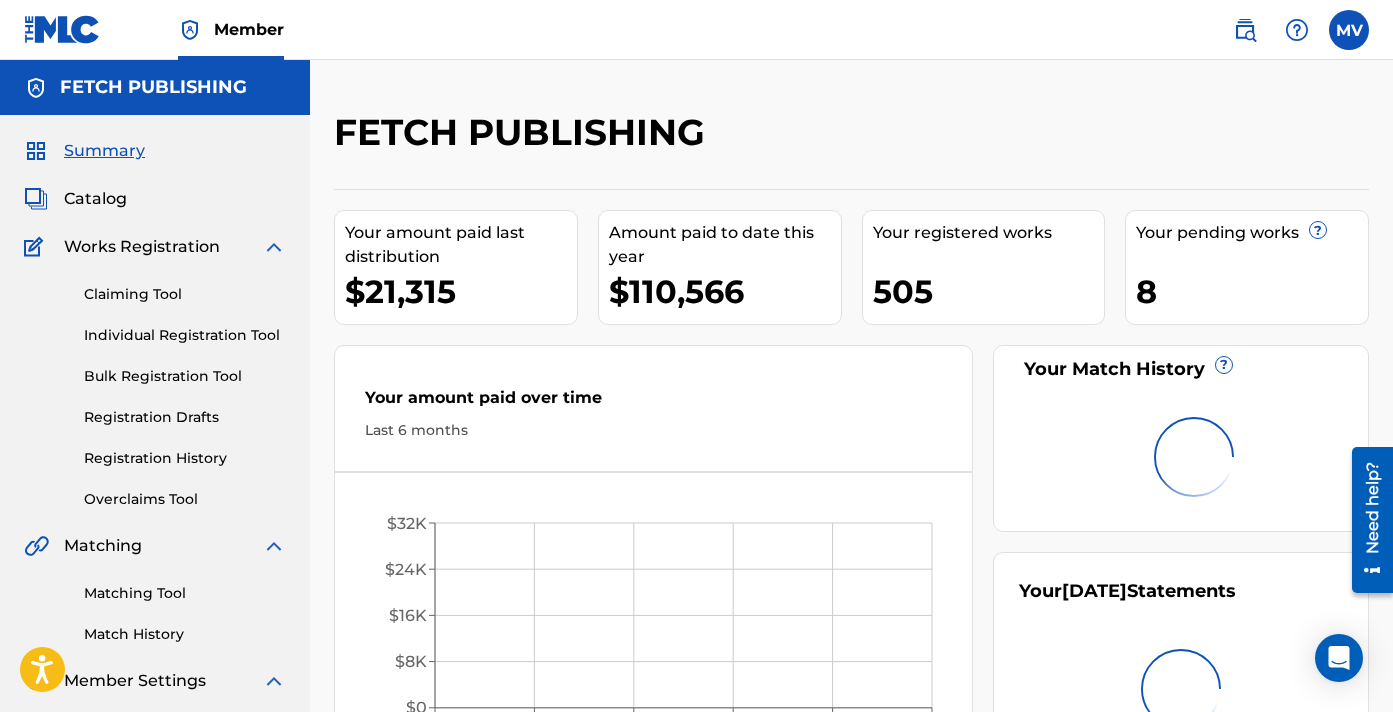 click on "Catalog" at bounding box center [95, 199] 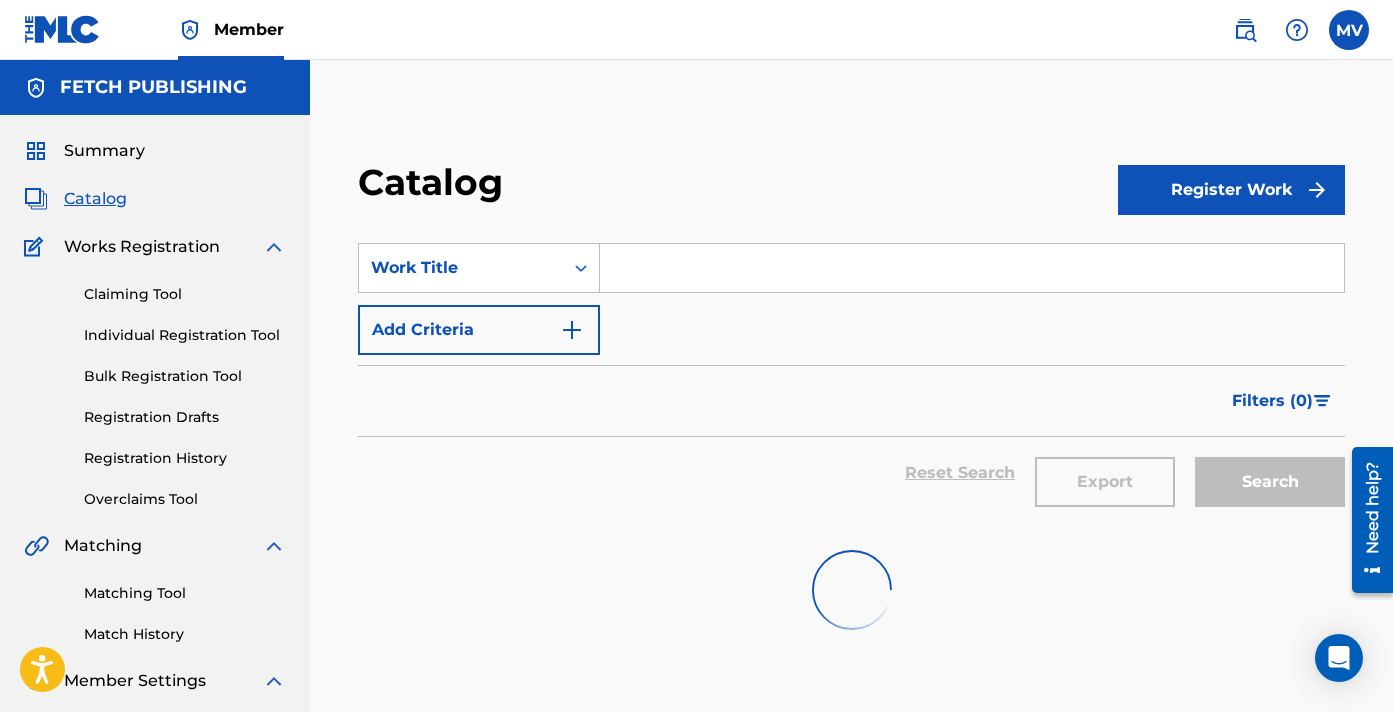 click at bounding box center (972, 268) 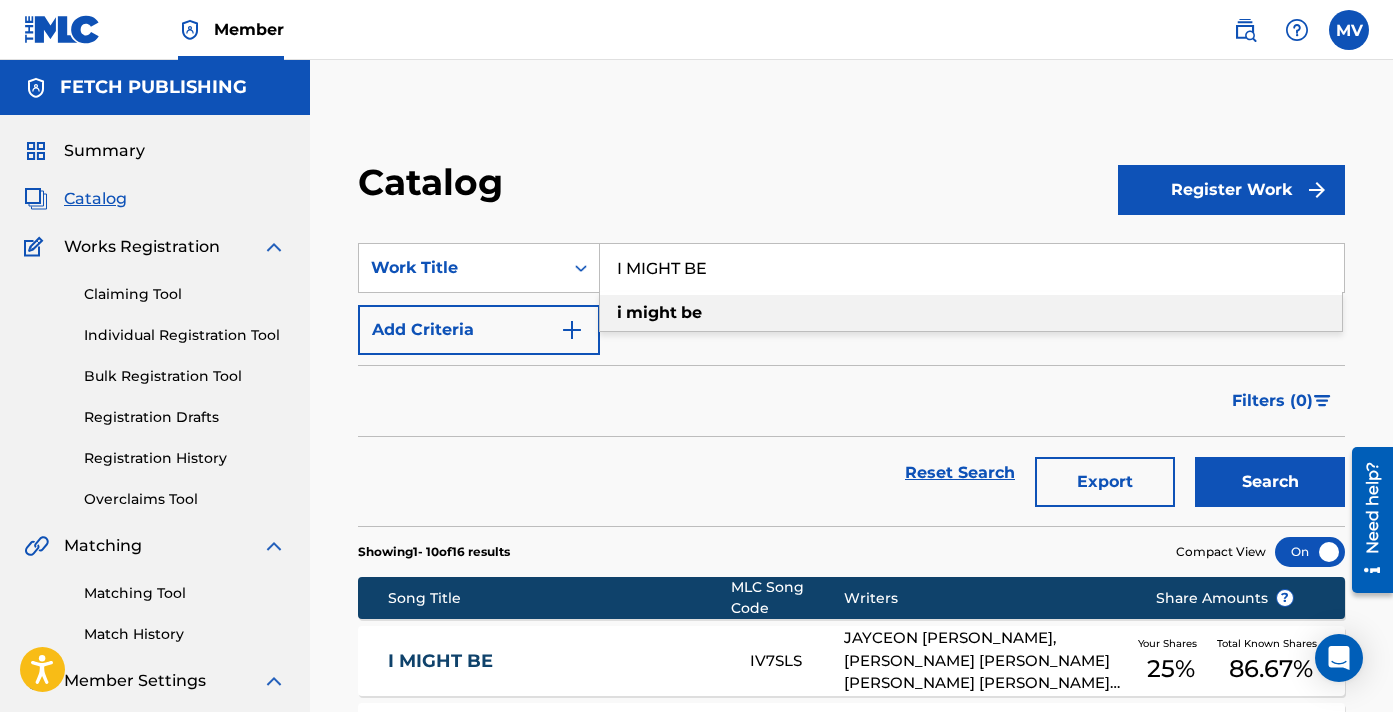 type on "i might be" 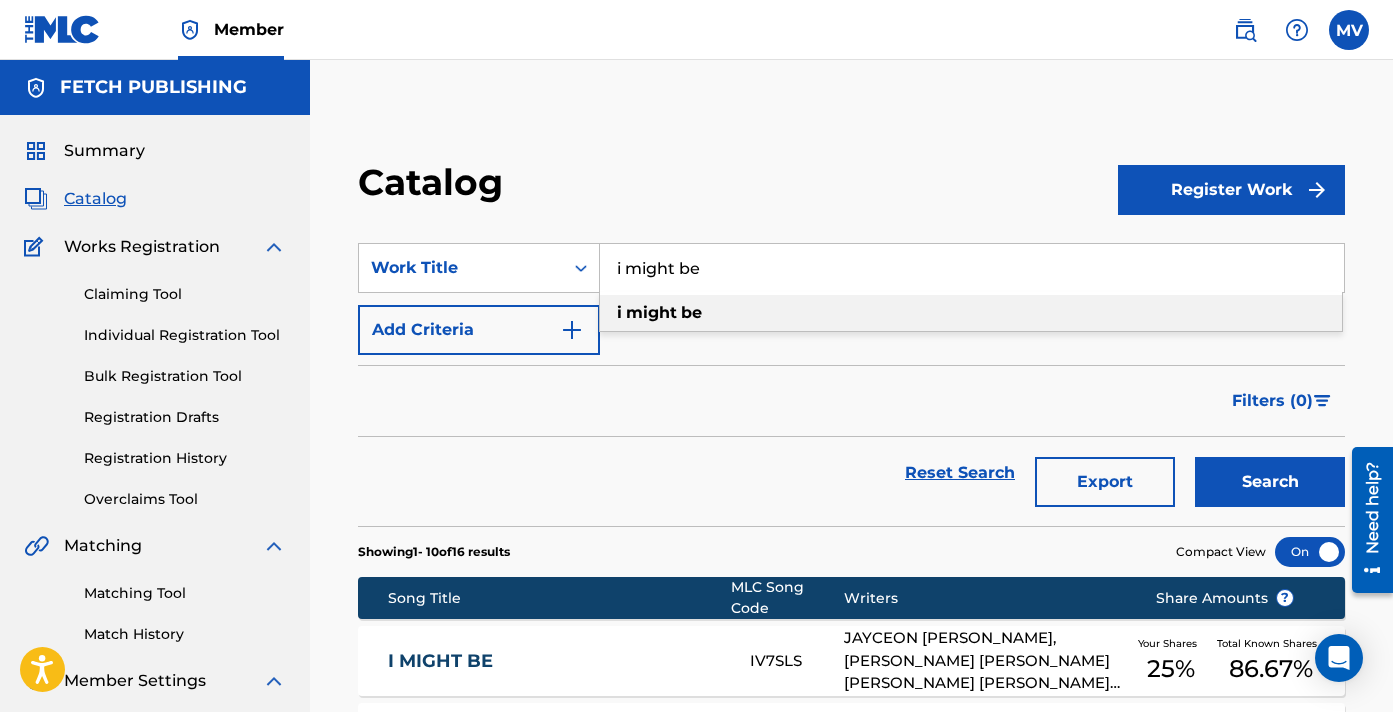drag, startPoint x: 628, startPoint y: 267, endPoint x: 618, endPoint y: 423, distance: 156.32019 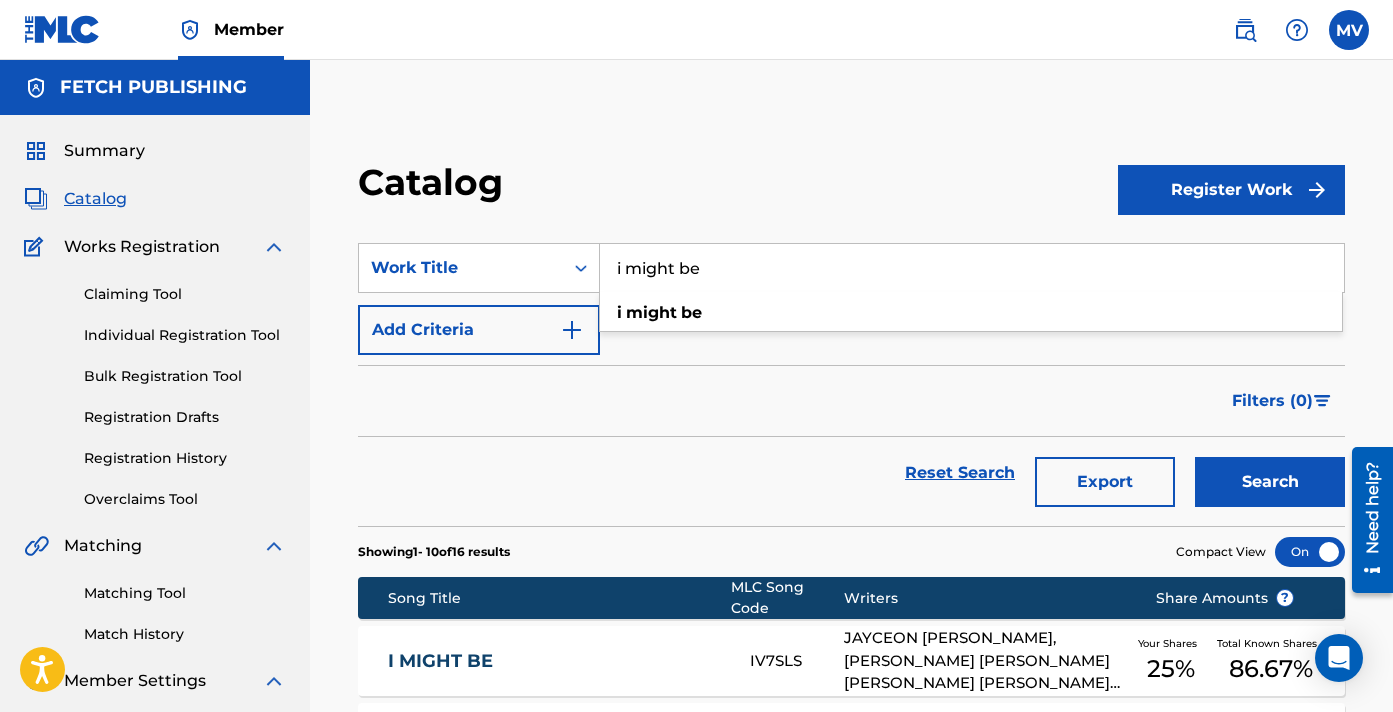 click on "I MIGHT BE IV7SLS [PERSON_NAME], [PERSON_NAME] [PERSON_NAME] [PERSON_NAME] [PERSON_NAME] JEWEL-[PERSON_NAME], [PERSON_NAME] Your Shares 25 % Total Known Shares 86.67 %" at bounding box center [851, 661] 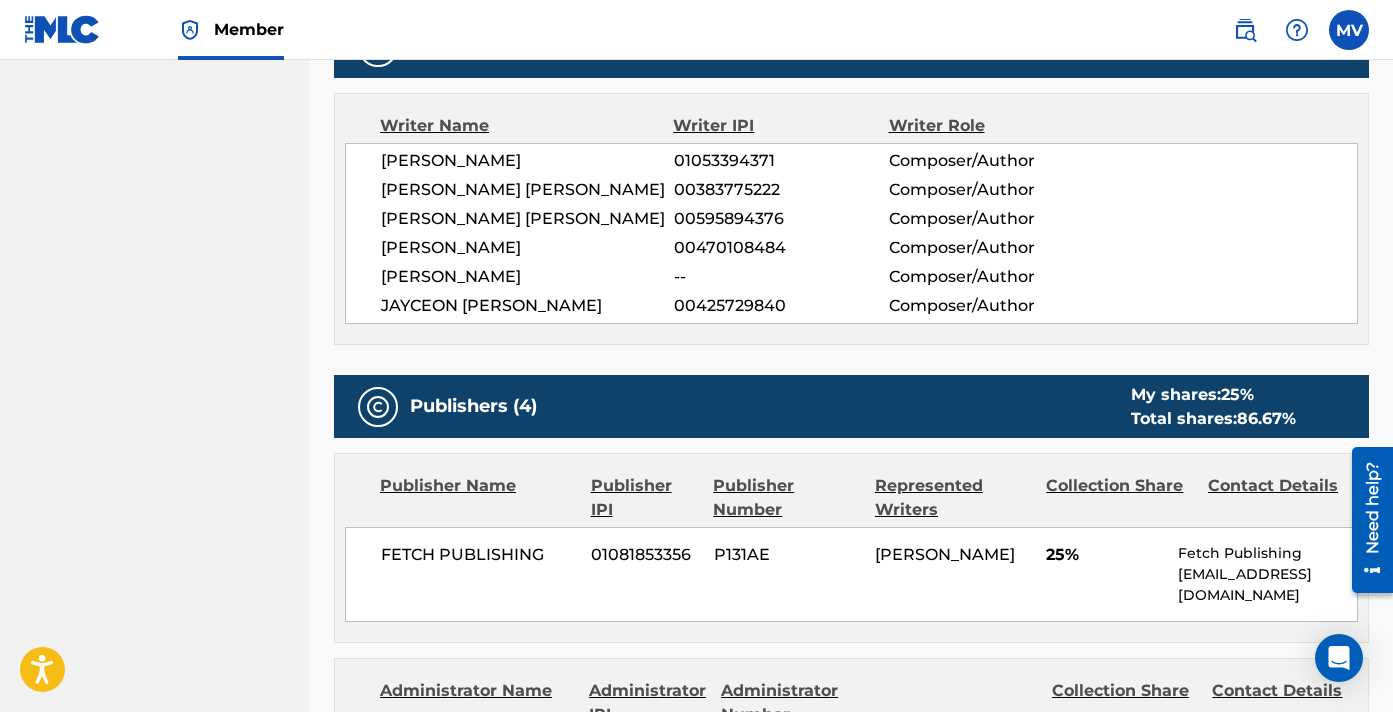 scroll, scrollTop: 688, scrollLeft: 0, axis: vertical 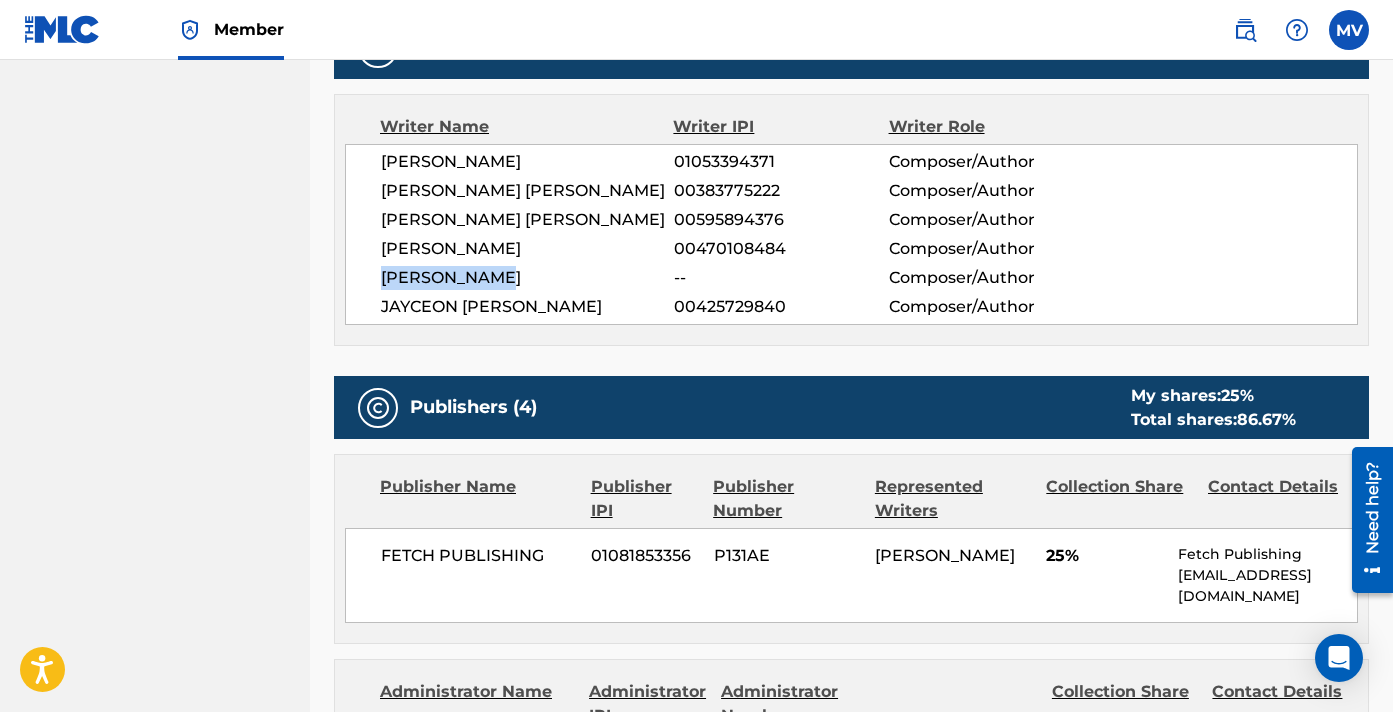 drag, startPoint x: 520, startPoint y: 277, endPoint x: 324, endPoint y: 277, distance: 196 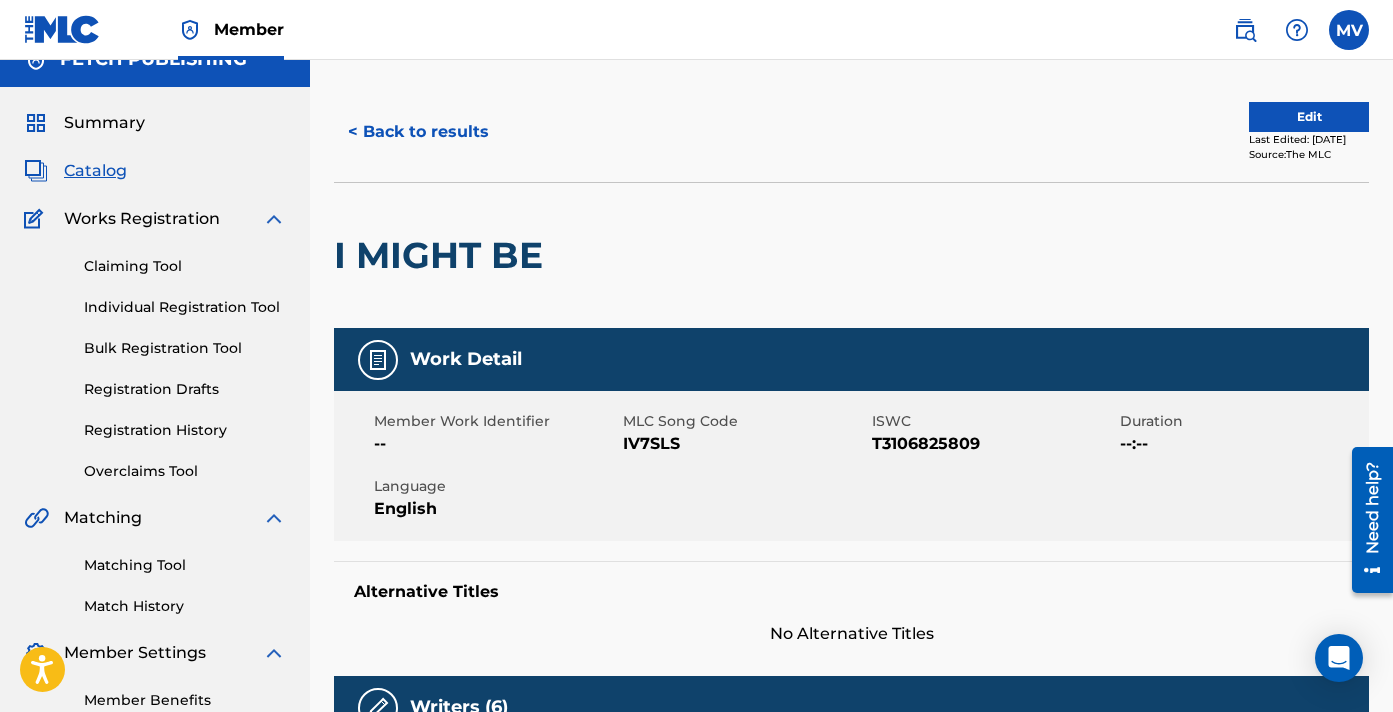 scroll, scrollTop: 12, scrollLeft: 0, axis: vertical 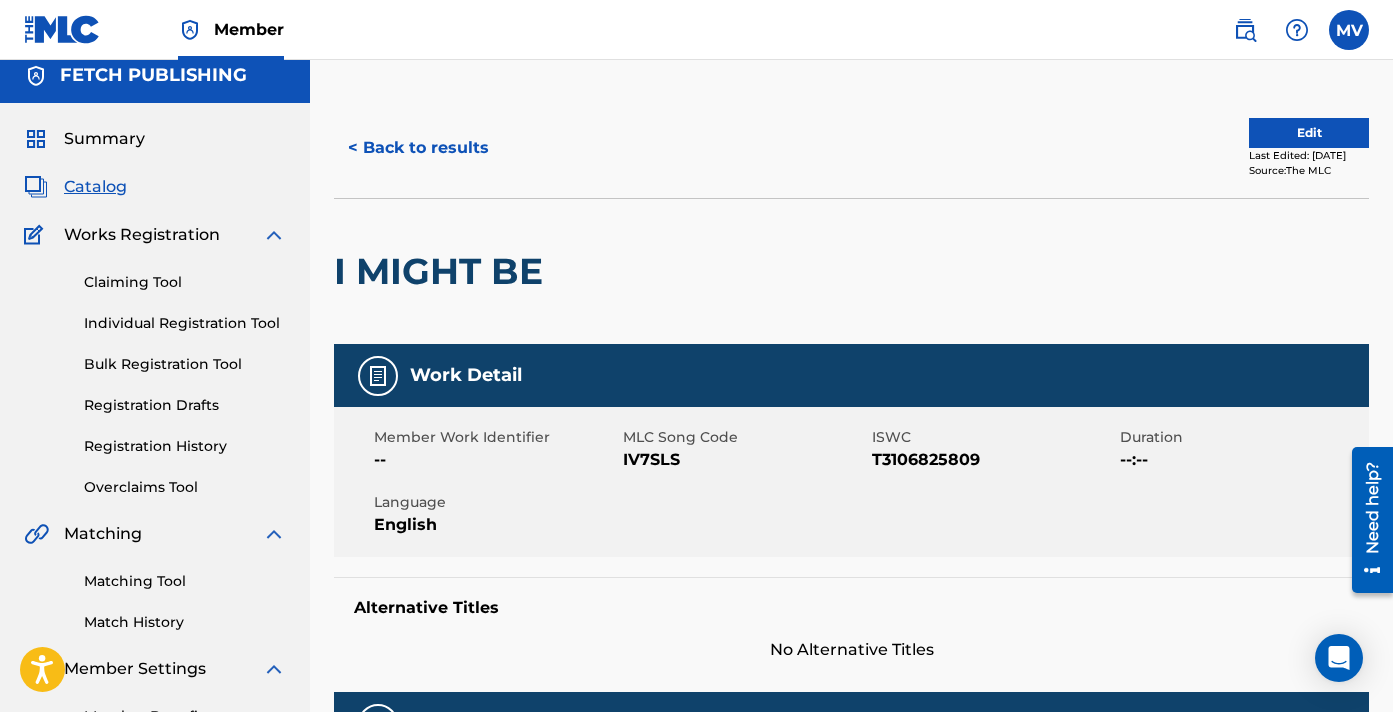 click on "< Back to results" at bounding box center [418, 148] 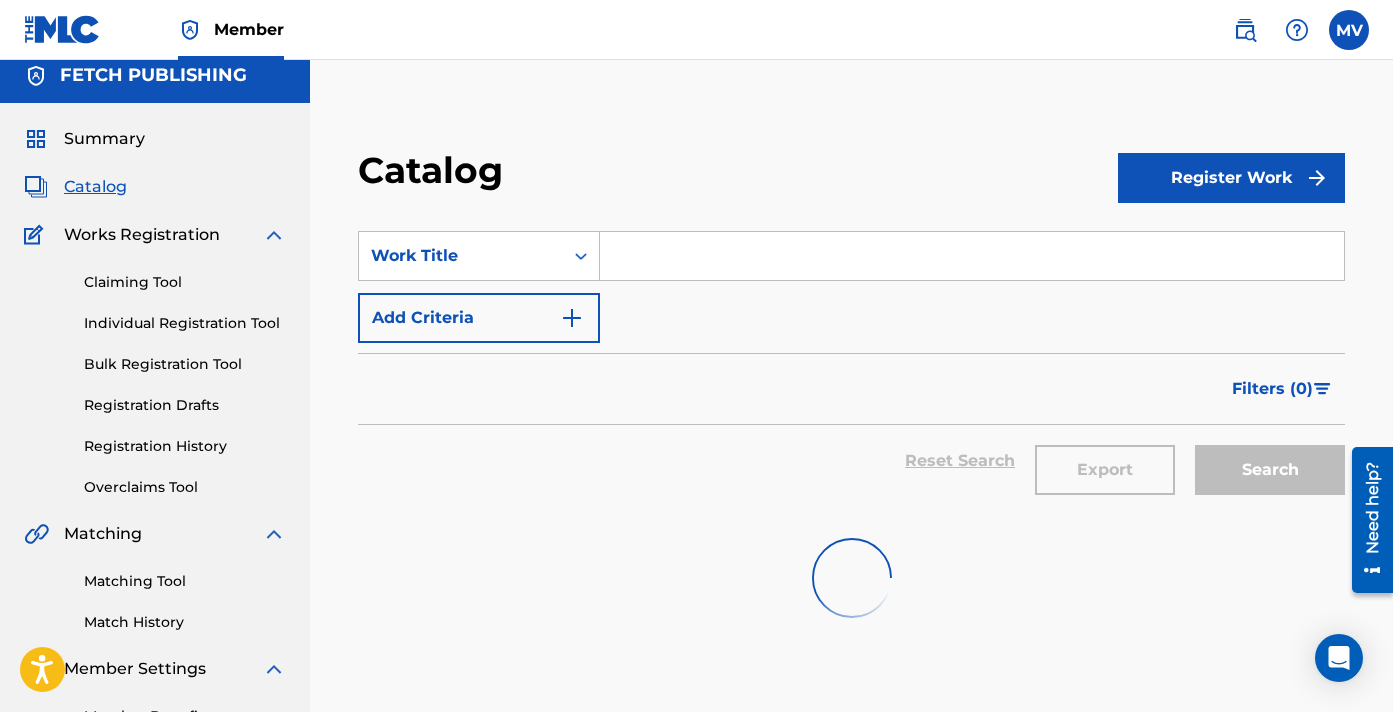 scroll, scrollTop: 0, scrollLeft: 0, axis: both 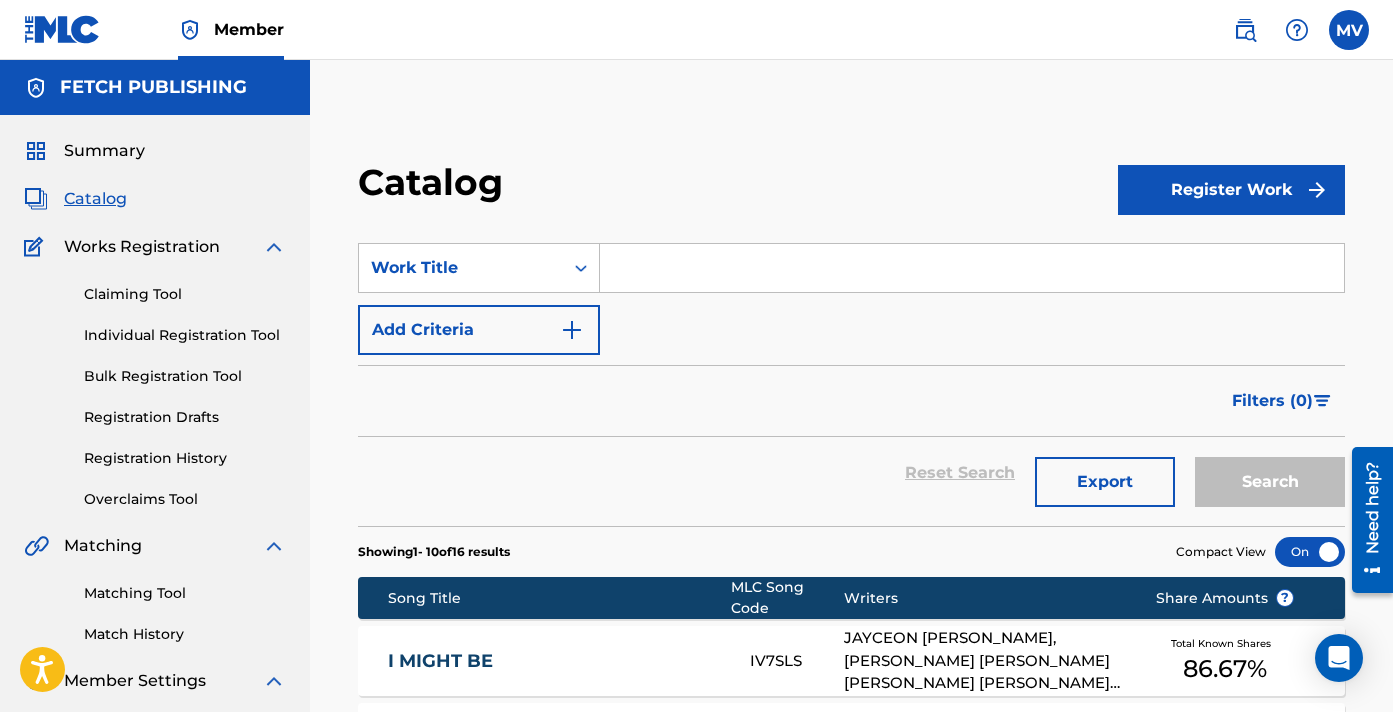 click at bounding box center (972, 268) 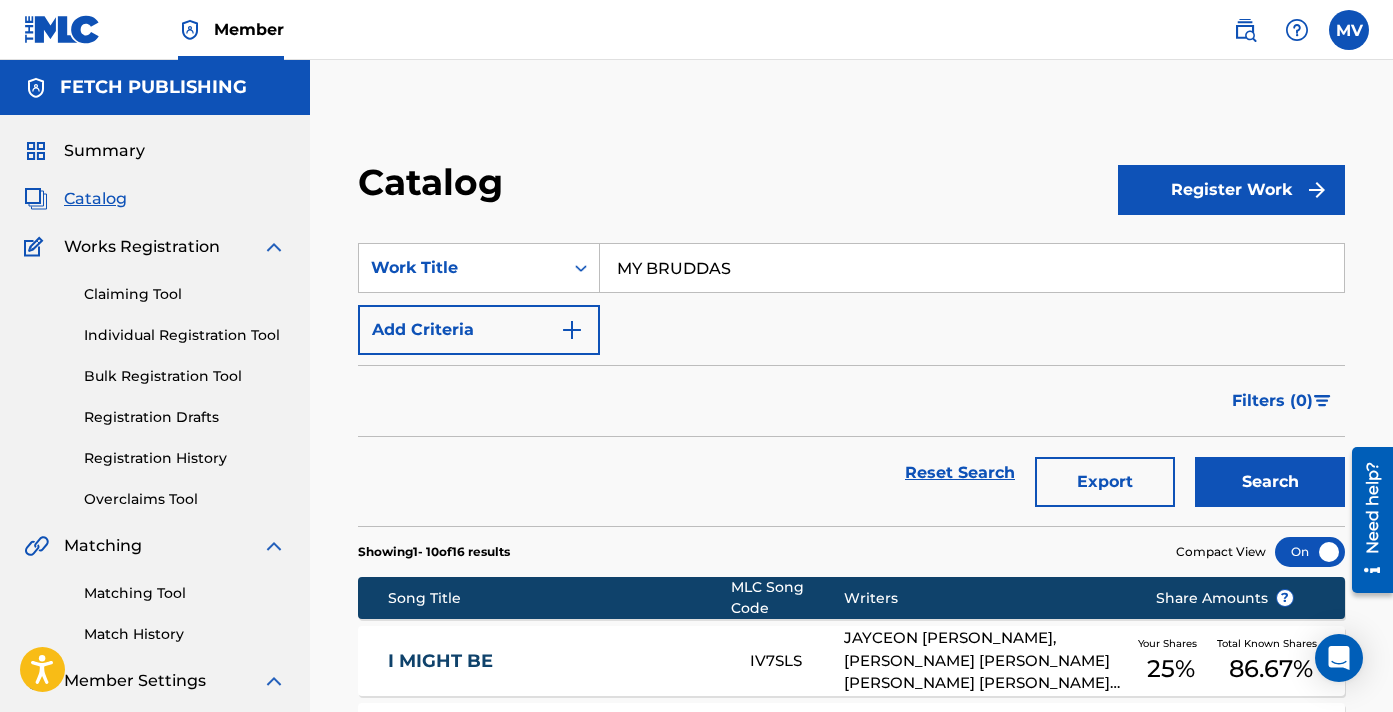 type on "MY BRUDDAS" 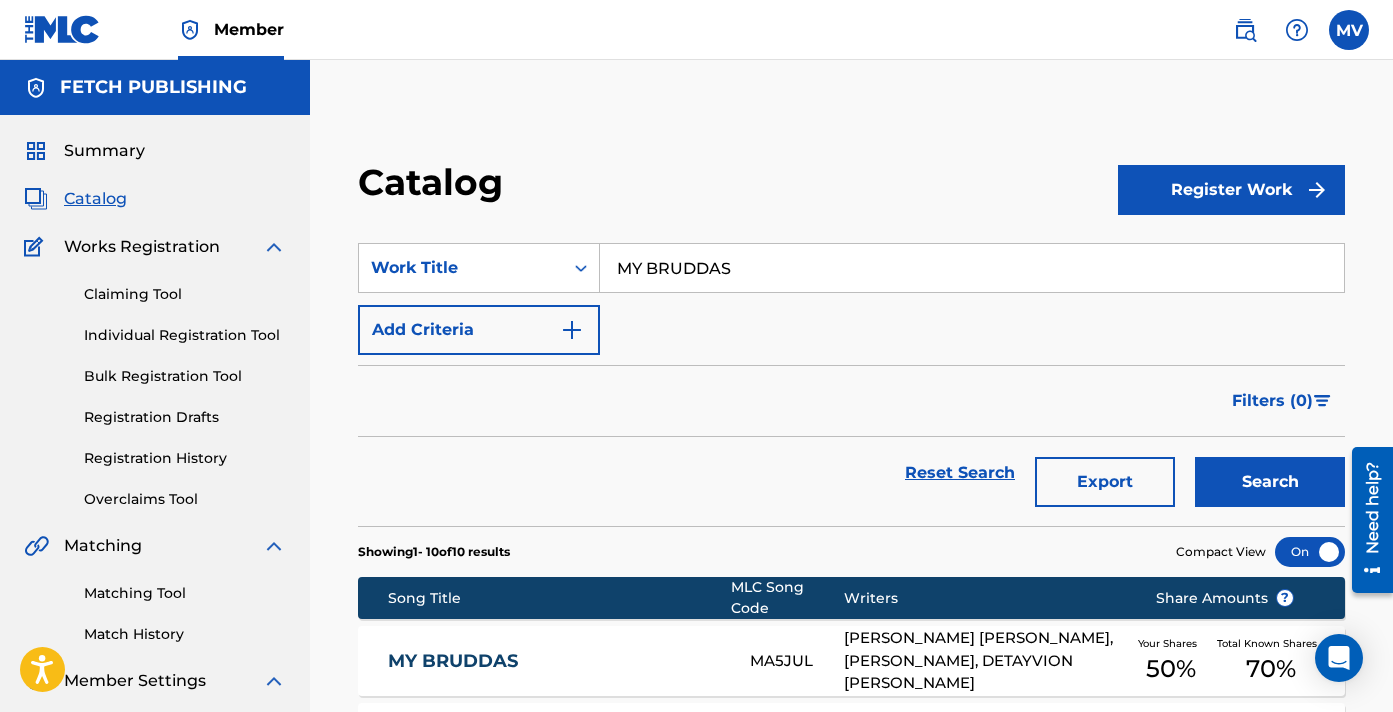 click on "MY BRUDDAS" at bounding box center (556, 661) 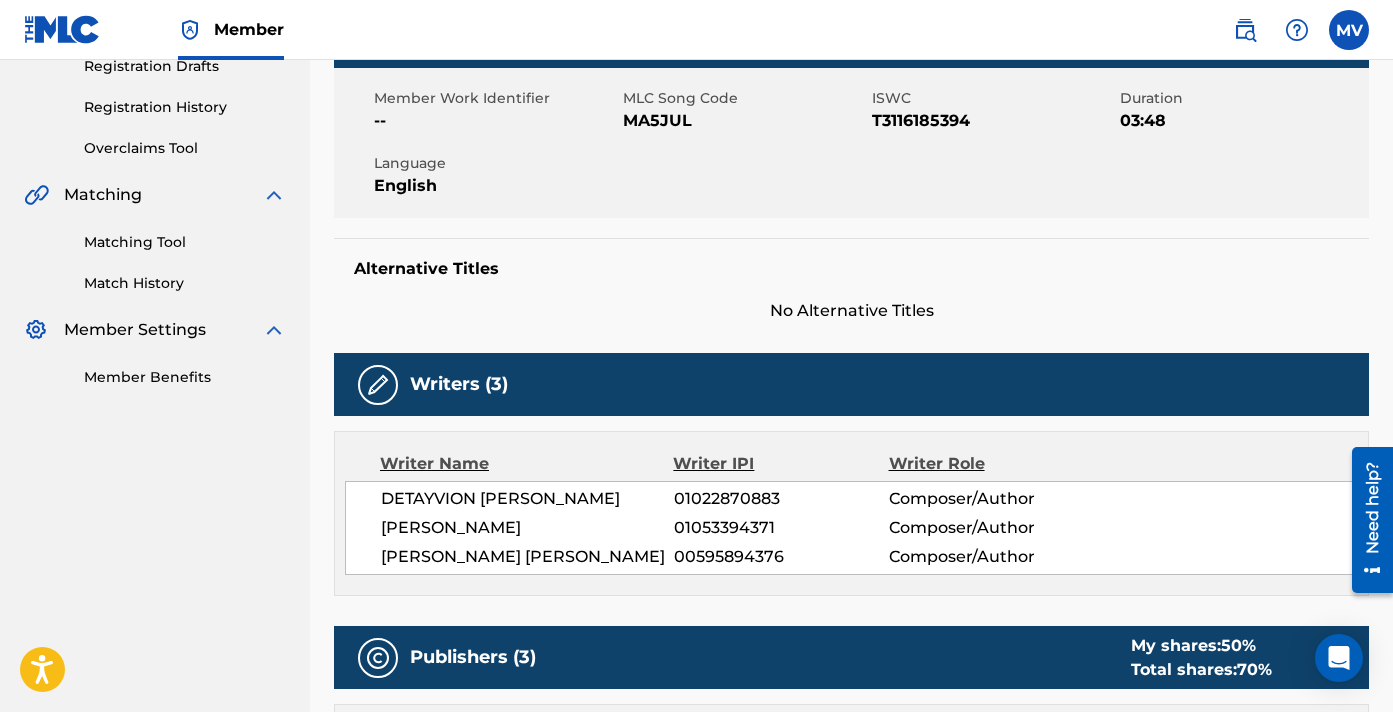 scroll, scrollTop: 376, scrollLeft: 0, axis: vertical 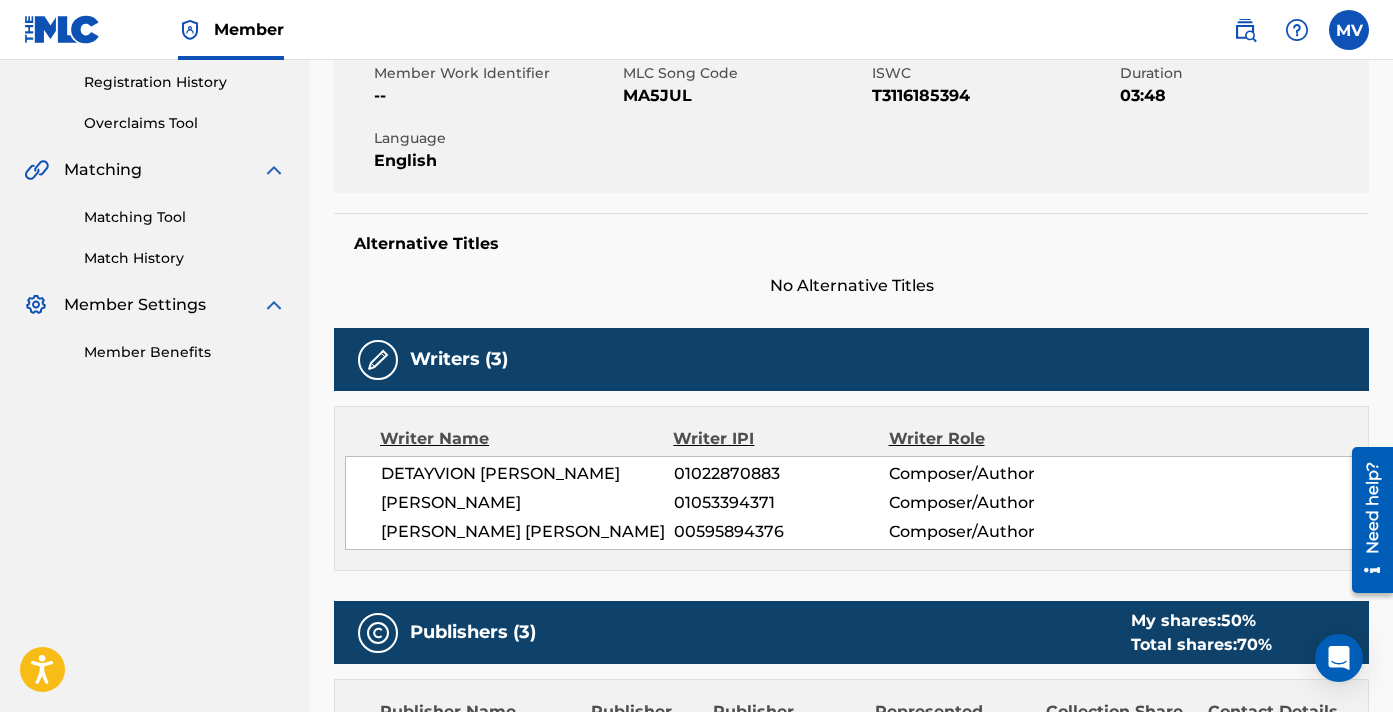 click on "[PERSON_NAME]" at bounding box center (527, 503) 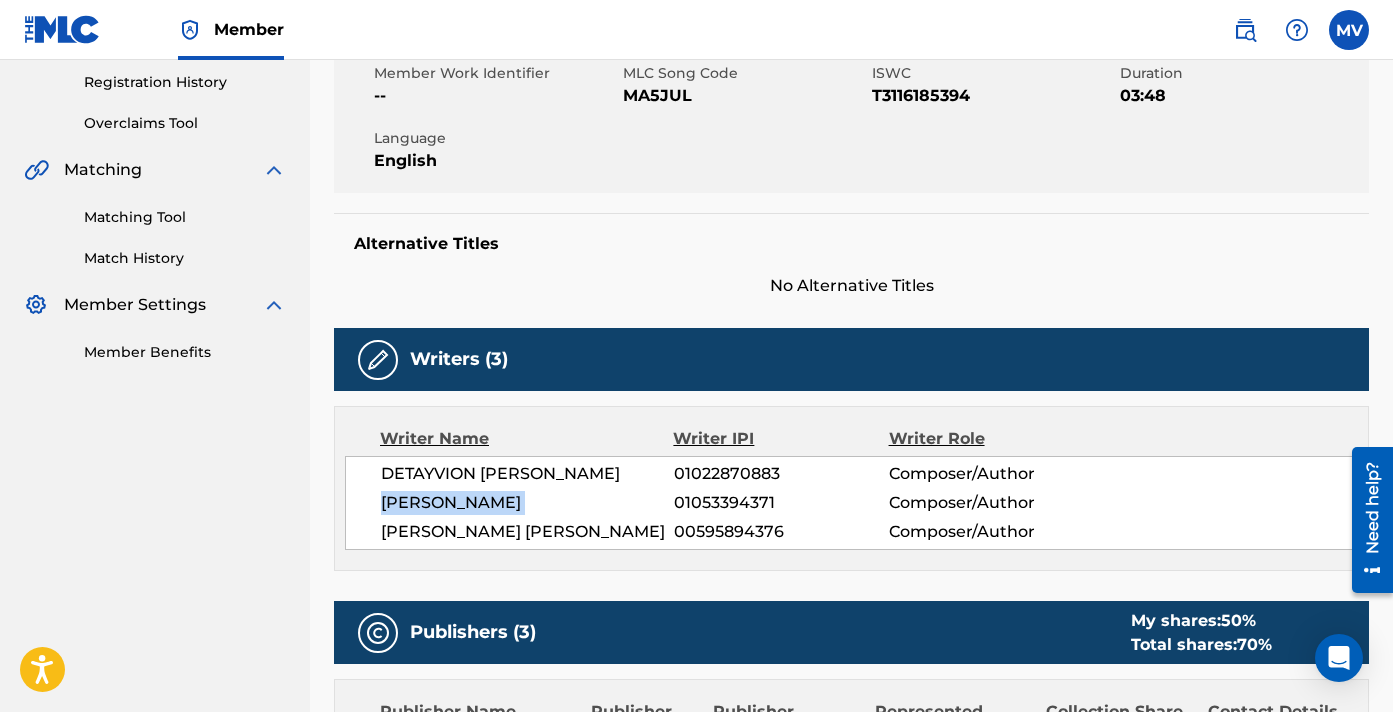 click on "[PERSON_NAME]" at bounding box center (527, 503) 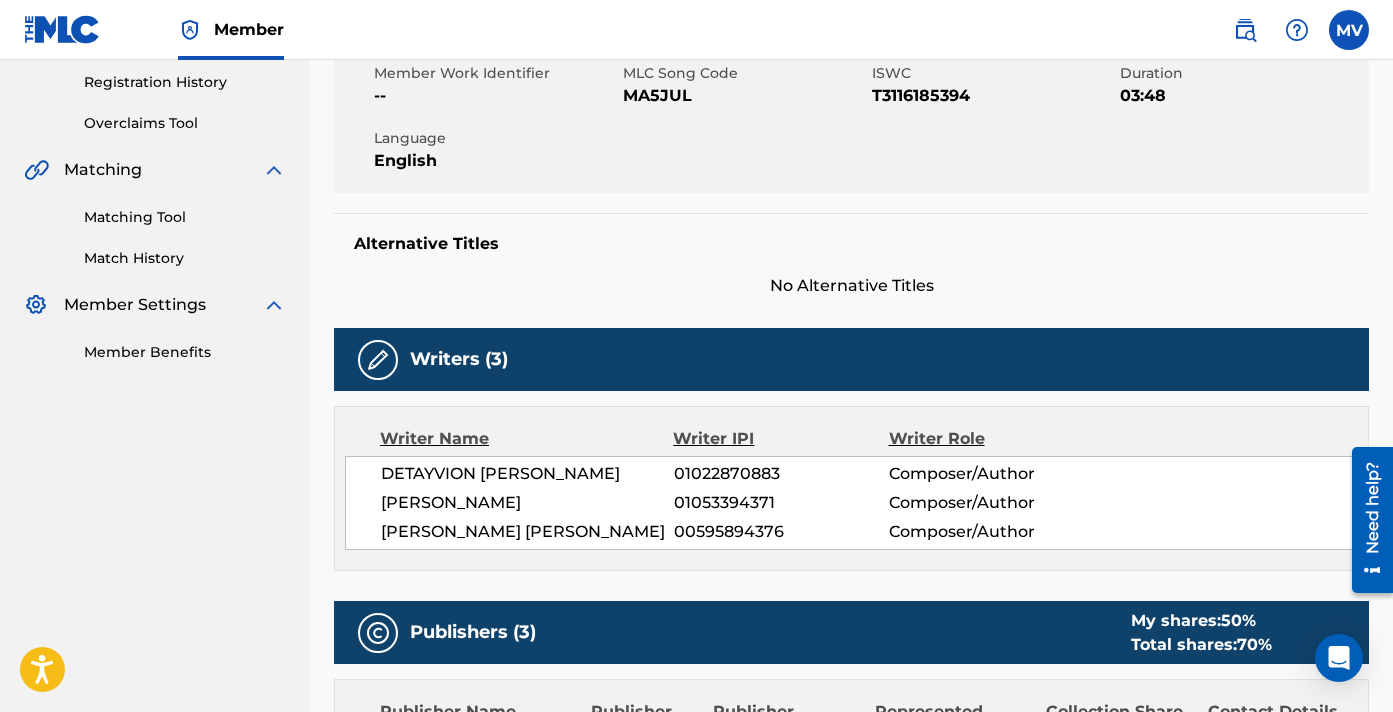 click on "[PERSON_NAME]" at bounding box center (527, 503) 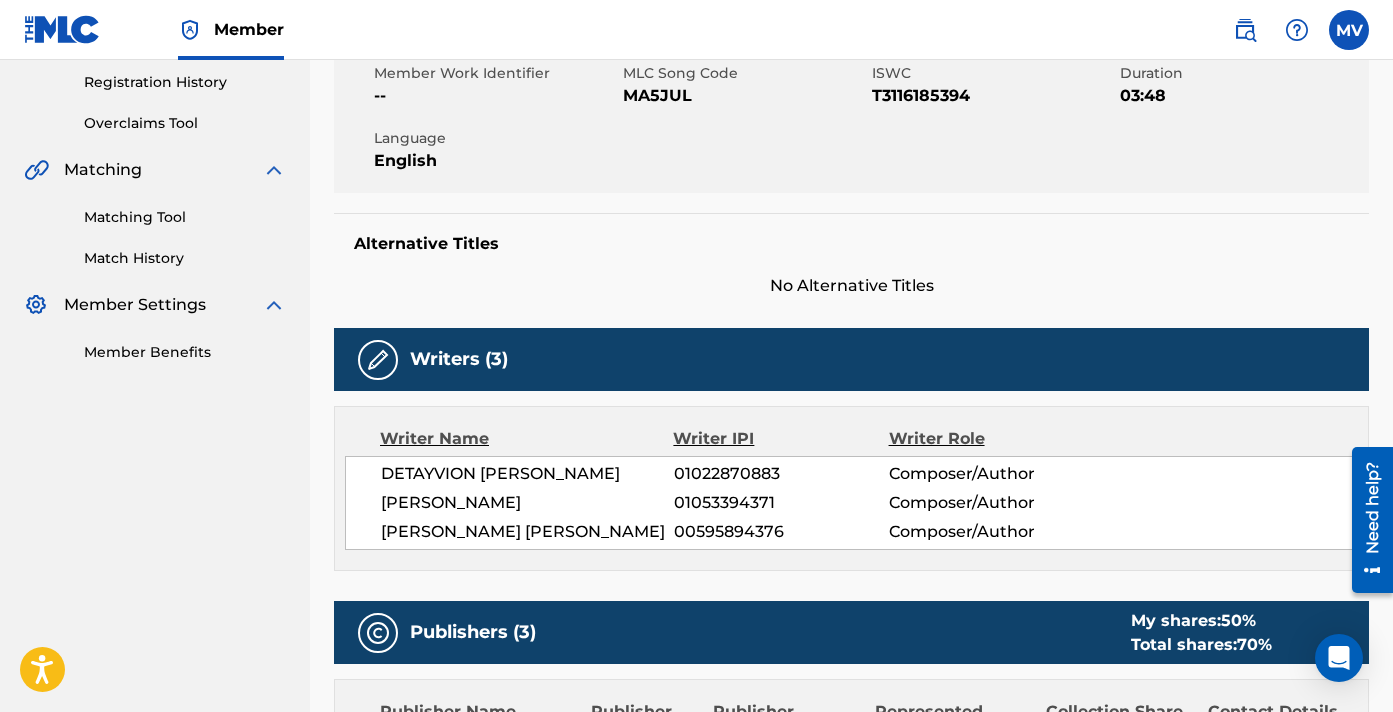 click on "[PERSON_NAME] [PERSON_NAME]" at bounding box center (527, 532) 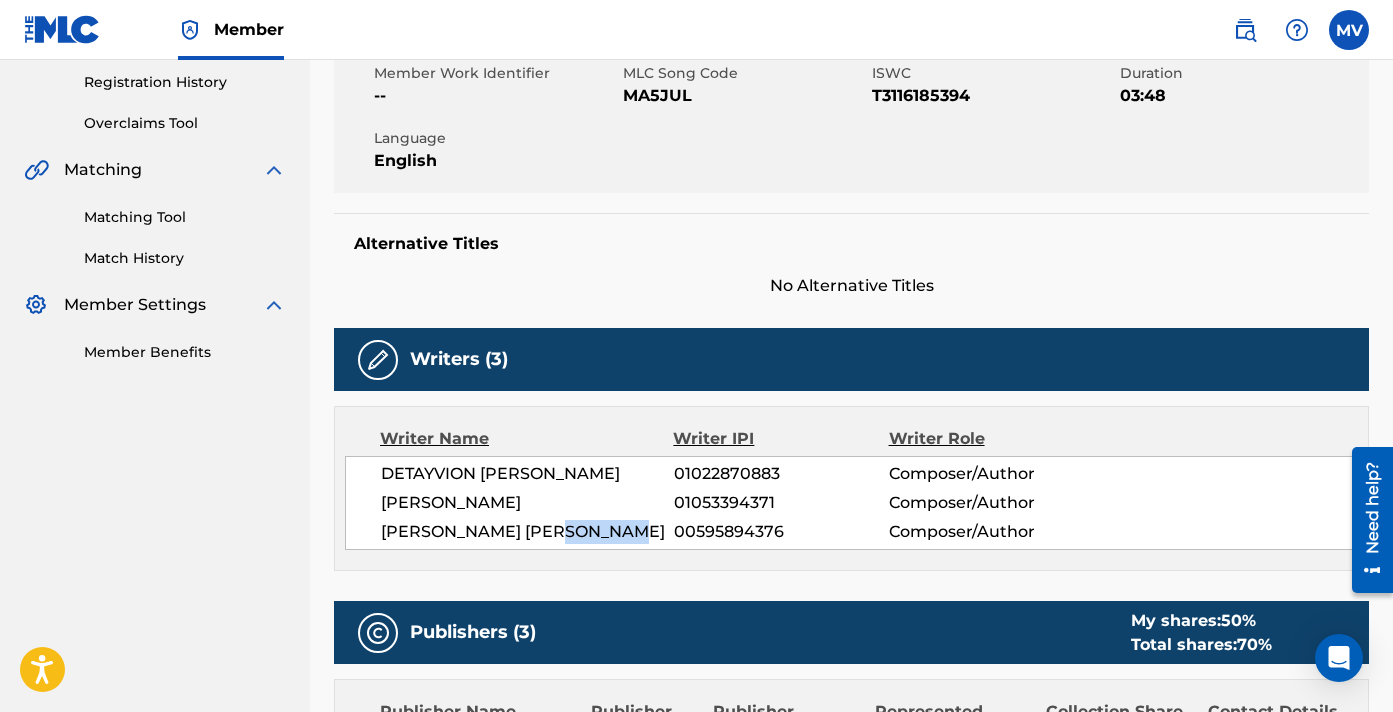click on "[PERSON_NAME] [PERSON_NAME]" at bounding box center (527, 532) 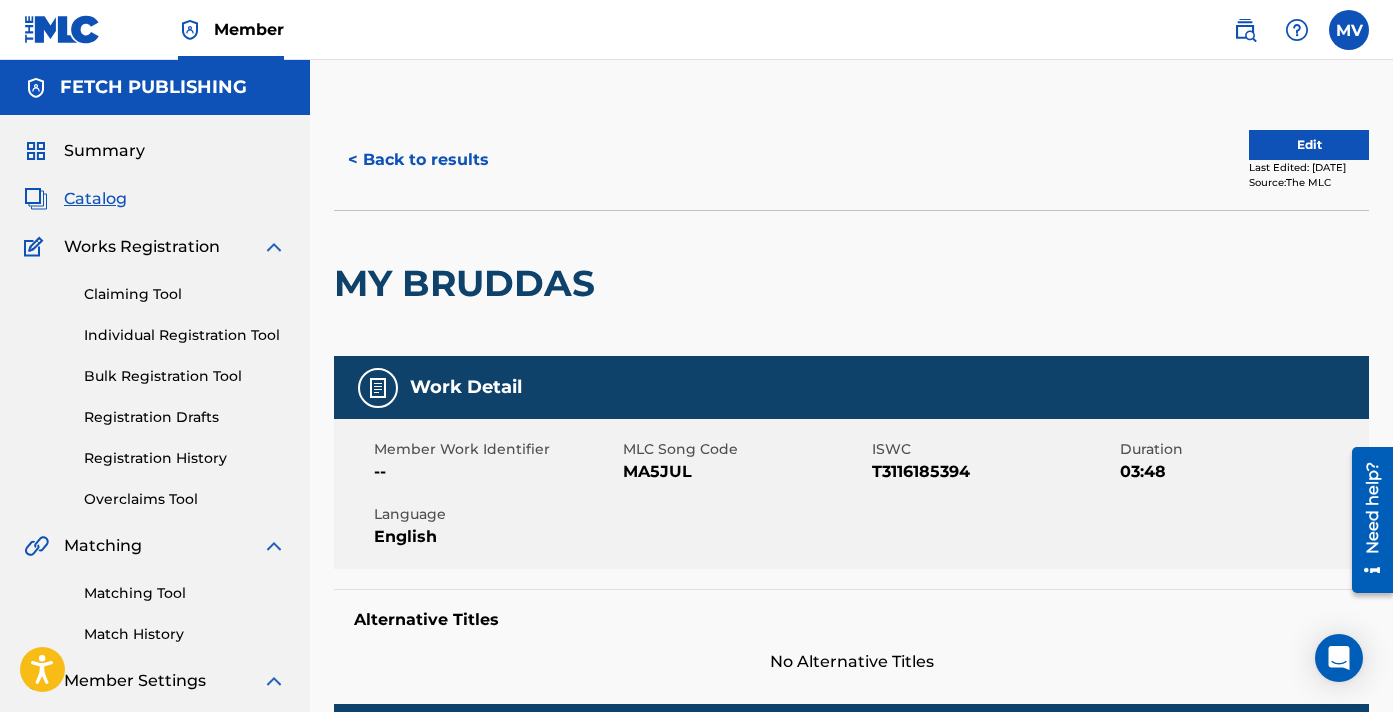 click on "< Back to results" at bounding box center [418, 160] 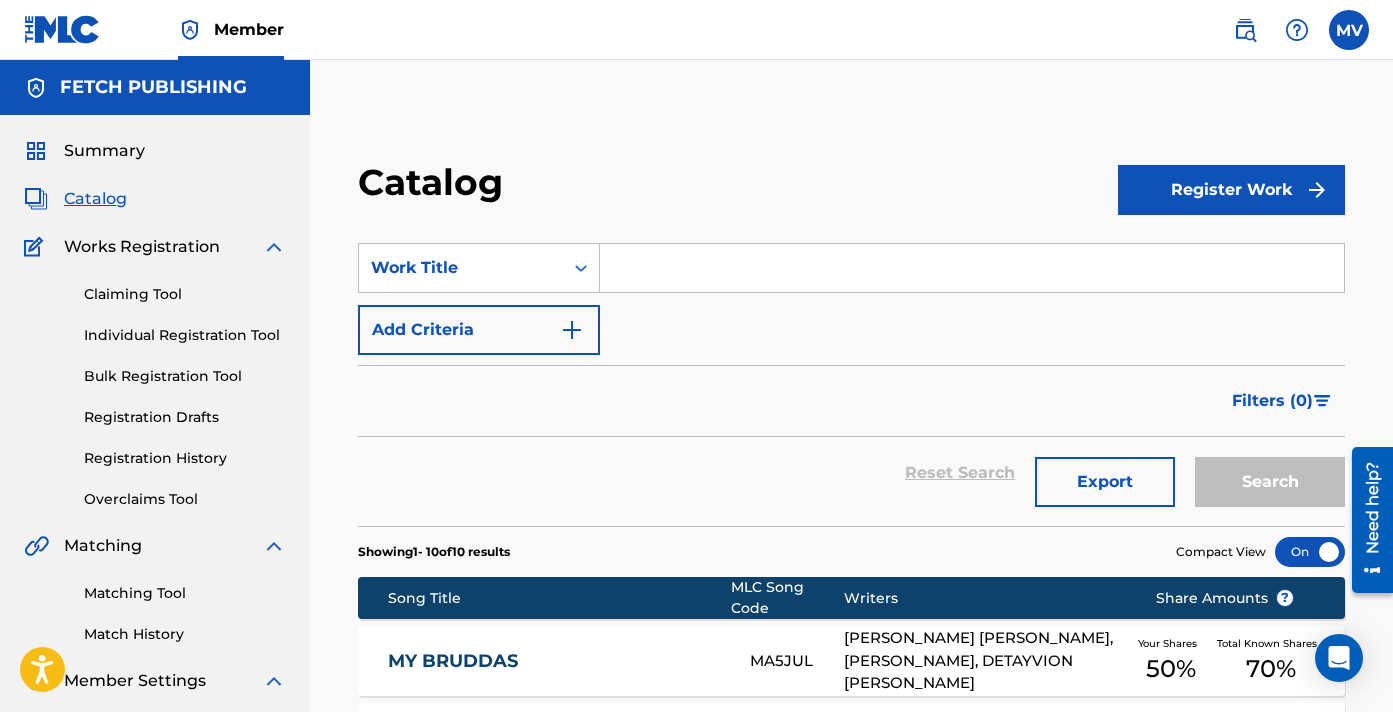 scroll, scrollTop: 129, scrollLeft: 0, axis: vertical 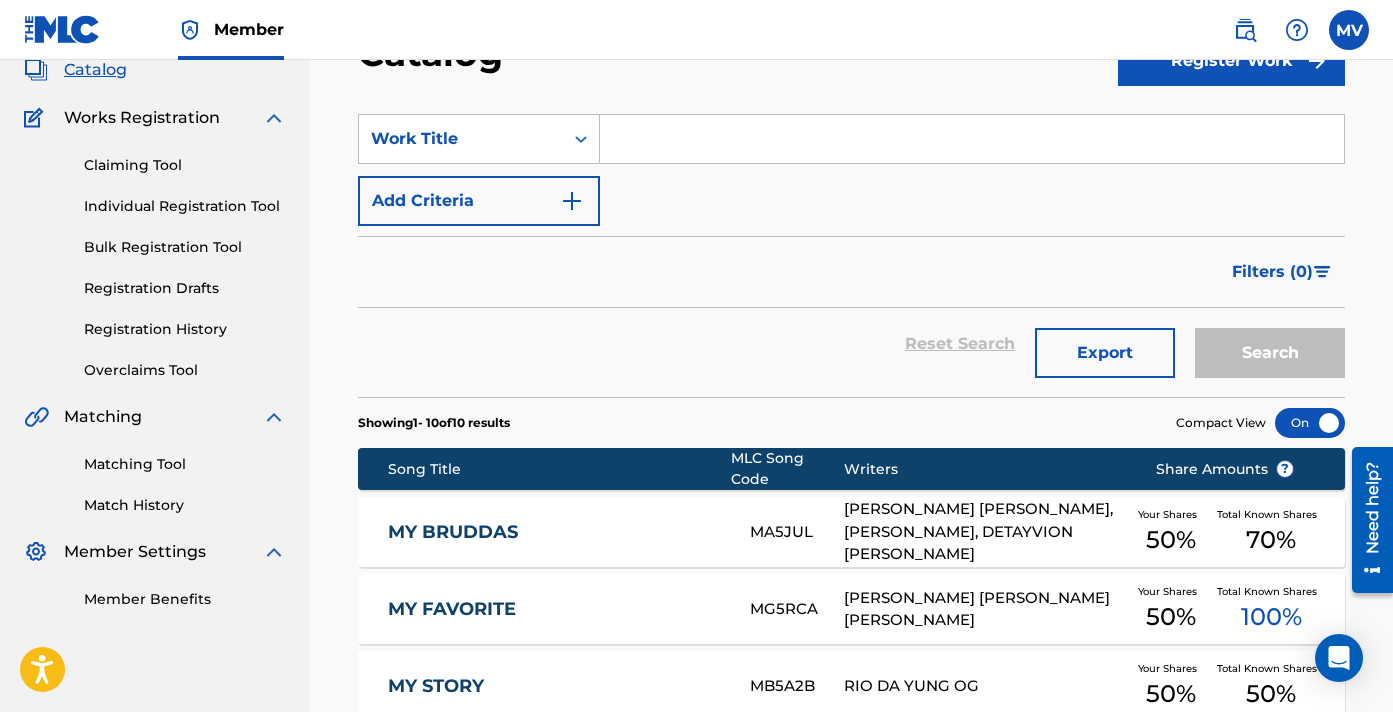 click at bounding box center (972, 139) 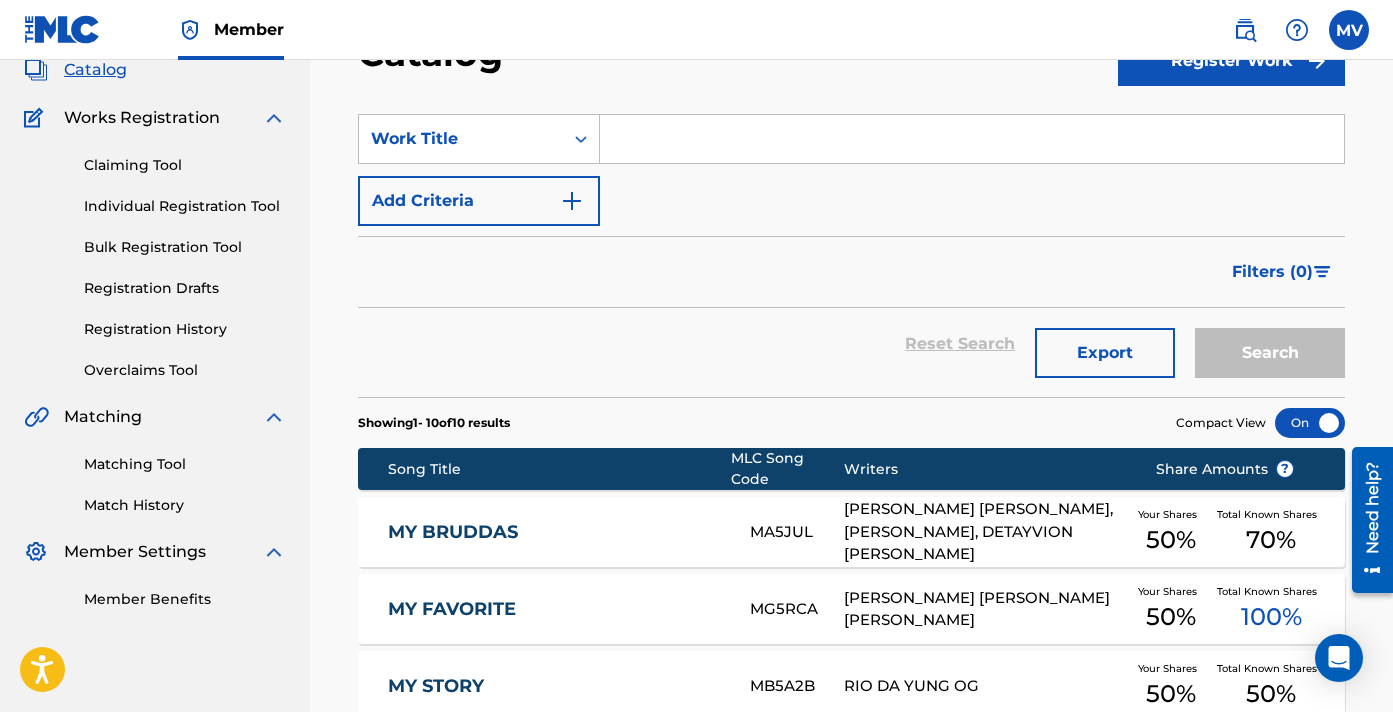 paste on "DON'T GET CAUGHT LACKIN (FEAT. JUICE)" 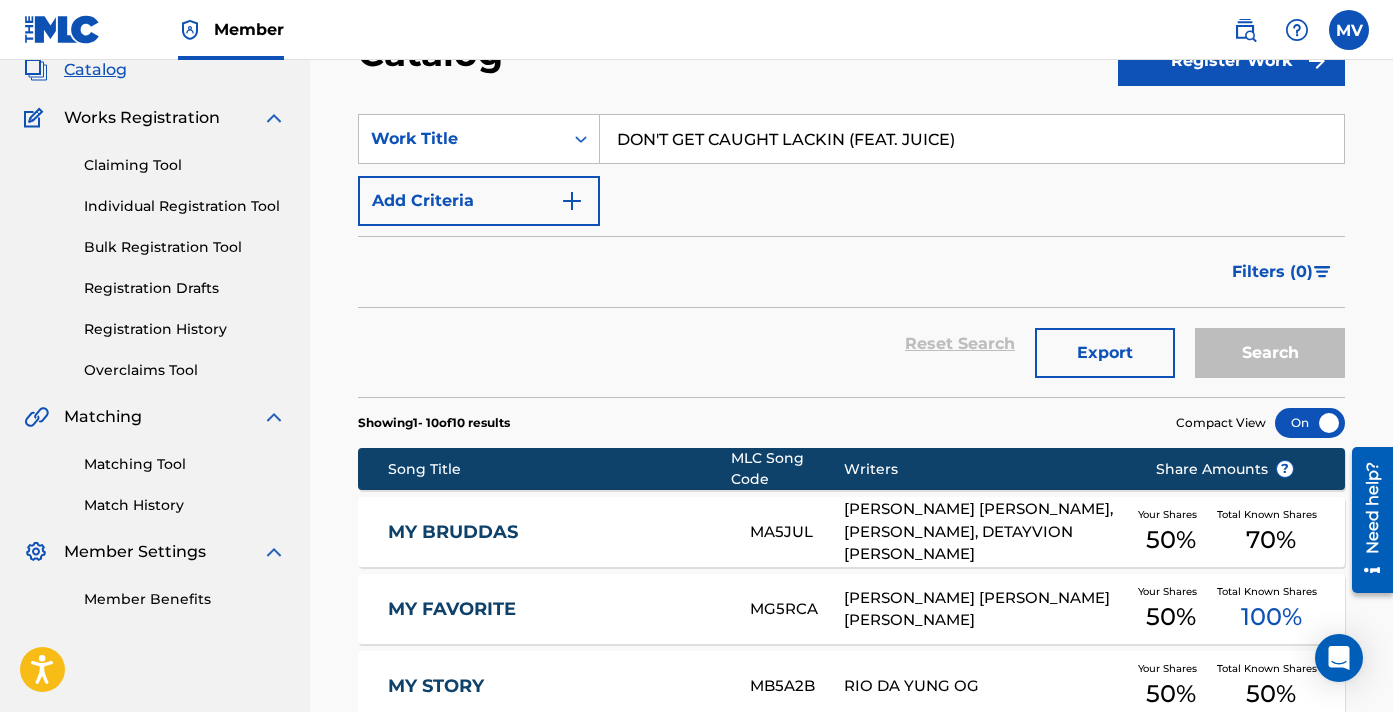 type on "DON'T GET CAUGHT LACKIN (FEAT. JUICE)" 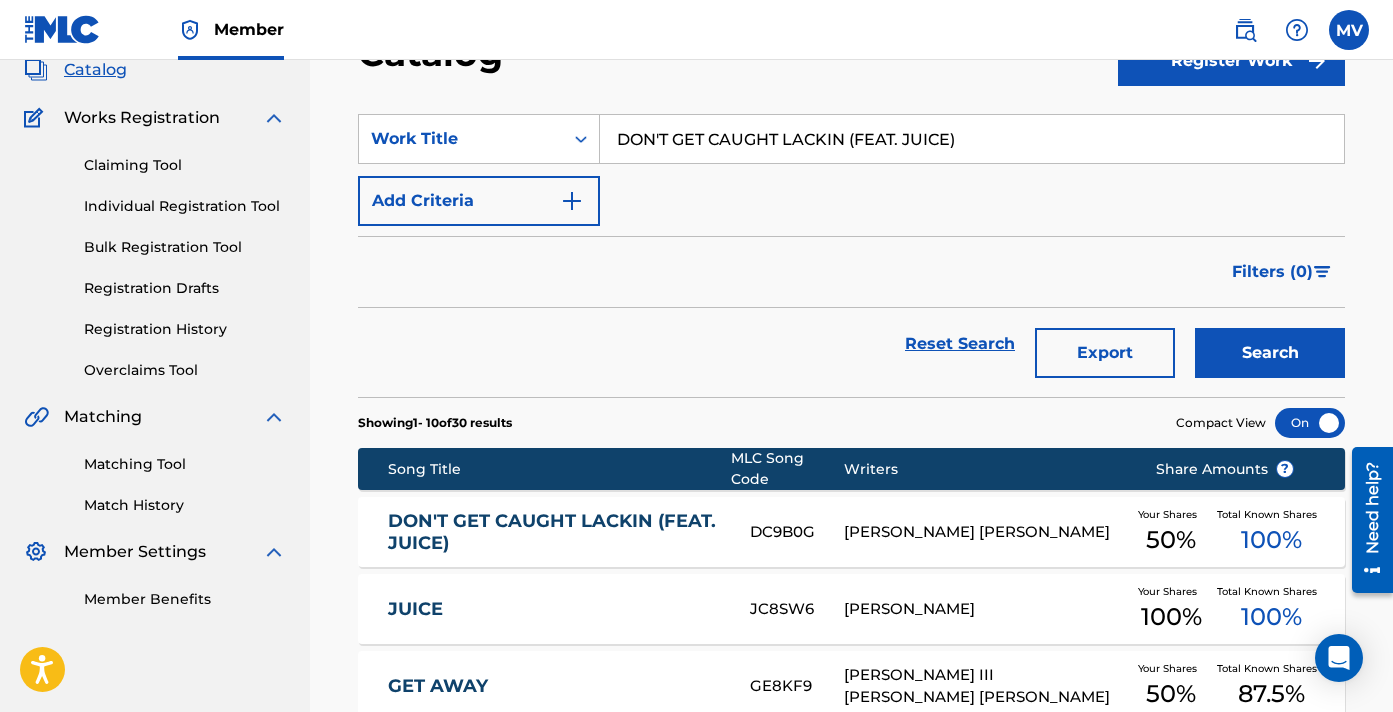 click on "DON'T GET CAUGHT LACKIN (FEAT. JUICE)" at bounding box center (556, 532) 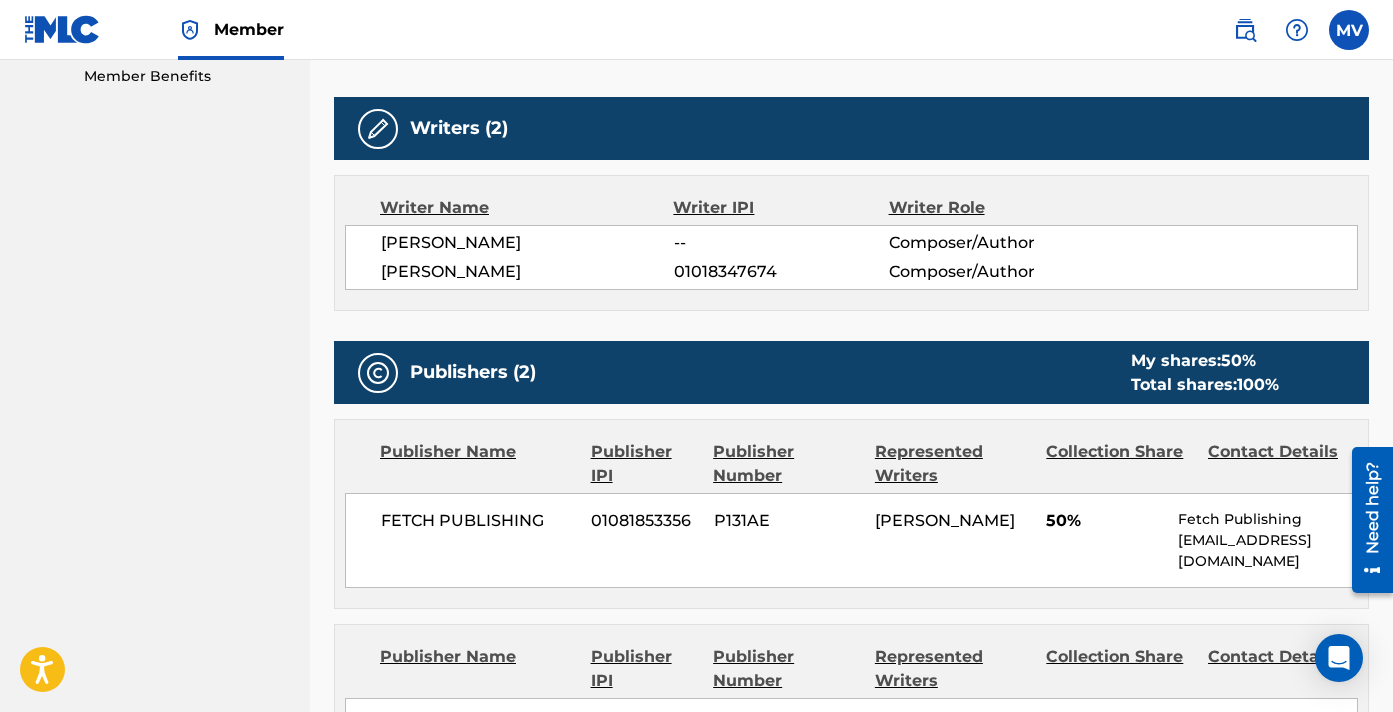 scroll, scrollTop: 635, scrollLeft: 0, axis: vertical 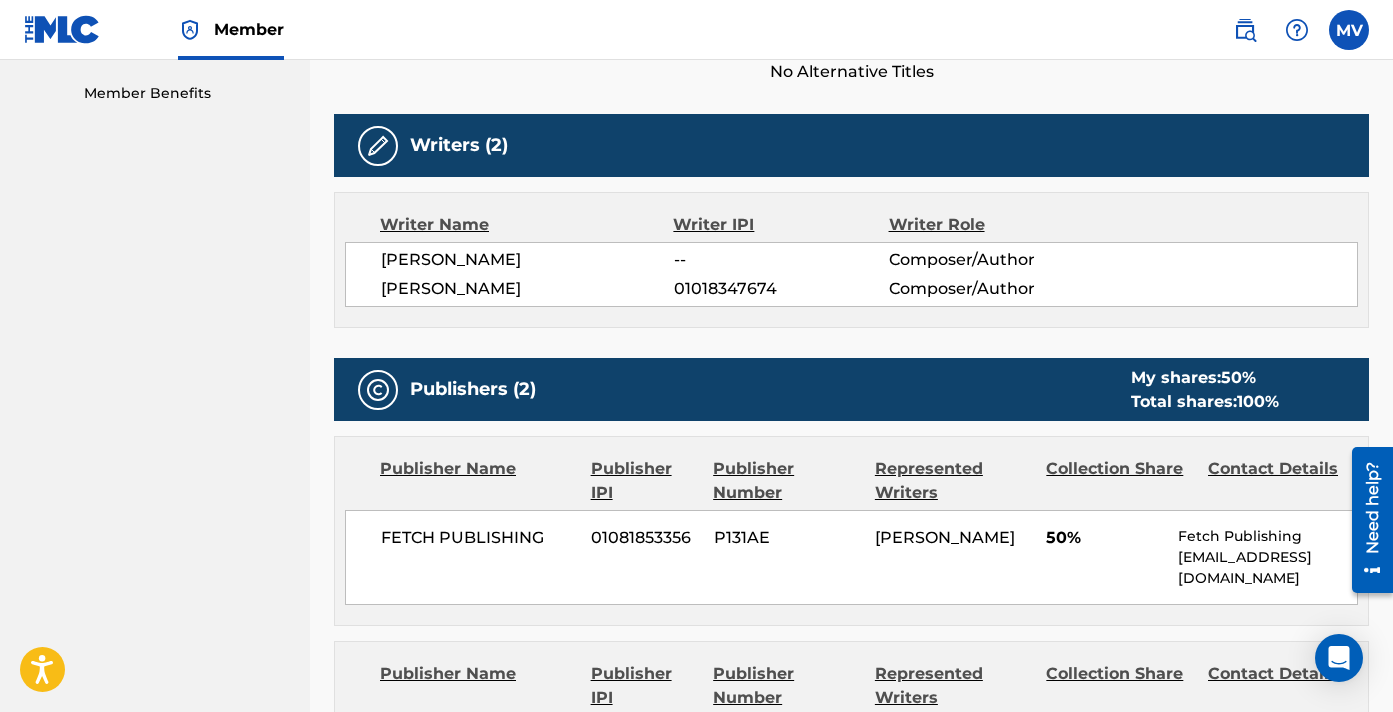 click on "[PERSON_NAME]" at bounding box center [527, 289] 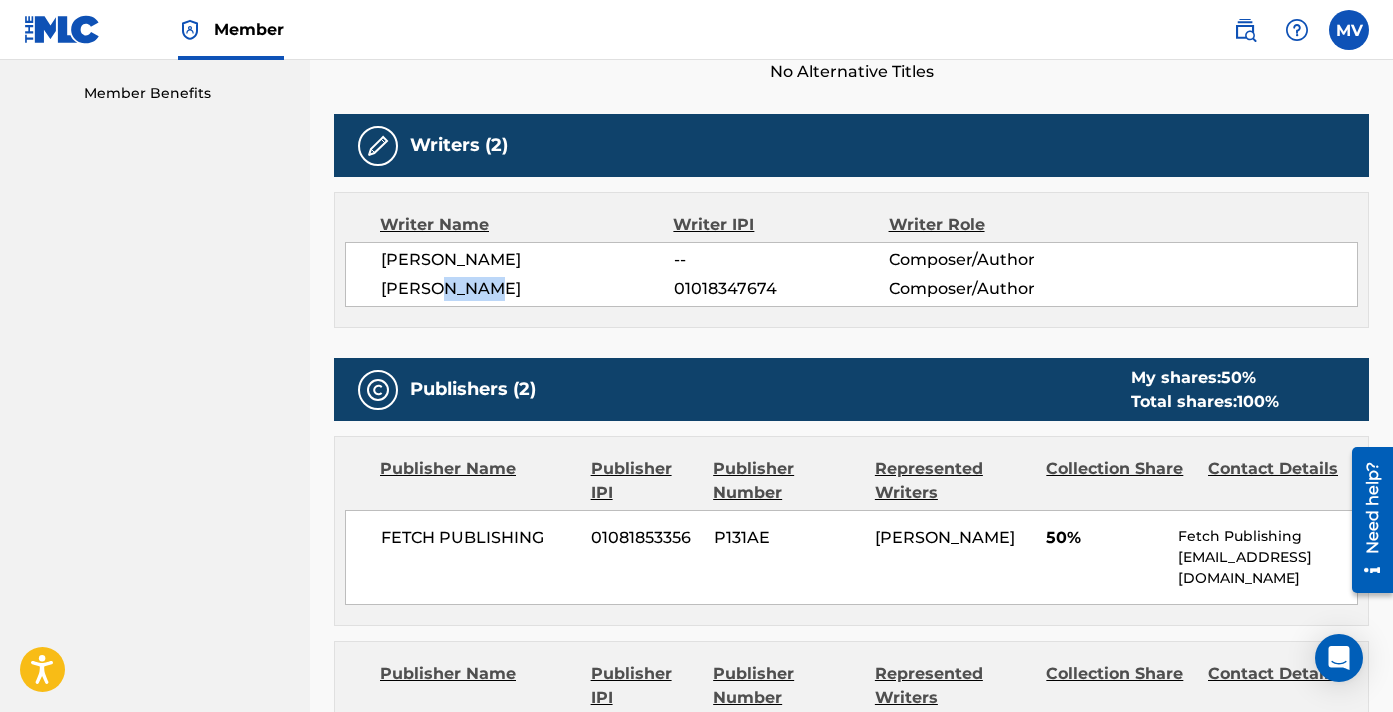click on "[PERSON_NAME]" at bounding box center [527, 289] 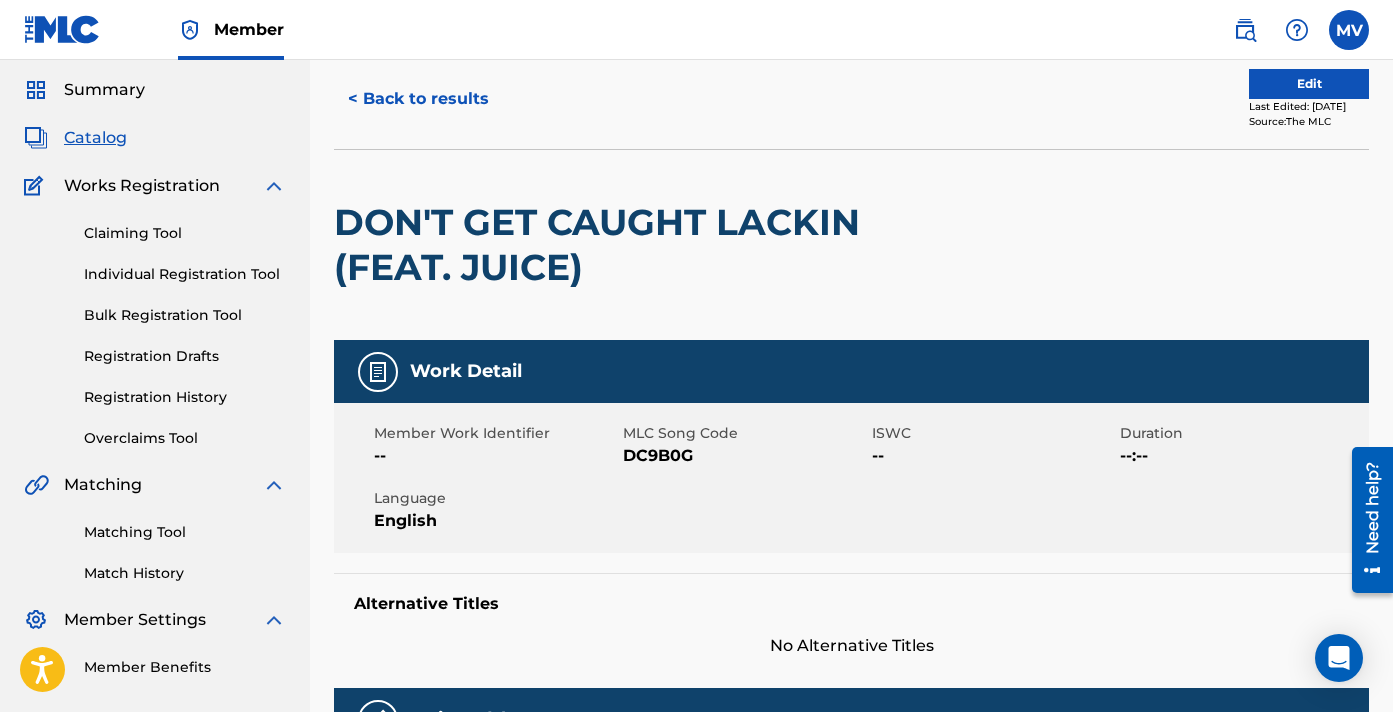 click on "< Back to results" at bounding box center (418, 99) 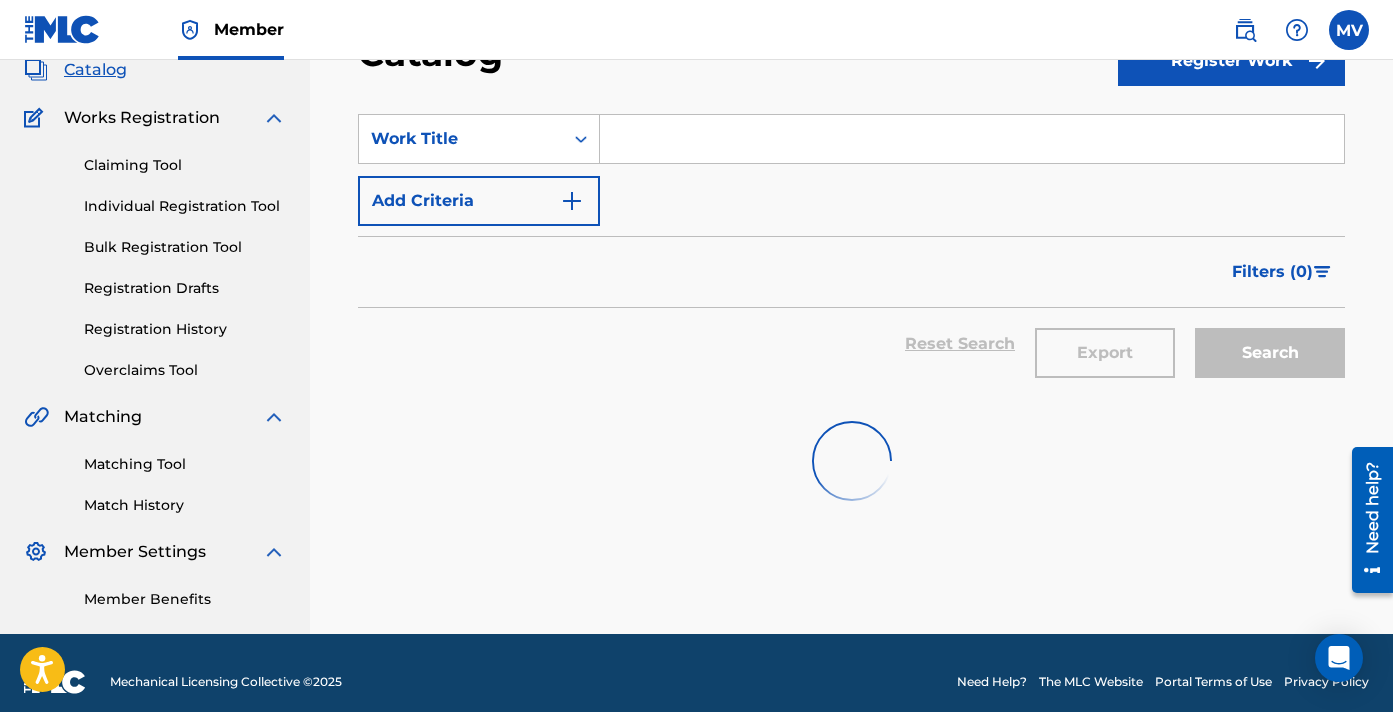 click on "SearchWithCriteriae4f5032b-6f51-434d-8aad-361d946b0bb7 Work Title Add Criteria Filter Hold Filters Overclaim   Dispute   Remove Filters Apply Filters Filters ( 0 ) Reset Search Export Search" at bounding box center [851, 243] 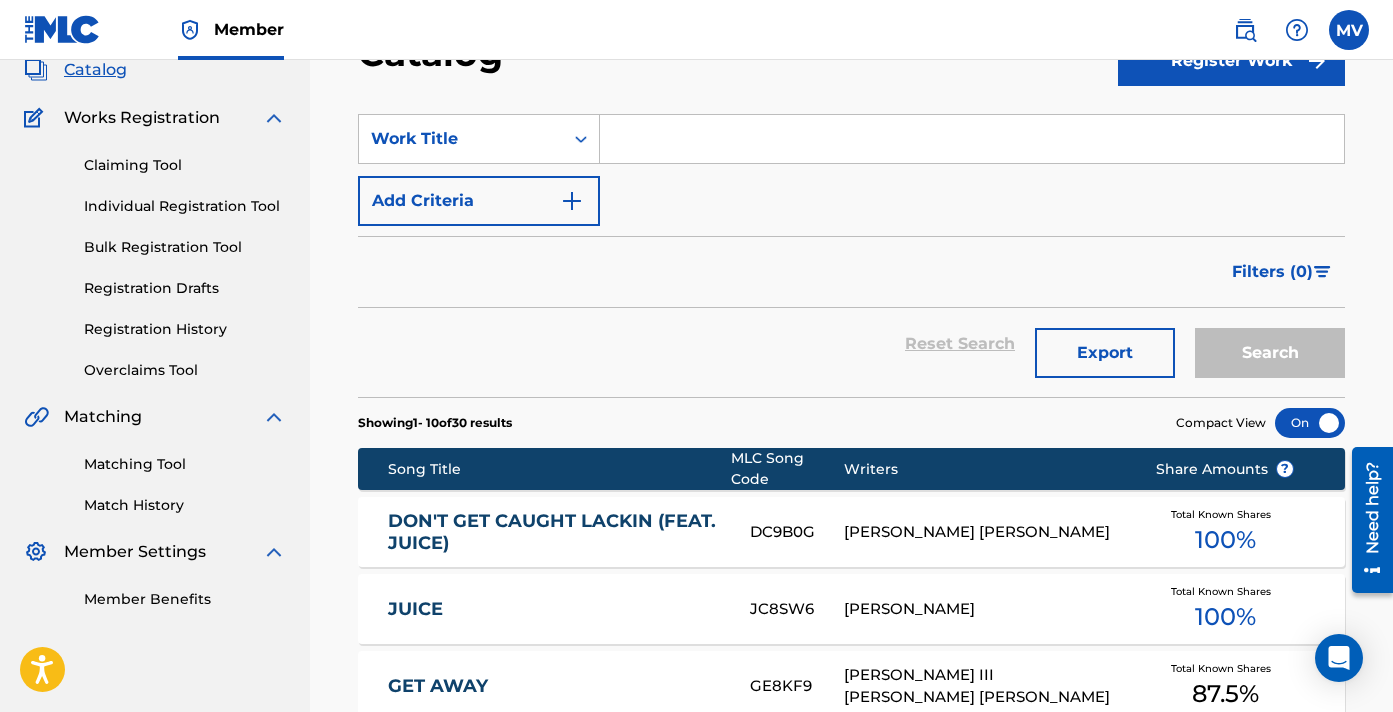 paste on "GOOFY HO" 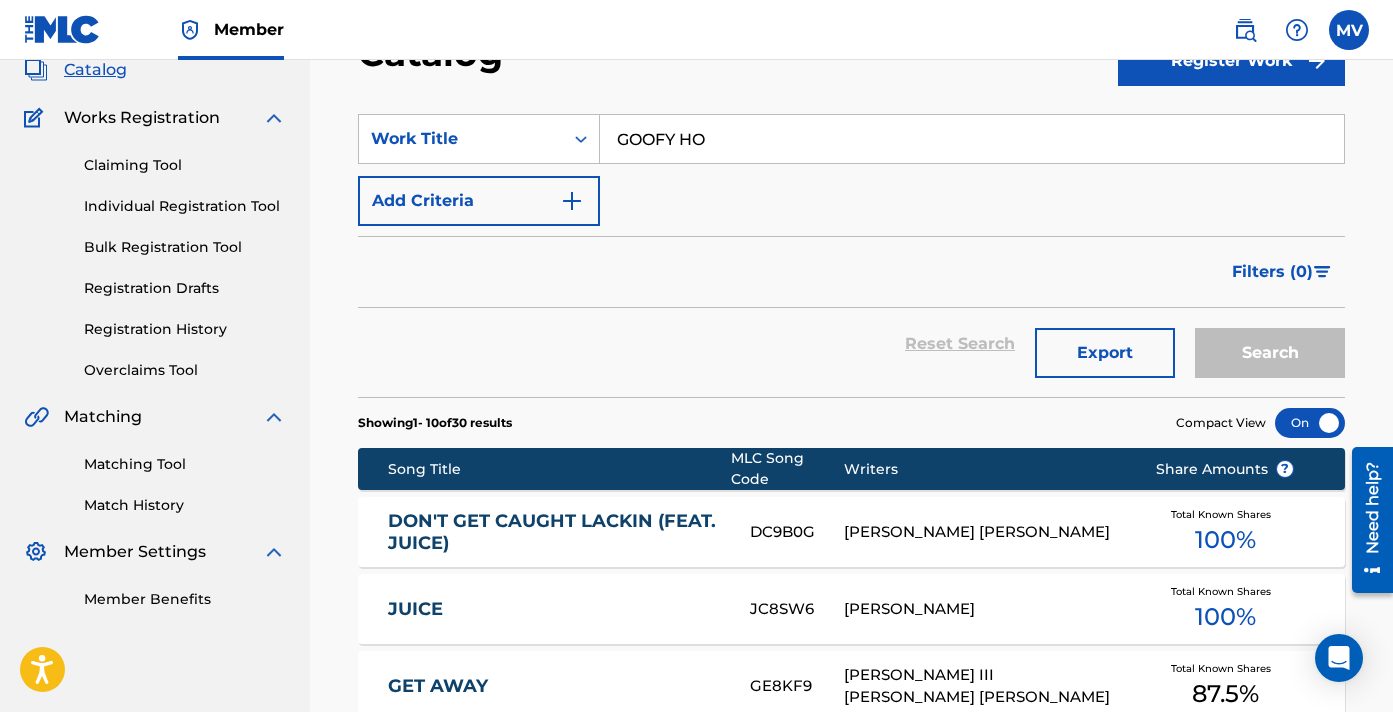click on "GOOFY HO" at bounding box center [972, 139] 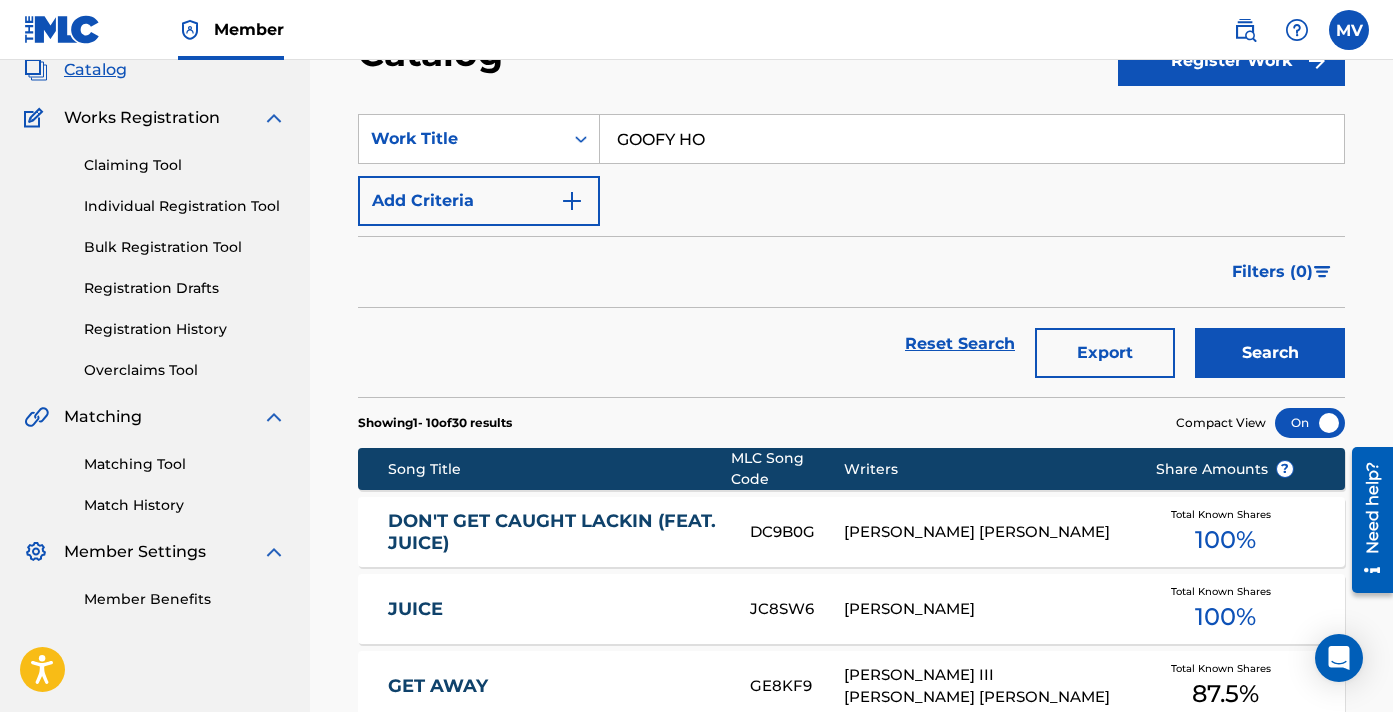 type on "goofy ho" 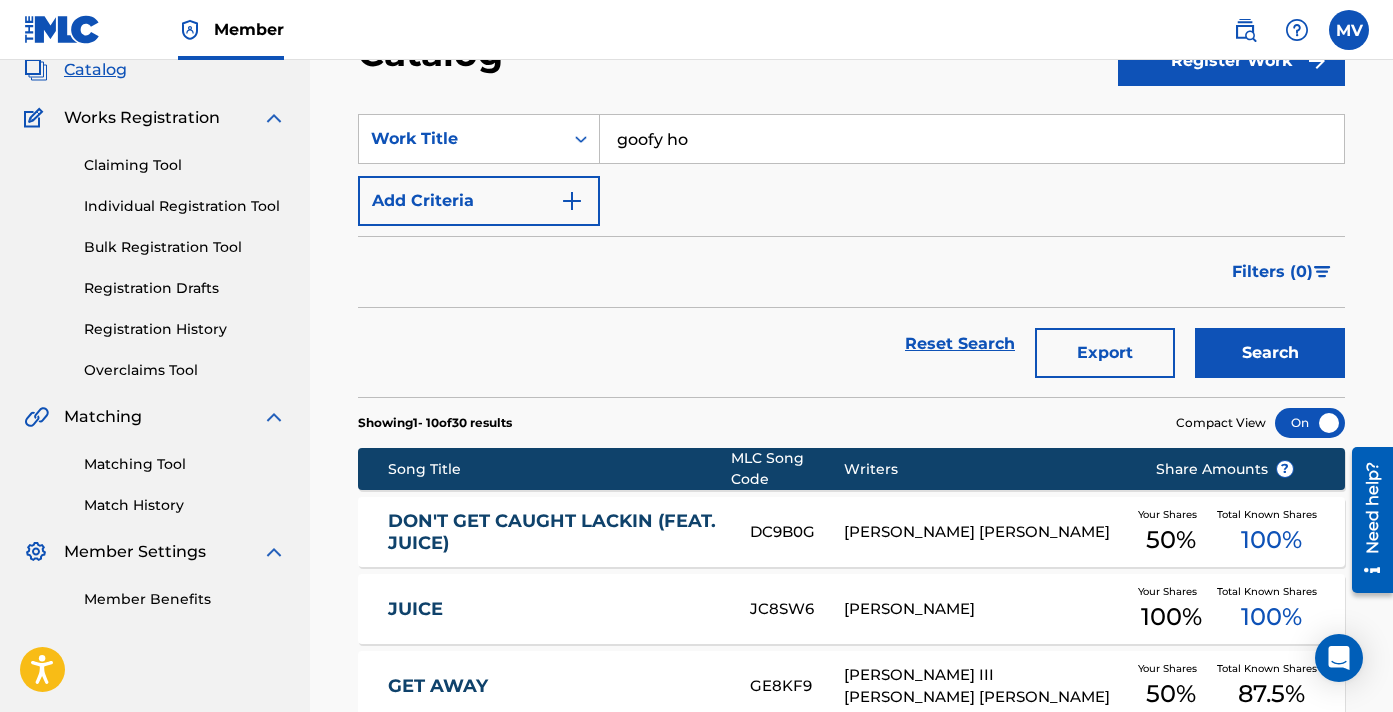 click on "goofy ho" at bounding box center [972, 139] 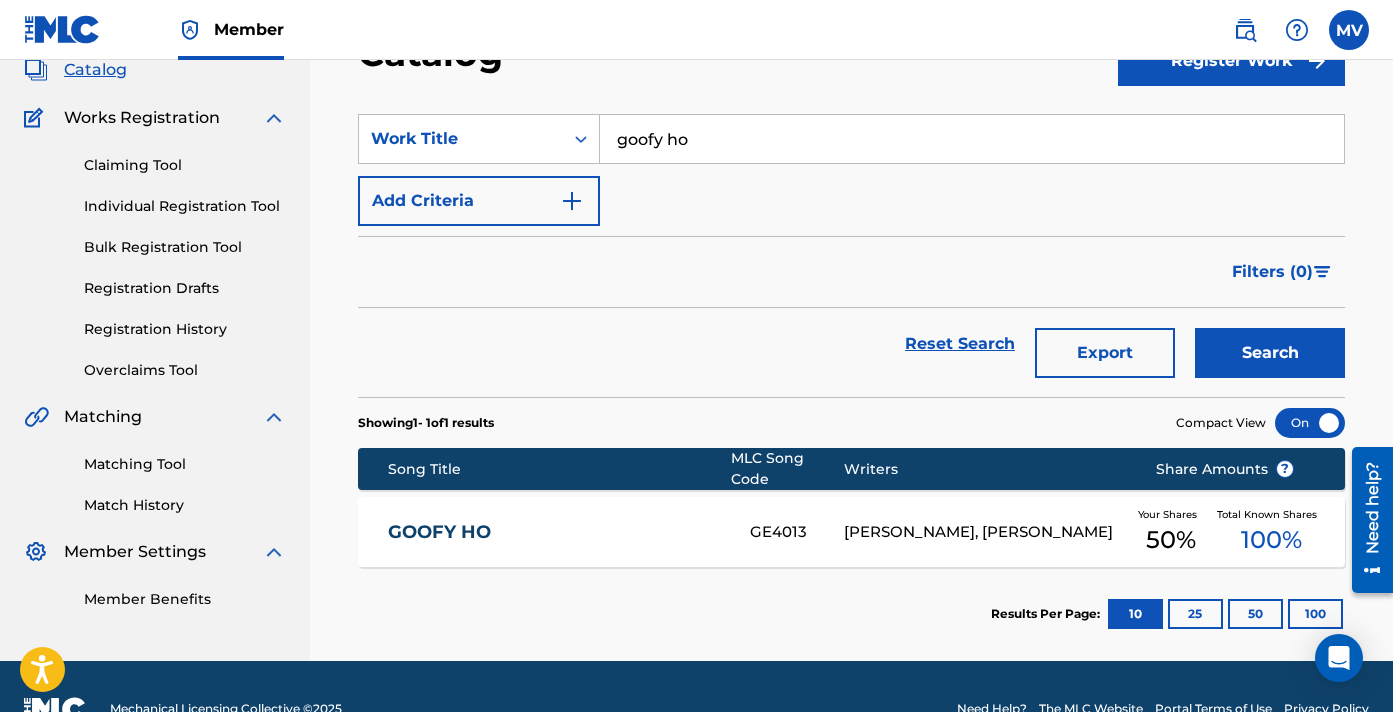 click on "GOOFY HO" at bounding box center [556, 532] 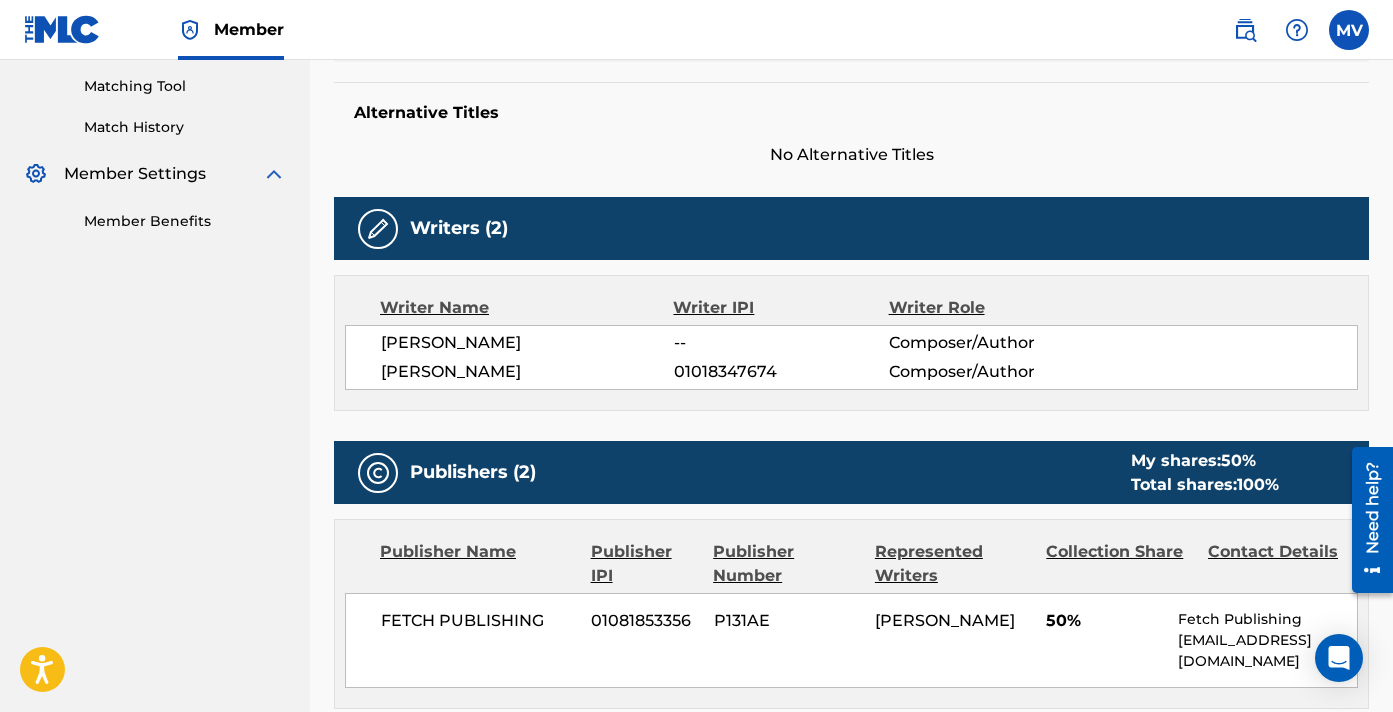 scroll, scrollTop: 540, scrollLeft: 0, axis: vertical 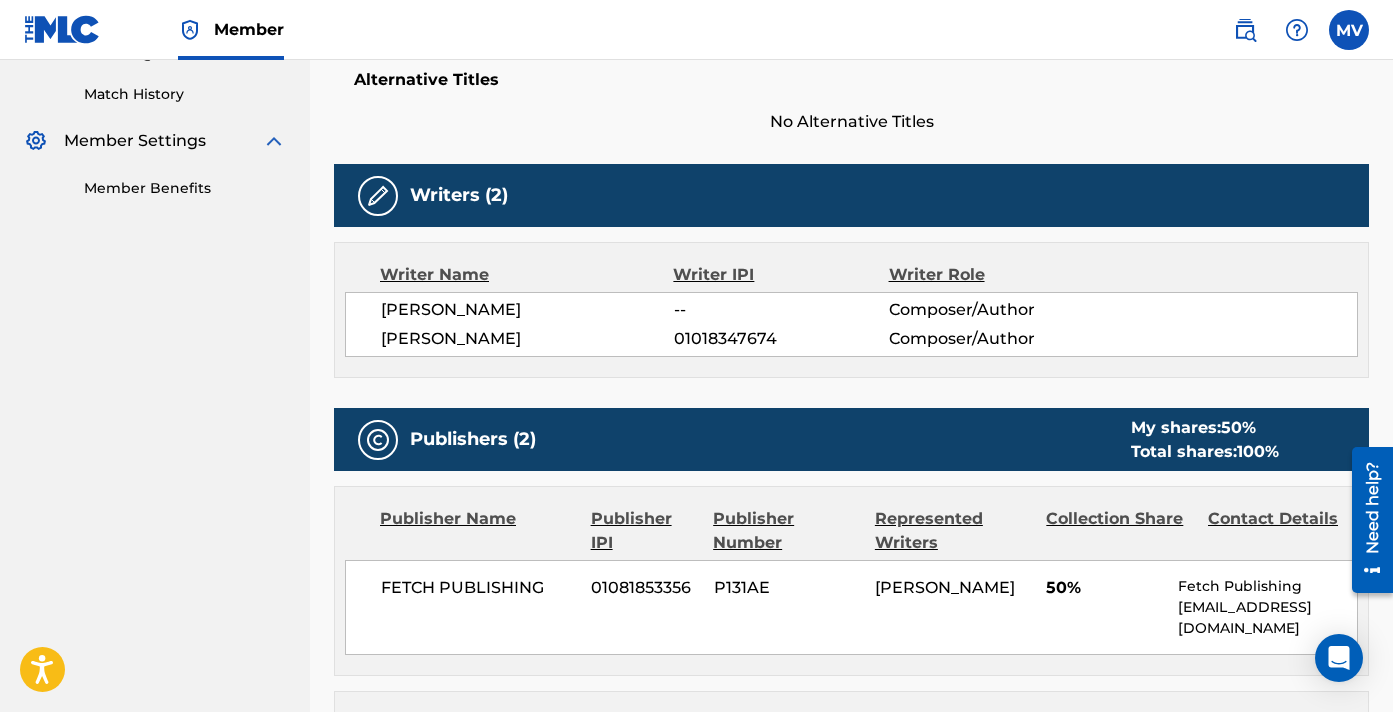 click on "[PERSON_NAME]" at bounding box center [527, 310] 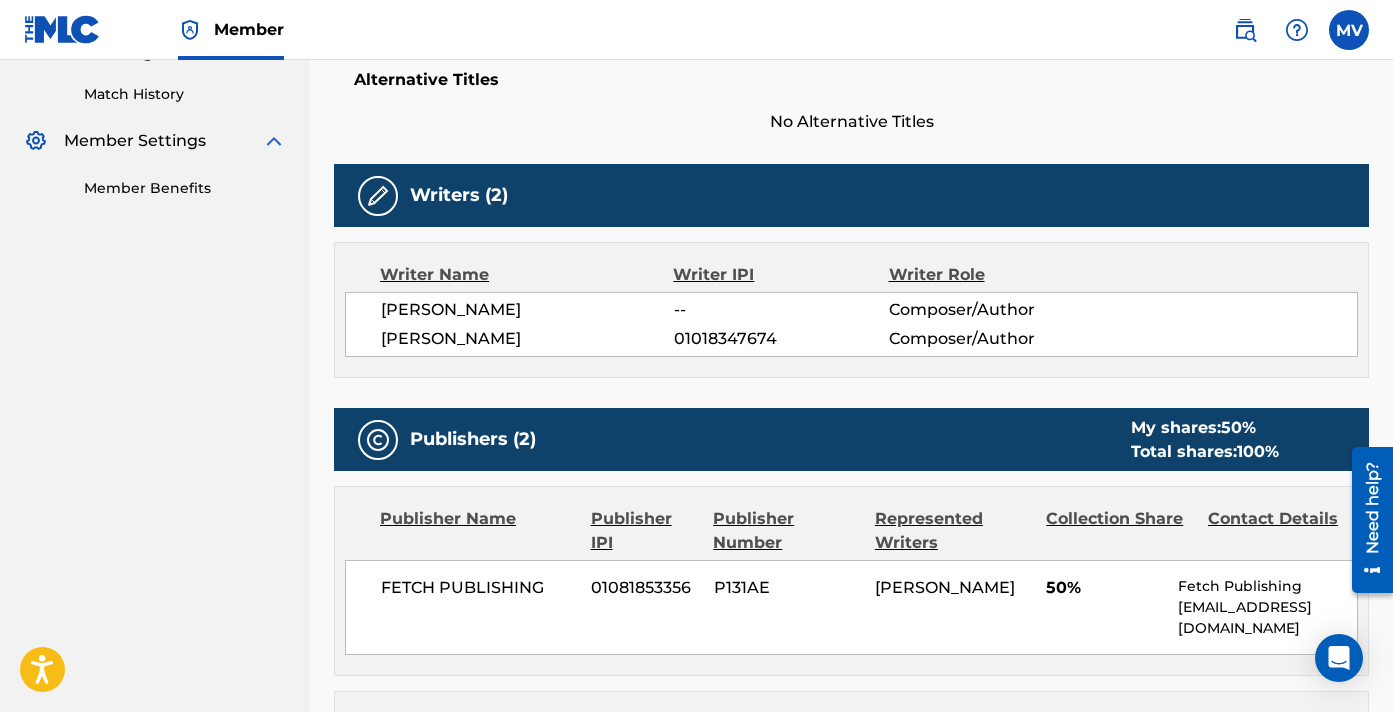 scroll, scrollTop: 0, scrollLeft: 0, axis: both 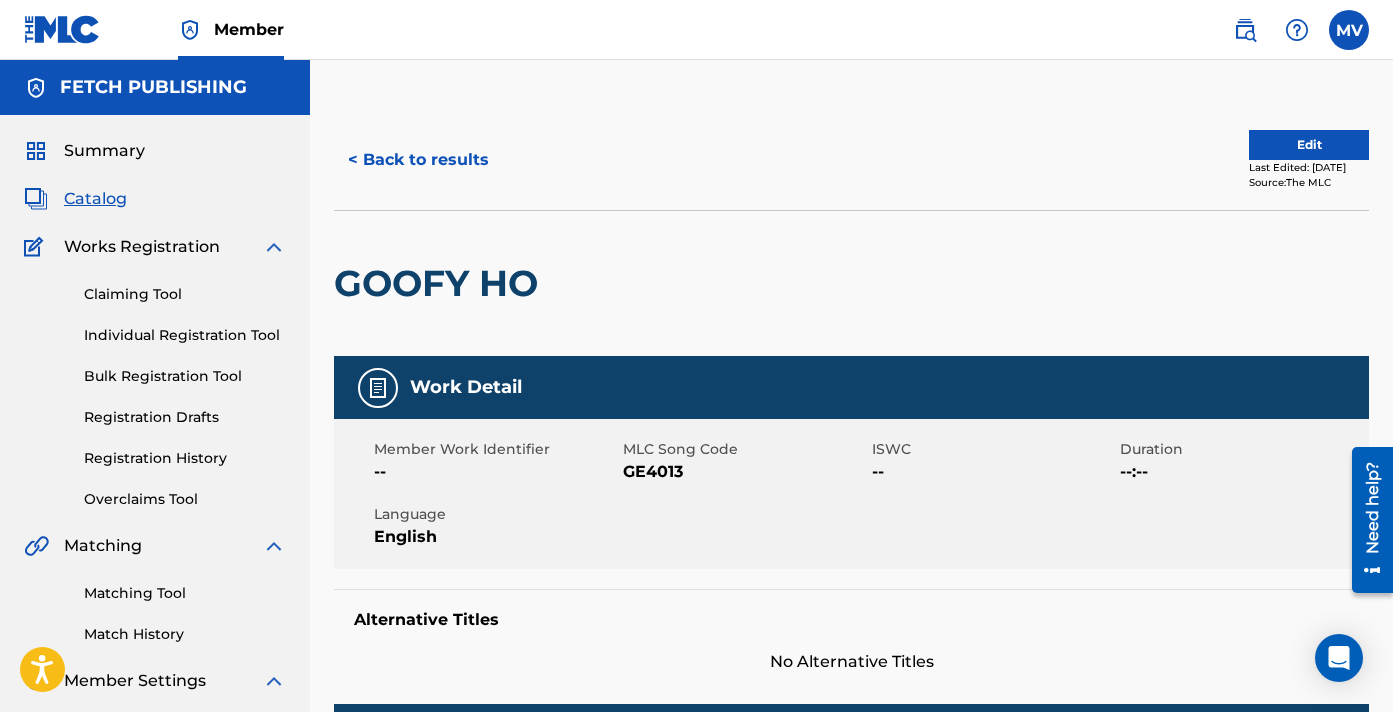 click on "< Back to results Edit Last Edited:   [DATE] Source:  The MLC" at bounding box center [851, 160] 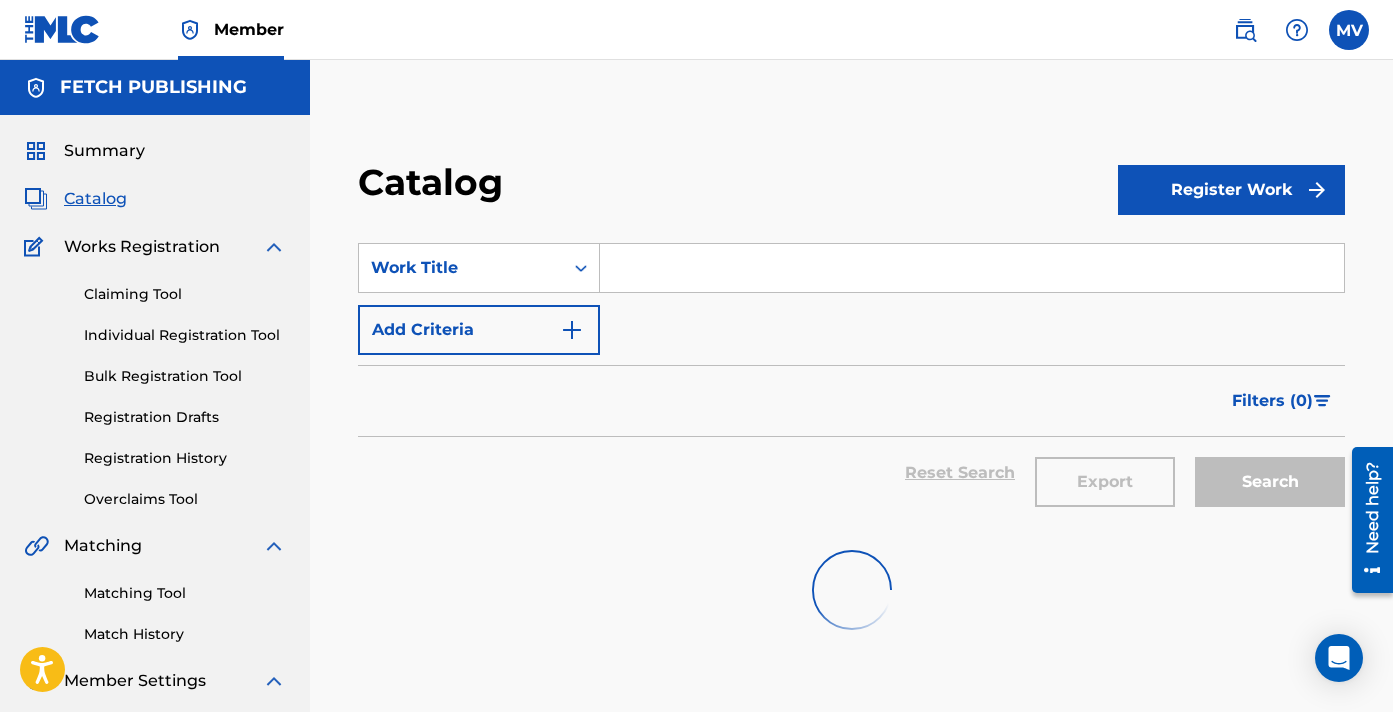 scroll, scrollTop: 129, scrollLeft: 0, axis: vertical 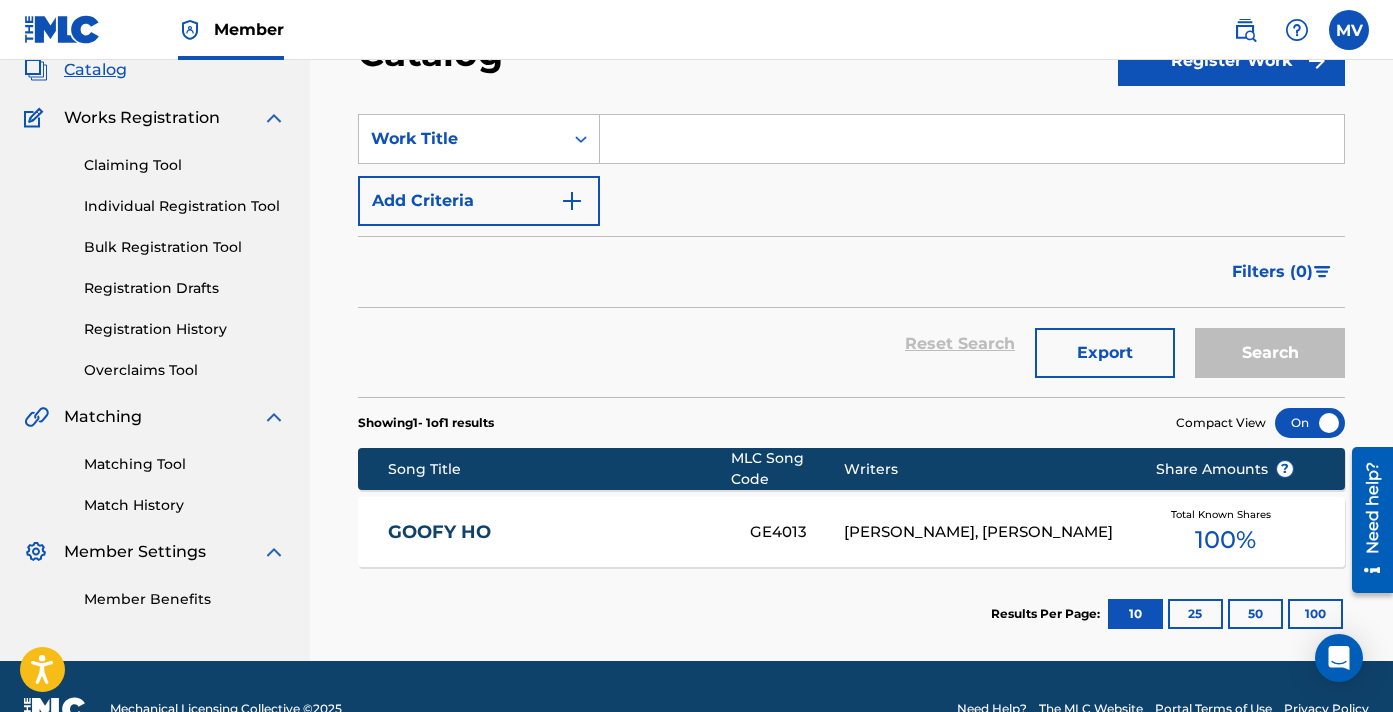 click at bounding box center [972, 139] 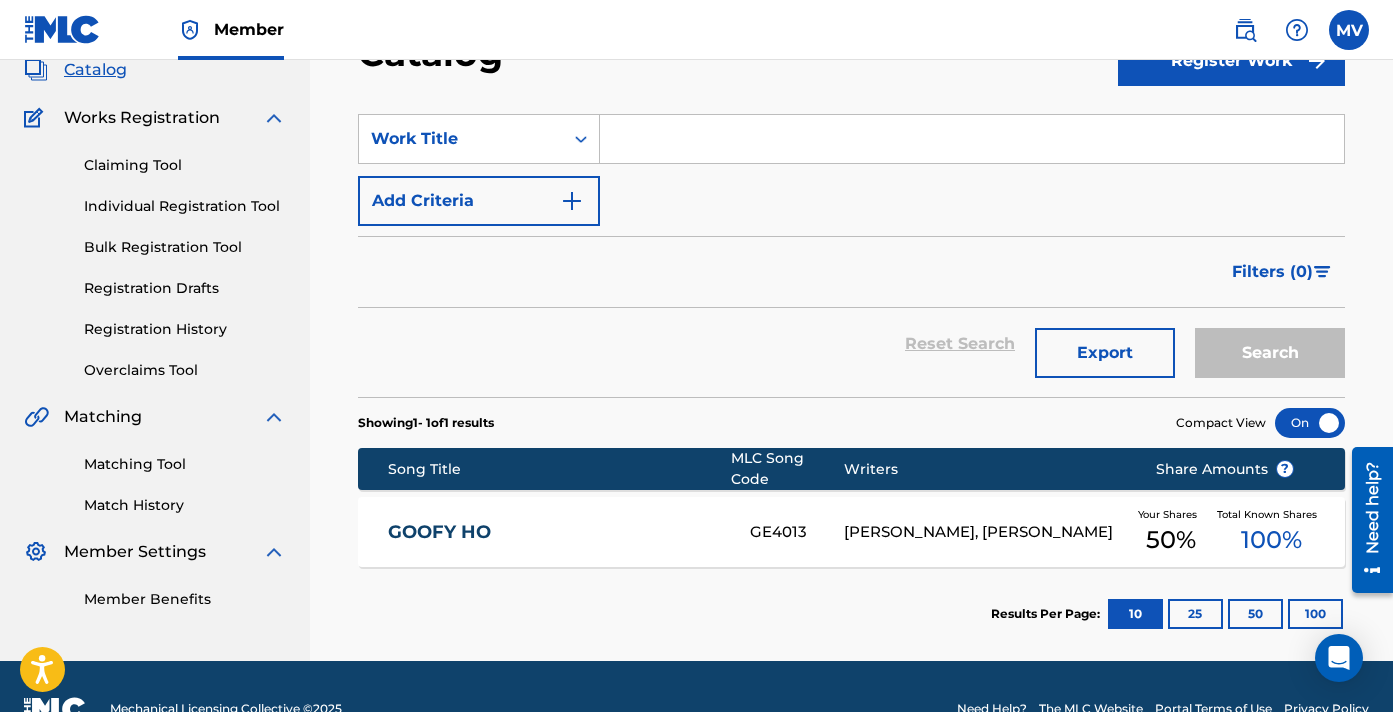 paste on "LETTER TO [DEMOGRAPHIC_DATA]" 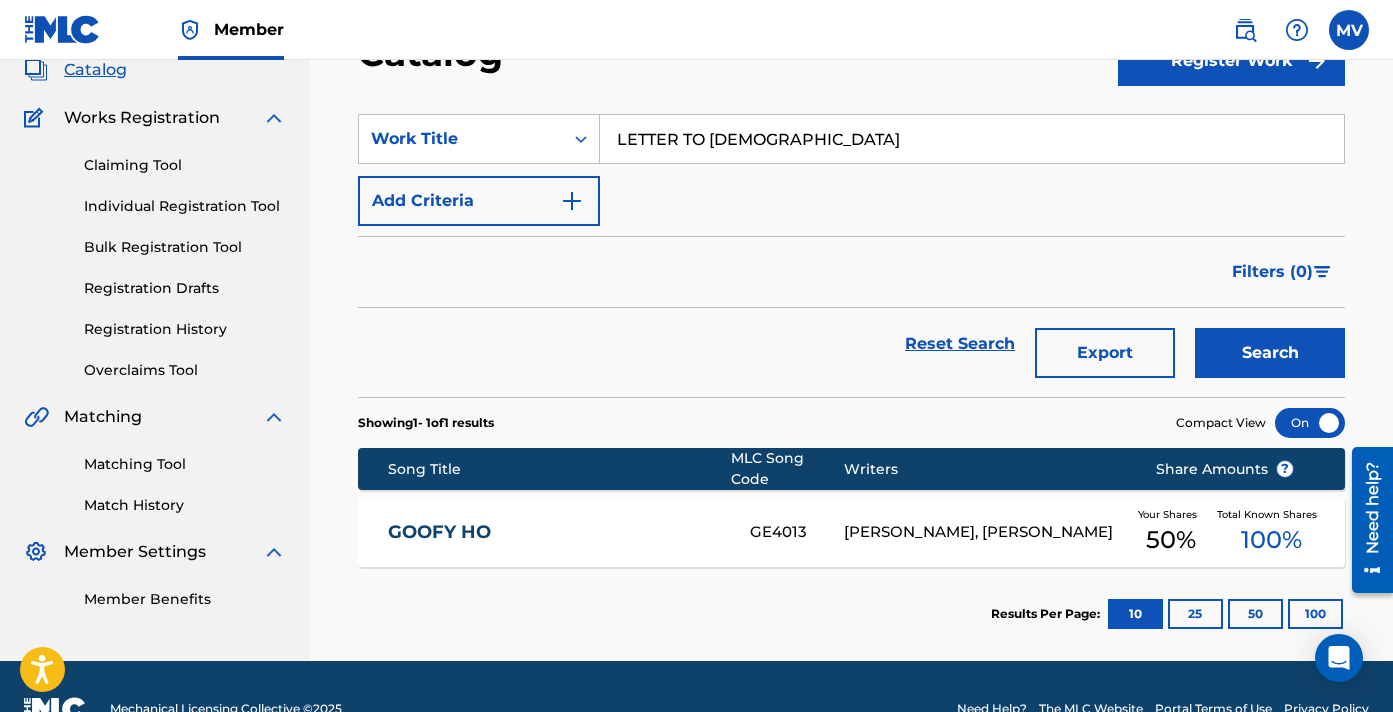 type on "letter to [DEMOGRAPHIC_DATA]" 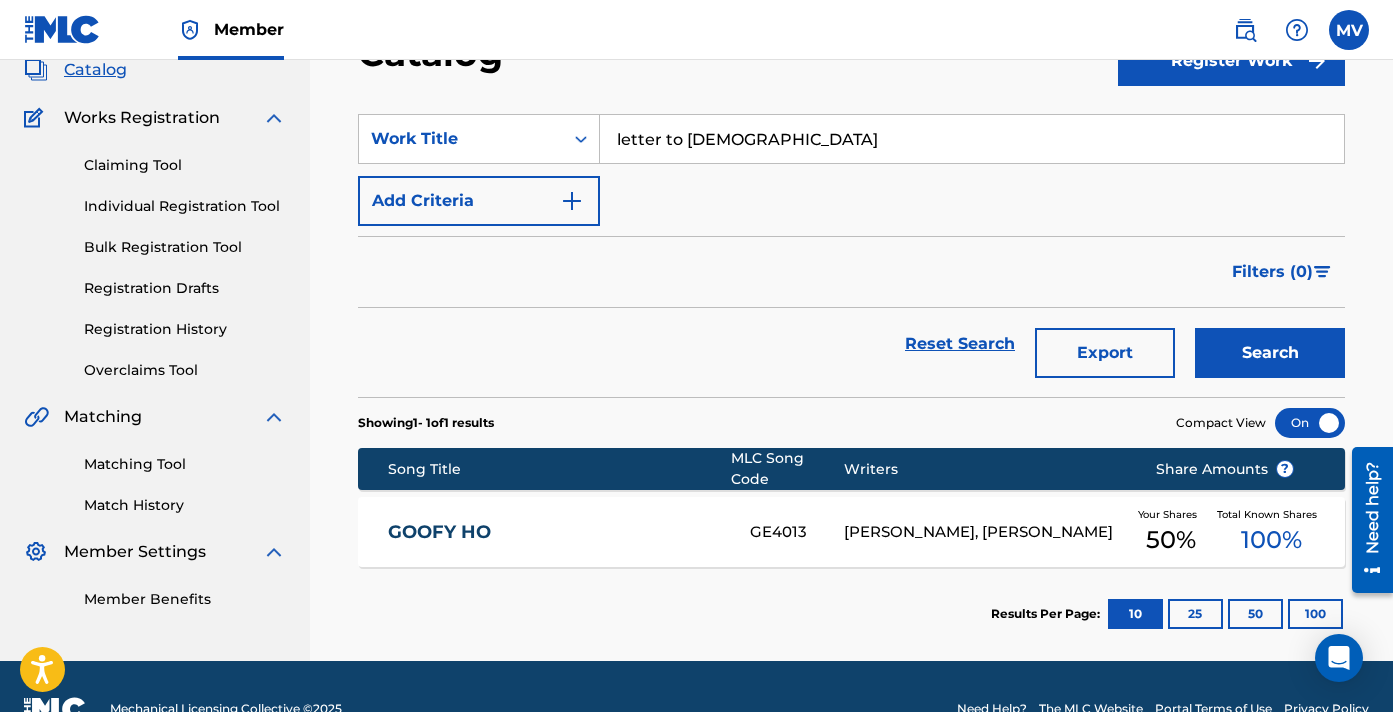 click on "Search" at bounding box center (1270, 353) 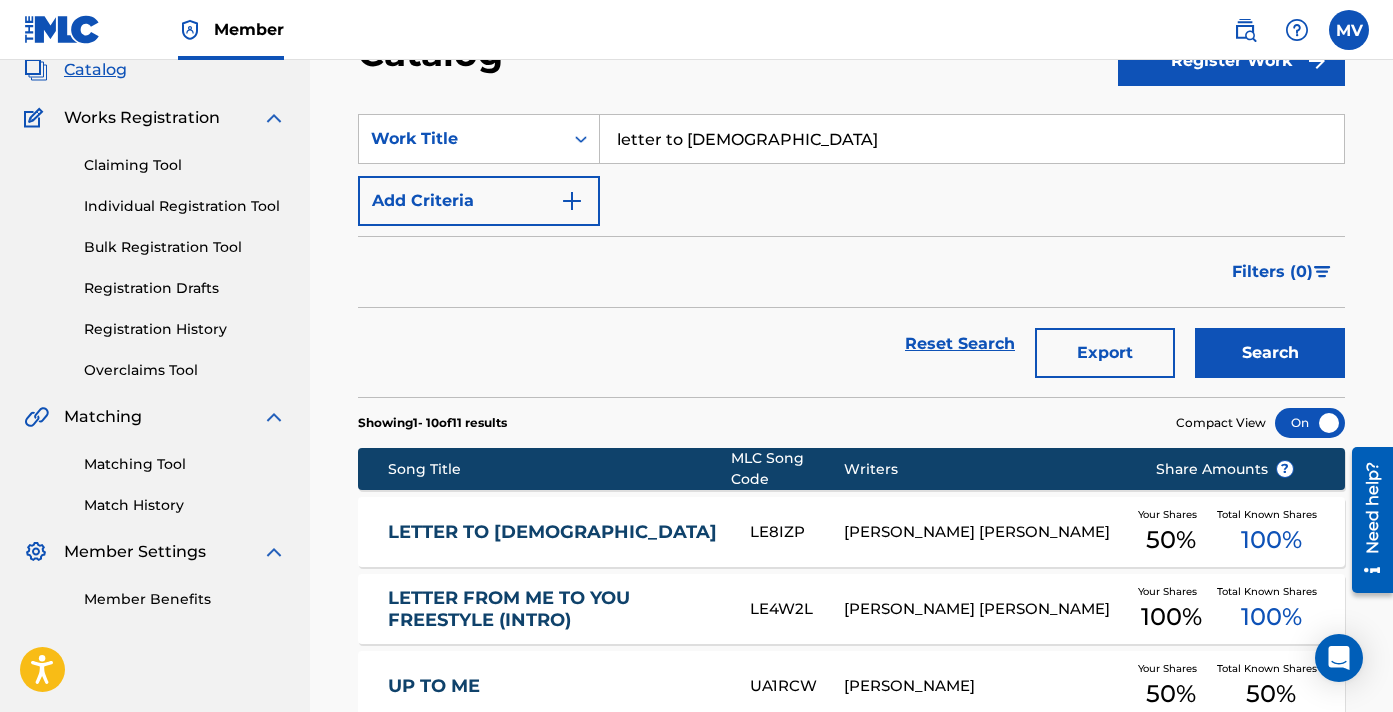 click on "LETTER TO [DEMOGRAPHIC_DATA]" at bounding box center [556, 532] 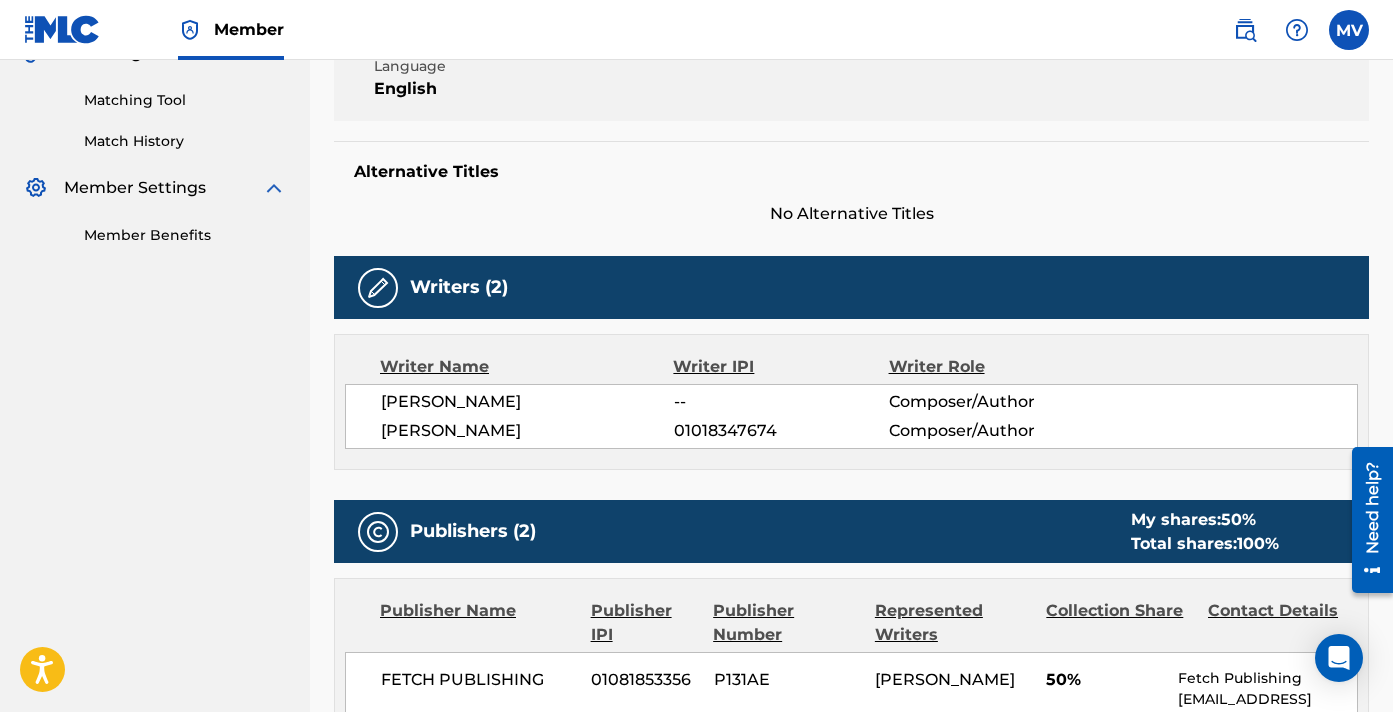 scroll, scrollTop: 513, scrollLeft: 0, axis: vertical 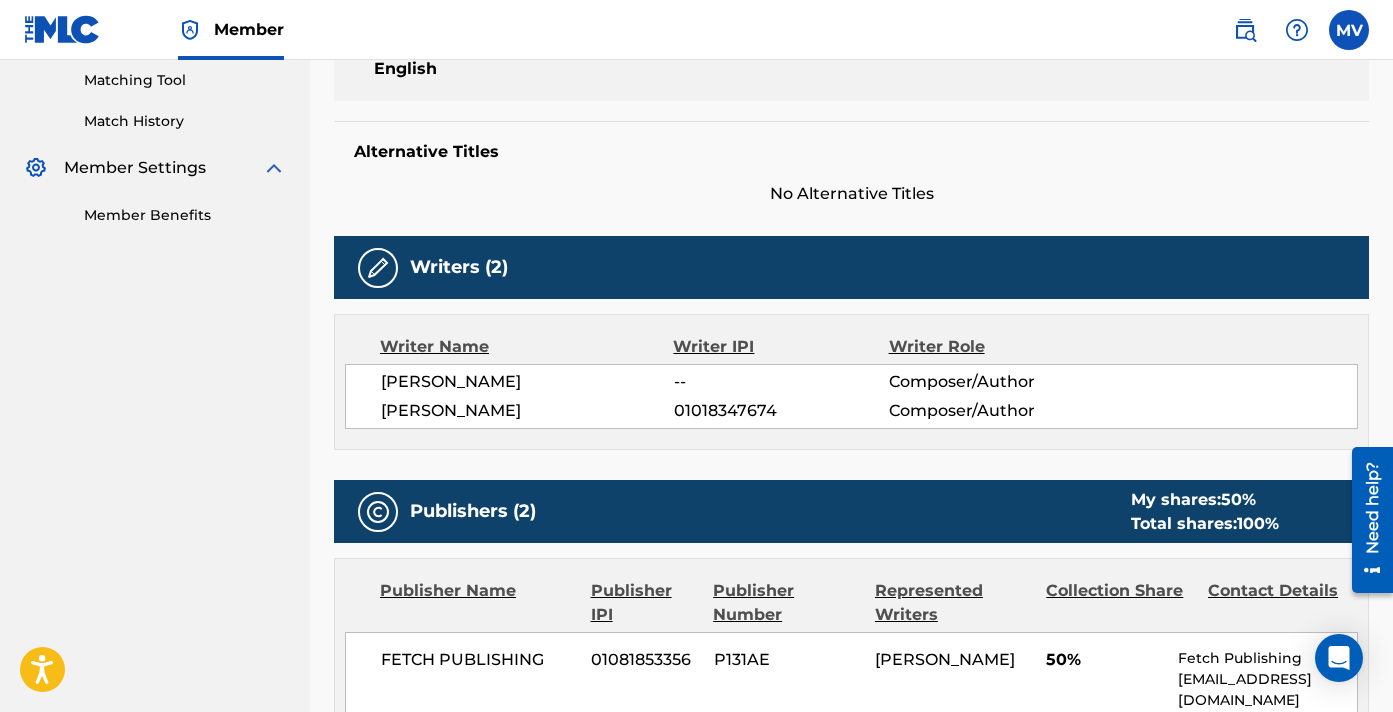 click on "[PERSON_NAME]" at bounding box center (527, 382) 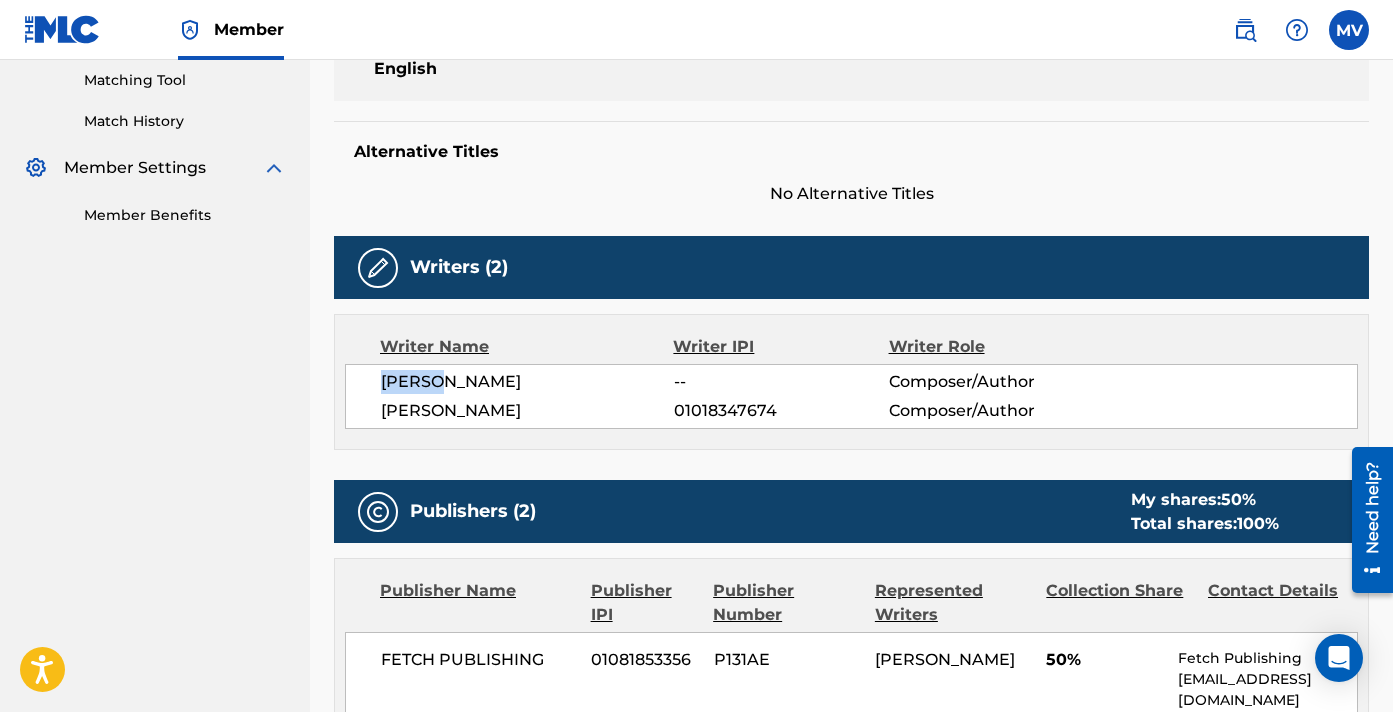 click on "[PERSON_NAME]" at bounding box center [527, 382] 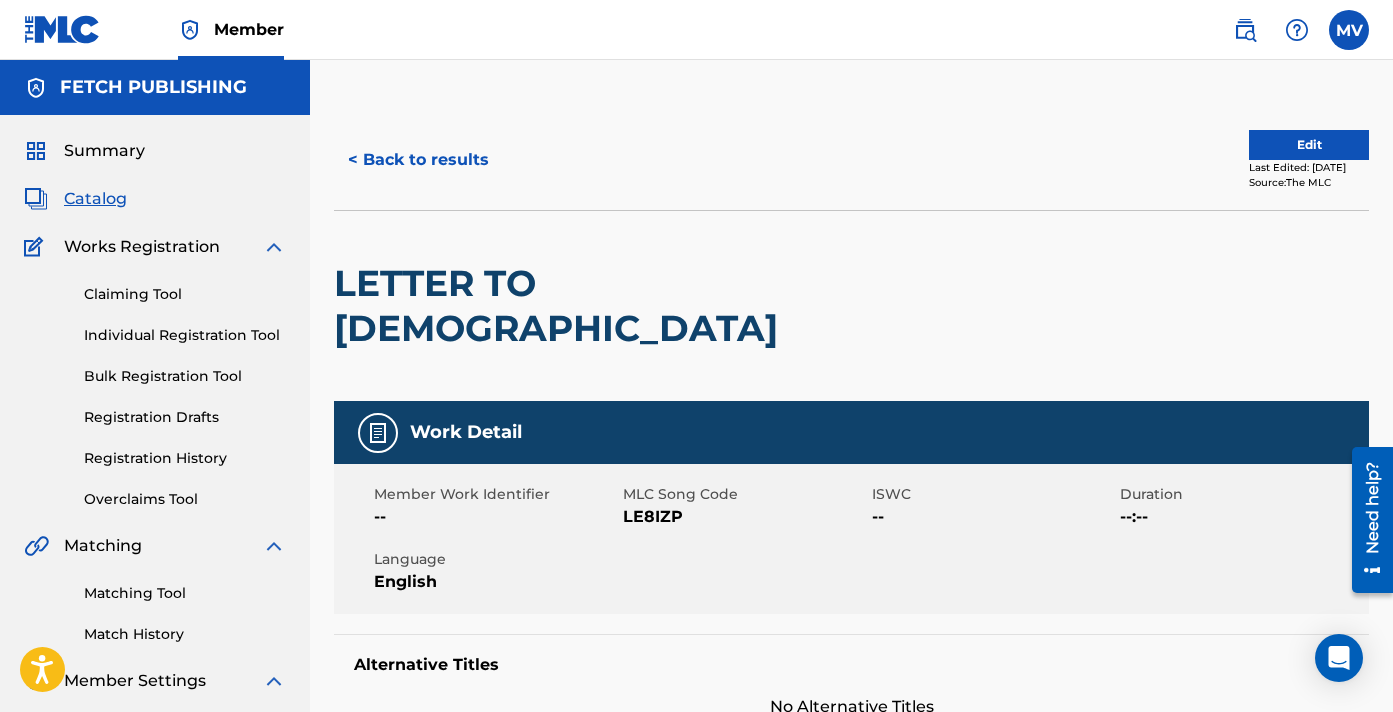scroll, scrollTop: -3, scrollLeft: 0, axis: vertical 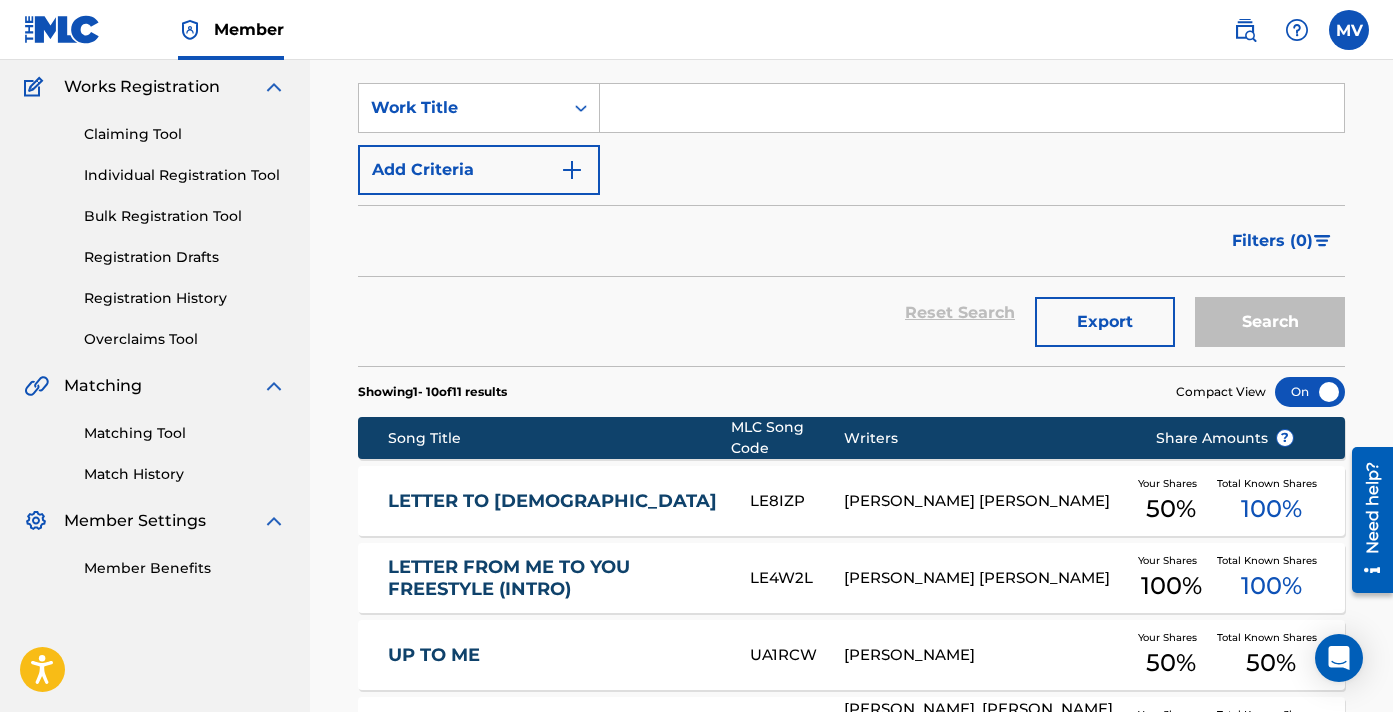 click at bounding box center [972, 108] 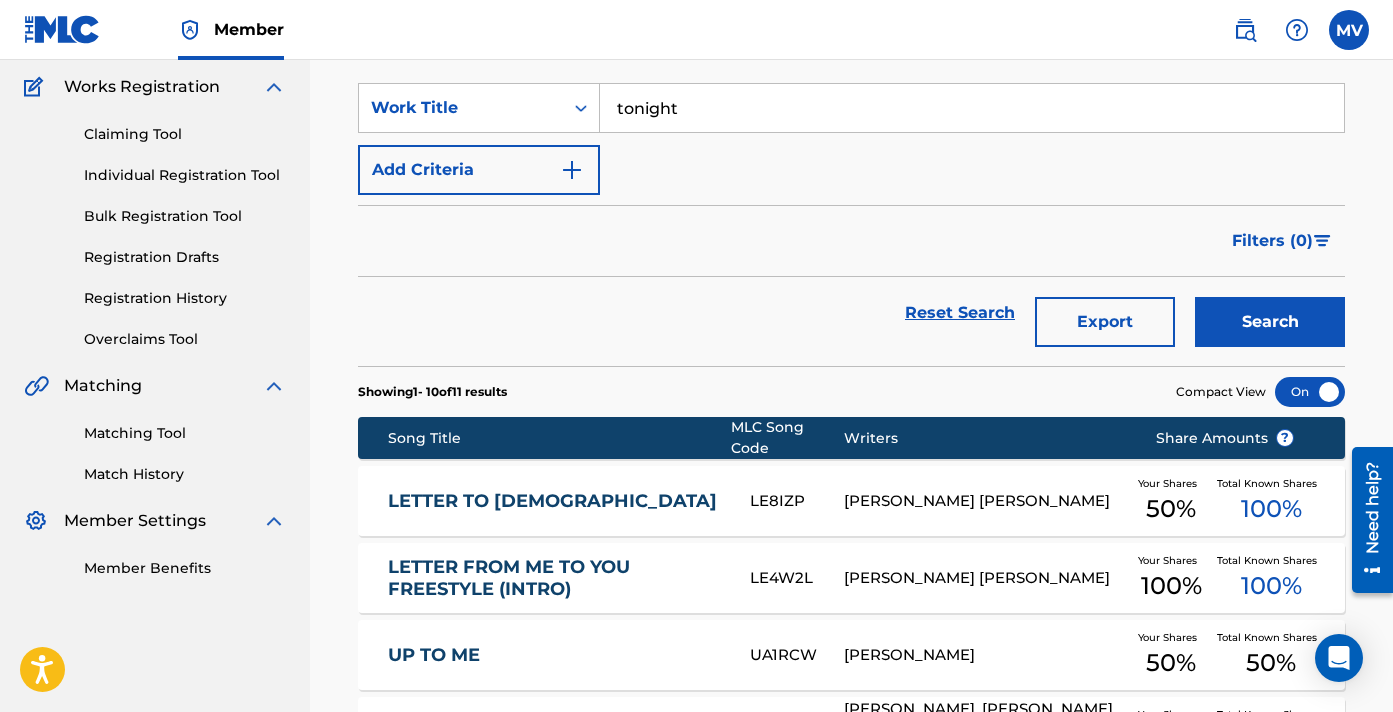 type on "tonight" 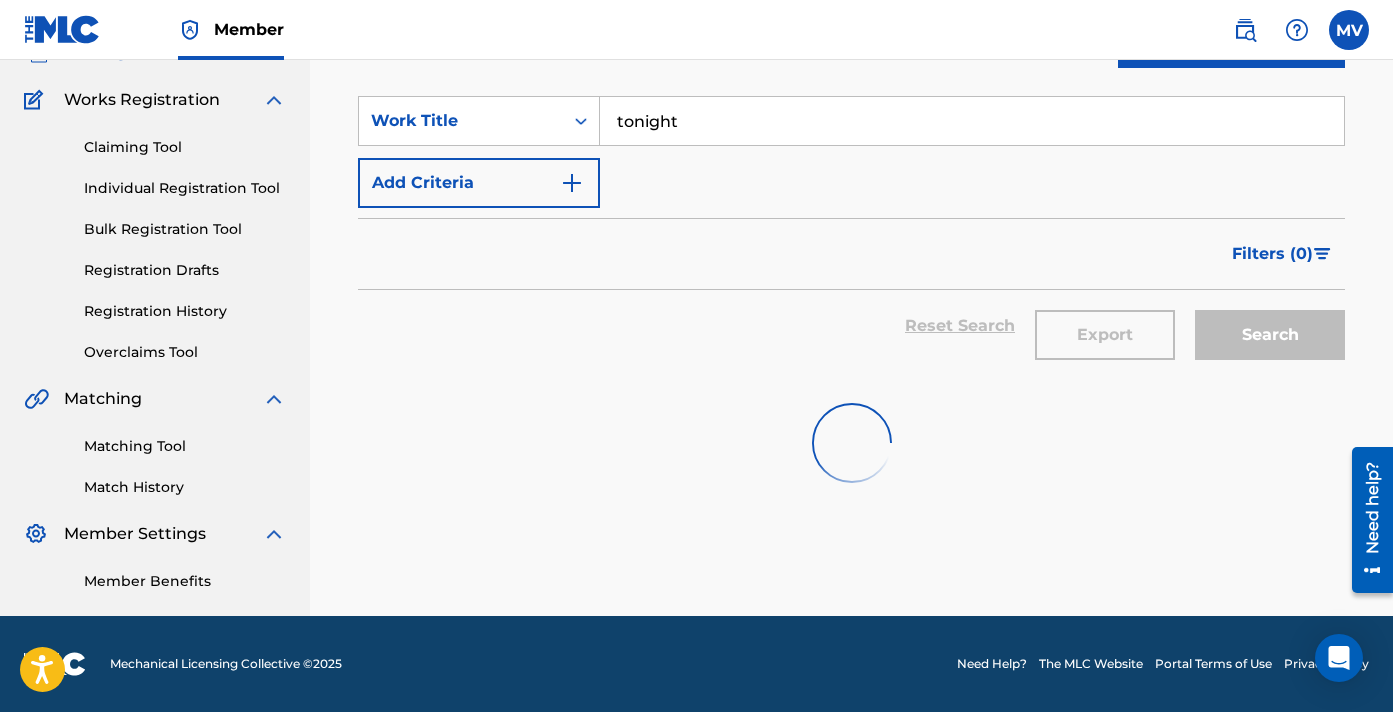 scroll, scrollTop: 147, scrollLeft: 0, axis: vertical 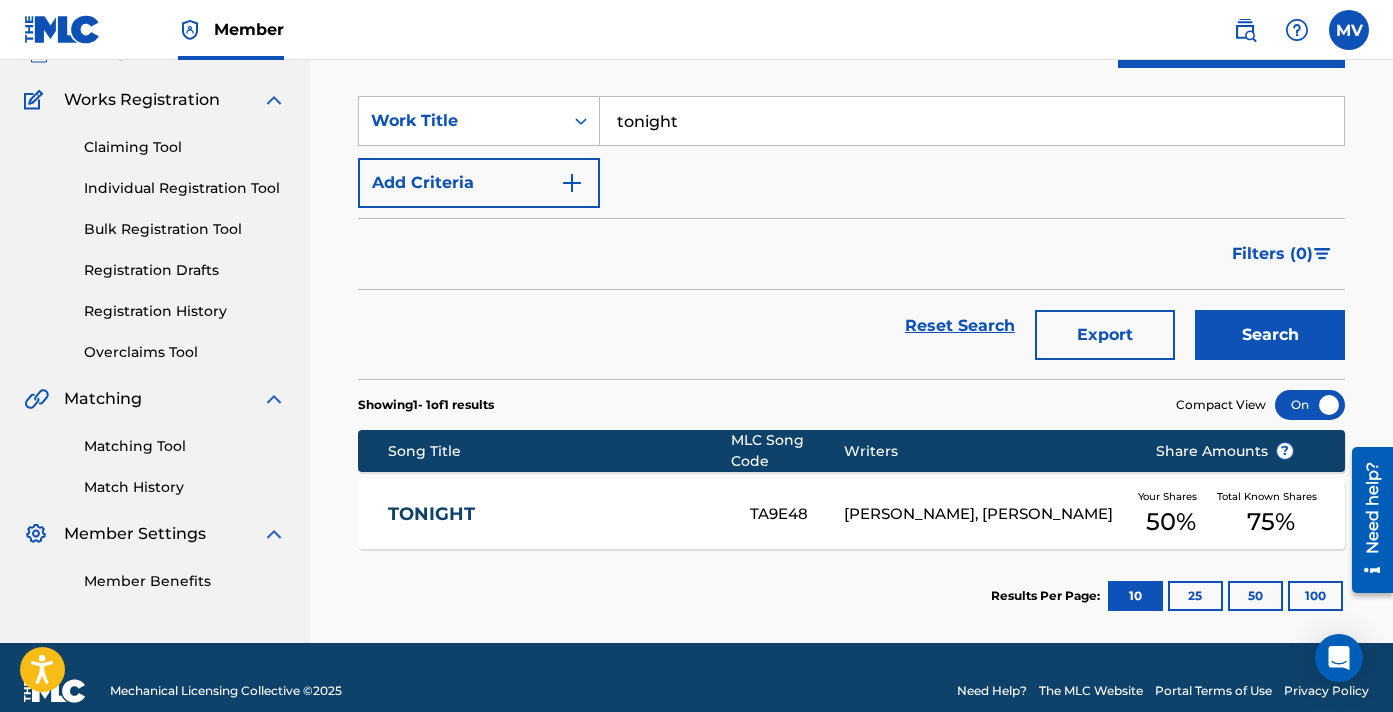 click on "TONIGHT" at bounding box center (556, 514) 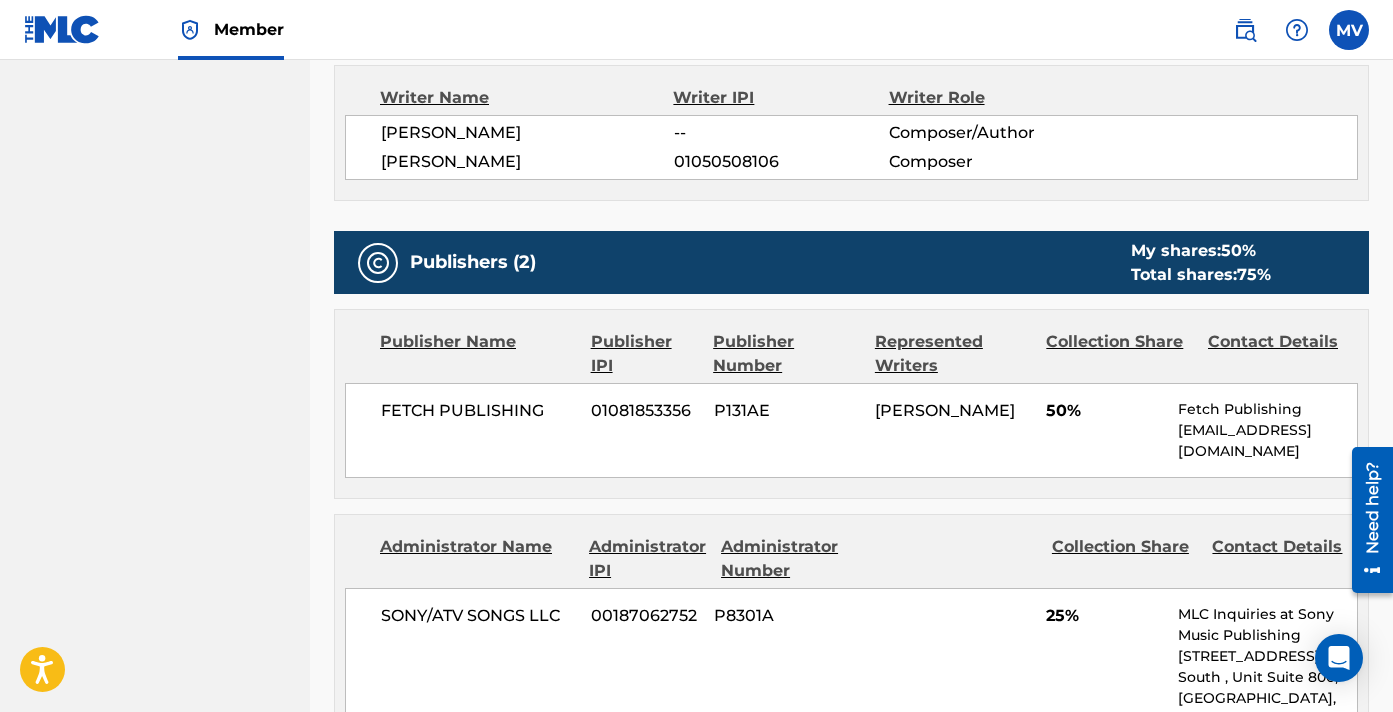 scroll, scrollTop: 431, scrollLeft: 0, axis: vertical 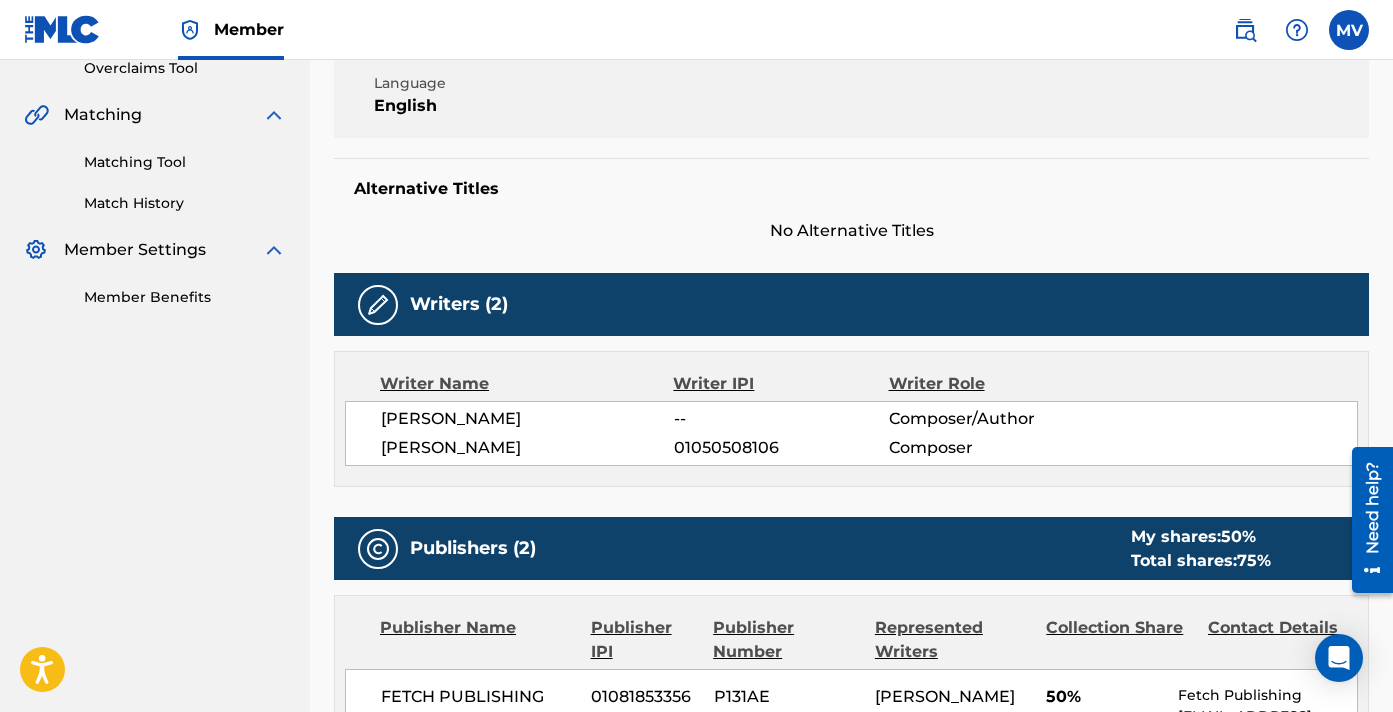 click on "[PERSON_NAME]" at bounding box center (527, 448) 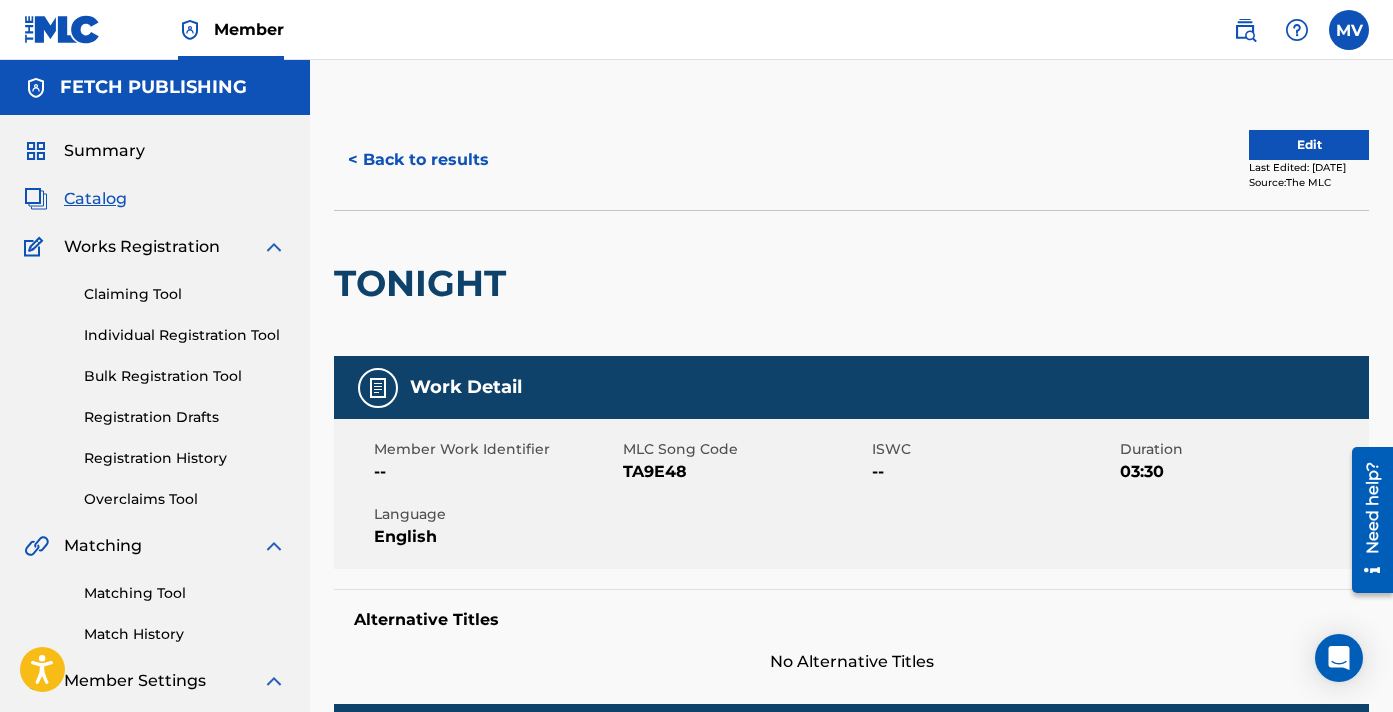 click on "< Back to results" at bounding box center [418, 160] 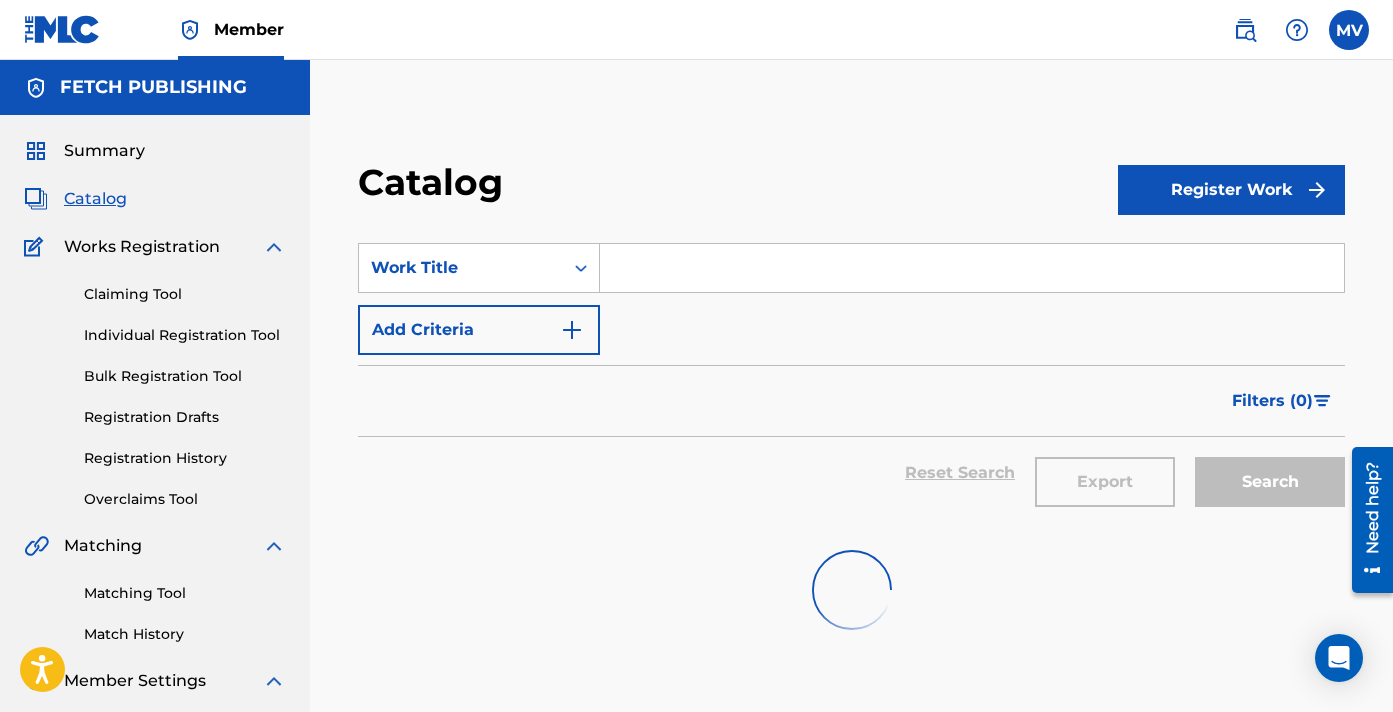 scroll, scrollTop: 0, scrollLeft: 0, axis: both 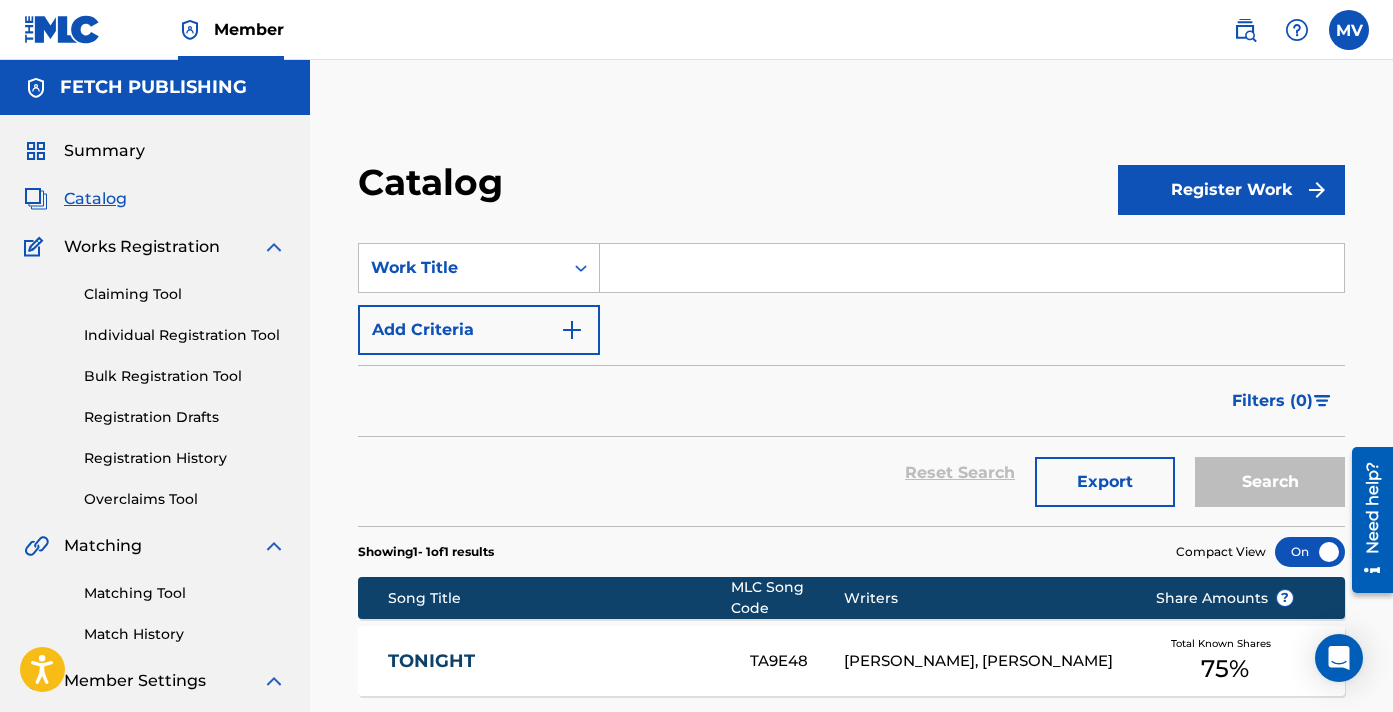 click on "Catalog Register Work SearchWithCriteriae4f5032b-6f51-434d-8aad-361d946b0bb7 Work Title Add Criteria Filter Hold Filters Overclaim   Dispute   Remove Filters Apply Filters Filters ( 0 ) Reset Search Export Search Showing  1  -   1  of  1   results   Compact View Song Title MLC Song Code Writers Share Amounts ? TONIGHT TA9E48 [PERSON_NAME], [PERSON_NAME] Total Known Shares 75 % Results Per Page: 10 25 50 100" at bounding box center [851, 450] 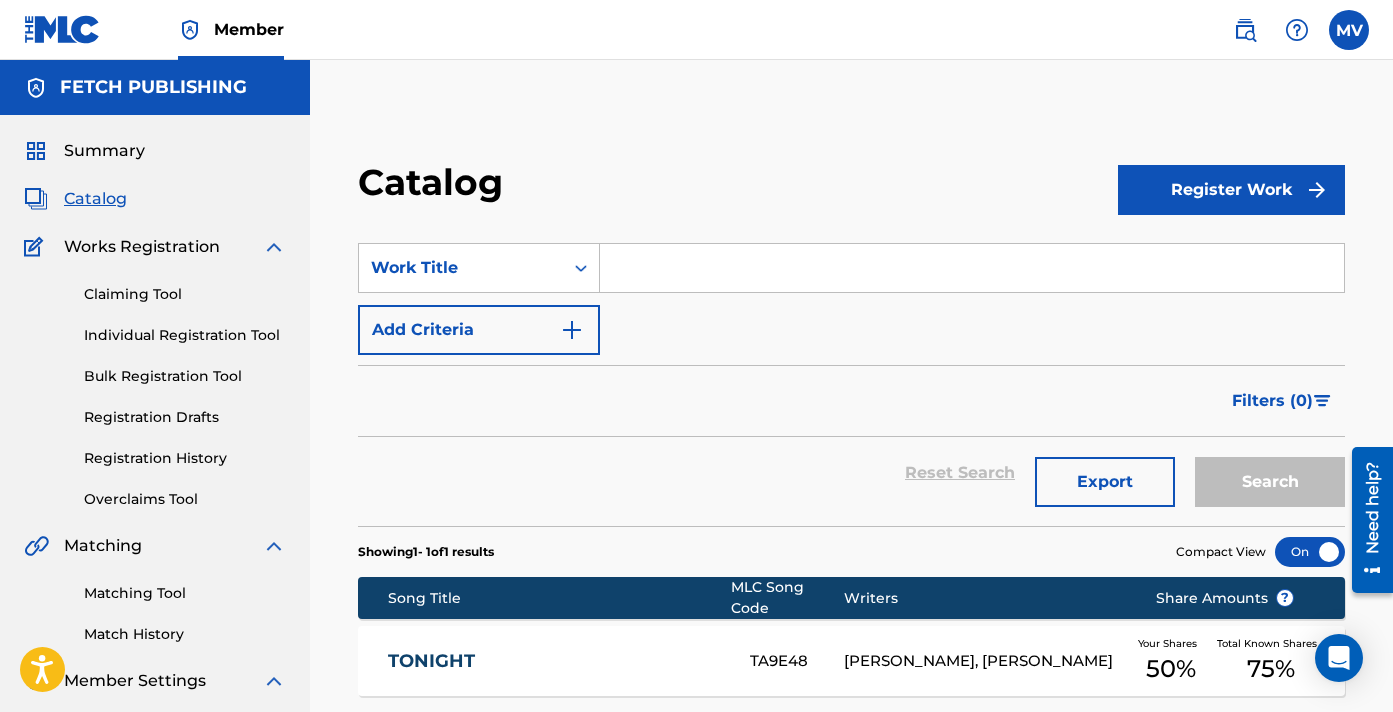 click at bounding box center (972, 268) 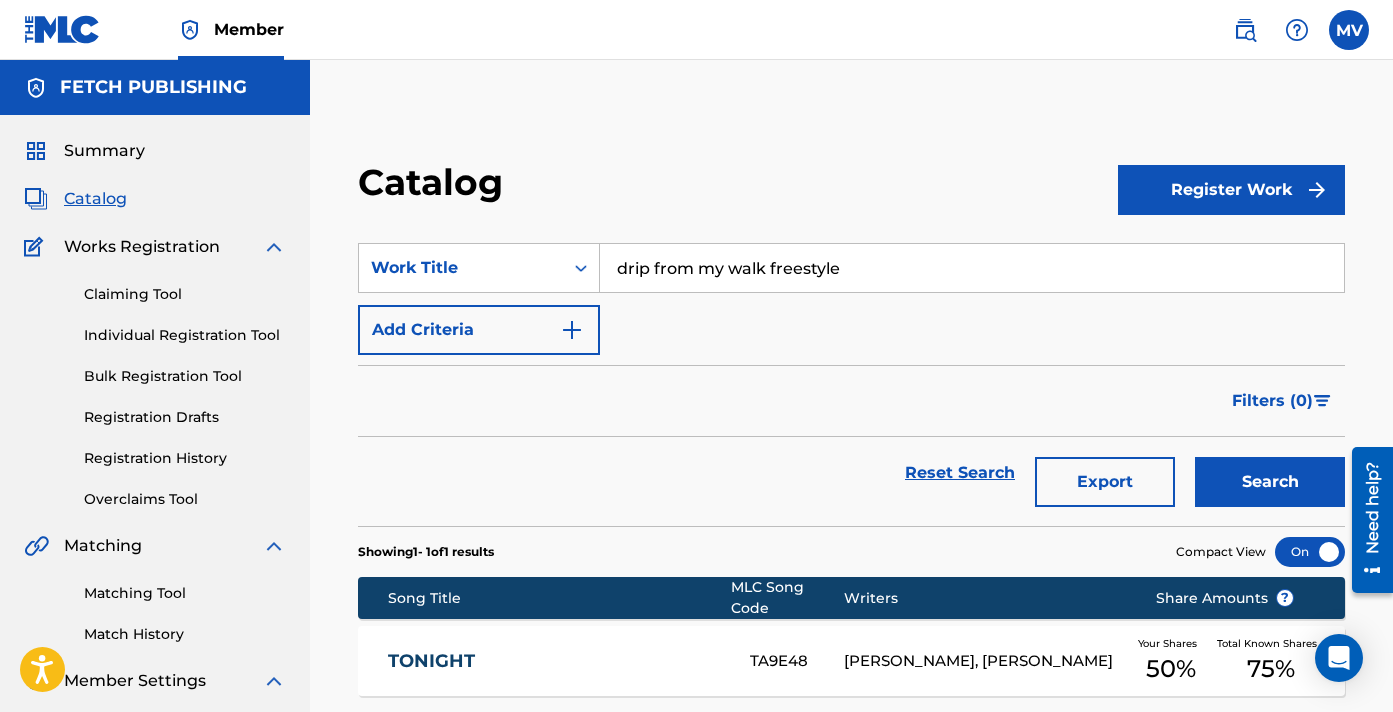 click on "drip from my walk freestyle" at bounding box center (972, 268) 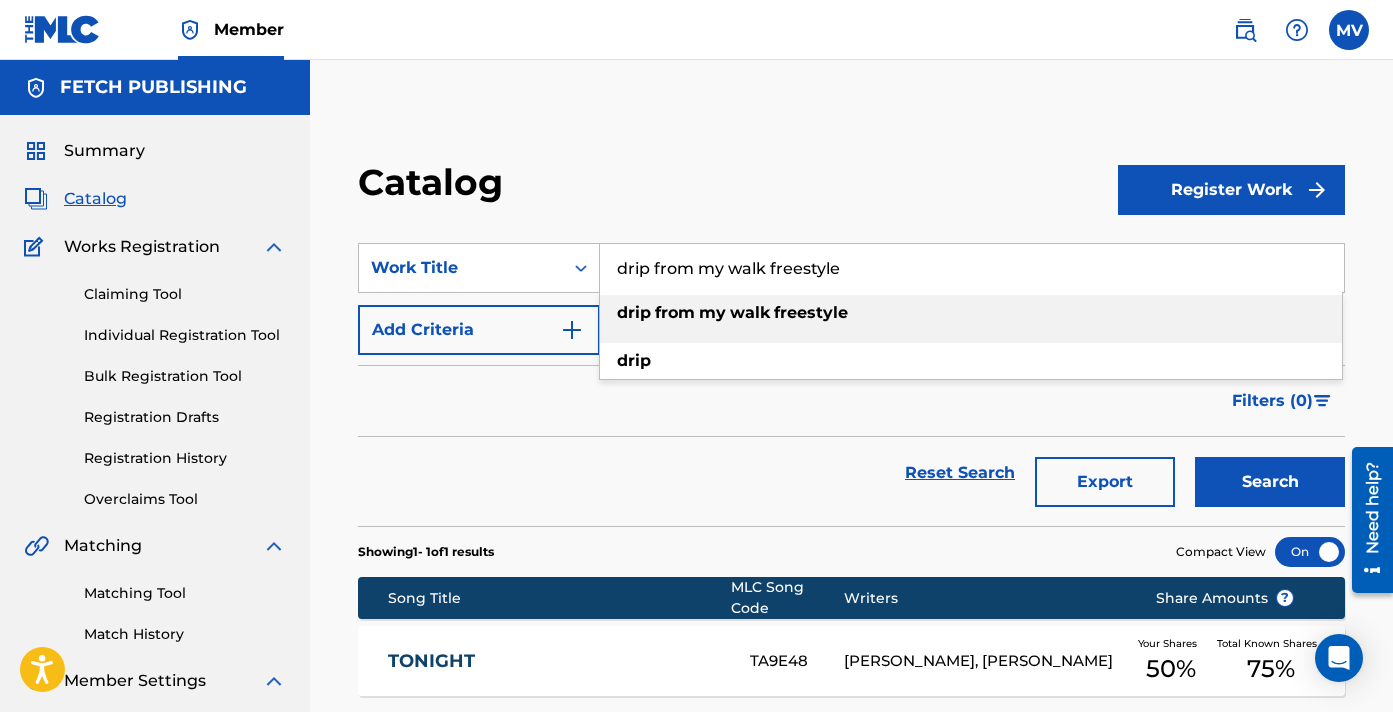 click on "drip from my walk freestyle" at bounding box center [972, 268] 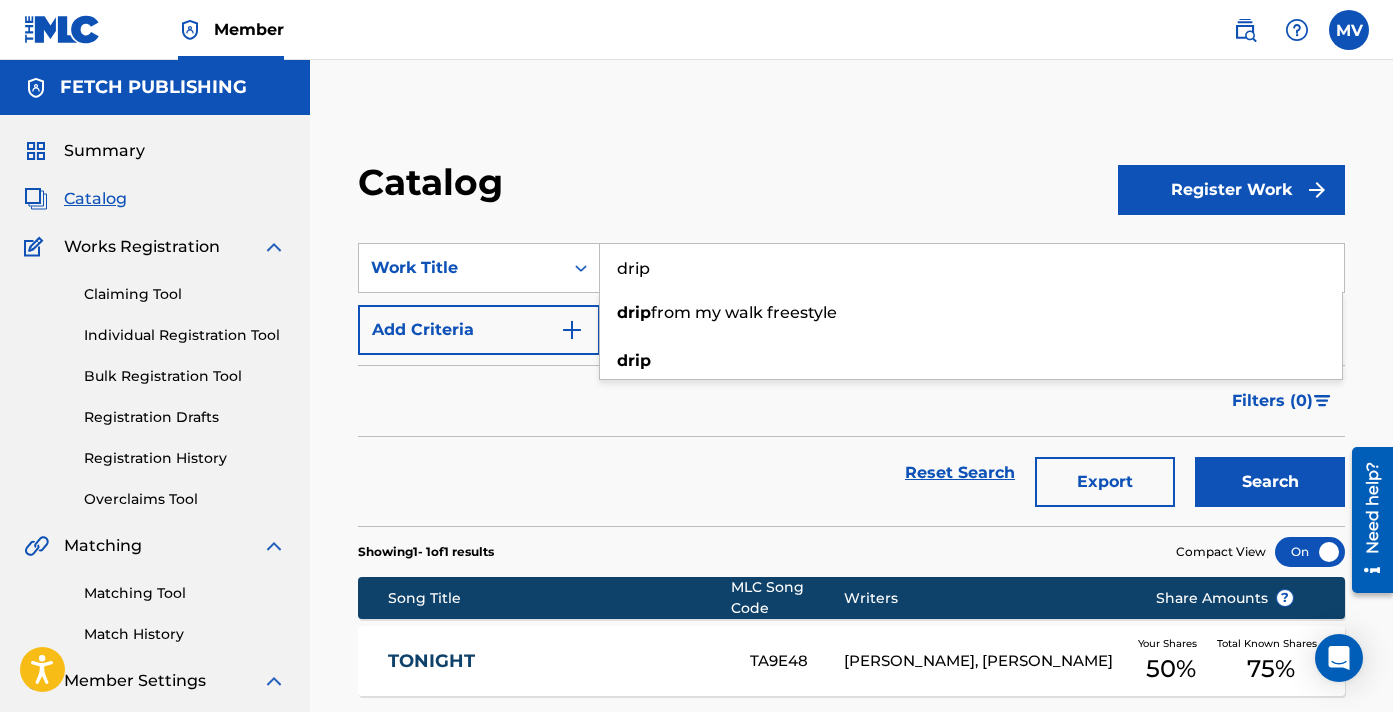 type on "drip" 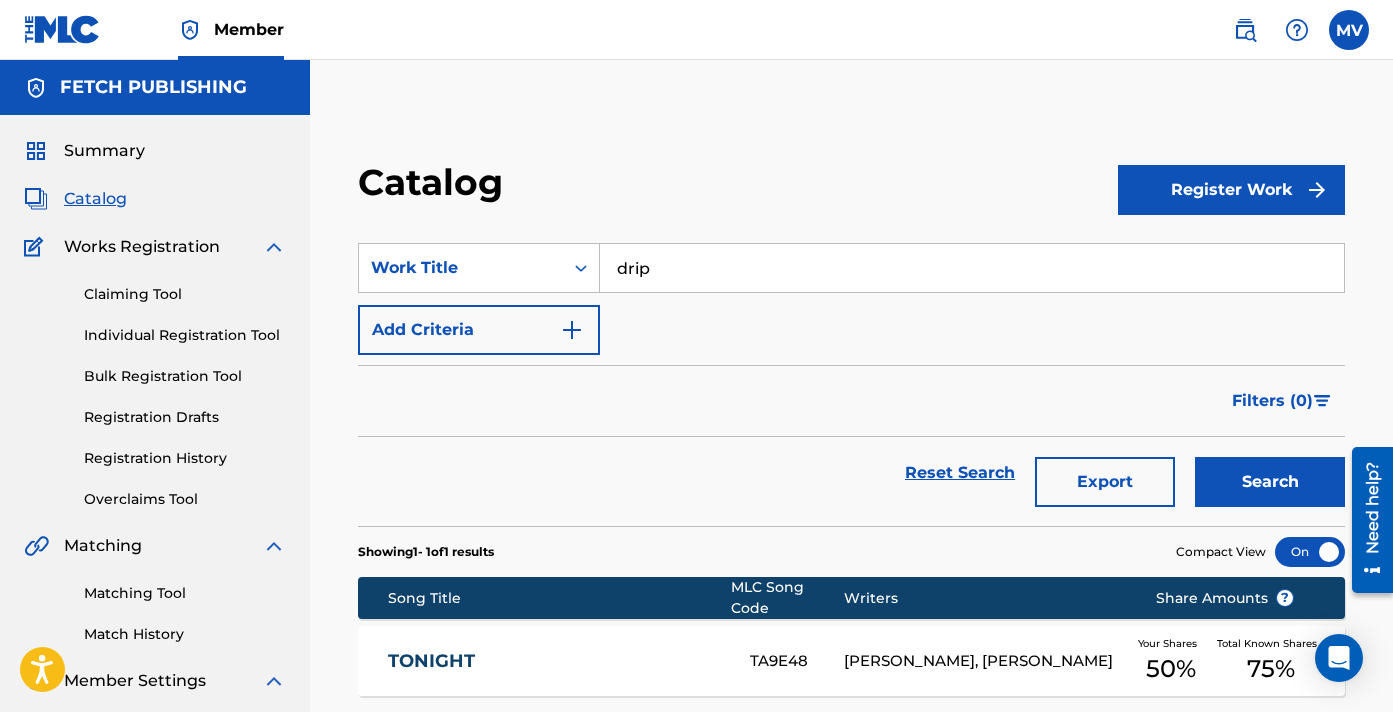 click on "Search" at bounding box center (1270, 482) 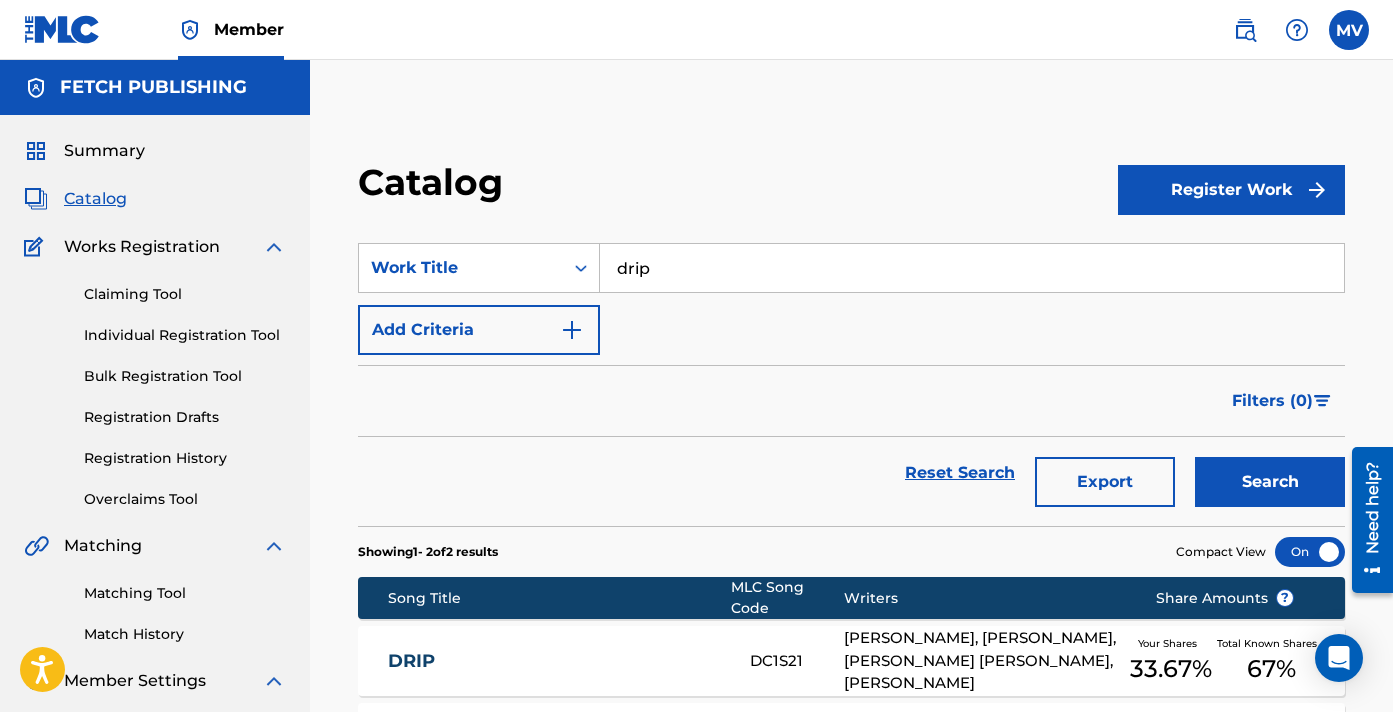 scroll, scrollTop: 123, scrollLeft: 0, axis: vertical 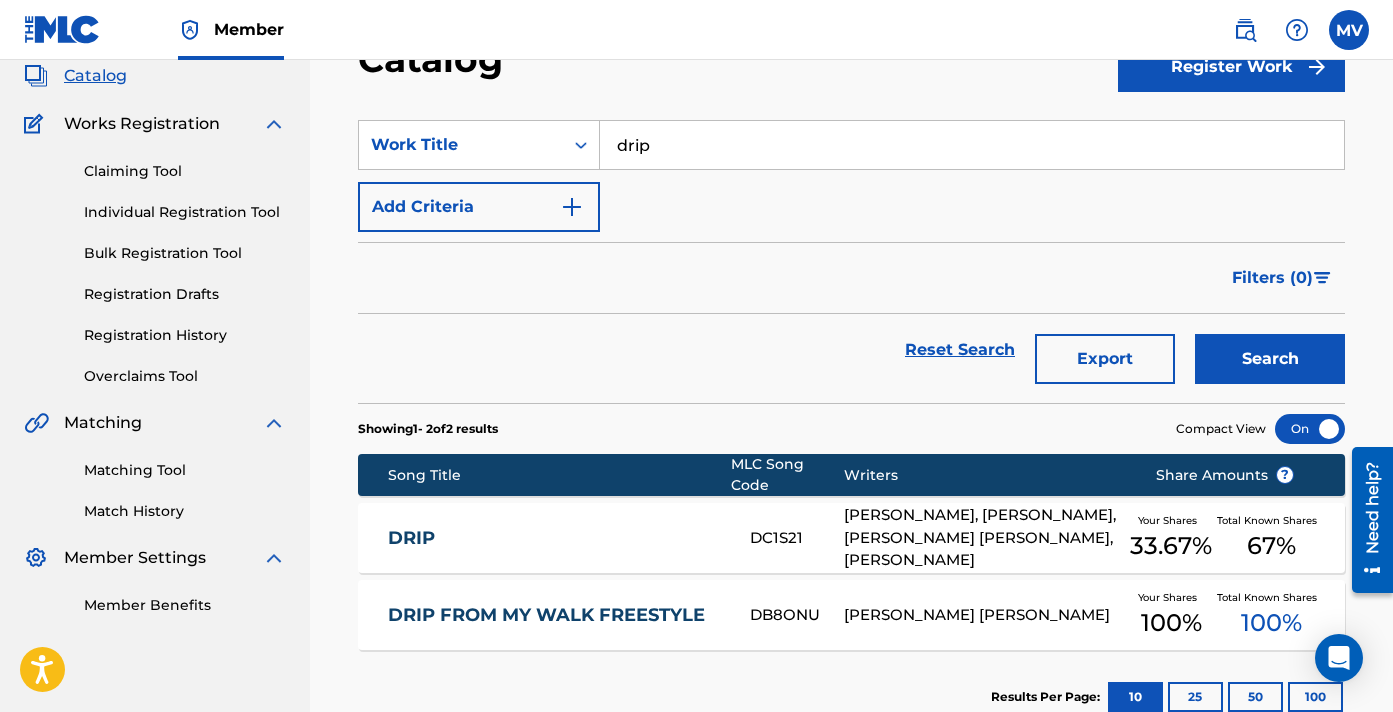click on "DRIP DC1S21 [PERSON_NAME], [PERSON_NAME], [PERSON_NAME] [PERSON_NAME], [PERSON_NAME] Your Shares 33.67 % Total Known Shares 67 %" at bounding box center (851, 538) 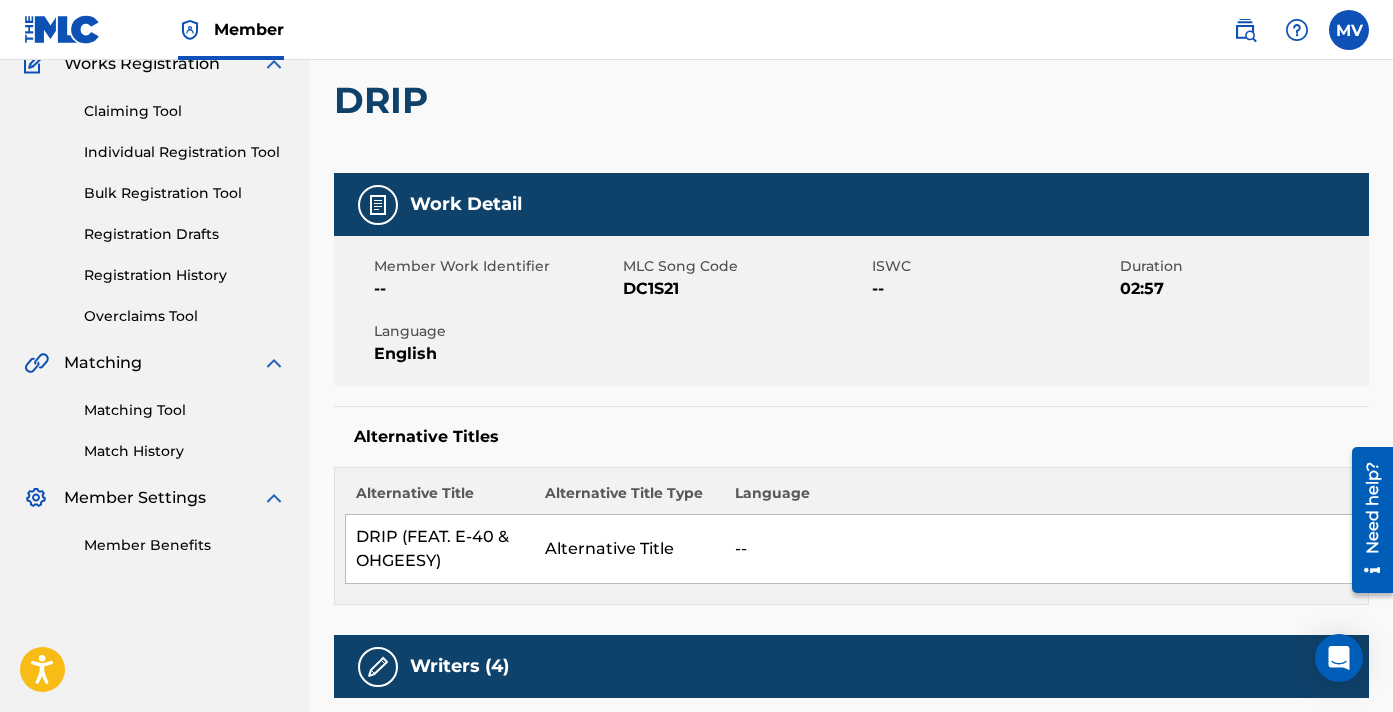scroll, scrollTop: 301, scrollLeft: 0, axis: vertical 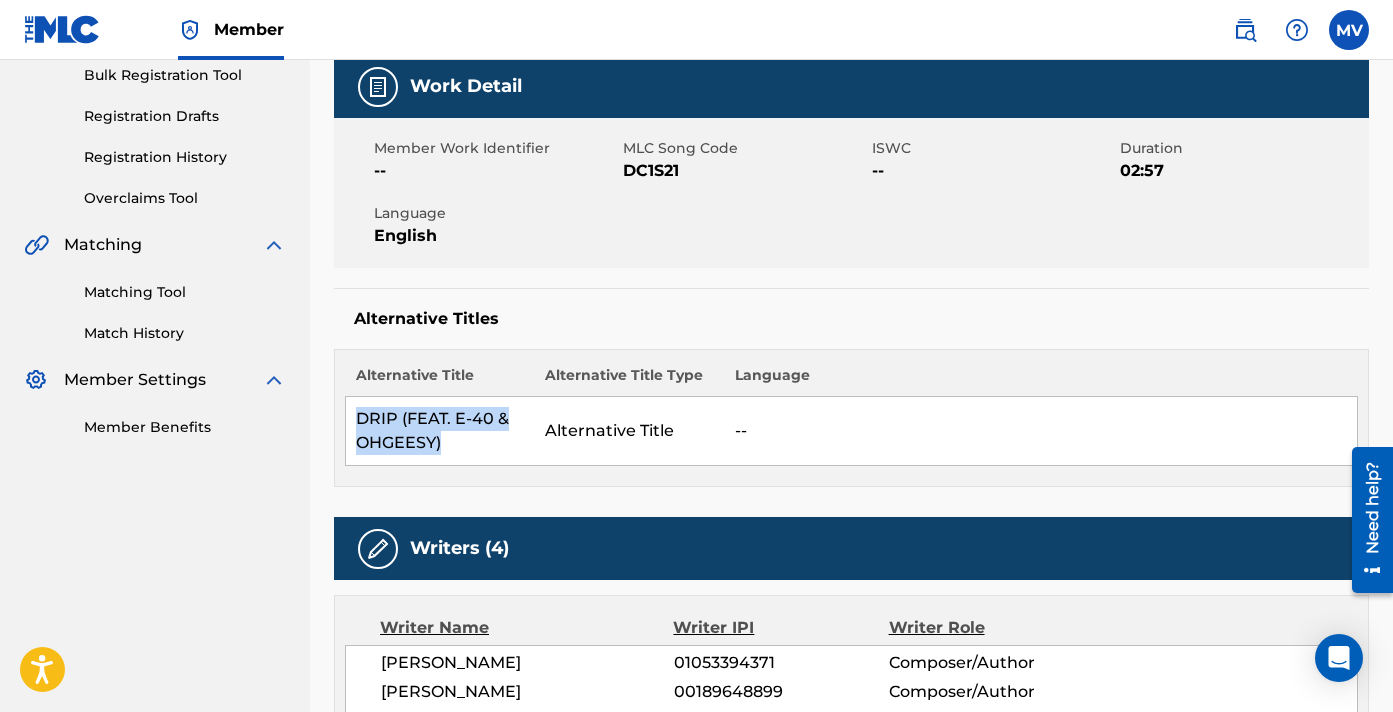 drag, startPoint x: 469, startPoint y: 453, endPoint x: 353, endPoint y: 414, distance: 122.380554 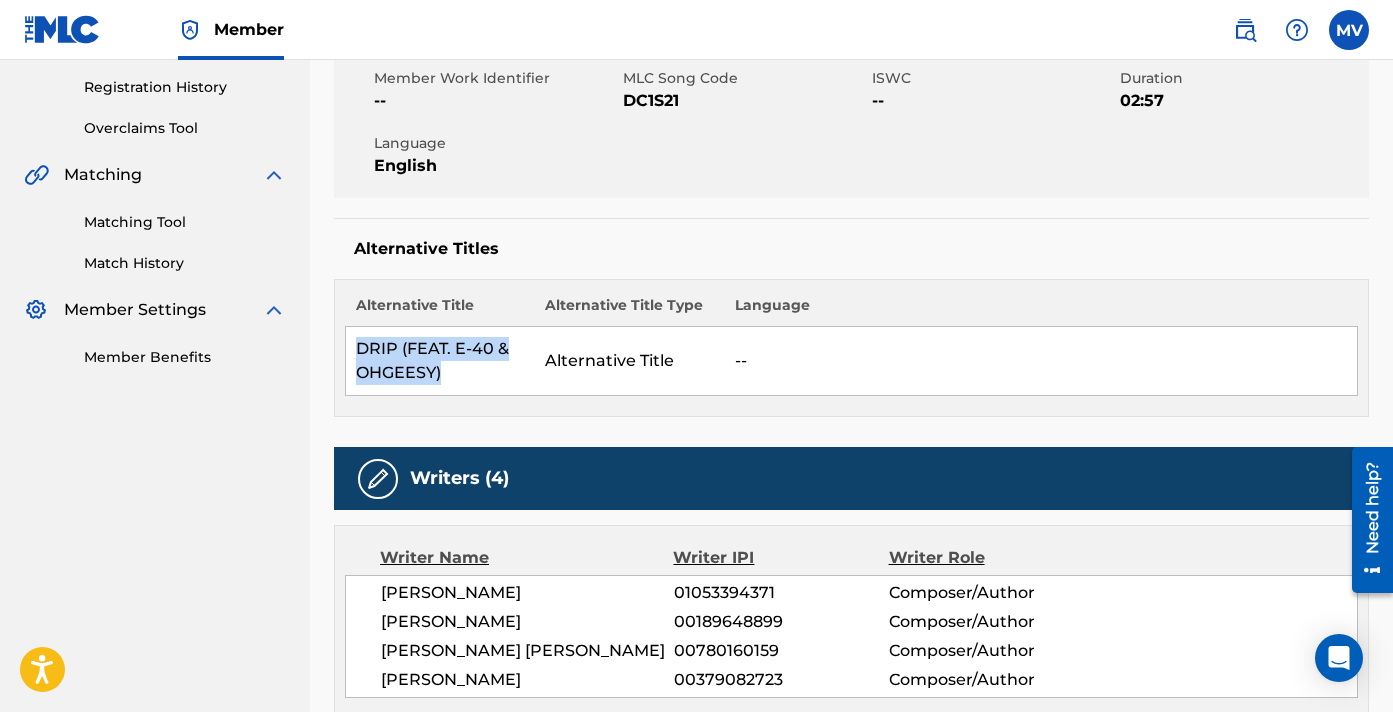 scroll, scrollTop: 489, scrollLeft: 0, axis: vertical 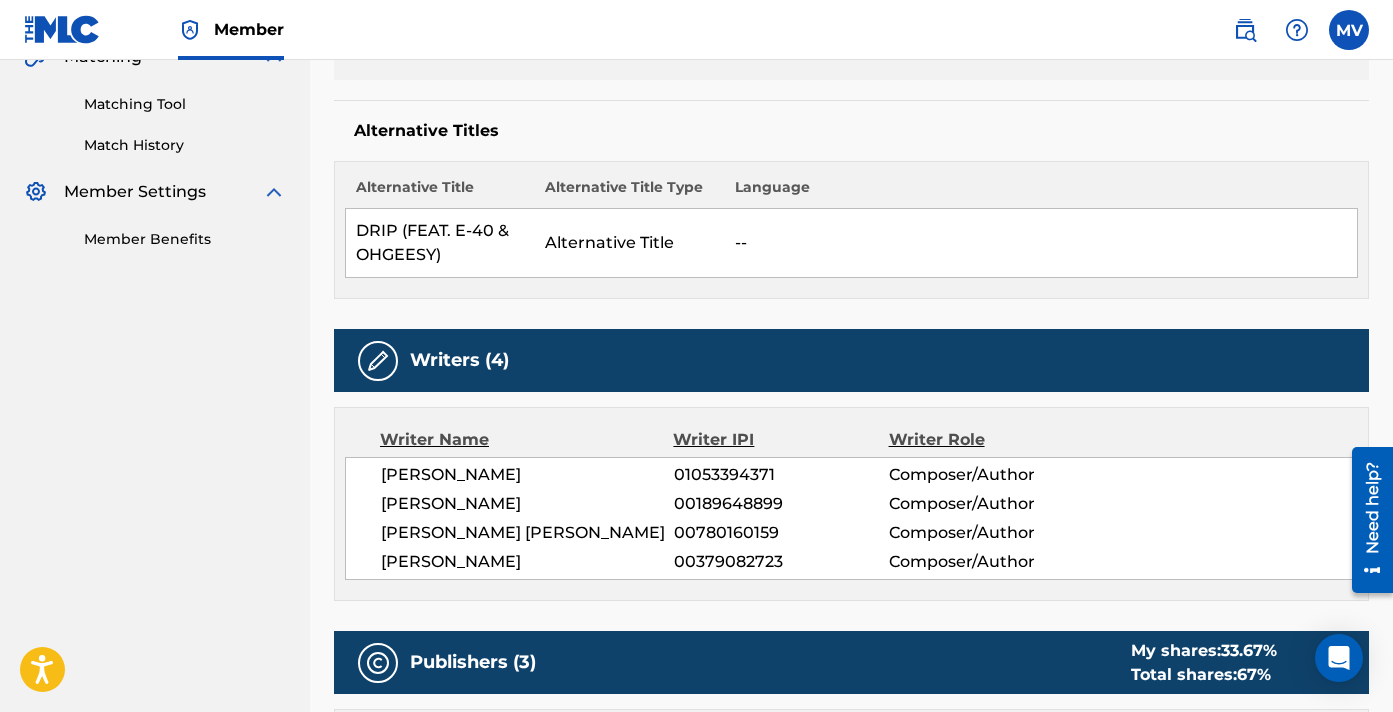 click on "[PERSON_NAME]" at bounding box center (527, 504) 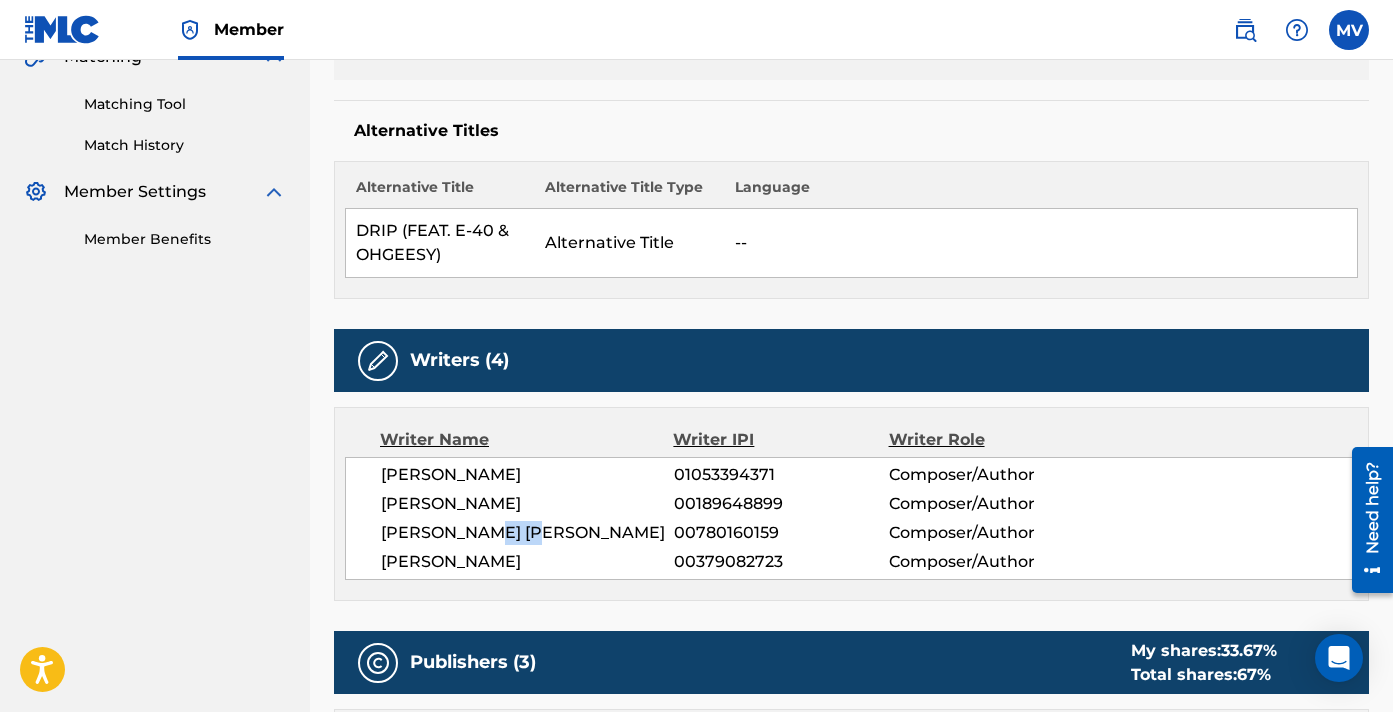 click on "[PERSON_NAME] [PERSON_NAME]" at bounding box center [527, 533] 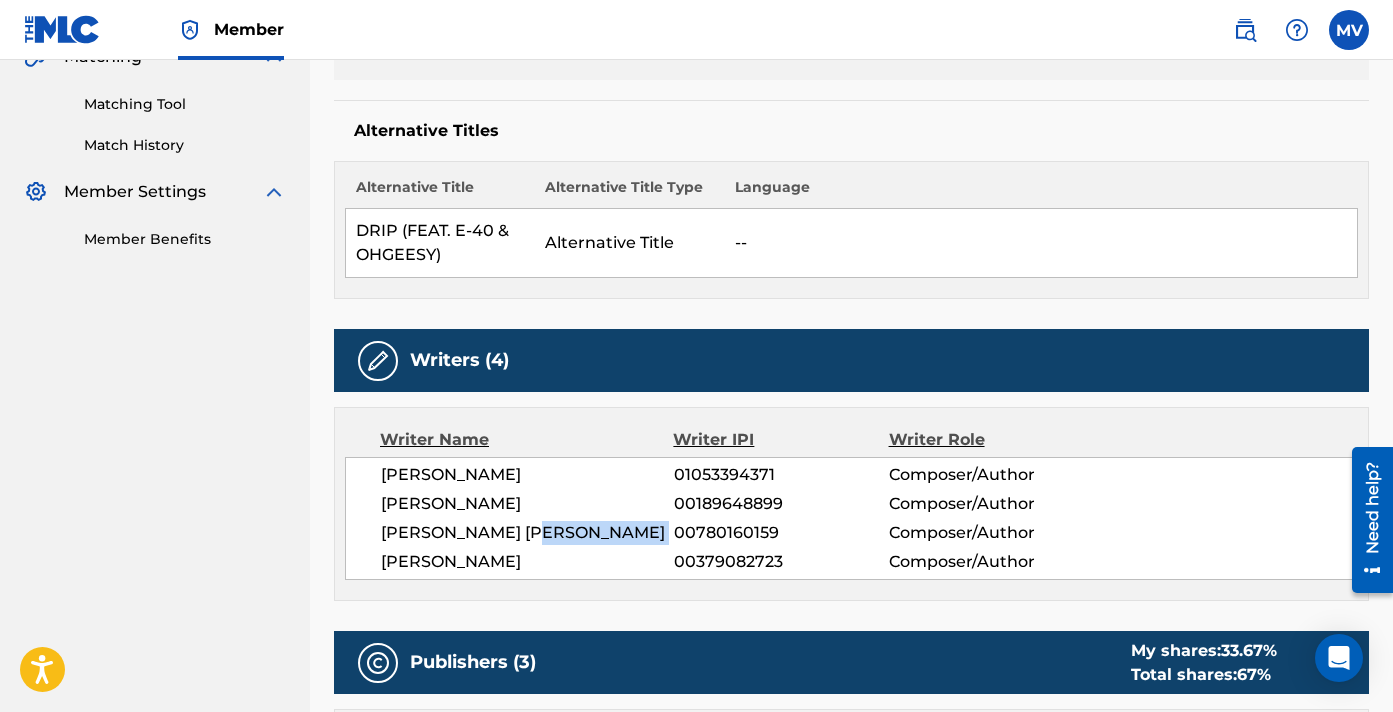 click on "[PERSON_NAME] [PERSON_NAME]" at bounding box center [527, 533] 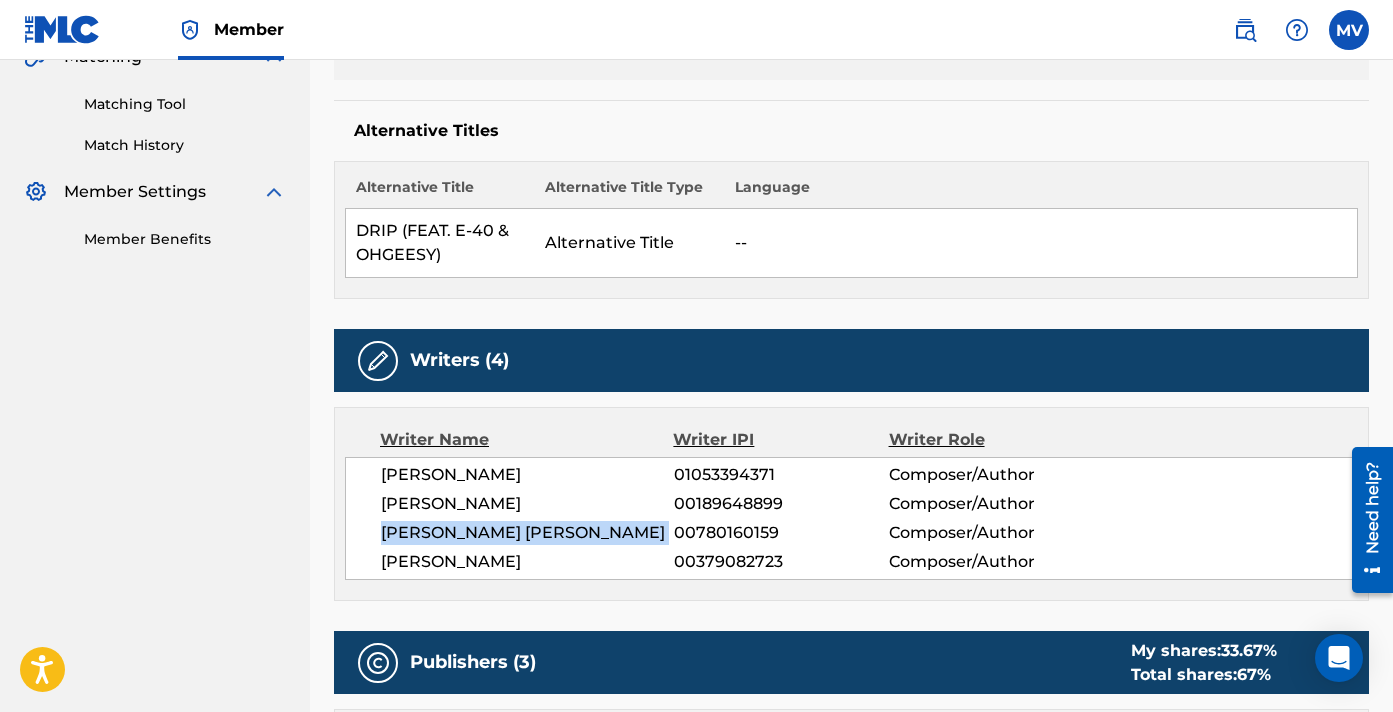 click on "[PERSON_NAME] [PERSON_NAME]" at bounding box center (527, 533) 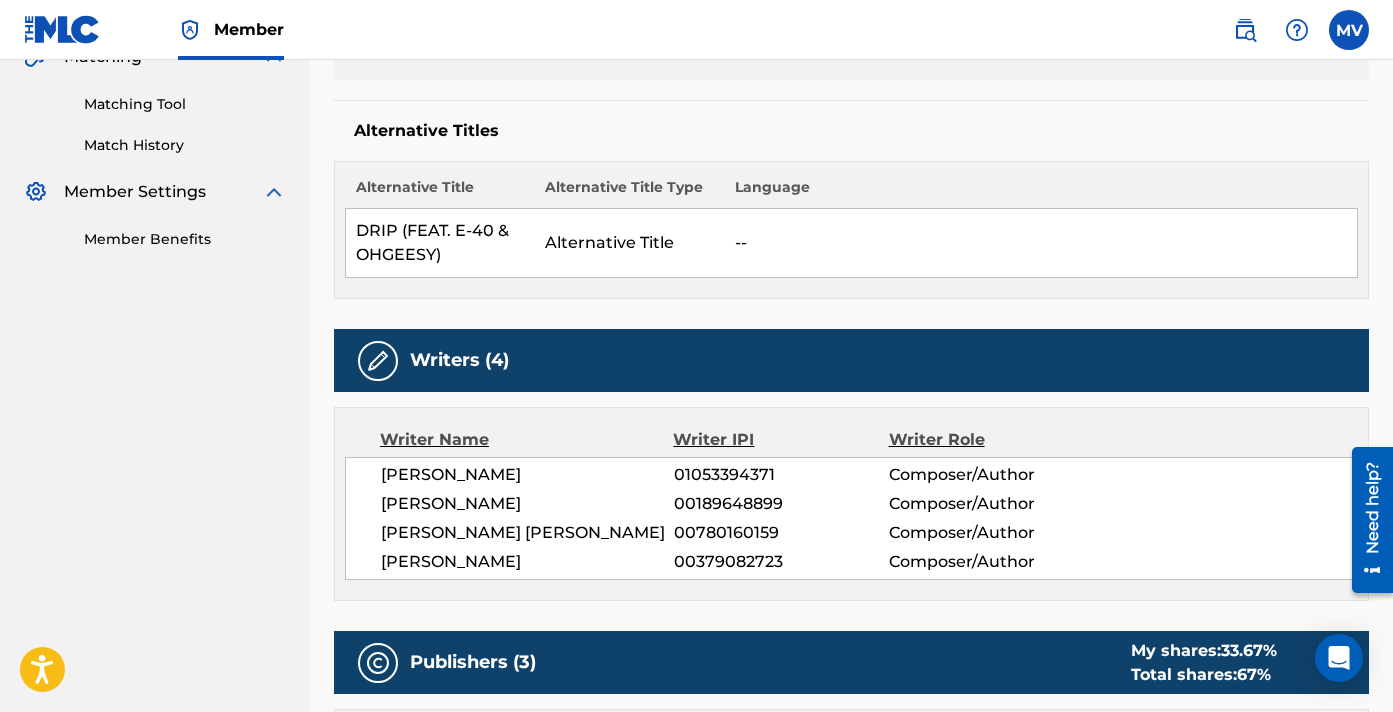 click on "[PERSON_NAME]" at bounding box center (527, 562) 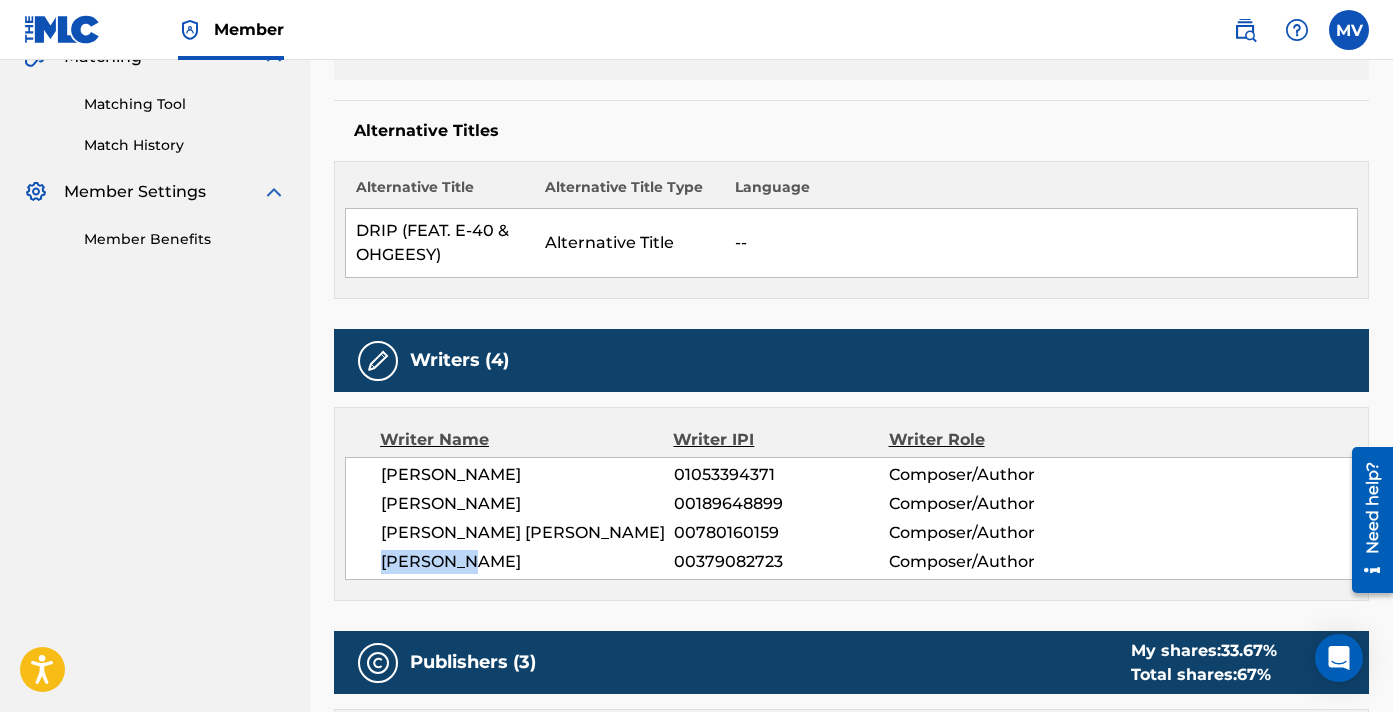 click on "[PERSON_NAME]" at bounding box center [527, 562] 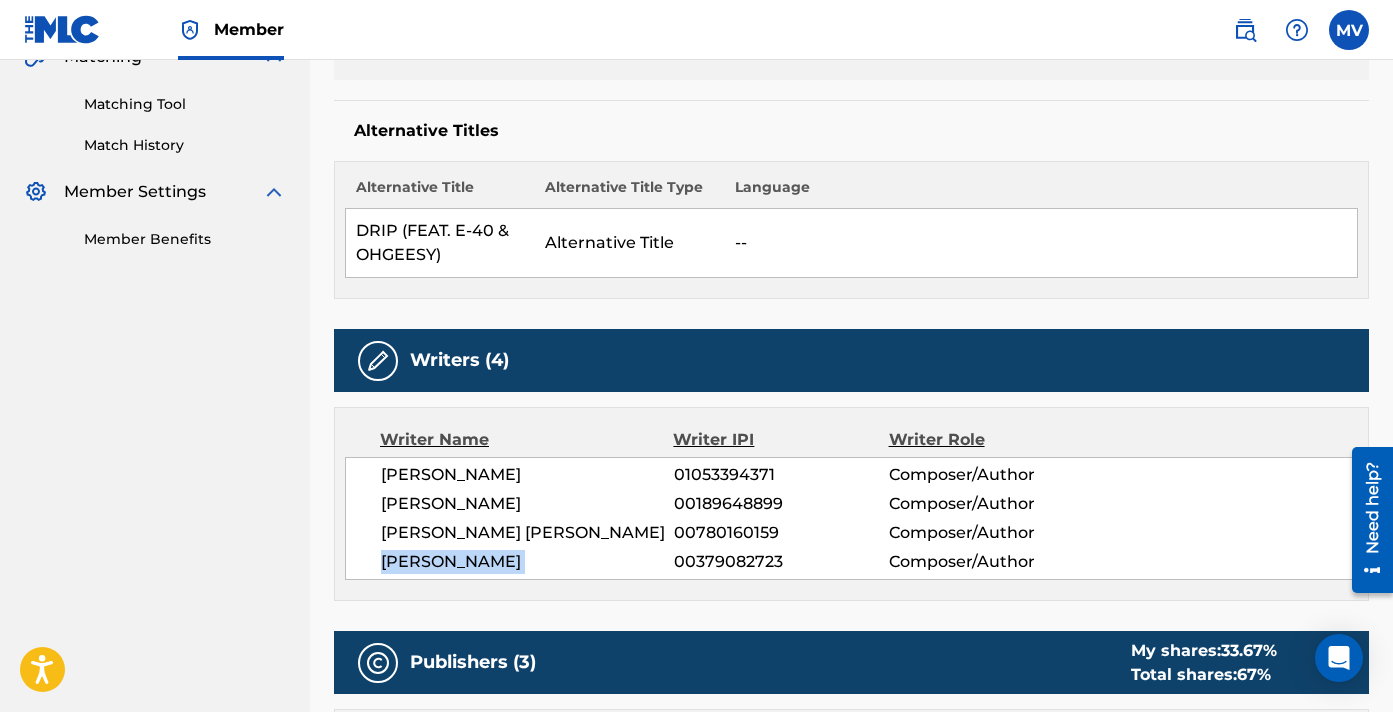 click on "[PERSON_NAME]" at bounding box center (527, 562) 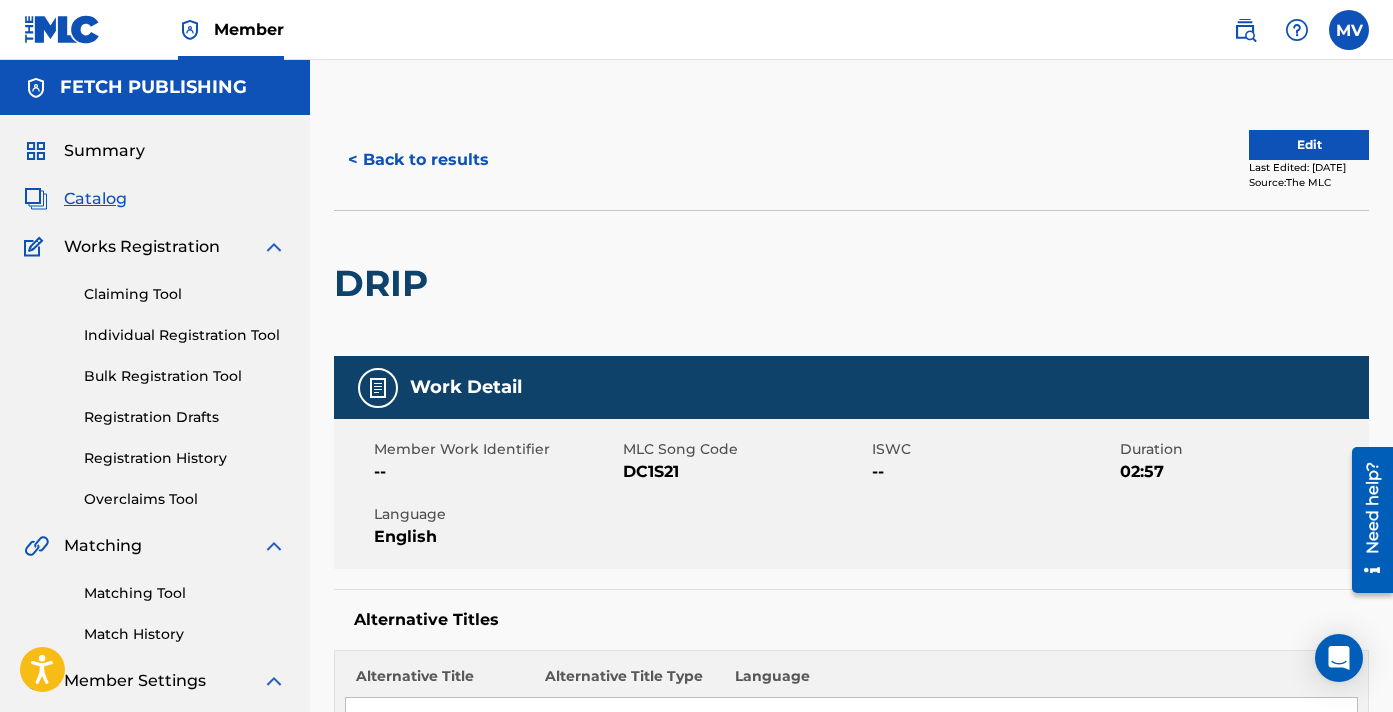 click on "< Back to results" at bounding box center (418, 160) 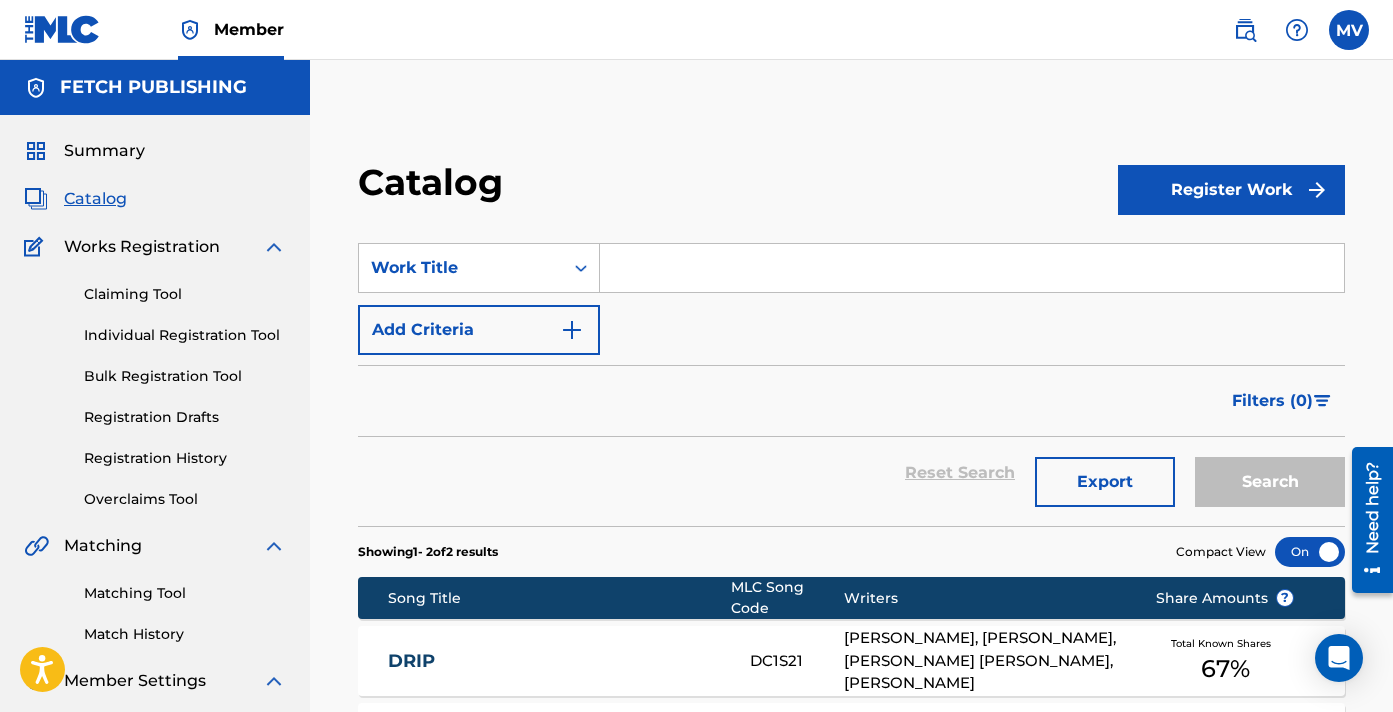 scroll, scrollTop: 0, scrollLeft: 0, axis: both 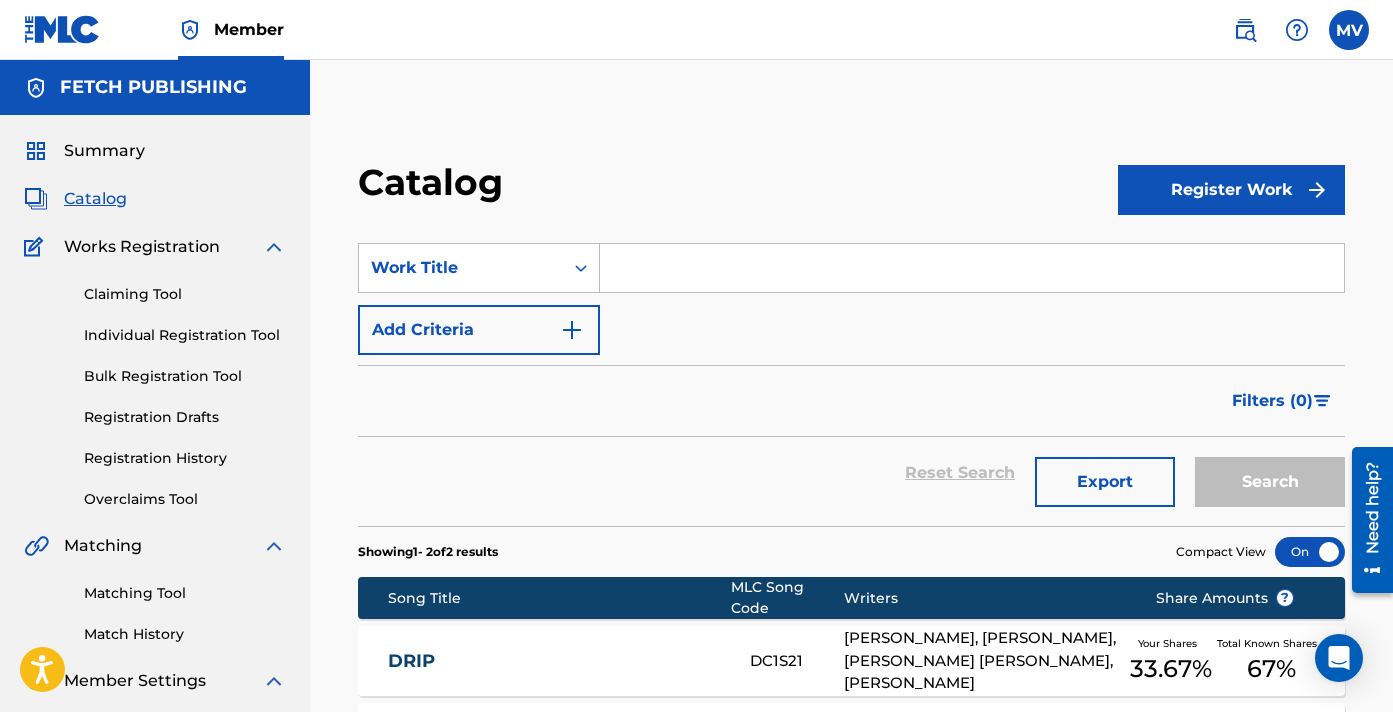 click on "SearchWithCriteriae4f5032b-6f51-434d-8aad-361d946b0bb7 Work Title Add Criteria" at bounding box center (851, 299) 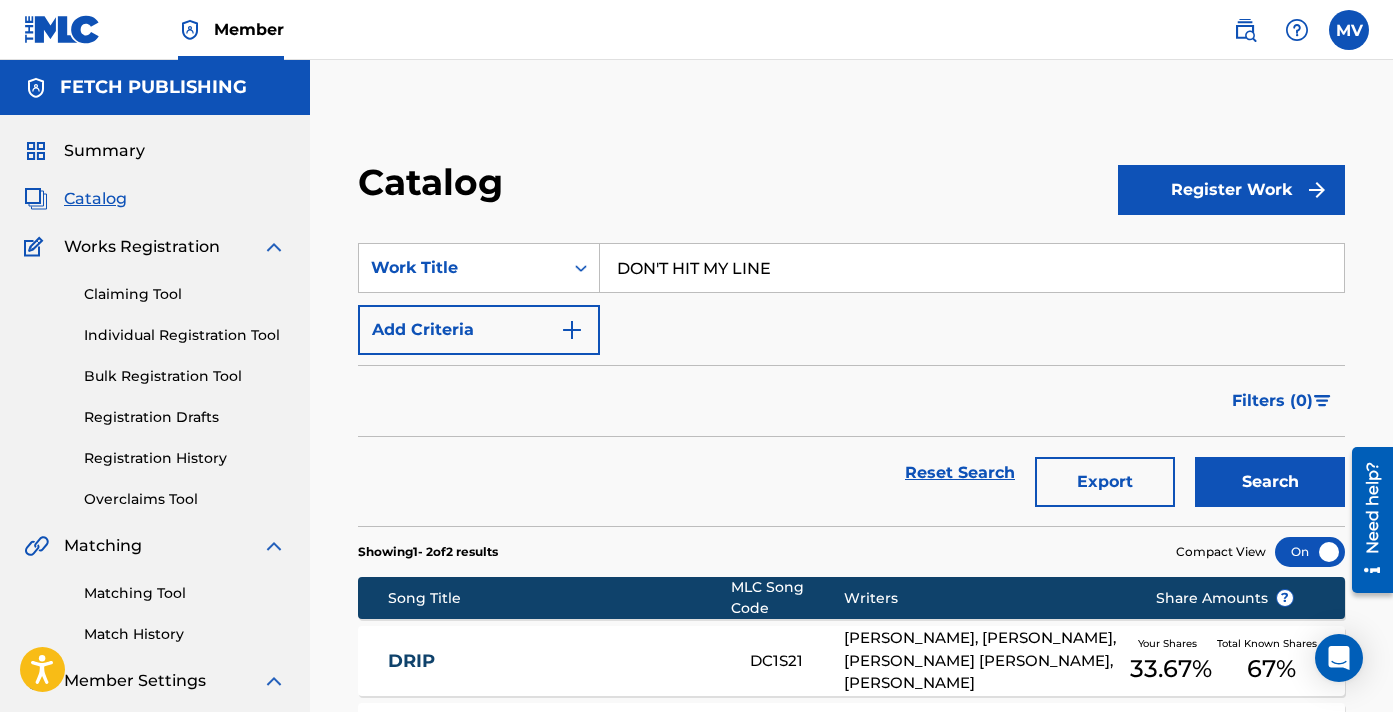 type on "DON'T HIT MY LINE" 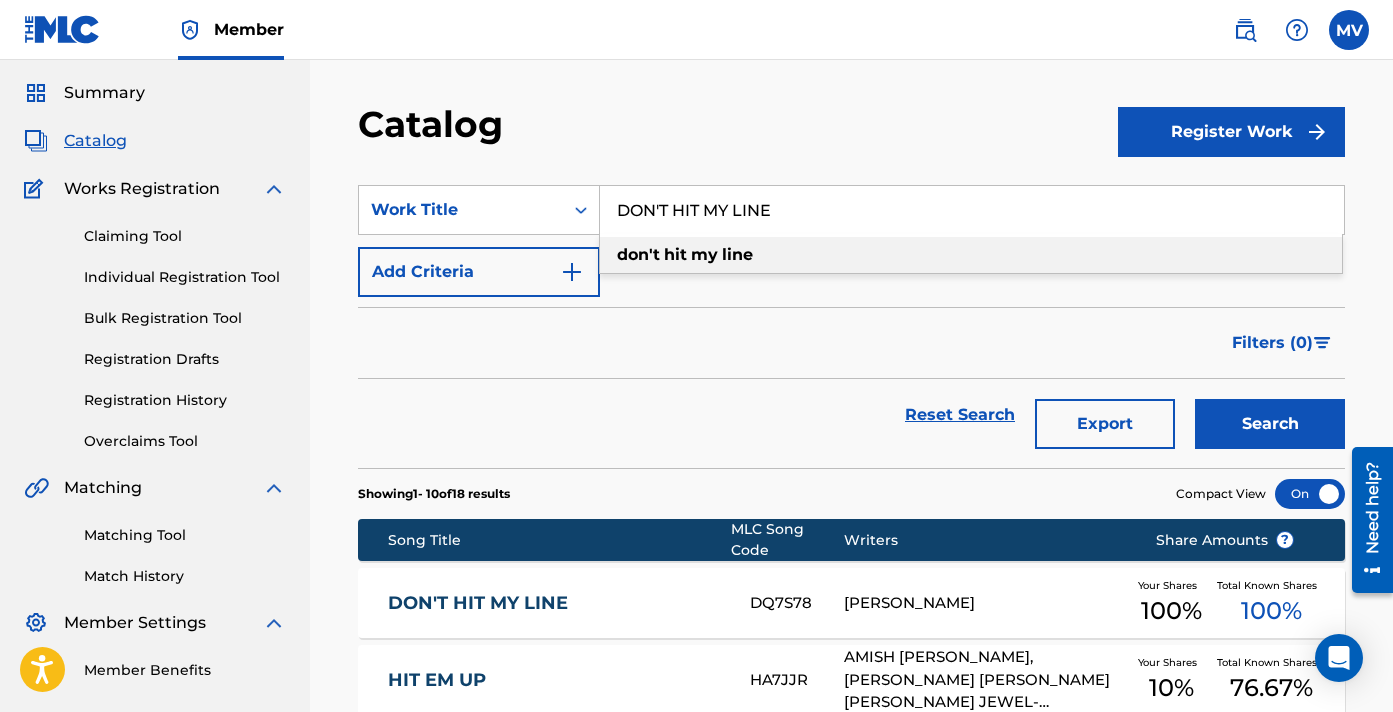 scroll, scrollTop: 82, scrollLeft: 0, axis: vertical 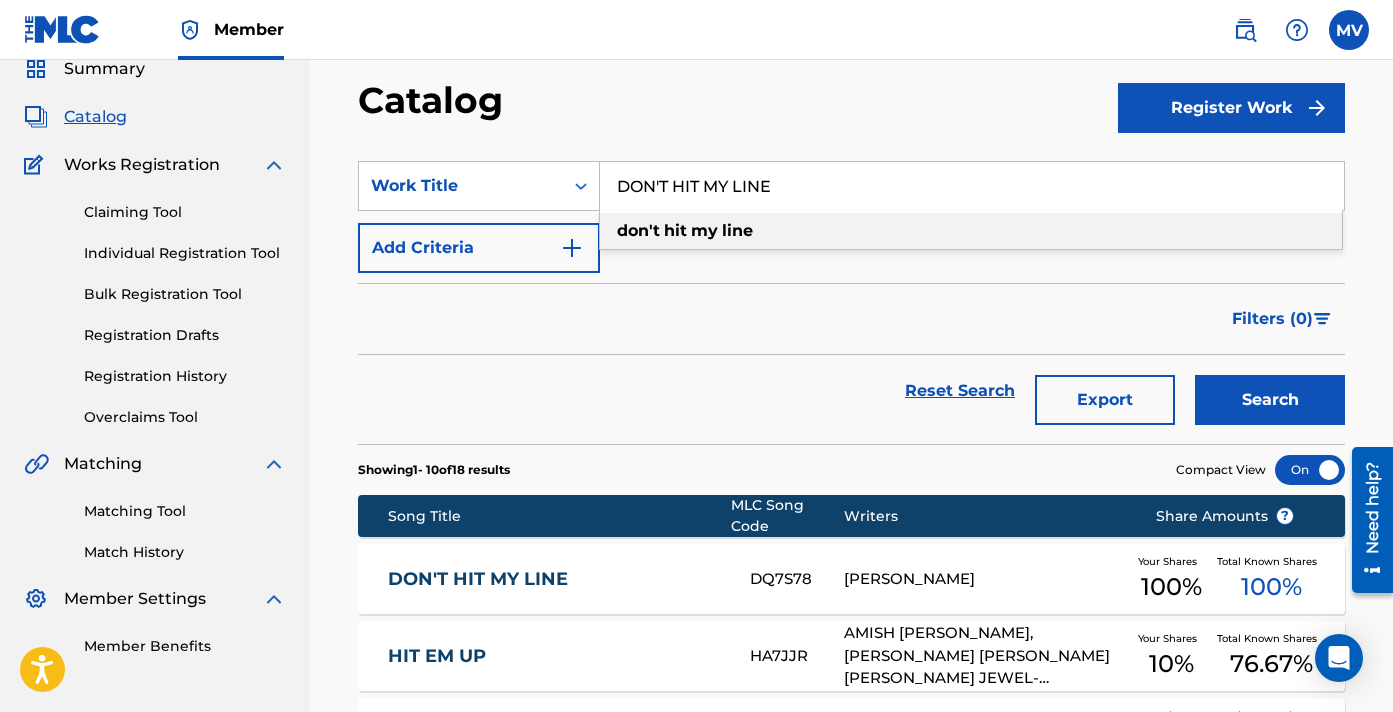 click on "DON'T HIT MY LINE DQ7S78 [PERSON_NAME] Your Shares 100 % Total Known Shares 100 %" at bounding box center [851, 579] 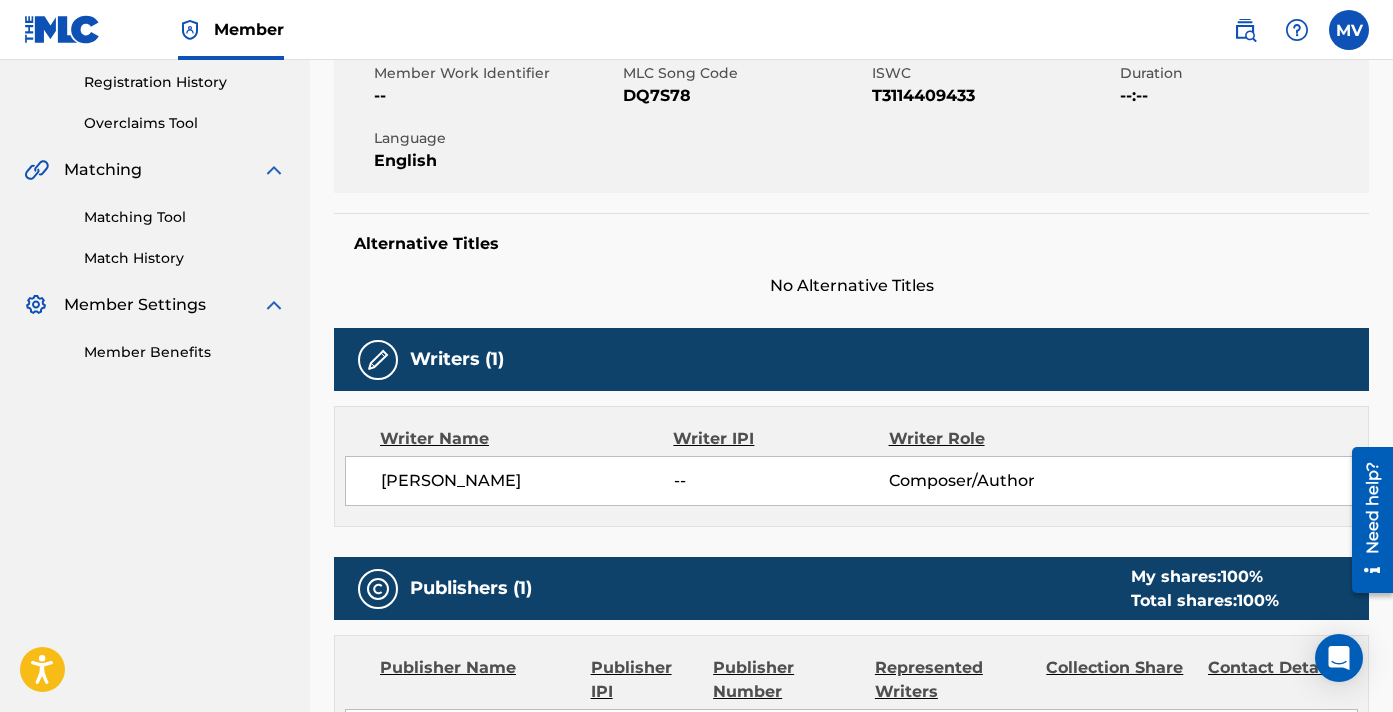 scroll, scrollTop: 513, scrollLeft: 0, axis: vertical 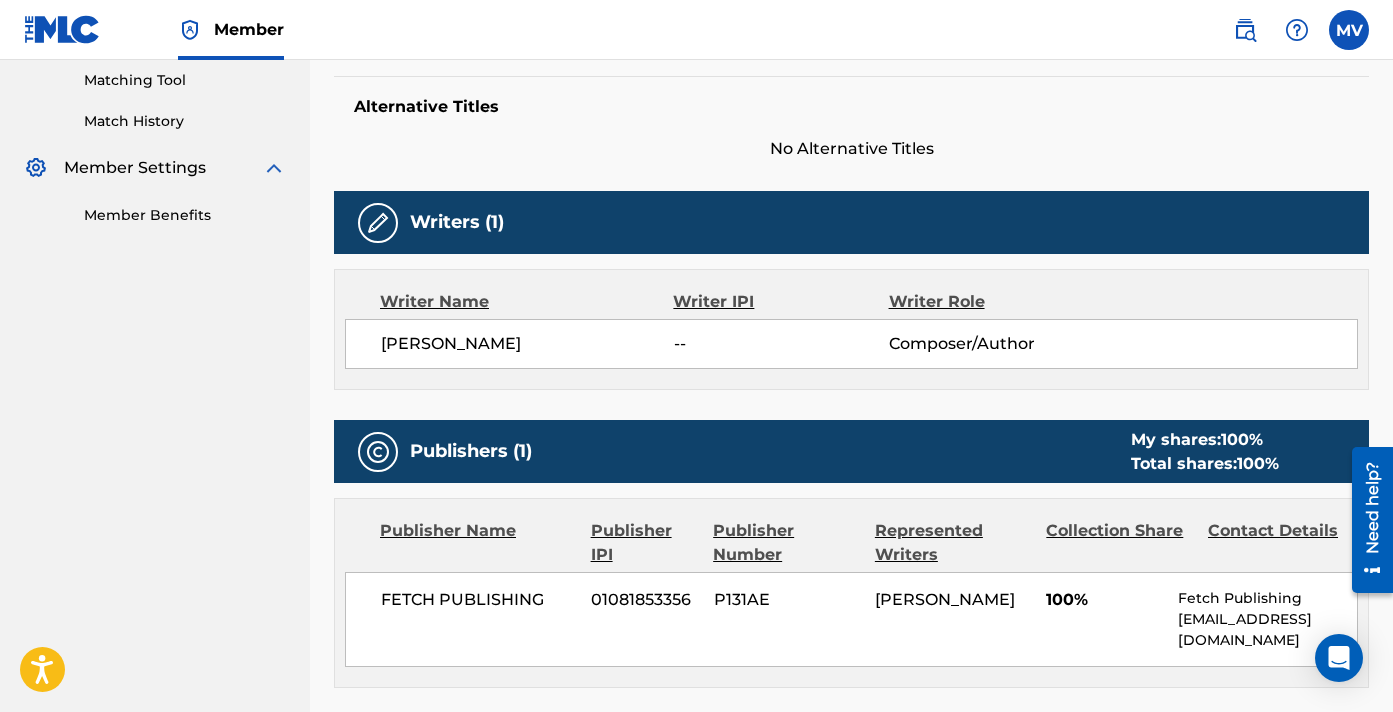 click on "[PERSON_NAME]" at bounding box center [527, 344] 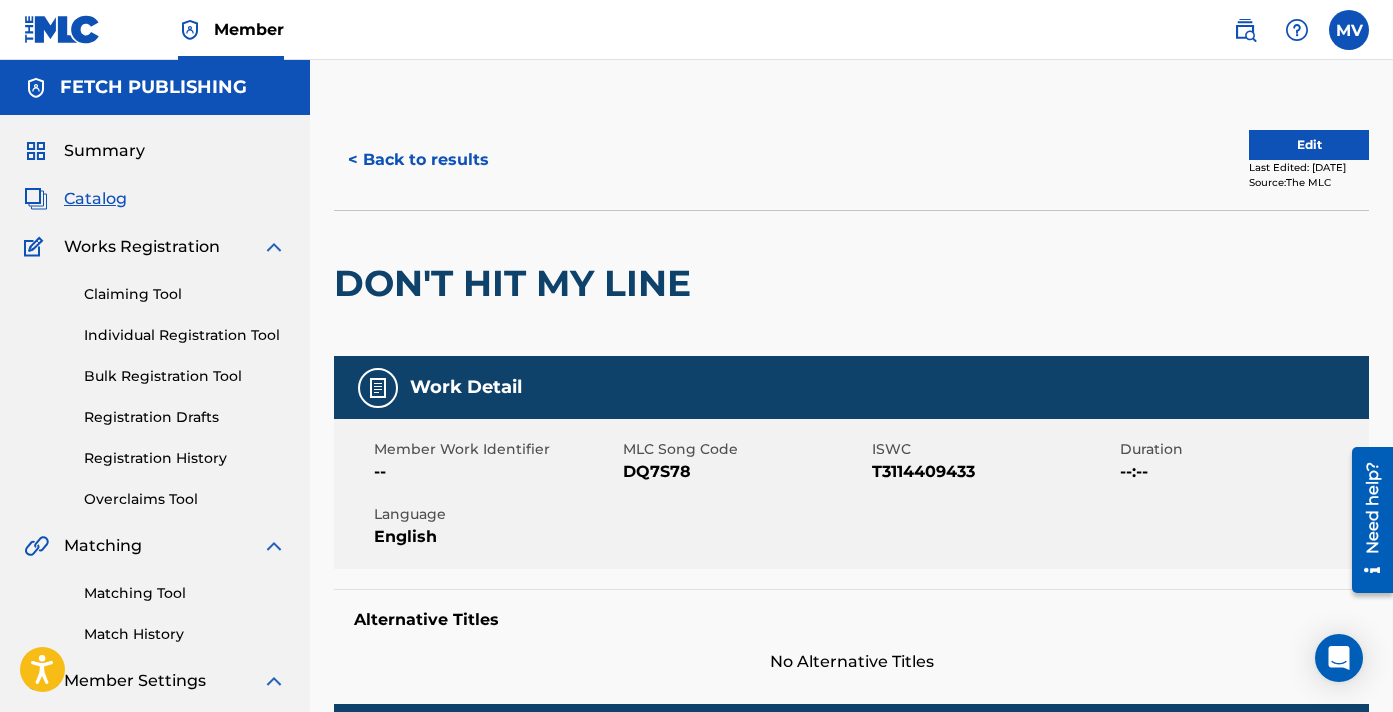 click on "< Back to results" at bounding box center [418, 160] 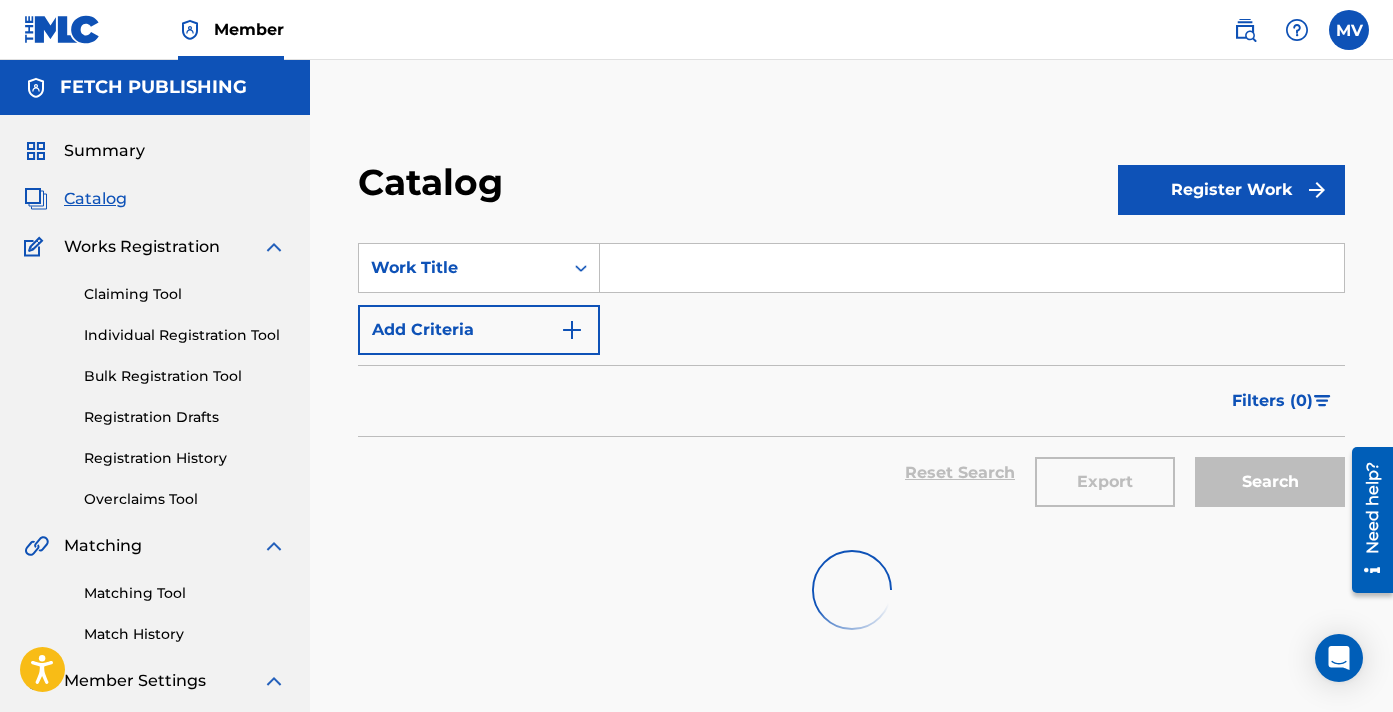 scroll, scrollTop: 0, scrollLeft: 0, axis: both 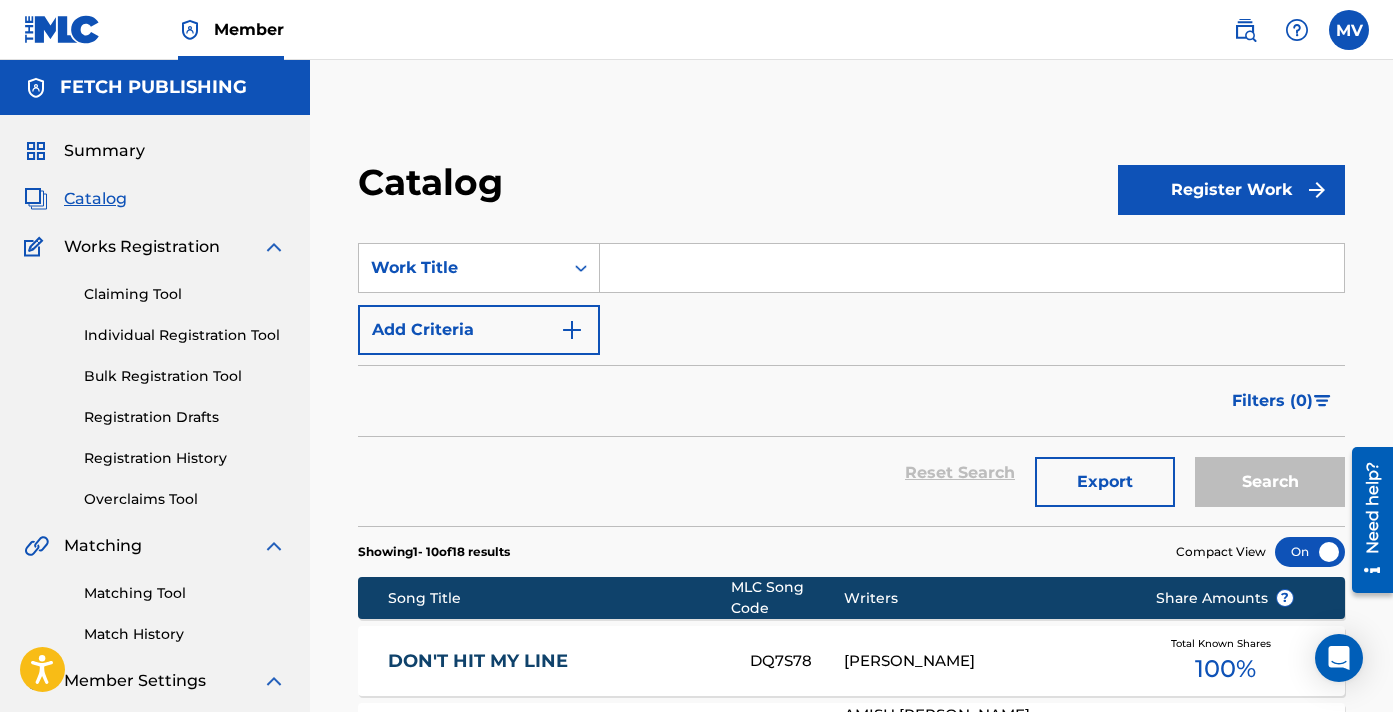 click on "Member MV MV [PERSON_NAME] [EMAIL_ADDRESS][DOMAIN_NAME] Profile Log out" at bounding box center (696, 30) 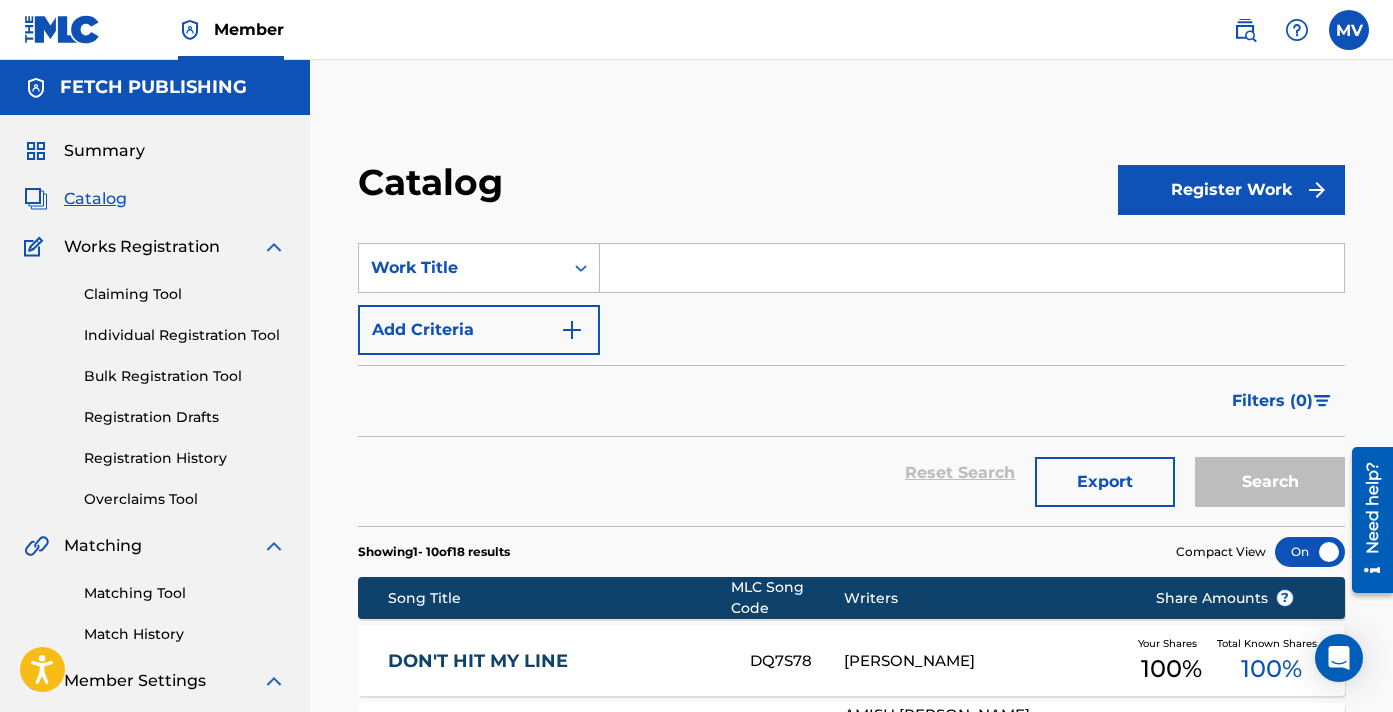 click at bounding box center (972, 268) 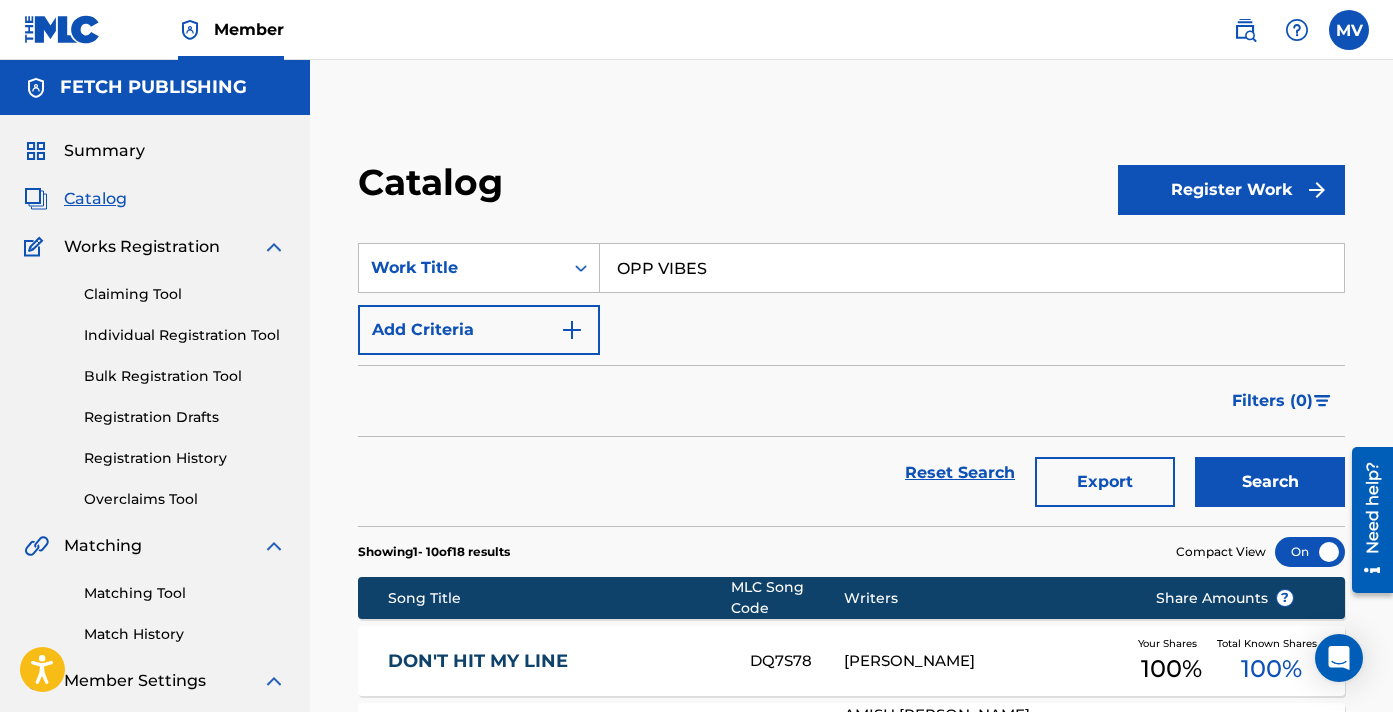 type on "opp vibes" 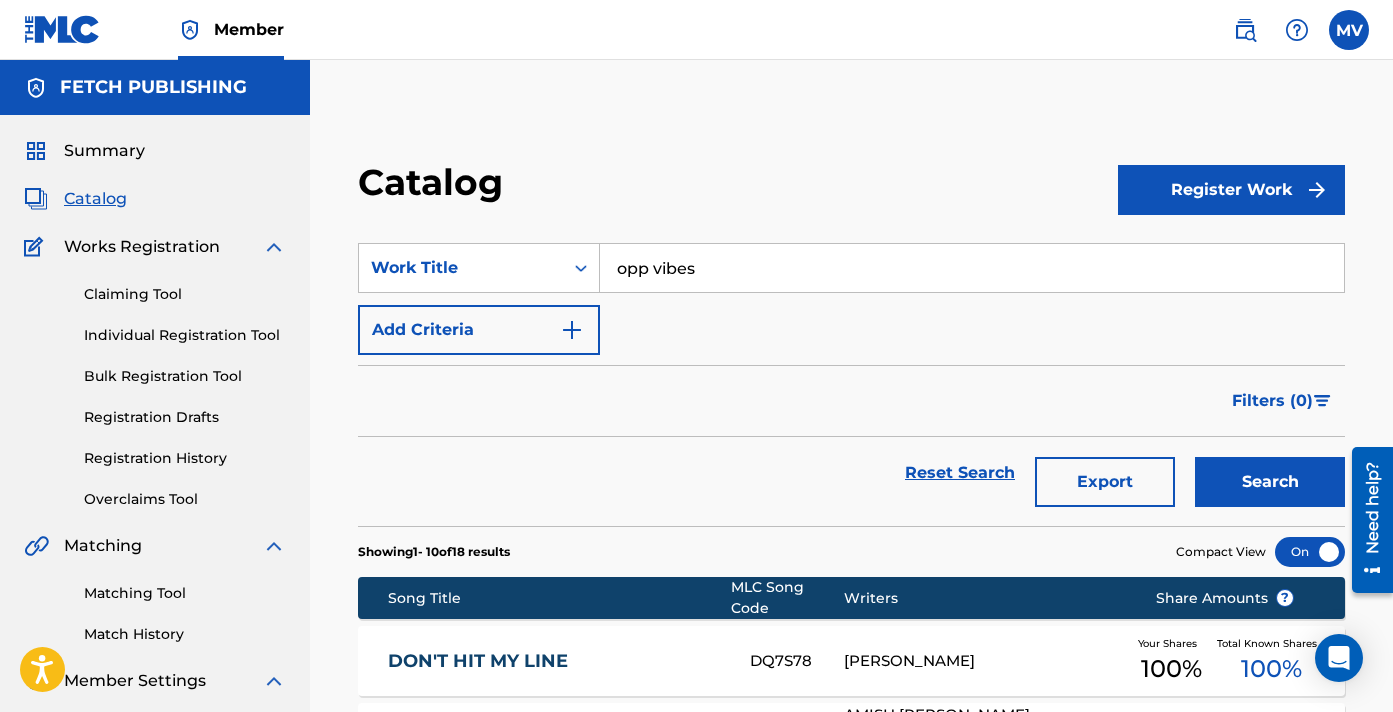 click on "Search" at bounding box center [1270, 482] 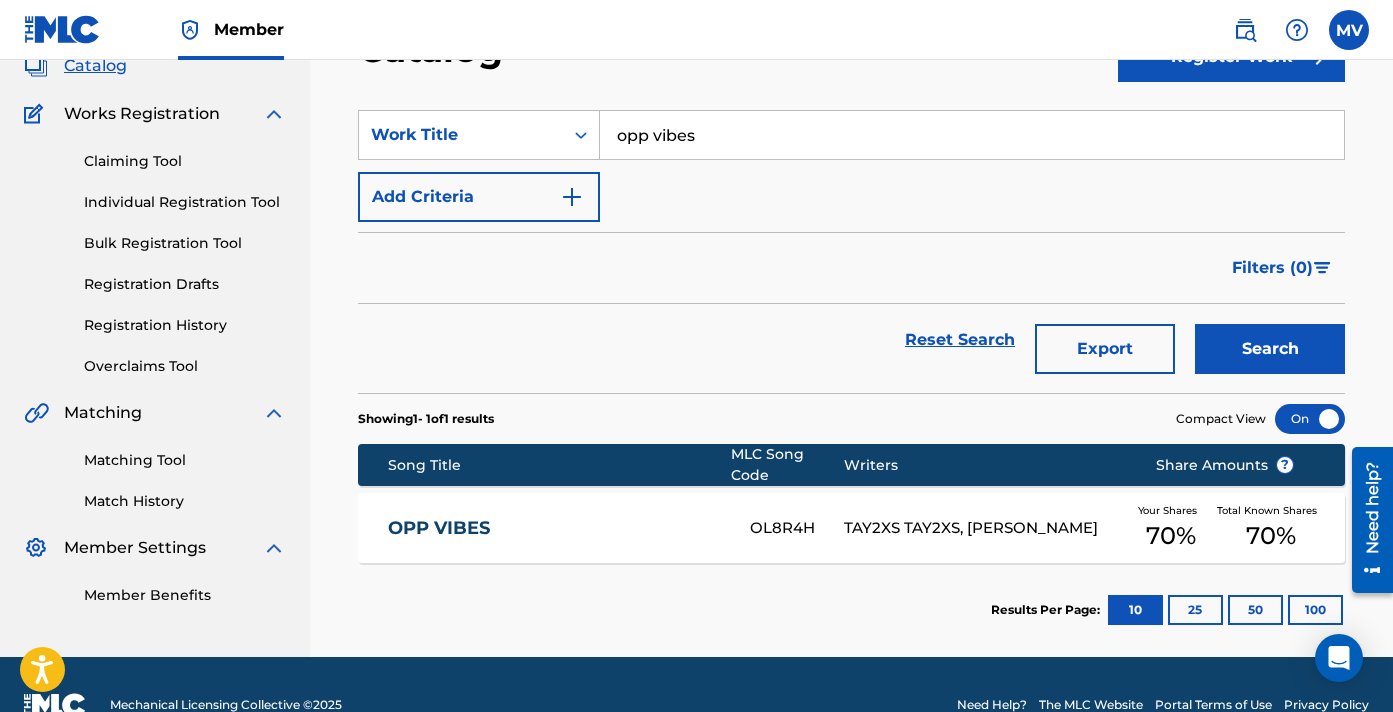 scroll, scrollTop: 162, scrollLeft: 0, axis: vertical 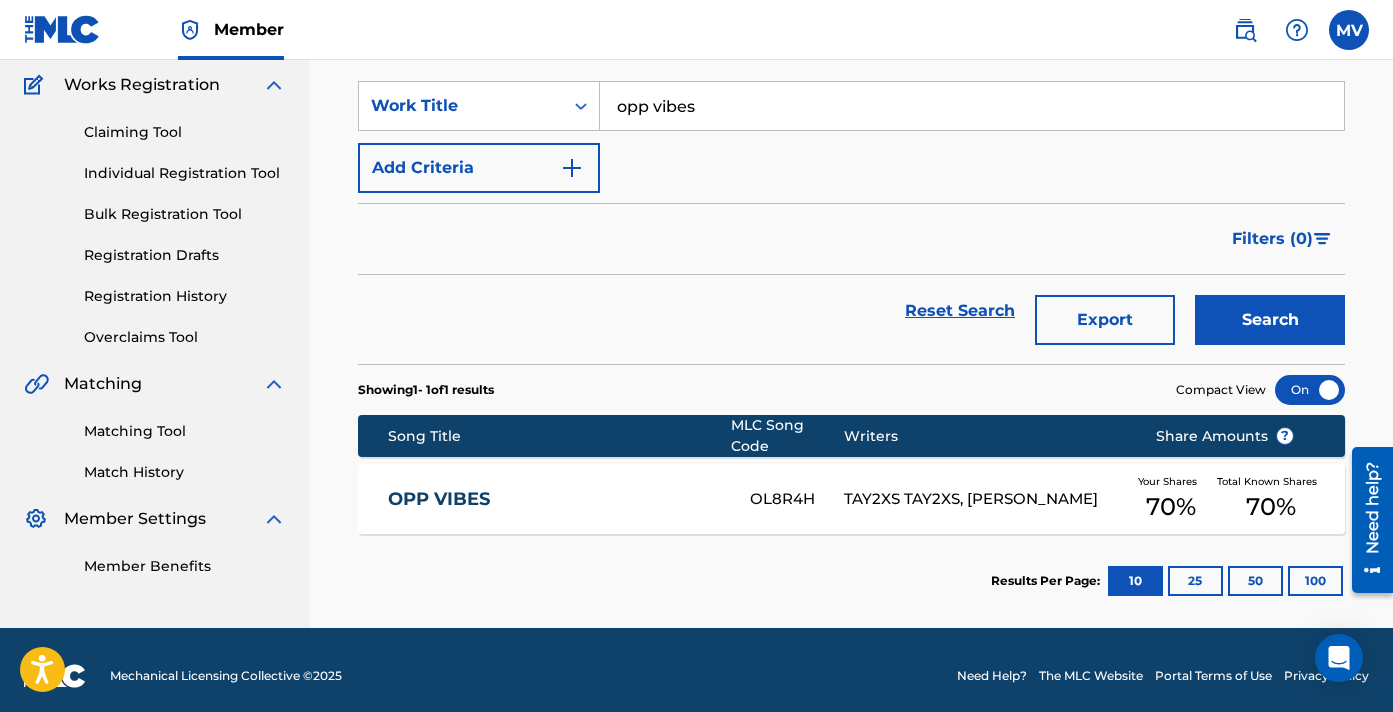 click on "OPP VIBES" at bounding box center (556, 499) 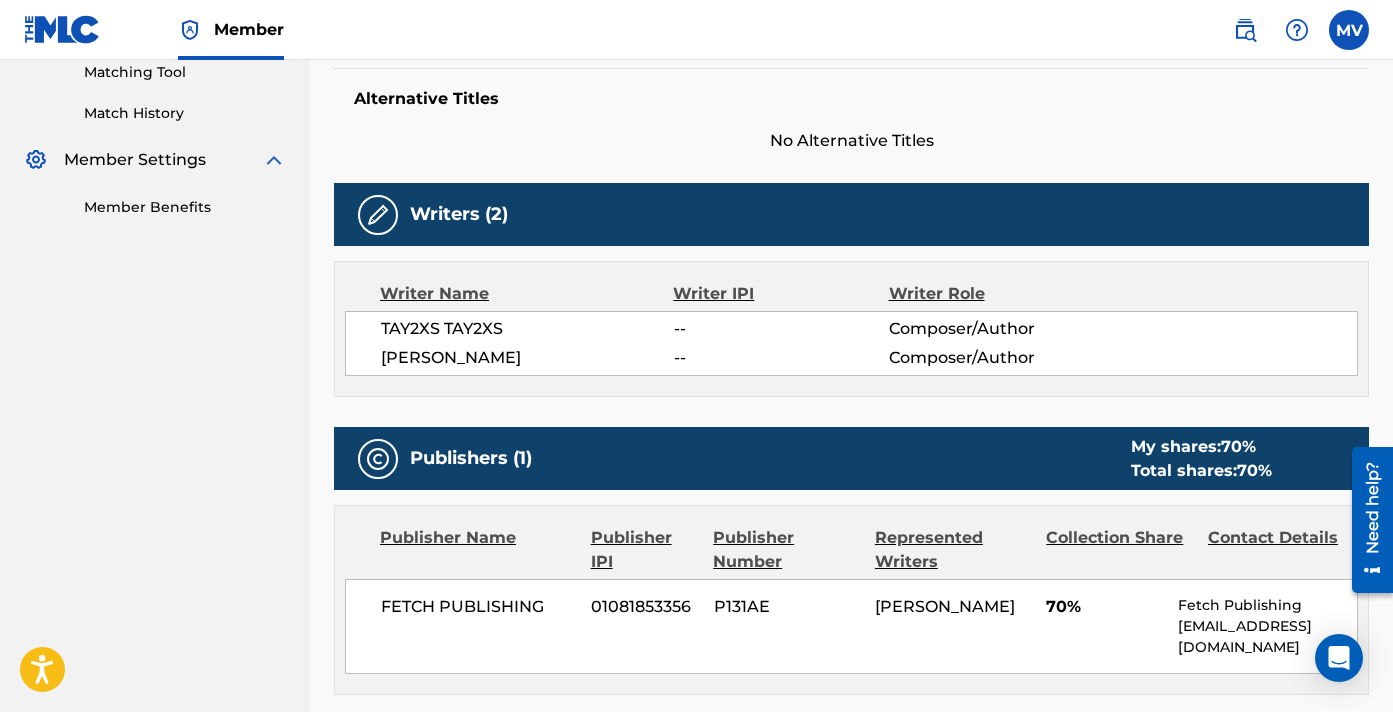 scroll, scrollTop: 554, scrollLeft: 0, axis: vertical 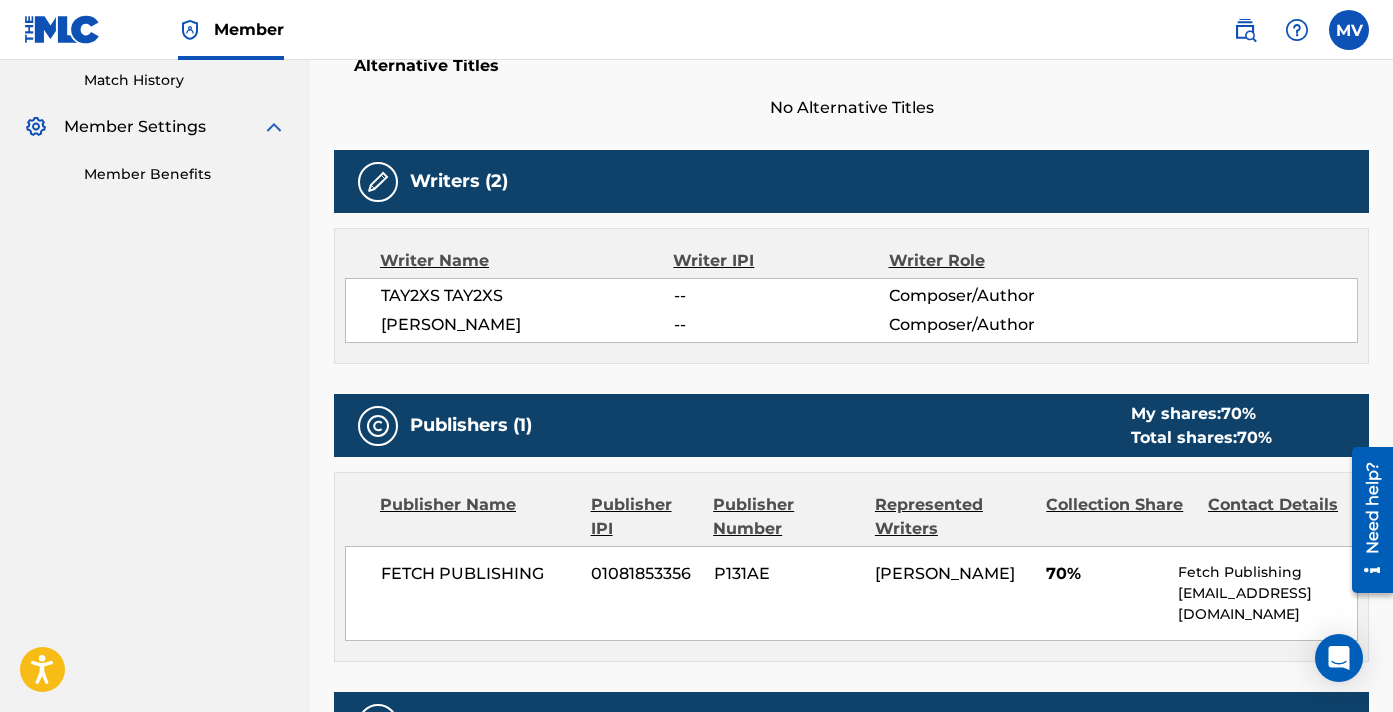 click on "TAY2XS TAY2XS" at bounding box center (527, 296) 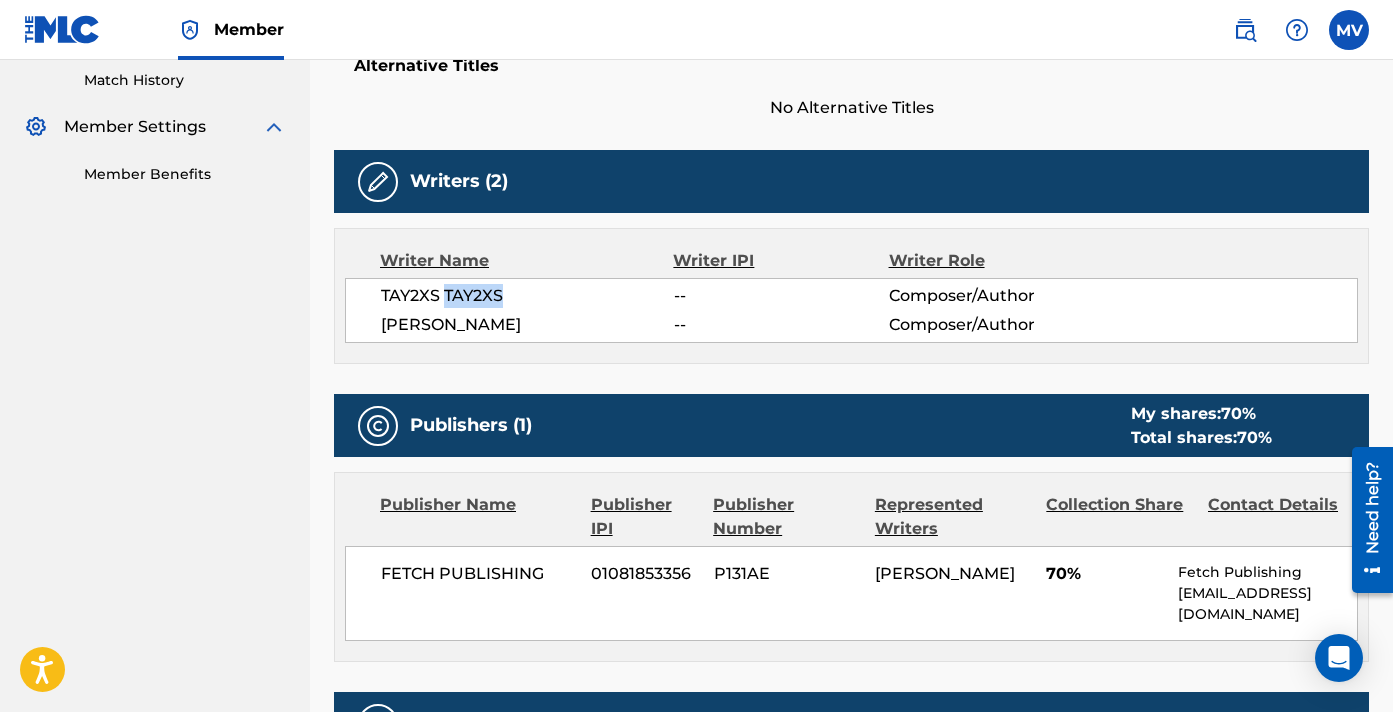 click on "TAY2XS TAY2XS" at bounding box center [527, 296] 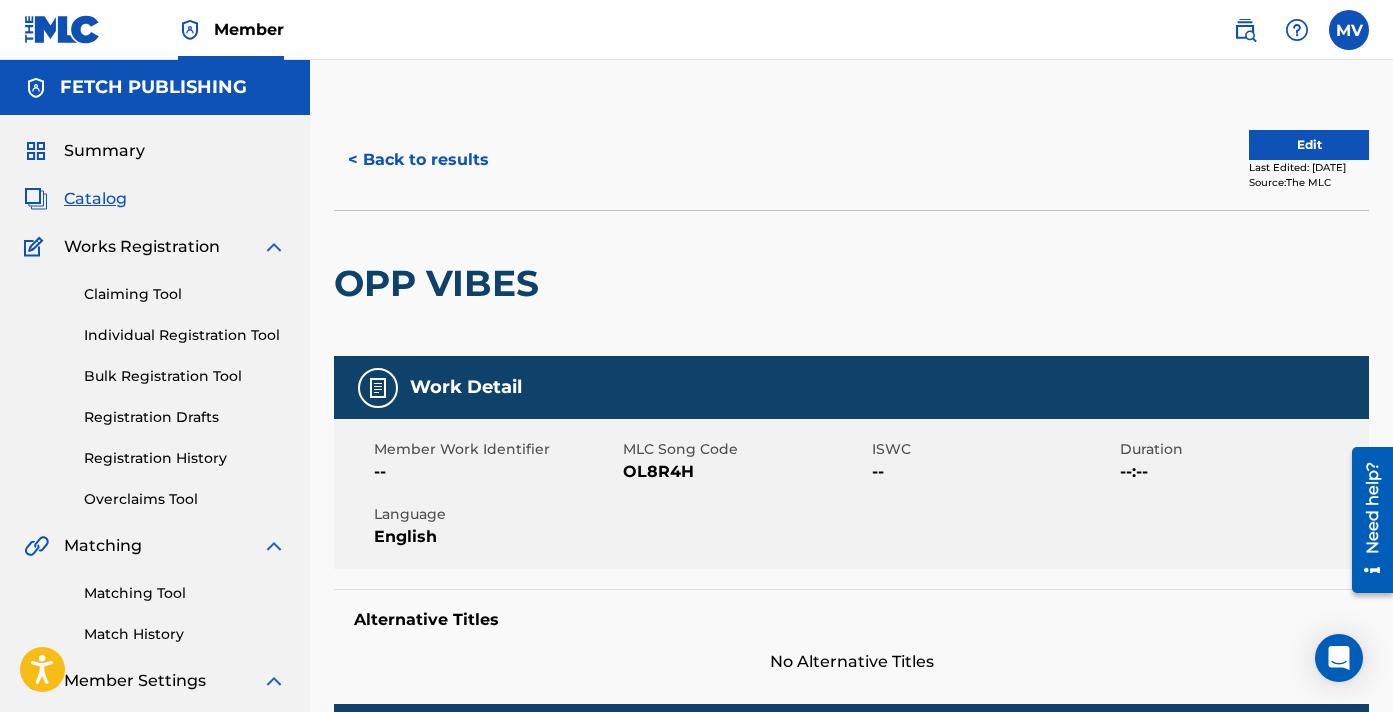 click on "< Back to results" at bounding box center (418, 160) 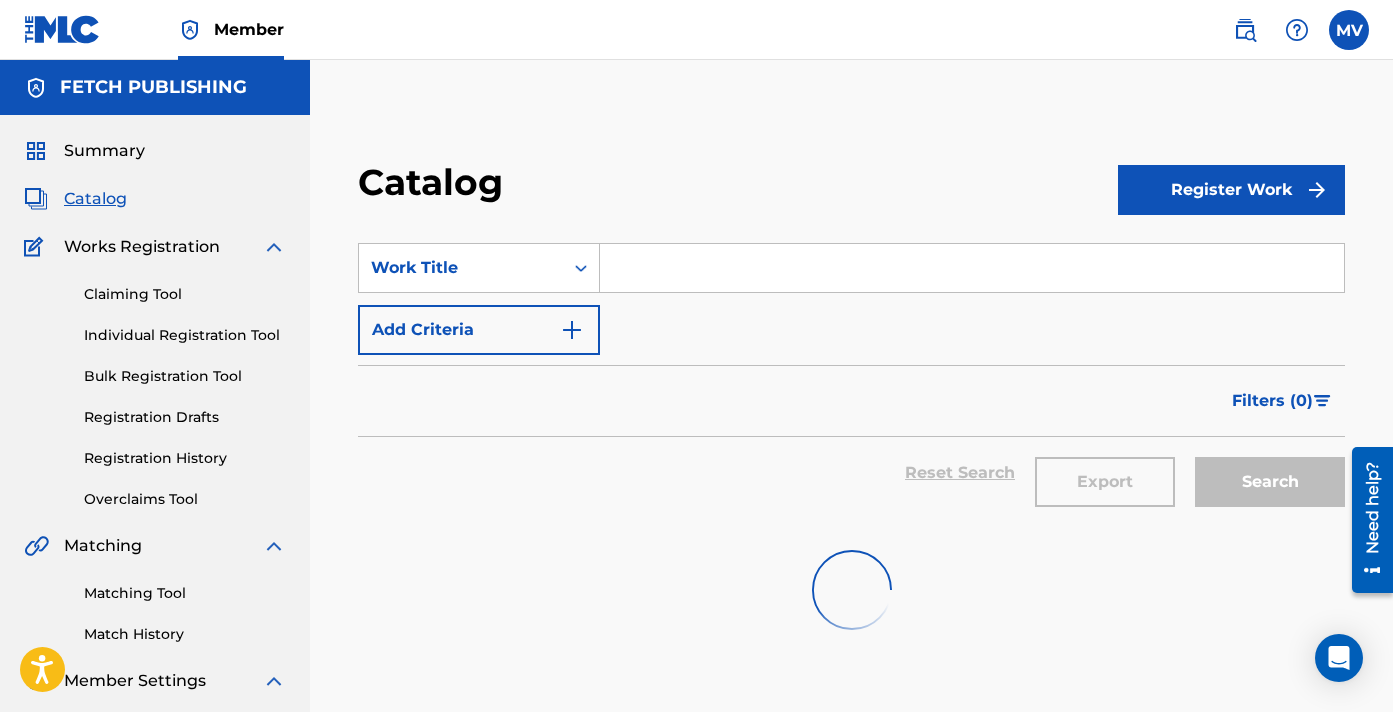 scroll, scrollTop: 0, scrollLeft: 0, axis: both 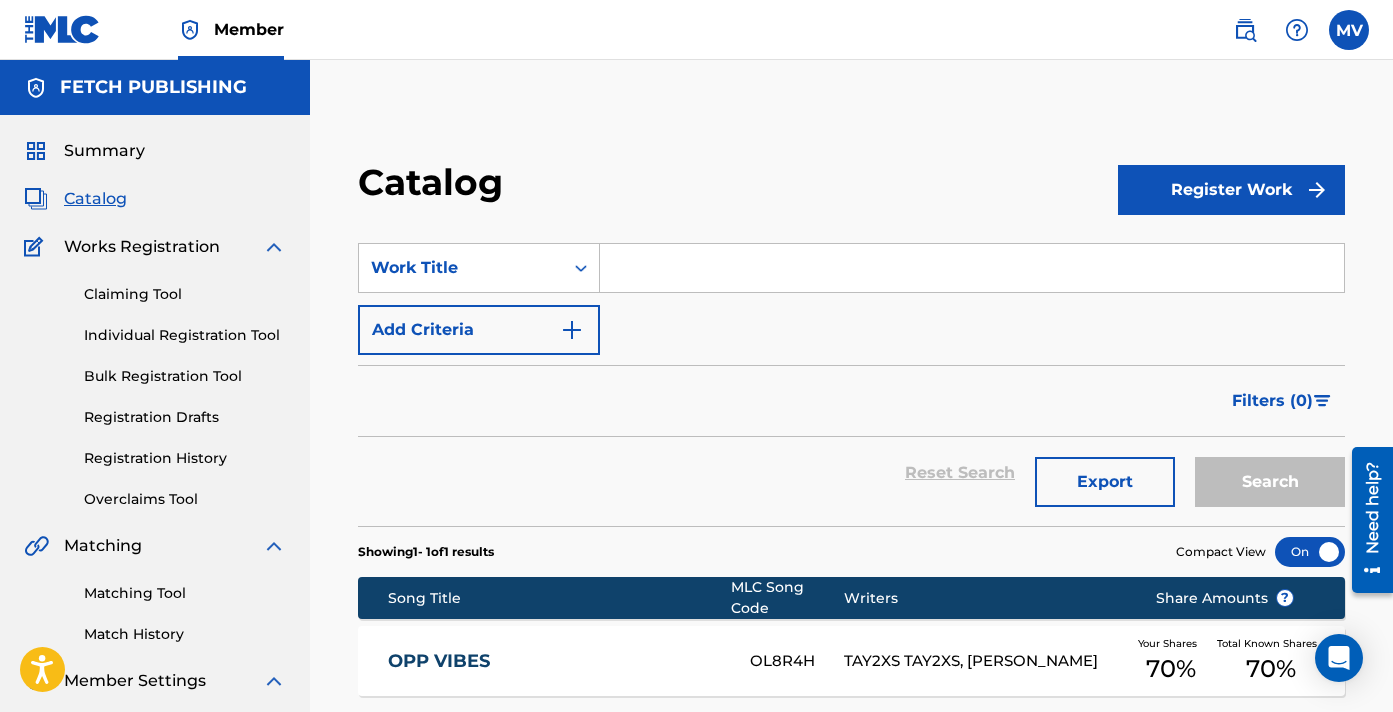 click at bounding box center [972, 268] 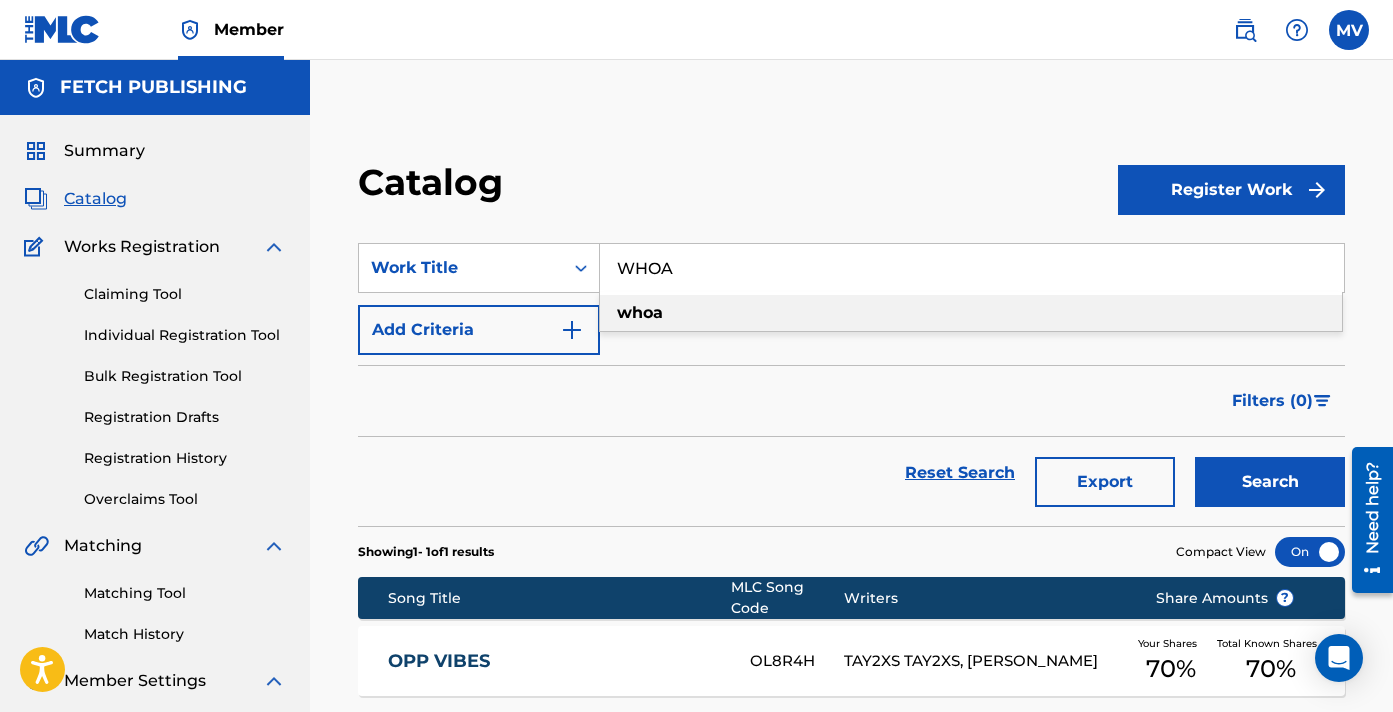 type on "whoa" 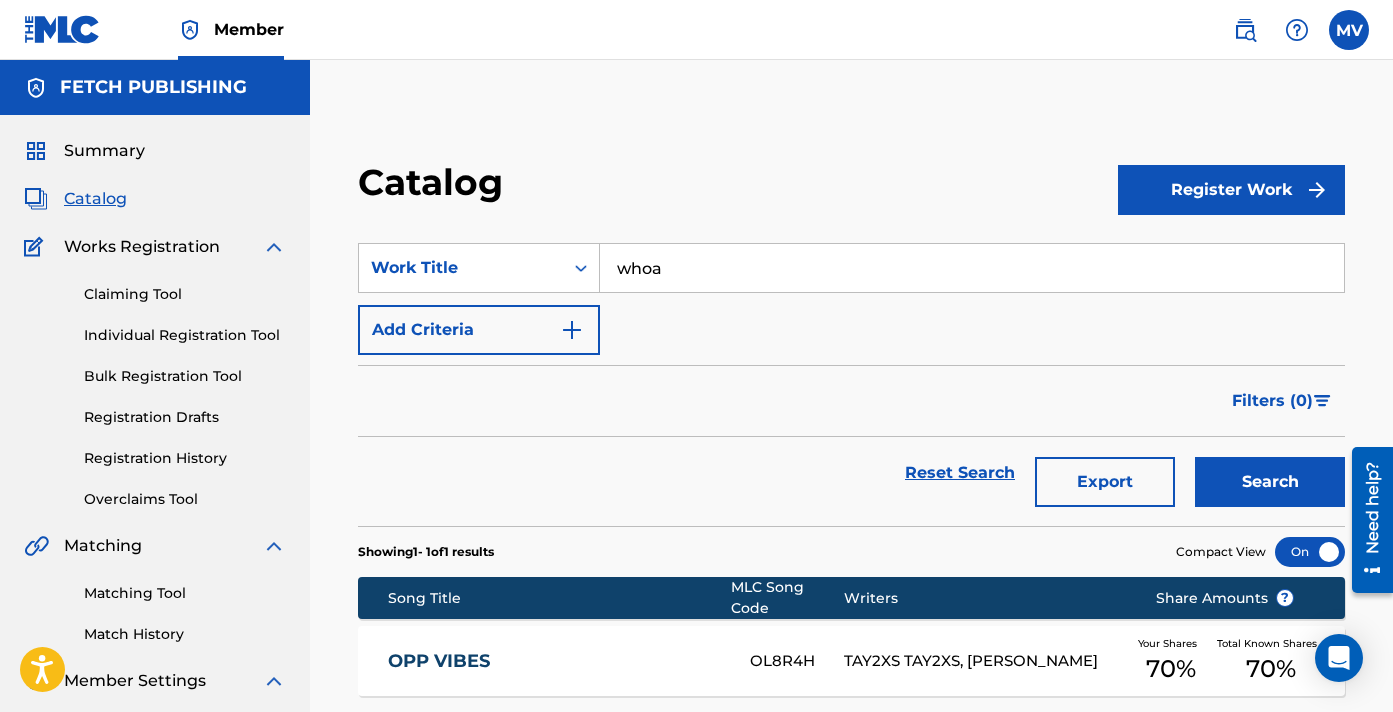 click on "Search" at bounding box center (1270, 482) 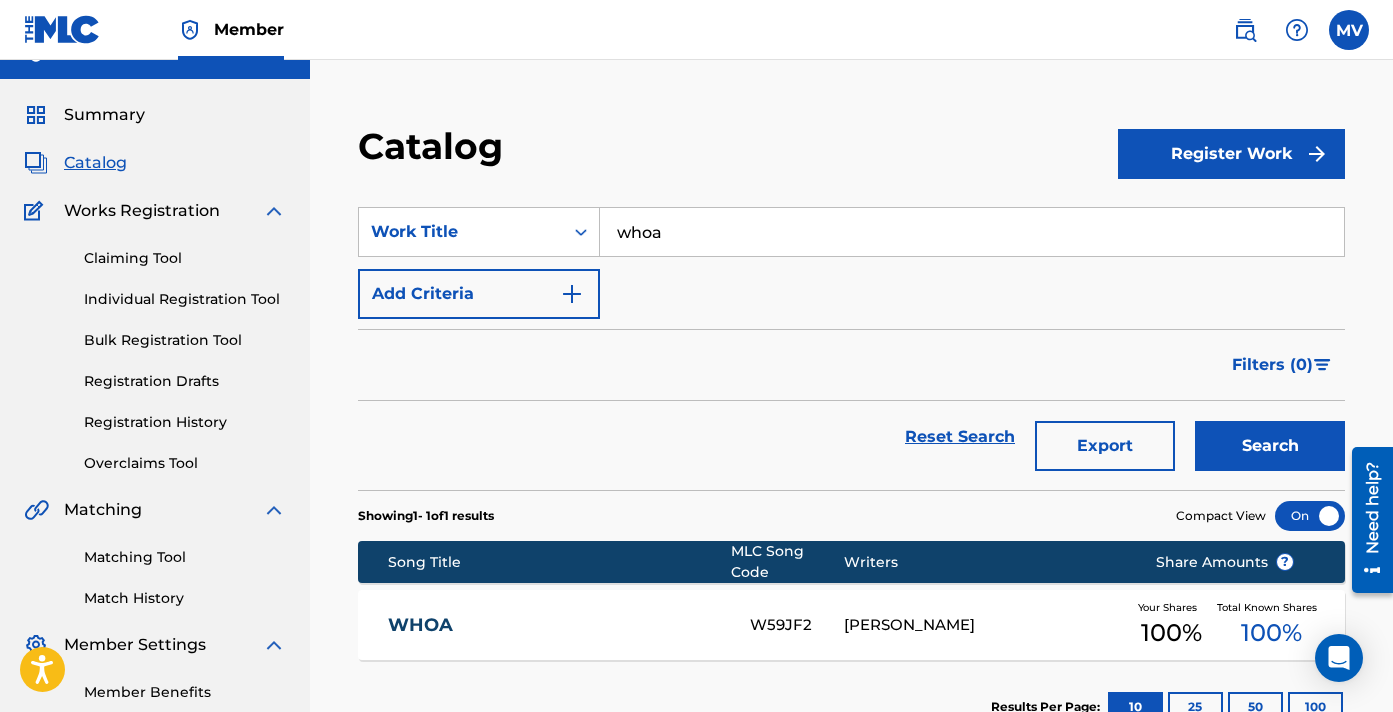 scroll, scrollTop: 87, scrollLeft: 0, axis: vertical 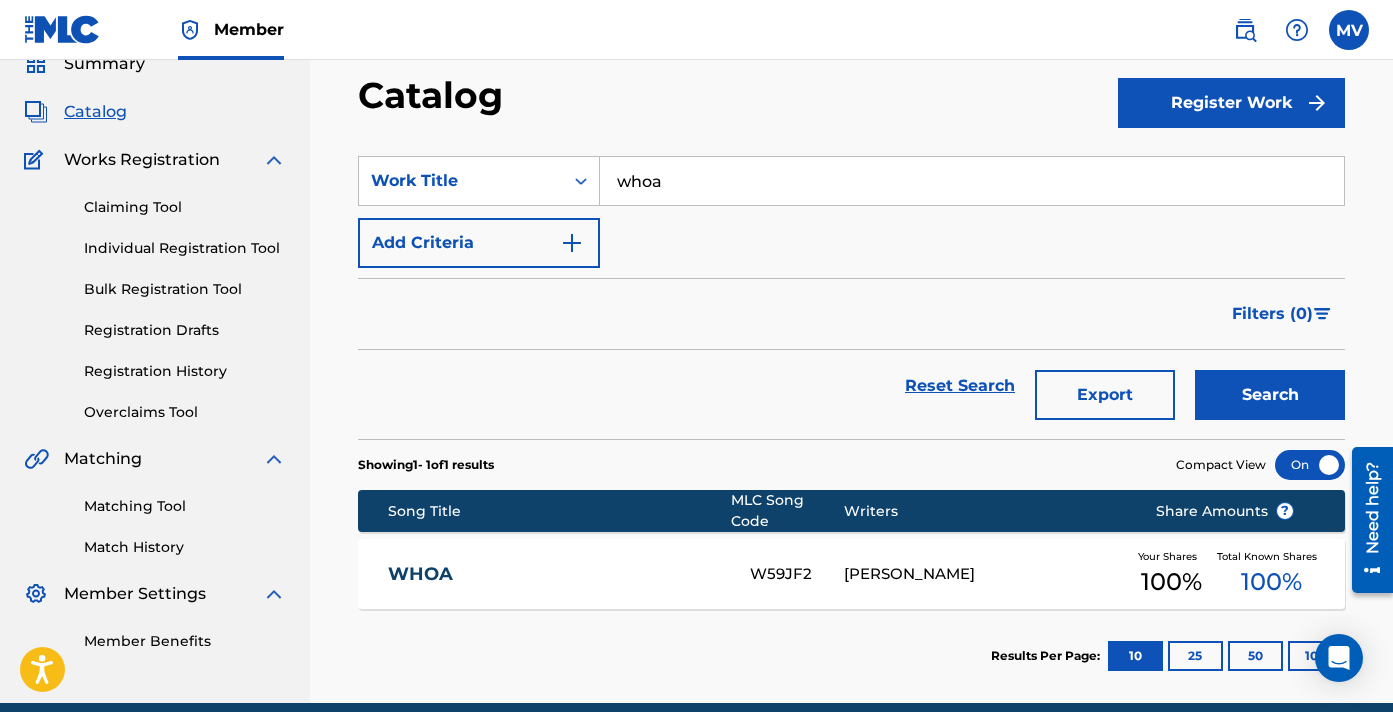 click on "WHOA" at bounding box center (556, 574) 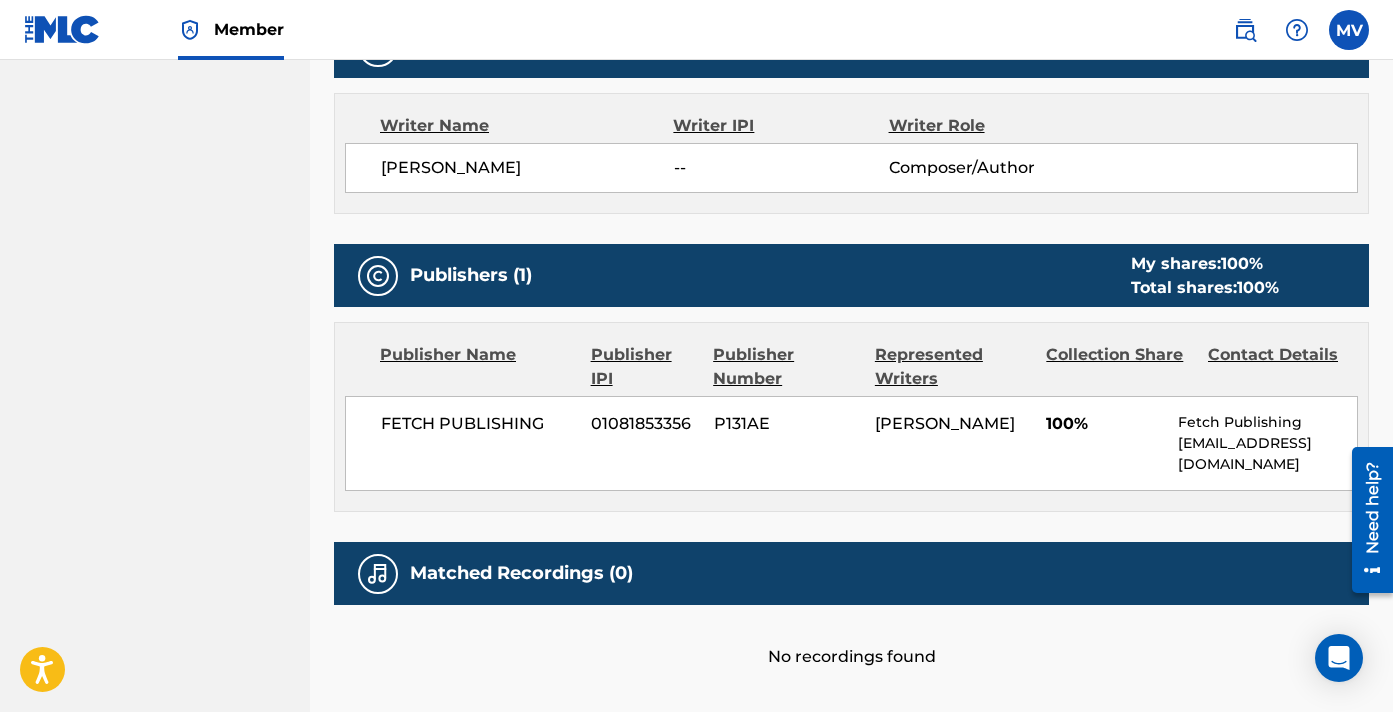 scroll, scrollTop: 702, scrollLeft: 0, axis: vertical 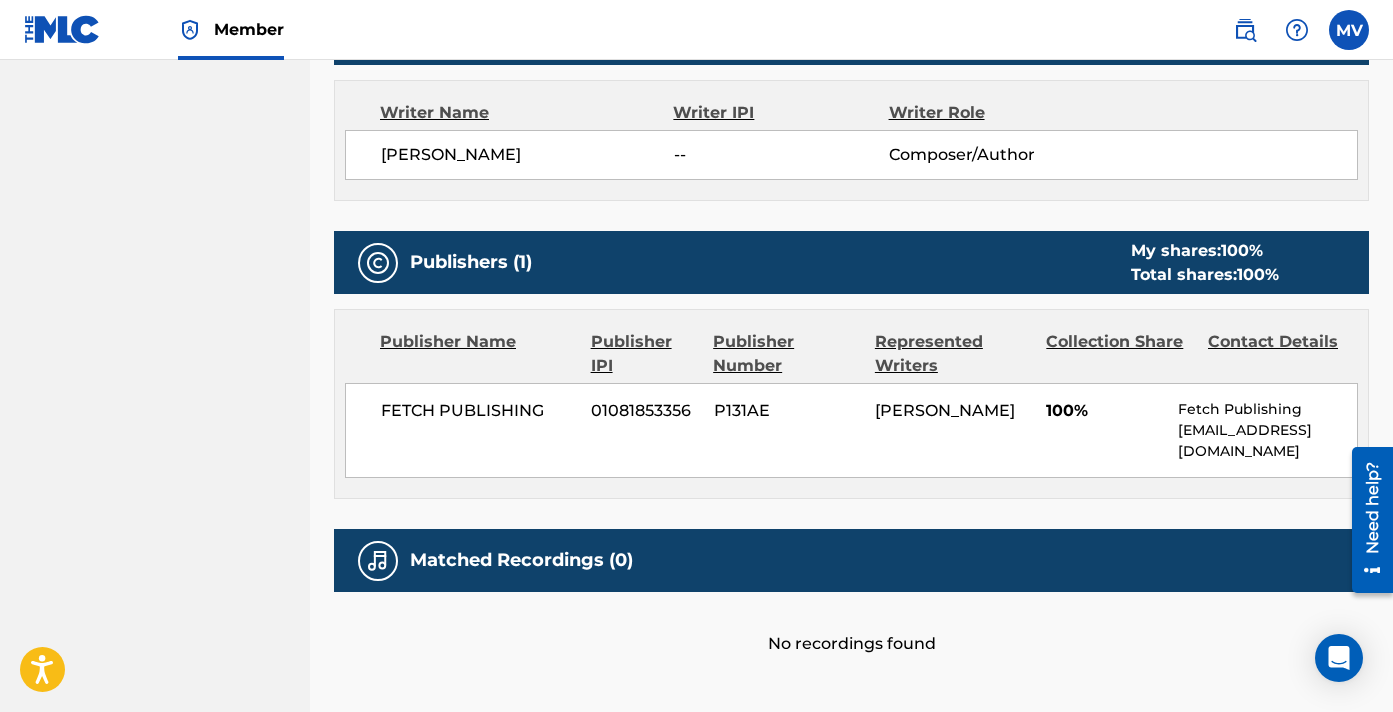 click on "[PERSON_NAME]" at bounding box center (527, 155) 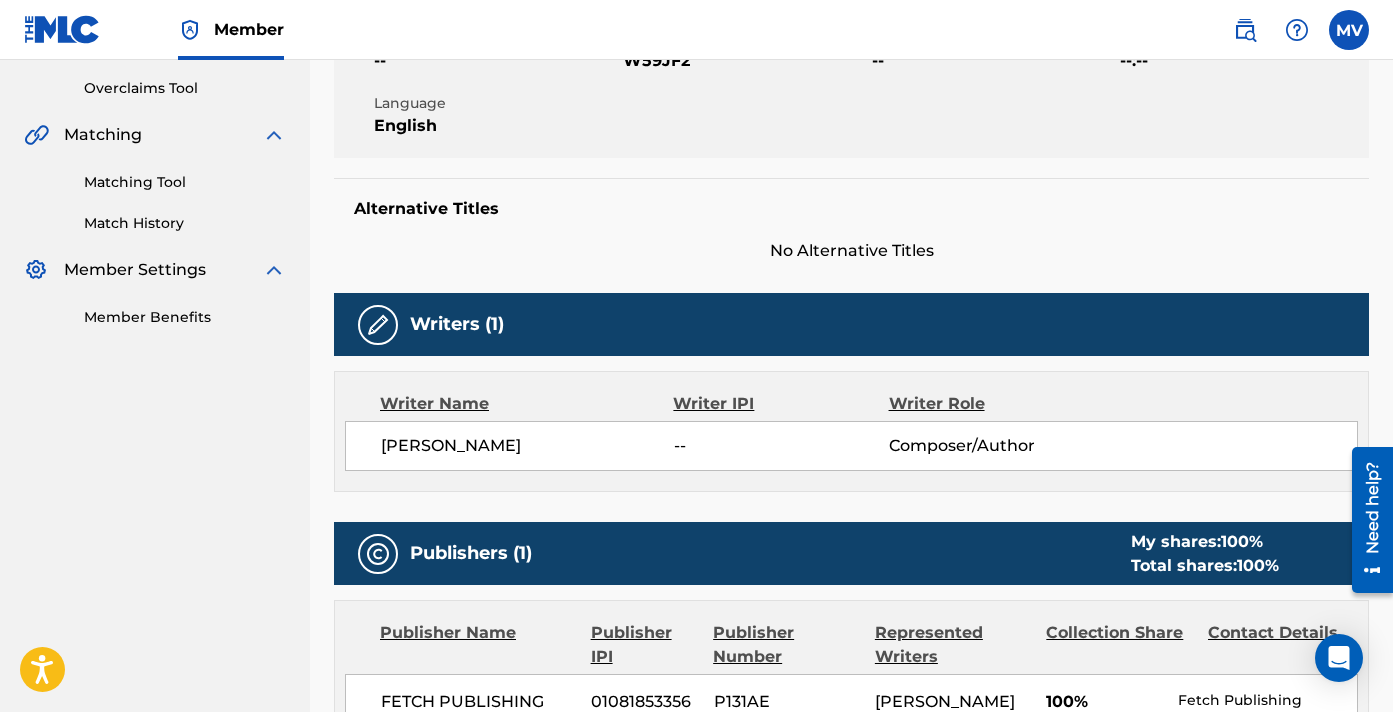 scroll, scrollTop: 523, scrollLeft: 0, axis: vertical 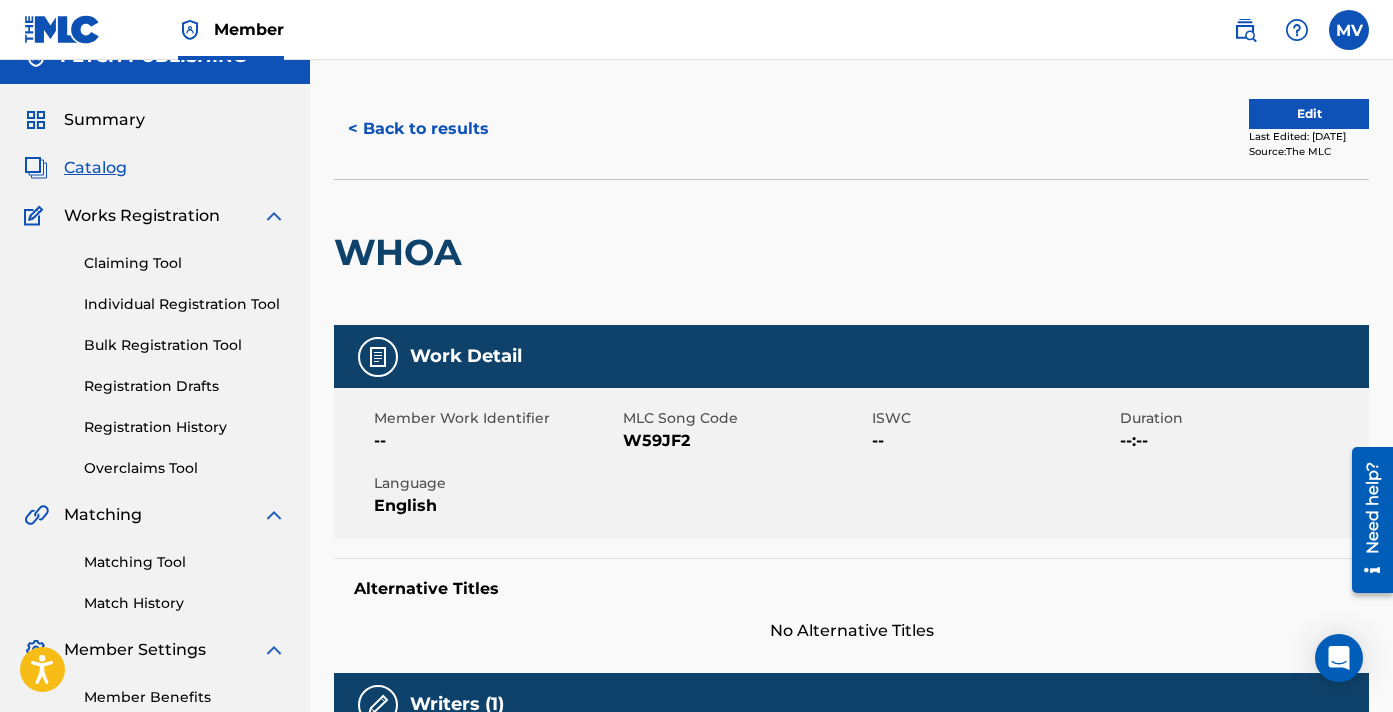 click on "WHOA" at bounding box center [403, 252] 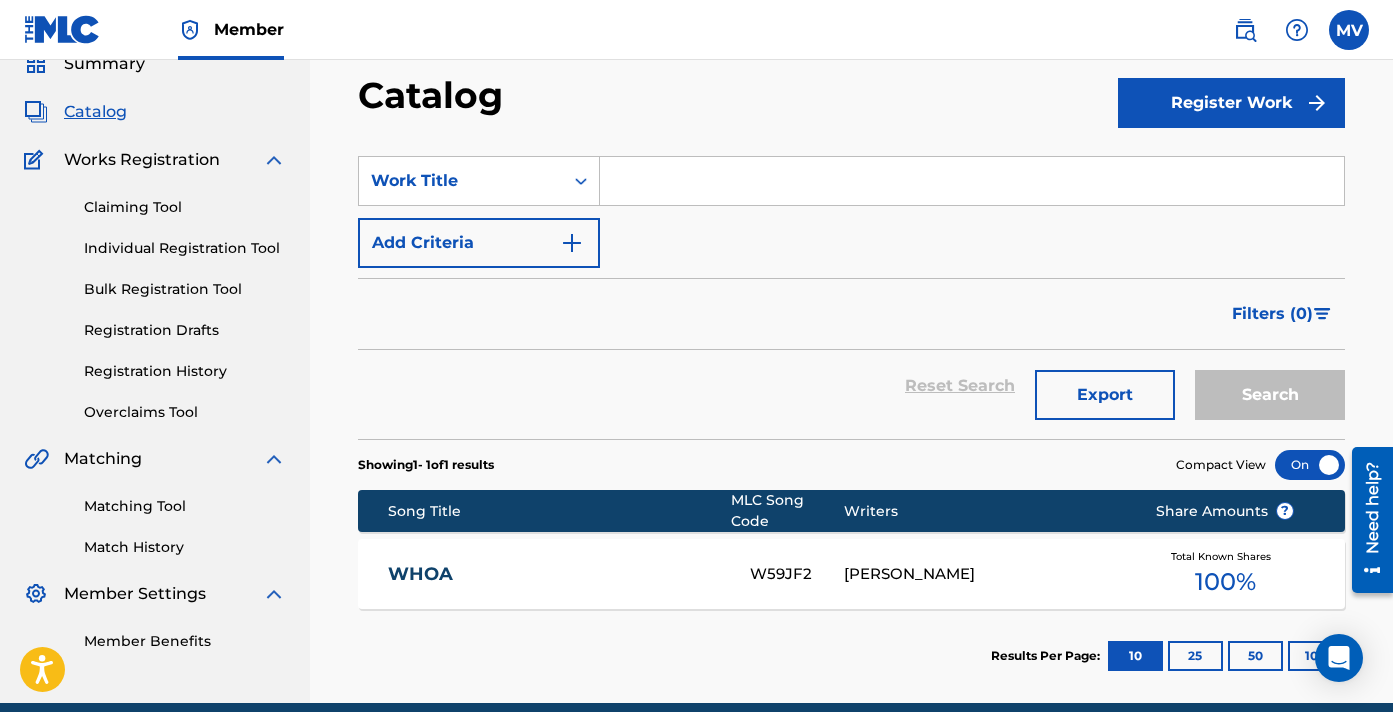 click at bounding box center [972, 181] 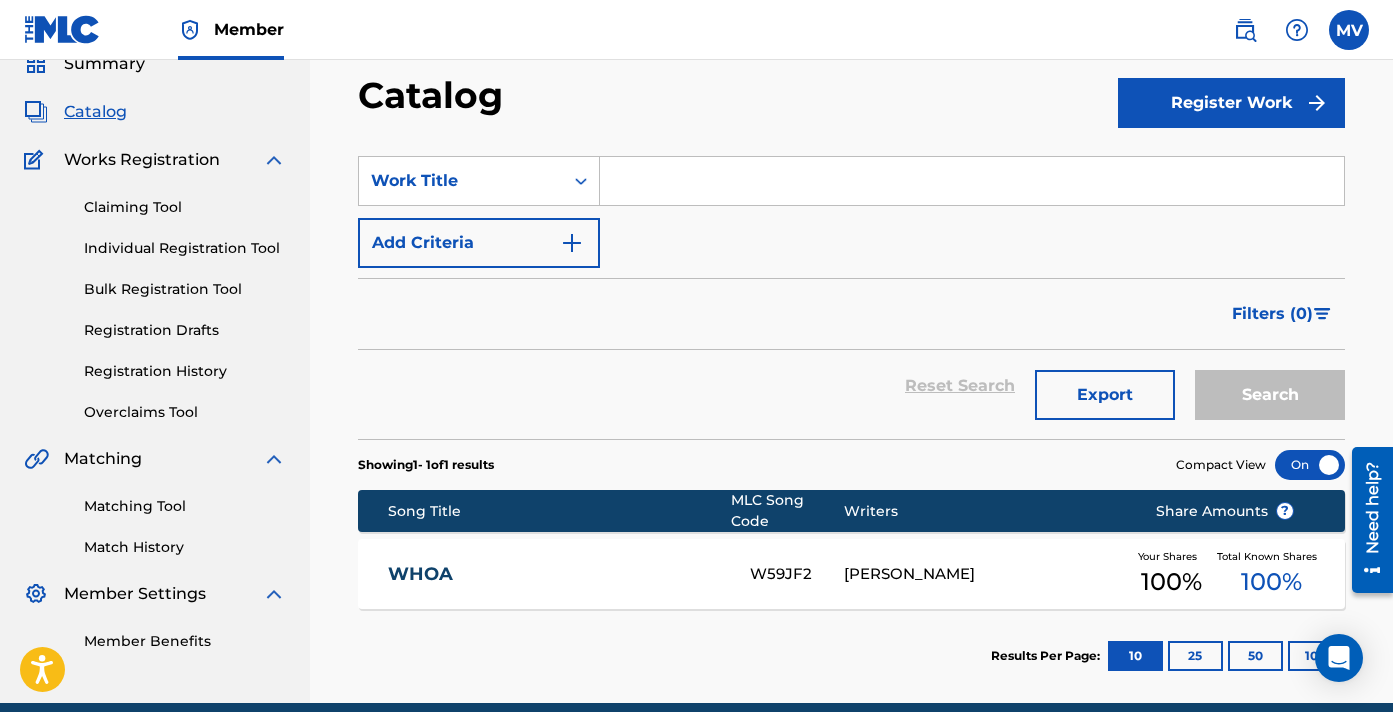 paste on "BE QUIET" 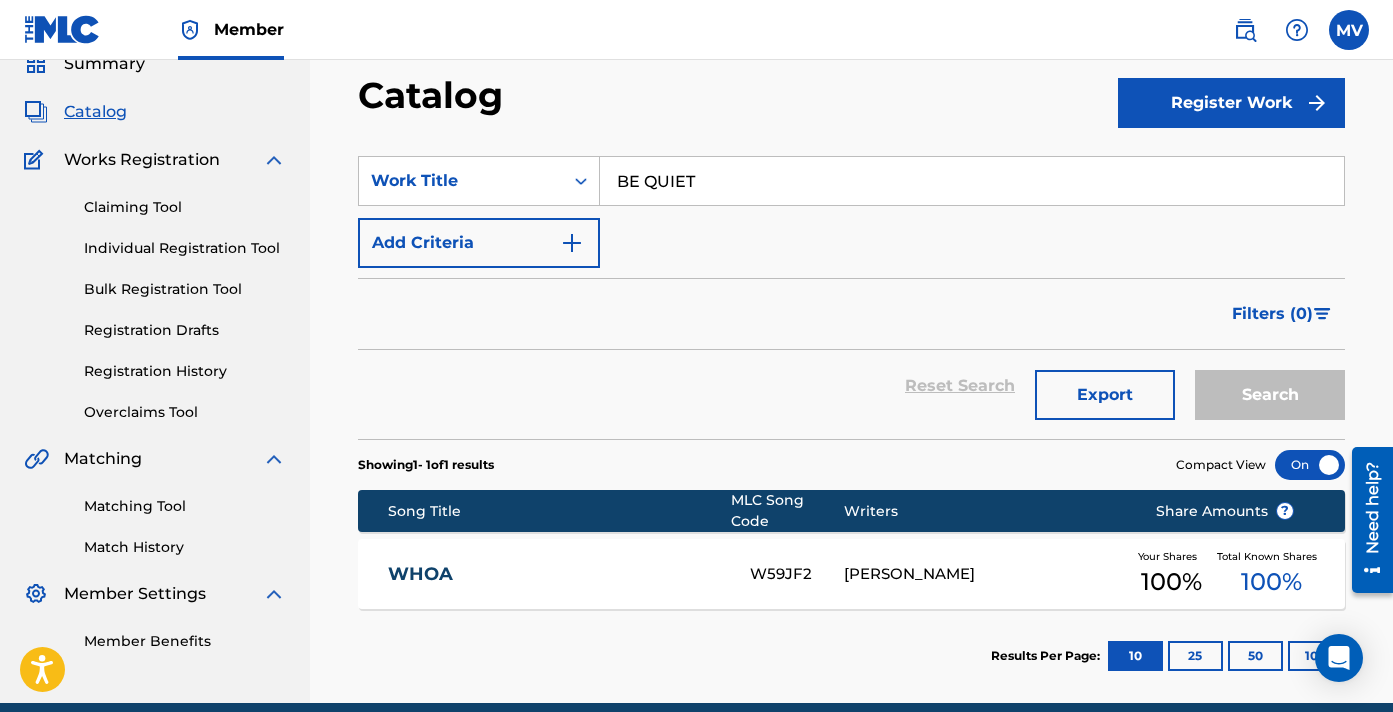 type on "BE QUIET" 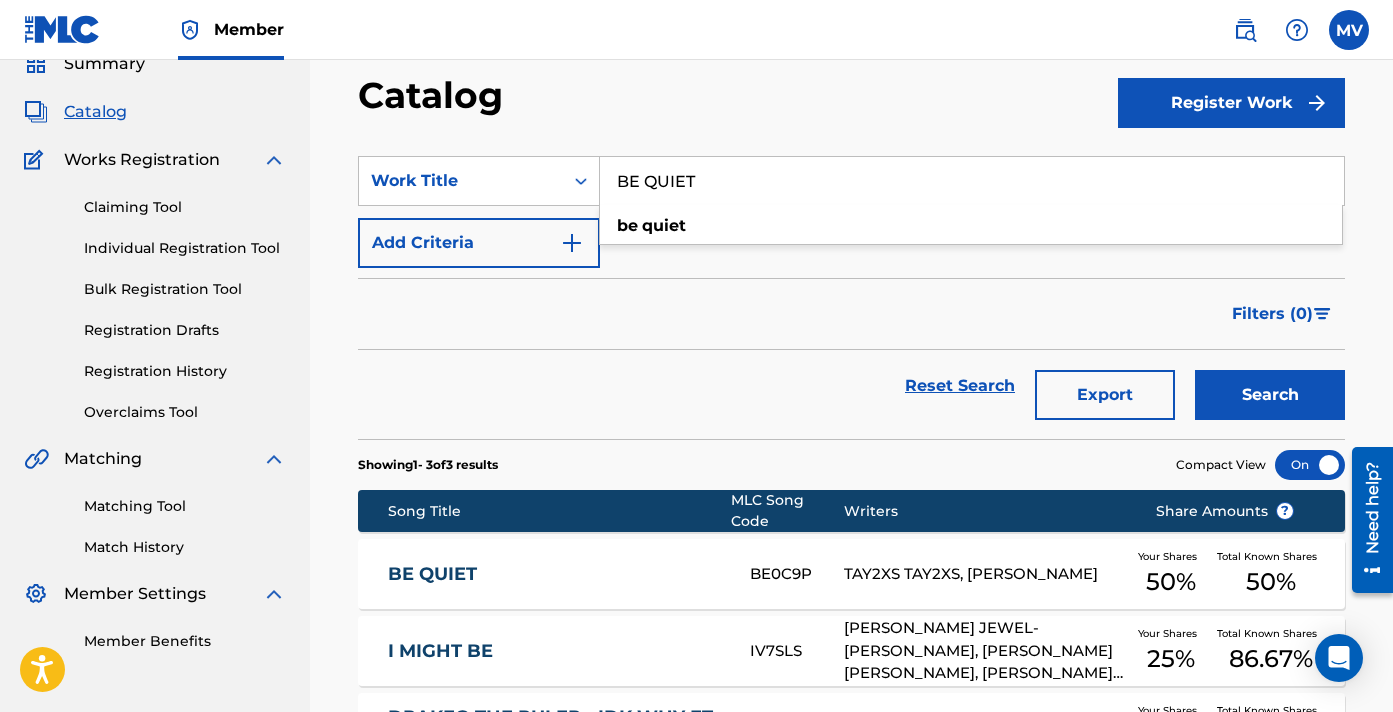 click on "BE QUIET BE0C9P TAY2XS TAY2XS, [PERSON_NAME] Your Shares 50 % Total Known Shares 50 %" at bounding box center [851, 574] 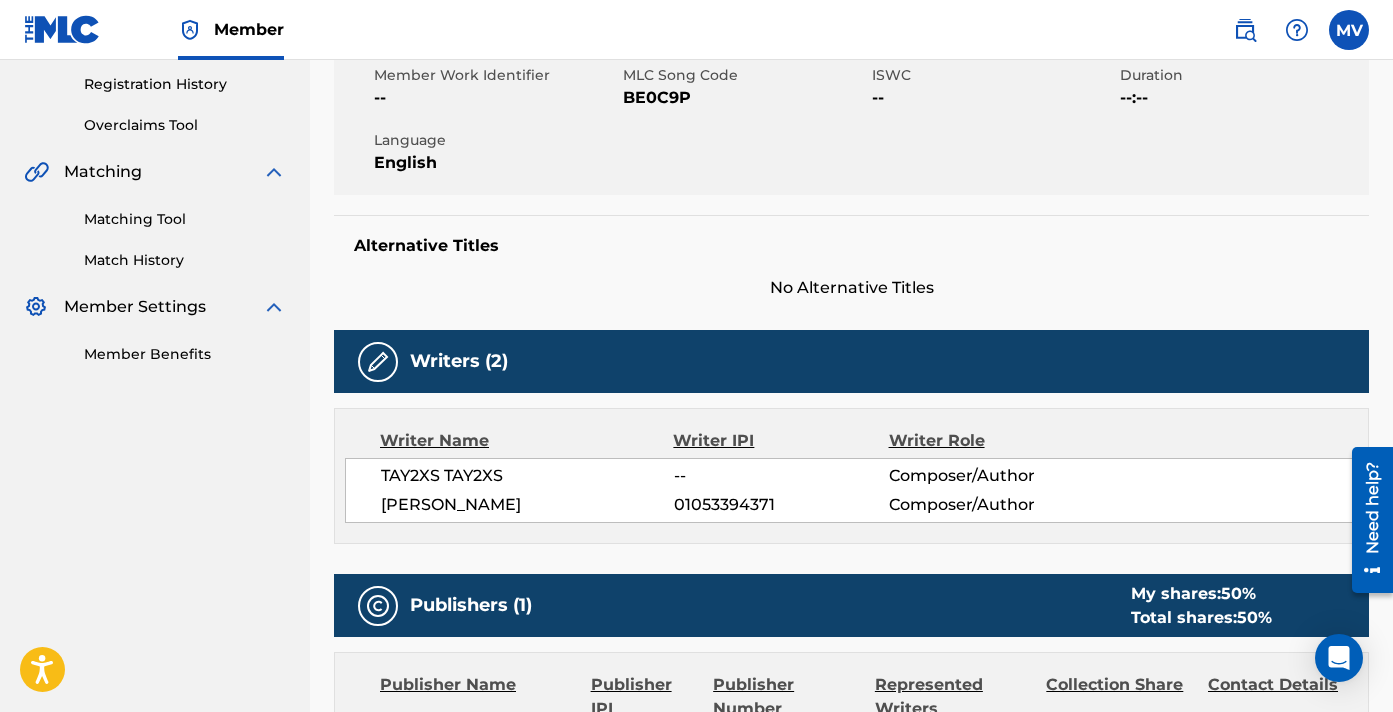 scroll, scrollTop: 333, scrollLeft: 0, axis: vertical 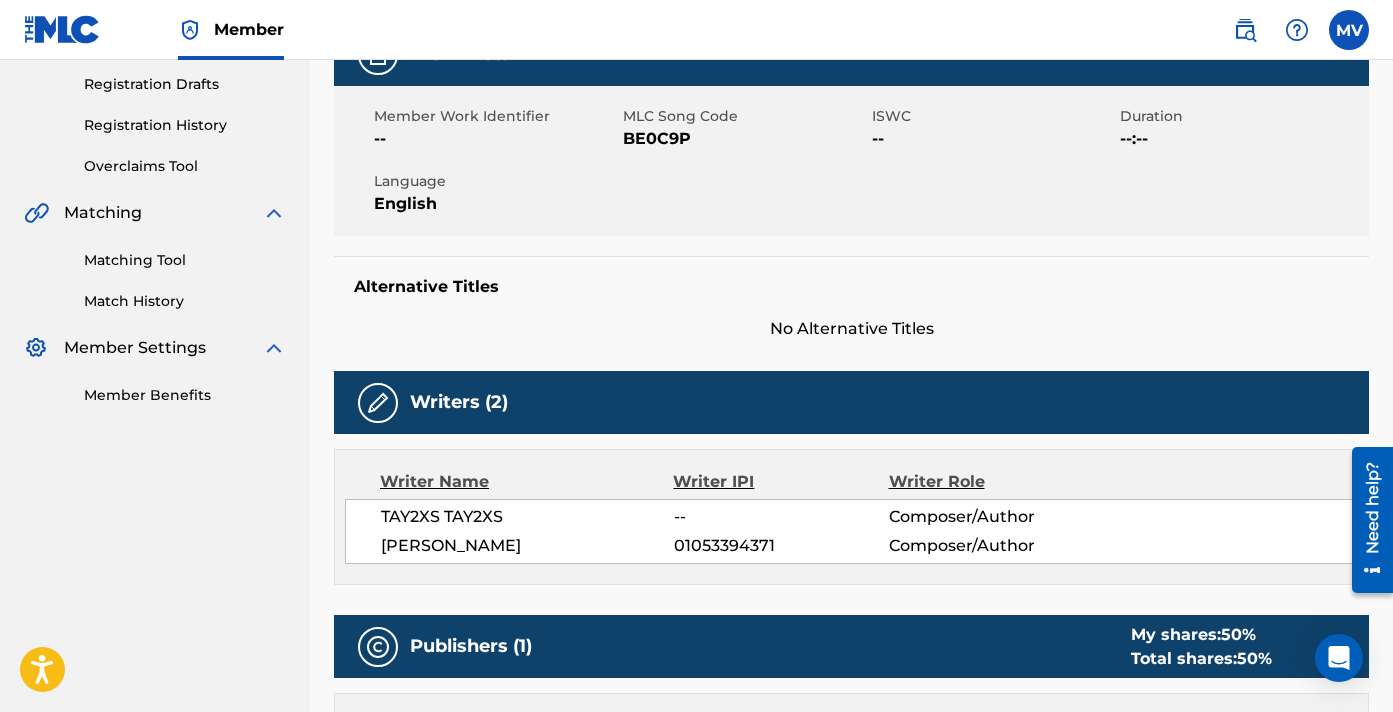 click on "TAY2XS TAY2XS" at bounding box center [527, 517] 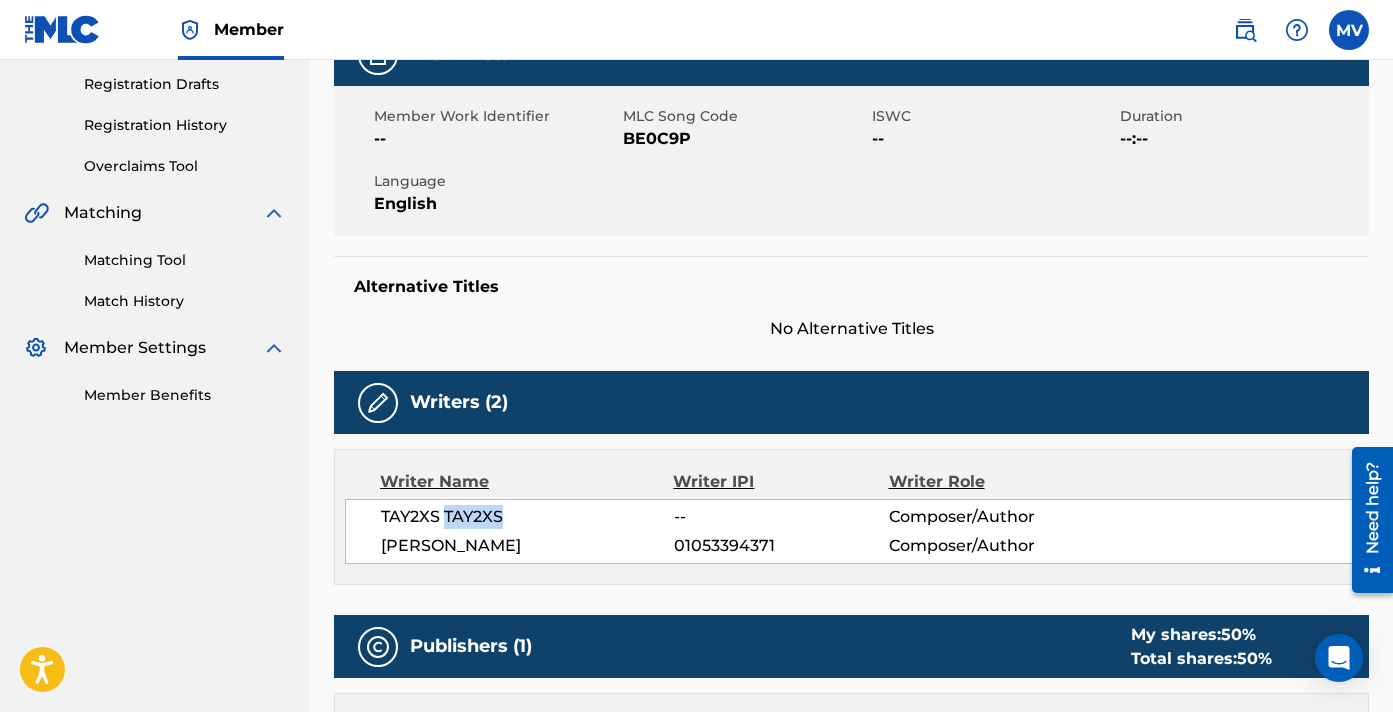 click on "TAY2XS TAY2XS" at bounding box center (527, 517) 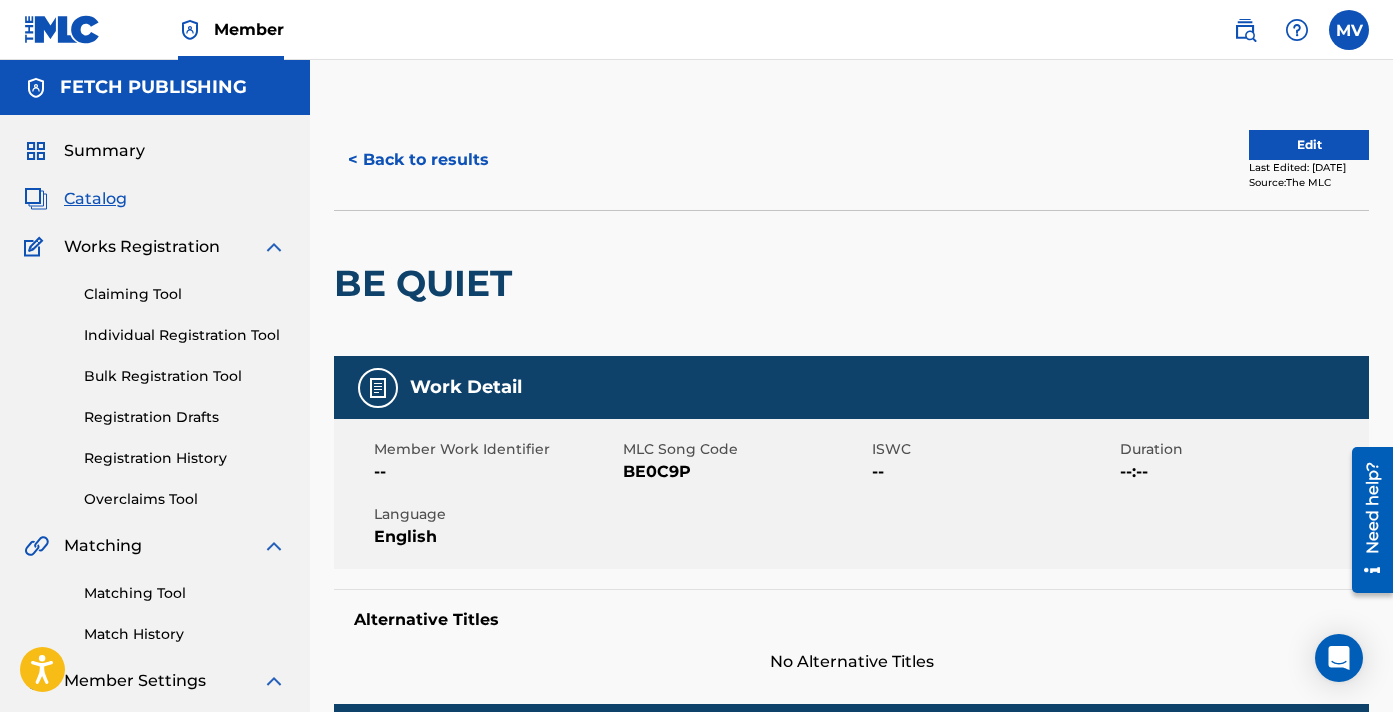 scroll, scrollTop: -1, scrollLeft: 0, axis: vertical 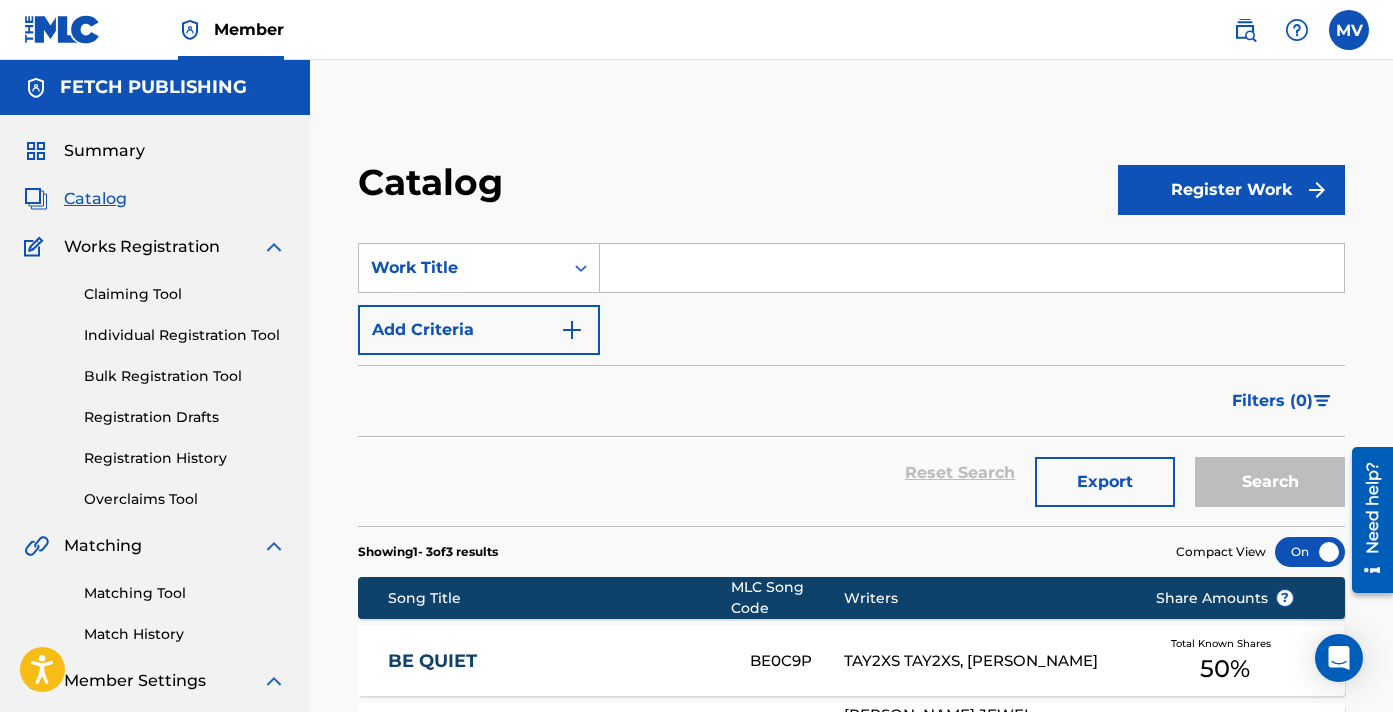 click on "Catalog" at bounding box center (738, 189) 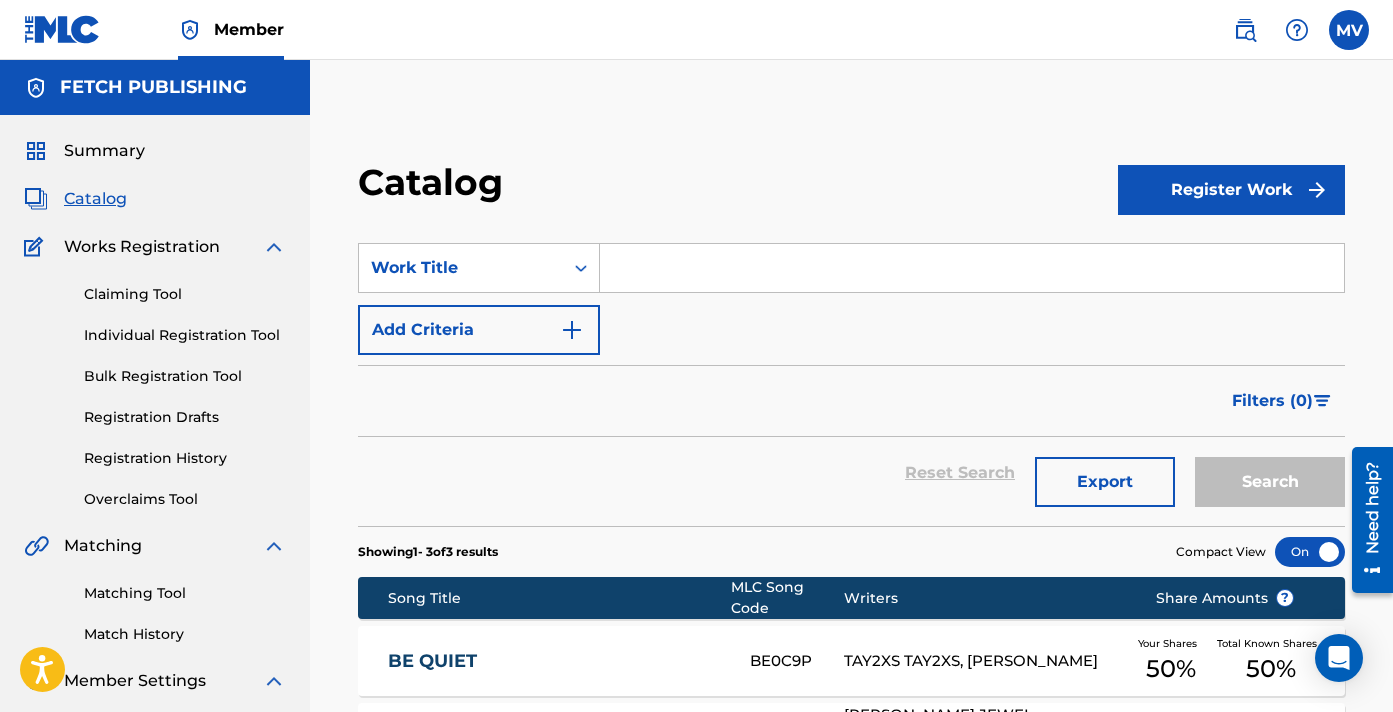 click on "Catalog" at bounding box center [738, 189] 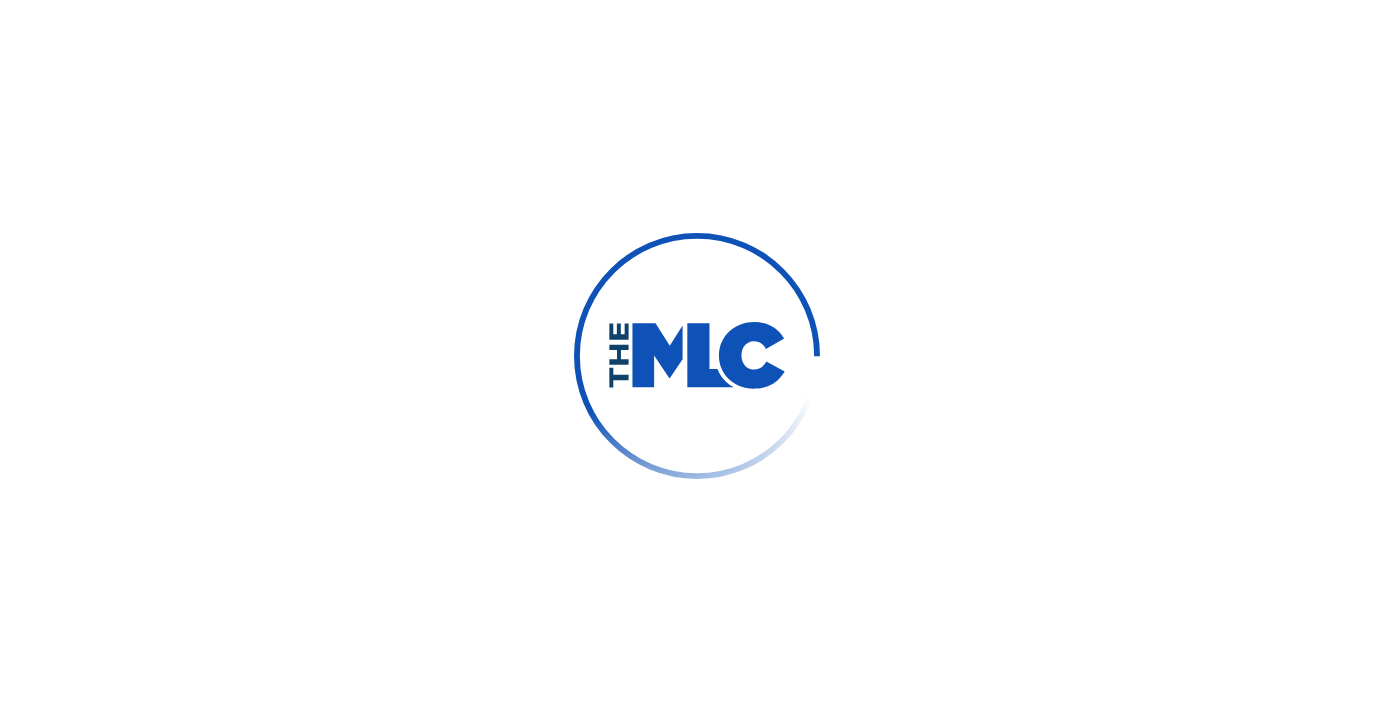 scroll, scrollTop: 0, scrollLeft: 0, axis: both 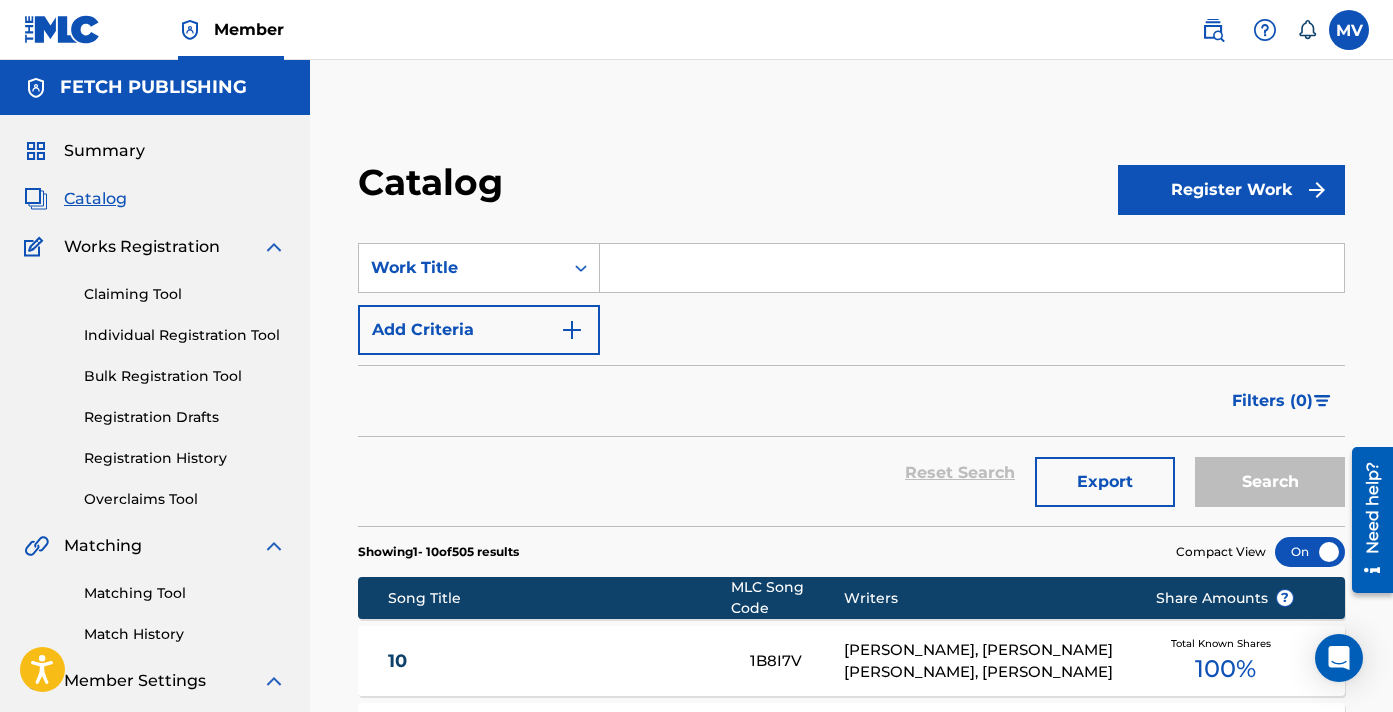 click at bounding box center (972, 268) 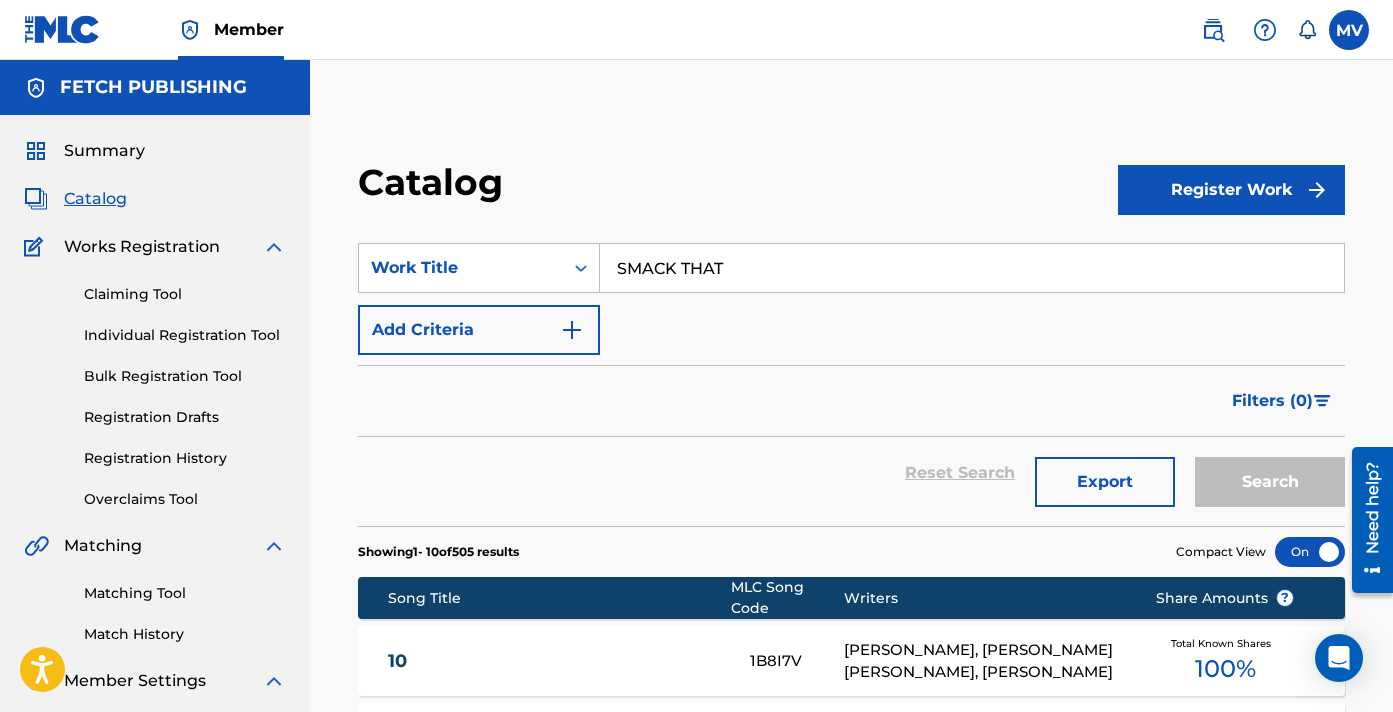 type on "SMACK THAT" 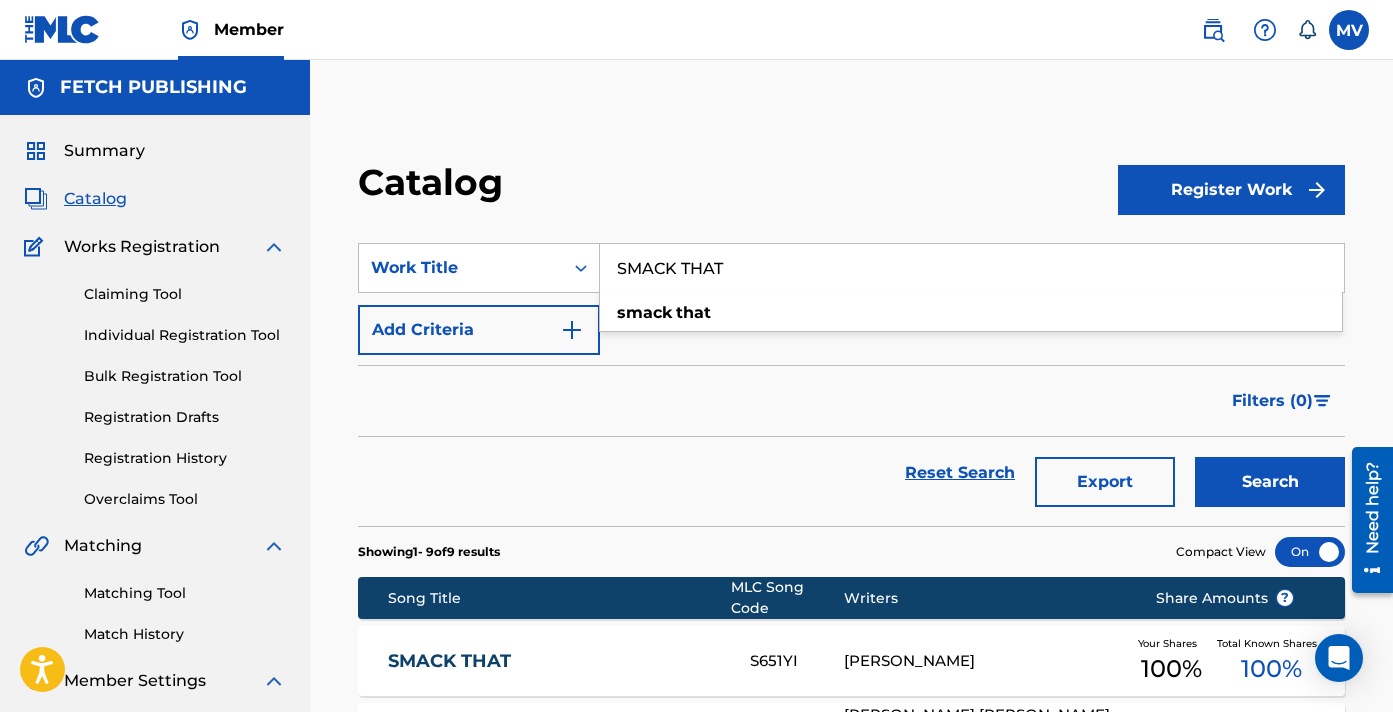 click on "SMACK THAT" at bounding box center (556, 661) 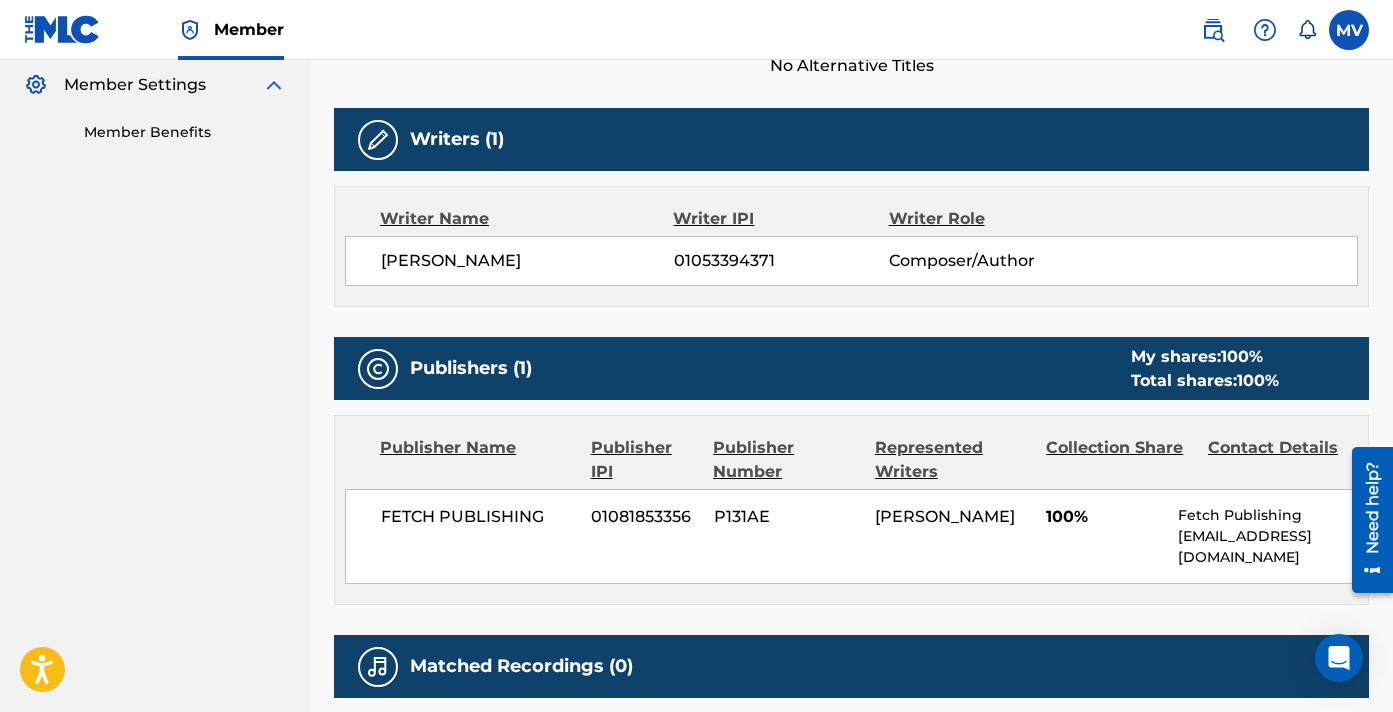 scroll, scrollTop: 616, scrollLeft: 0, axis: vertical 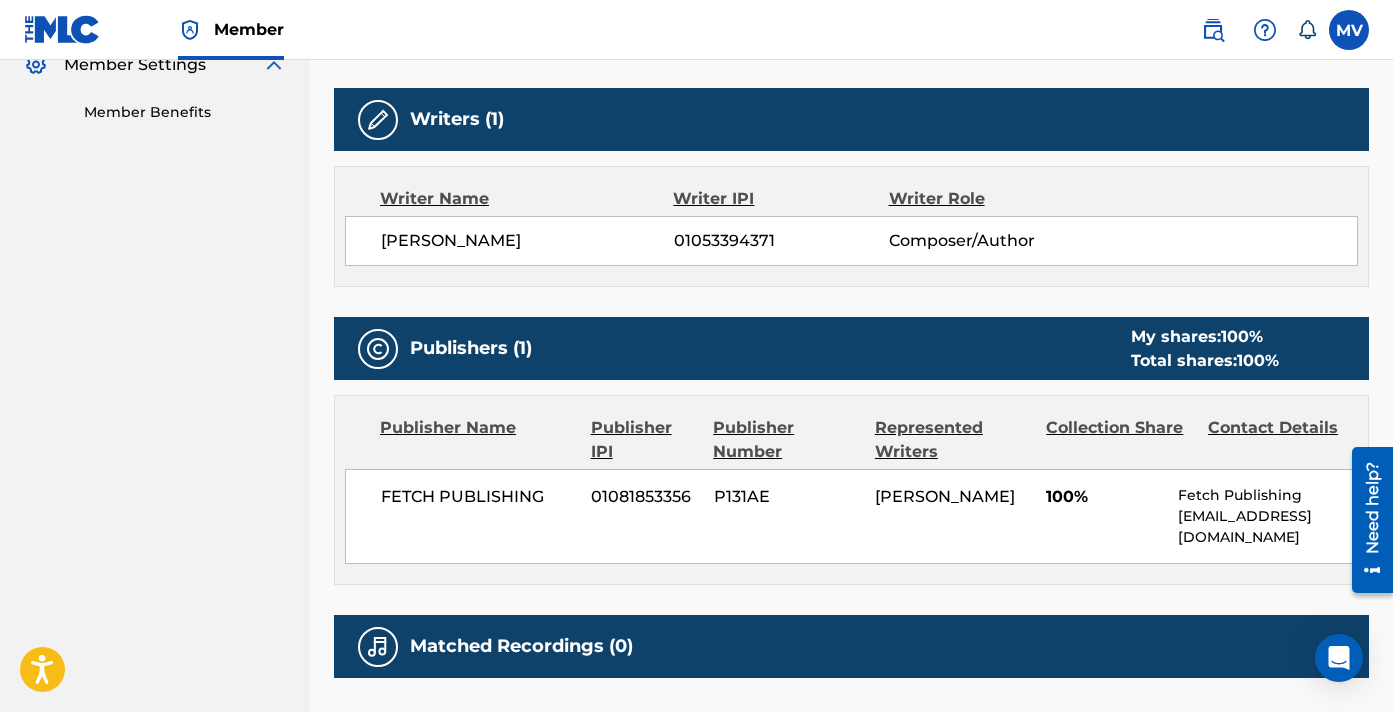 click on "[PERSON_NAME]" at bounding box center (527, 241) 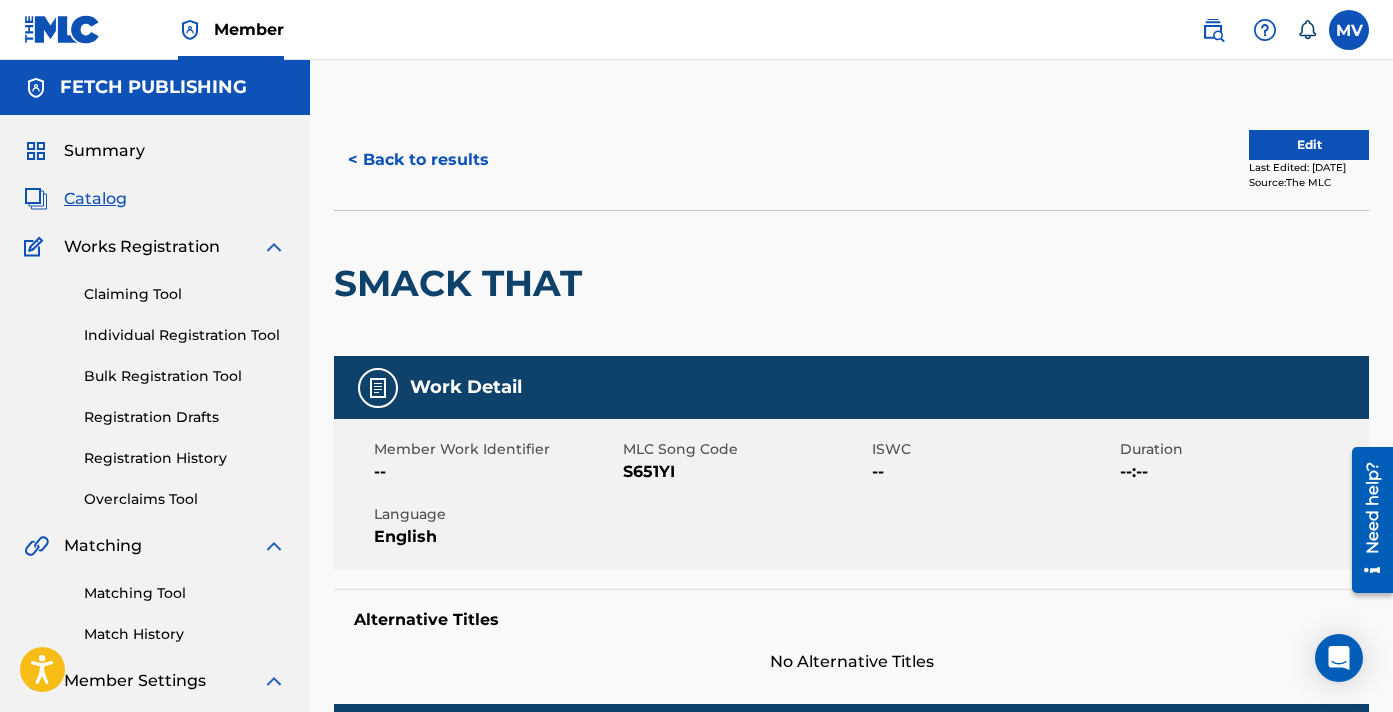 scroll, scrollTop: -1, scrollLeft: 0, axis: vertical 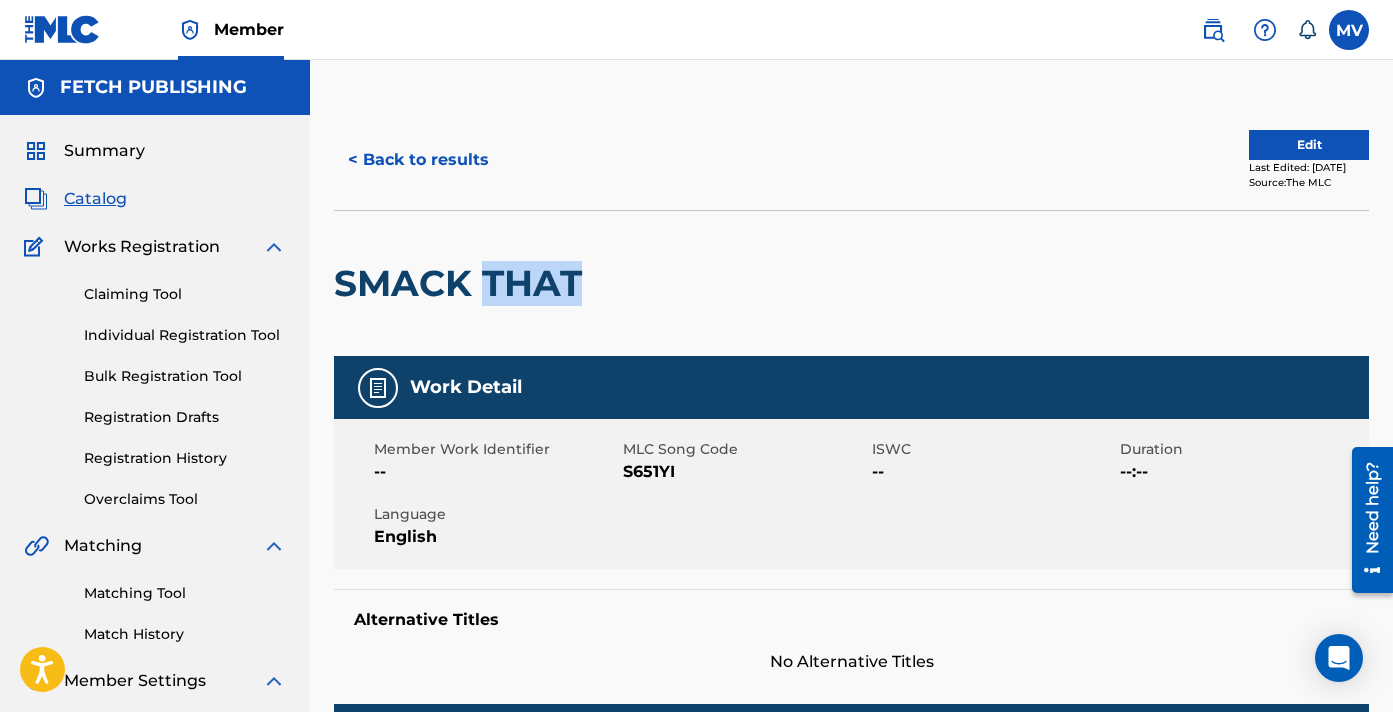 click on "SMACK THAT" at bounding box center (463, 283) 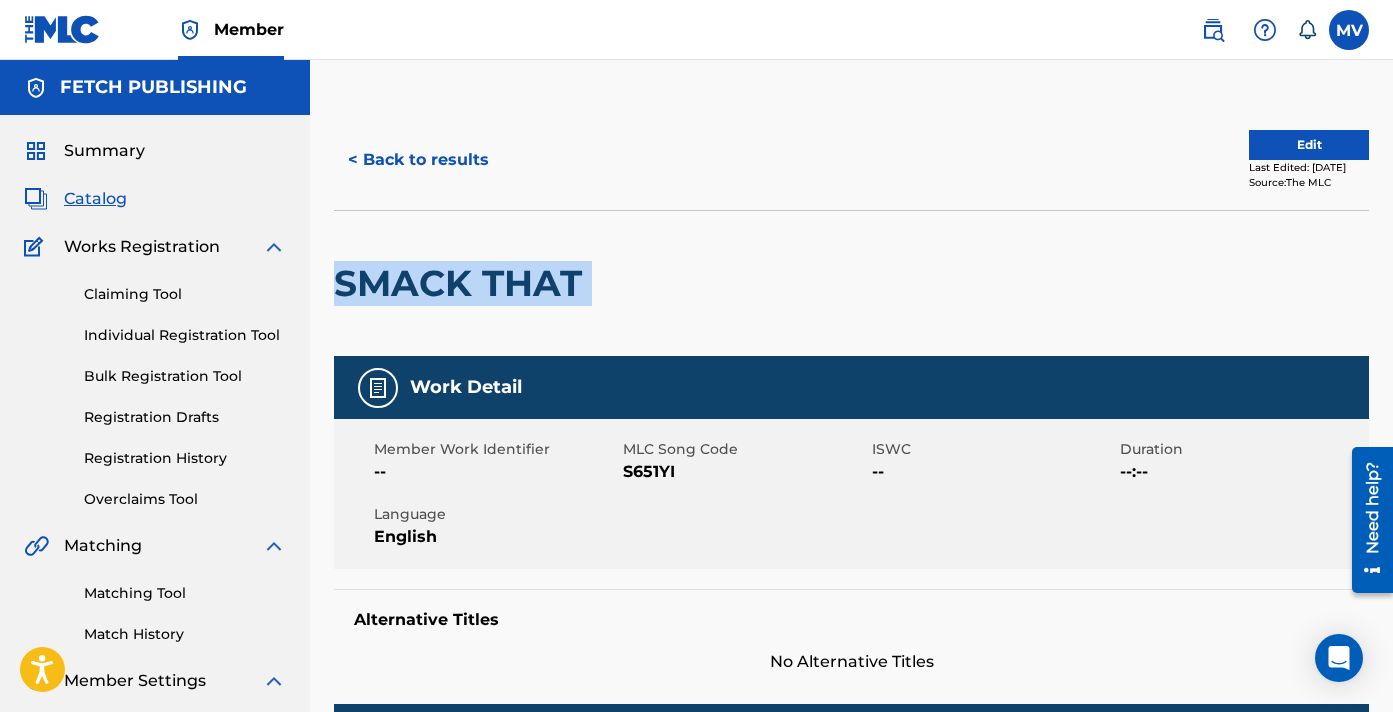 click on "SMACK THAT" at bounding box center [463, 283] 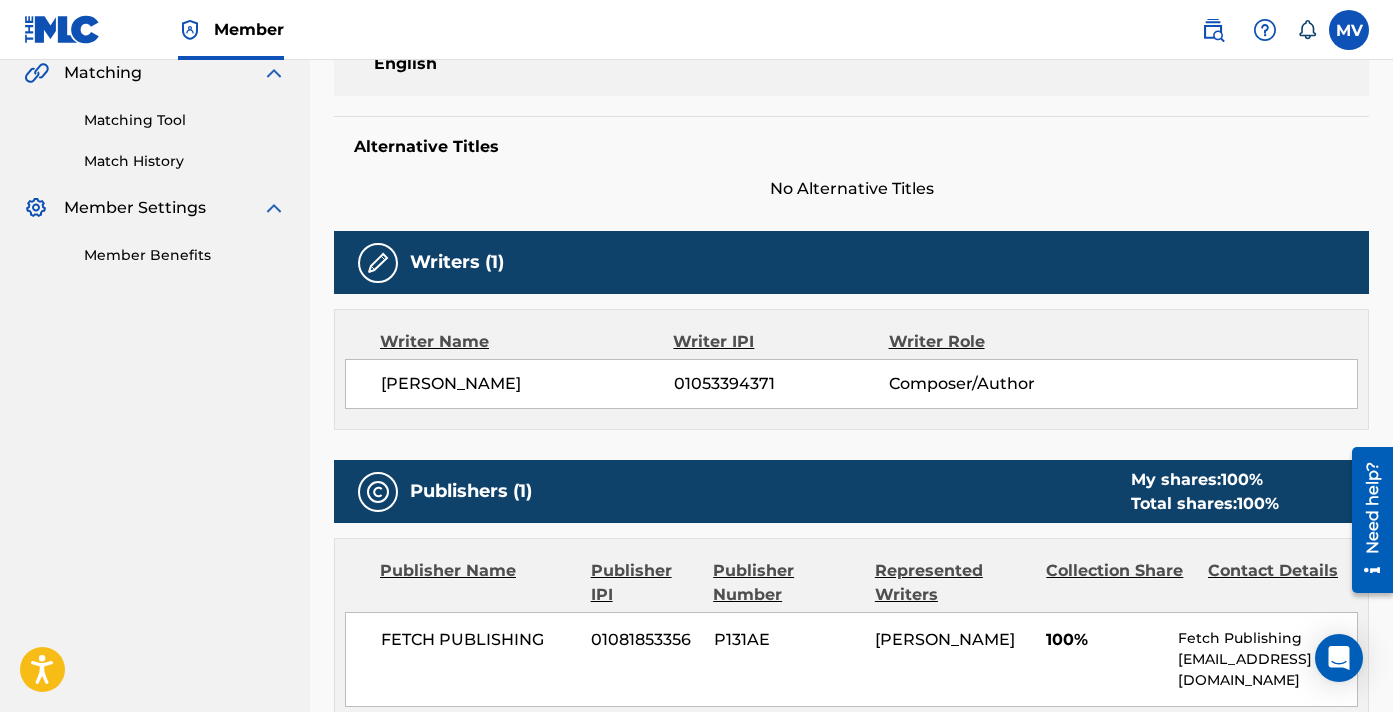 scroll, scrollTop: 500, scrollLeft: 0, axis: vertical 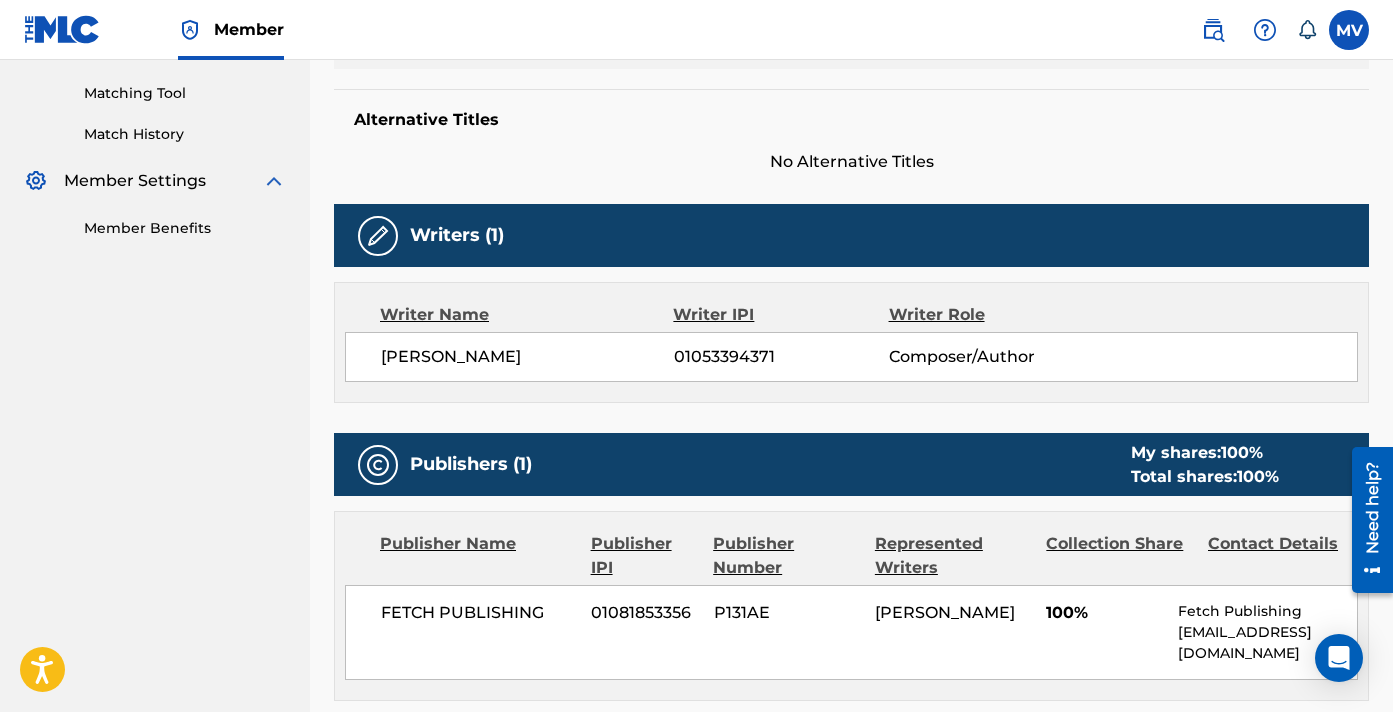 click on "[PERSON_NAME]" at bounding box center (527, 357) 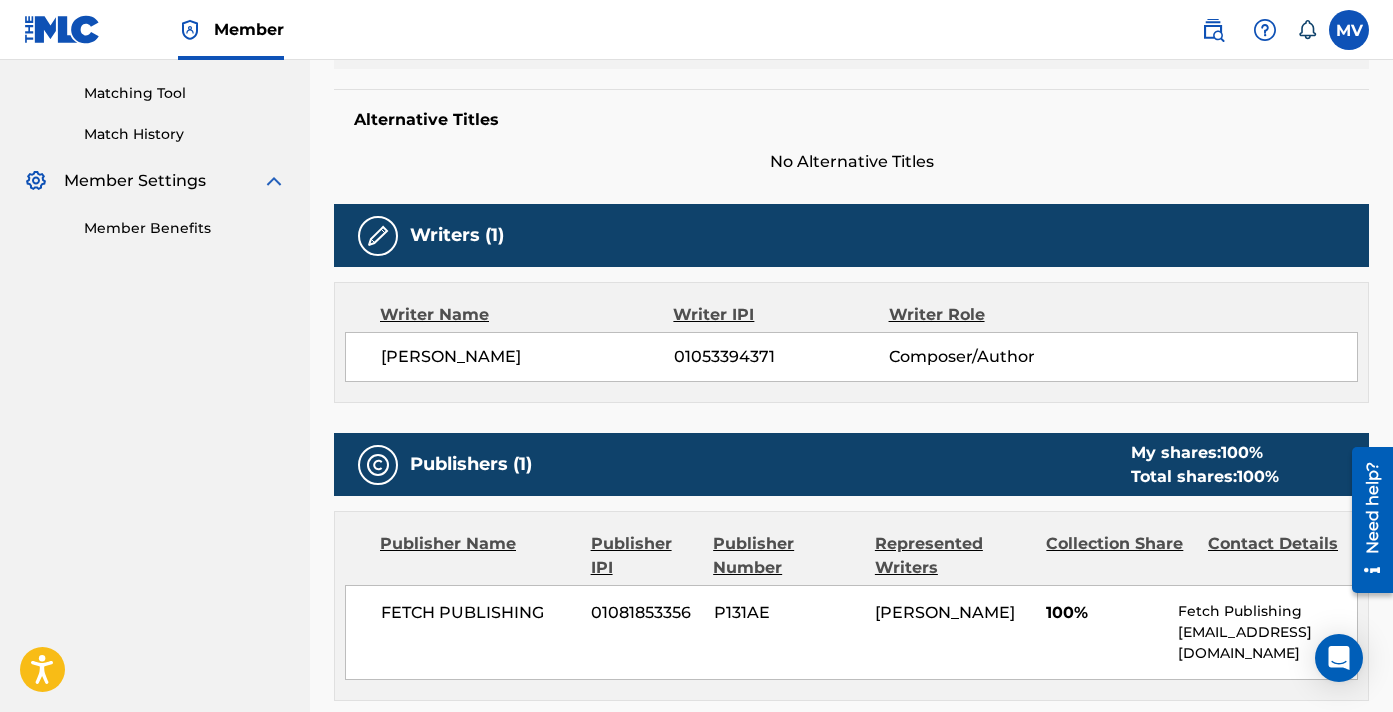 click on "[PERSON_NAME]" at bounding box center (527, 357) 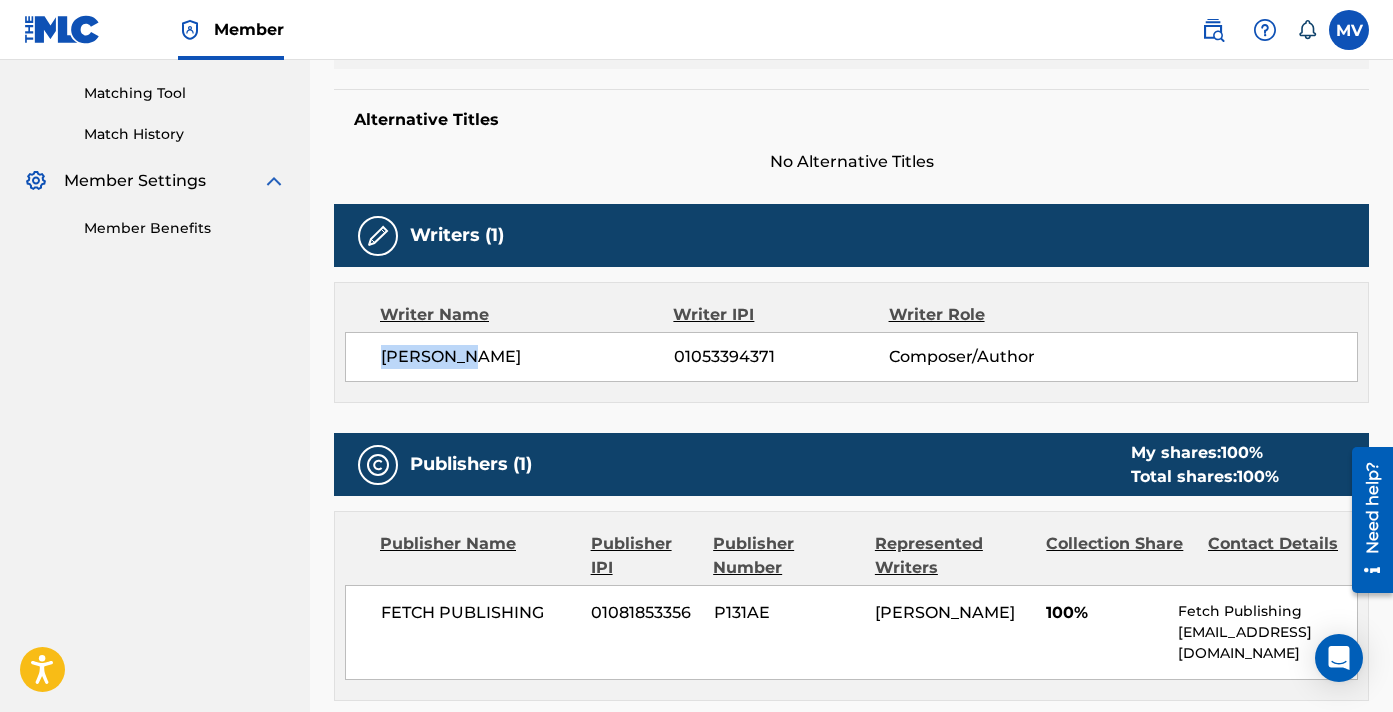 click on "[PERSON_NAME]" at bounding box center [527, 357] 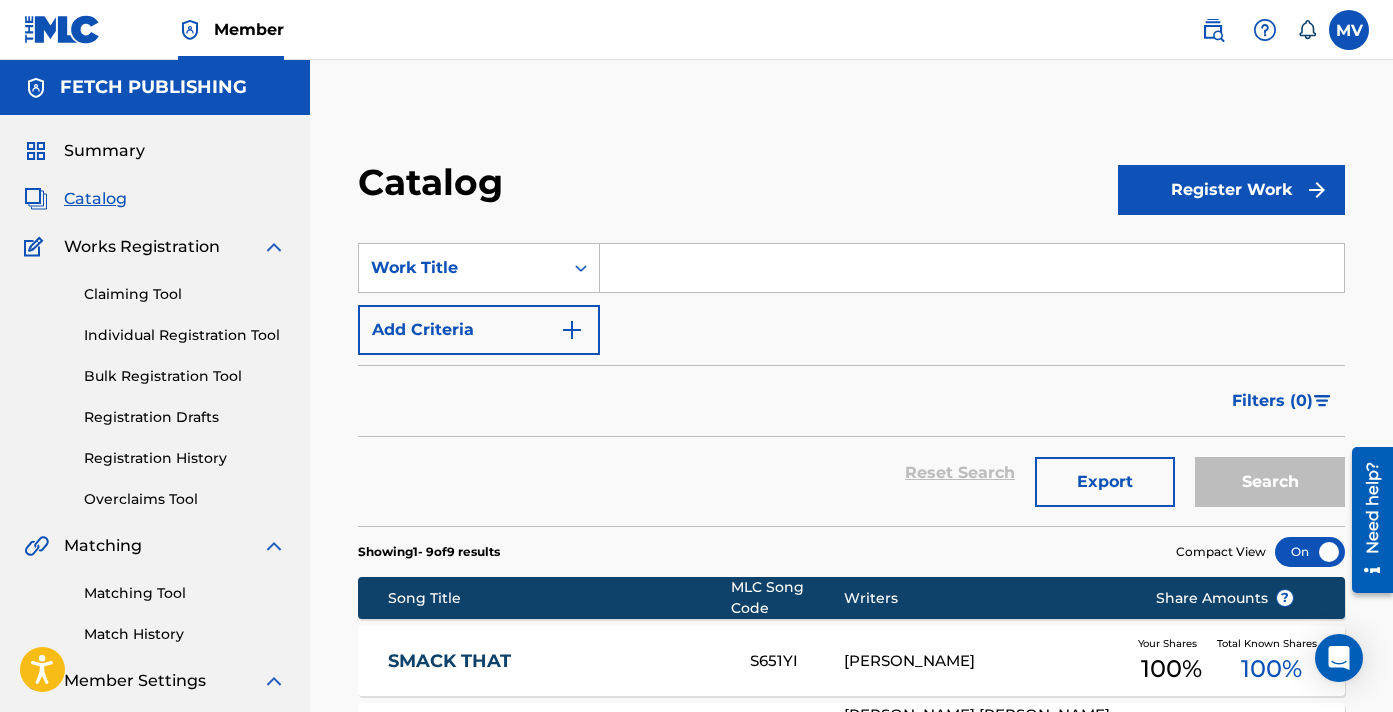 click at bounding box center [972, 268] 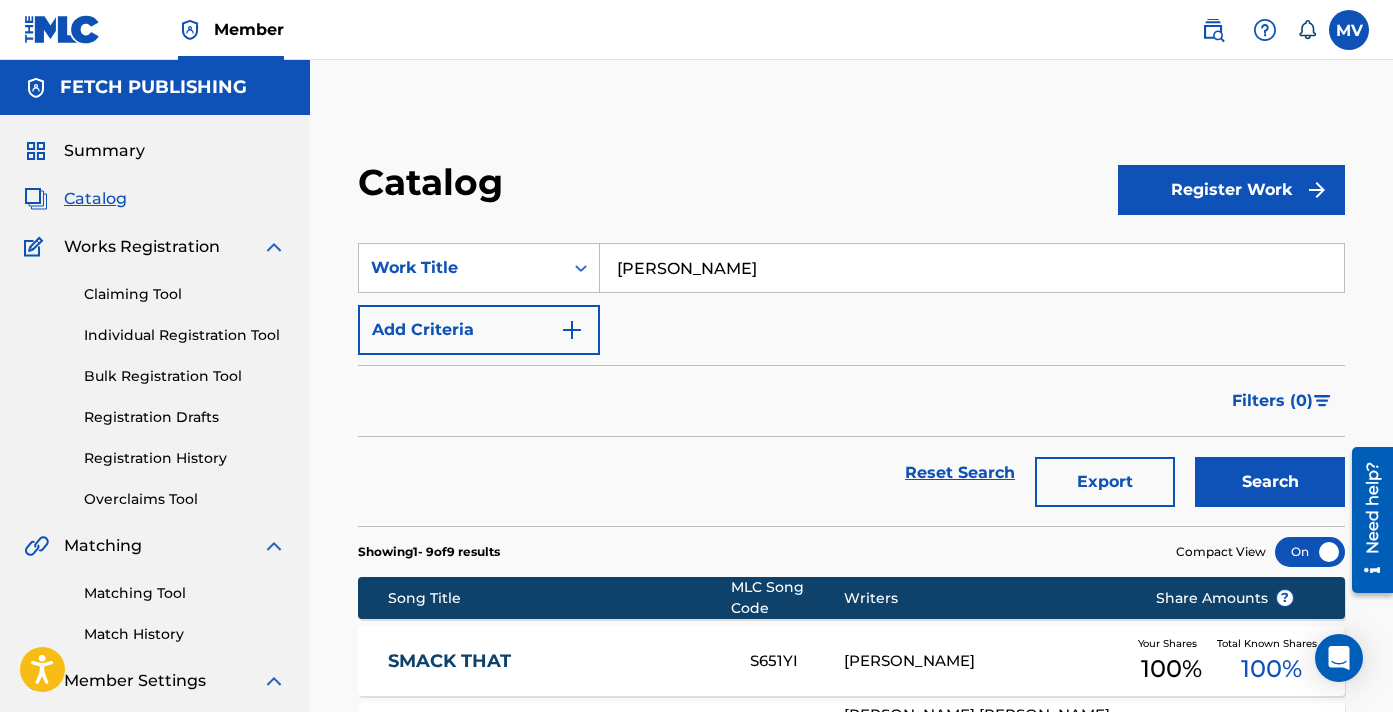 type on "[PERSON_NAME]" 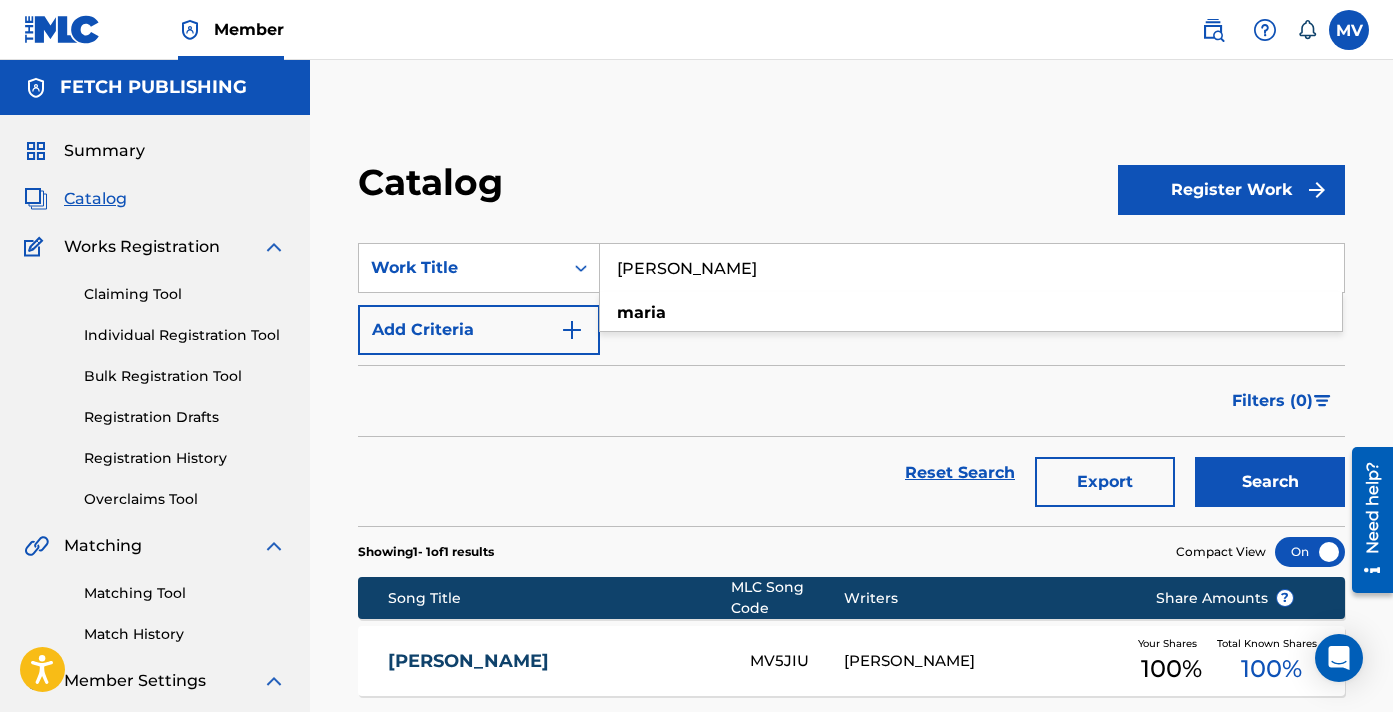 click on "[PERSON_NAME] MV5JIU [PERSON_NAME] Your Shares 100 % Total Known Shares 100 %" at bounding box center (851, 661) 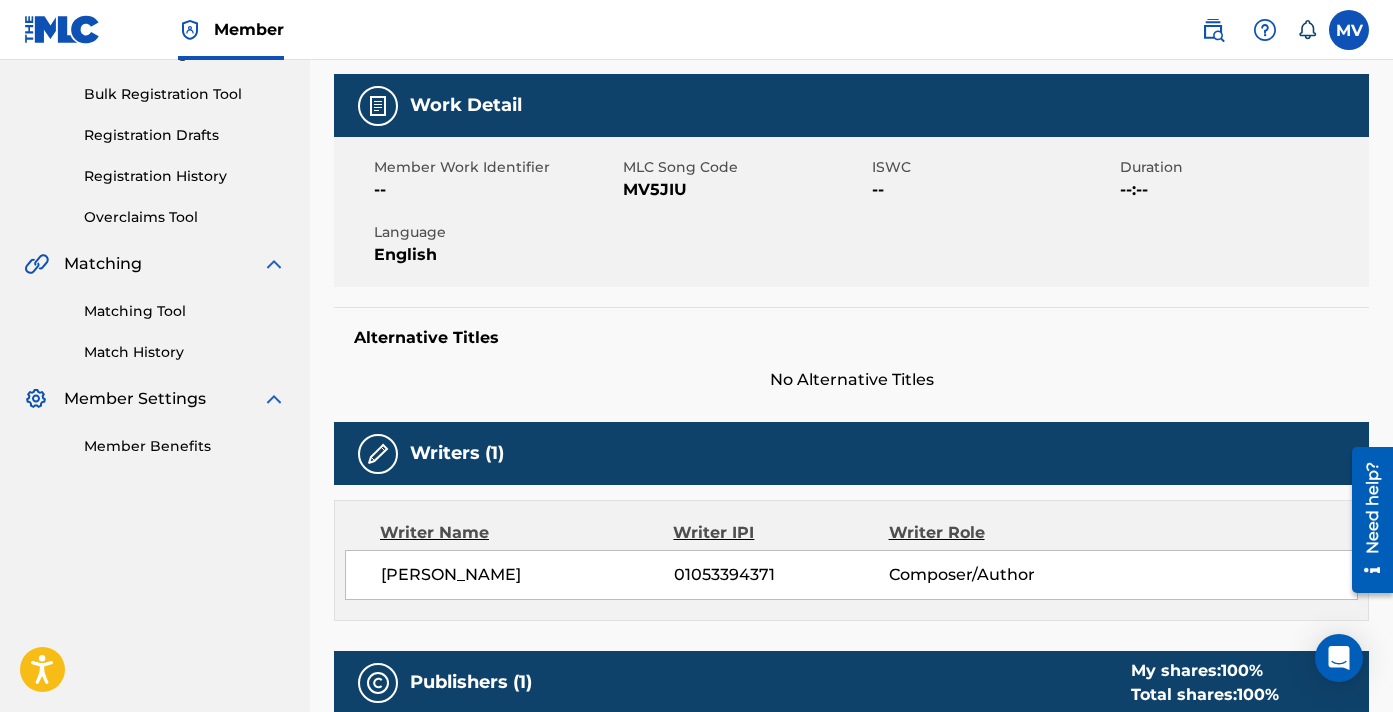 scroll, scrollTop: 480, scrollLeft: 0, axis: vertical 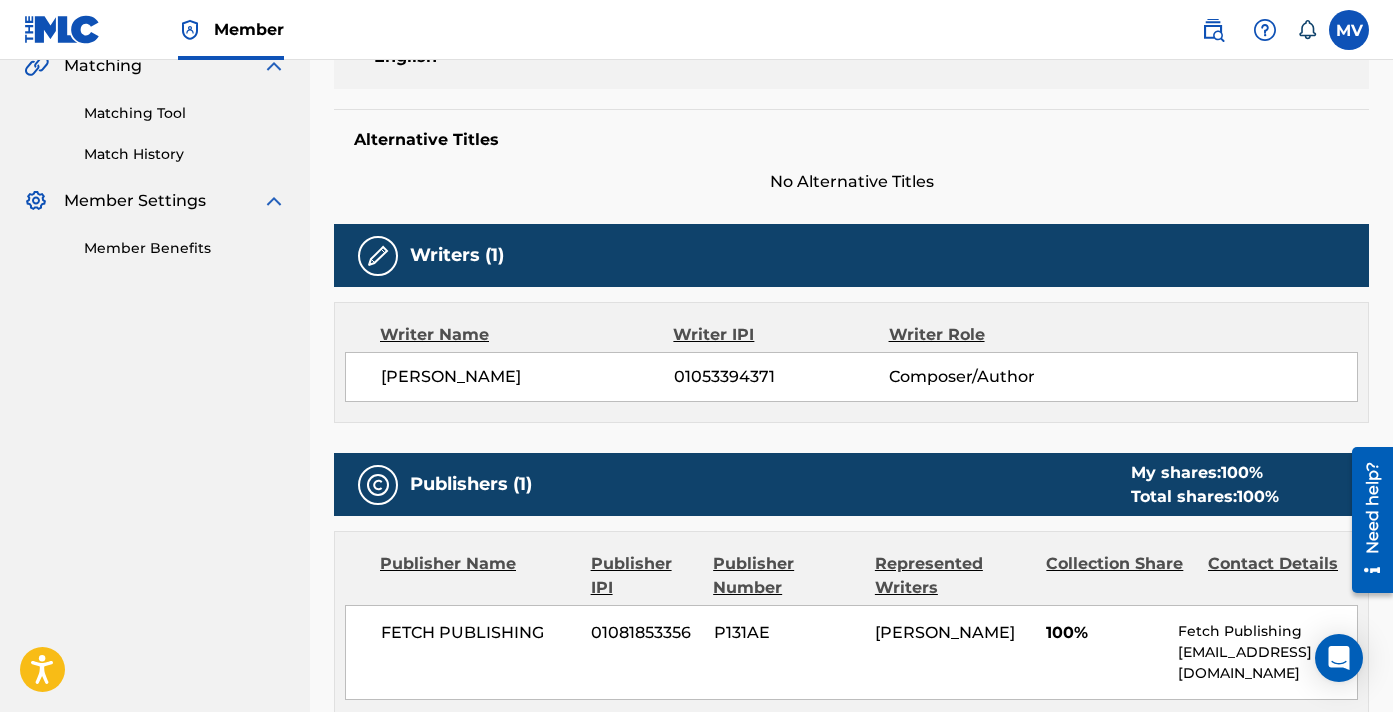 click on "[PERSON_NAME]" at bounding box center [527, 377] 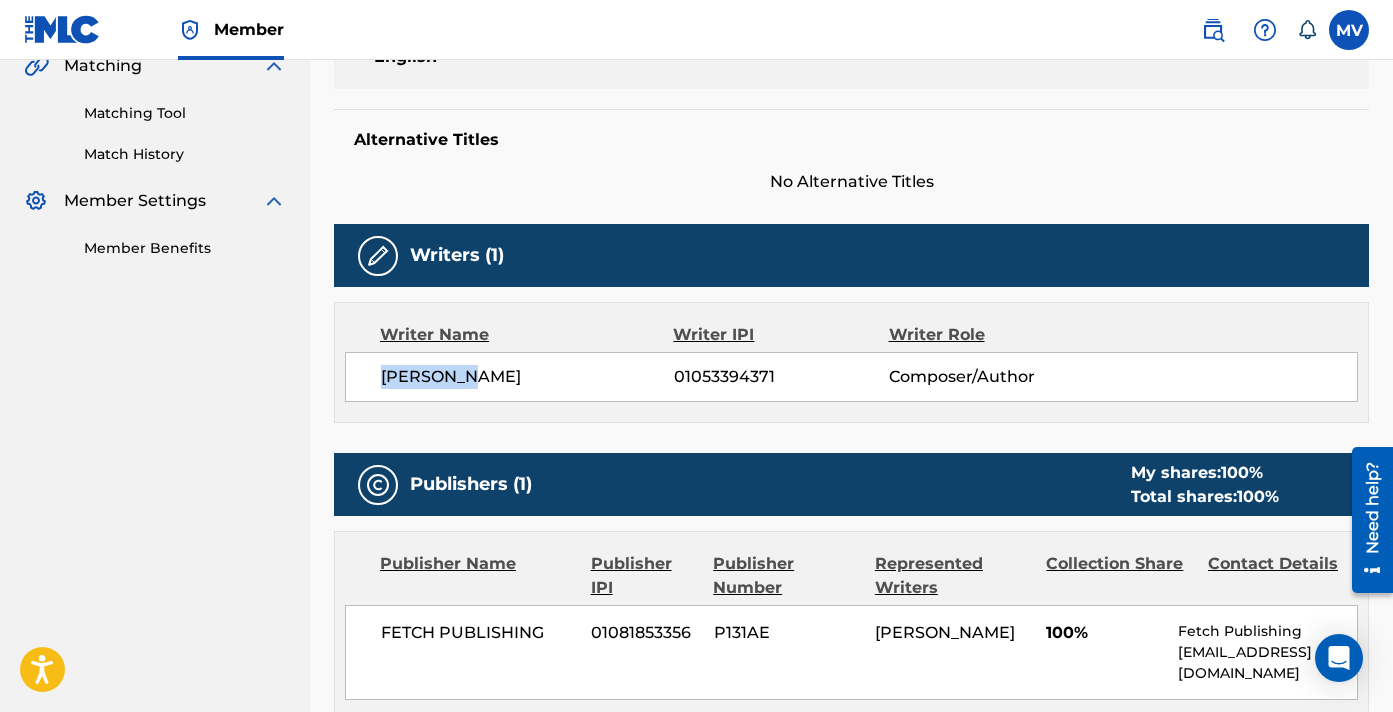 click on "[PERSON_NAME]" at bounding box center [527, 377] 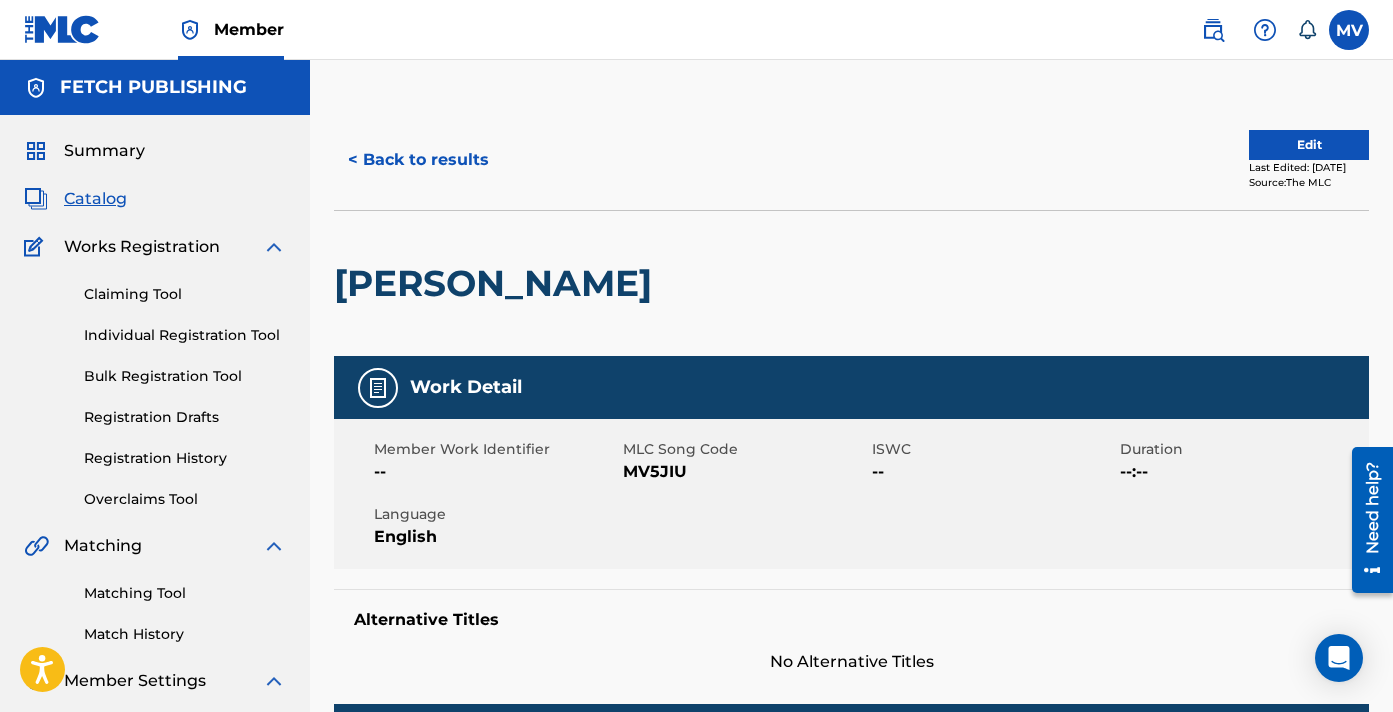 click on "< Back to results" at bounding box center [418, 160] 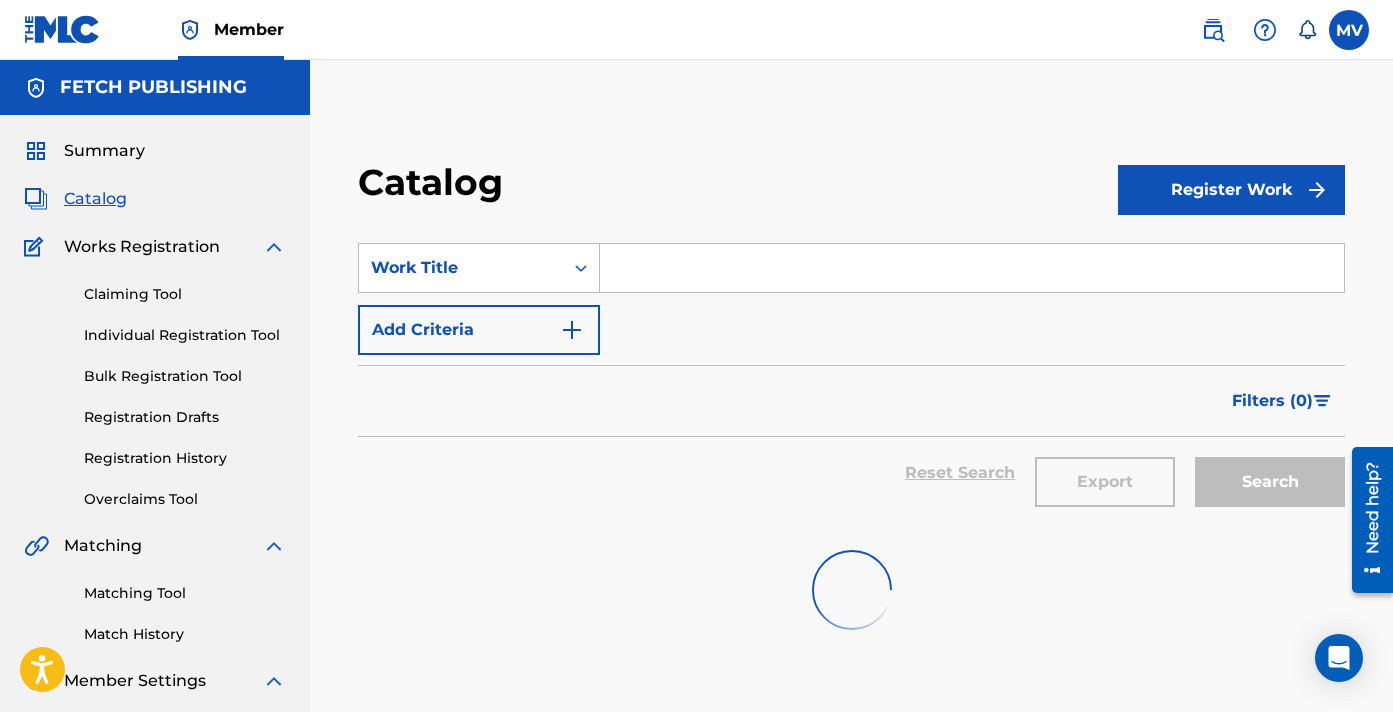scroll, scrollTop: 0, scrollLeft: 0, axis: both 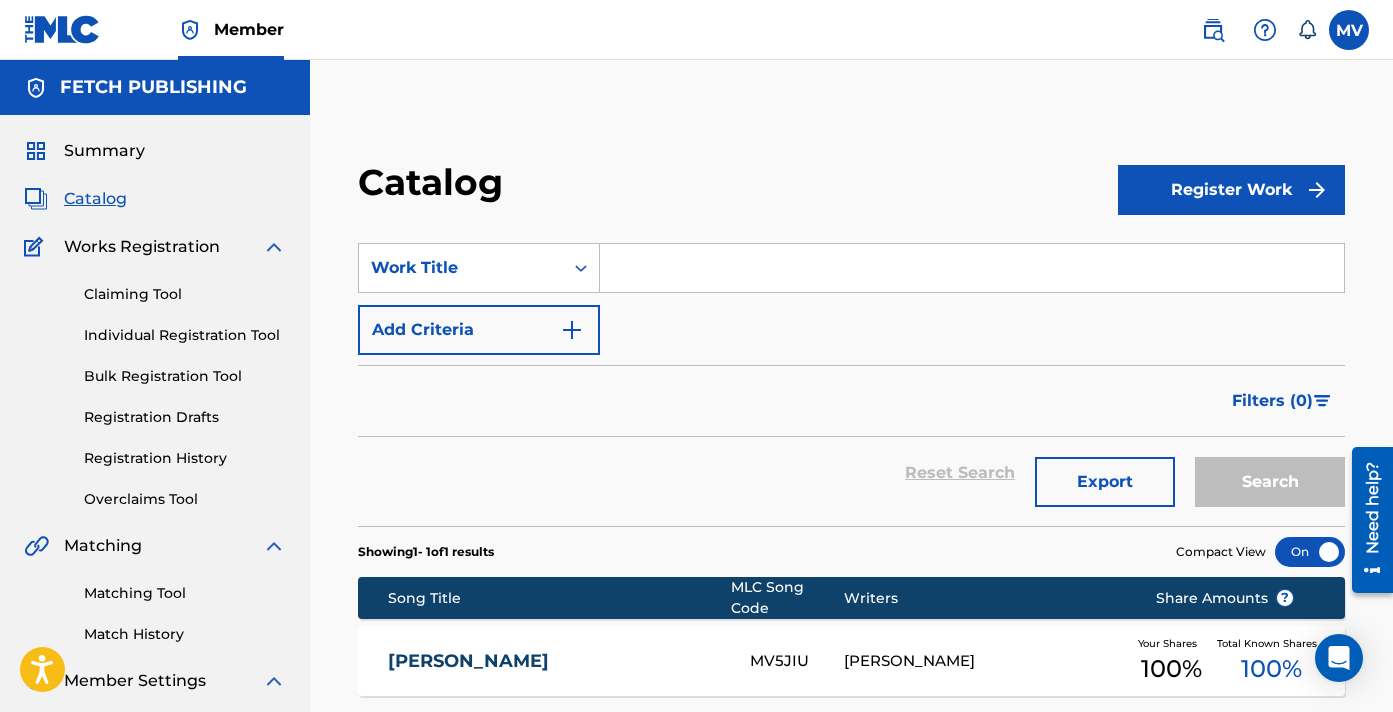 click at bounding box center [972, 268] 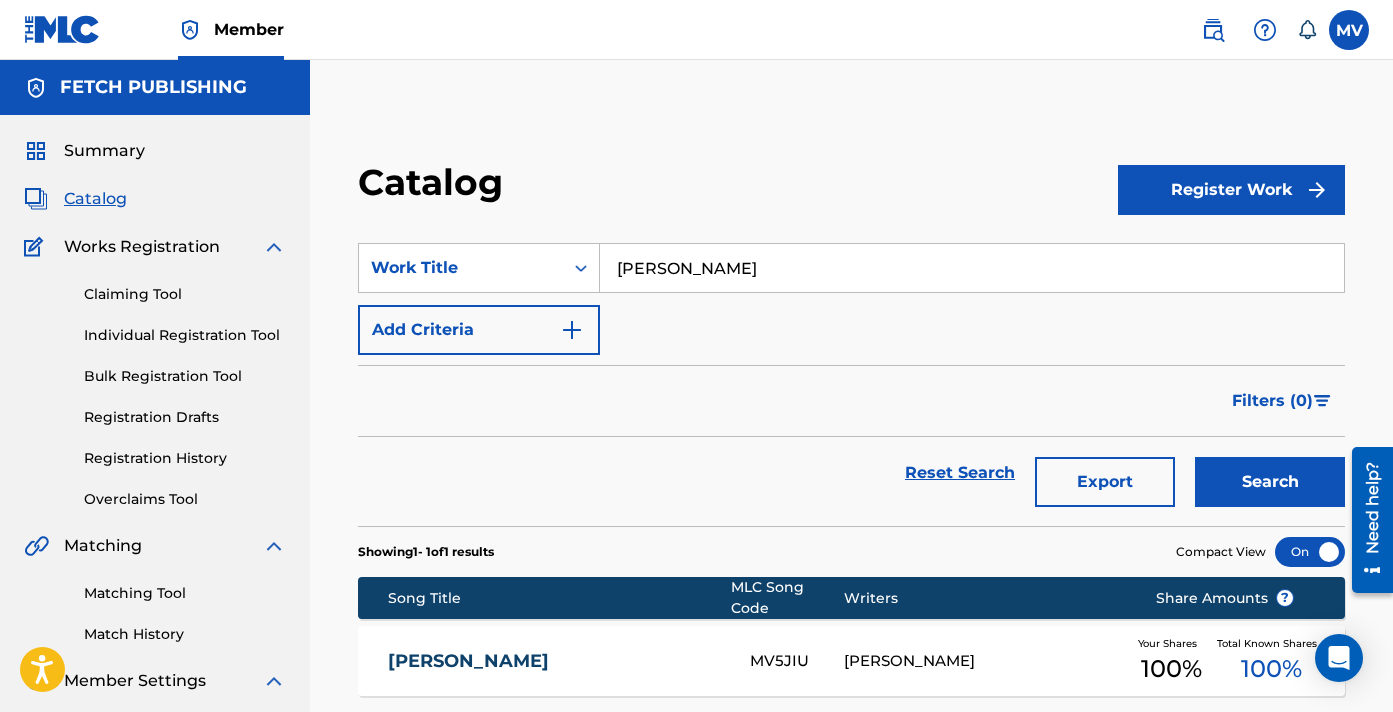 type on "[PERSON_NAME]" 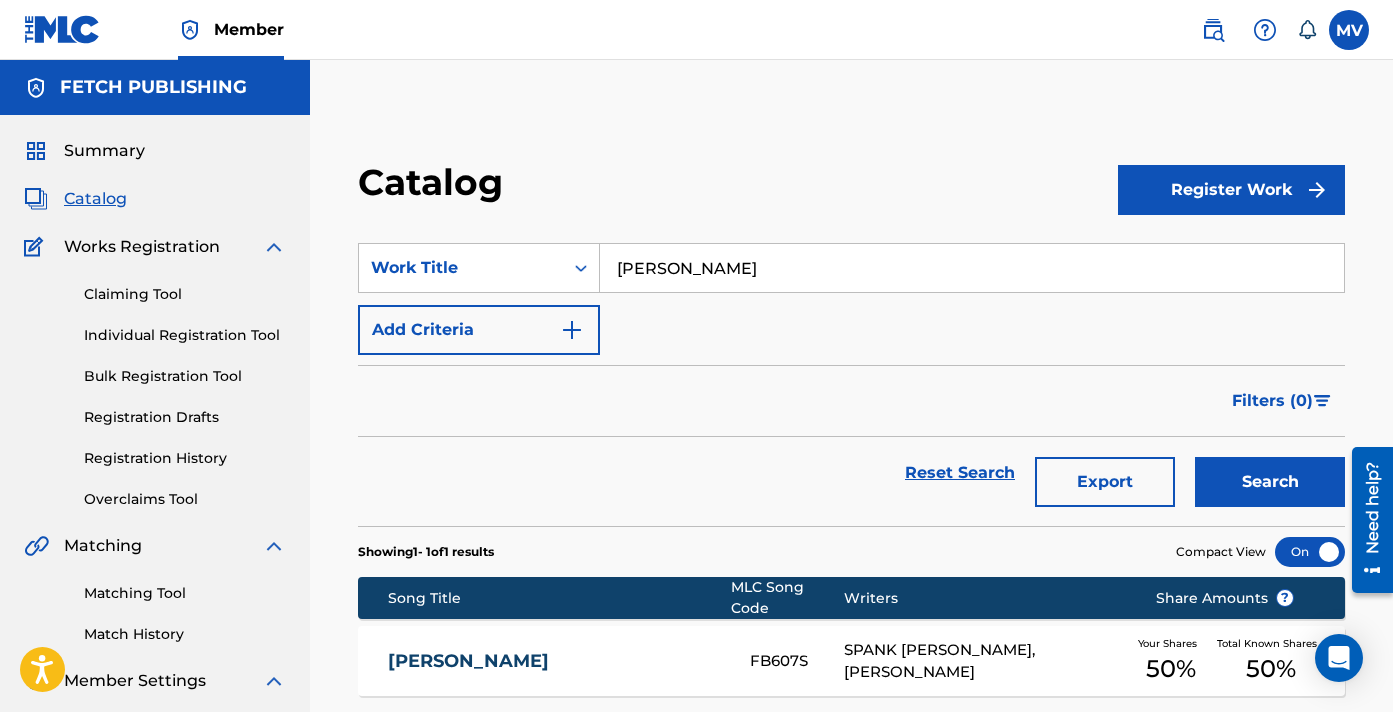 click on "[PERSON_NAME]" at bounding box center (556, 661) 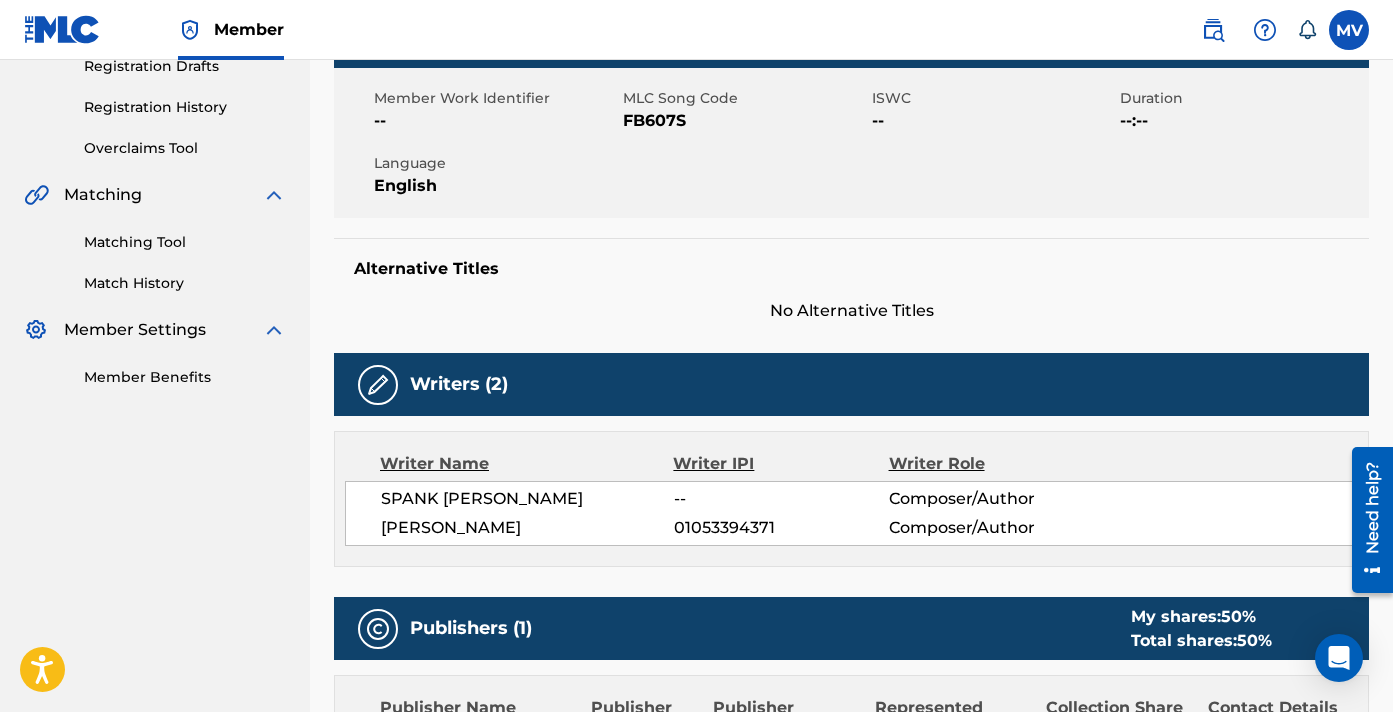 scroll, scrollTop: 605, scrollLeft: 0, axis: vertical 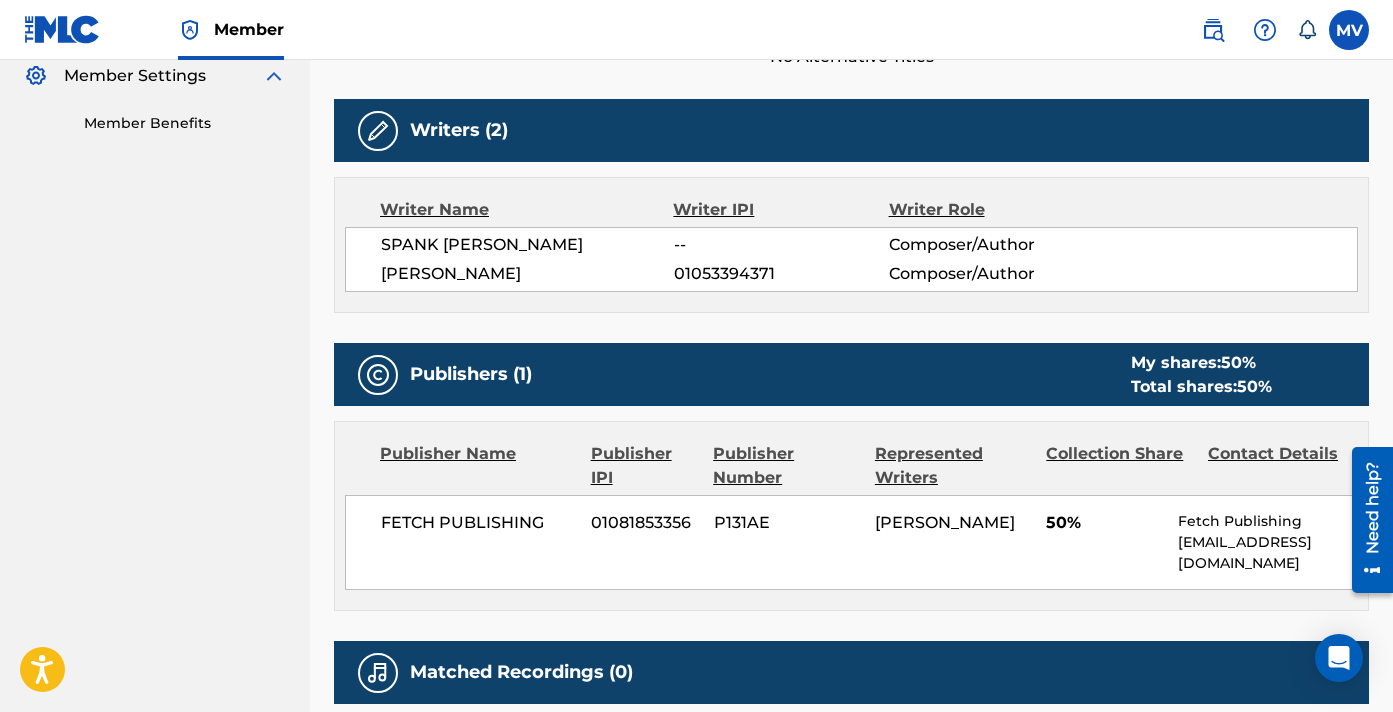 click on "SPANK [PERSON_NAME]" at bounding box center [527, 245] 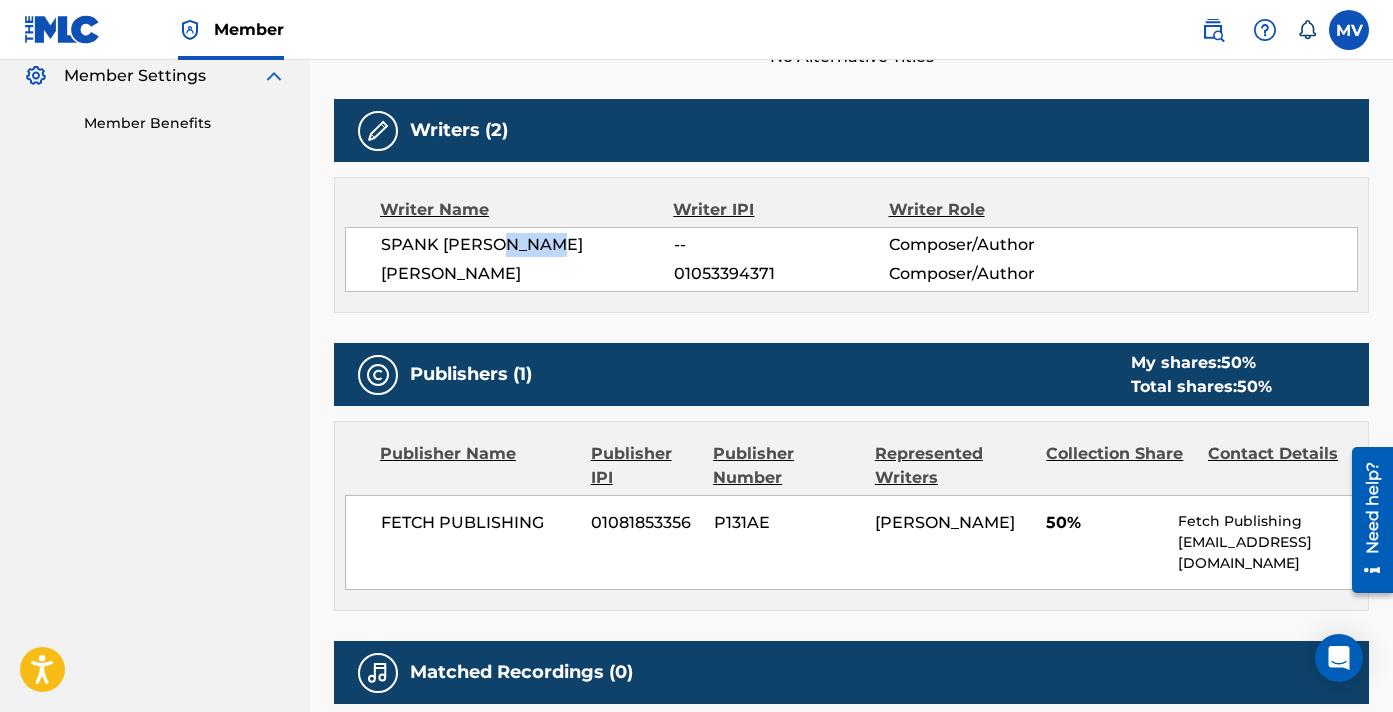 click on "SPANK [PERSON_NAME]" at bounding box center [527, 245] 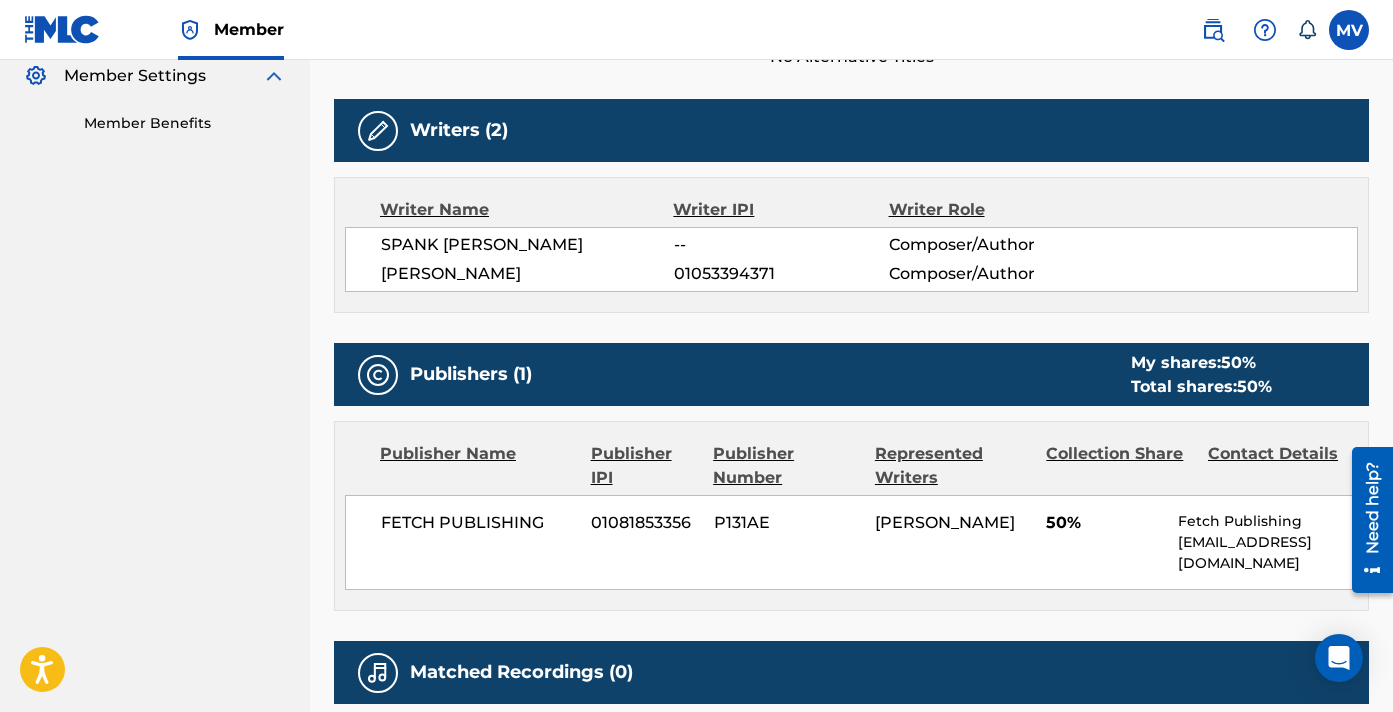 click on "SPANK [PERSON_NAME]" at bounding box center [527, 245] 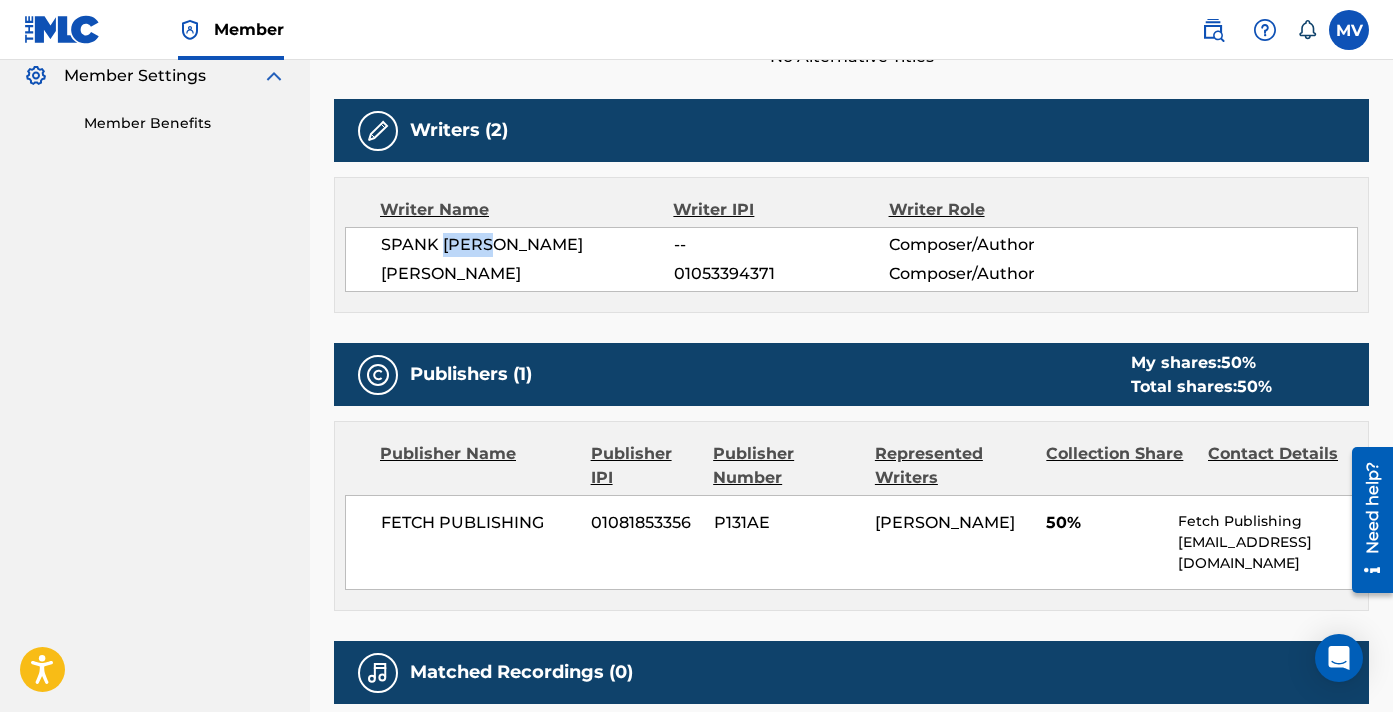 click on "SPANK [PERSON_NAME]" at bounding box center (527, 245) 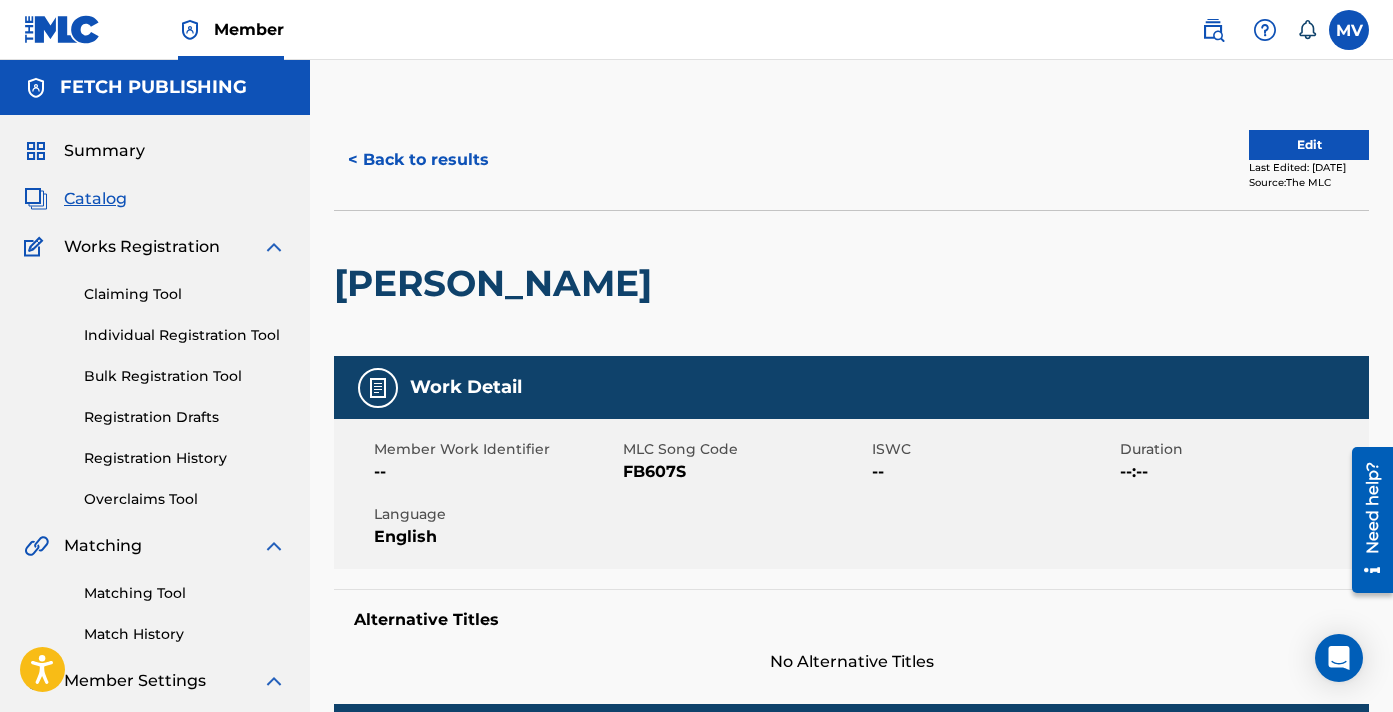 click on "< Back to results Edit Last Edited:   [DATE] Source:  The MLC" at bounding box center [851, 160] 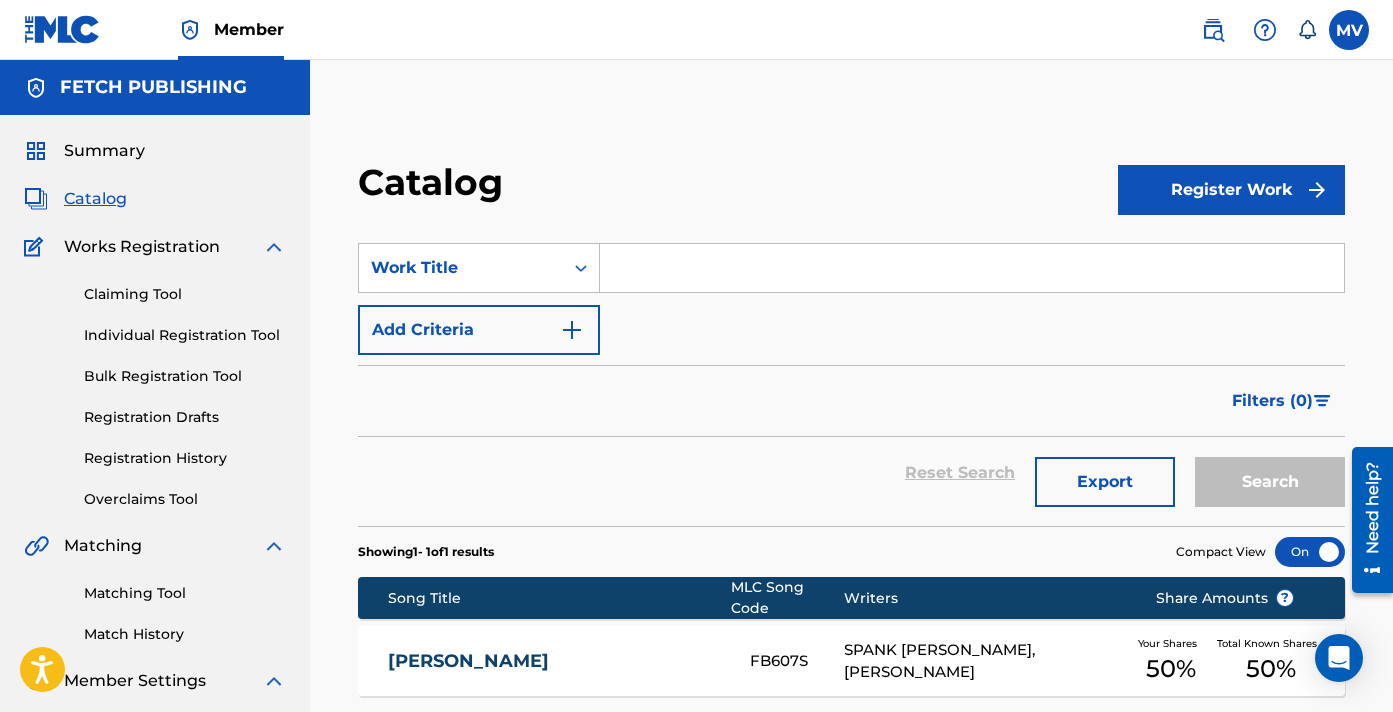 click at bounding box center [972, 268] 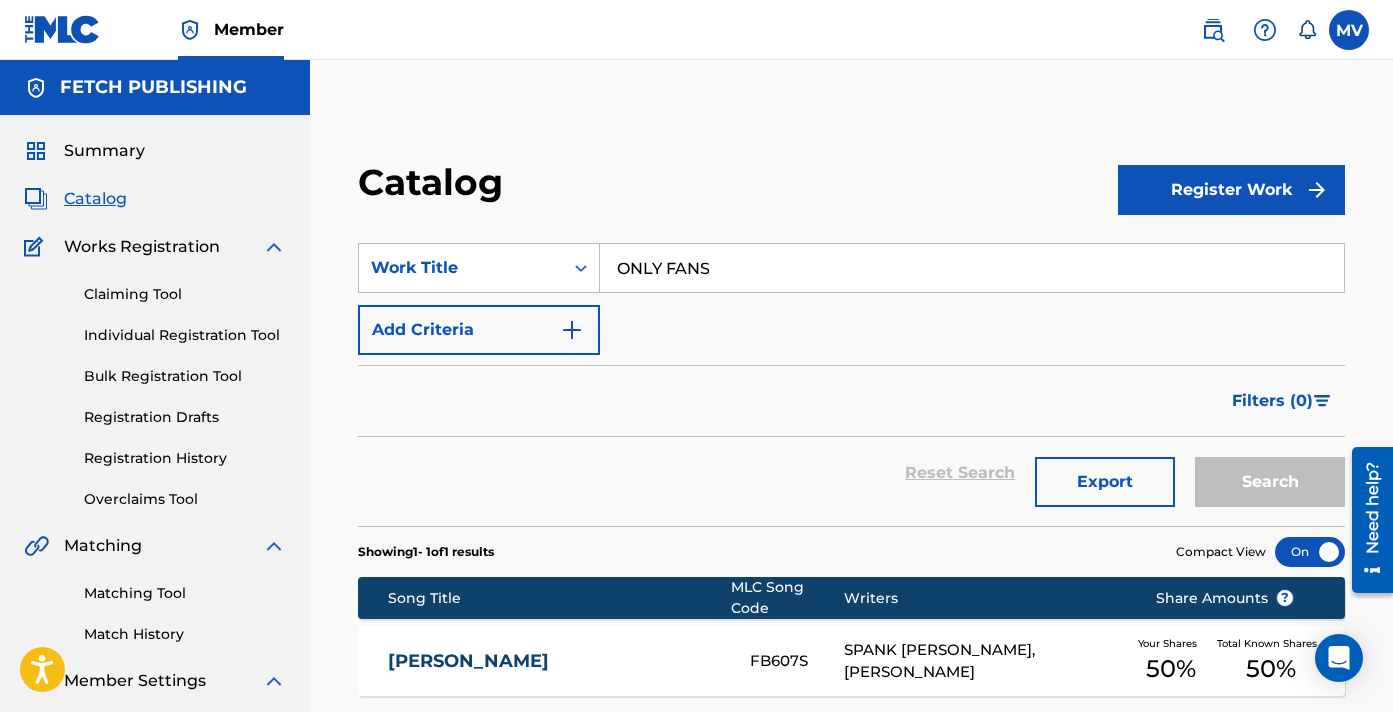 type on "ONLY FANS" 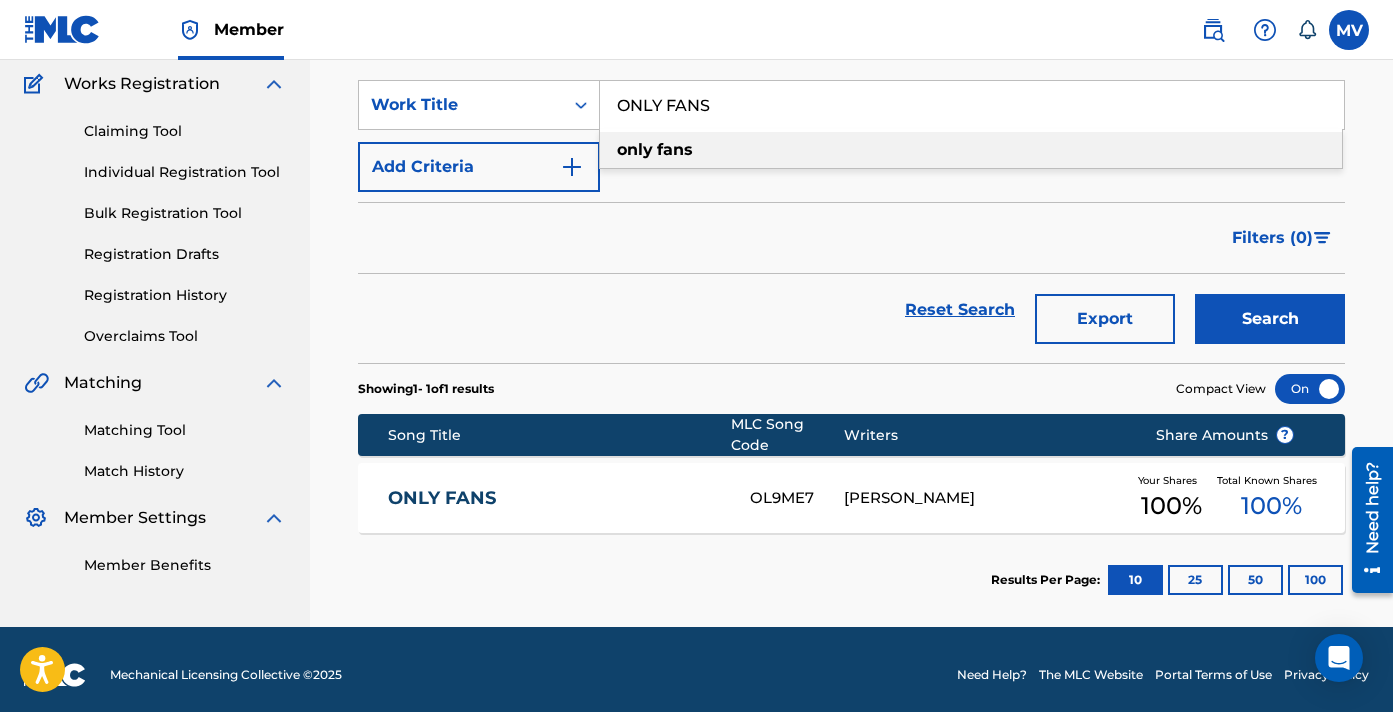 scroll, scrollTop: 162, scrollLeft: 0, axis: vertical 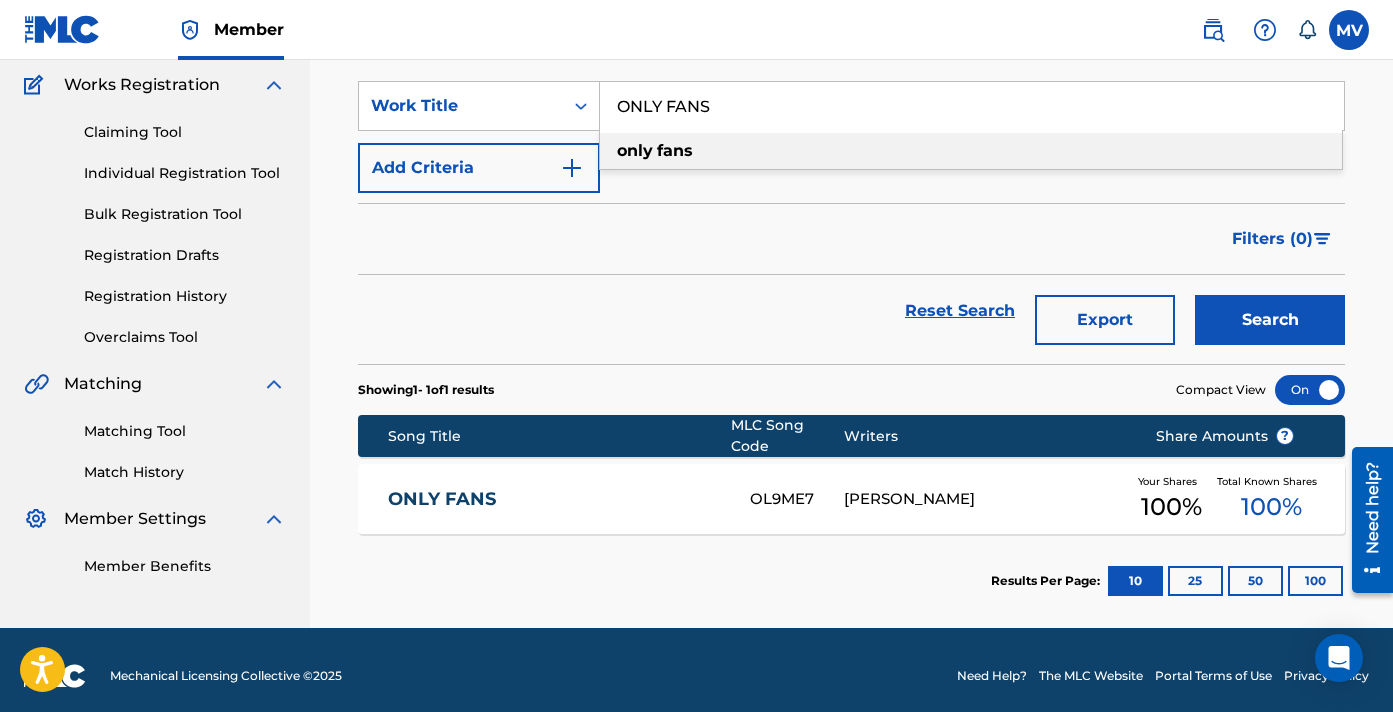 click on "Song Title MLC Song Code Writers Share Amounts ? ONLY FANS OL9ME7 GLENSTINE III RODNEY Your Shares 100 % Total Known Shares 100 %" at bounding box center [851, 469] 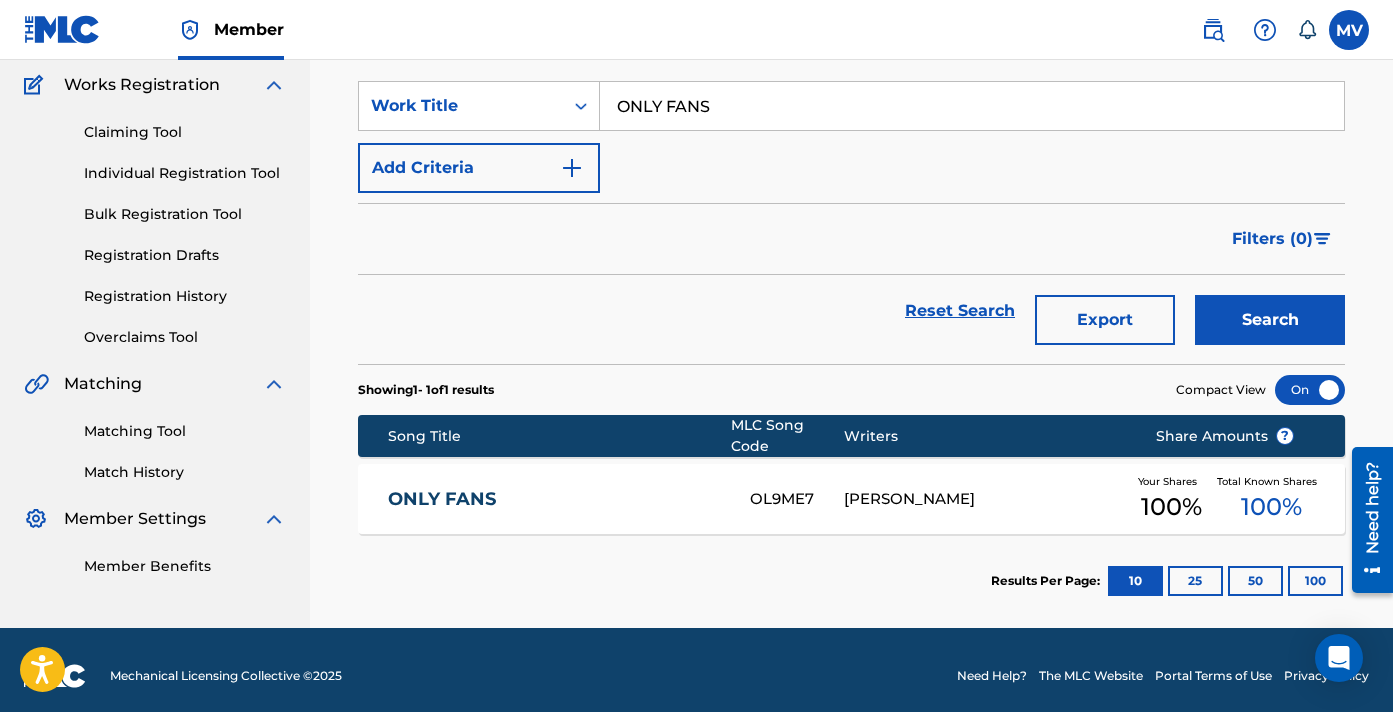 click on "ONLY FANS" at bounding box center [556, 499] 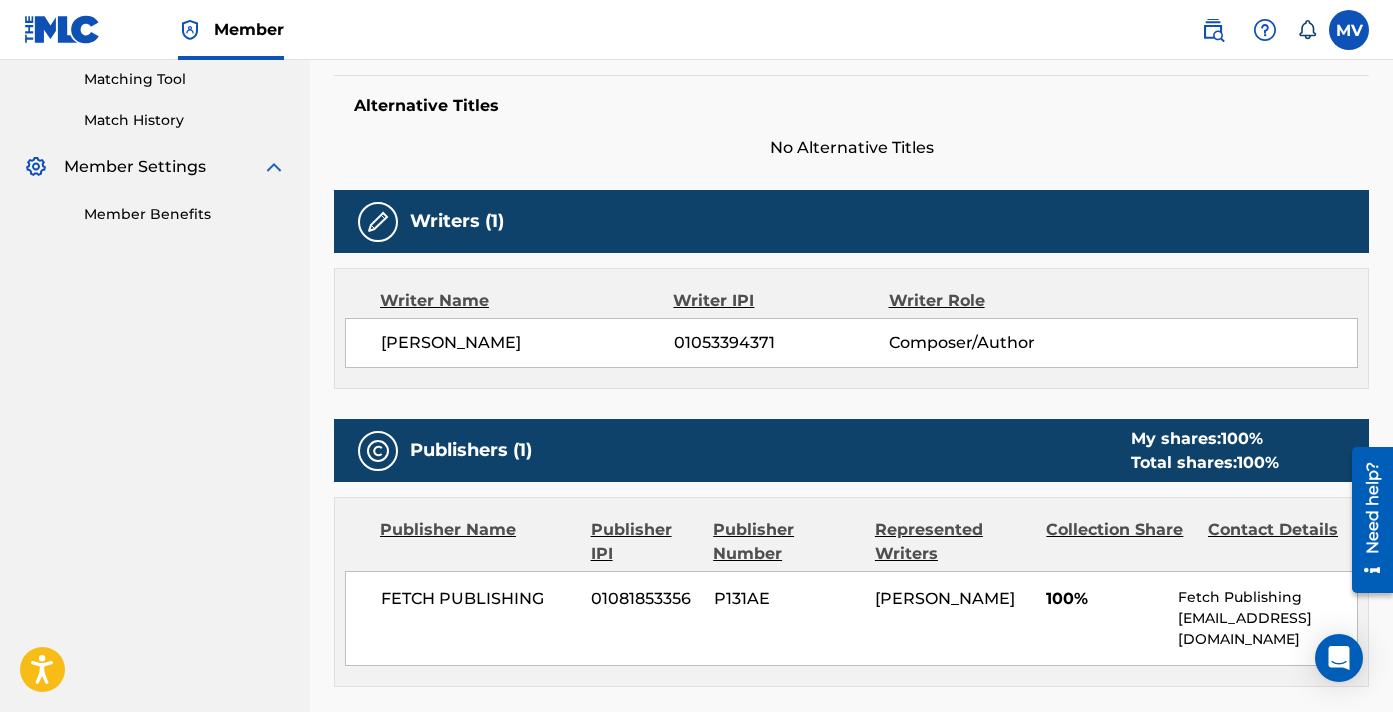 scroll, scrollTop: 542, scrollLeft: 0, axis: vertical 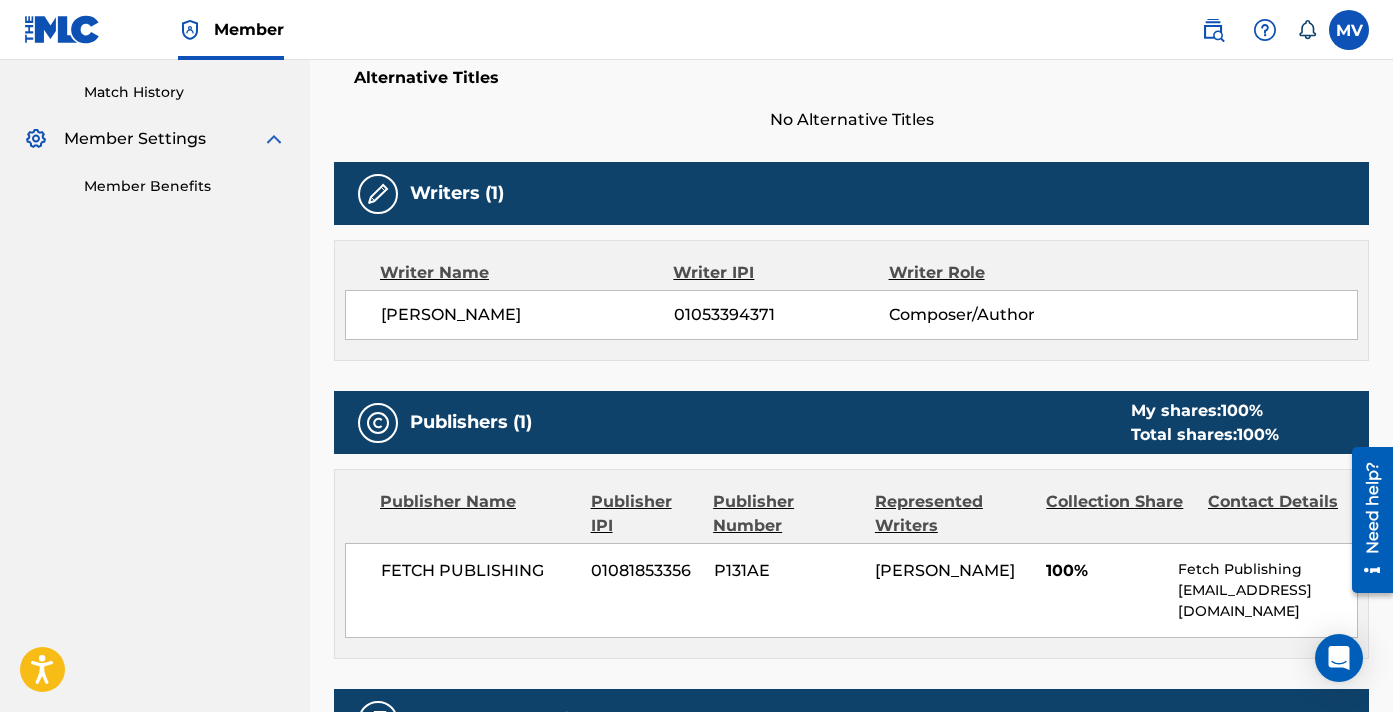 click on "[PERSON_NAME]" at bounding box center [527, 315] 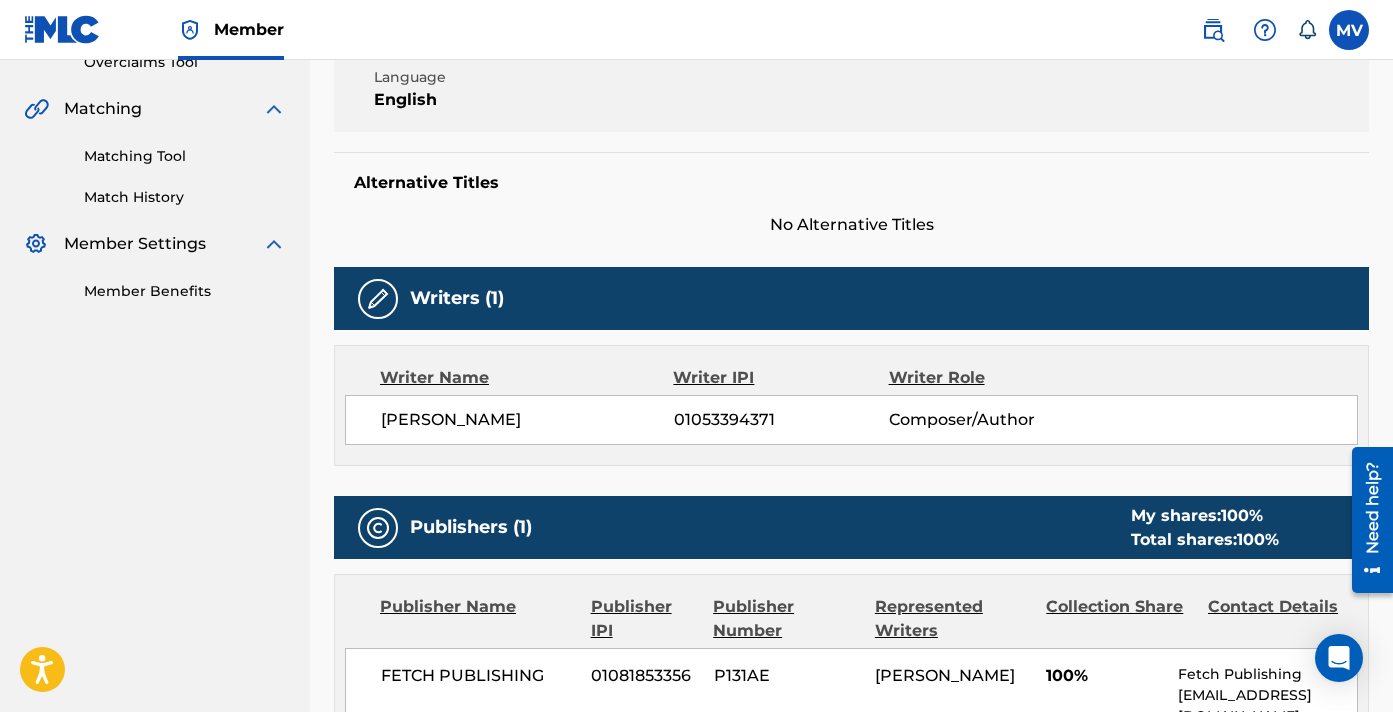 scroll, scrollTop: 516, scrollLeft: 0, axis: vertical 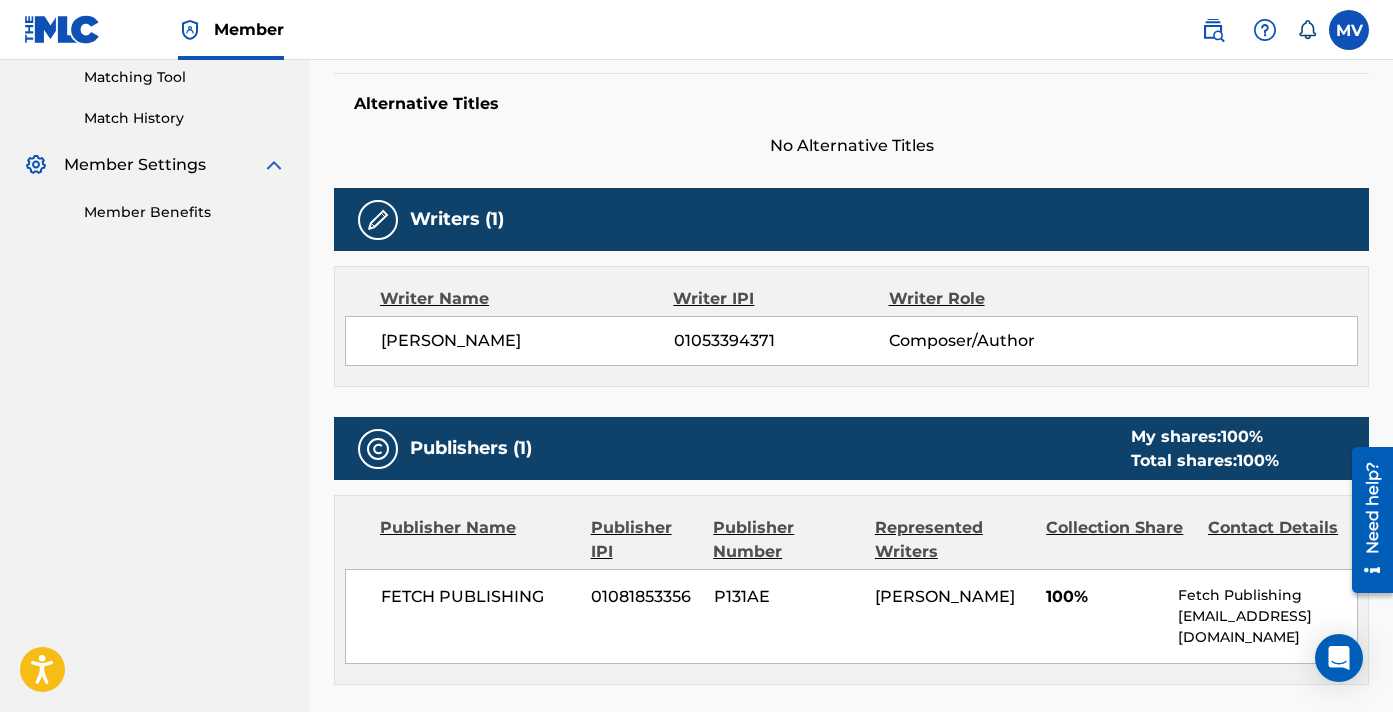 copy on "RODNEY" 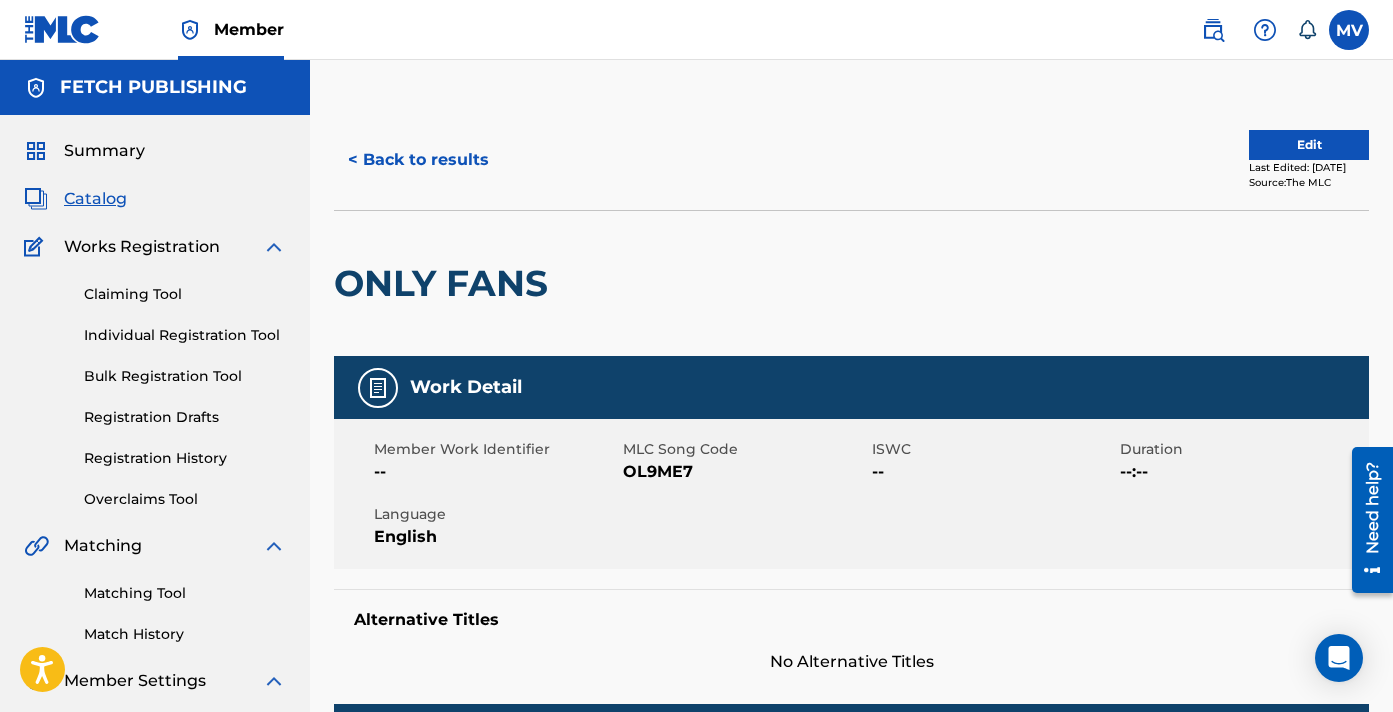scroll, scrollTop: 0, scrollLeft: 0, axis: both 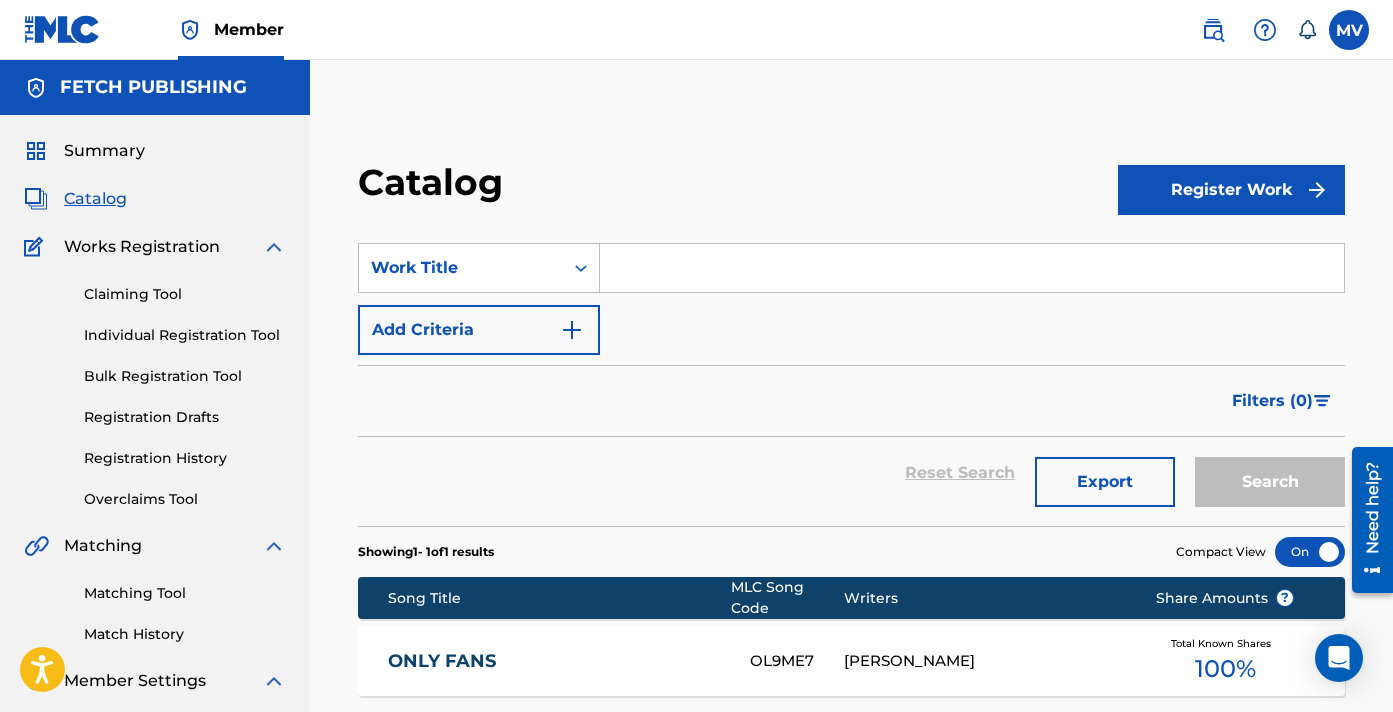 click on "Catalog Register Work SearchWithCriteria6ec7a41f-7ac6-48c2-bb60-8878298f434d Work Title Add Criteria Filter Hold Filters Overclaim   Dispute   Remove Filters Apply Filters Filters ( 0 ) Reset Search Export Search Showing  1  -   1  of  1   results   Compact View Song Title MLC Song Code Writers Share Amounts ? ONLY FANS OL9ME7 GLENSTINE III RODNEY Total Known Shares 100 % Results Per Page: 10 25 50 100" at bounding box center [851, 450] 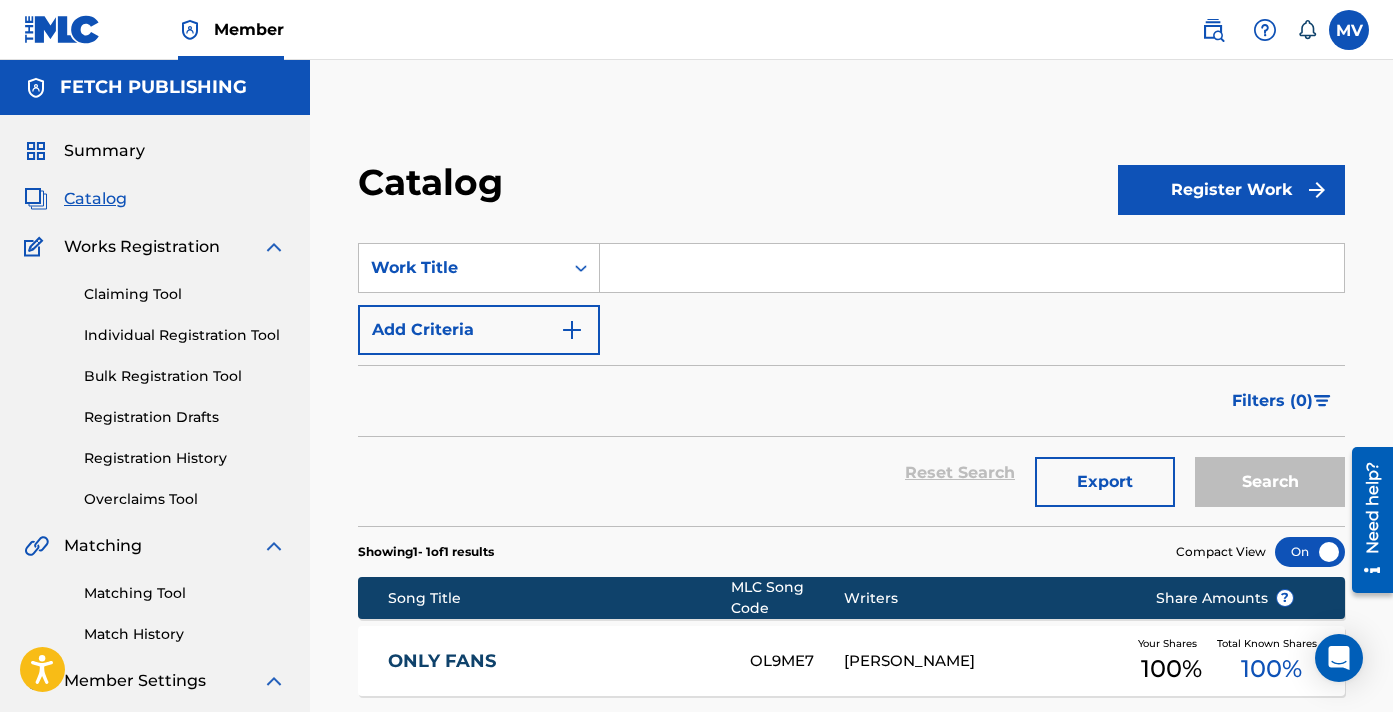 click on "Catalog Register Work SearchWithCriteria6ec7a41f-7ac6-48c2-bb60-8878298f434d Work Title Add Criteria Filter Hold Filters Overclaim   Dispute   Remove Filters Apply Filters Filters ( 0 ) Reset Search Export Search Showing  1  -   1  of  1   results   Compact View Song Title MLC Song Code Writers Share Amounts ? ONLY FANS OL9ME7 GLENSTINE III RODNEY Your Shares 100 % Total Known Shares 100 % Results Per Page: 10 25 50 100" at bounding box center (851, 450) 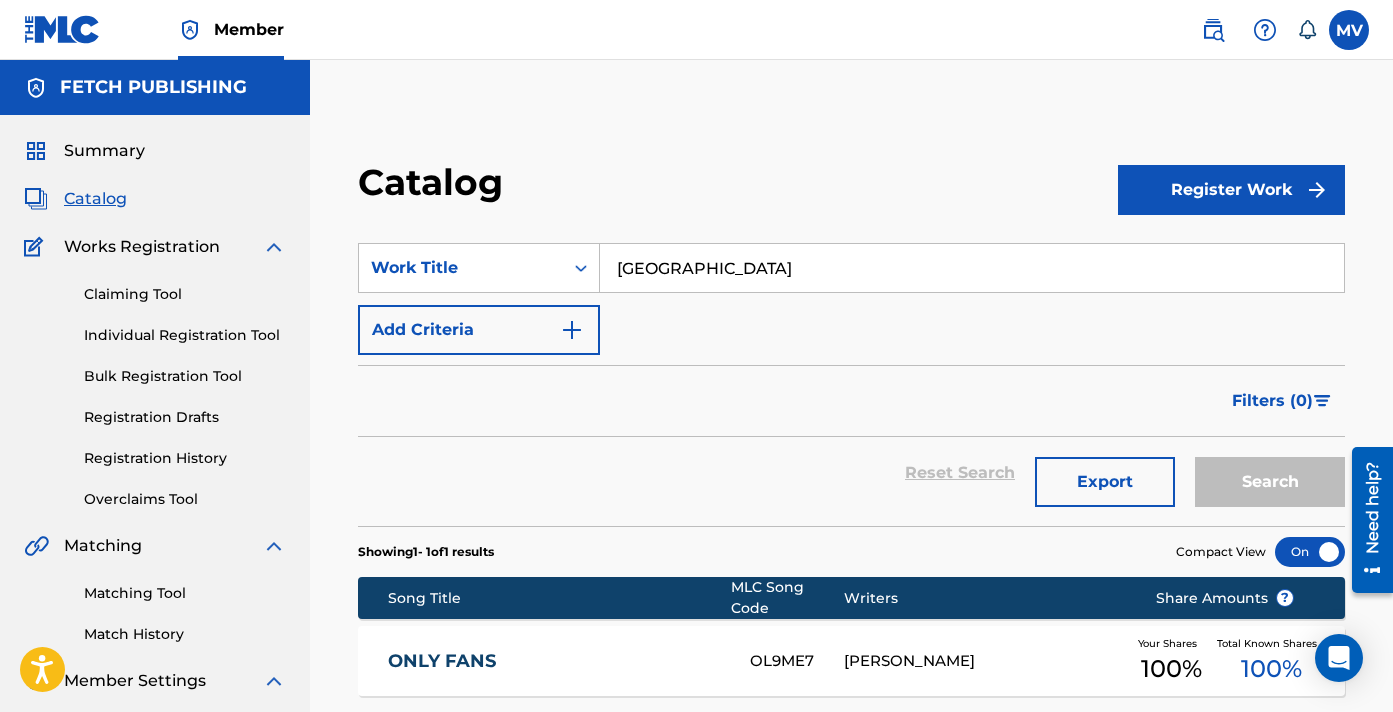 scroll, scrollTop: 0, scrollLeft: 0, axis: both 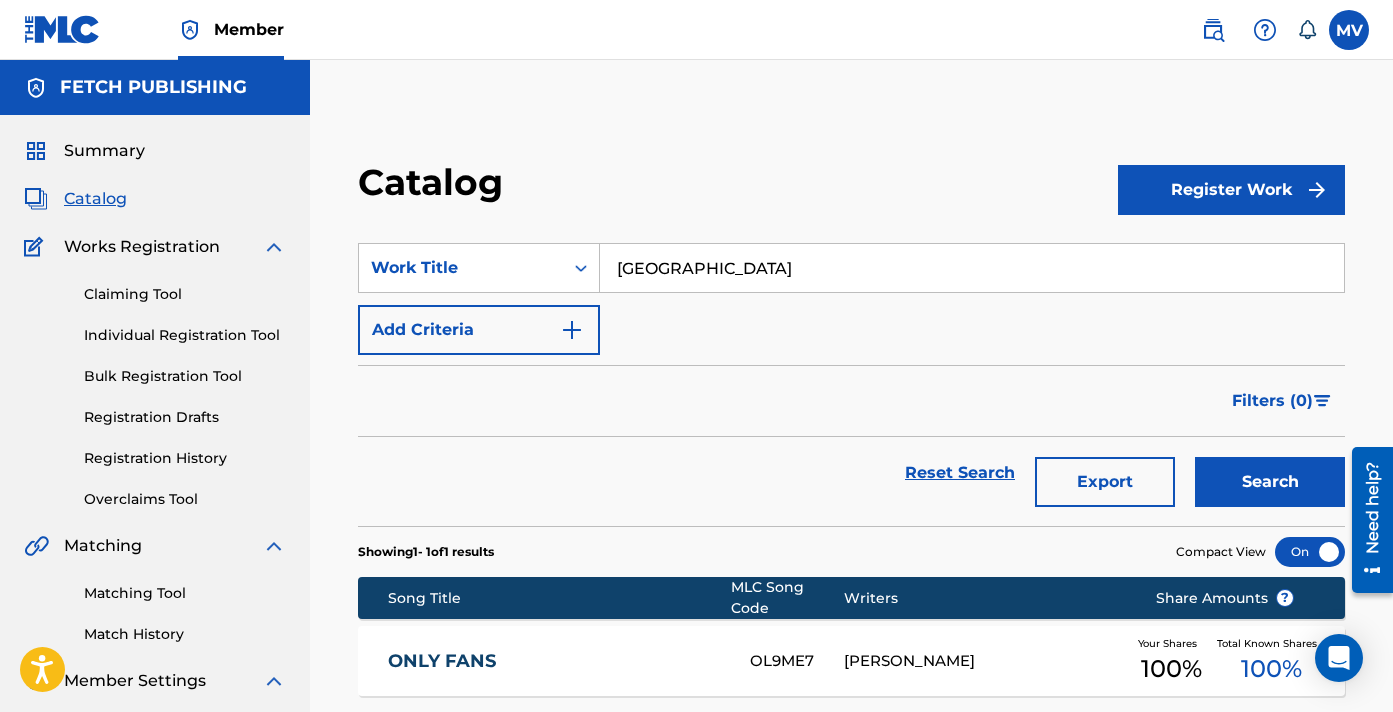 type on "[GEOGRAPHIC_DATA]" 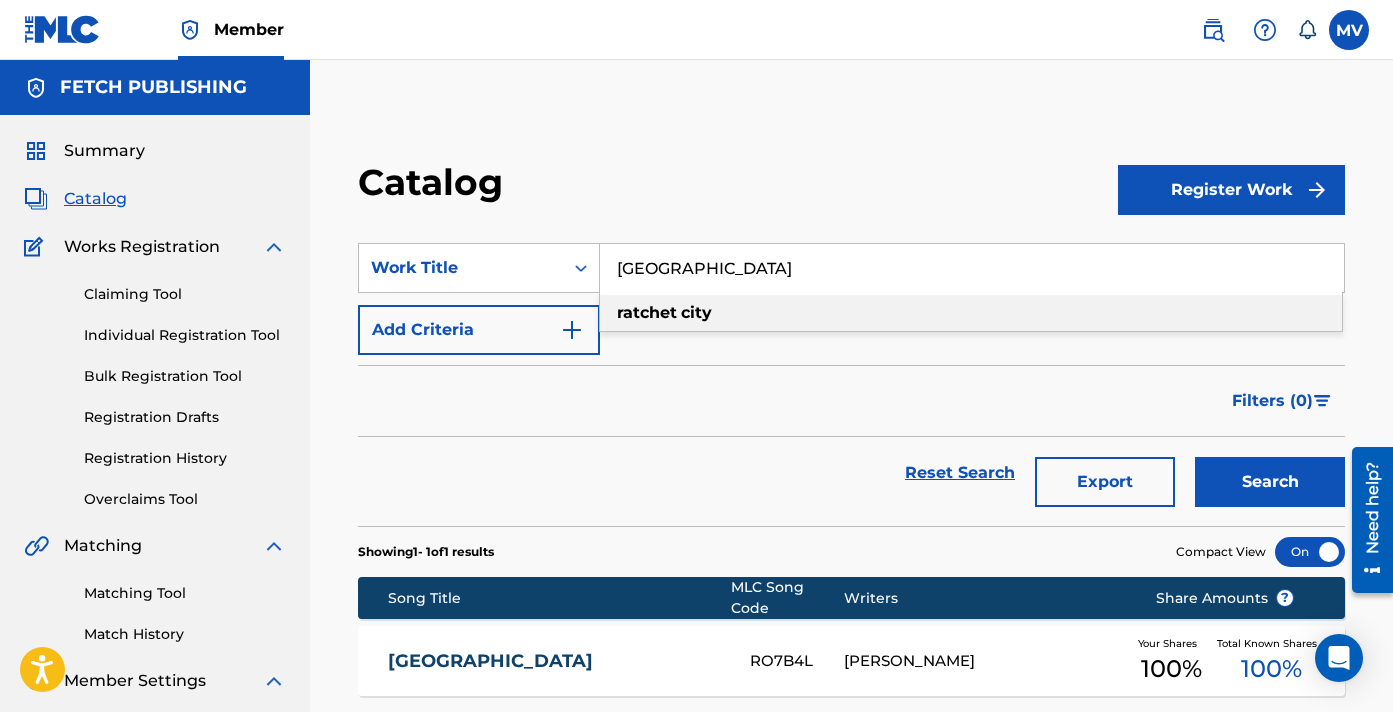 click on "RATCHET CITY RO7B4L [PERSON_NAME] Your Shares 100 % Total Known Shares 100 %" at bounding box center (851, 661) 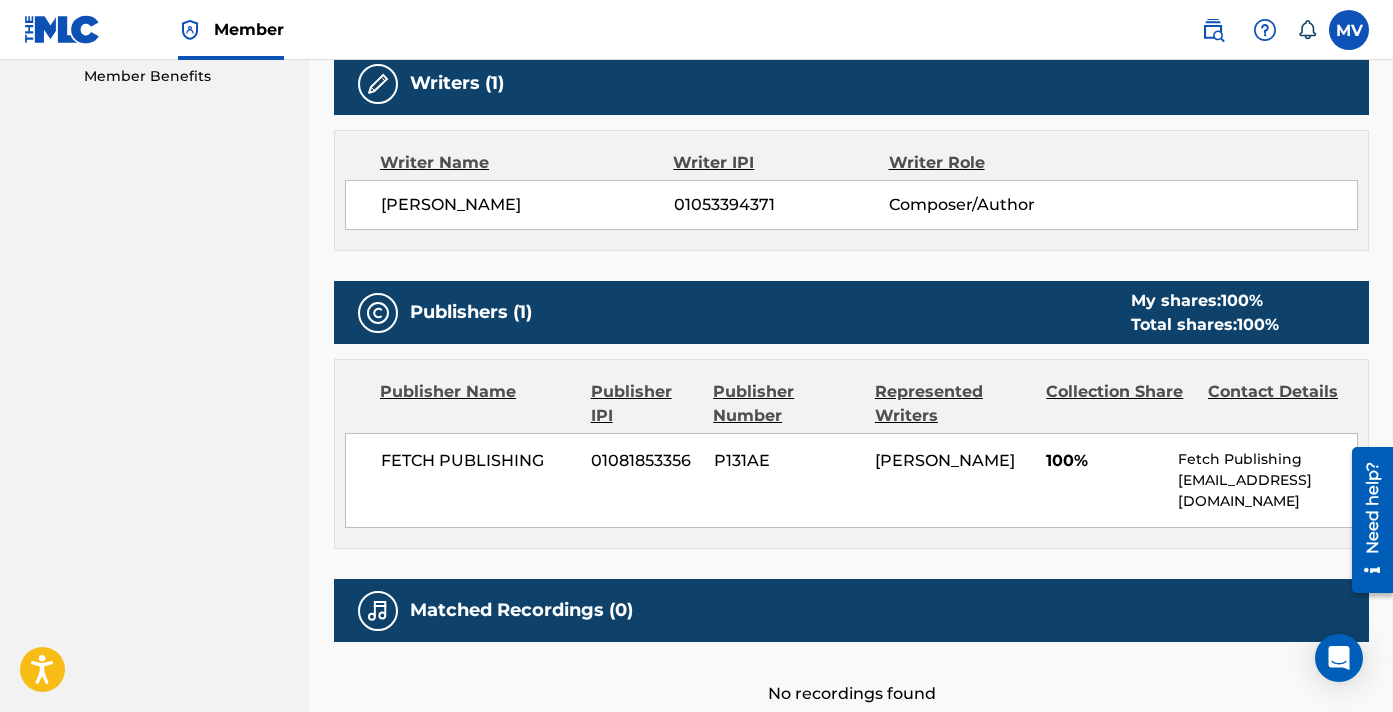 scroll, scrollTop: 626, scrollLeft: 0, axis: vertical 